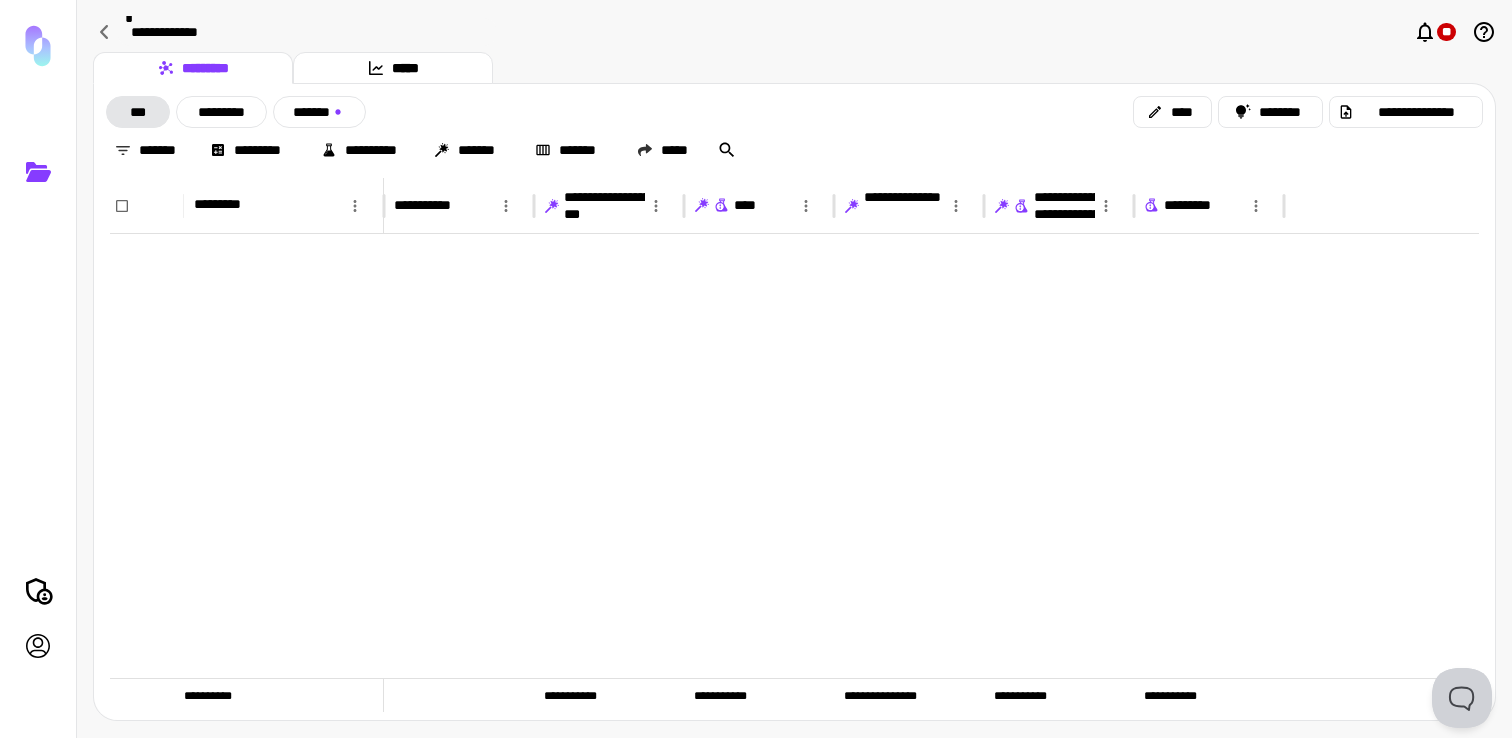 scroll, scrollTop: 0, scrollLeft: 0, axis: both 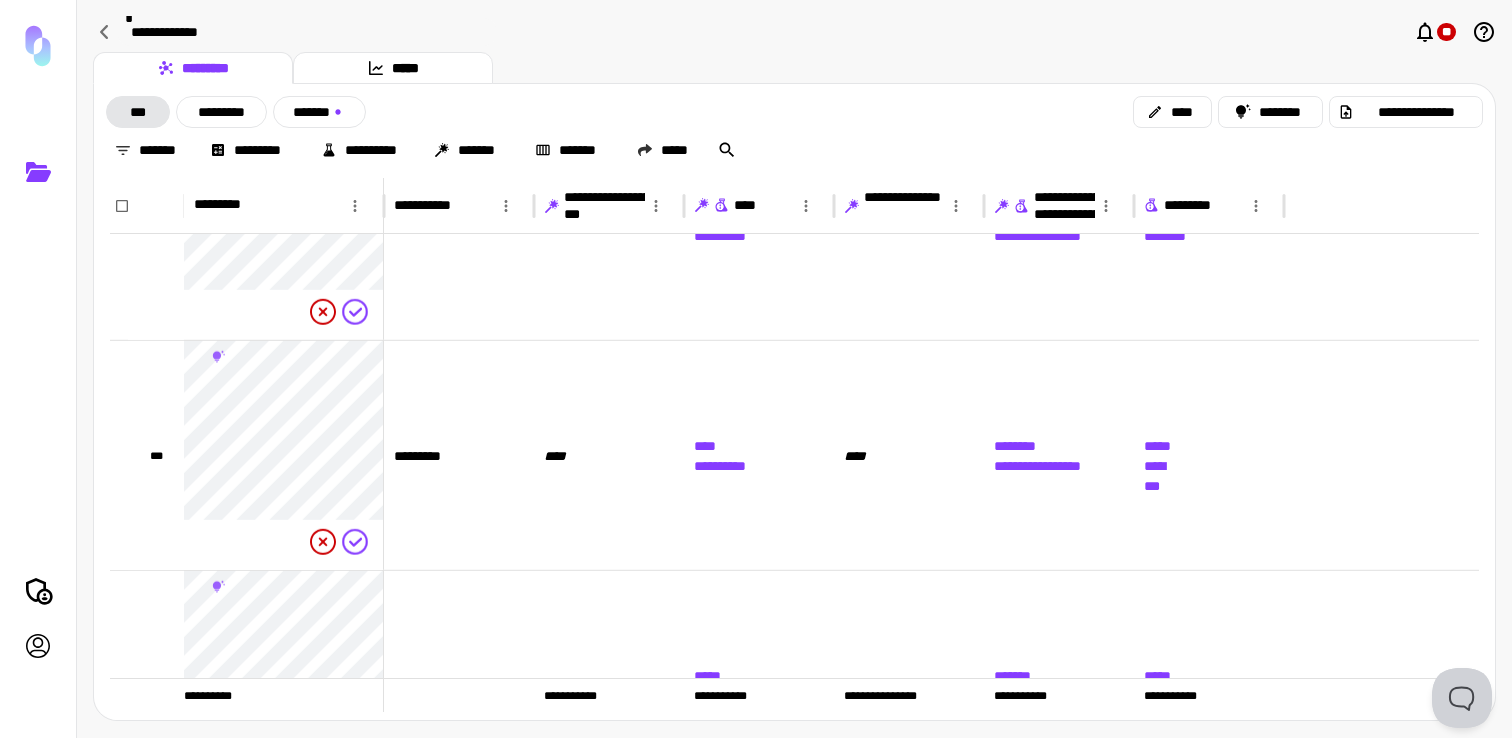type 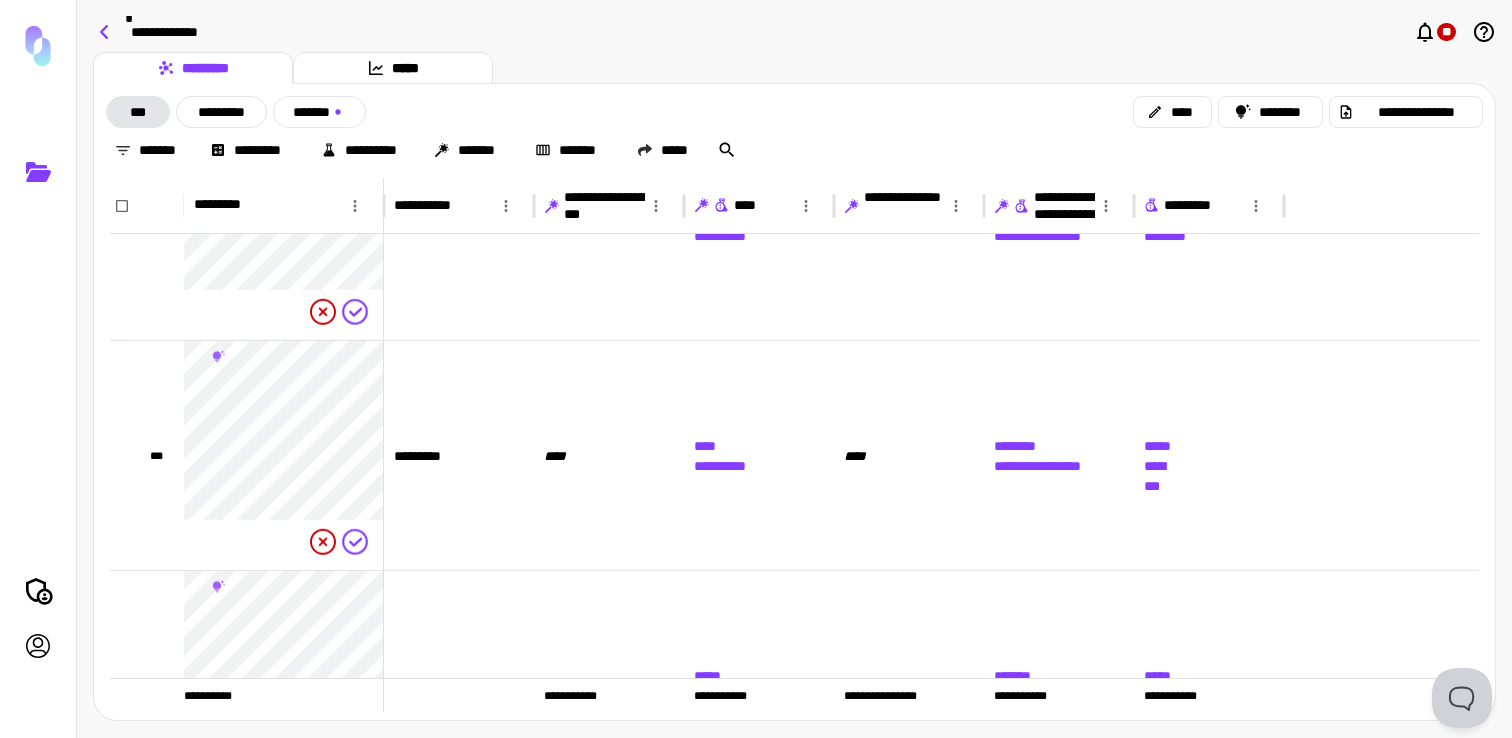 click 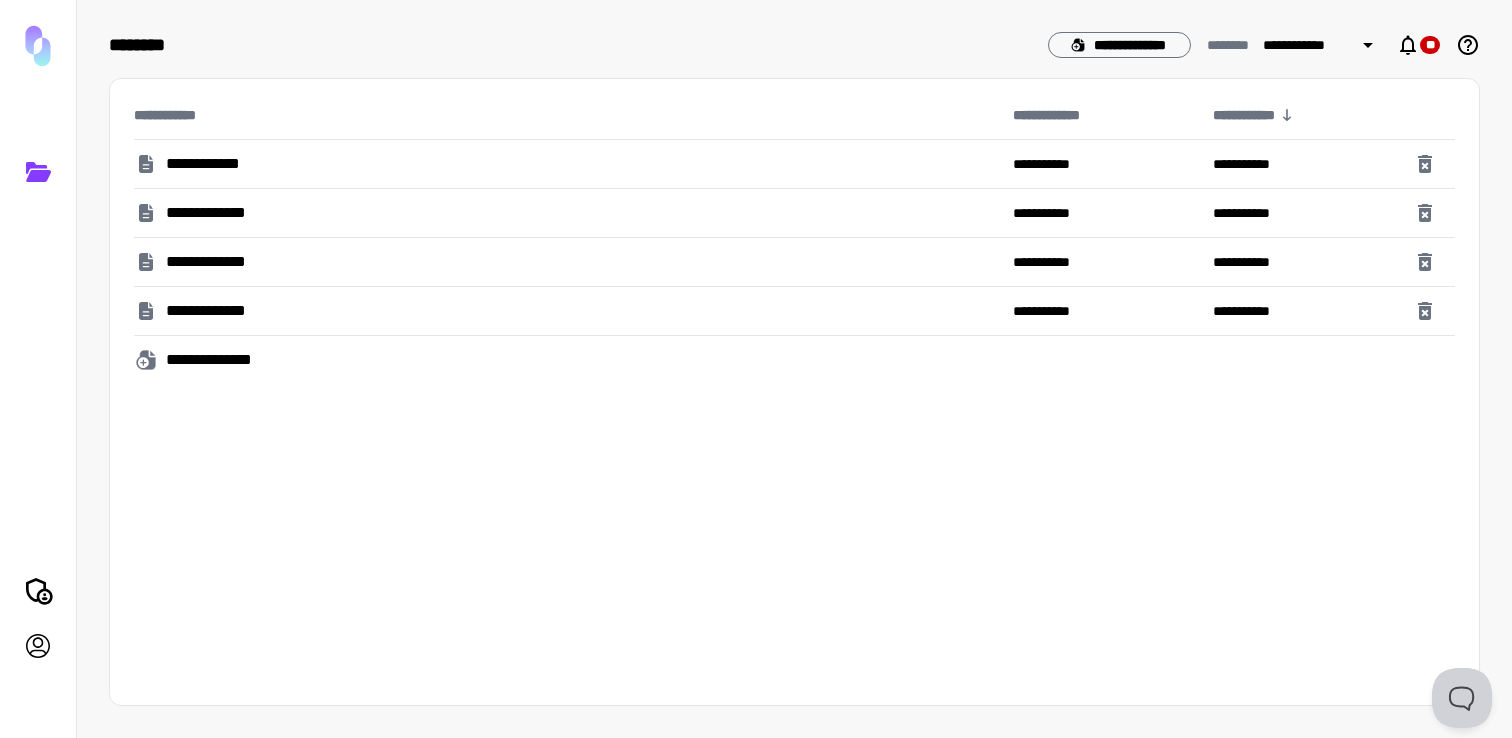 click on "**********" at bounding box center [565, 213] 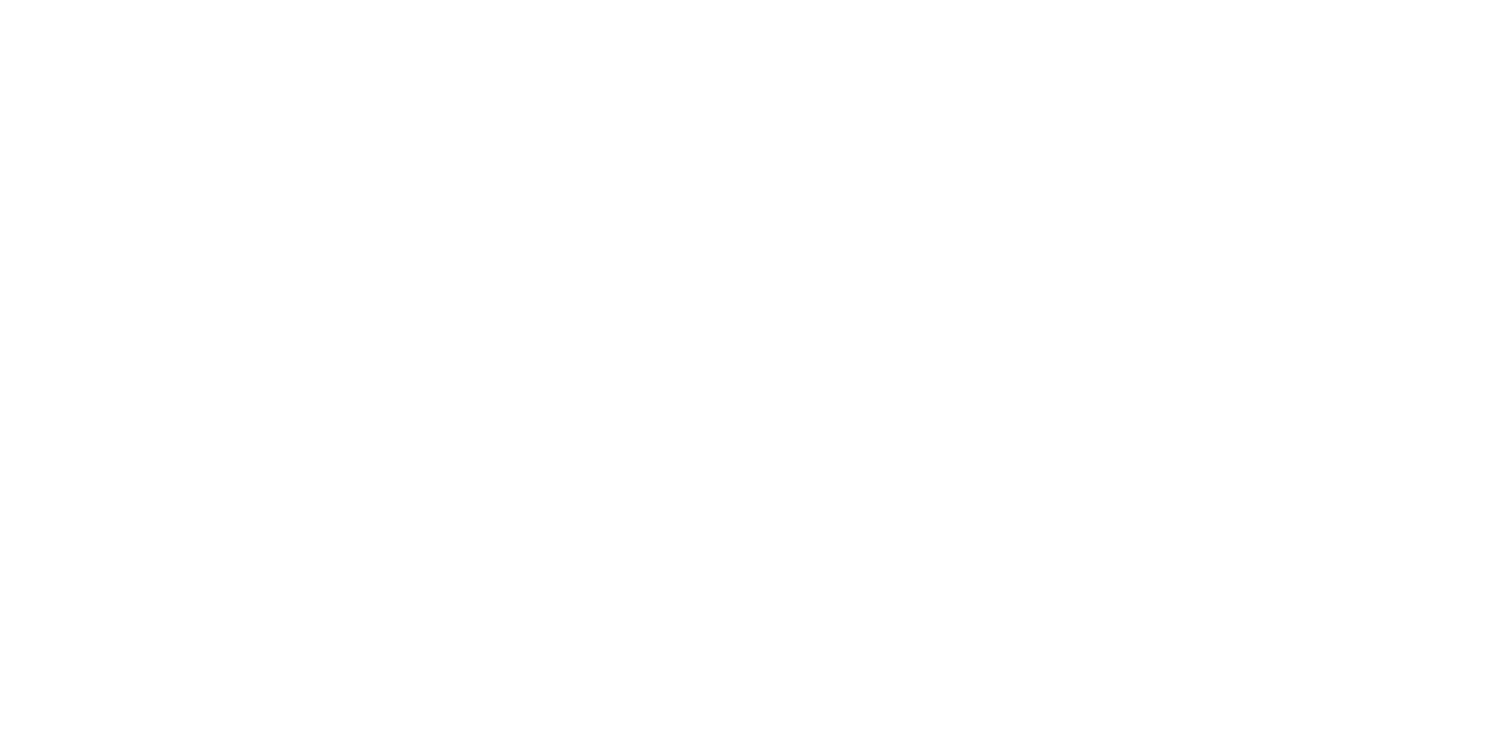 scroll, scrollTop: 0, scrollLeft: 0, axis: both 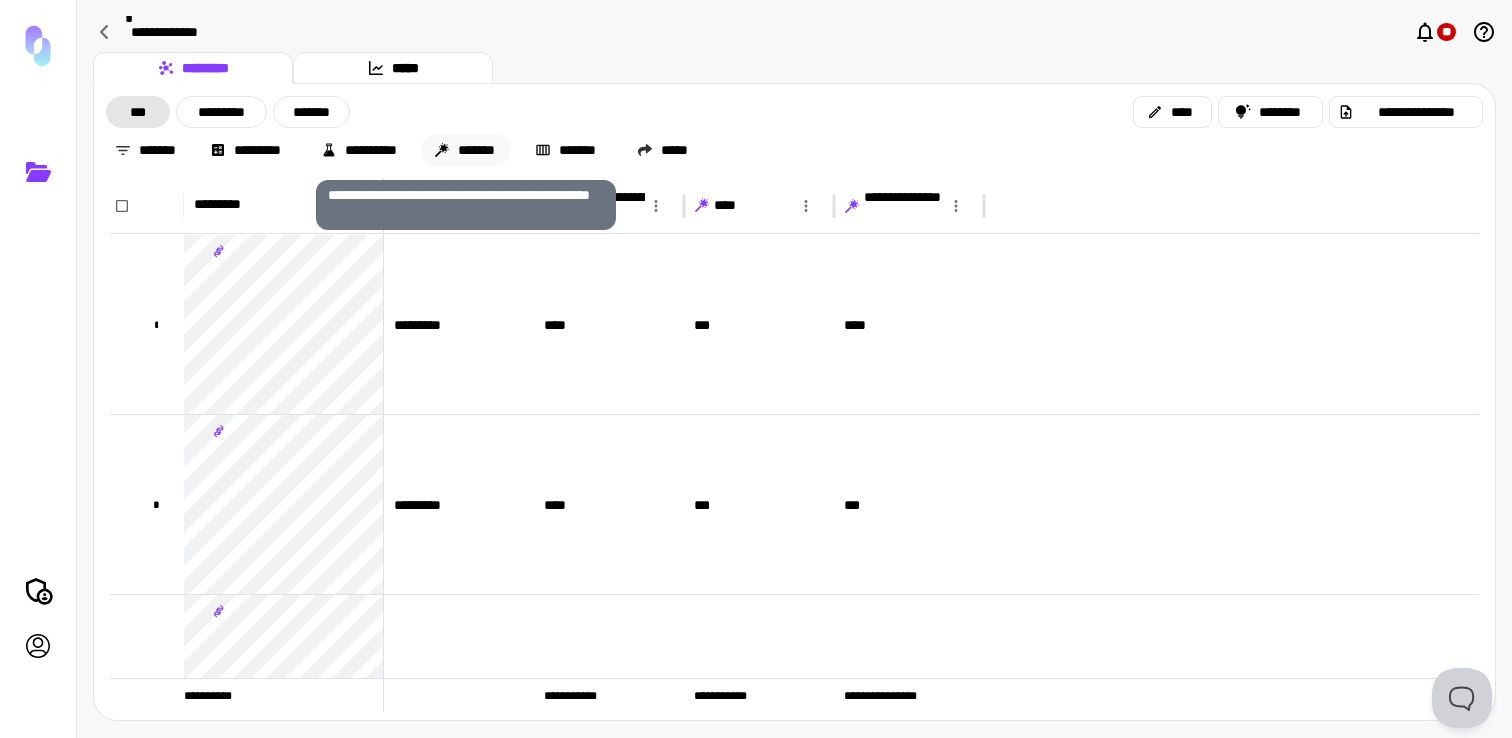 click on "*******" at bounding box center (466, 150) 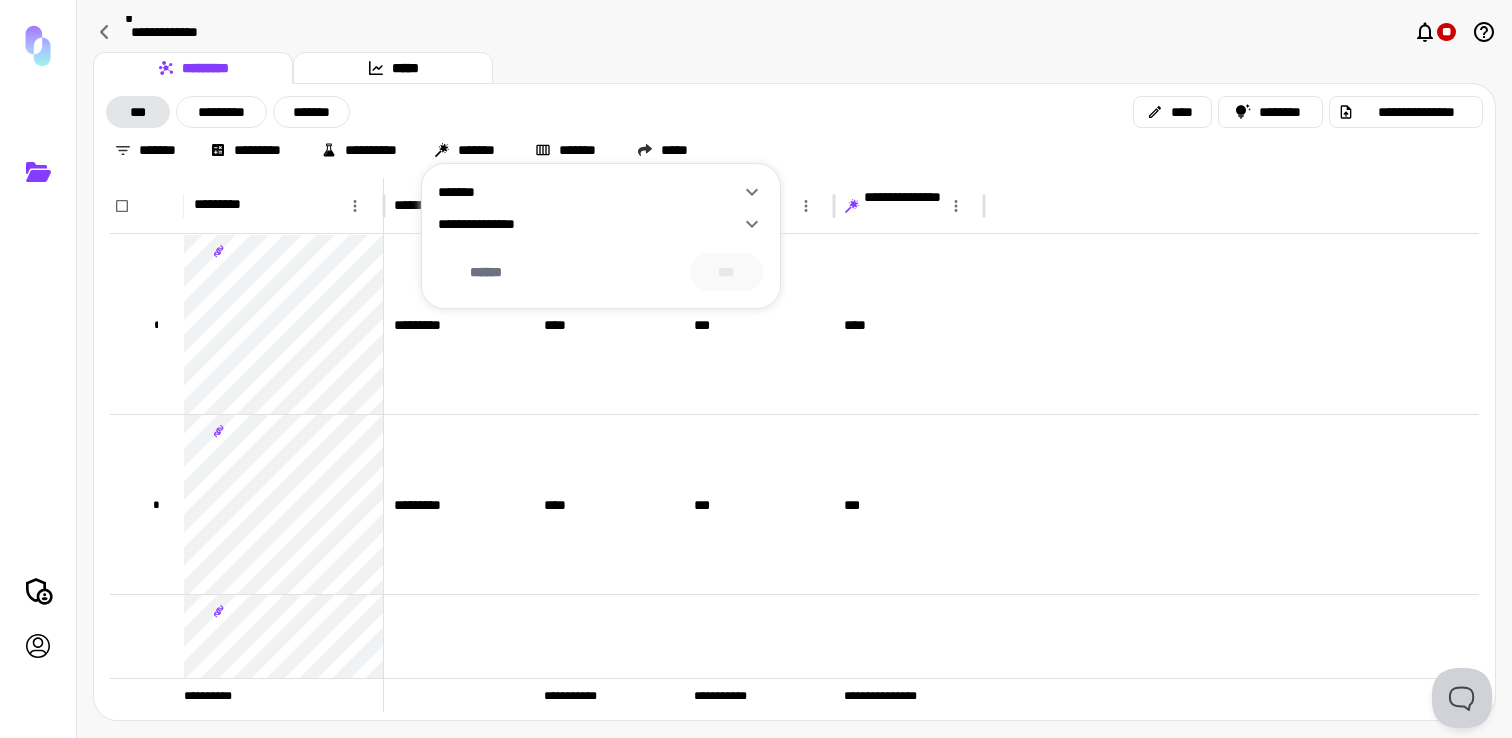 click on "**********" at bounding box center (589, 224) 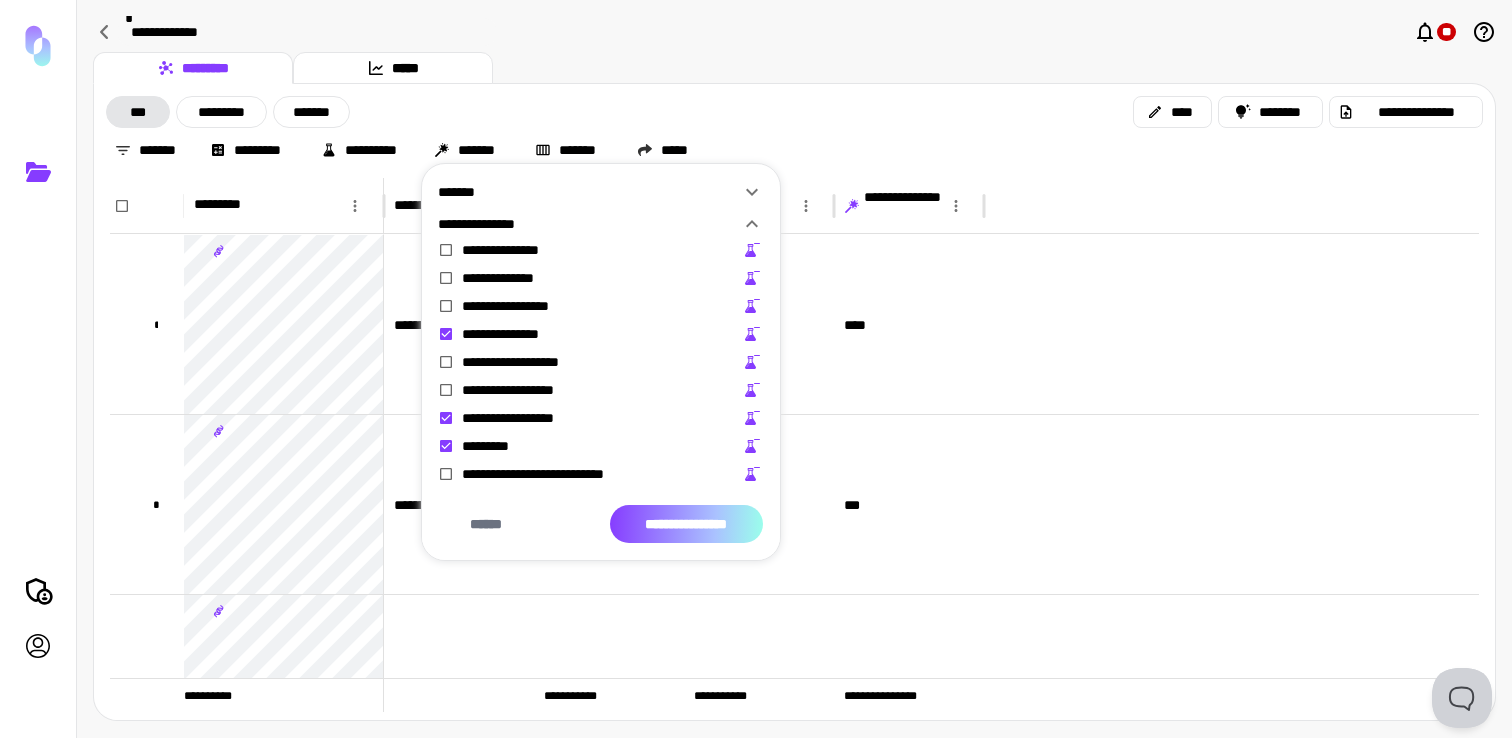 click on "**********" at bounding box center [686, 524] 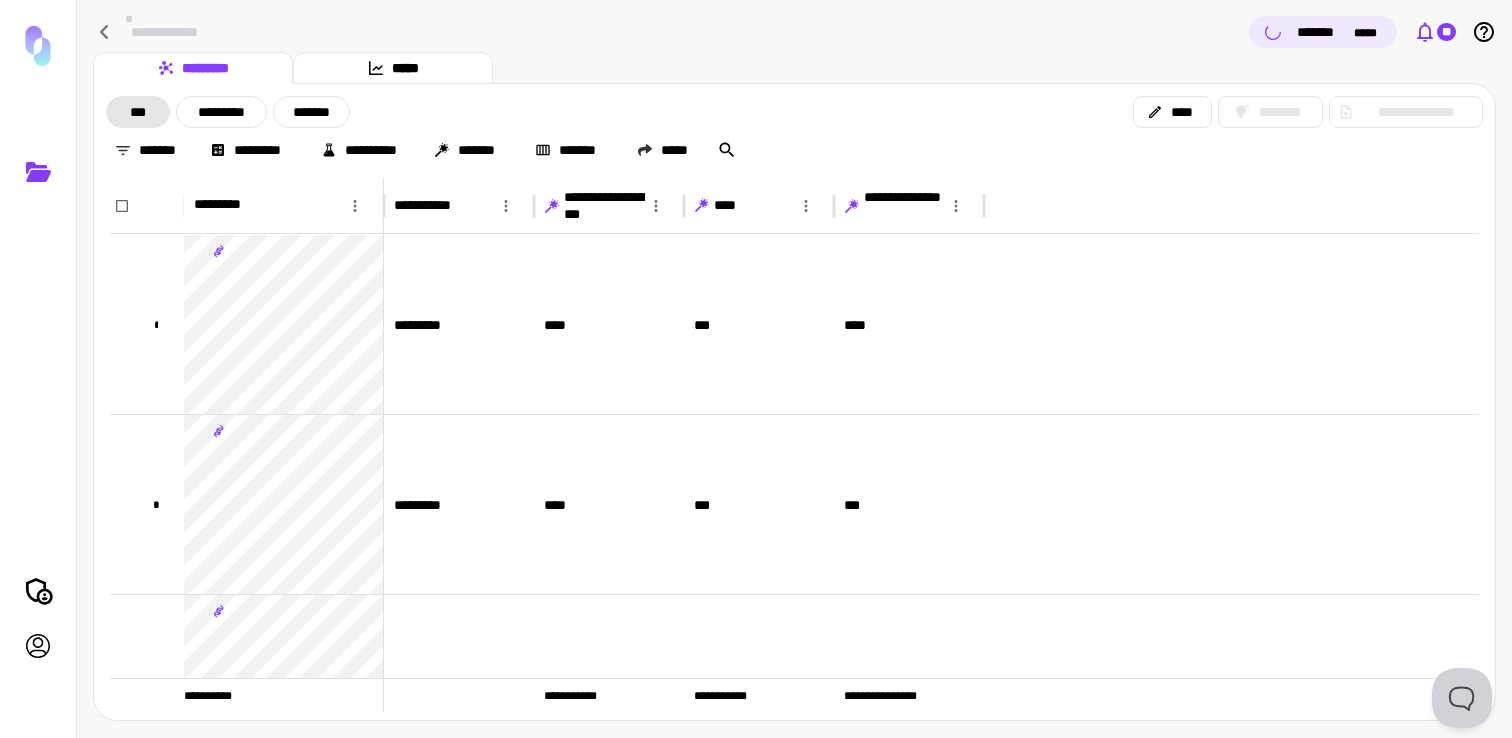 click 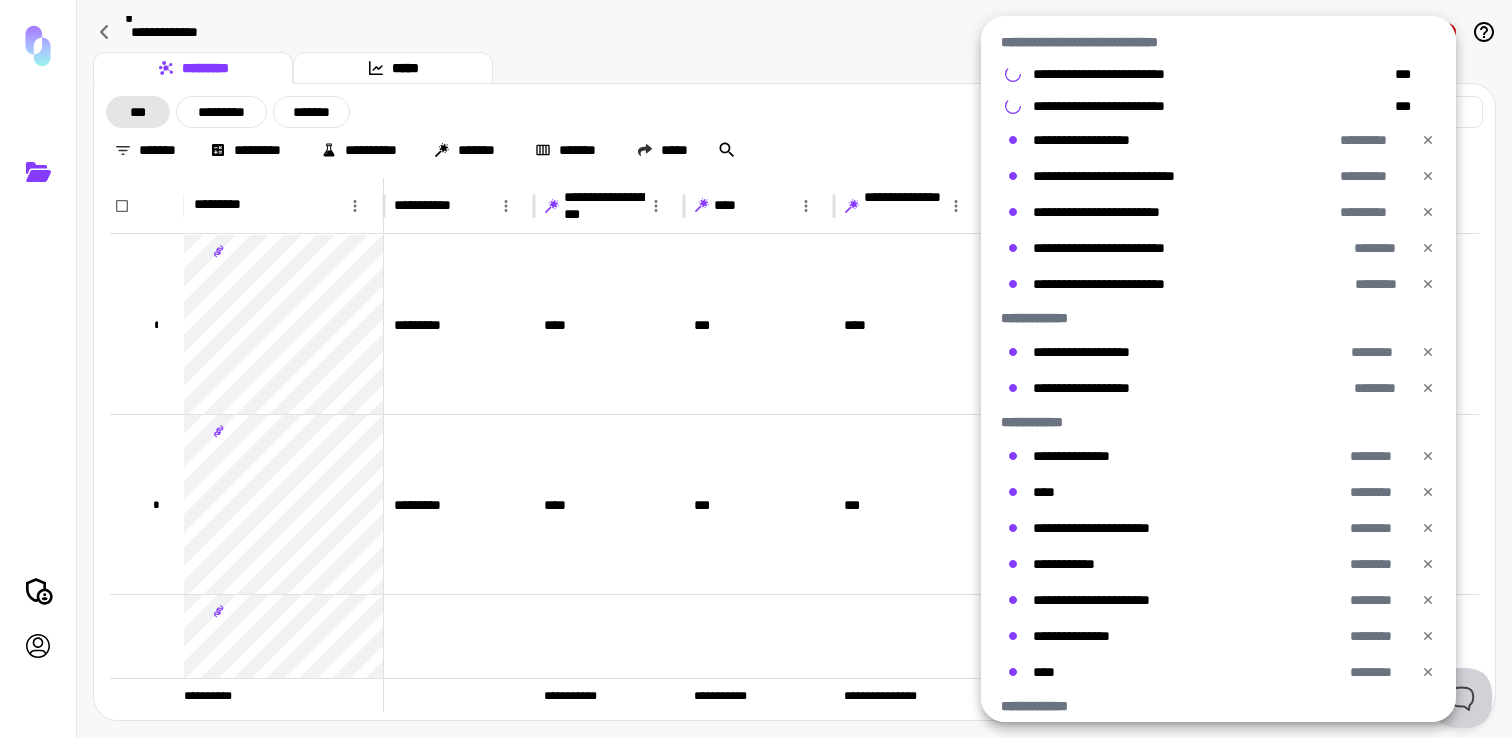 click at bounding box center [756, 369] 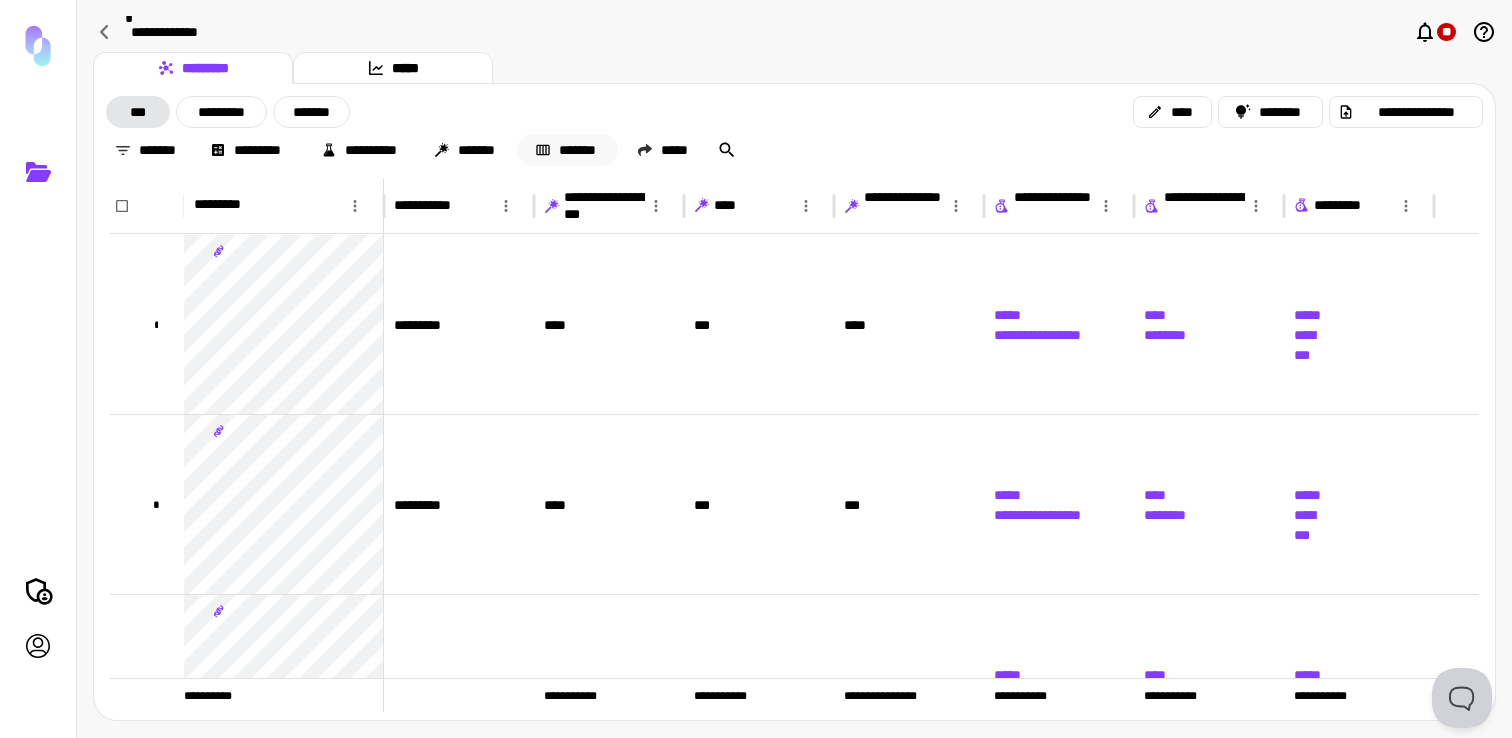 click on "*******" at bounding box center [567, 150] 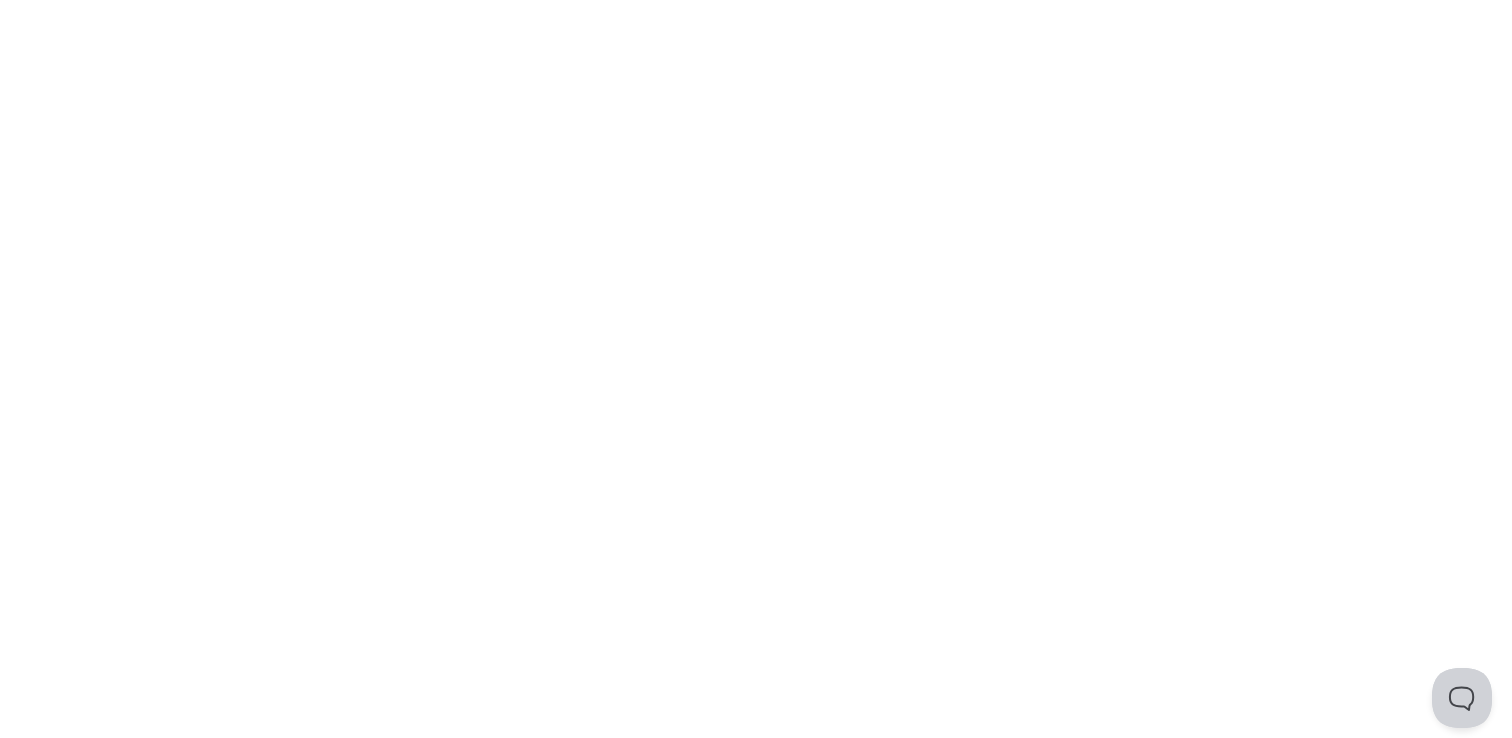 scroll, scrollTop: 0, scrollLeft: 0, axis: both 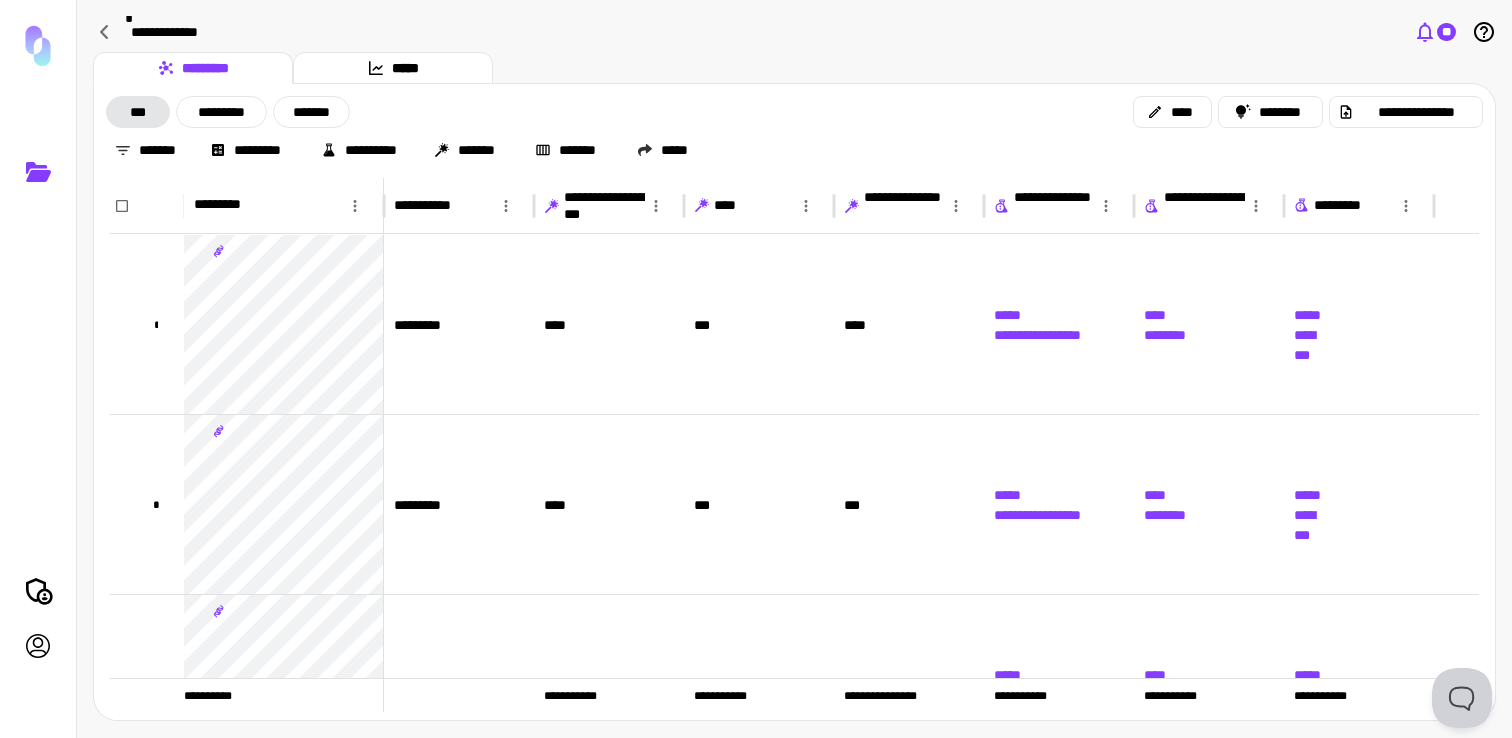 click 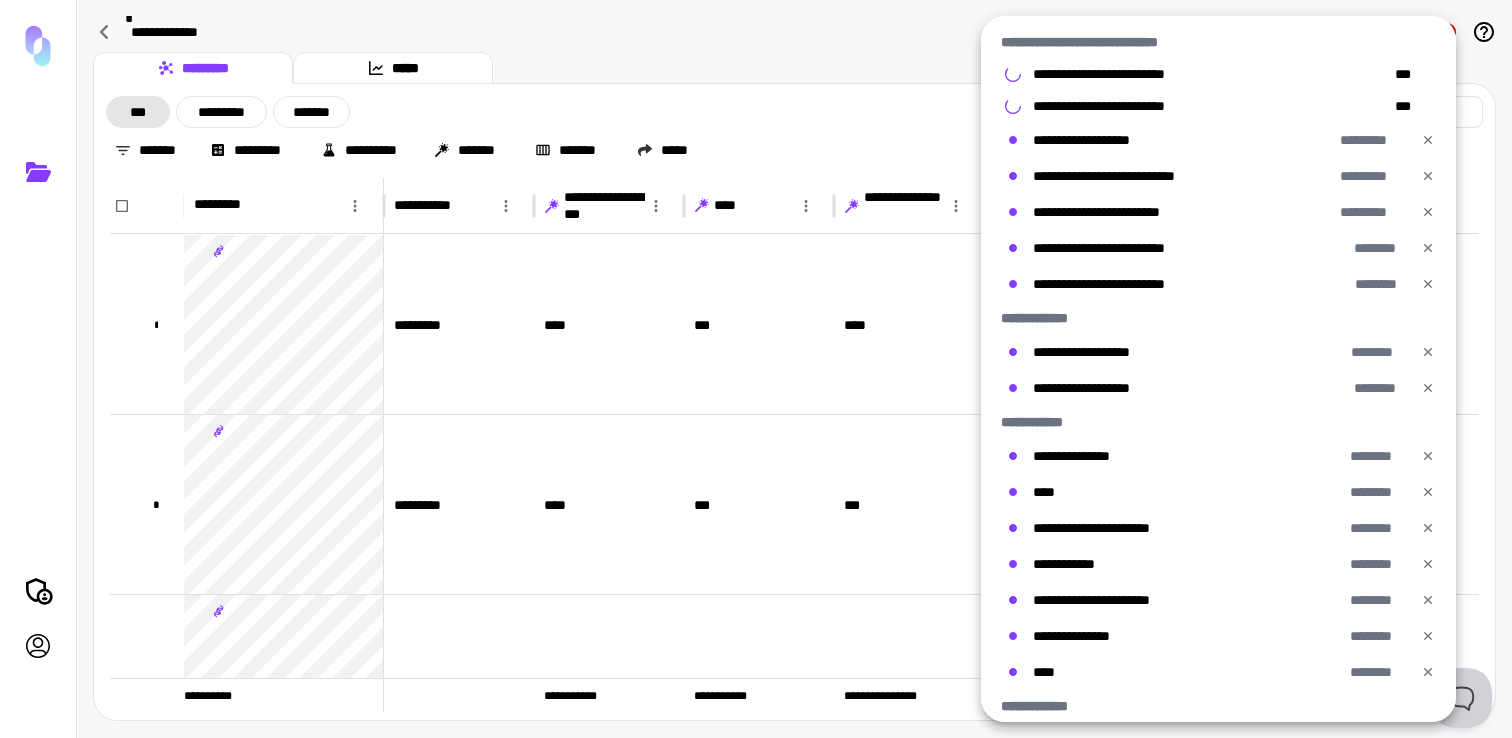 click at bounding box center [756, 369] 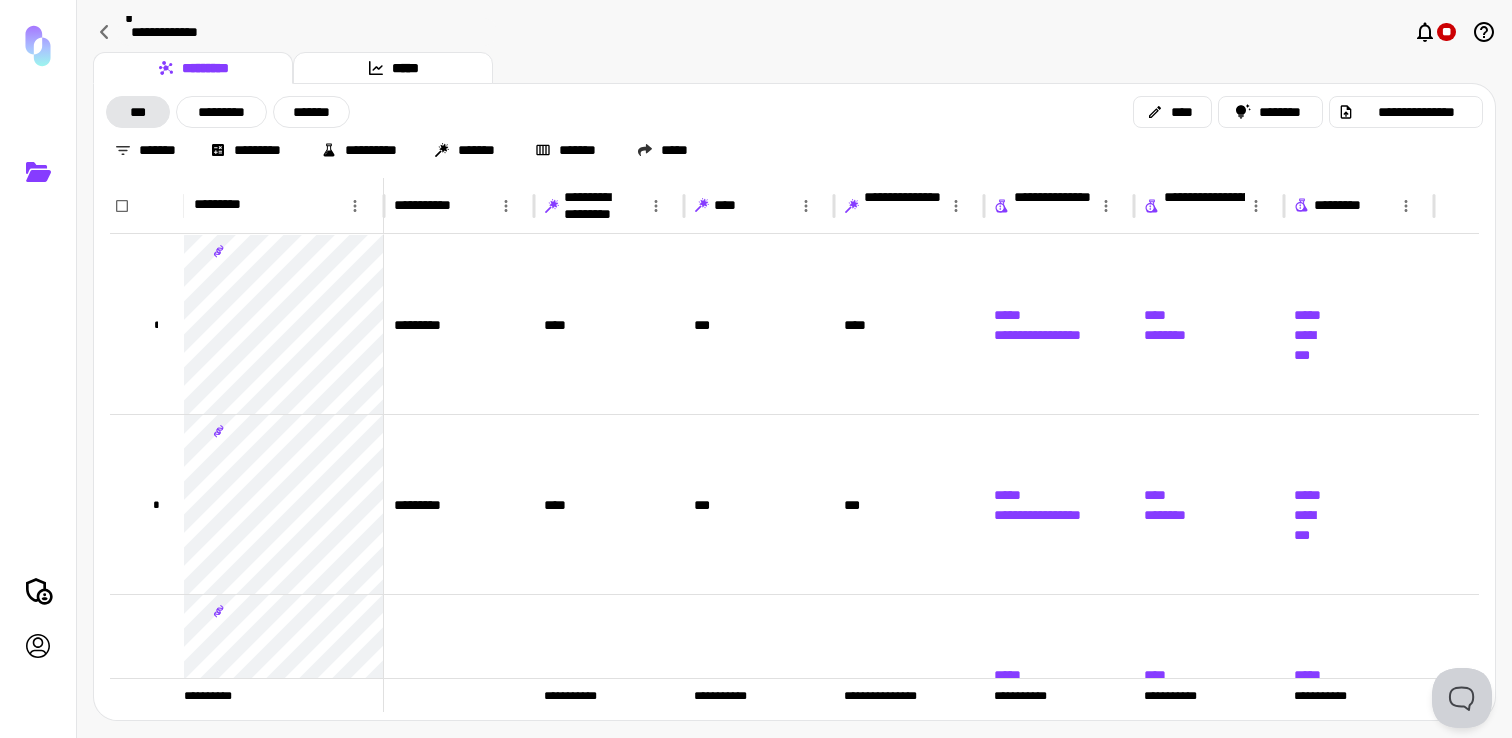 click 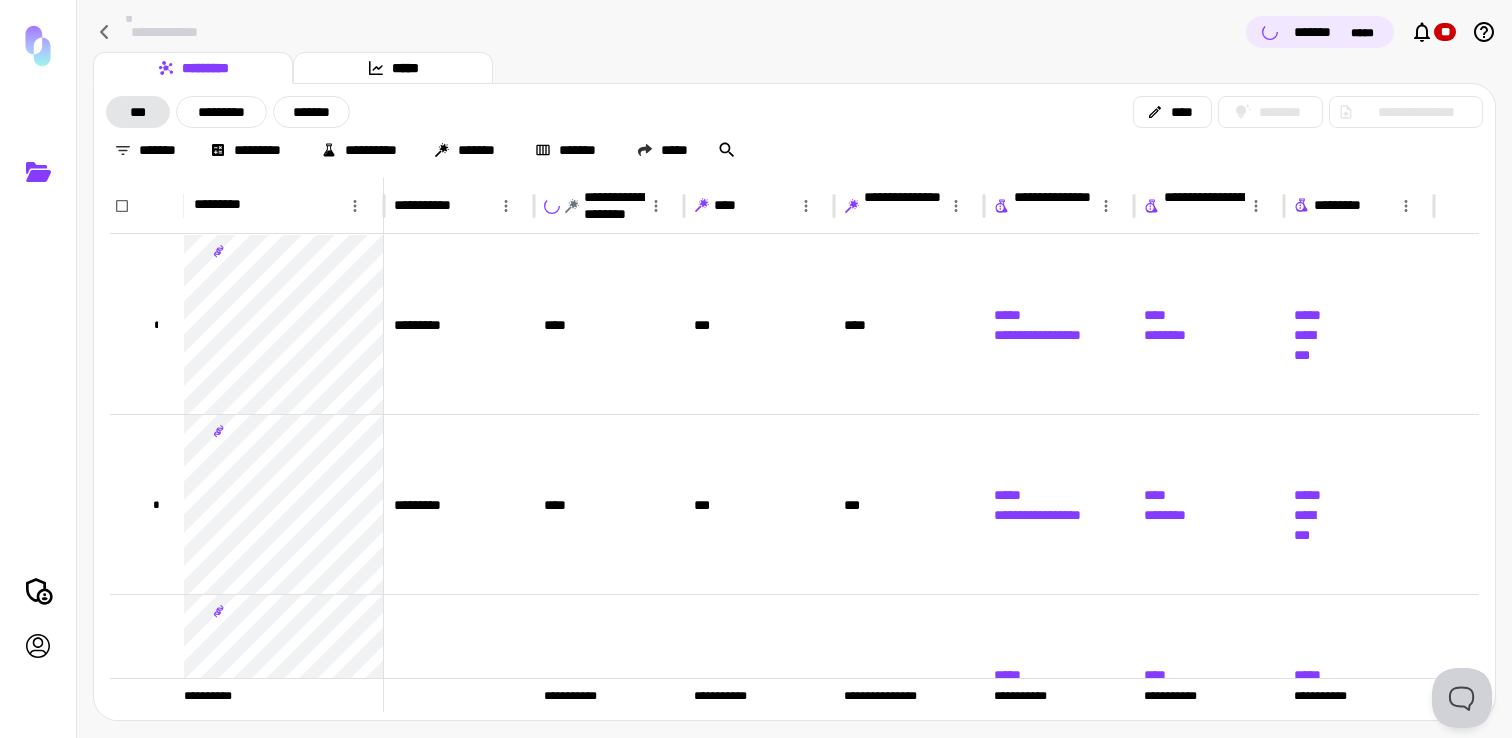 click 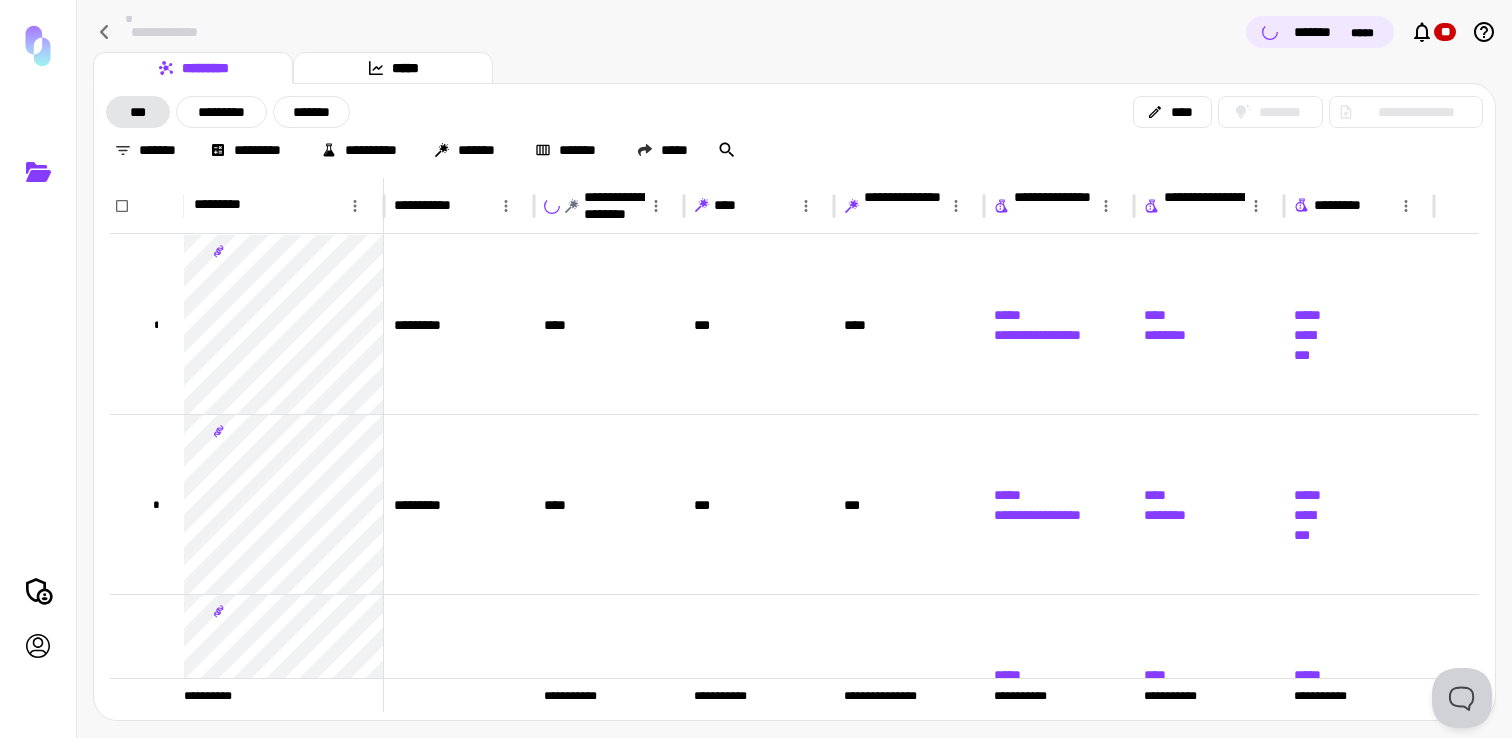 click on "**********" at bounding box center (794, 34) 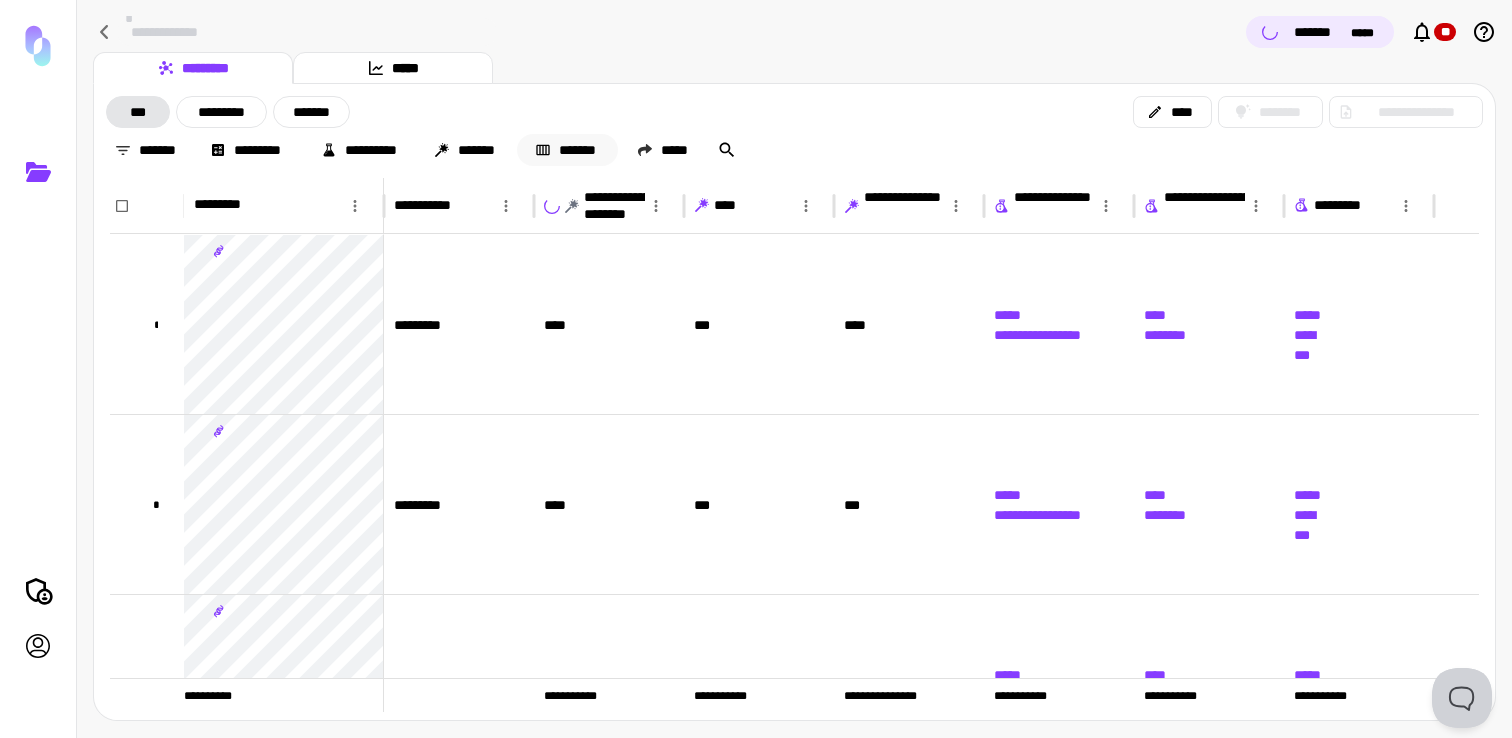 click on "*******" at bounding box center (567, 150) 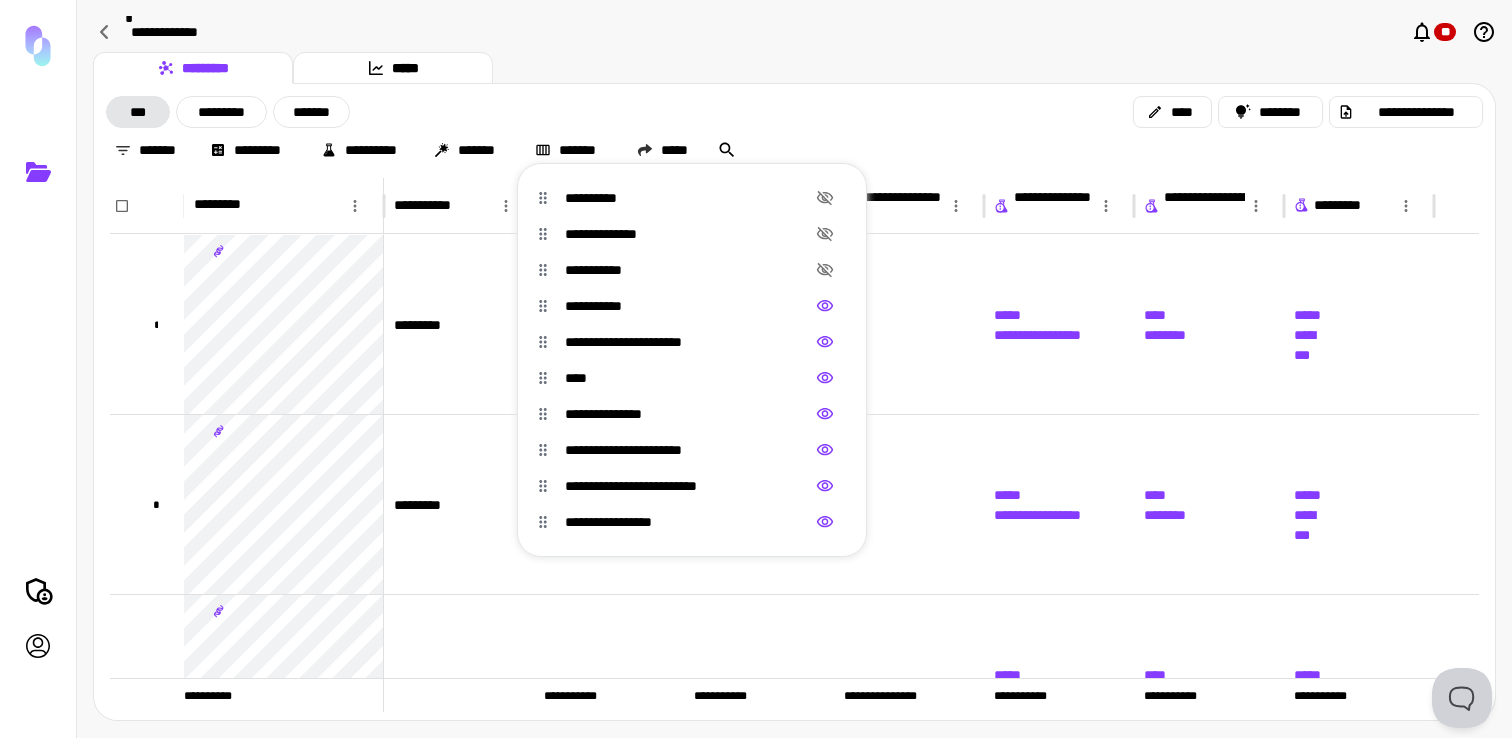 click at bounding box center (756, 369) 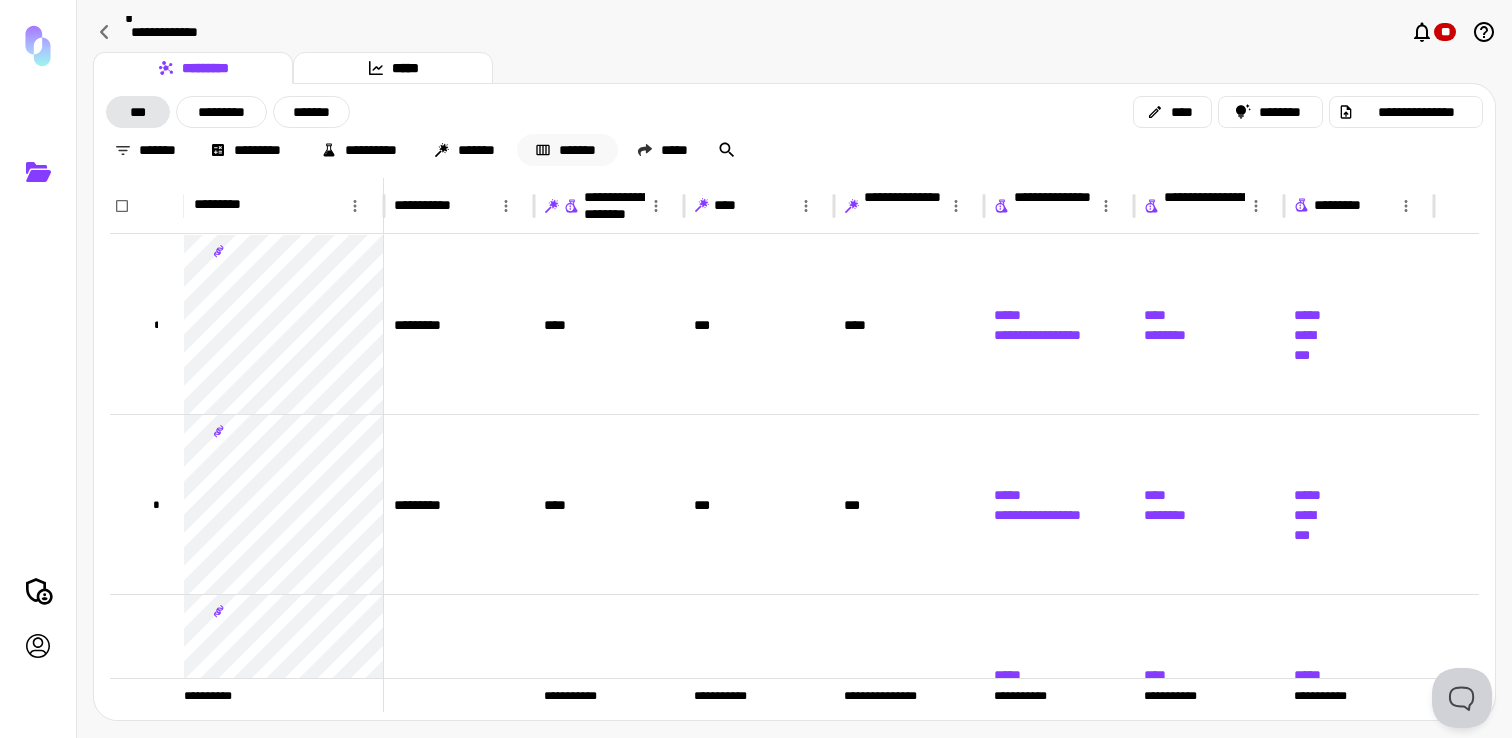 click on "*******" at bounding box center [567, 150] 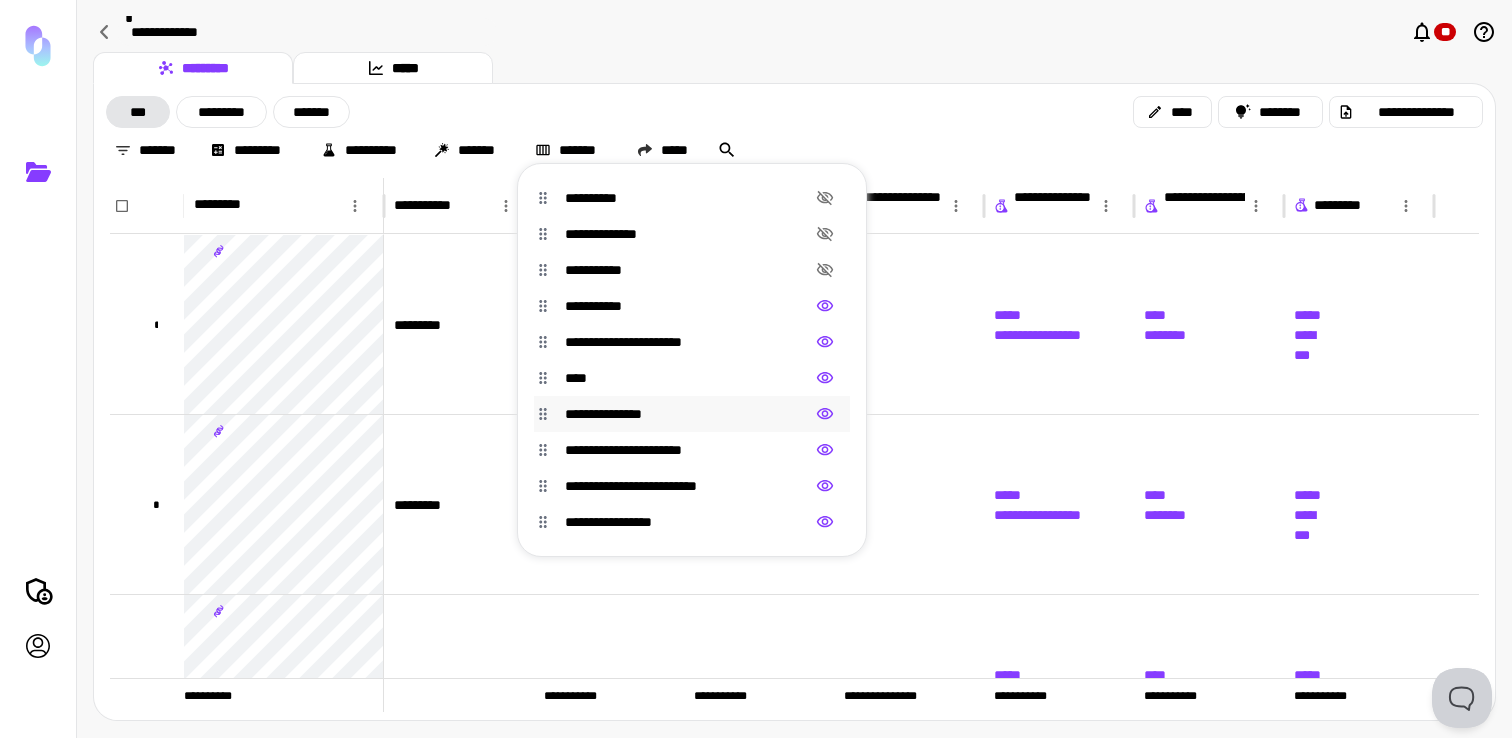 click 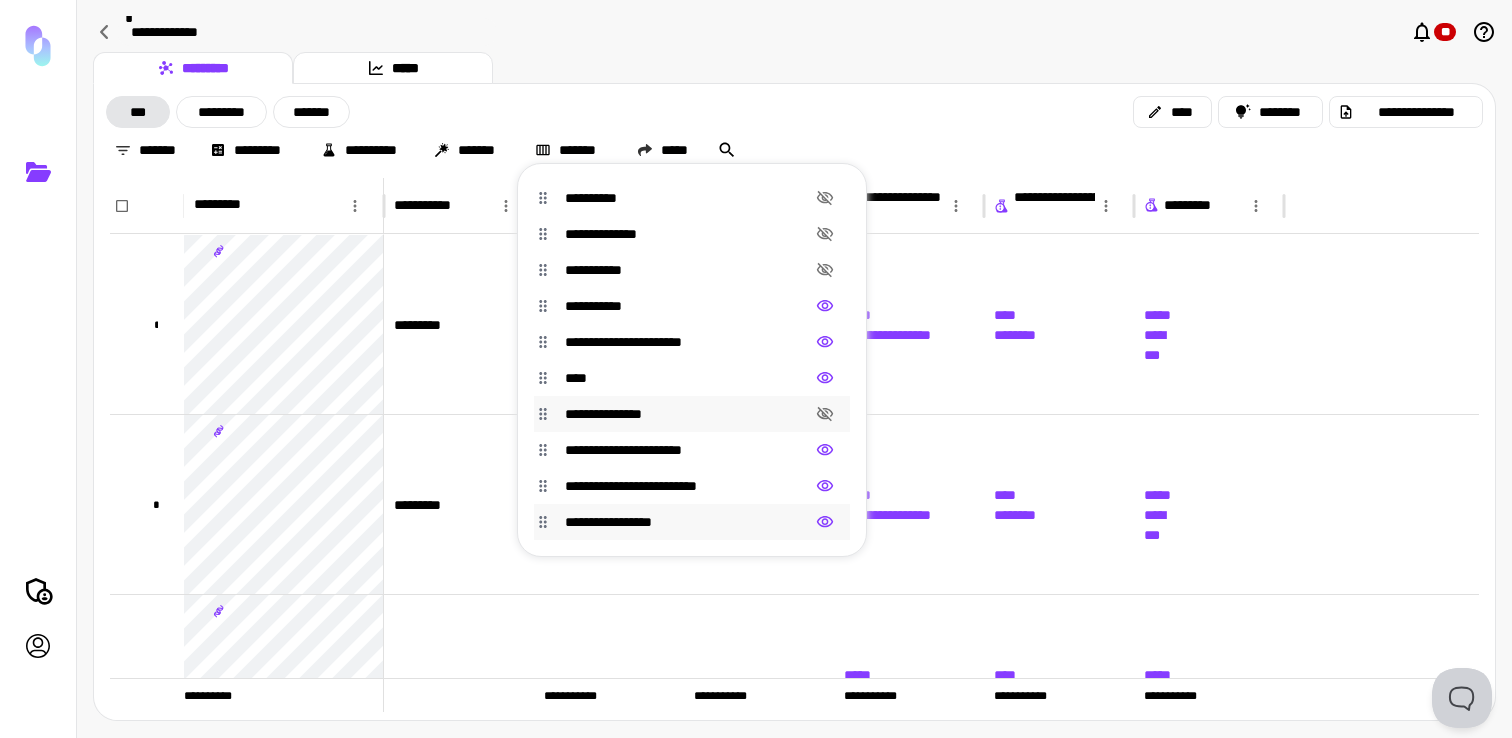 click 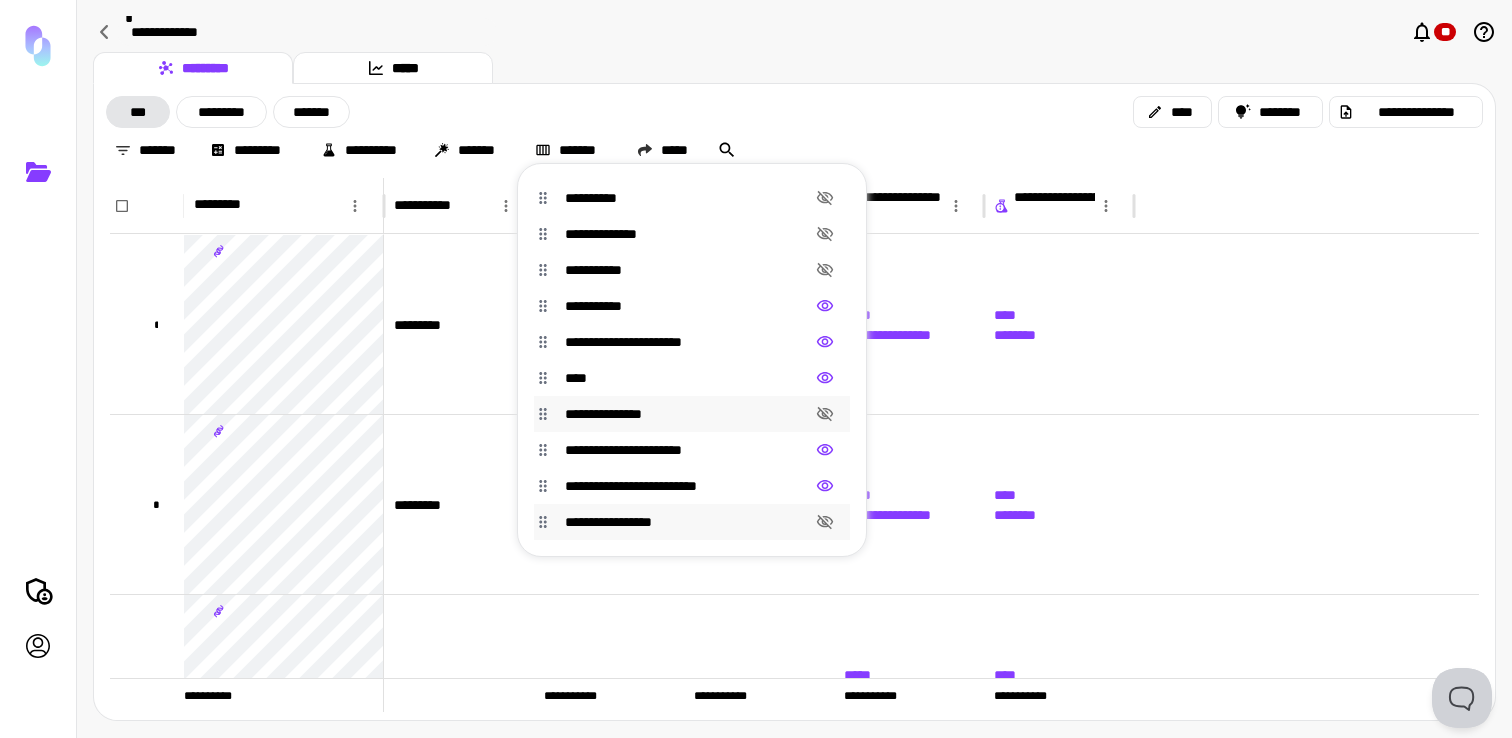 click at bounding box center (756, 369) 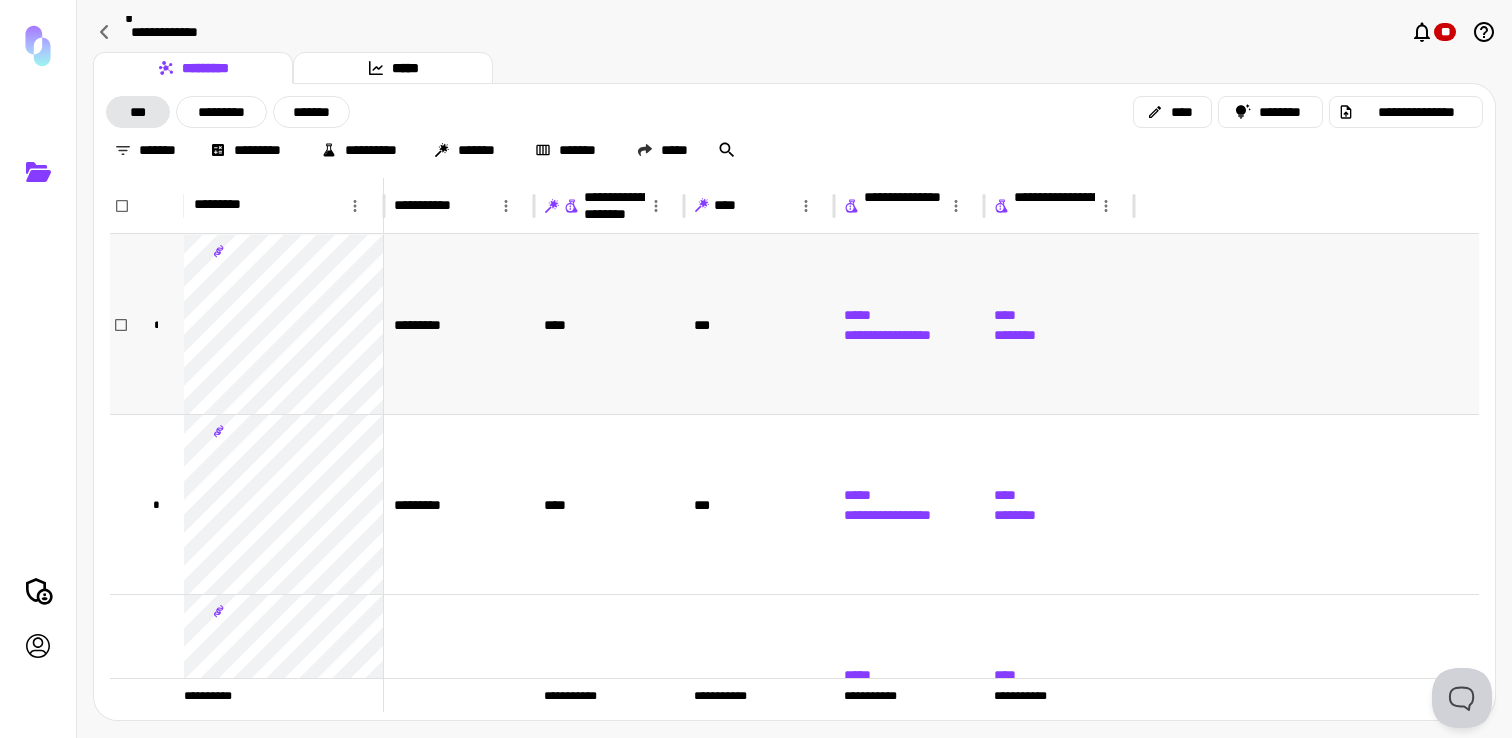 scroll, scrollTop: 623, scrollLeft: 0, axis: vertical 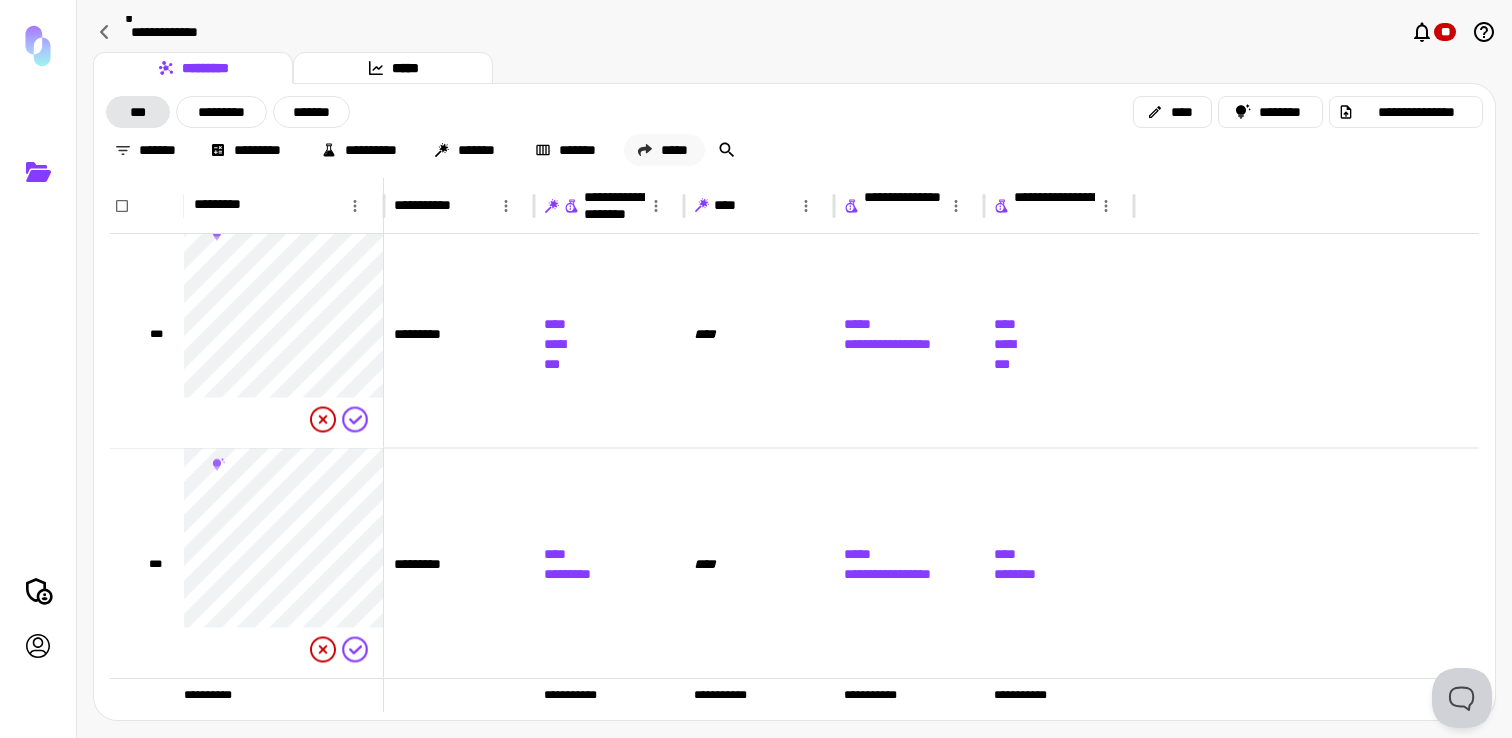 click on "*****" at bounding box center (664, 150) 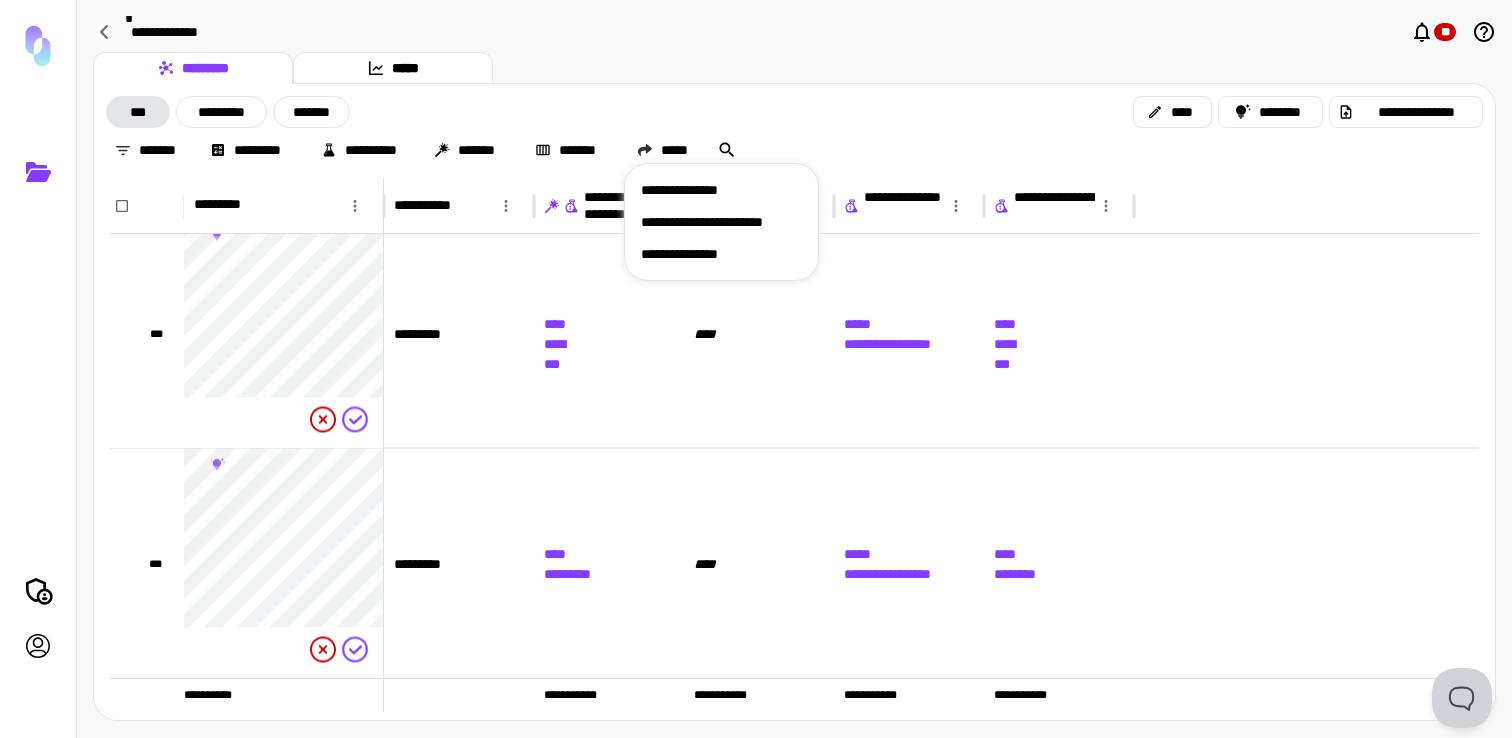 click on "**********" at bounding box center (721, 190) 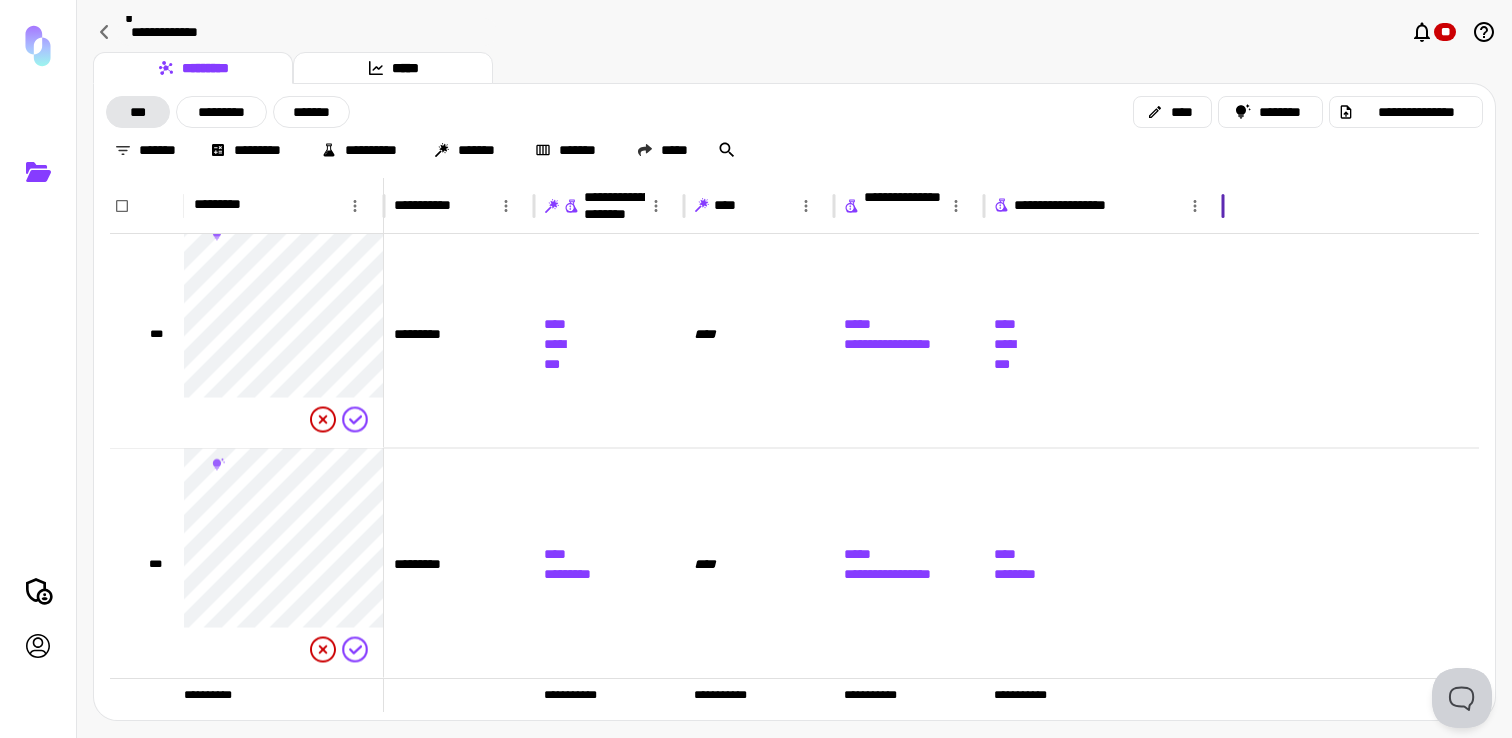 drag, startPoint x: 1132, startPoint y: 212, endPoint x: 1221, endPoint y: 213, distance: 89.005615 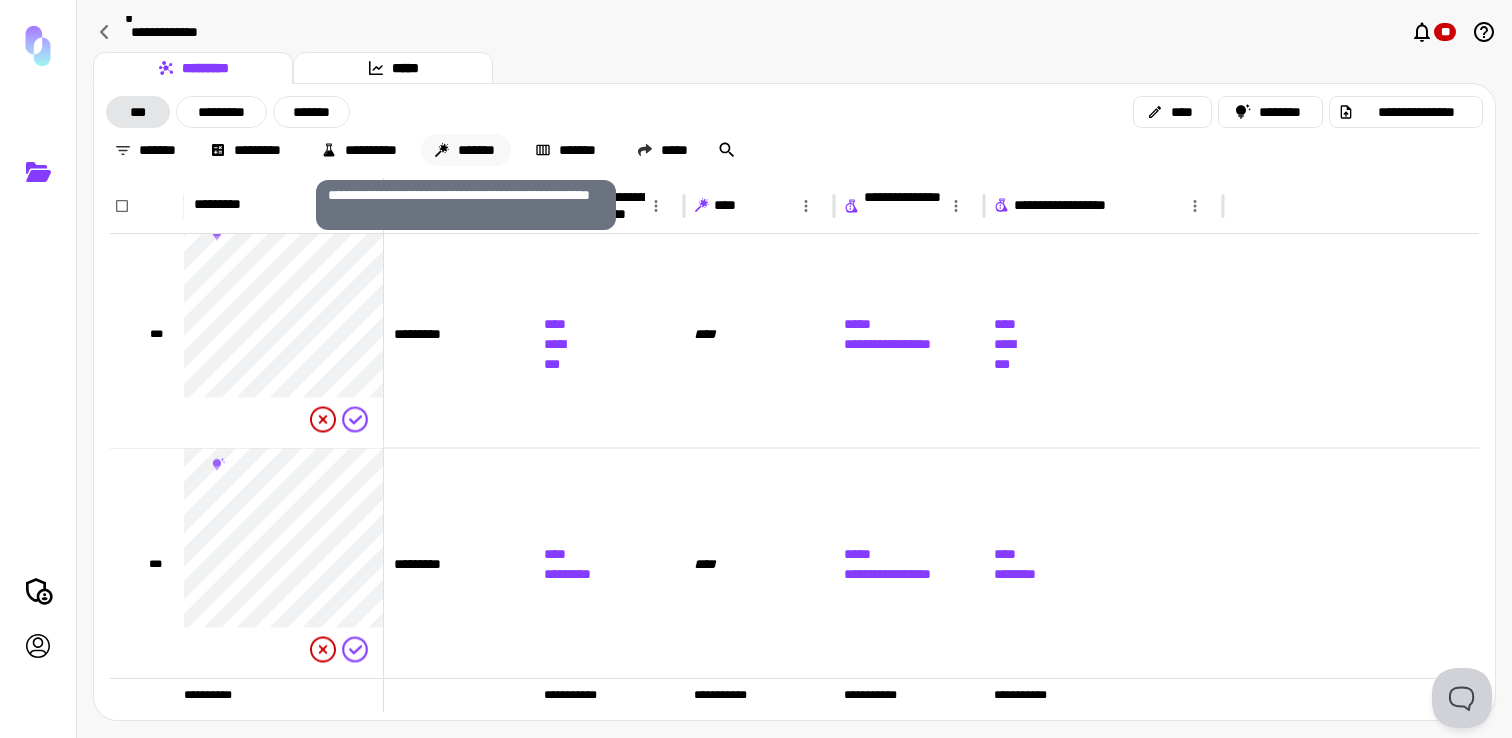 click 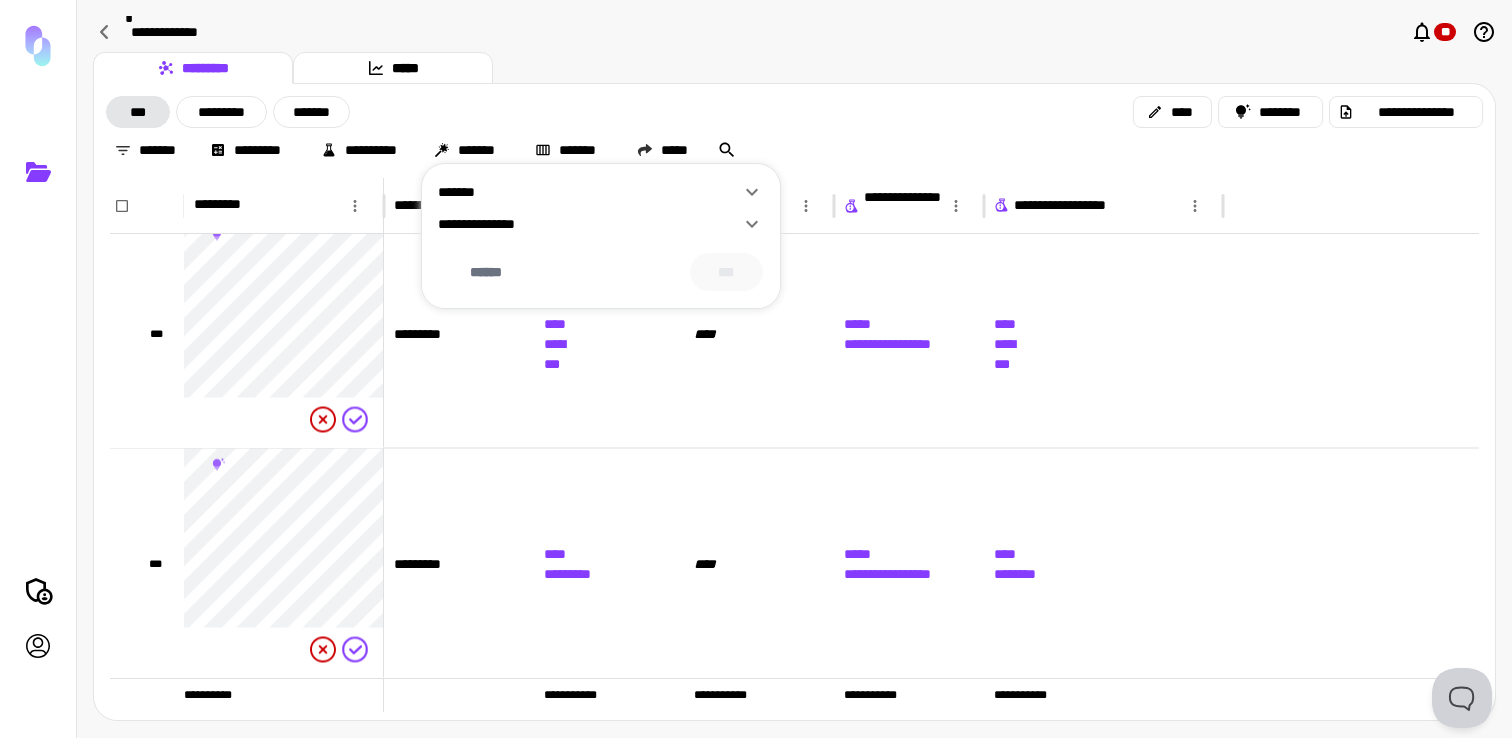 click on "*******" at bounding box center (589, 192) 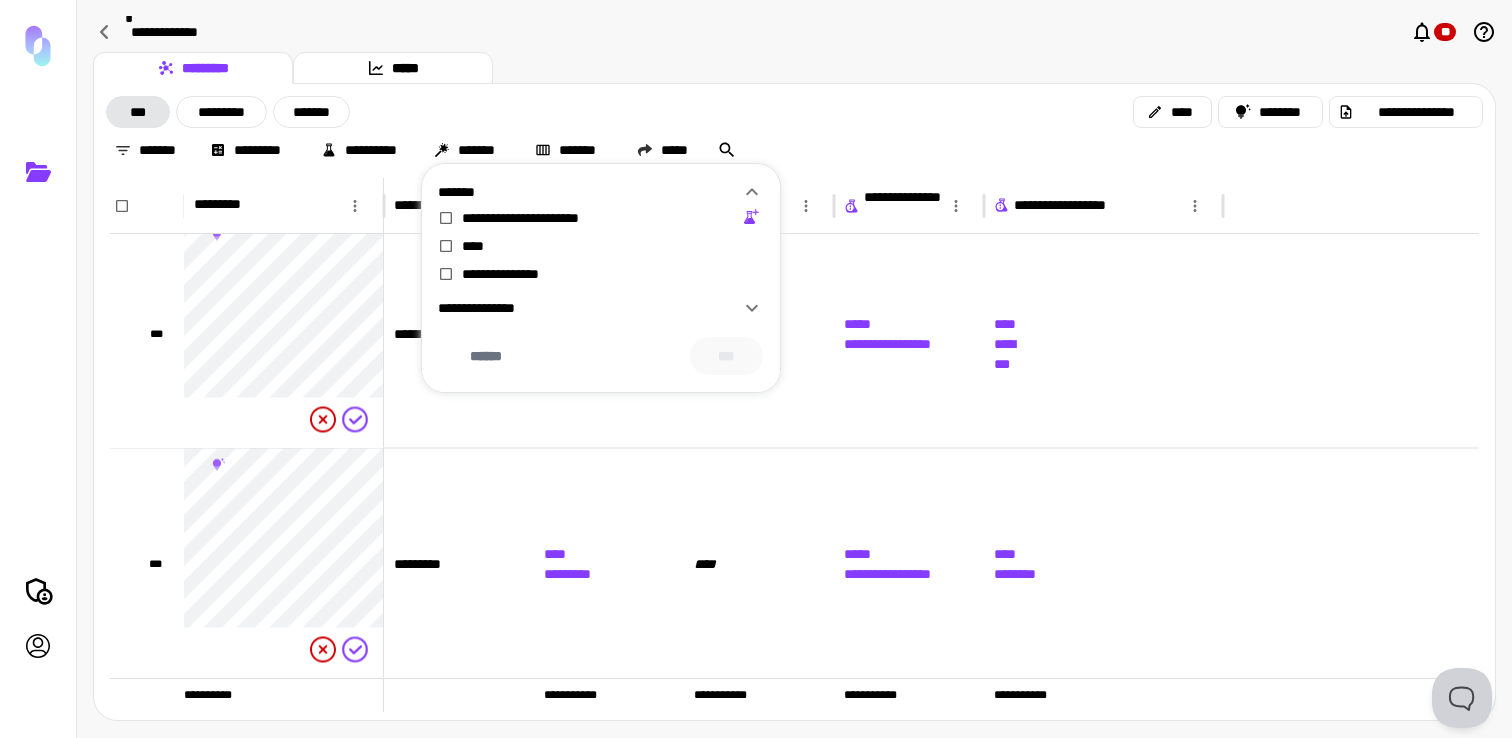 click on "**********" at bounding box center (589, 308) 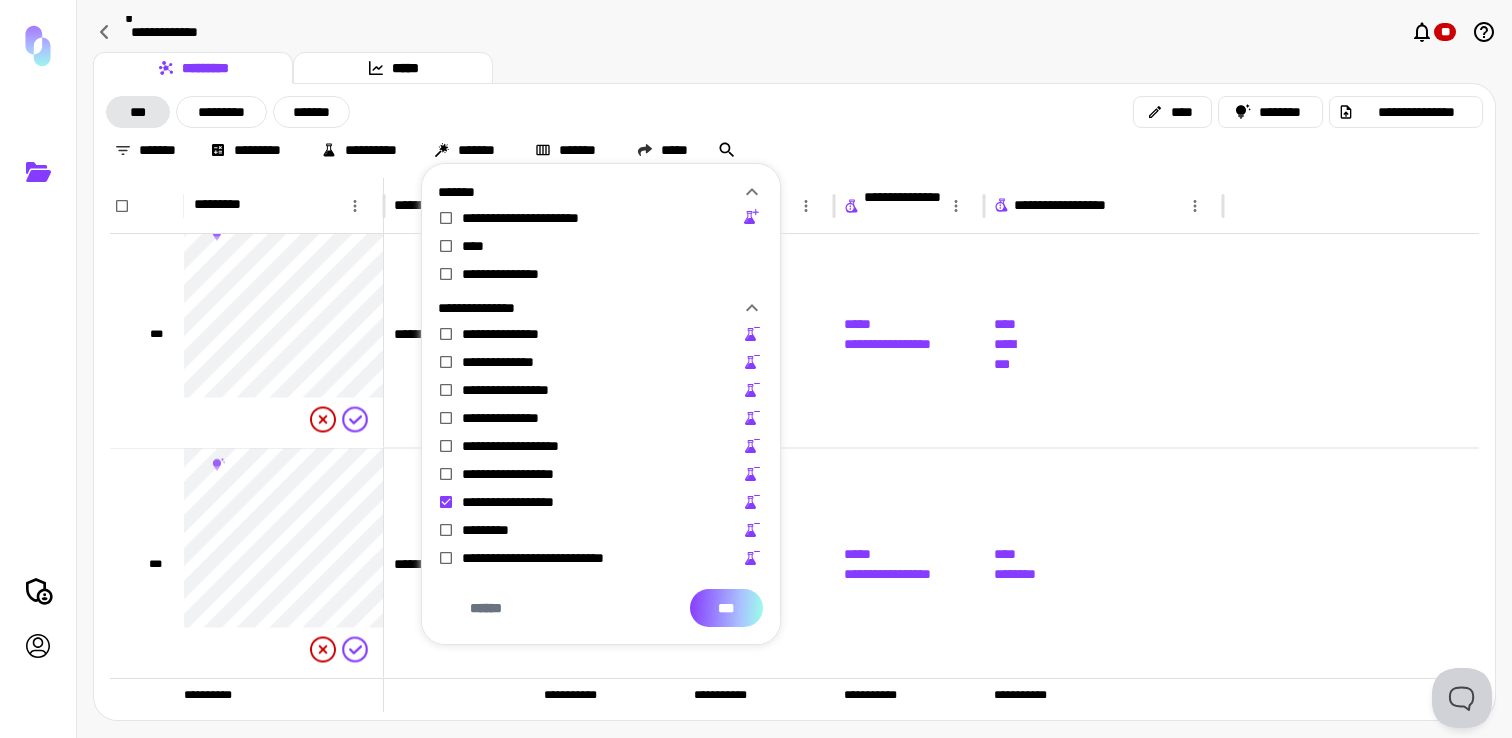click on "***" at bounding box center [726, 608] 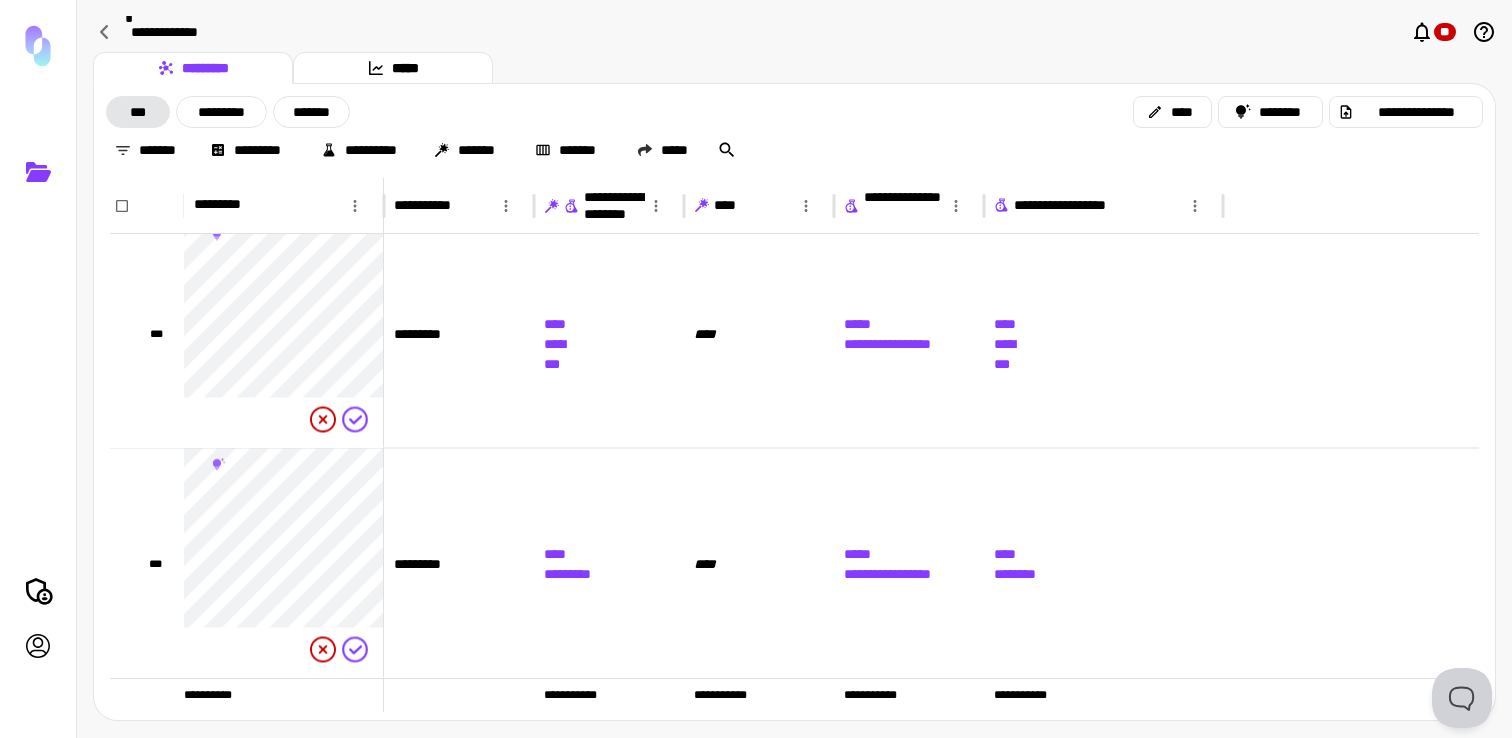type 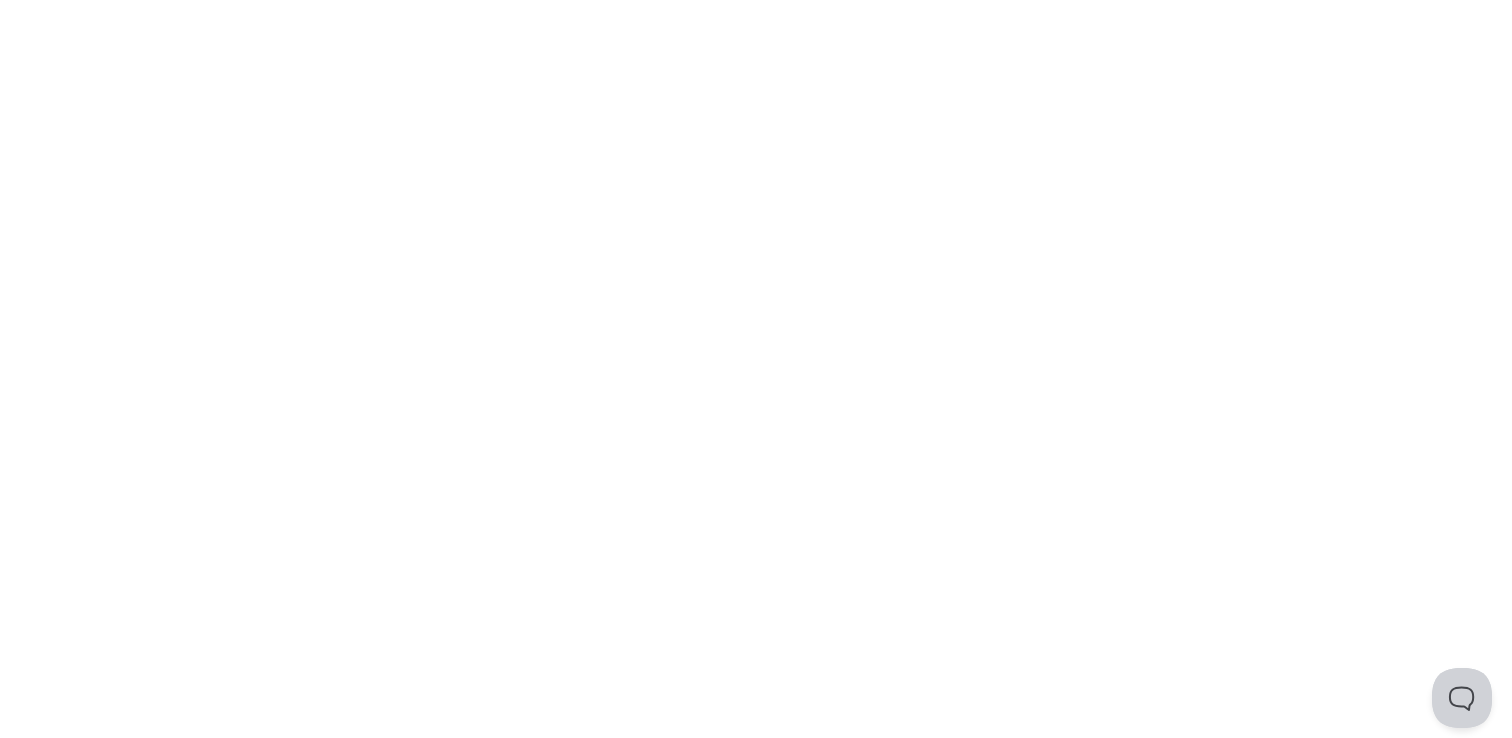 scroll, scrollTop: 0, scrollLeft: 0, axis: both 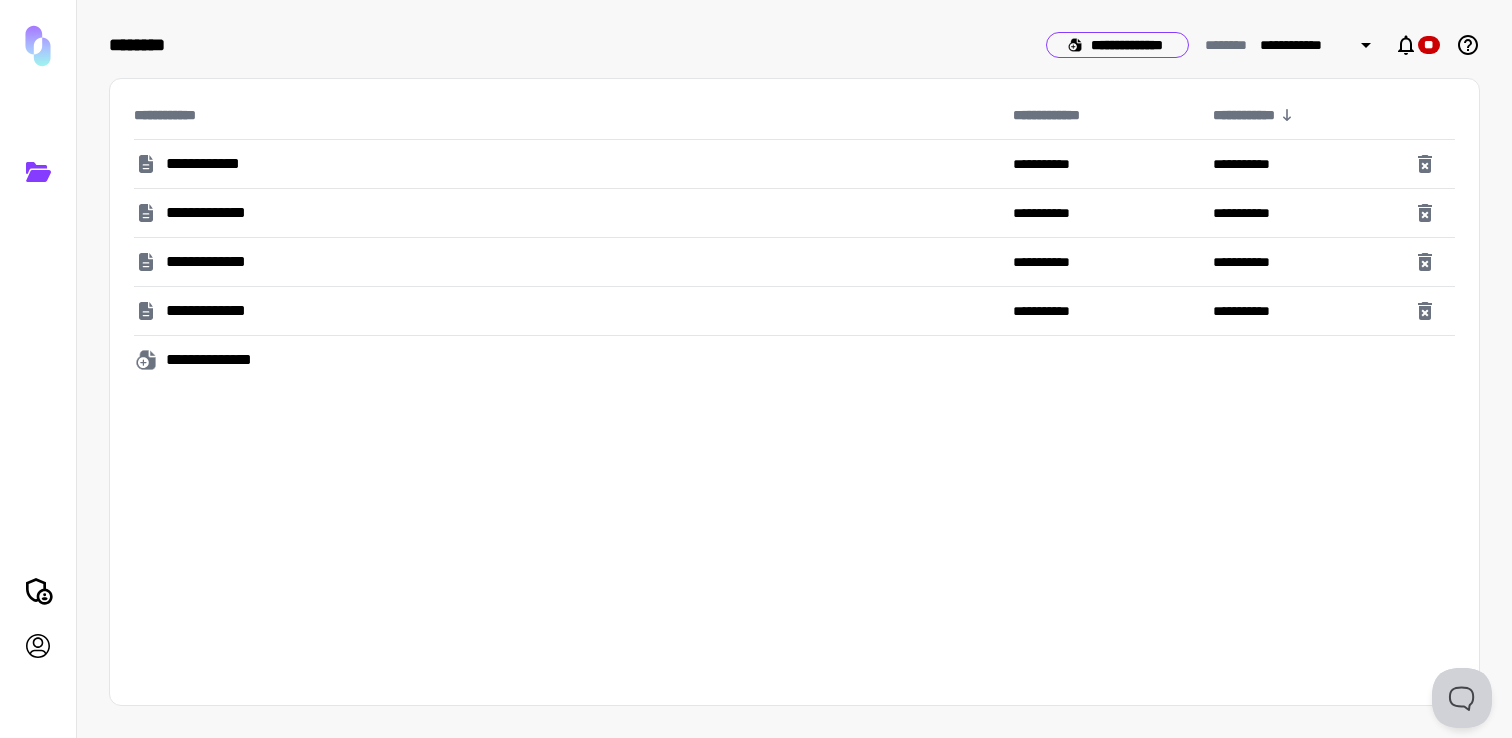 click on "**********" at bounding box center (1117, 45) 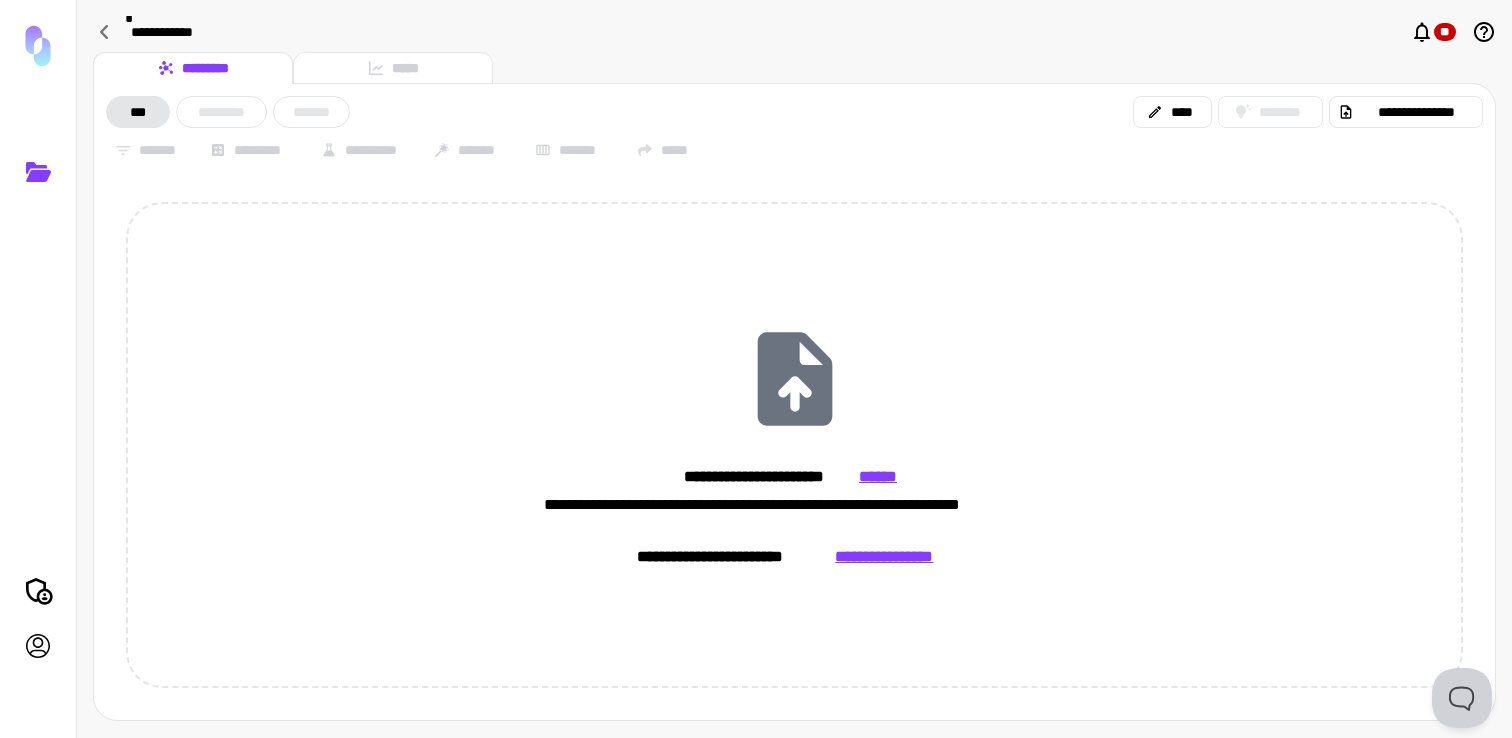 click on "**********" at bounding box center [307, 32] 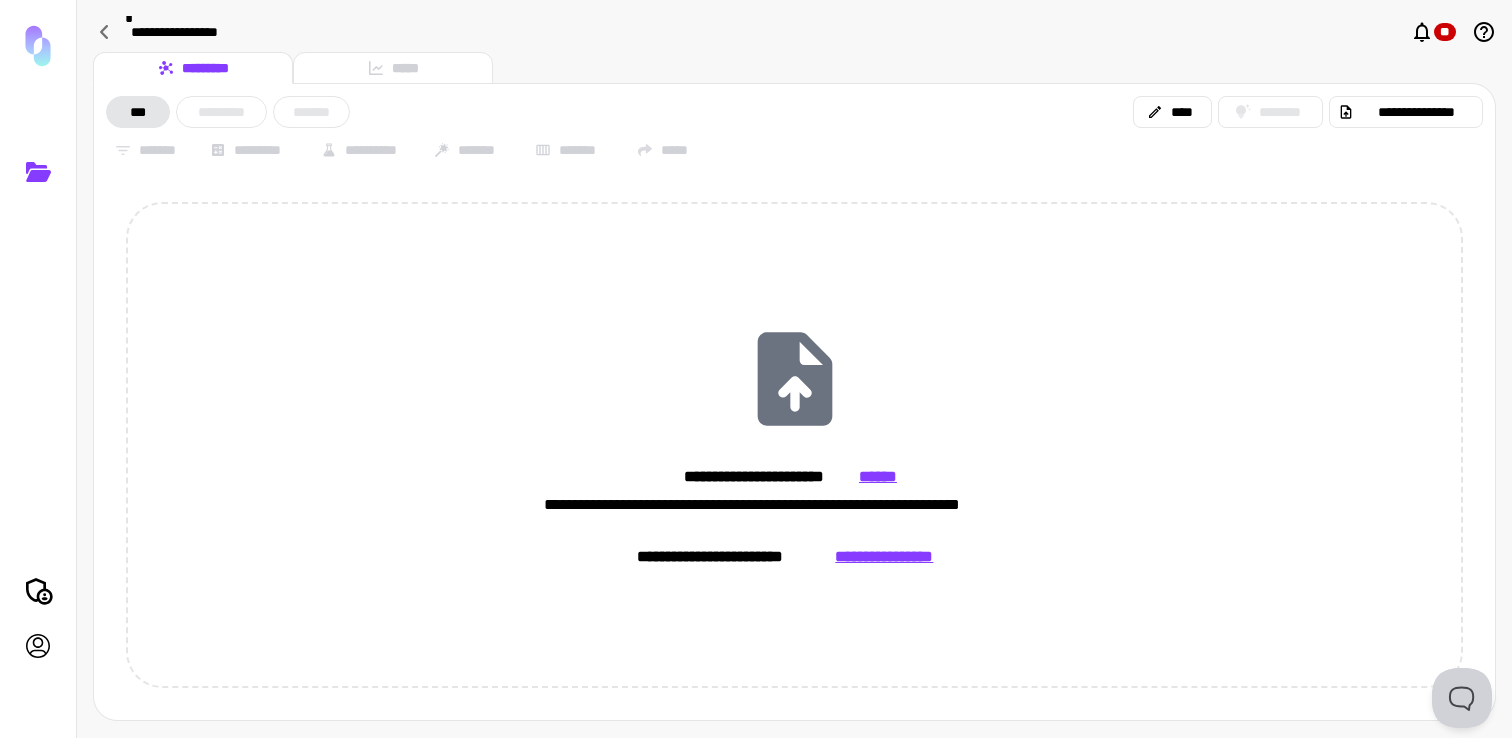 type on "**********" 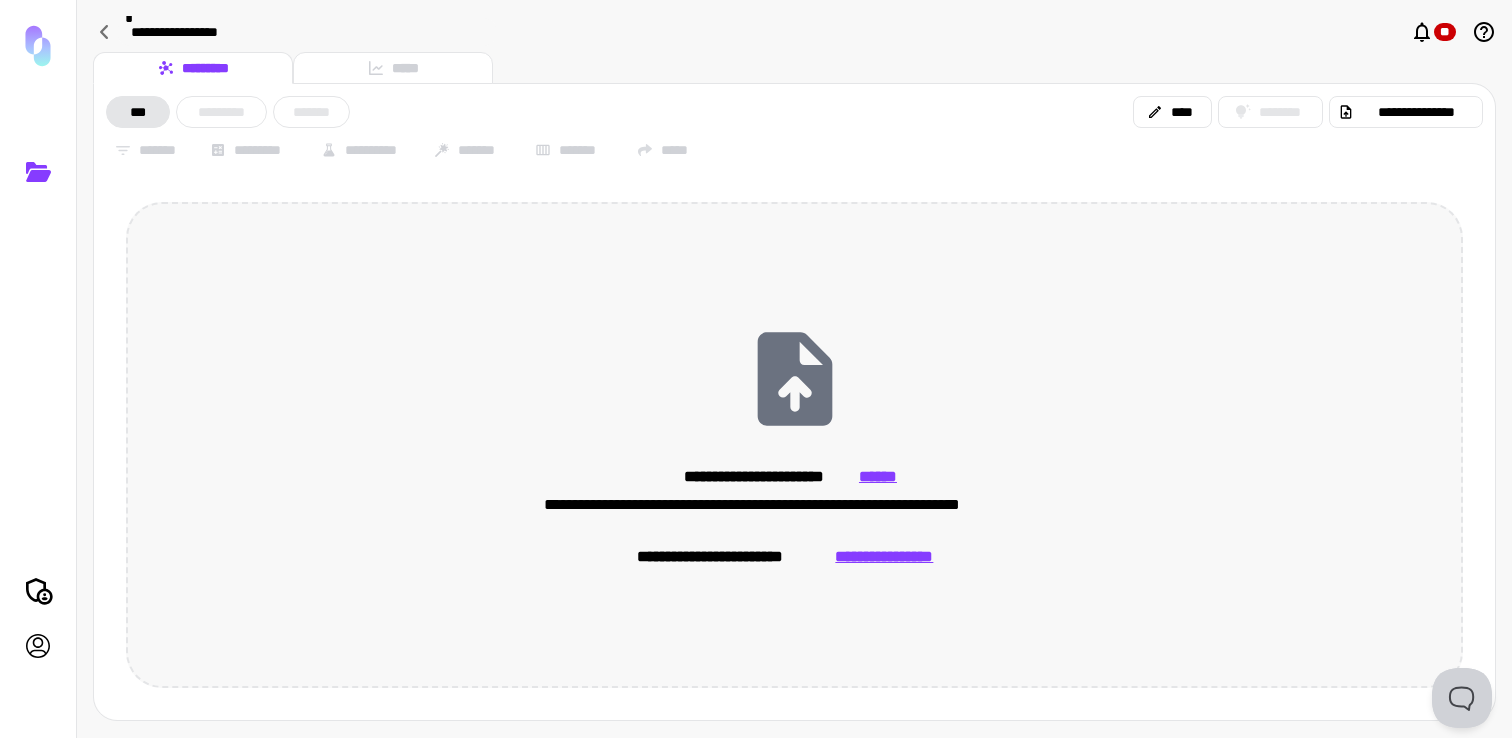 click on "**********" at bounding box center [794, 445] 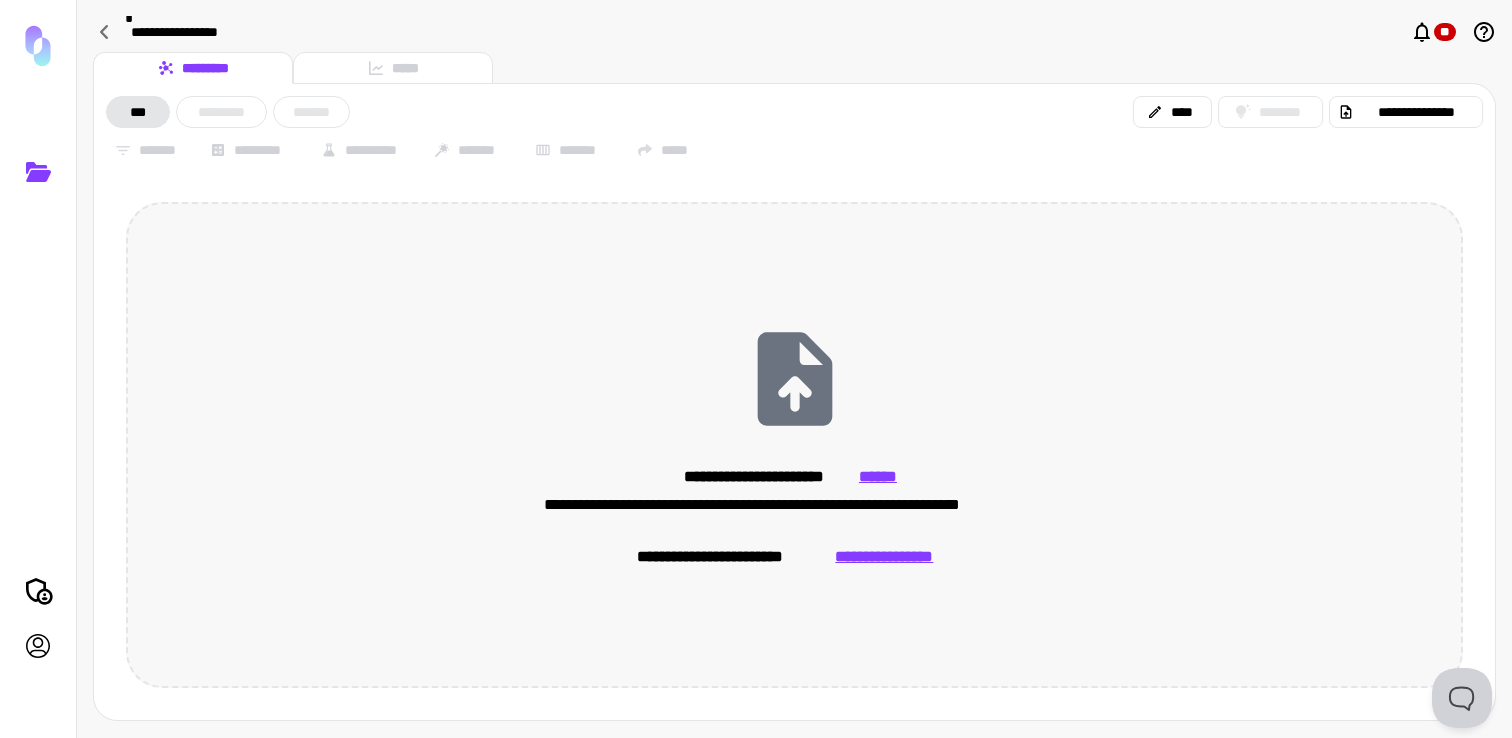 click on "**********" at bounding box center [884, 557] 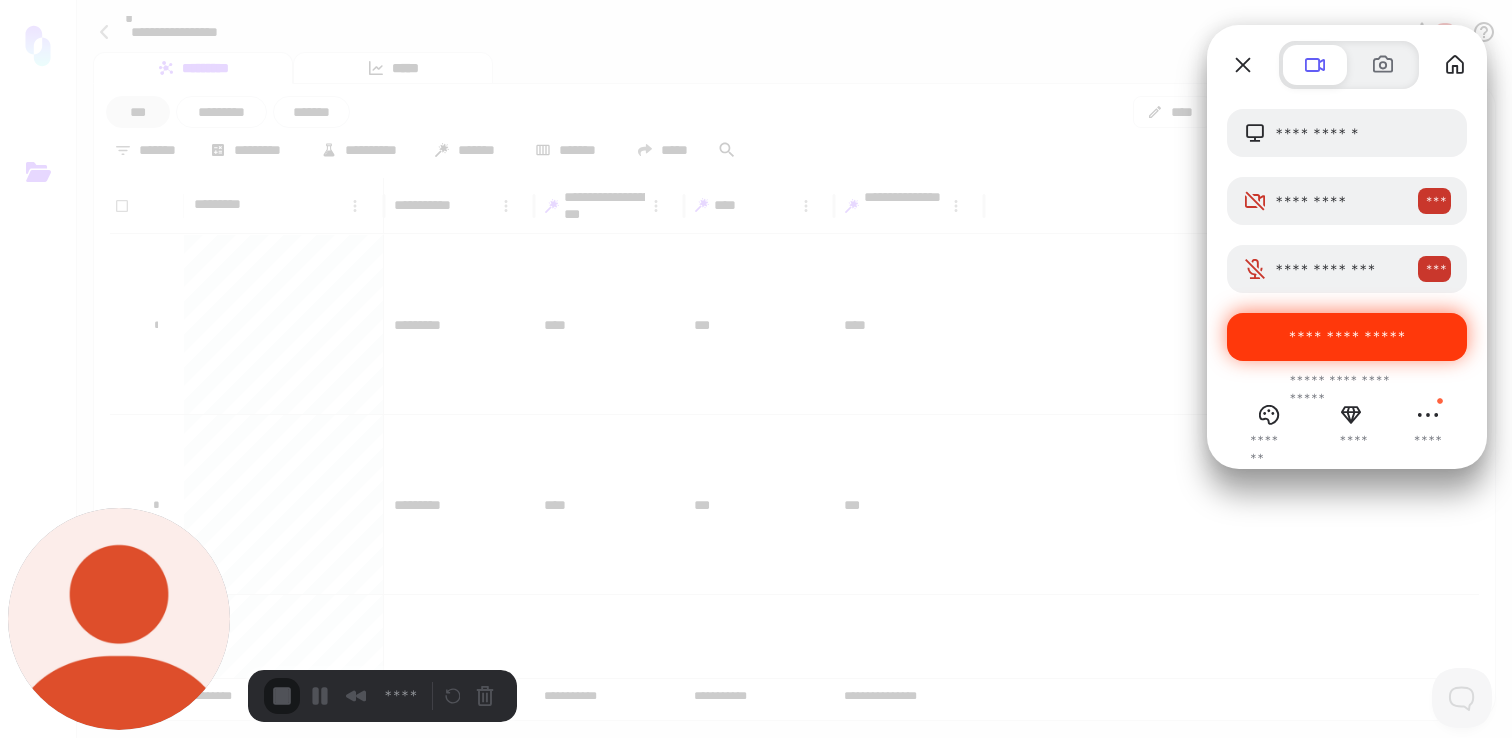 click on "**********" at bounding box center (1347, 336) 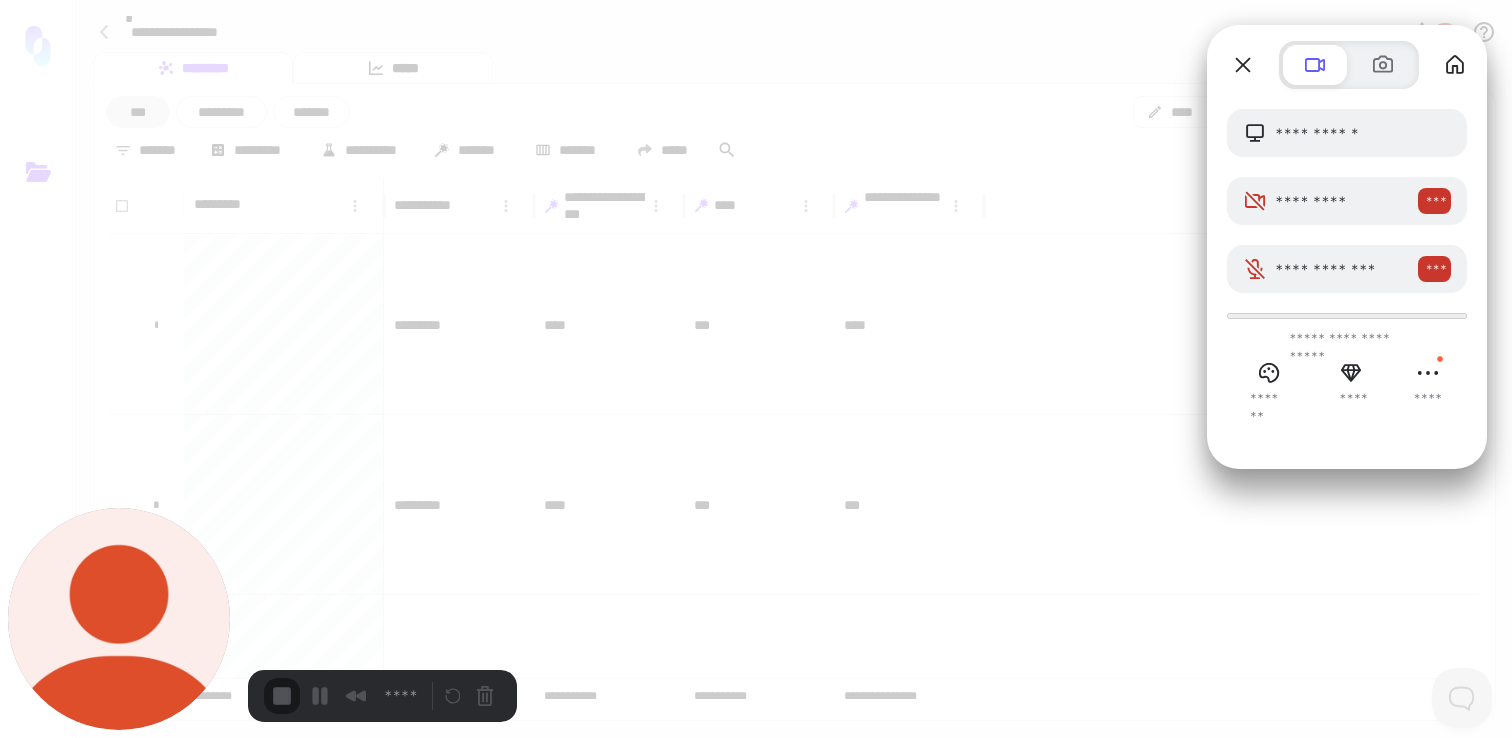 click on "**********" at bounding box center (352, 1648) 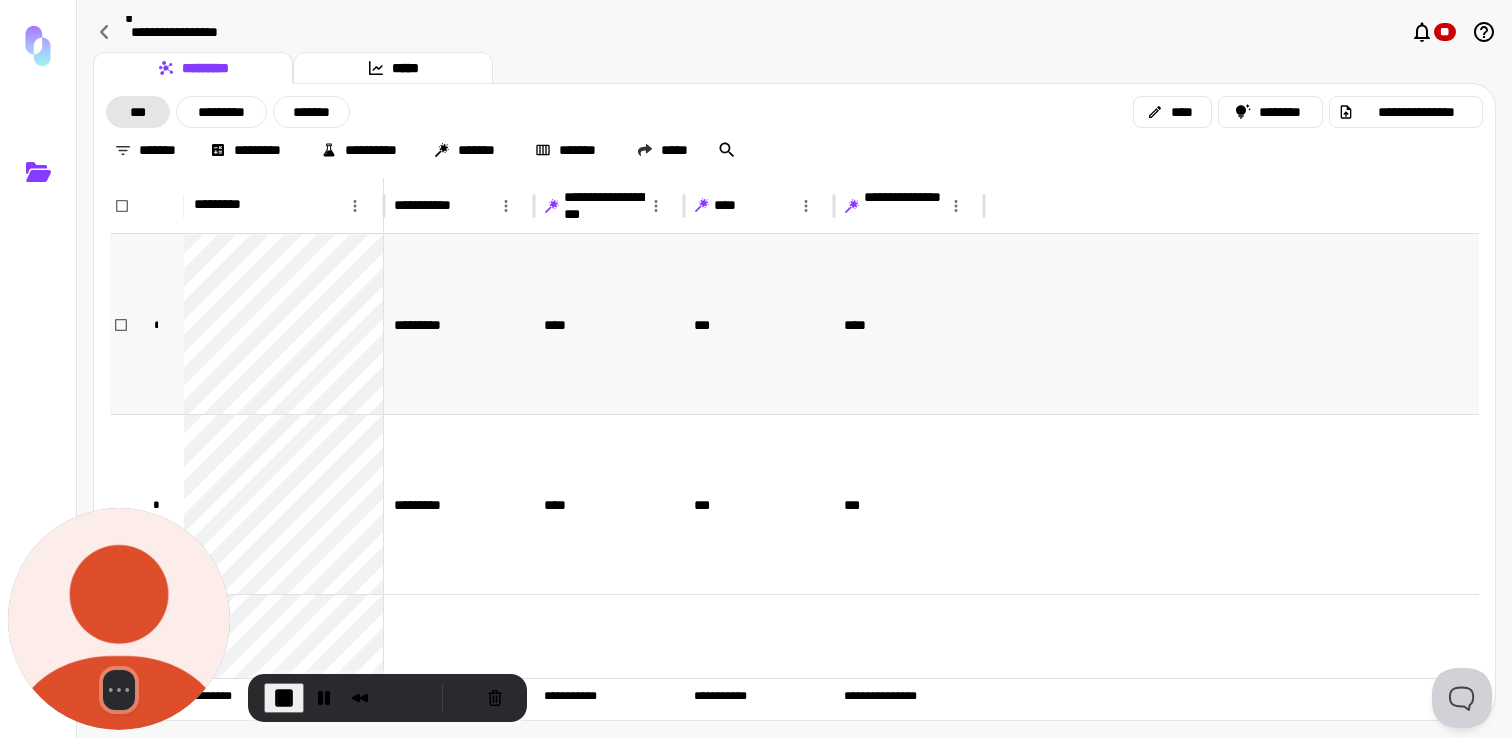 scroll, scrollTop: 1972, scrollLeft: 0, axis: vertical 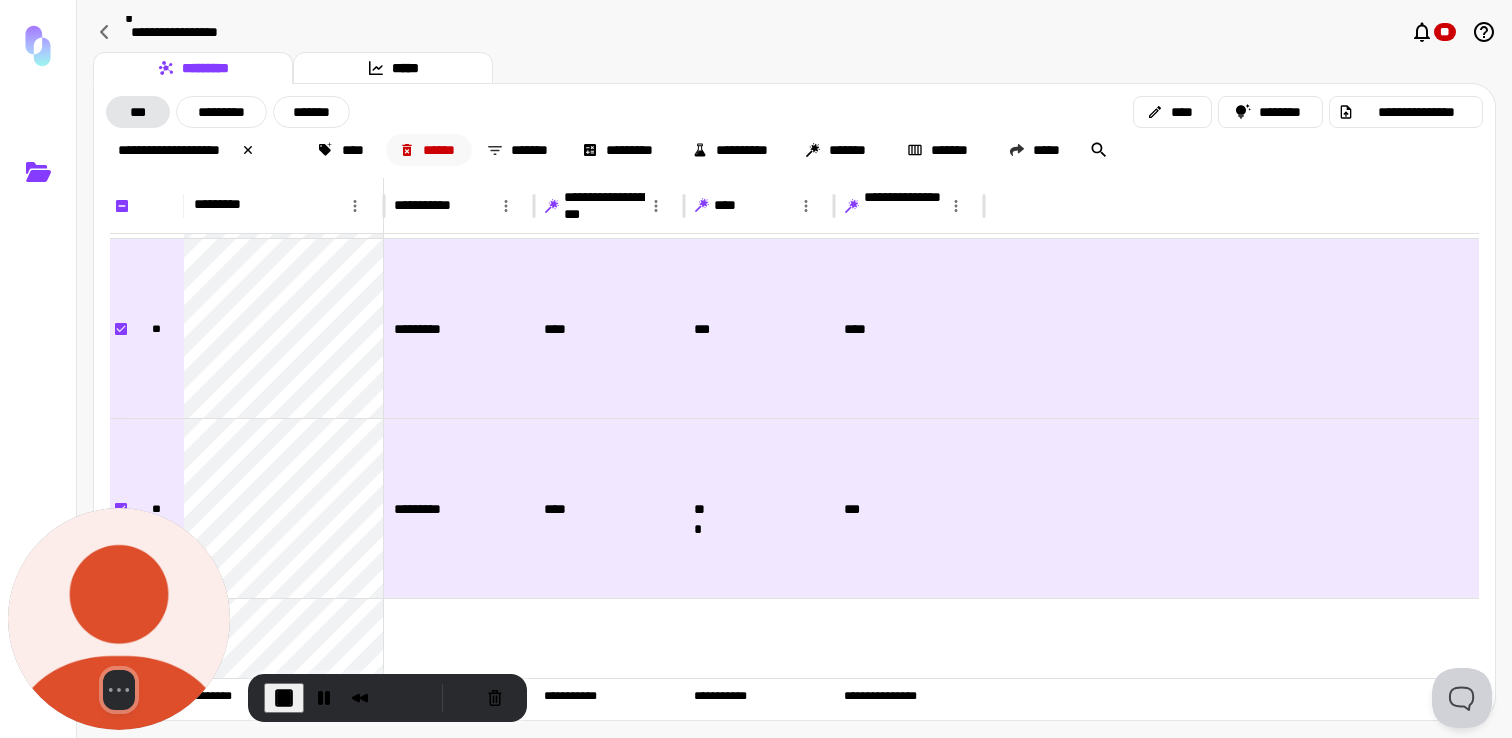 click on "******" at bounding box center [429, 150] 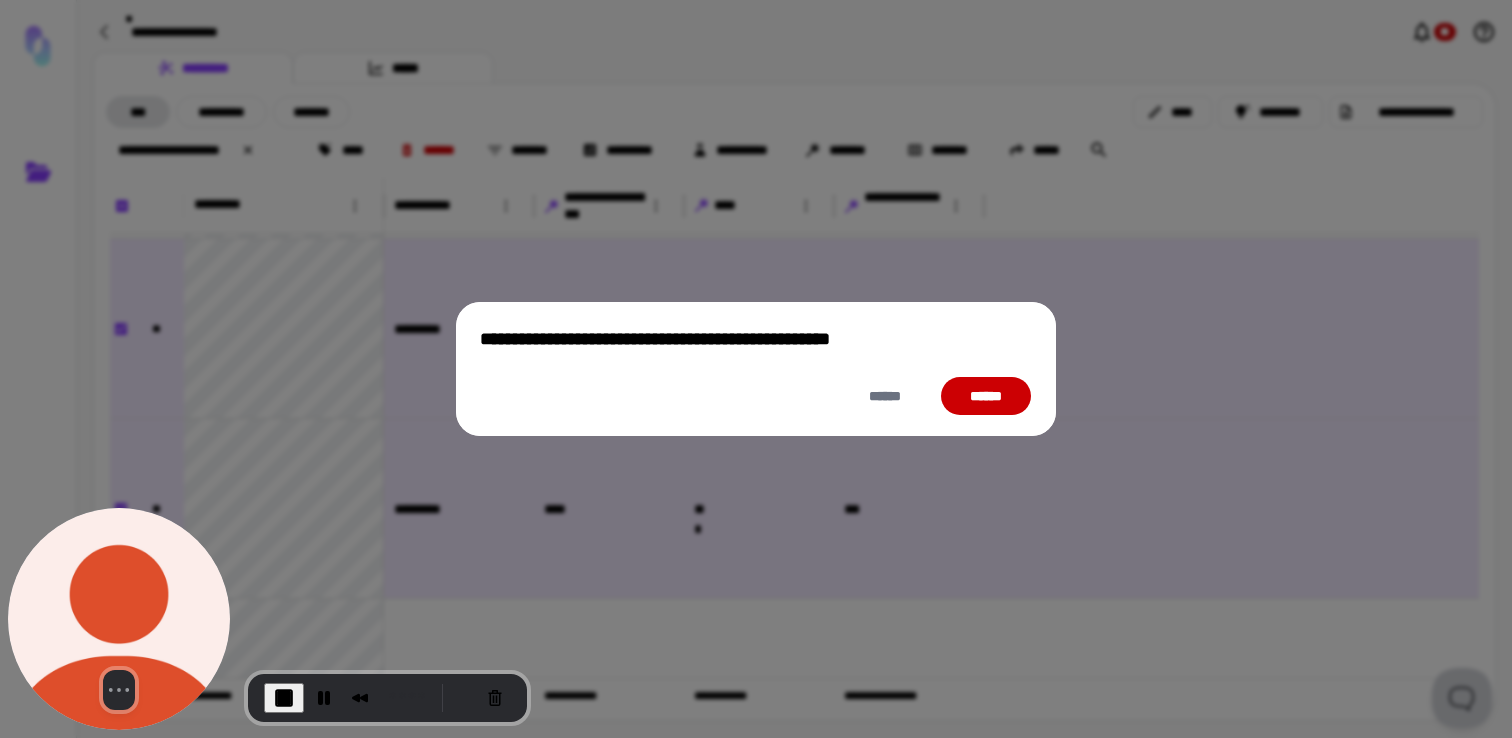 click on "******" at bounding box center (986, 396) 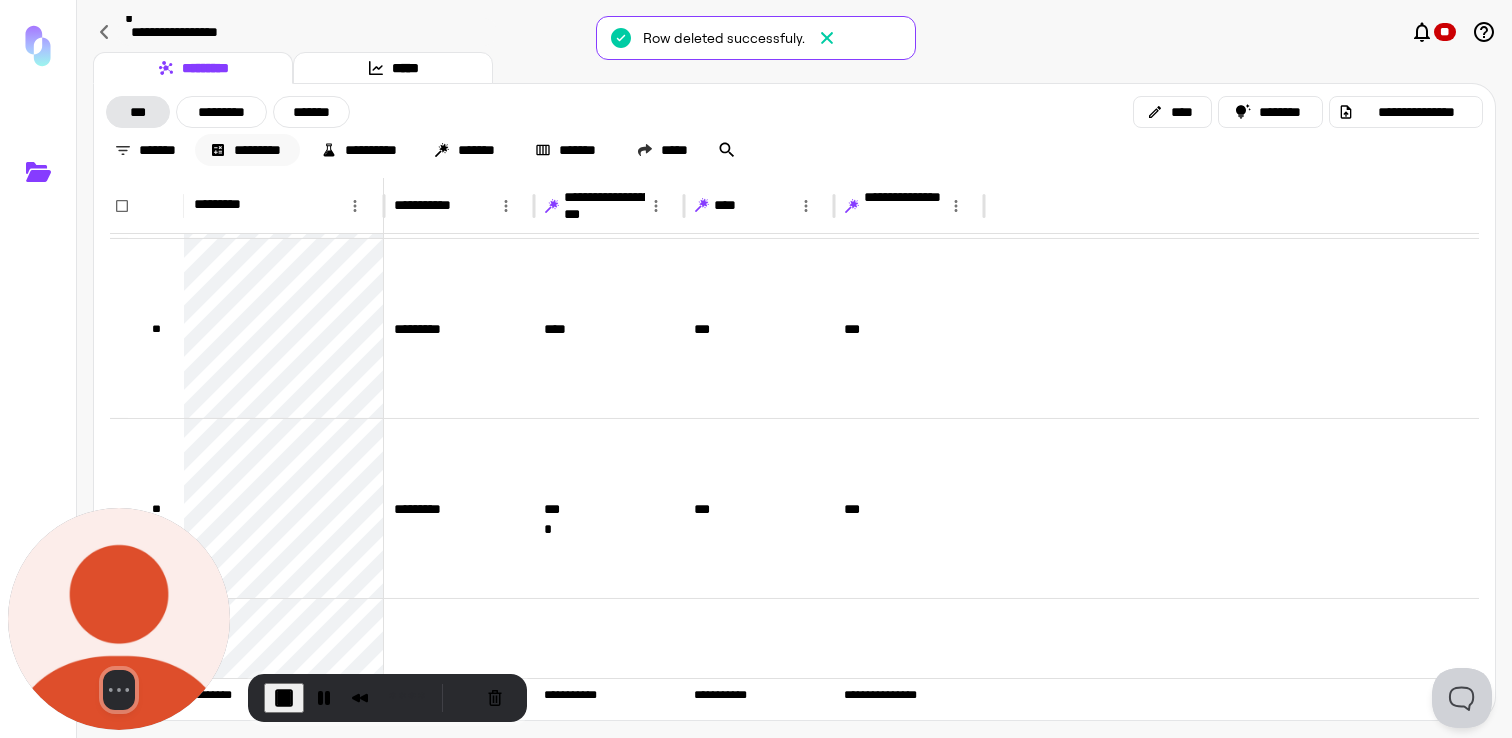 click on "*********" at bounding box center [247, 150] 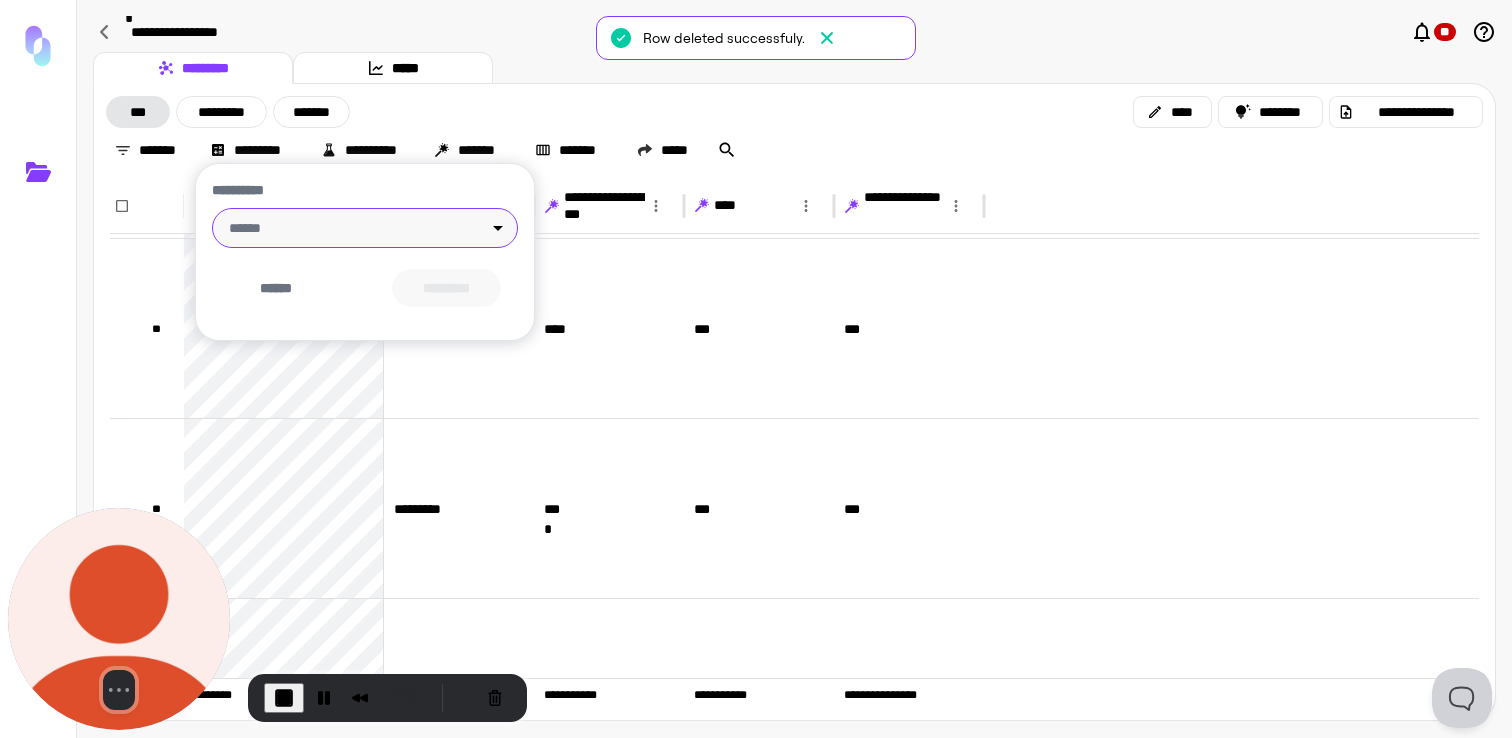 click on "**********" at bounding box center [756, 369] 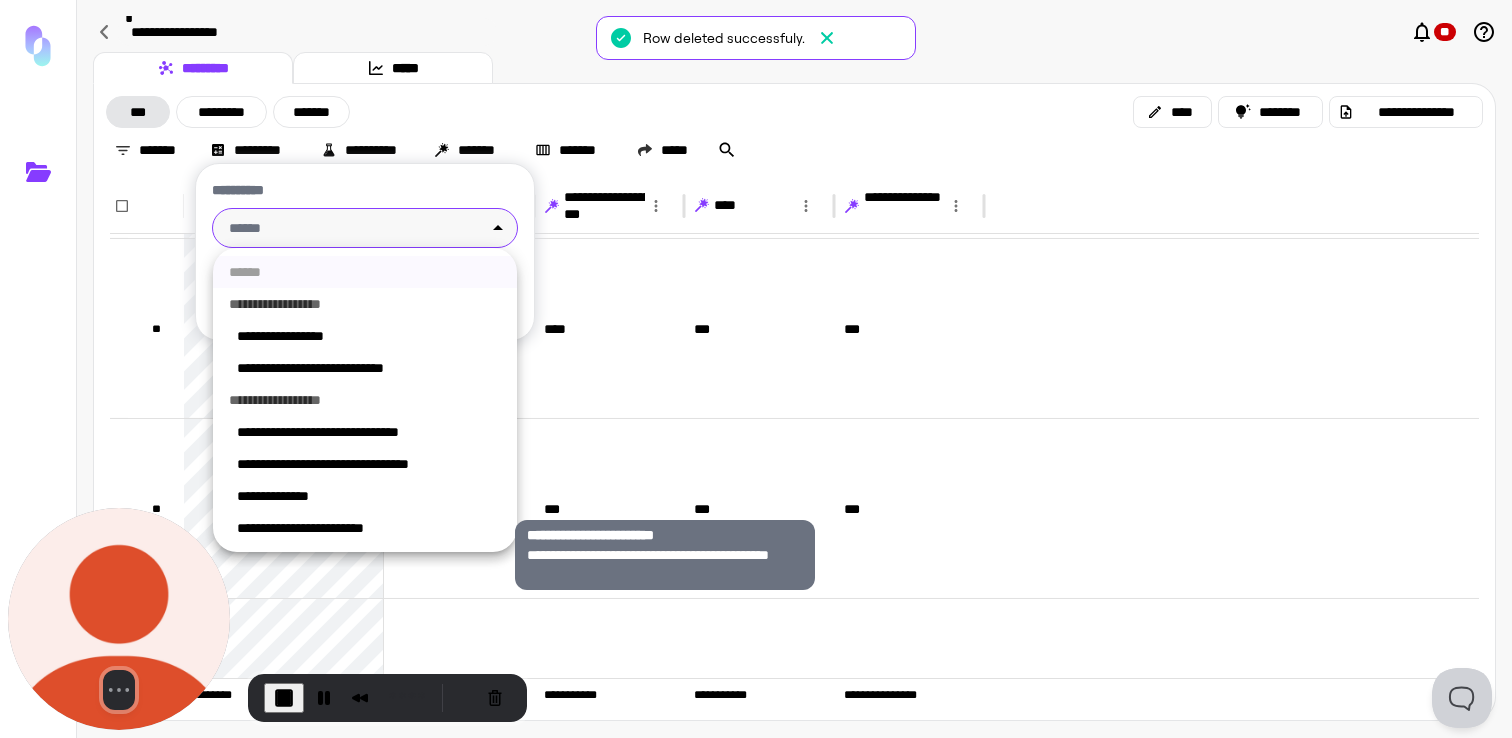 click on "**********" at bounding box center [369, 528] 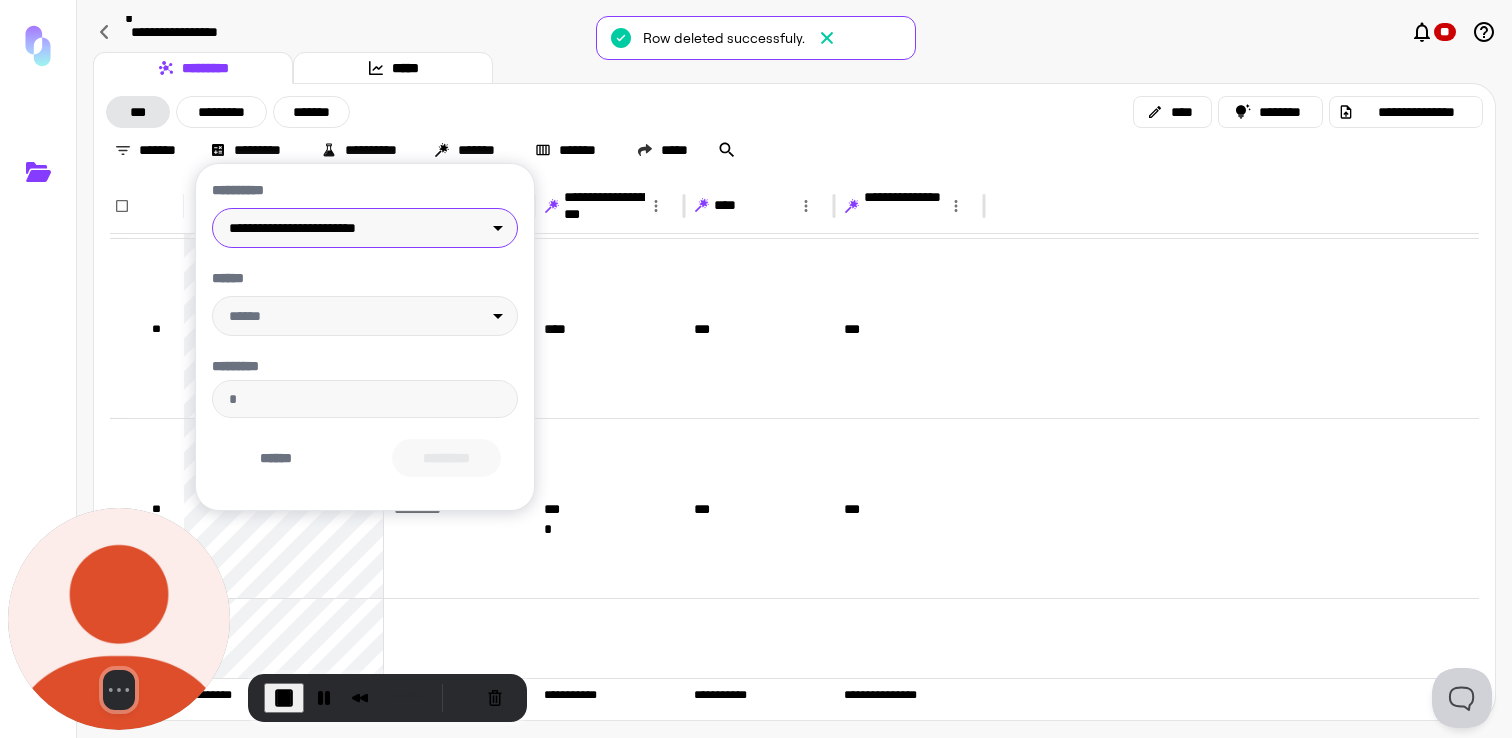 click on "******" at bounding box center [365, 278] 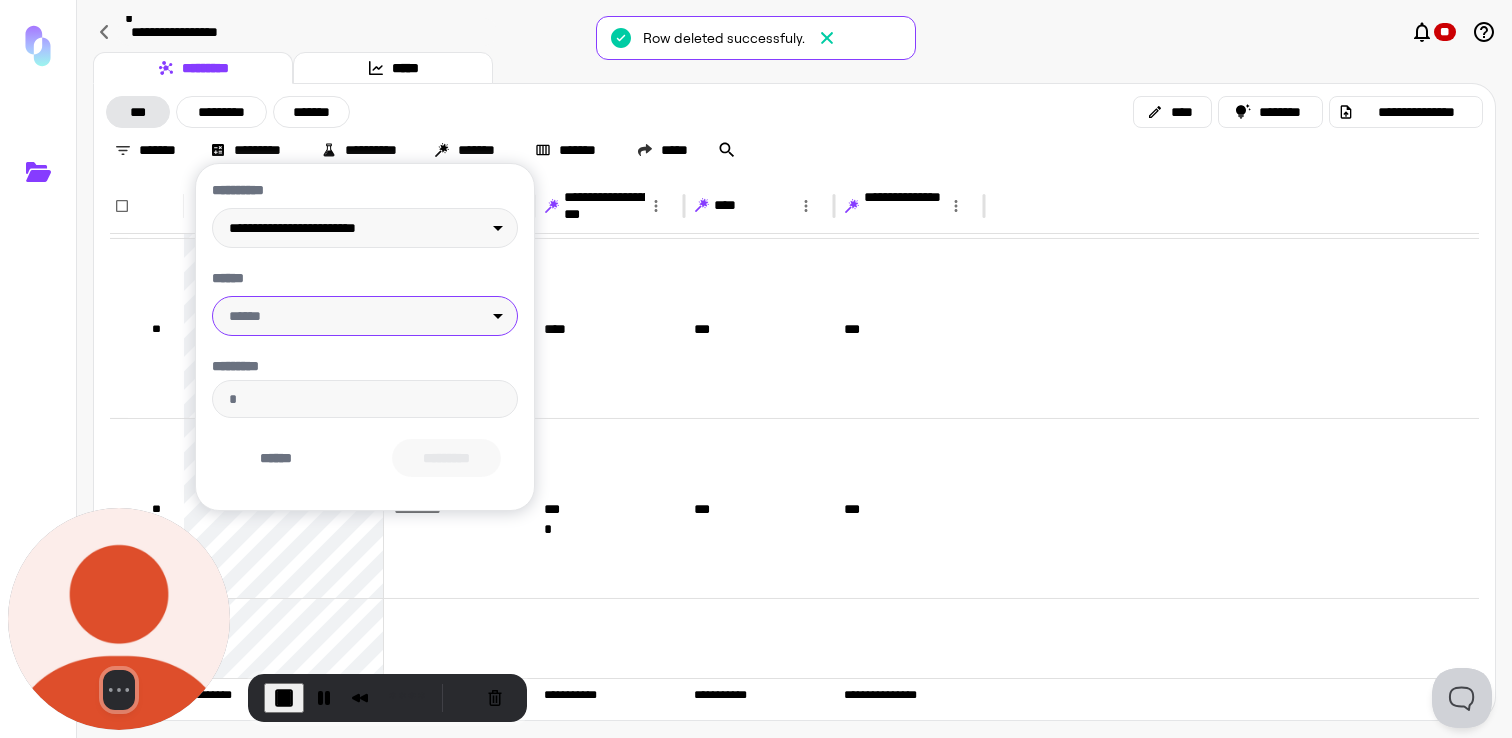 click on "**********" at bounding box center (756, 369) 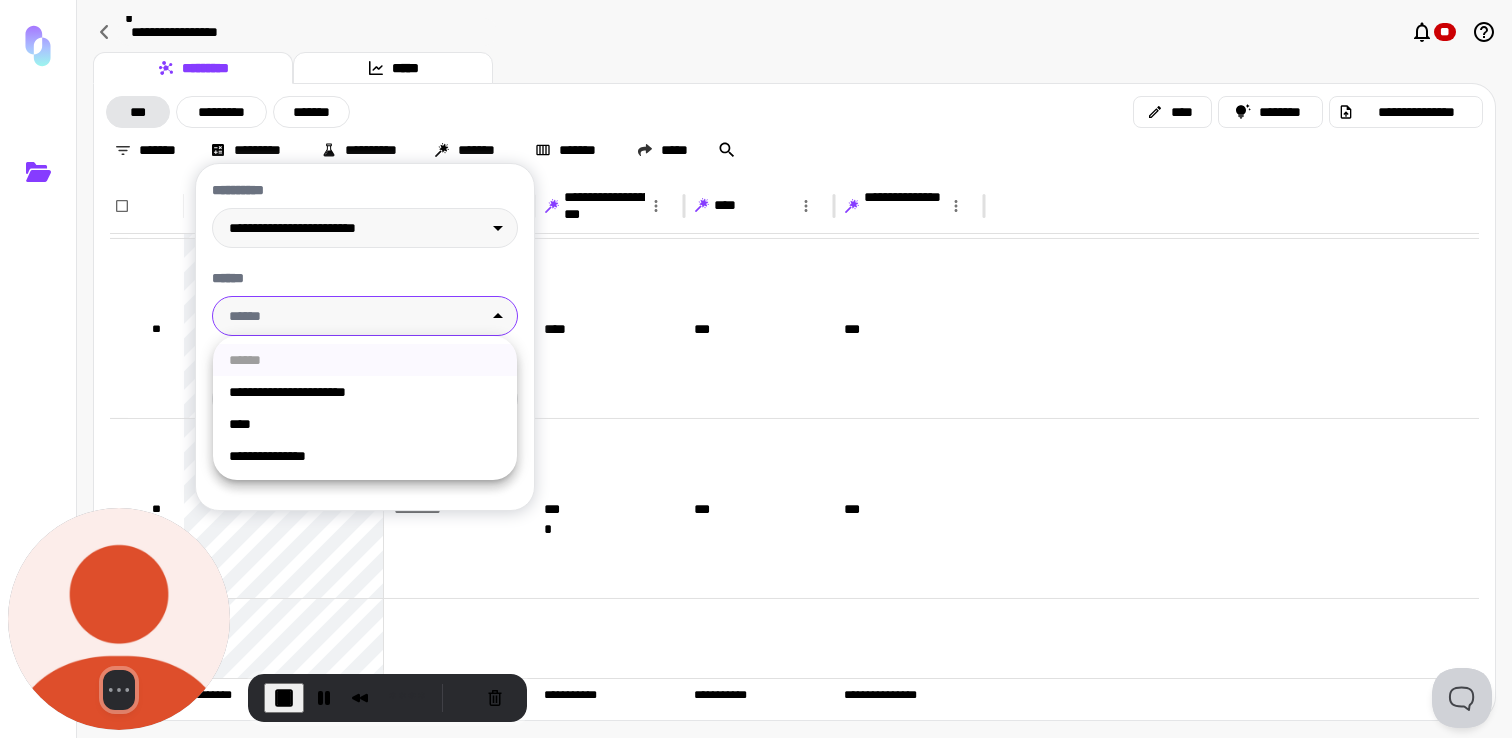 click on "**********" at bounding box center [365, 456] 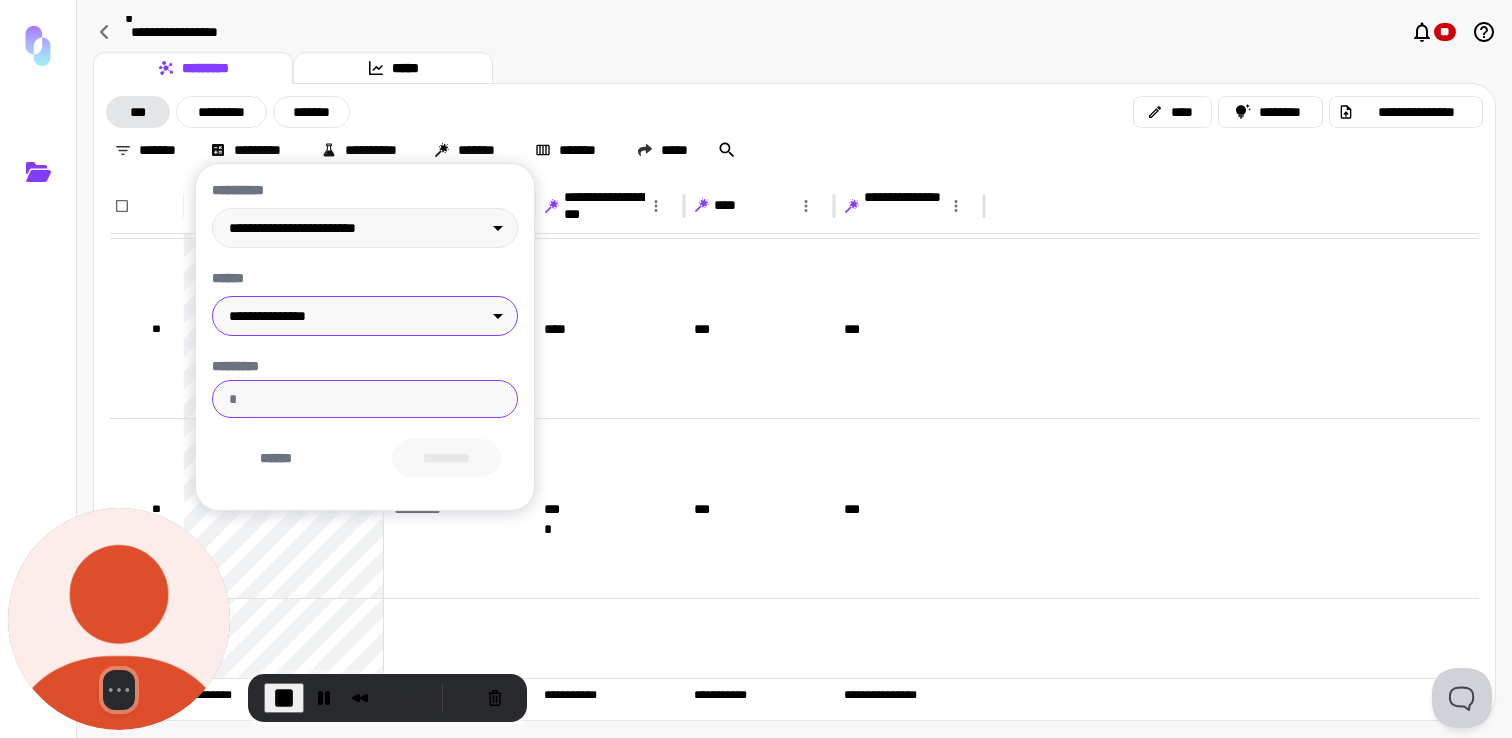 click on "*********" at bounding box center (365, 399) 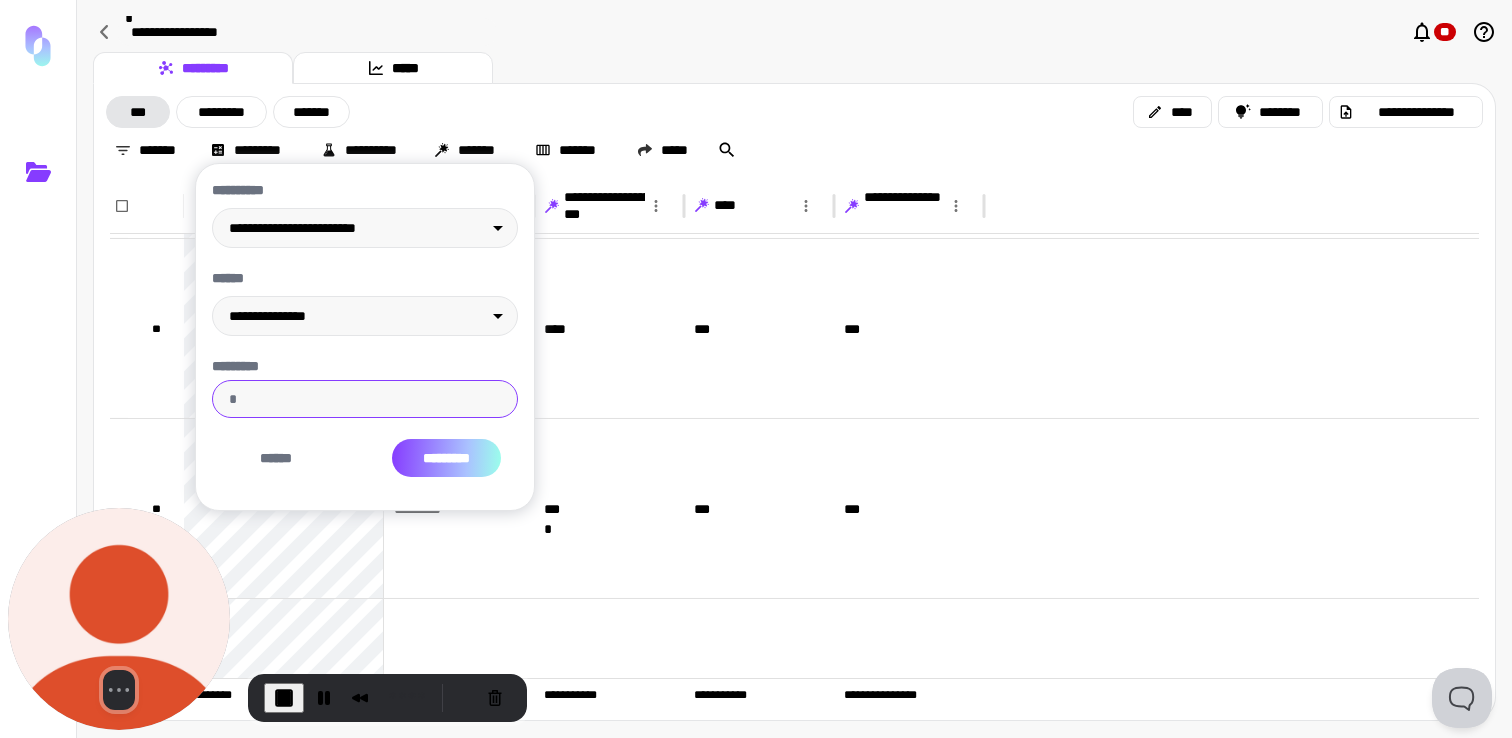 type on "***" 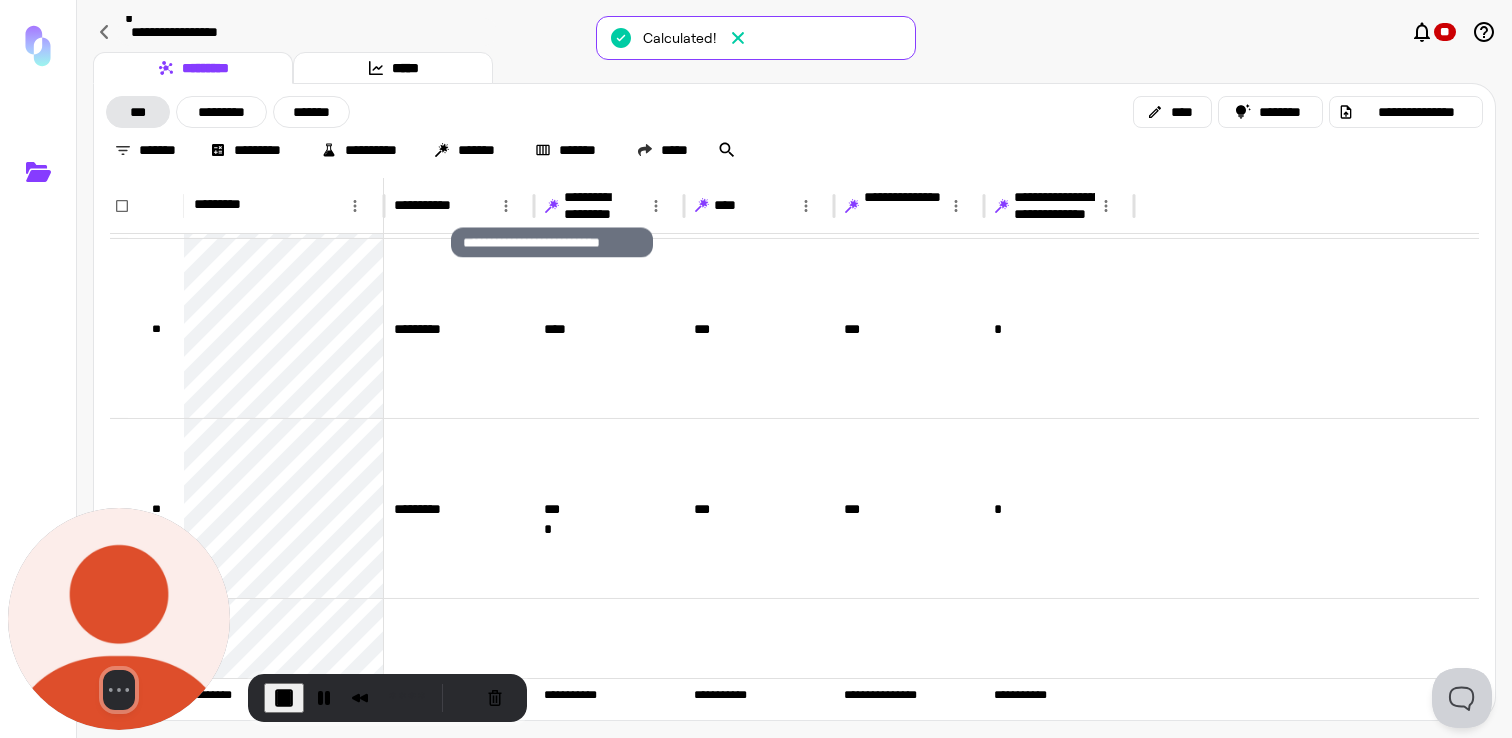 click 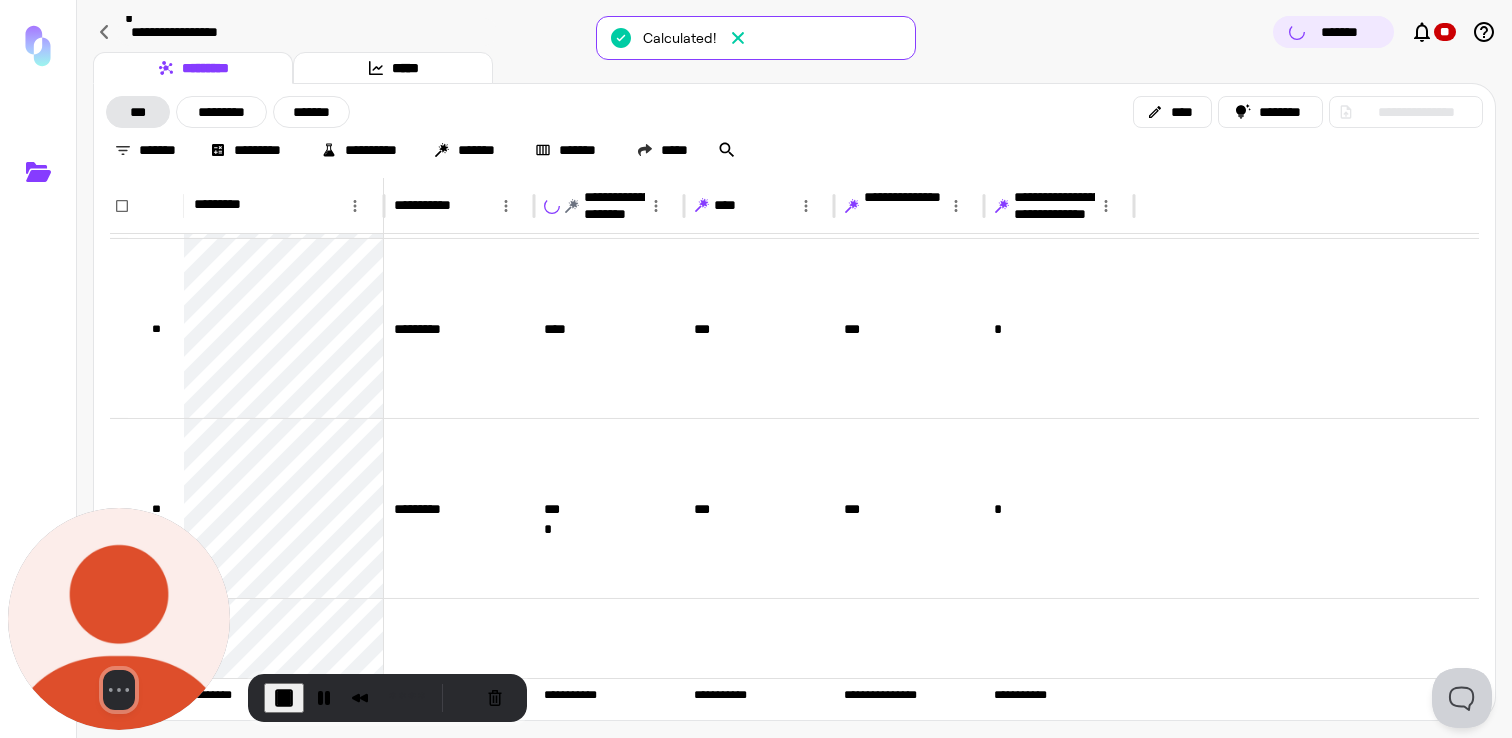 click 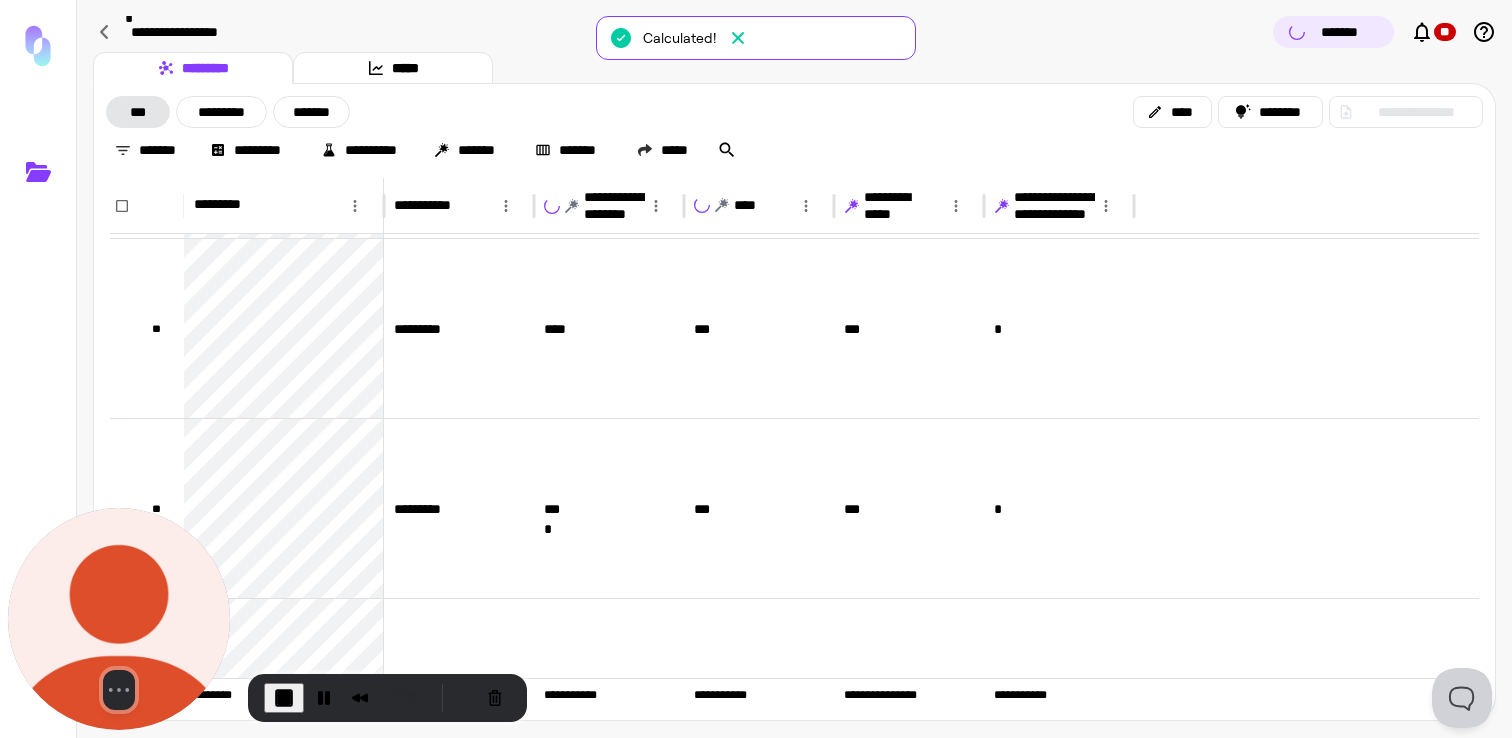 click 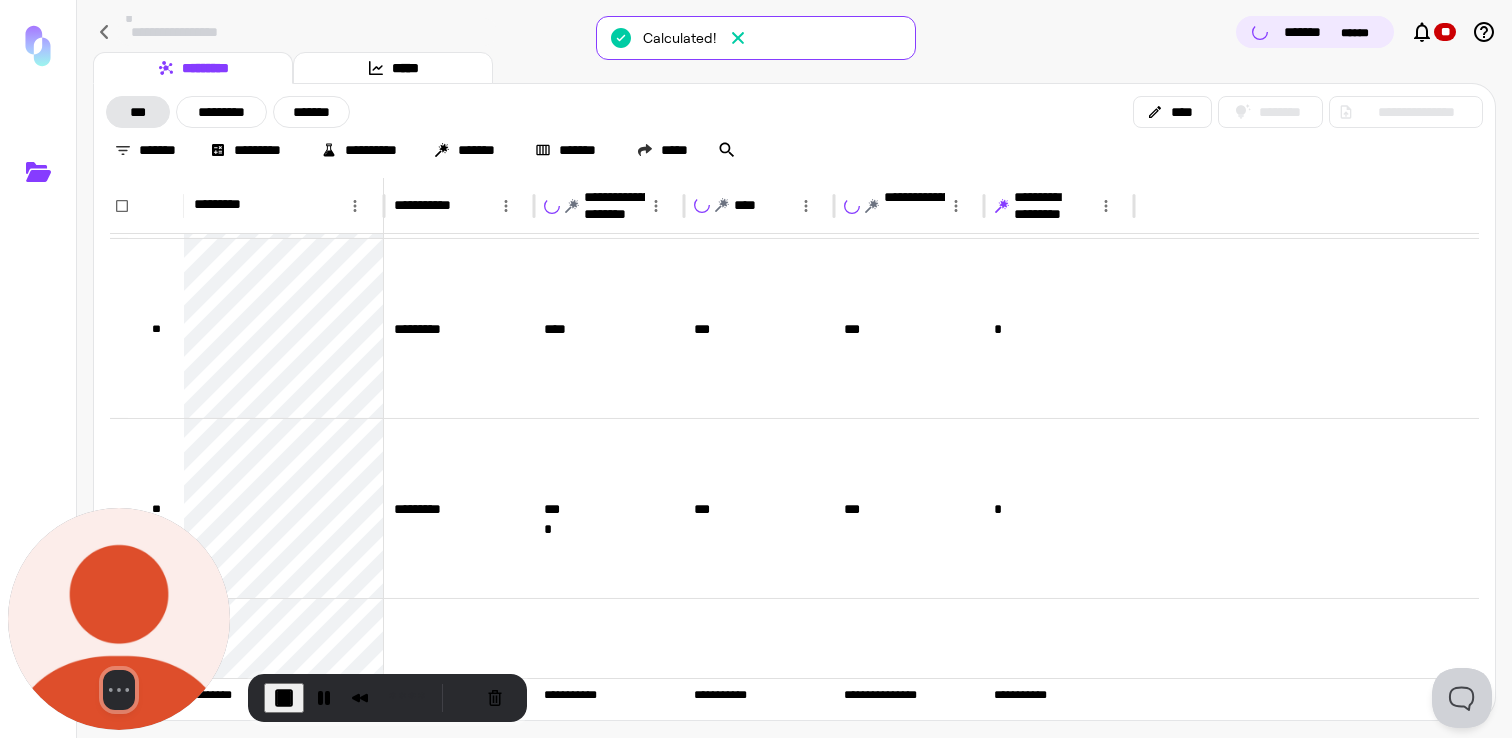click 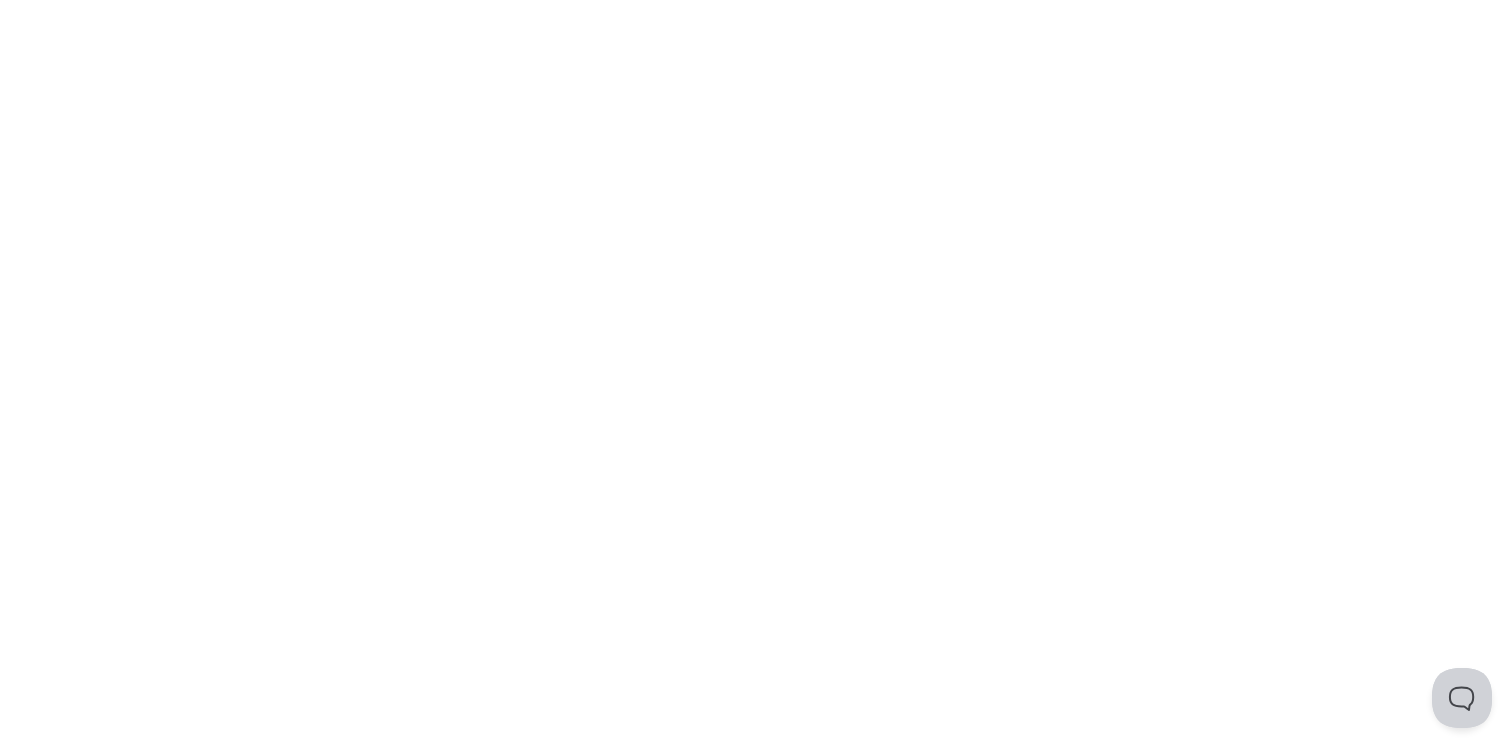 scroll, scrollTop: 0, scrollLeft: 0, axis: both 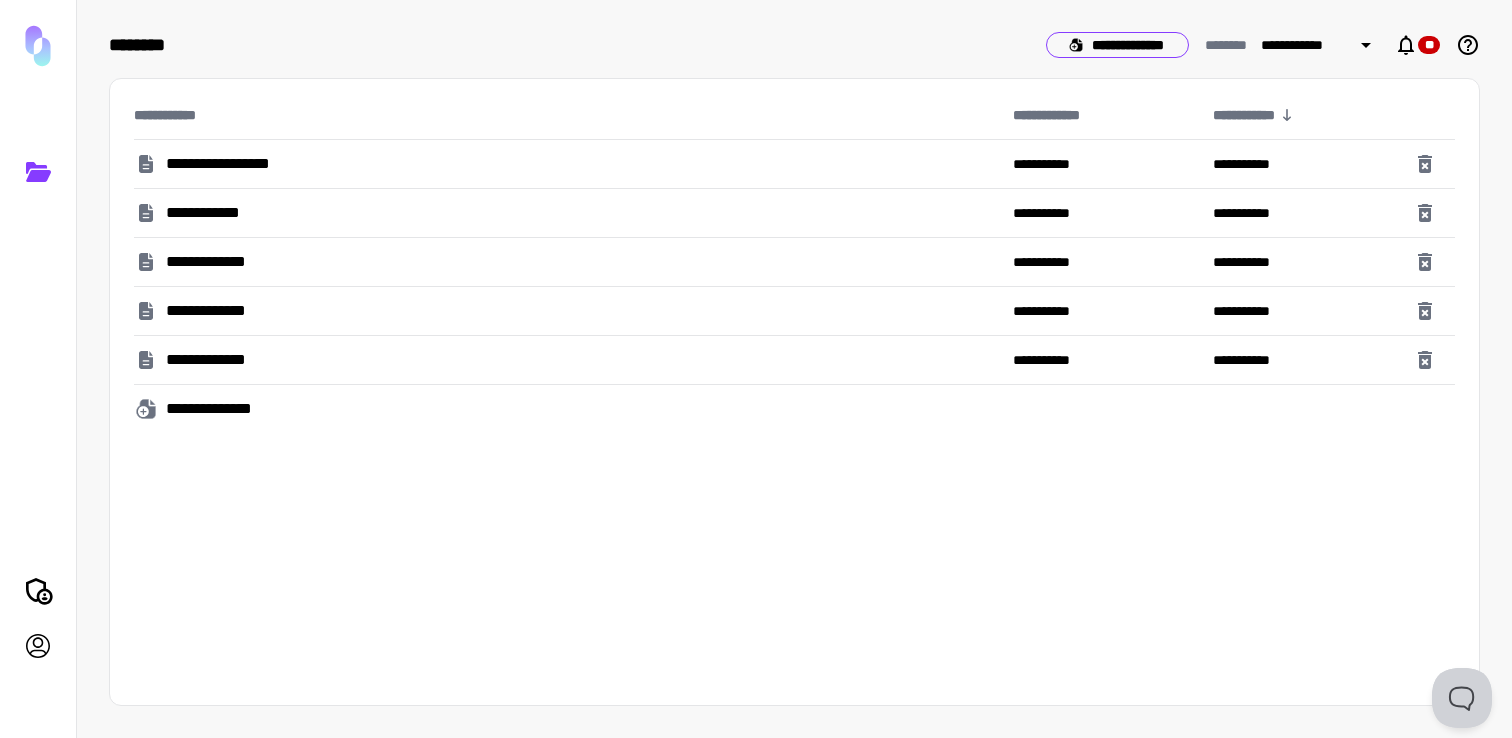 click on "**********" at bounding box center (1117, 45) 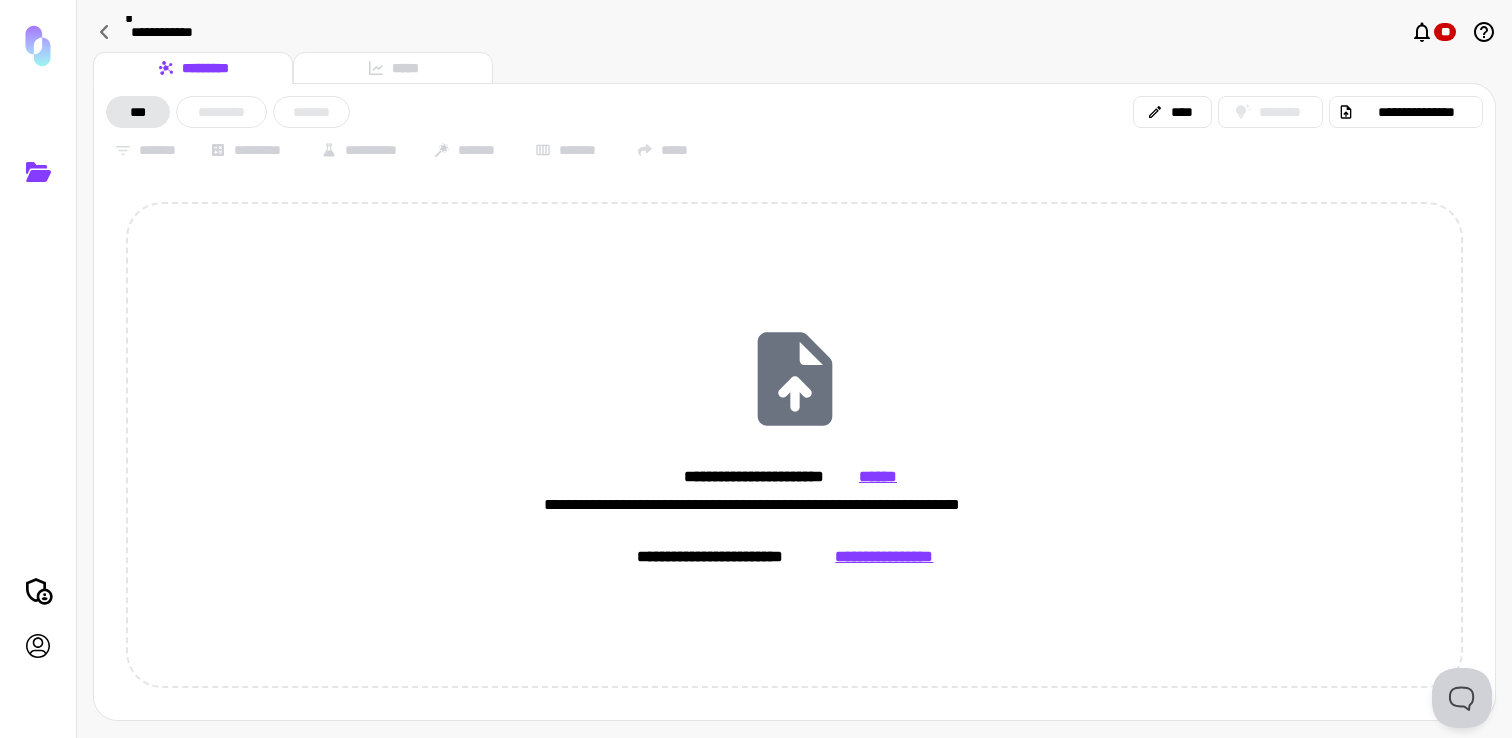 click on "*********" at bounding box center (193, 68) 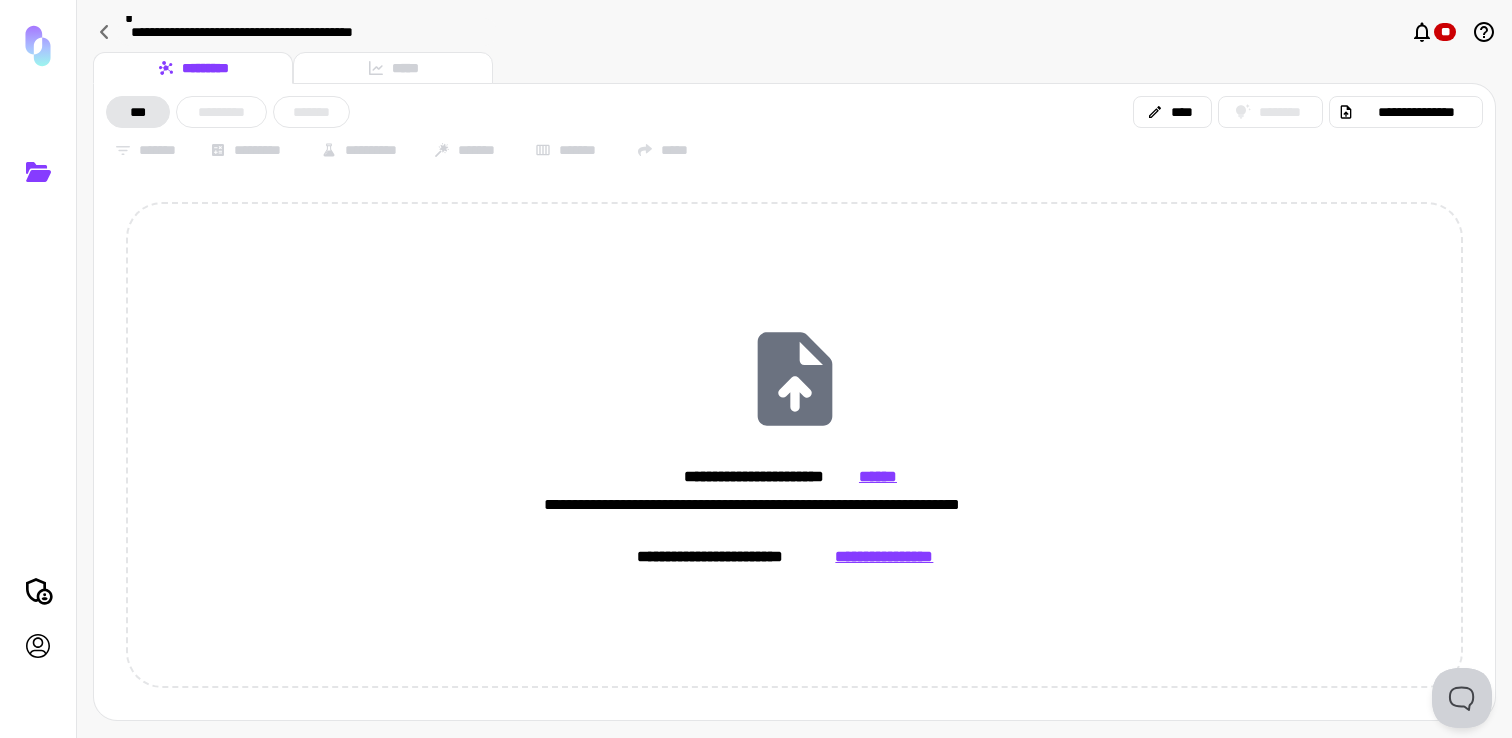 type on "**********" 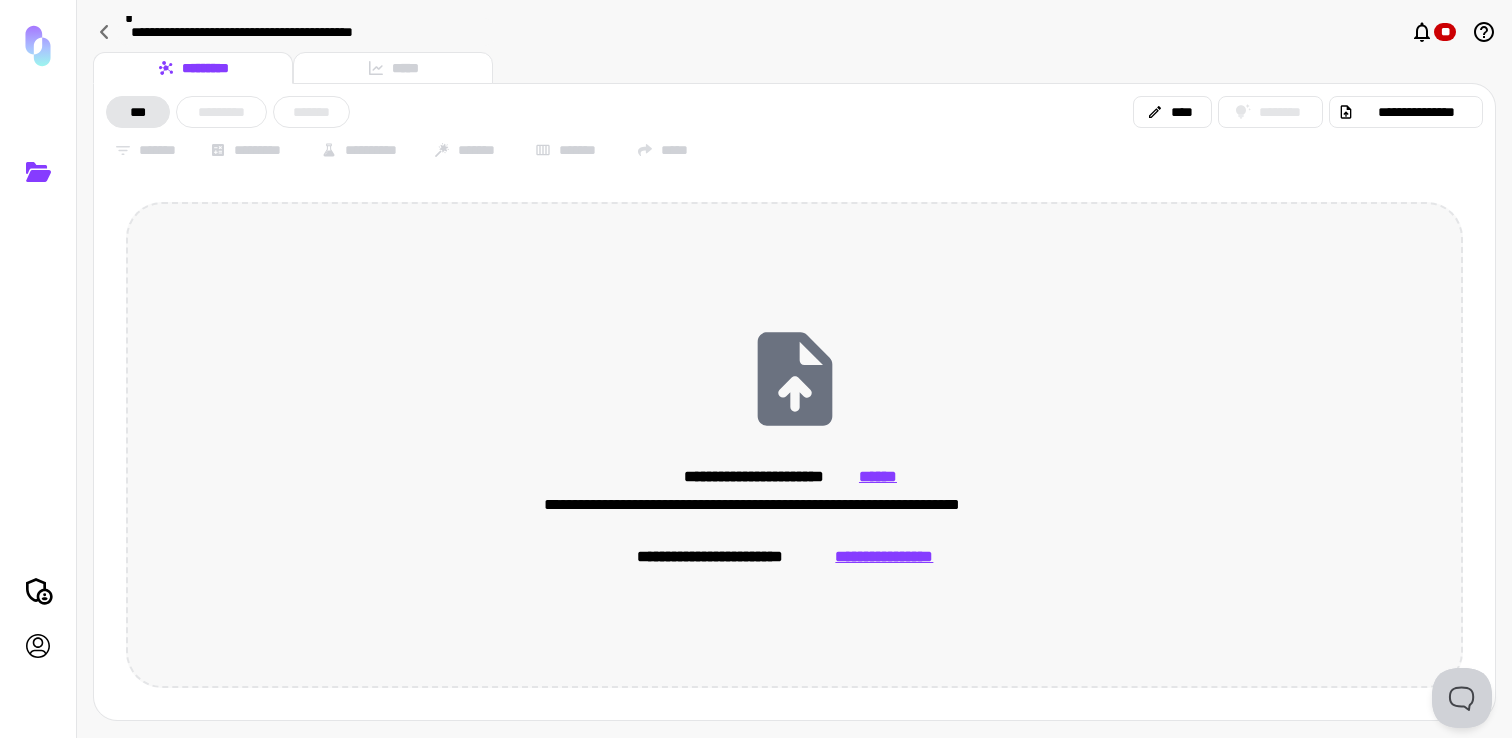 click on "**********" at bounding box center [884, 557] 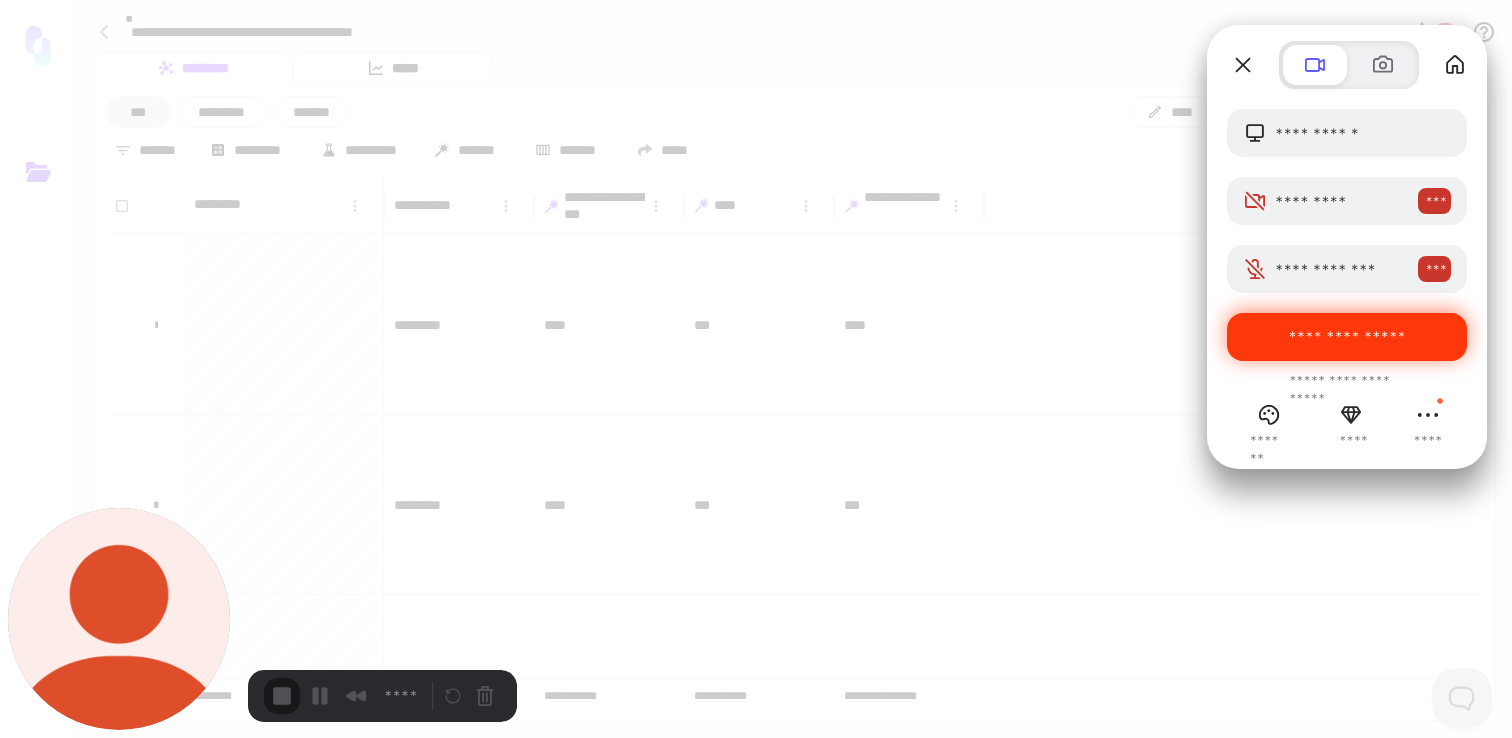 click on "**********" at bounding box center [1347, 336] 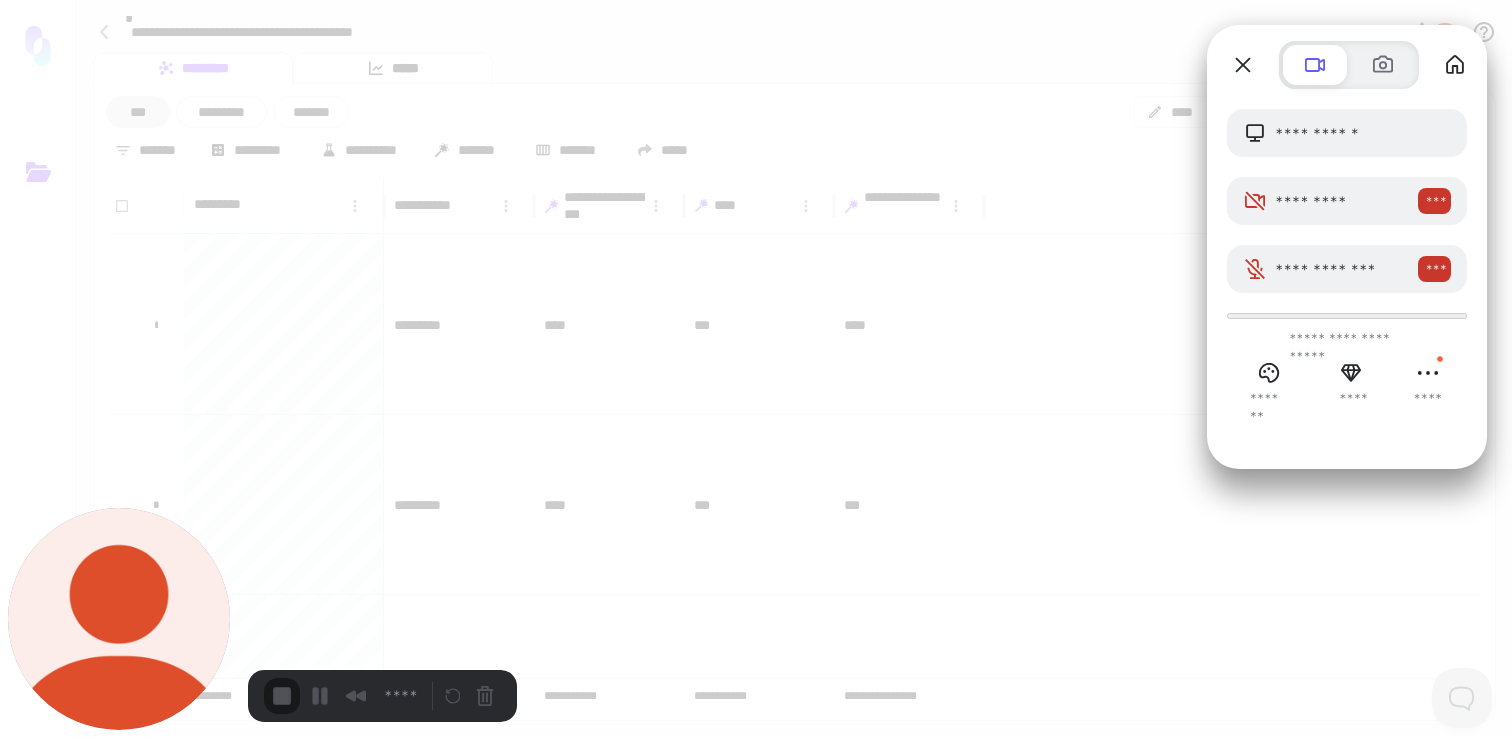 click on "**********" at bounding box center [352, 1648] 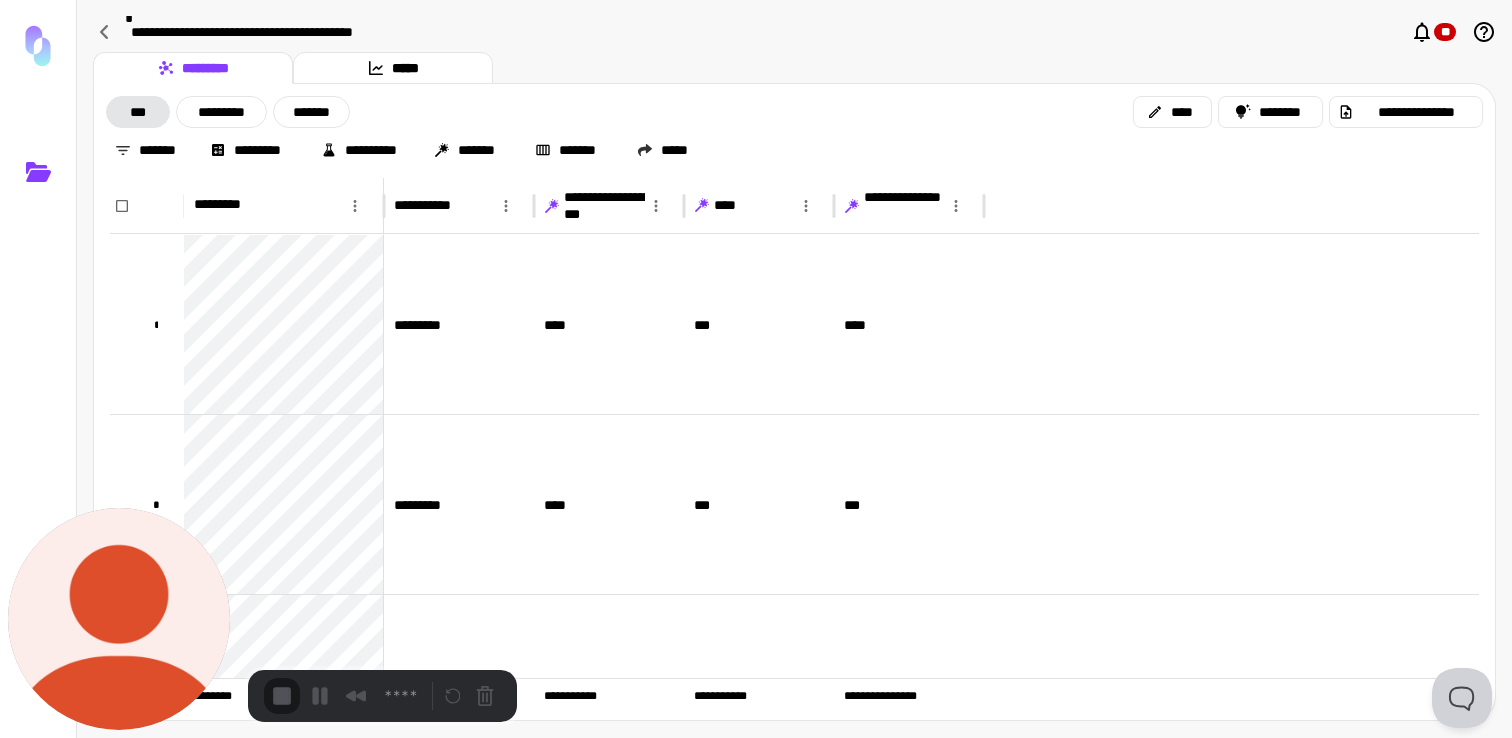 scroll, scrollTop: 593, scrollLeft: 0, axis: vertical 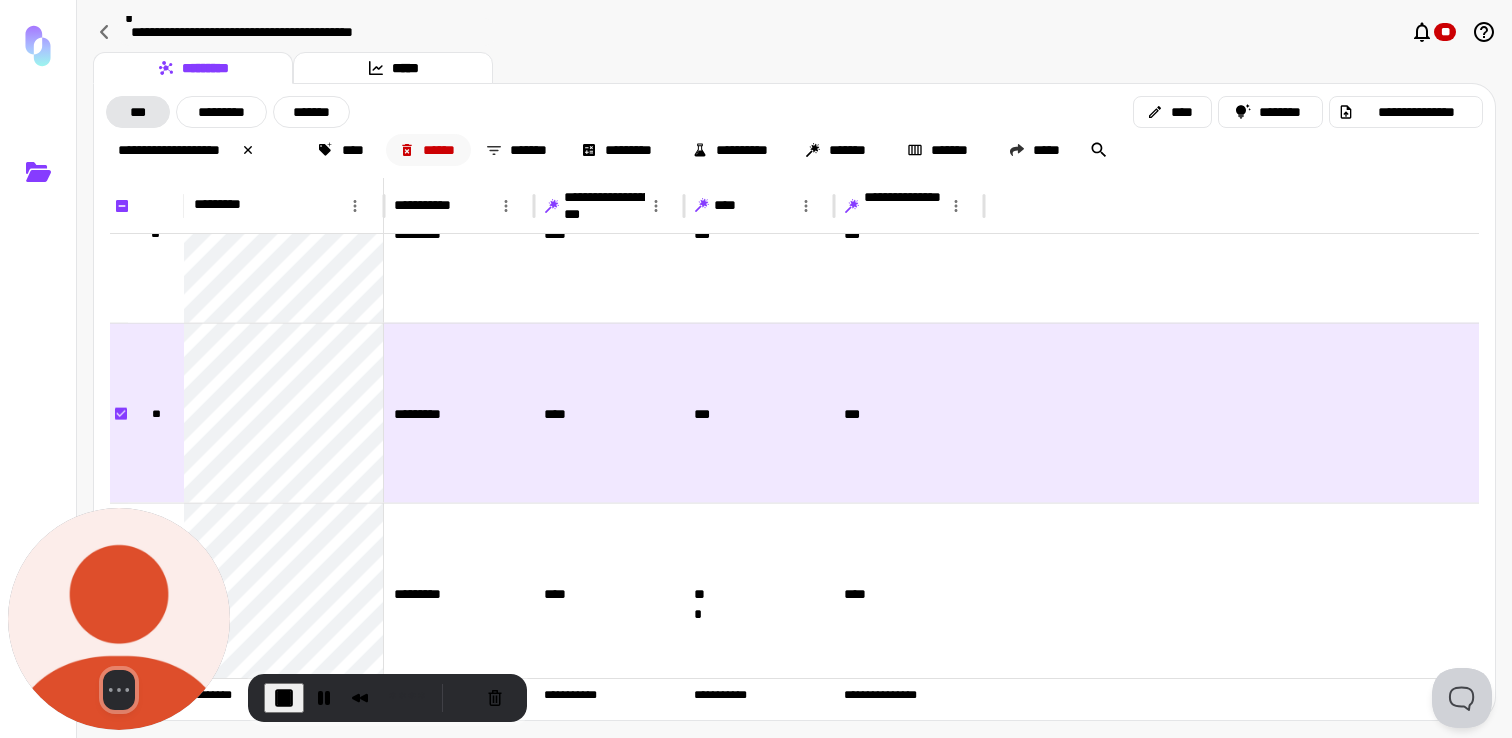 click on "******" at bounding box center (429, 150) 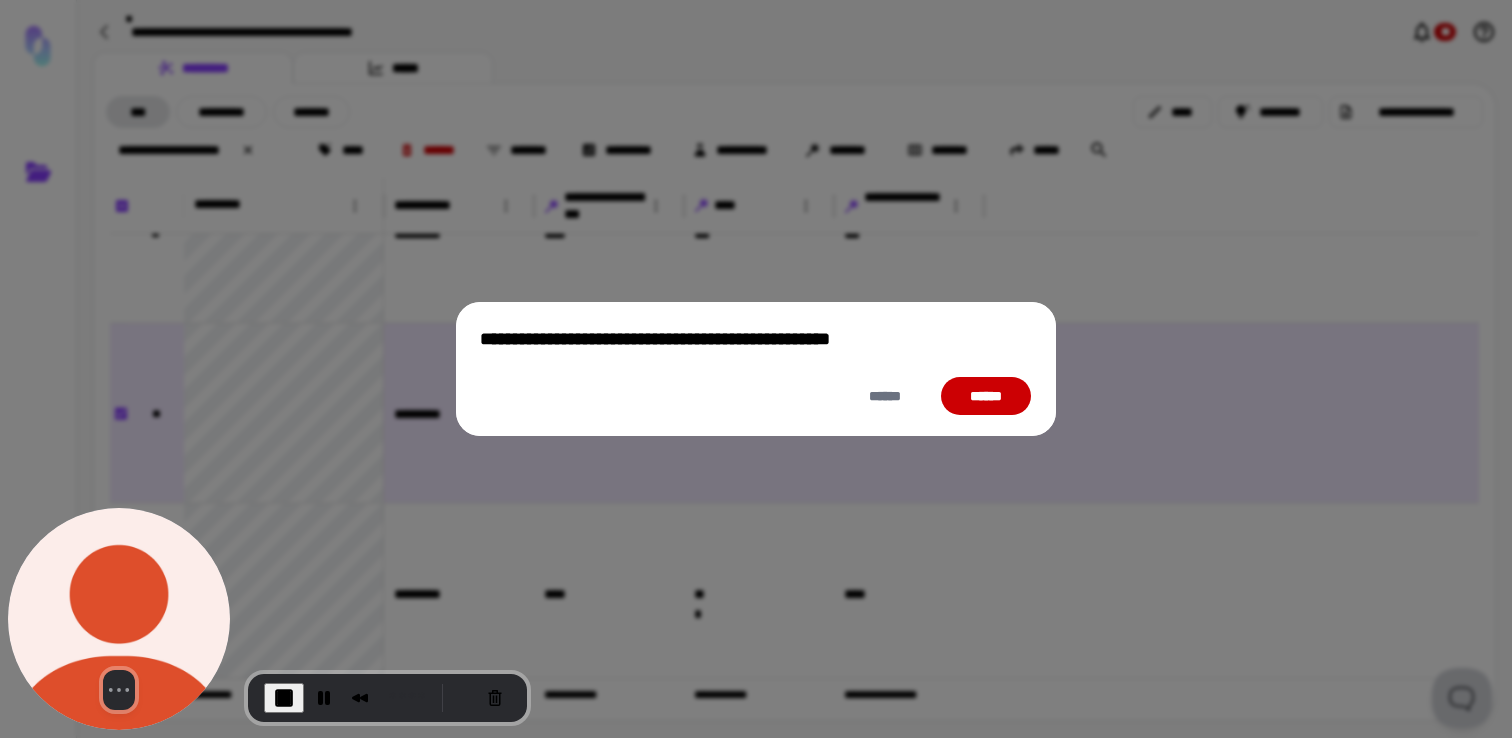 click on "******" at bounding box center (986, 396) 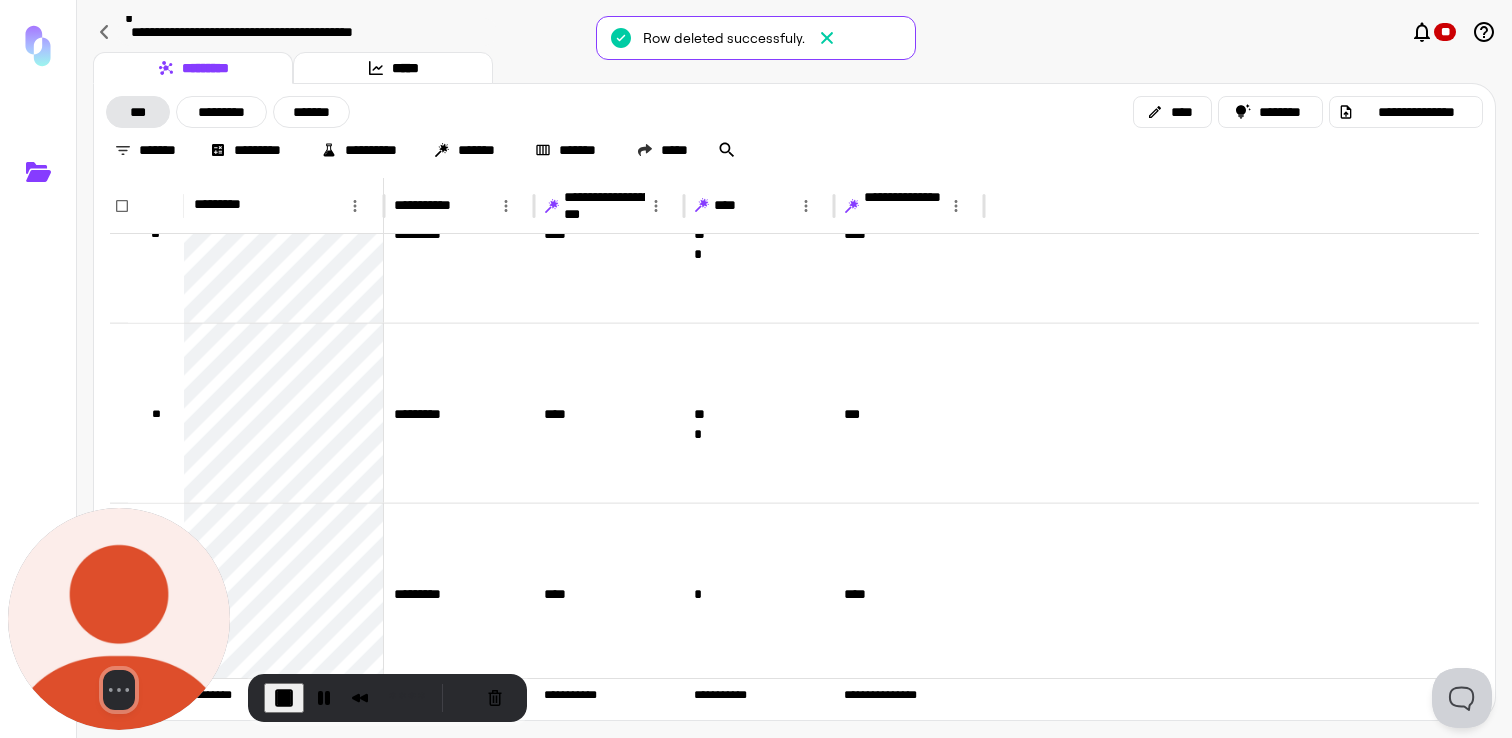click 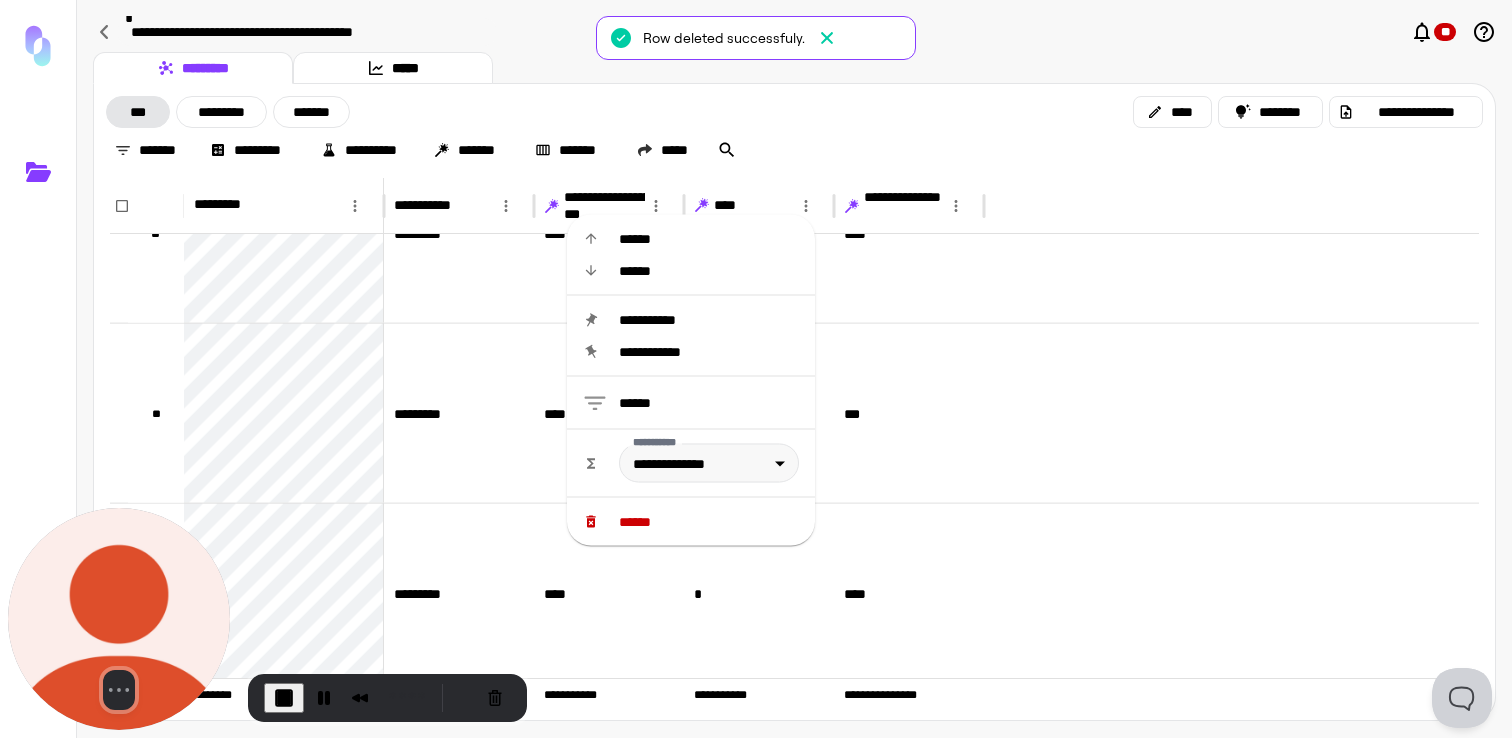 click on "******" at bounding box center [709, 522] 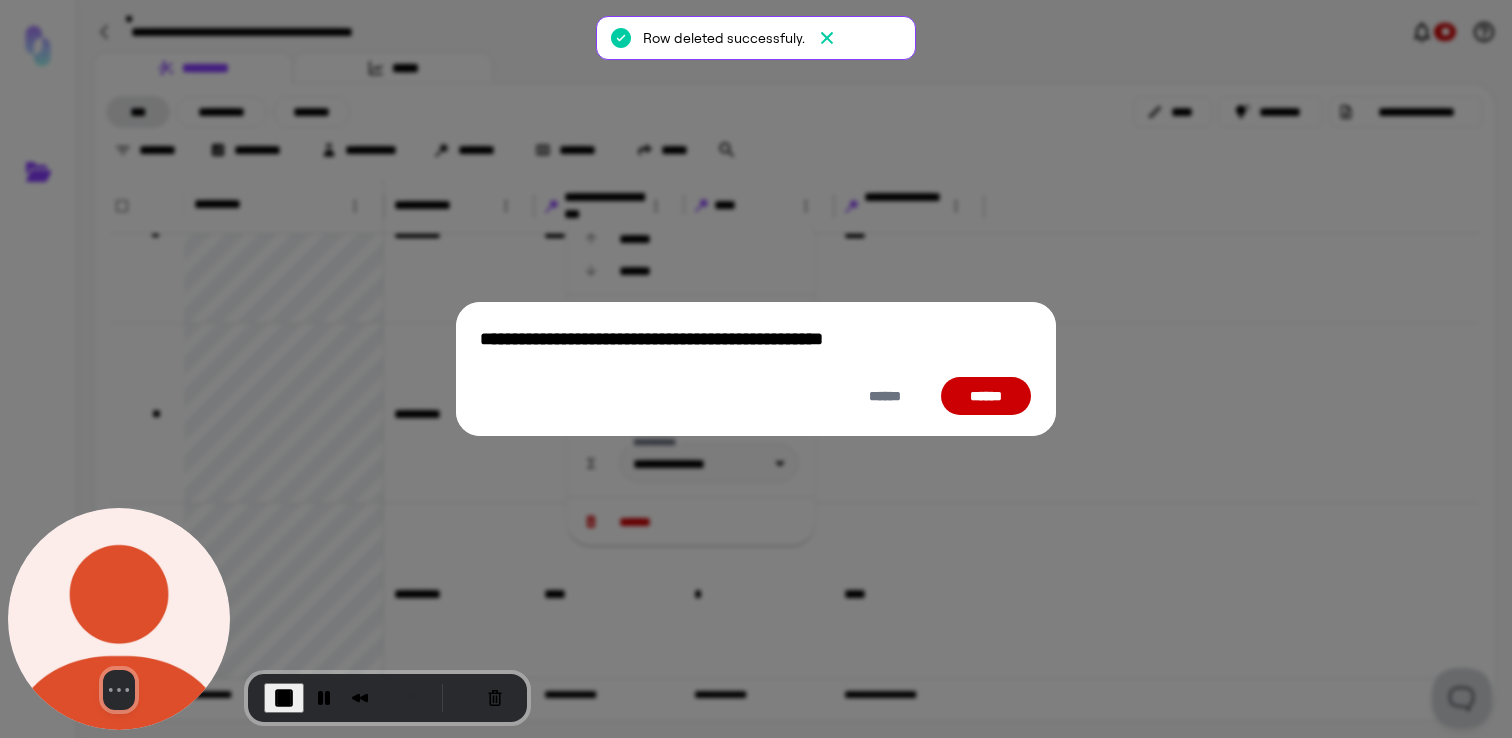 click on "******" at bounding box center [986, 396] 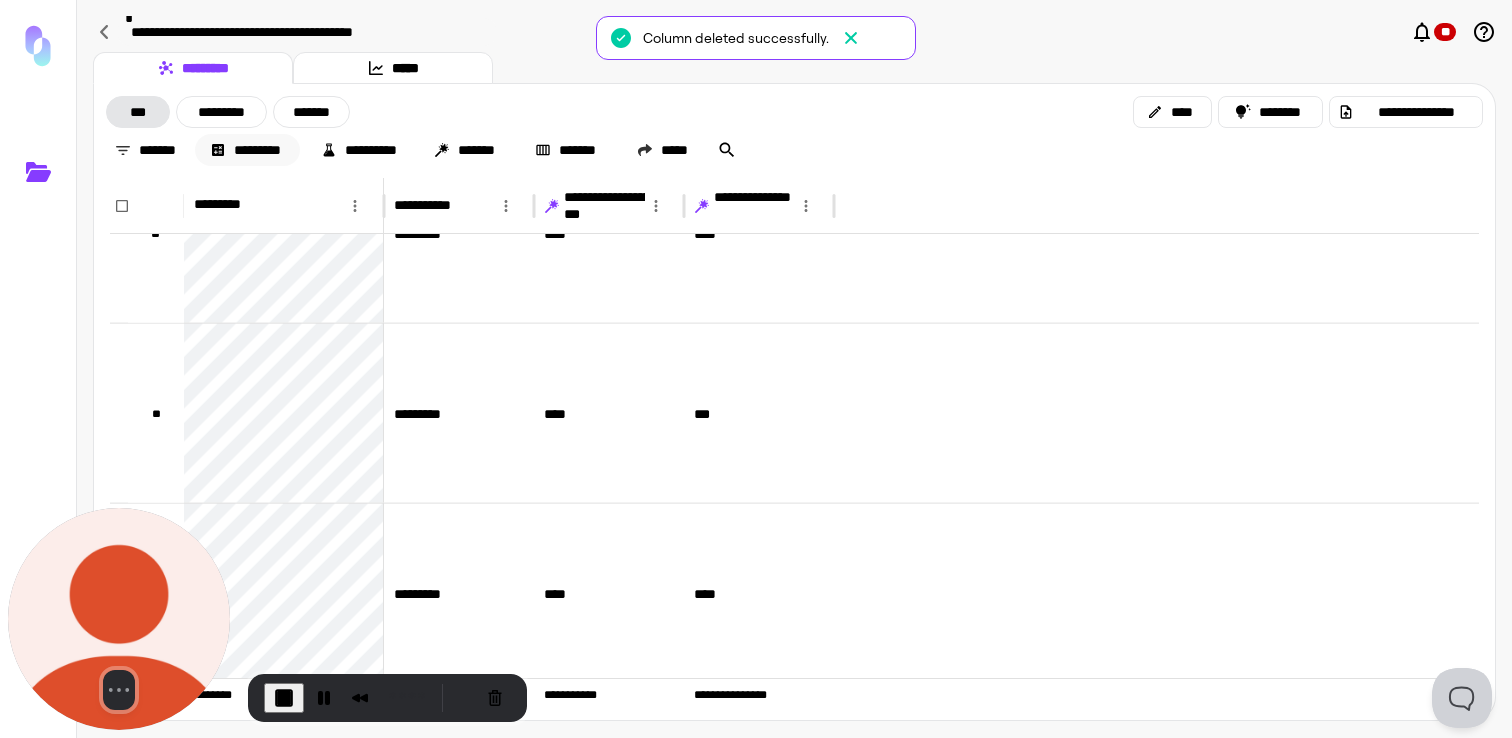click on "*********" at bounding box center (247, 150) 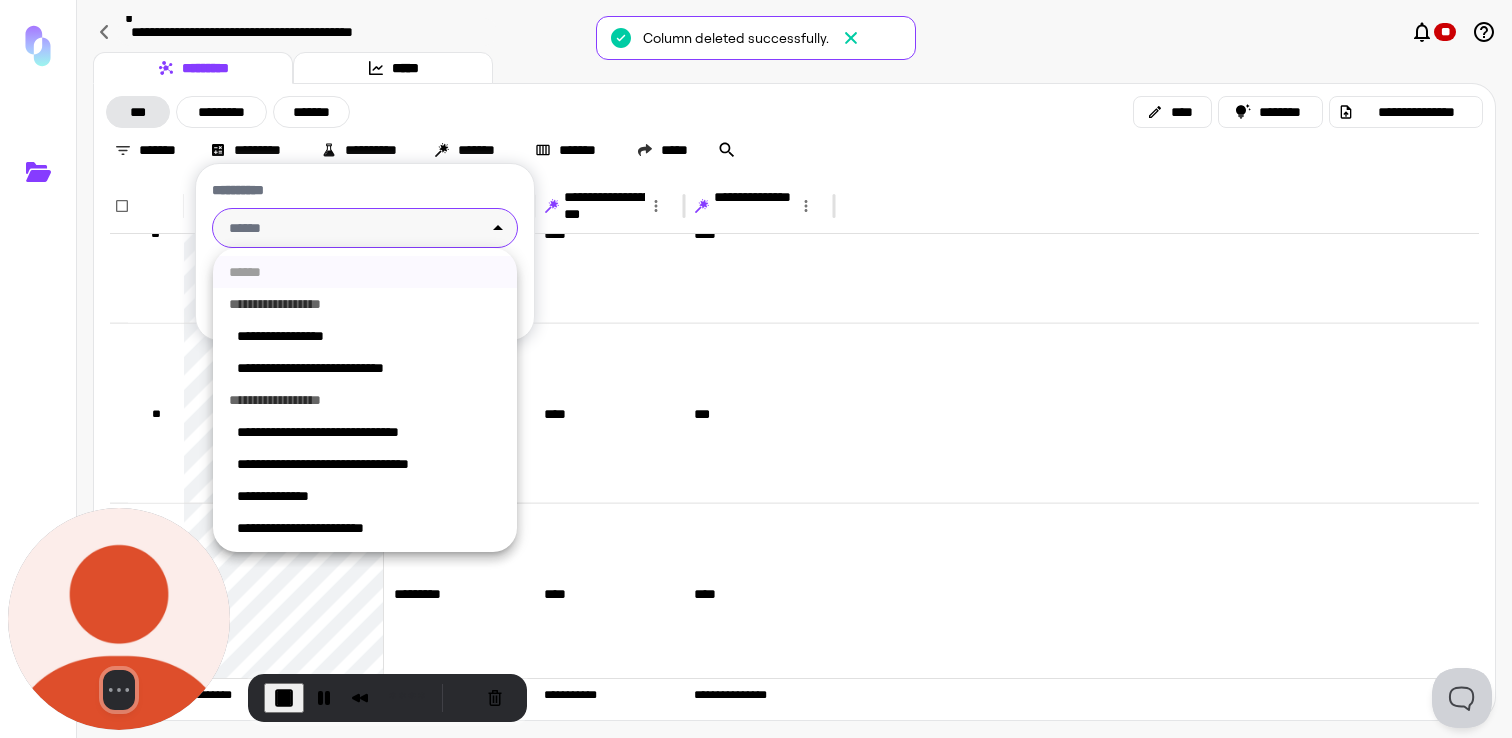 click on "**********" at bounding box center (756, 369) 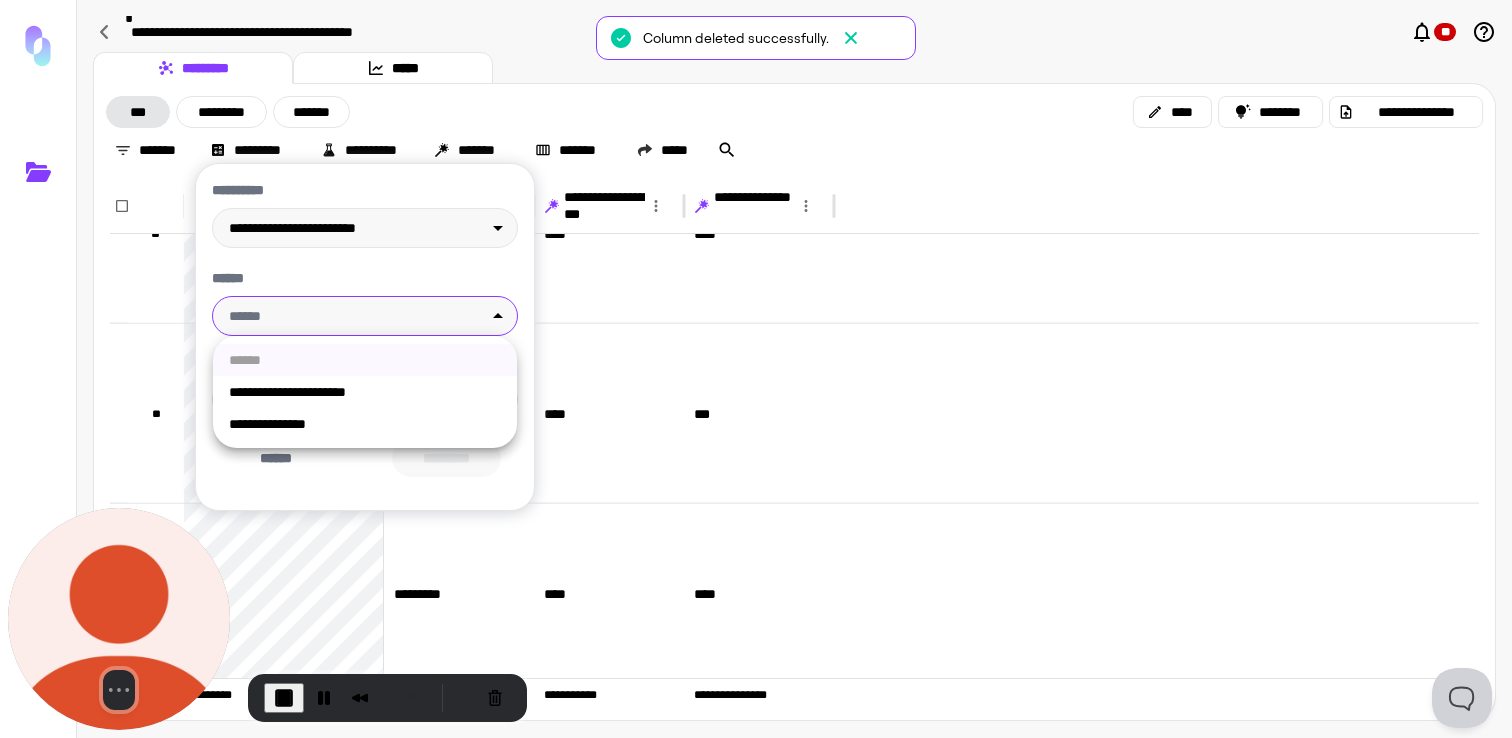 click on "**********" at bounding box center (756, 369) 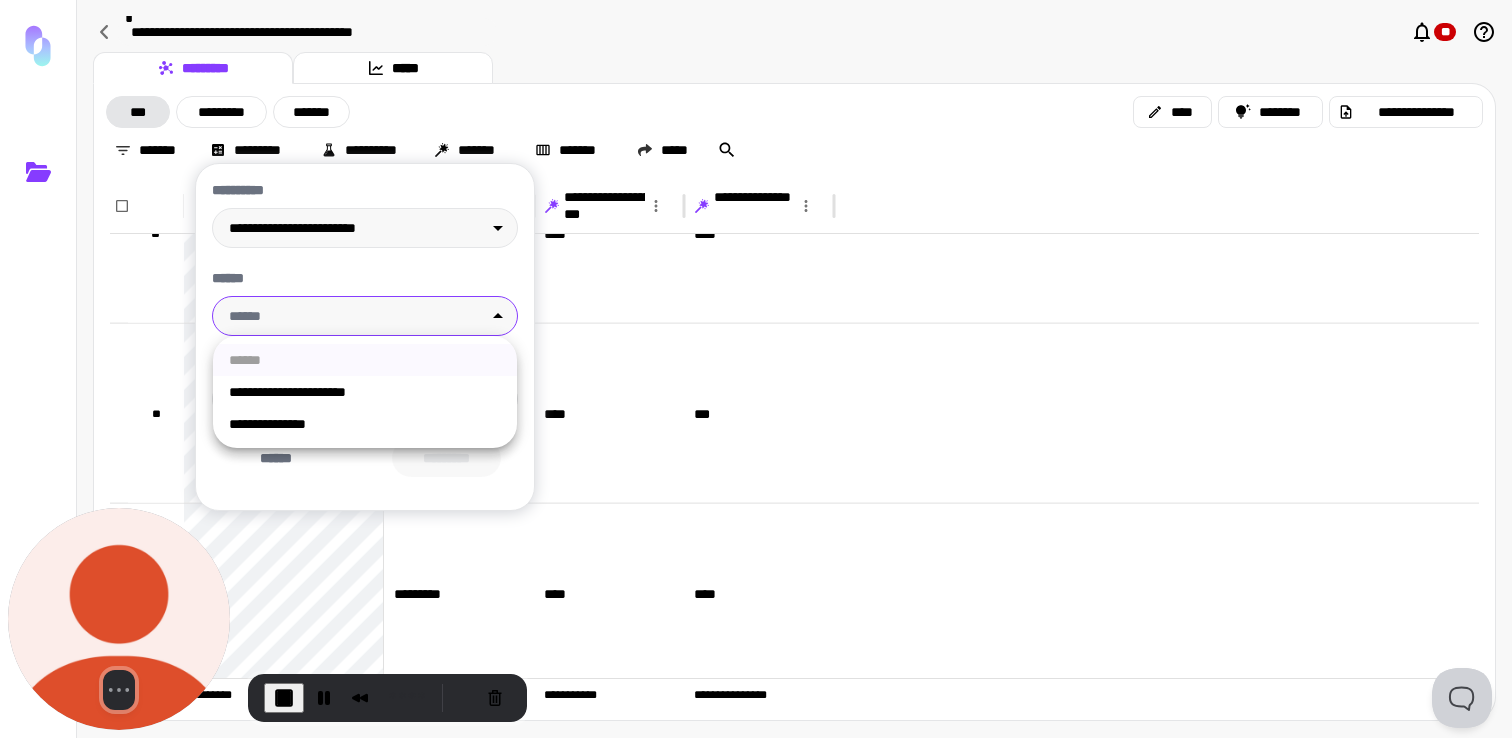 click on "**********" at bounding box center [365, 424] 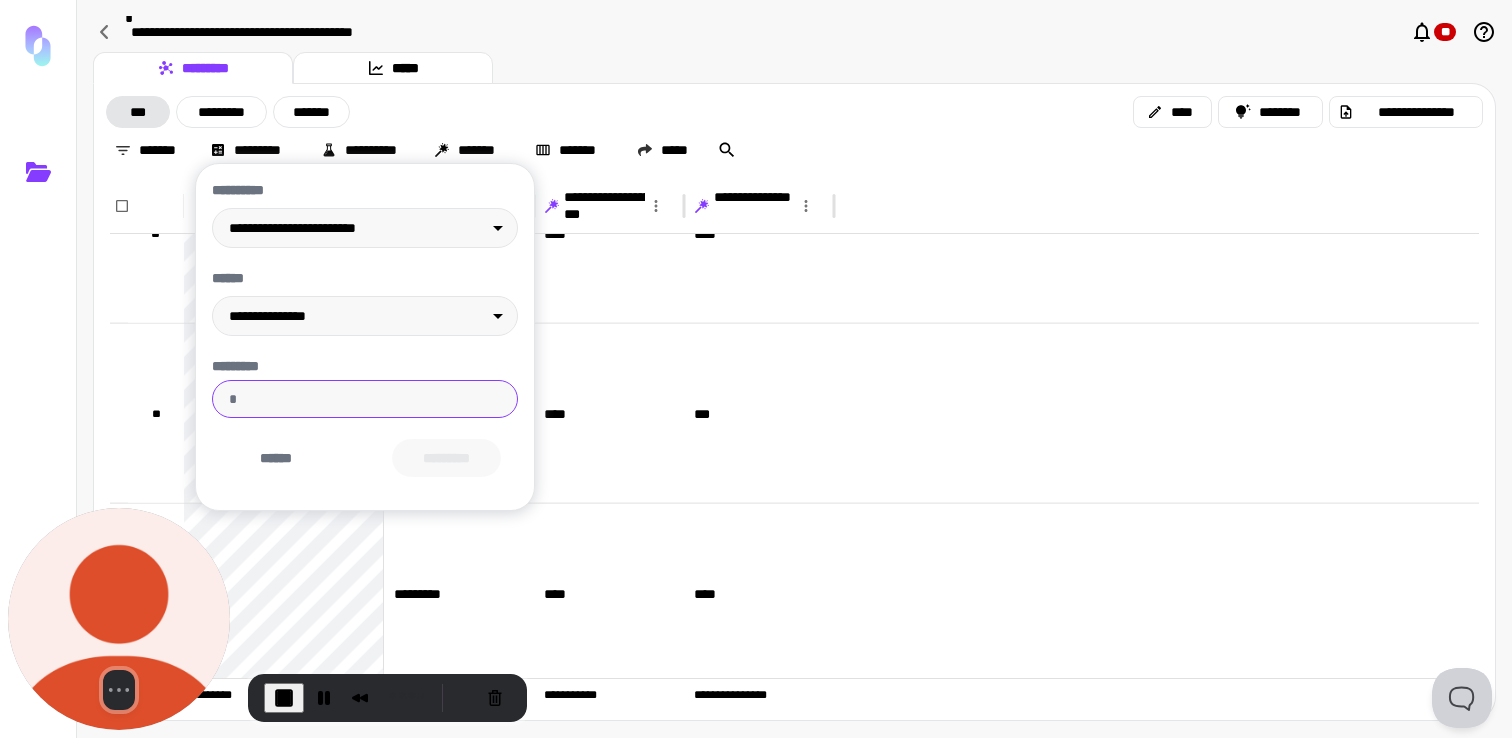 click on "*********" at bounding box center (365, 399) 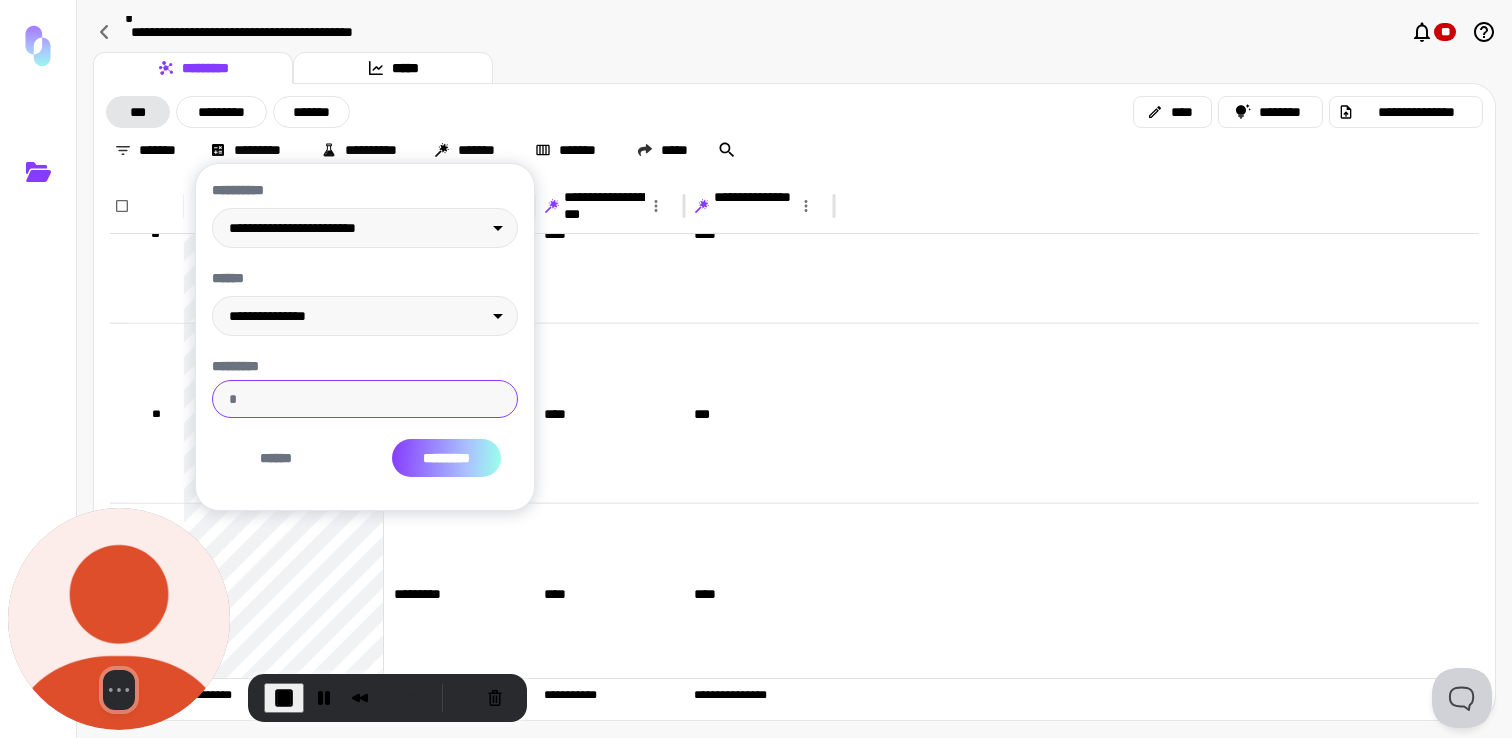 type on "***" 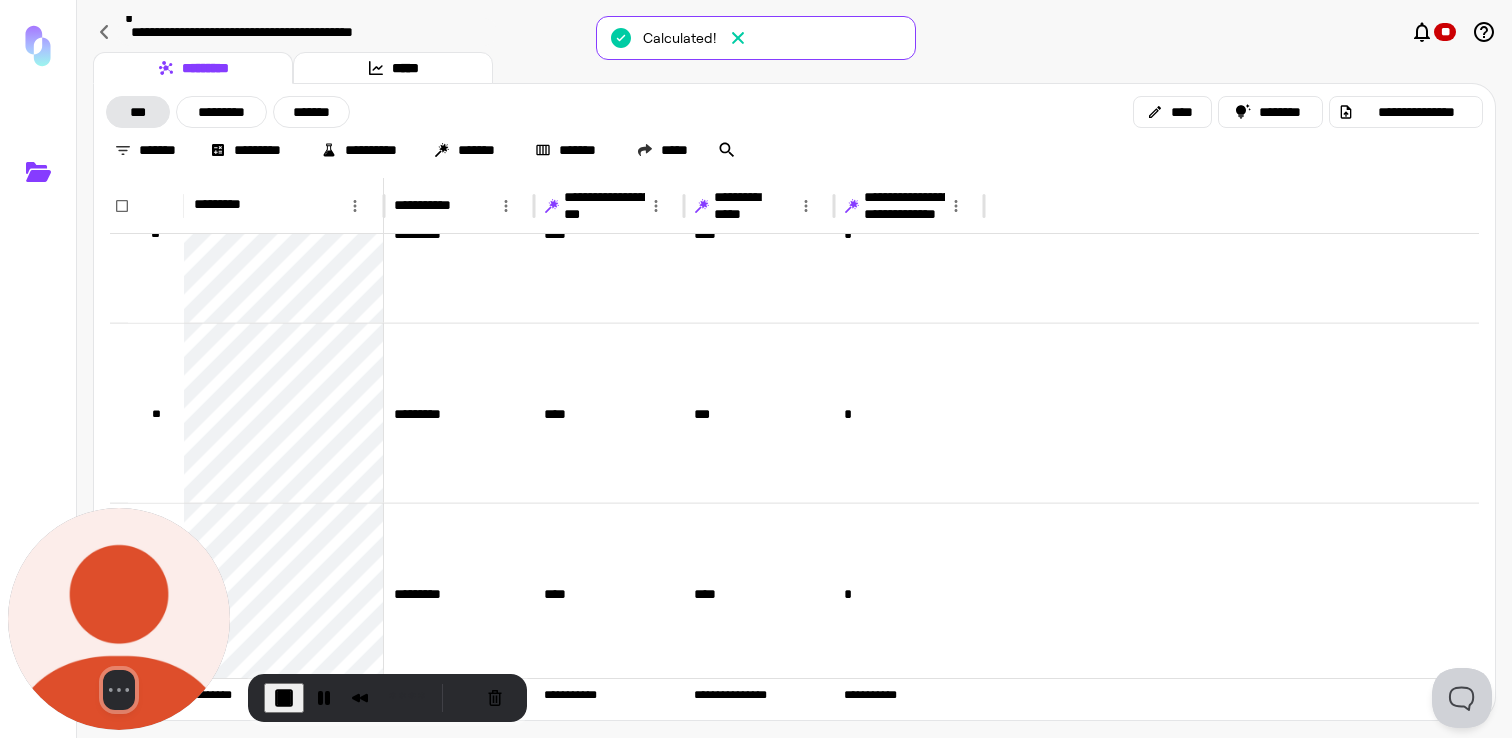 click 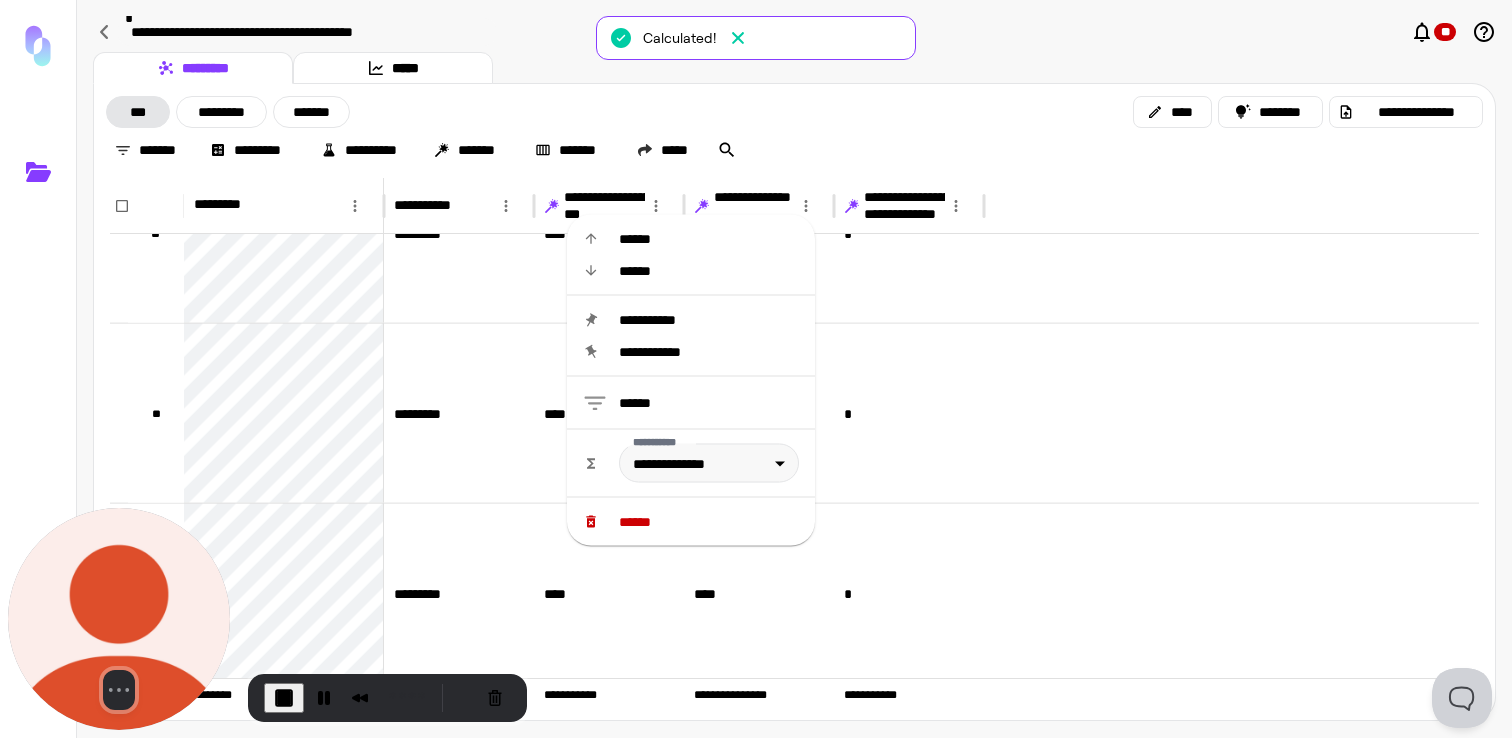 click on "******" at bounding box center [709, 522] 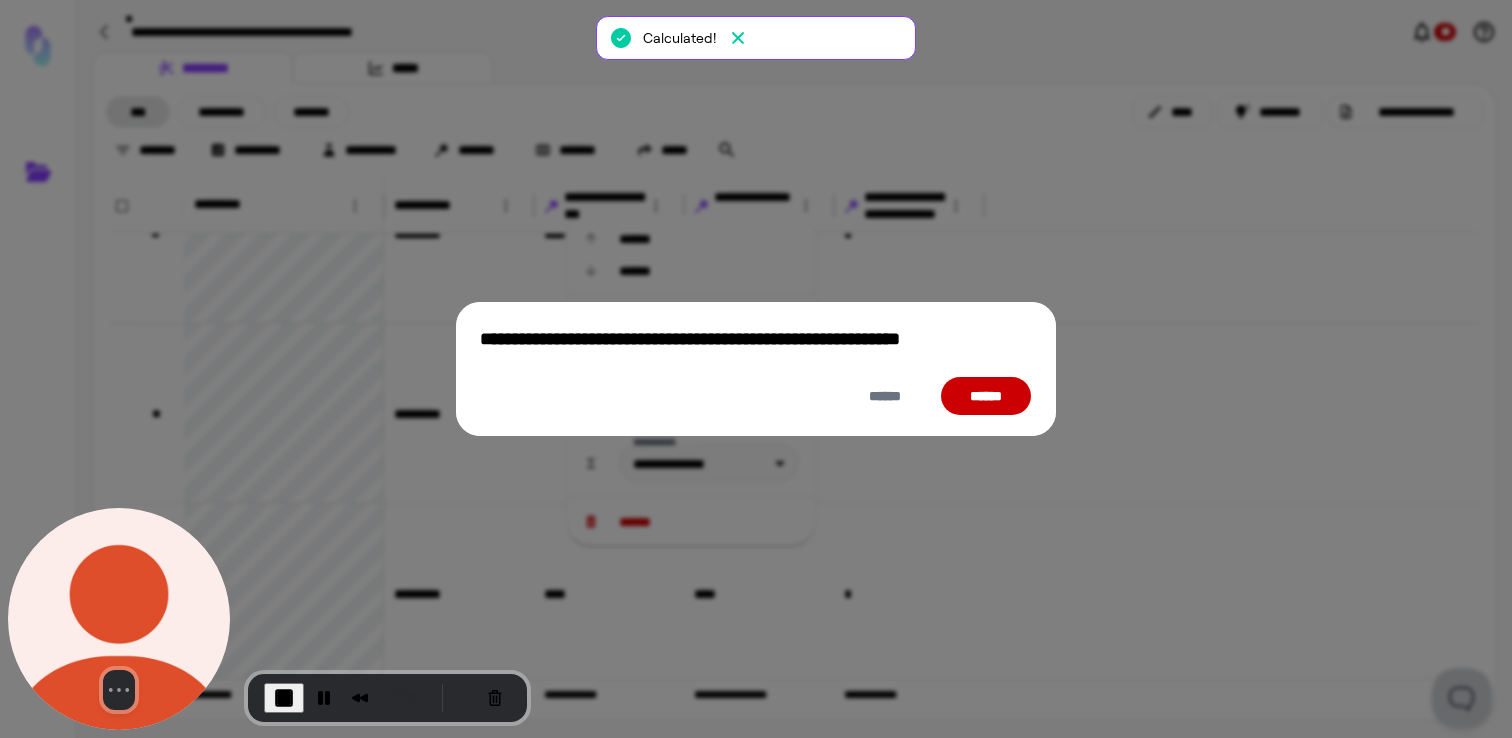 click on "******" at bounding box center (986, 396) 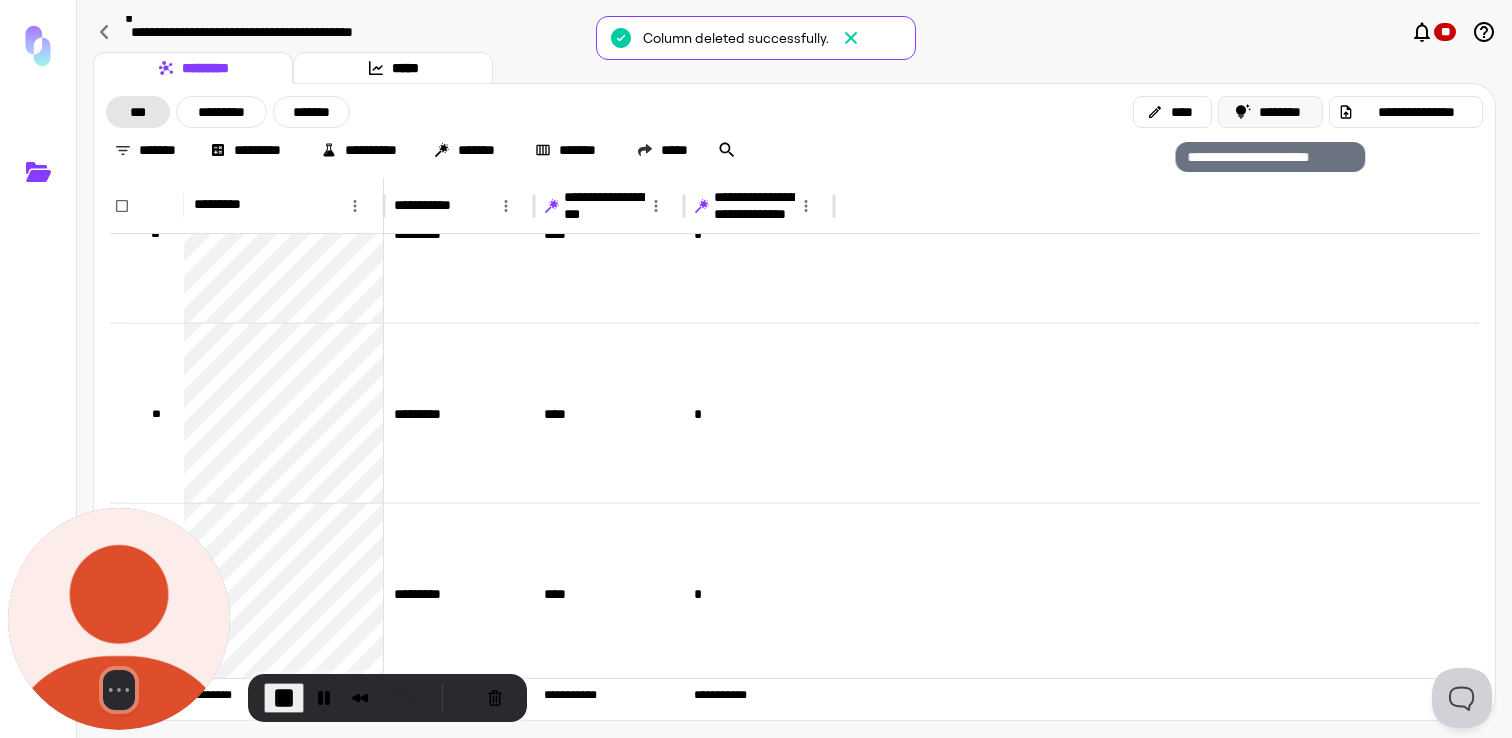 click on "********" at bounding box center [1271, 112] 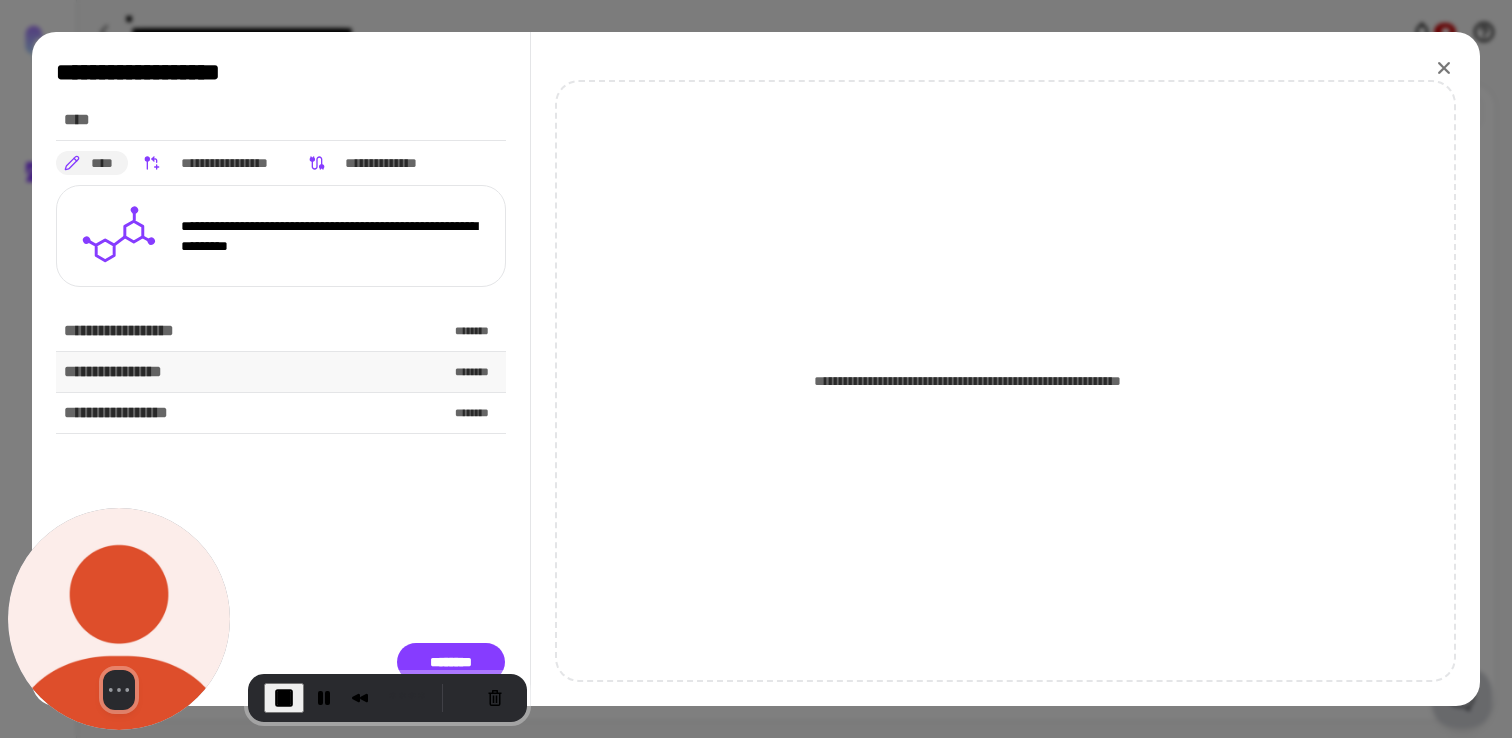 click on "**********" at bounding box center (281, 372) 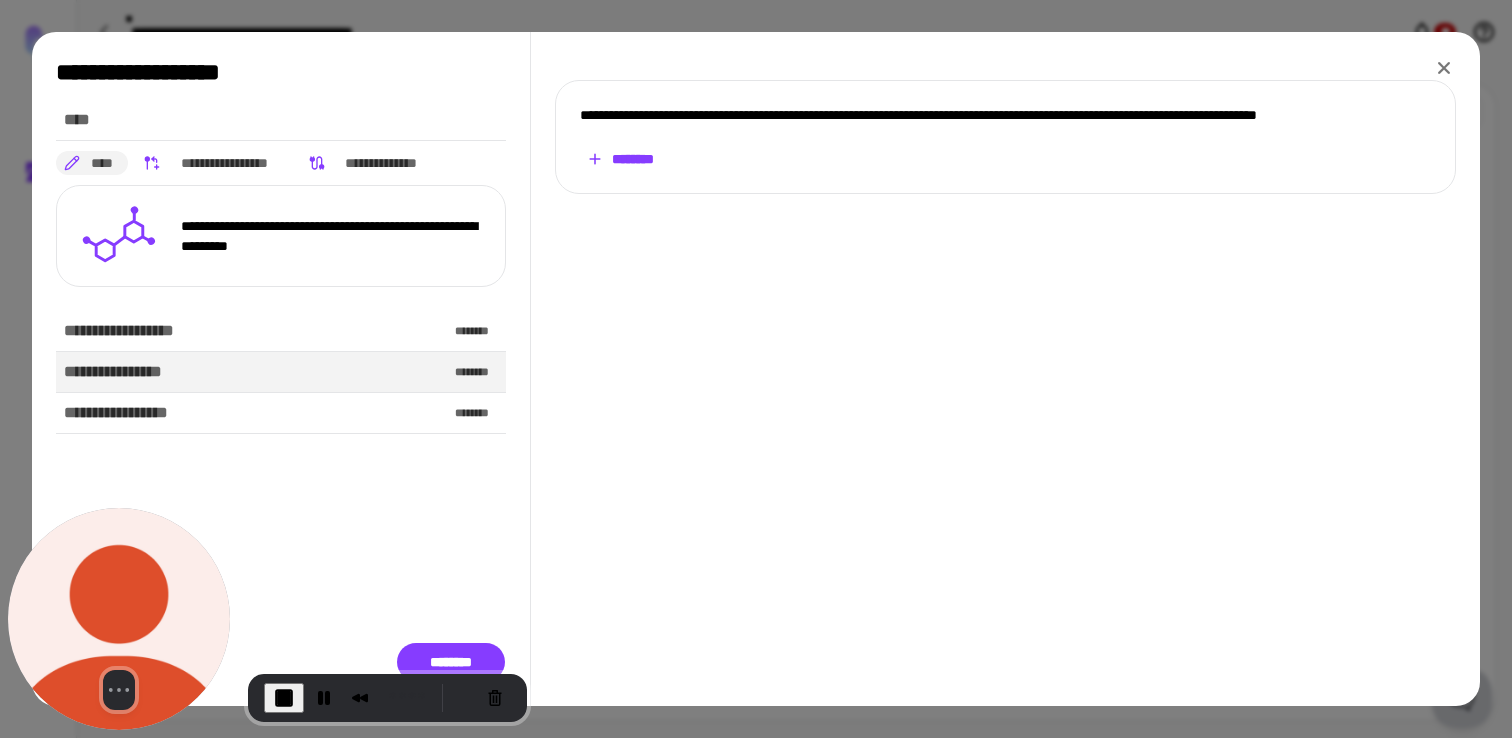 click on "********" at bounding box center [620, 159] 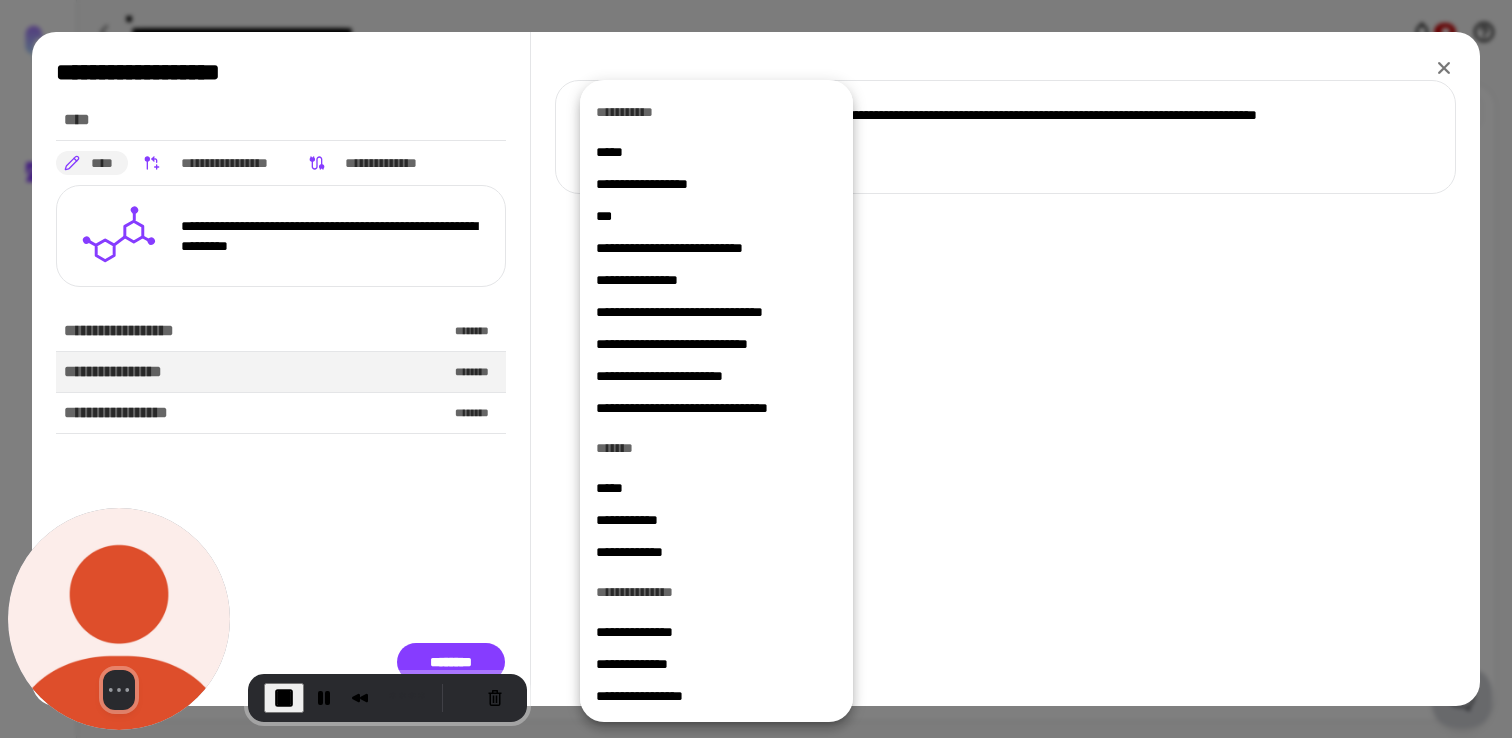 scroll, scrollTop: 302, scrollLeft: 0, axis: vertical 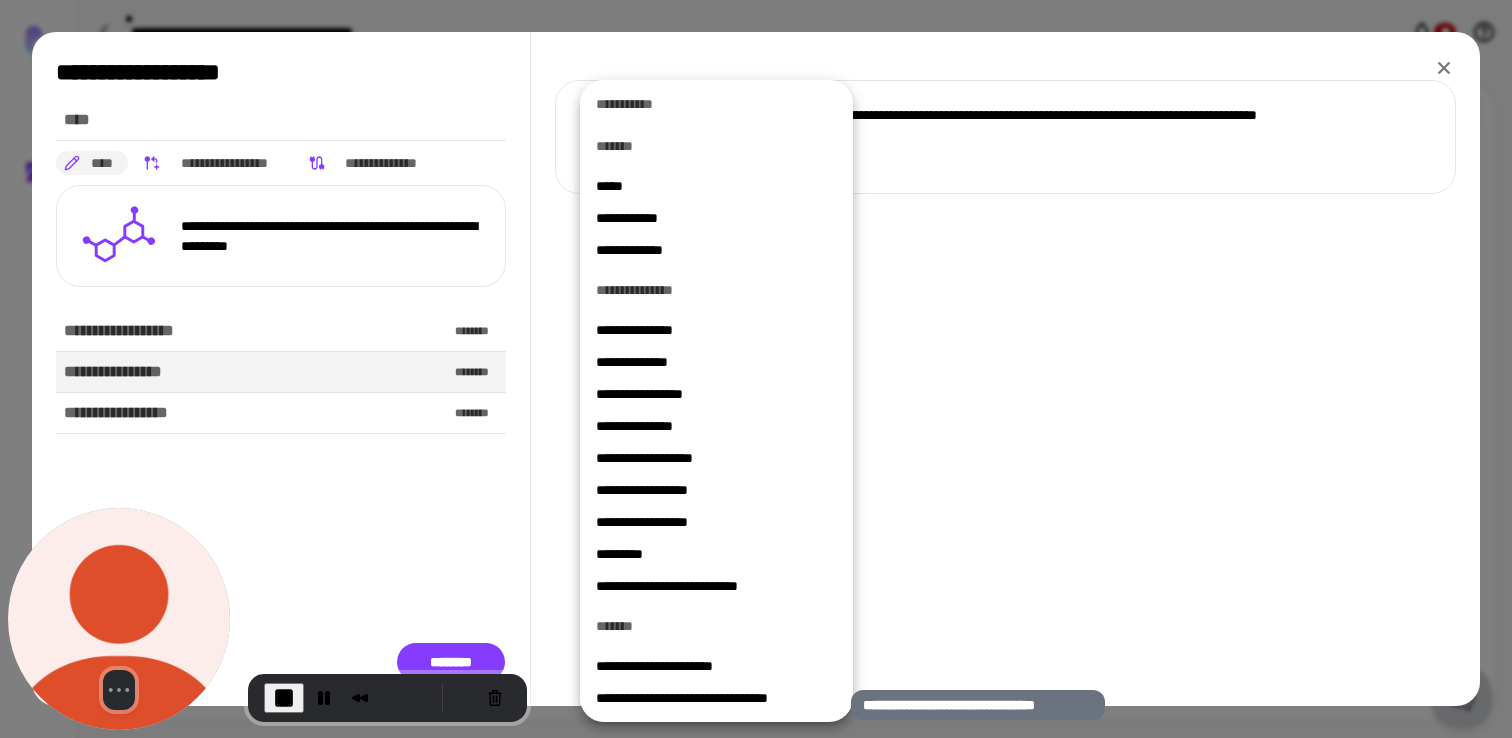 click on "**********" at bounding box center (716, 698) 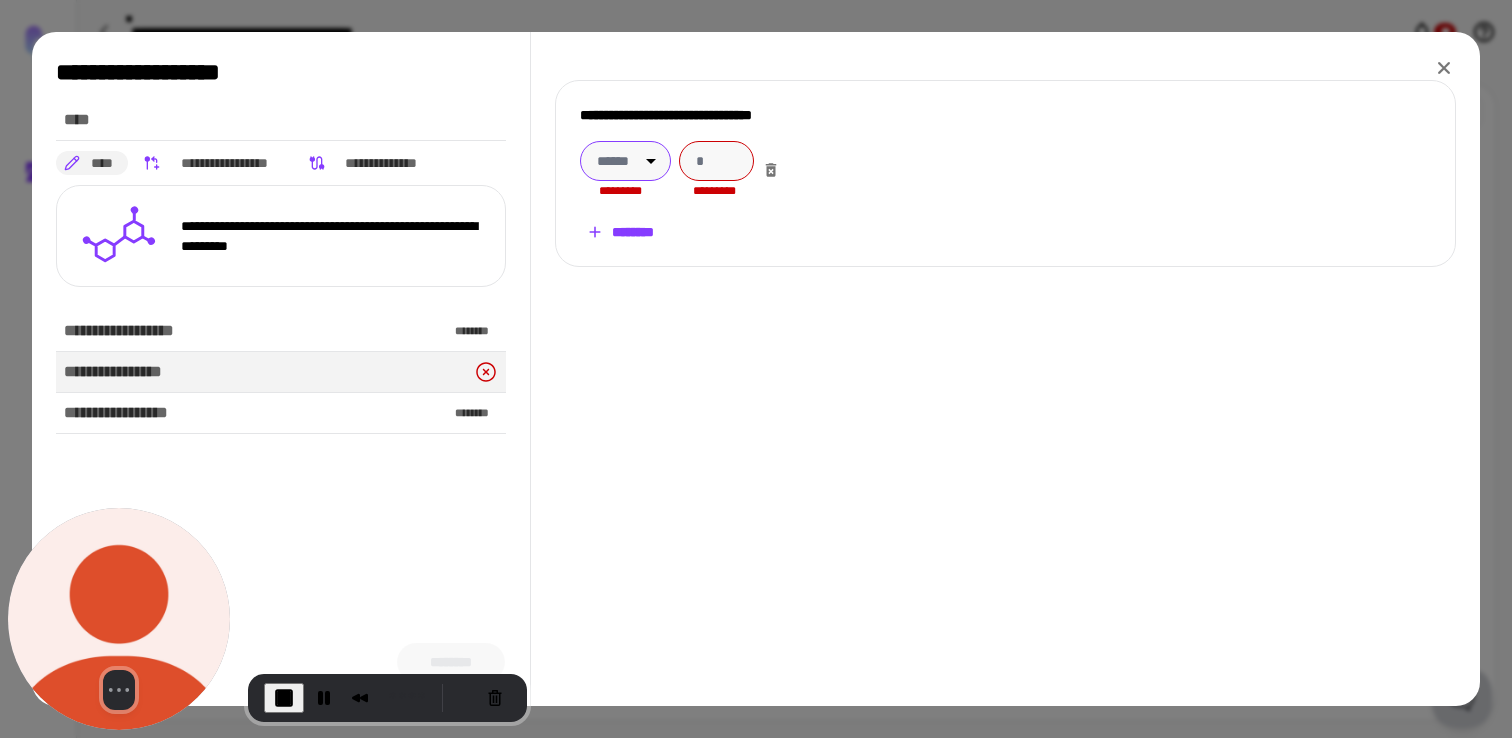 click on "**********" at bounding box center (756, 369) 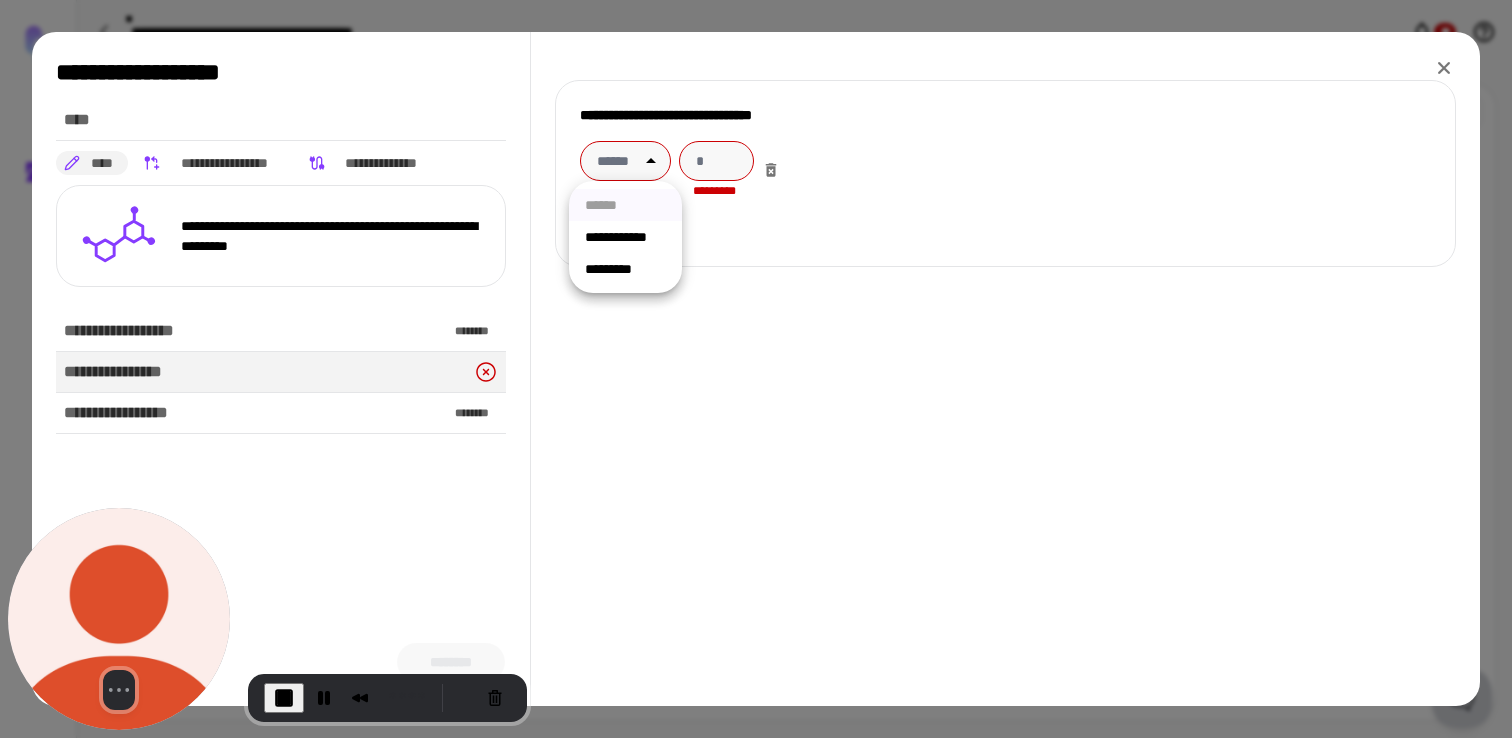 click on "**********" at bounding box center [625, 237] 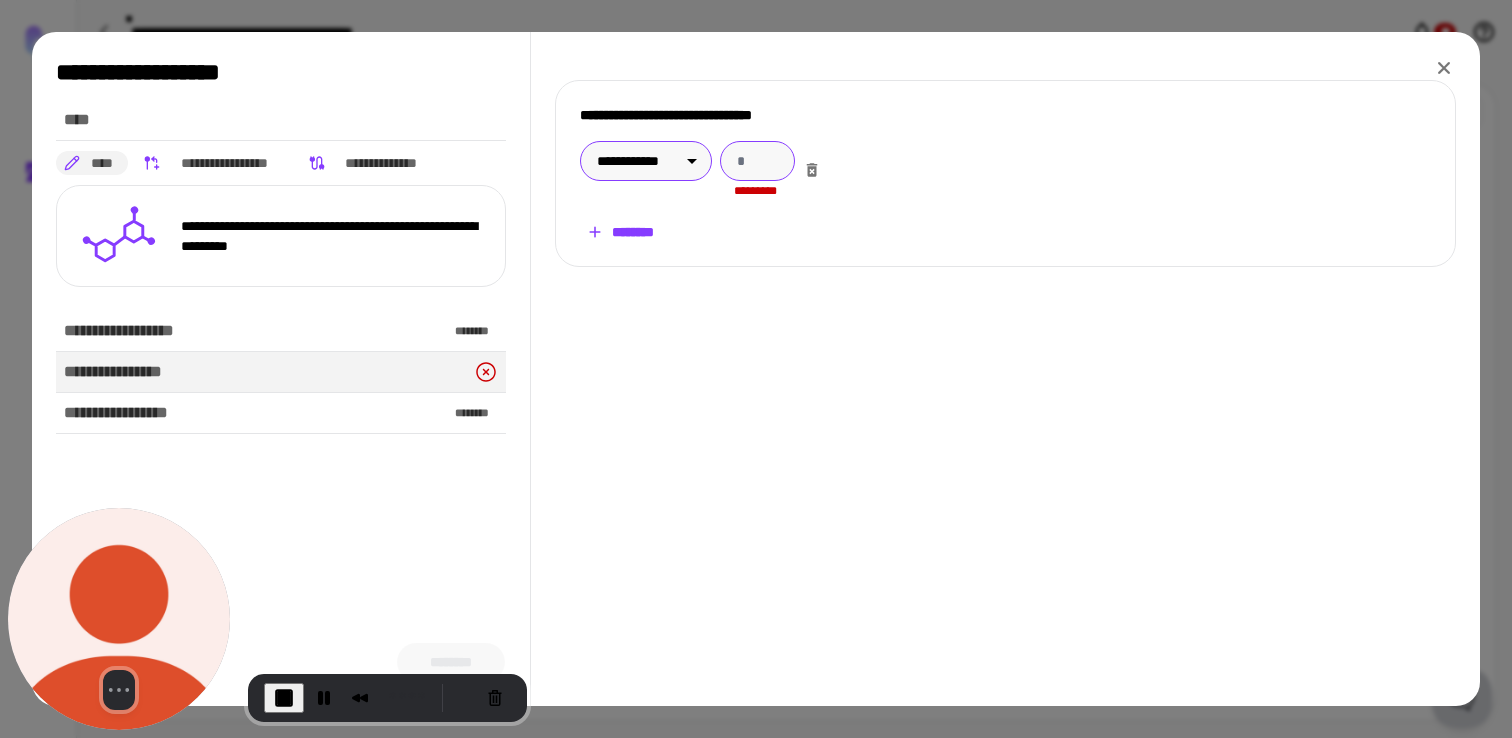 click at bounding box center [757, 161] 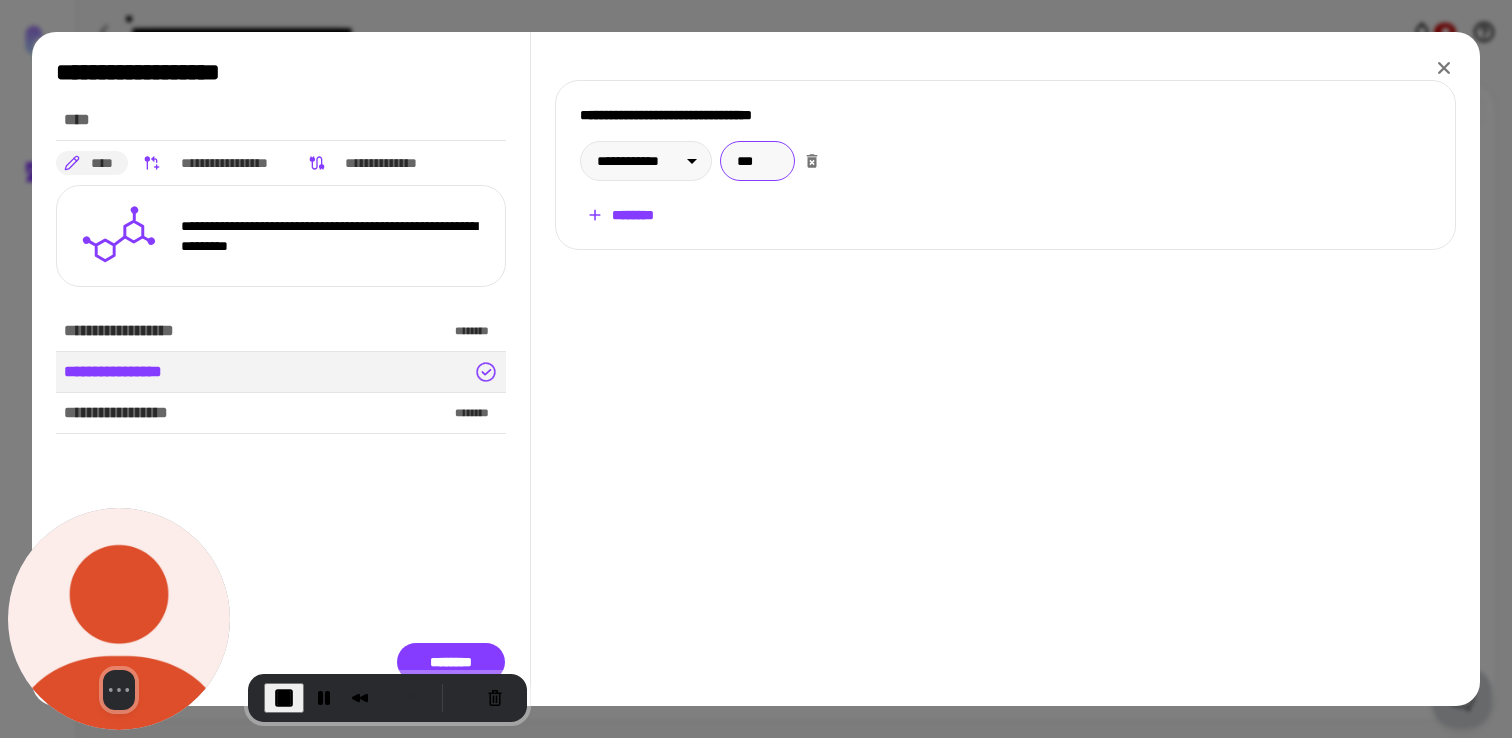 type on "***" 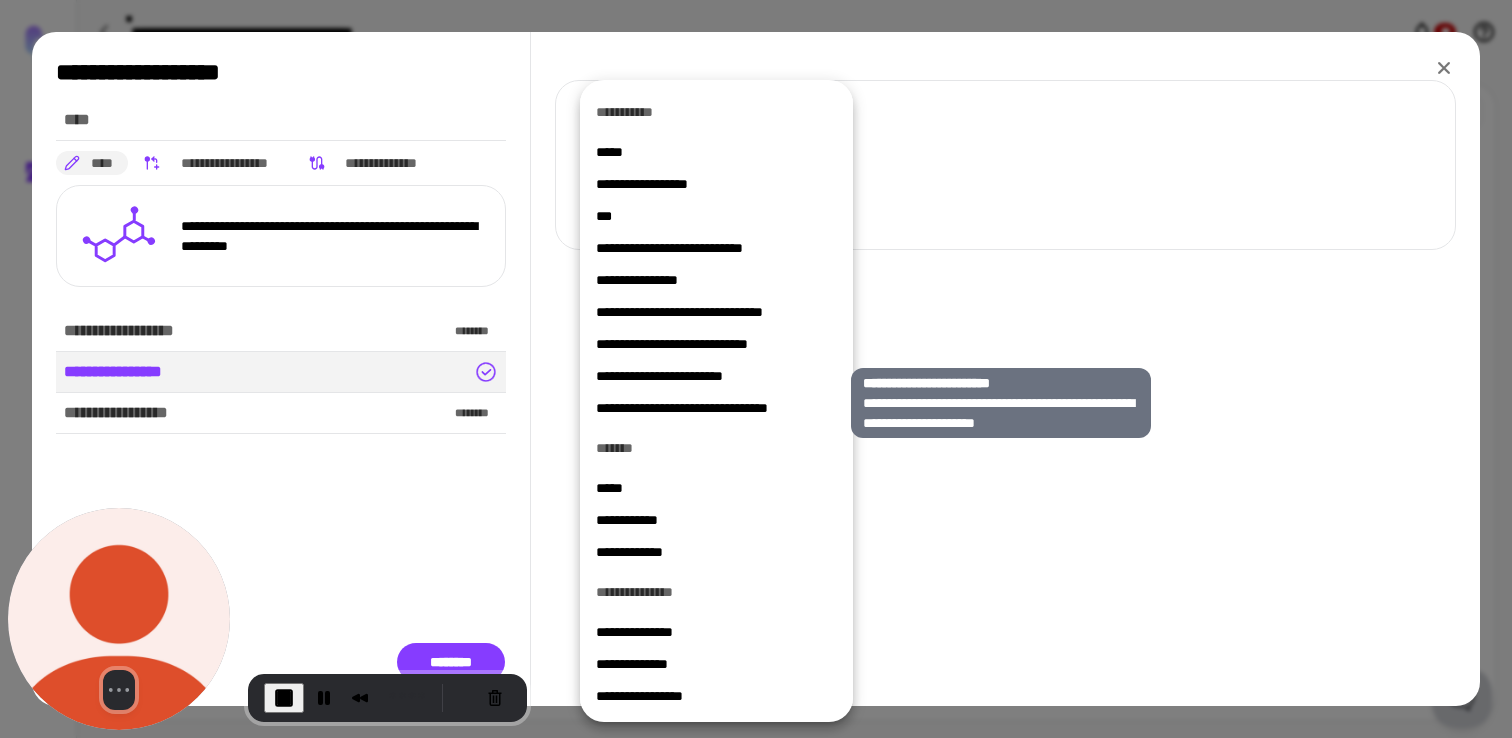 scroll, scrollTop: 302, scrollLeft: 0, axis: vertical 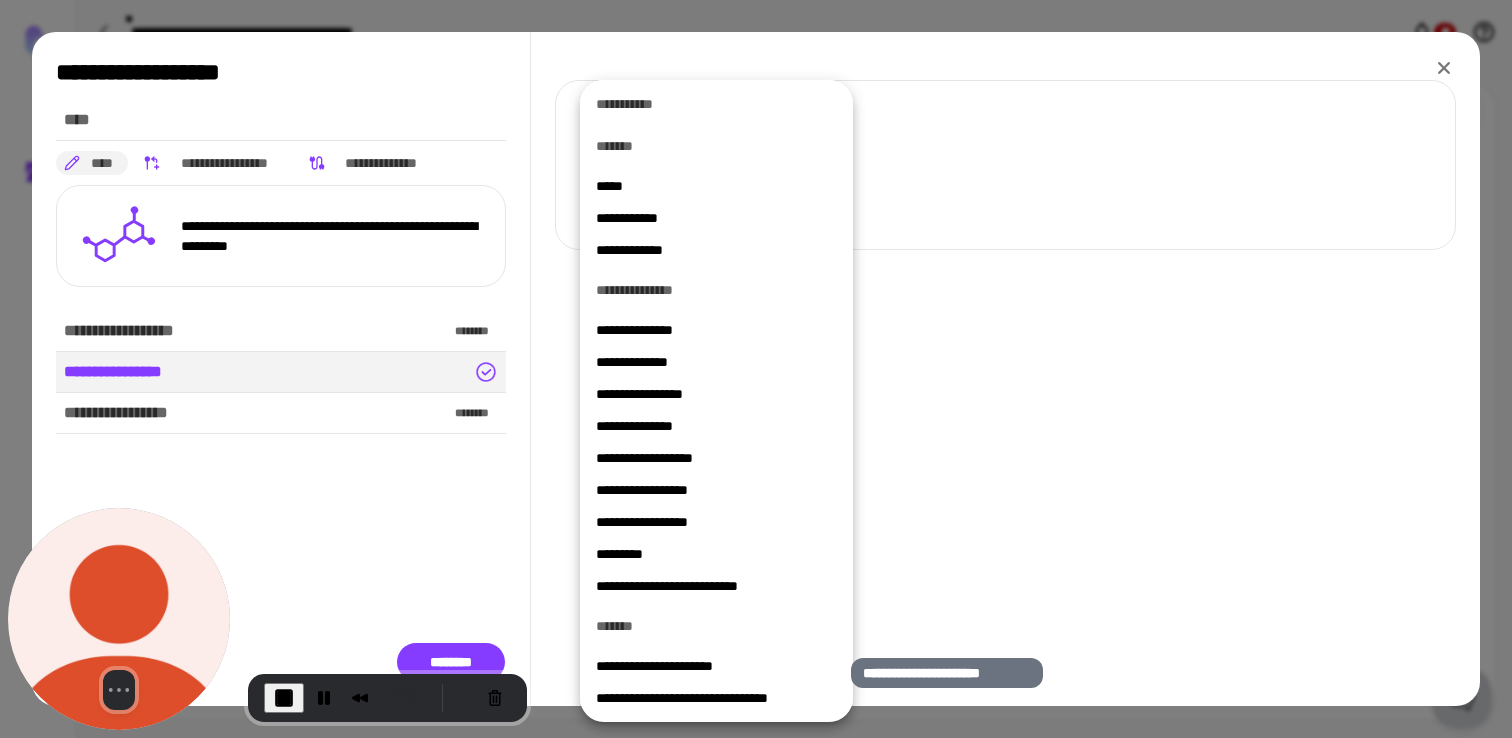 click on "**********" at bounding box center [716, 666] 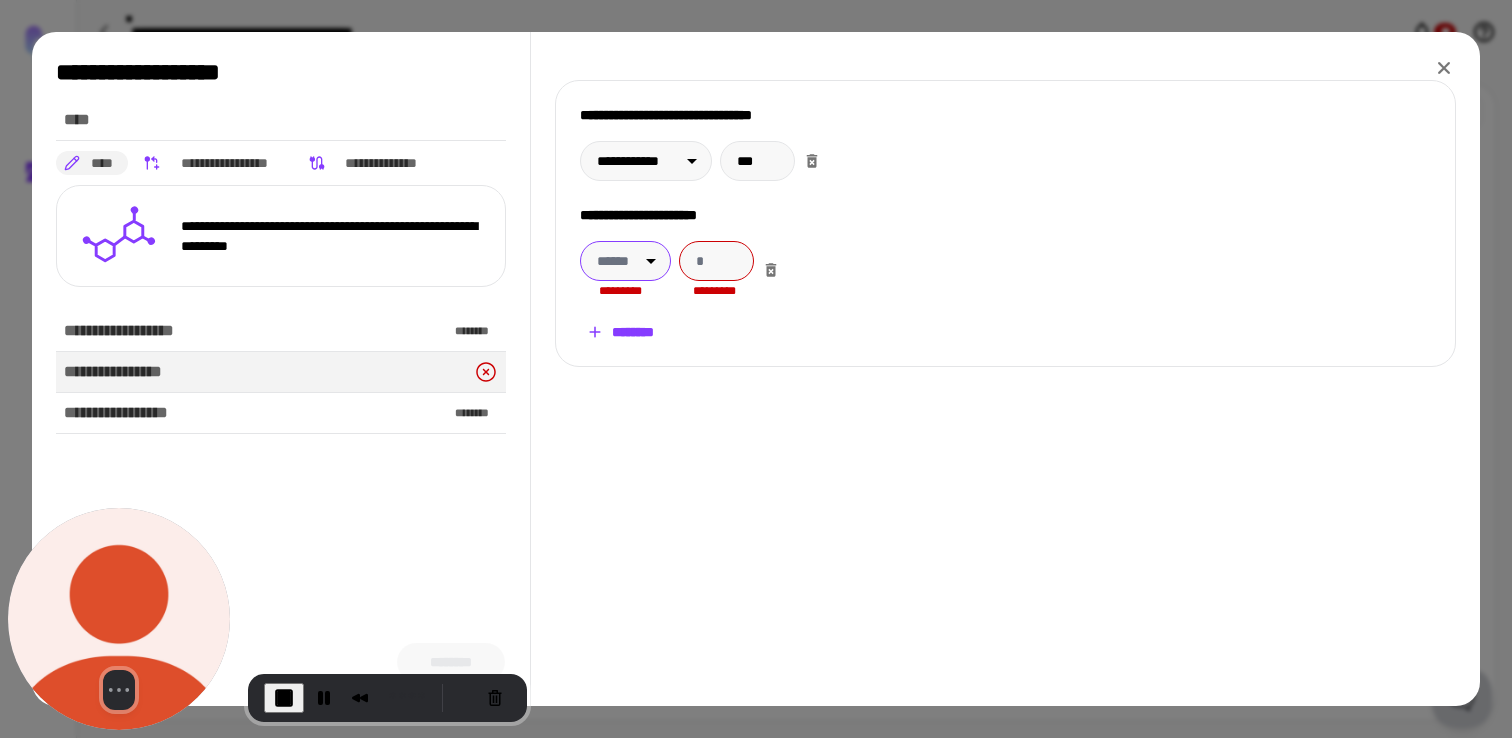 click on "**********" at bounding box center (756, 369) 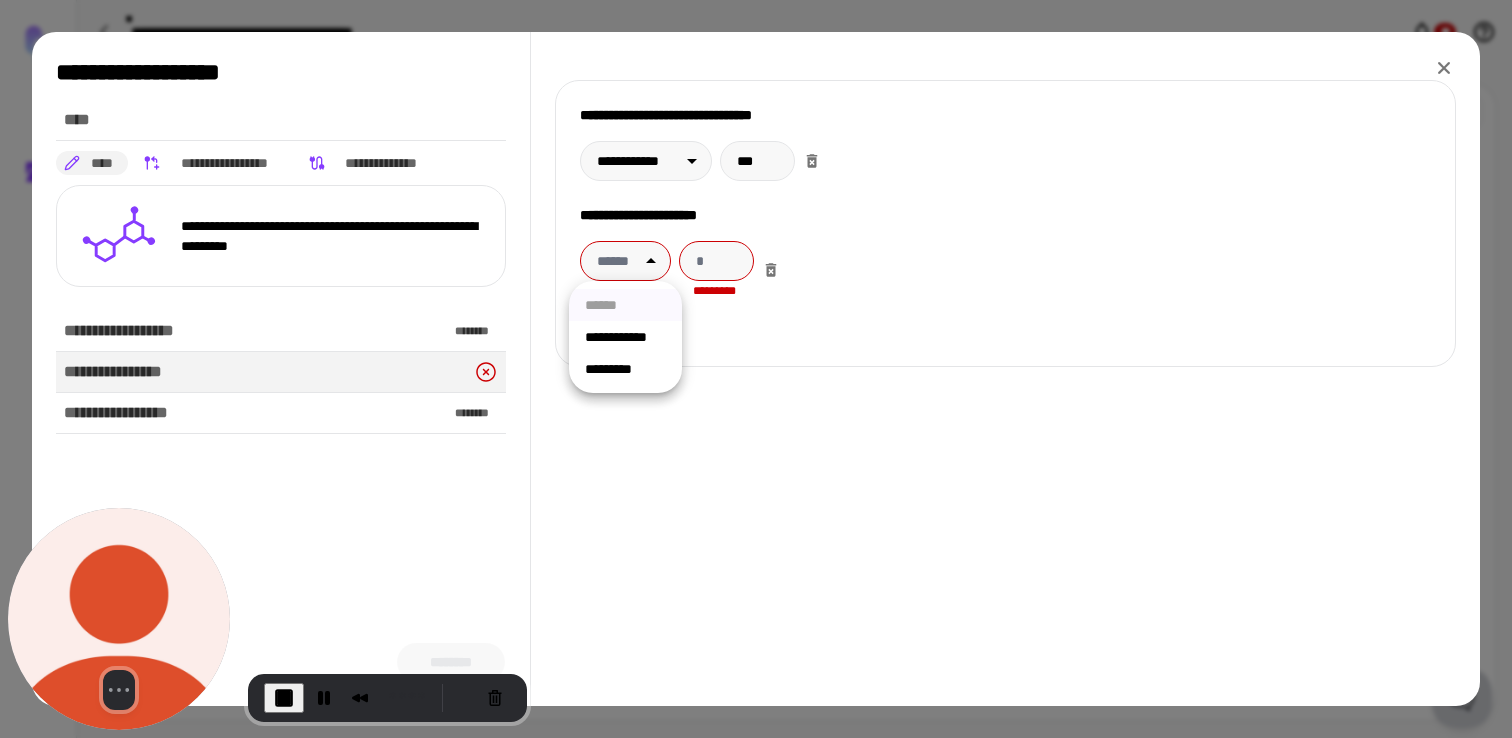 click on "**********" at bounding box center [625, 337] 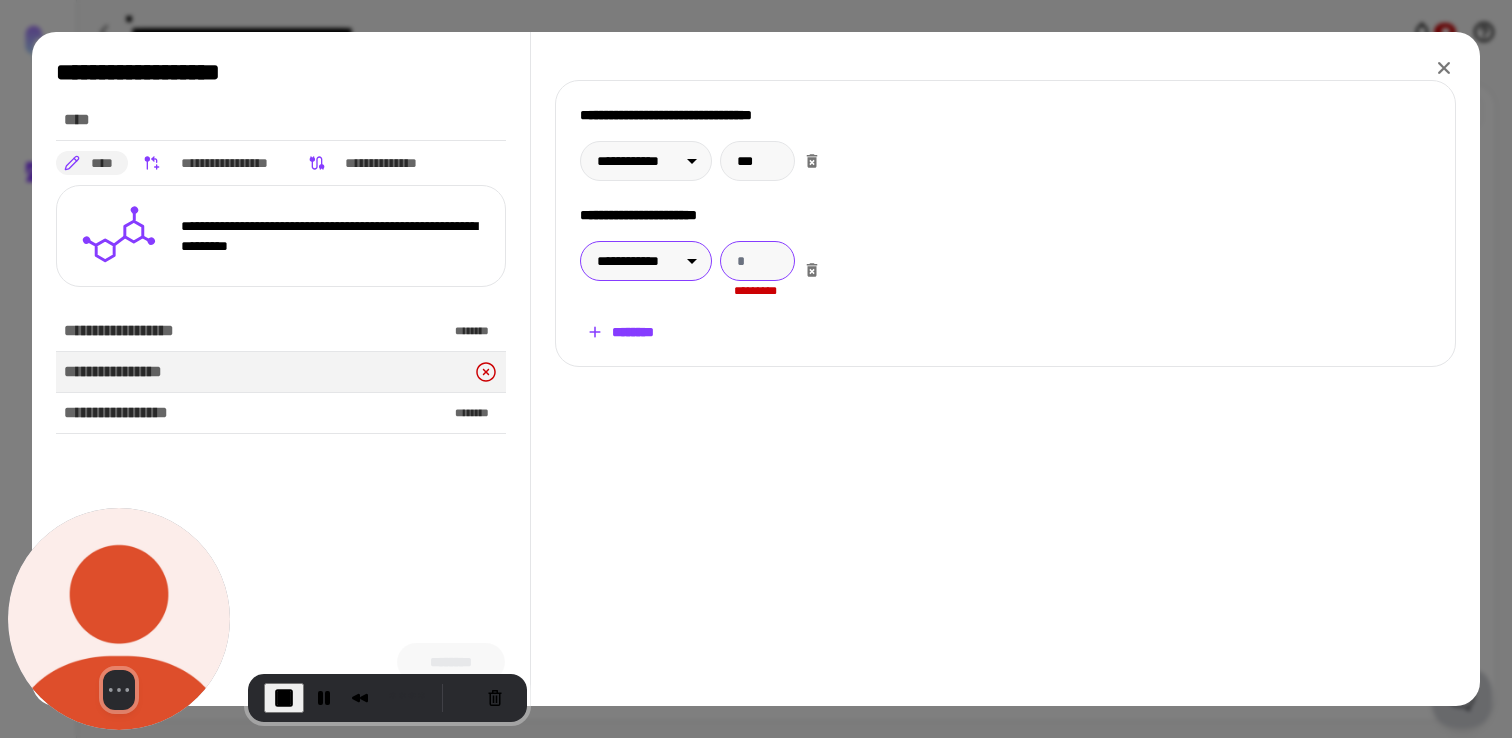 click at bounding box center (757, 261) 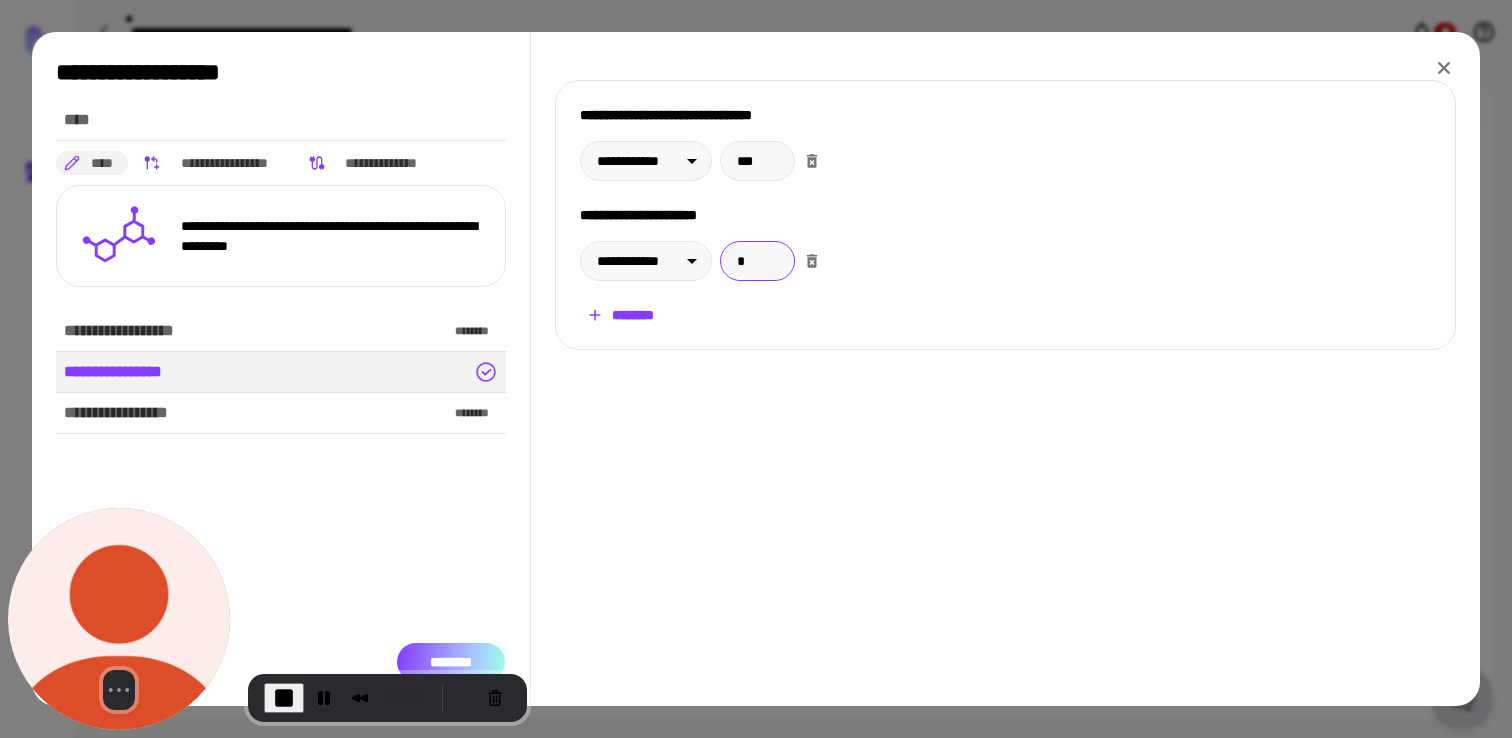 type on "*" 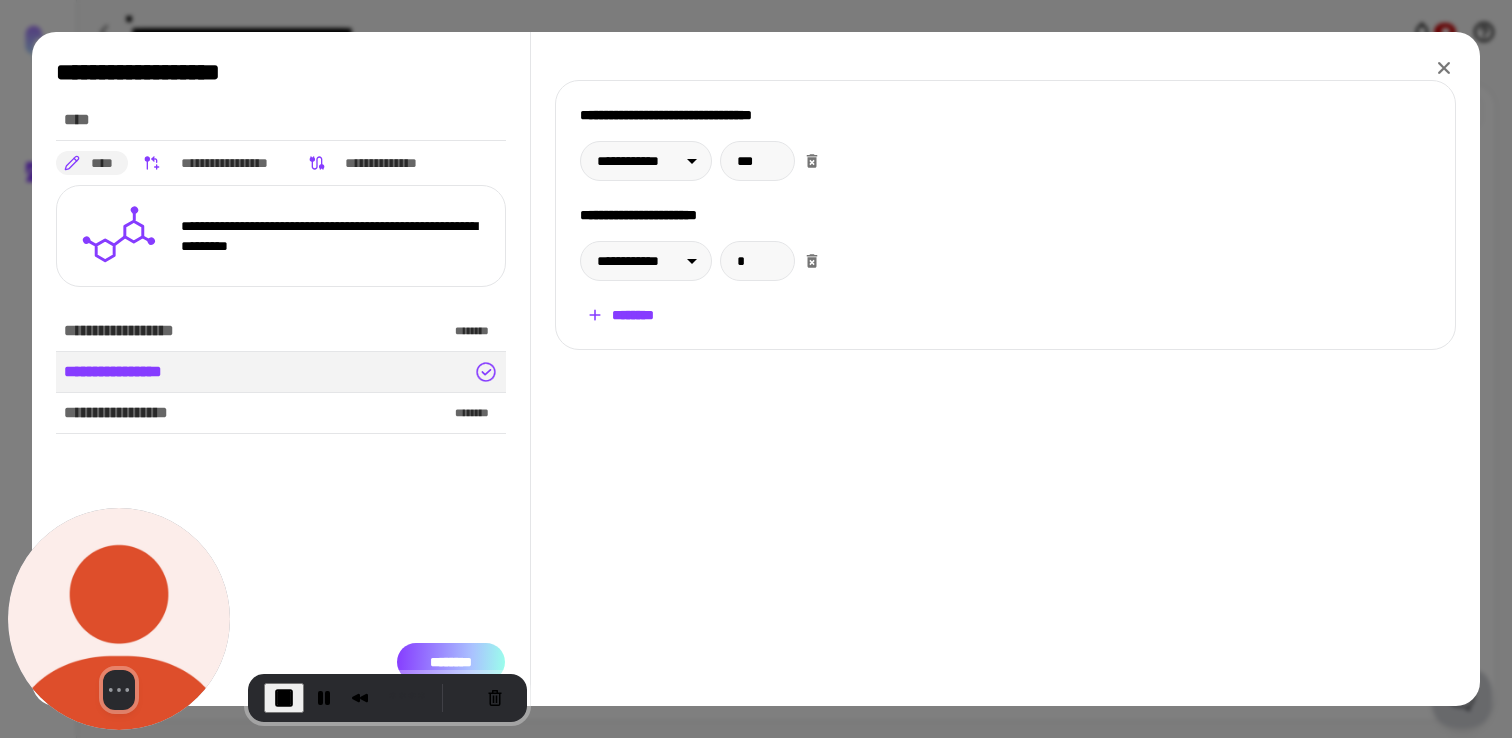 click on "********" at bounding box center [451, 662] 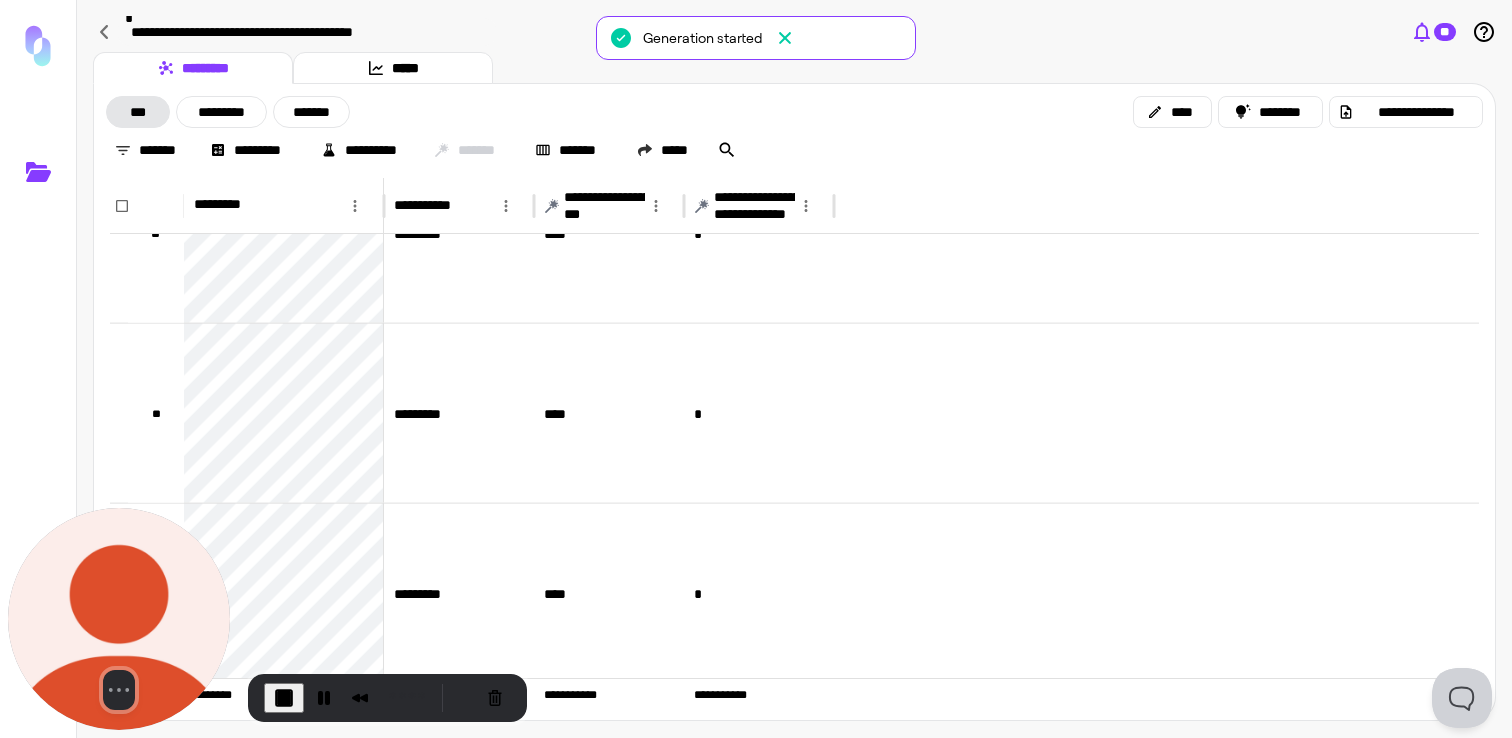 click 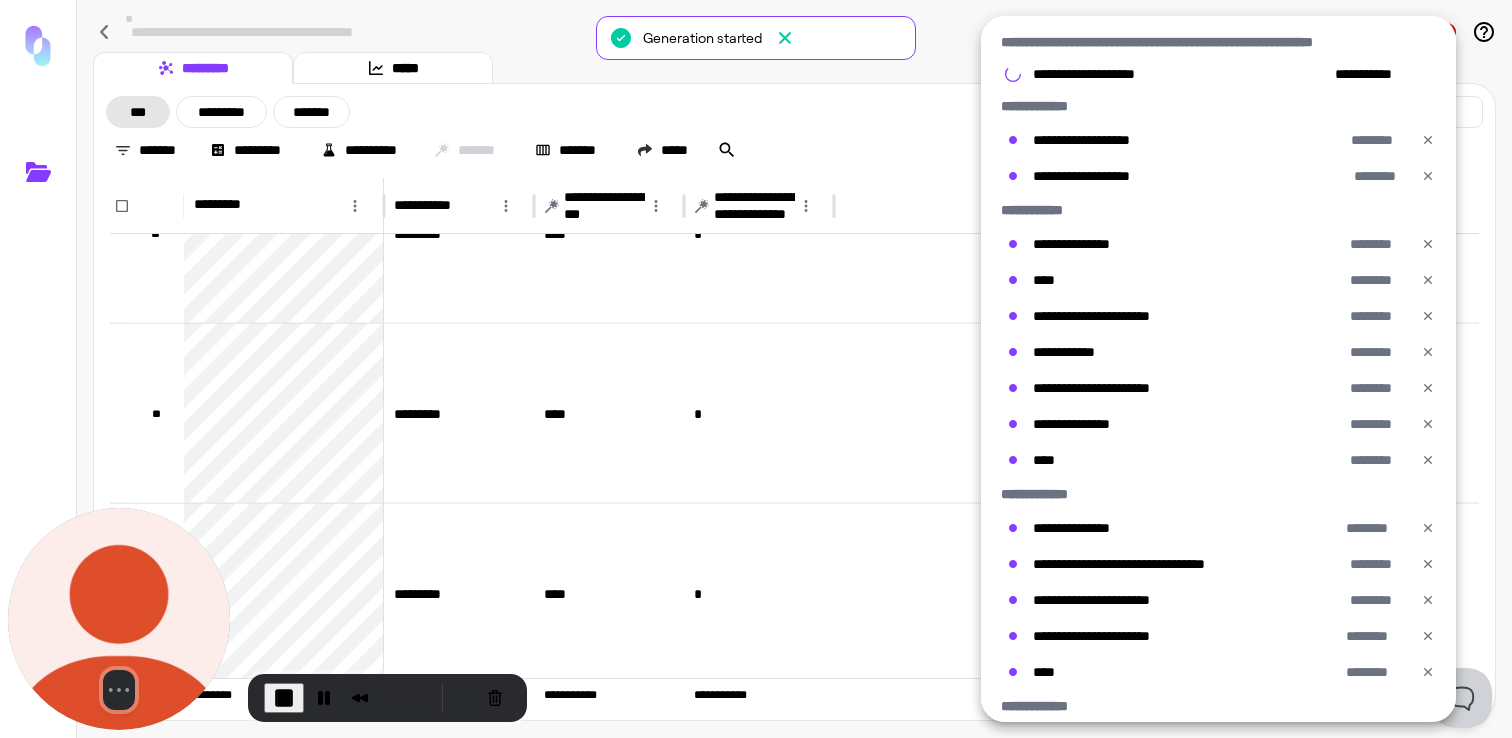 click at bounding box center (756, 369) 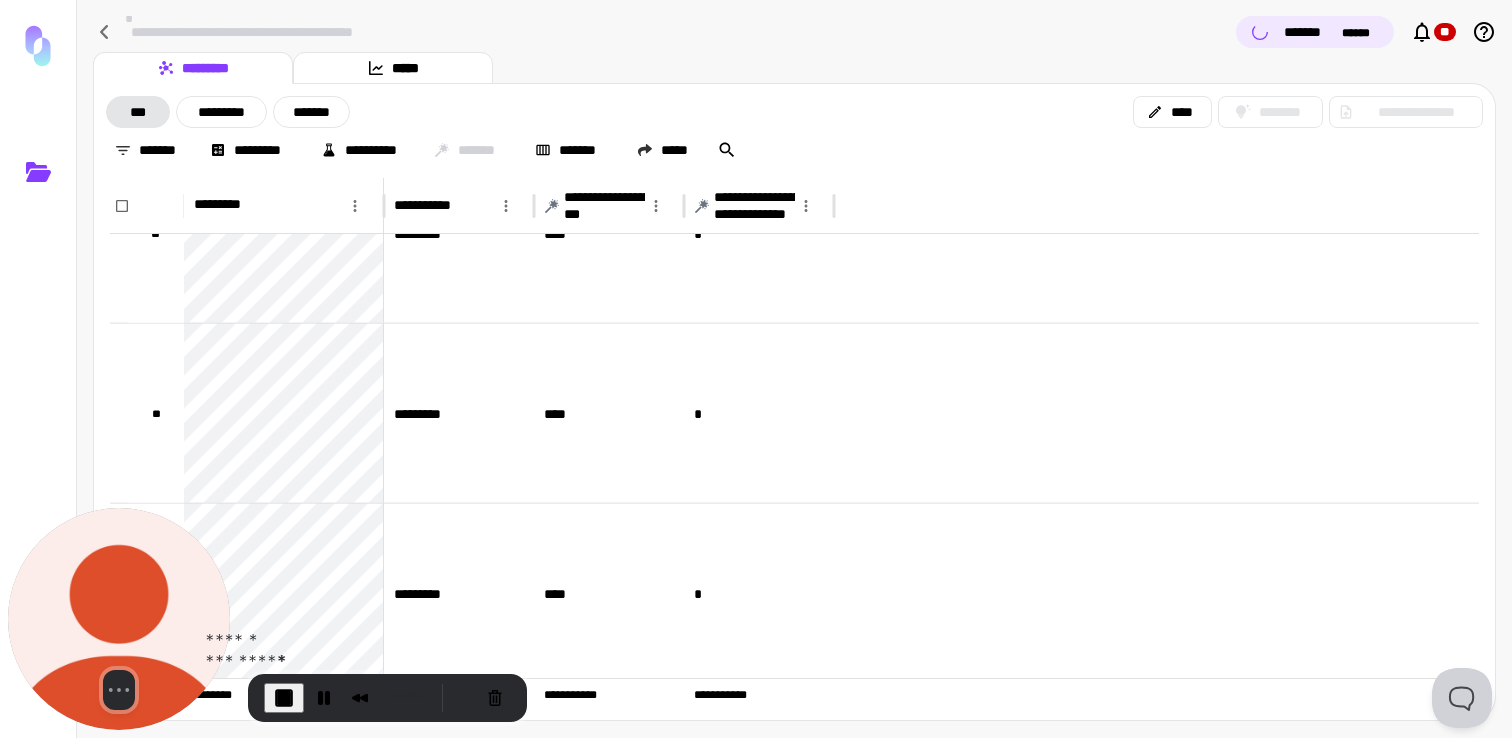 click at bounding box center [284, 698] 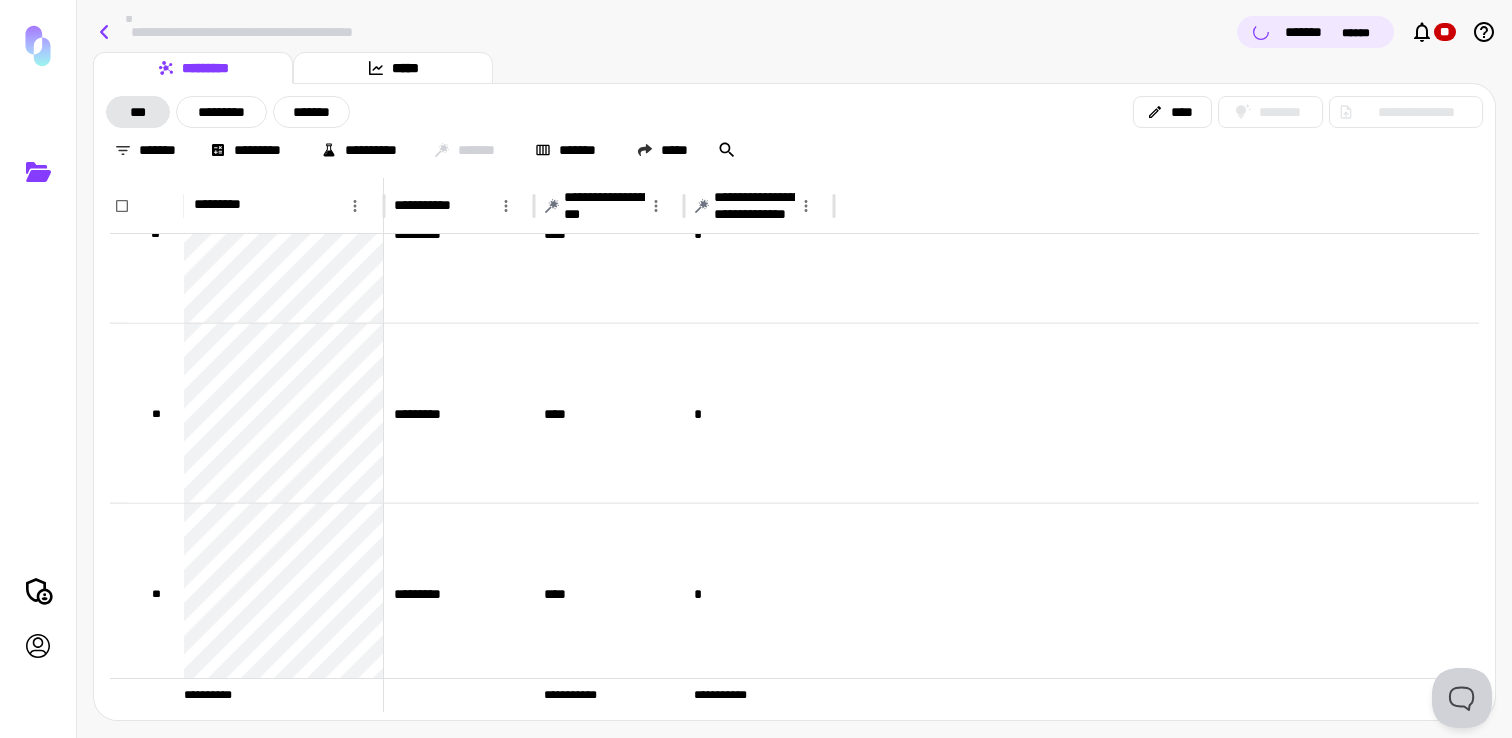 click 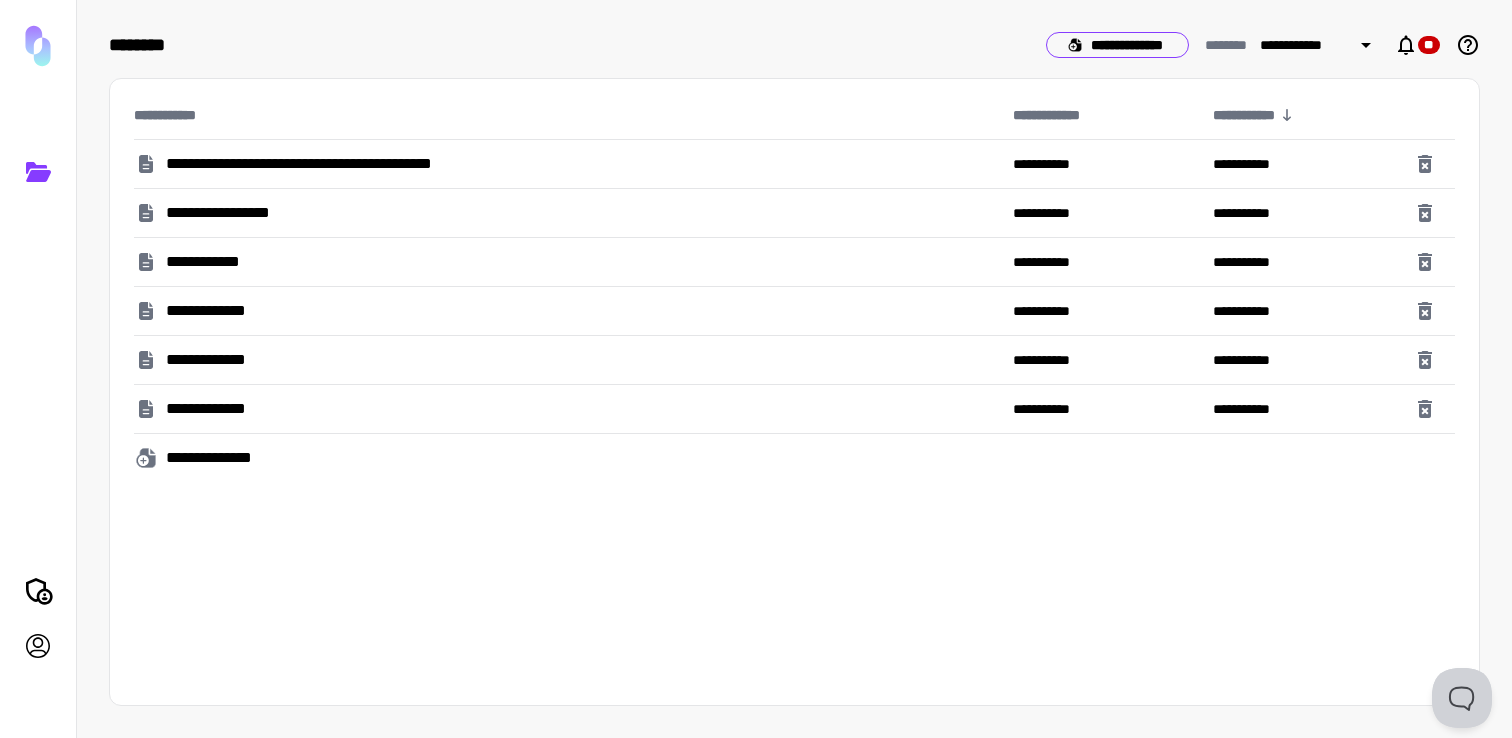 click 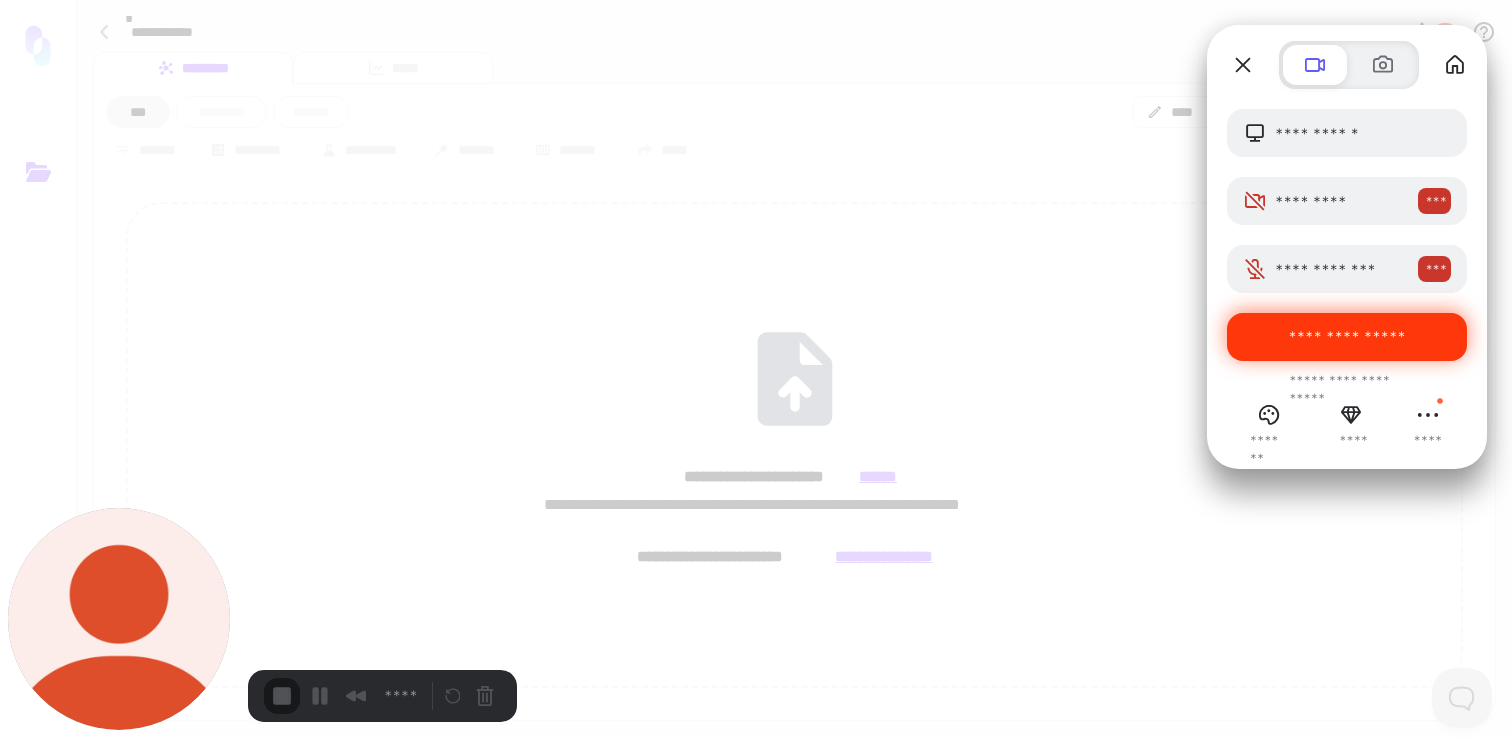 click on "**********" at bounding box center (1347, 337) 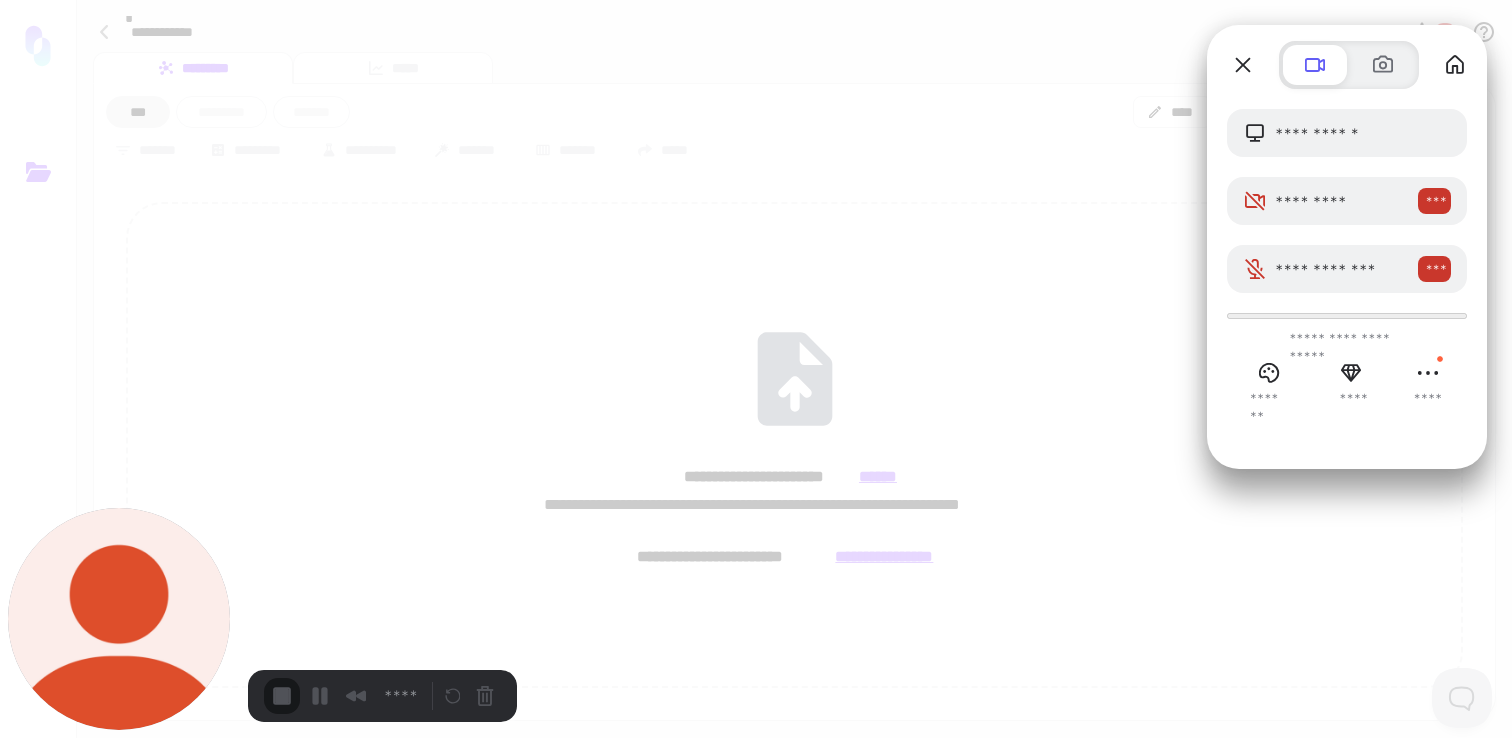click on "**********" at bounding box center [352, 1648] 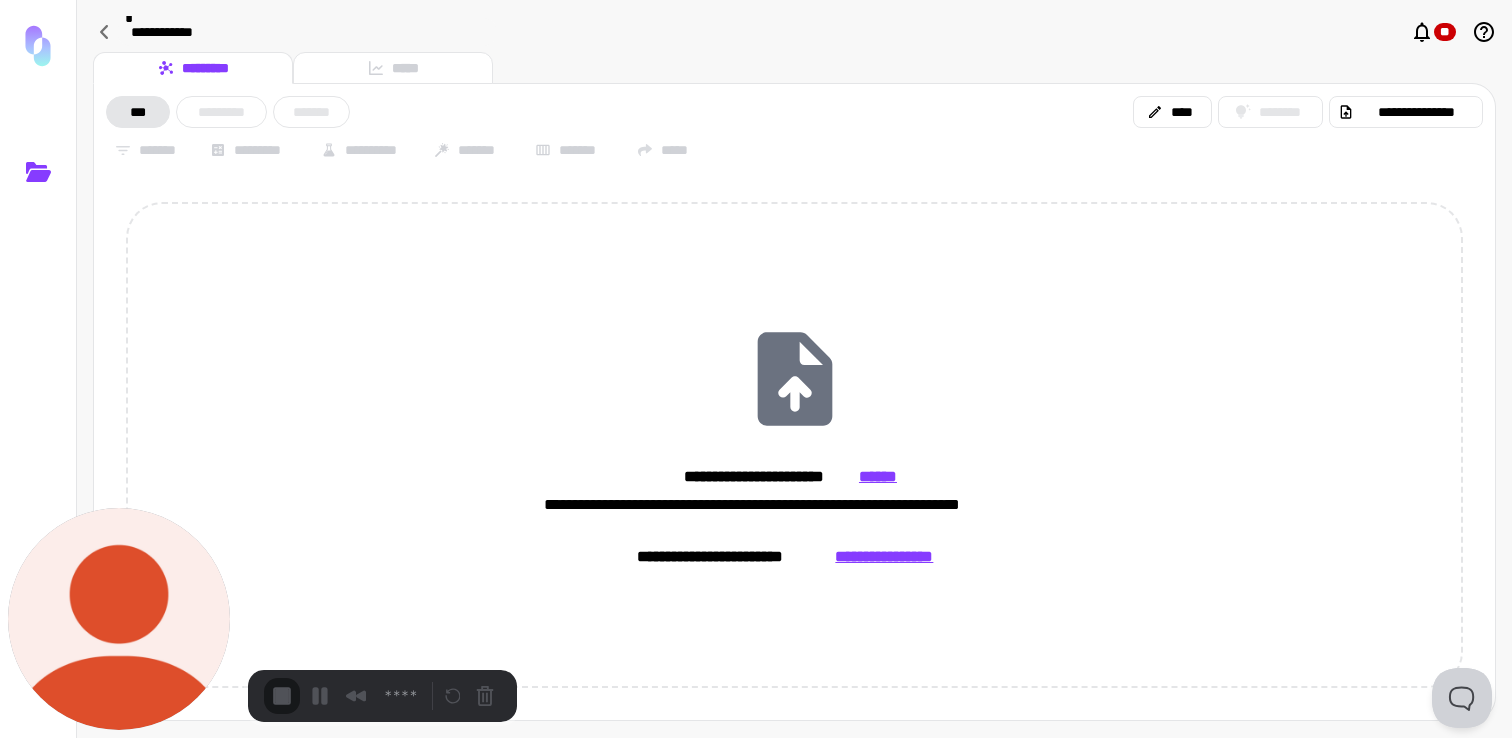 click on "**********" at bounding box center [884, 557] 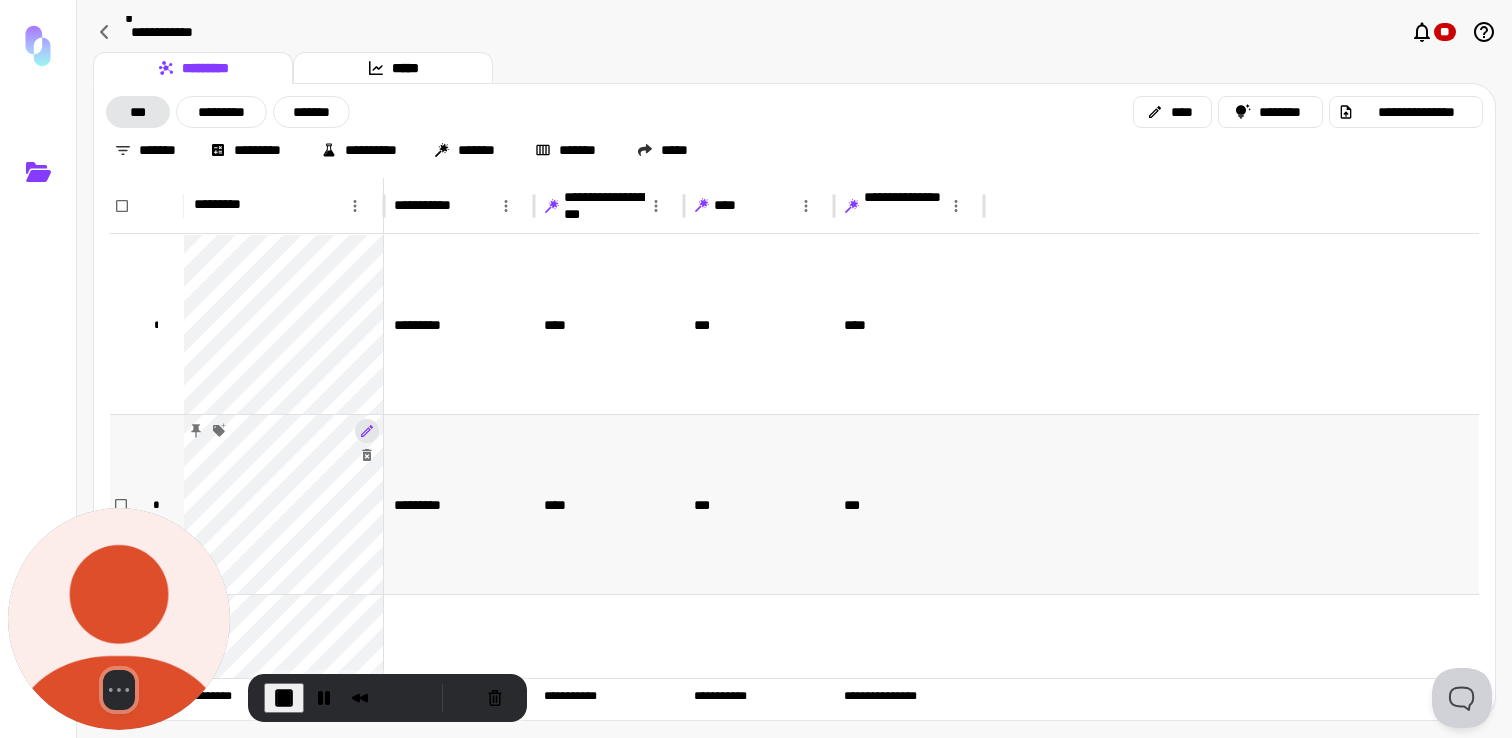 scroll, scrollTop: 30, scrollLeft: 0, axis: vertical 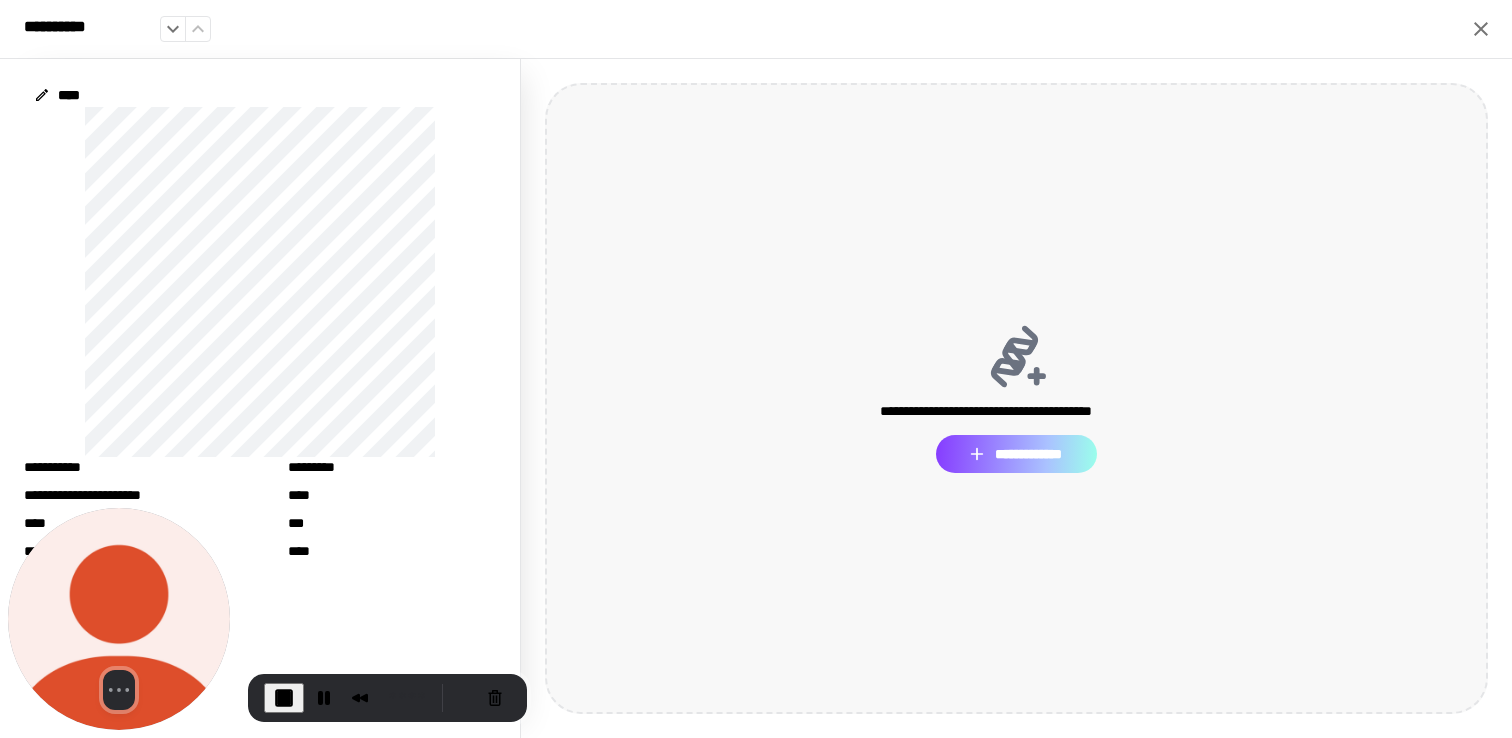click on "**********" at bounding box center [1016, 454] 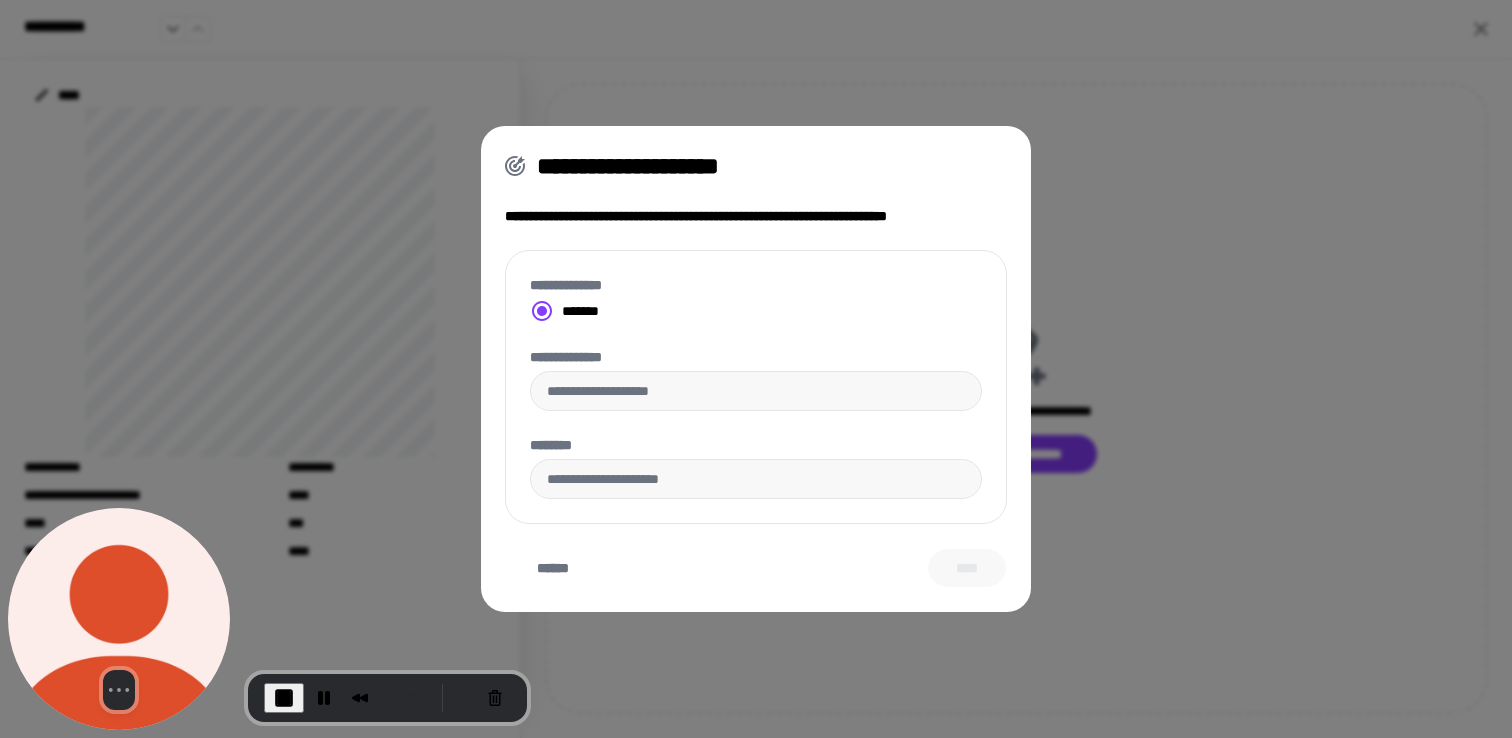 click on "**********" at bounding box center [756, 387] 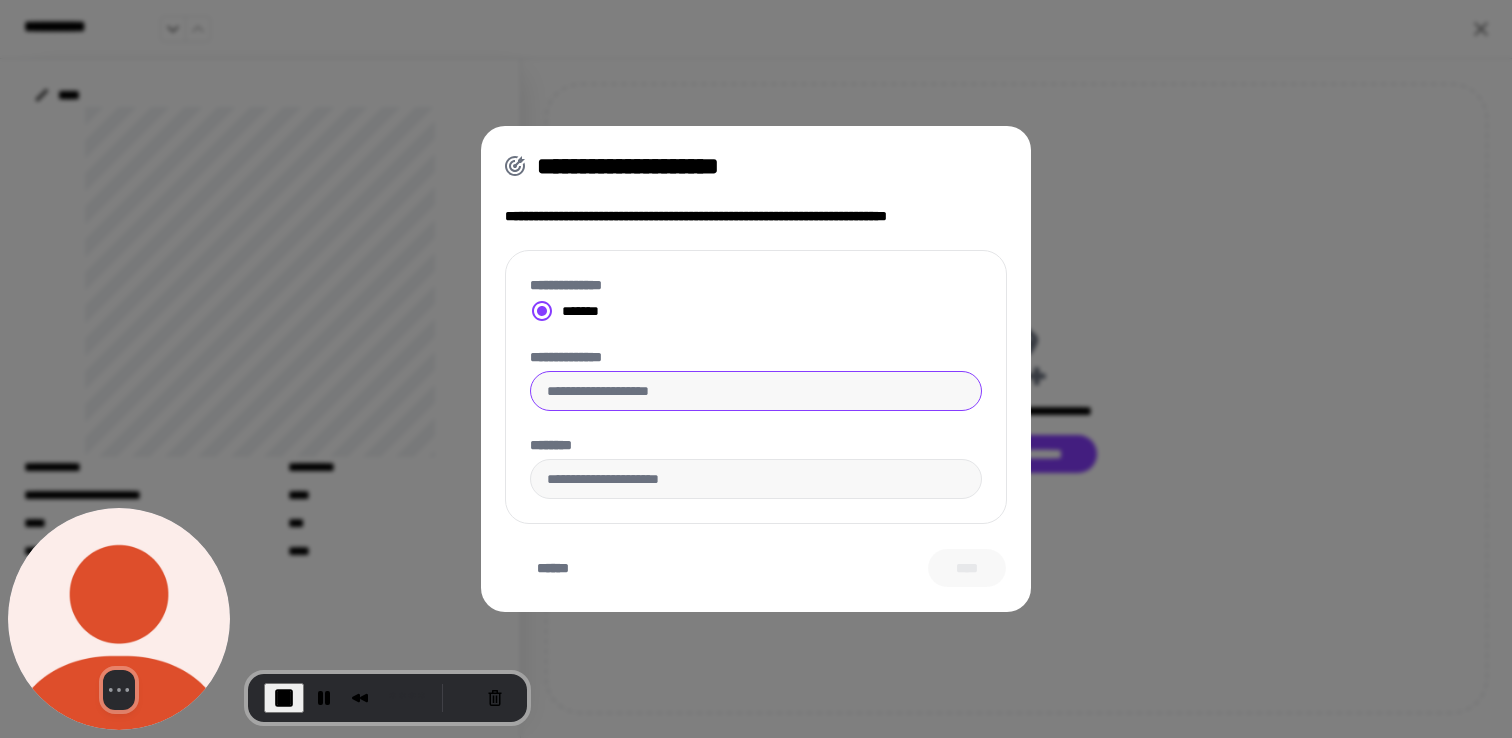 click on "**********" at bounding box center [756, 391] 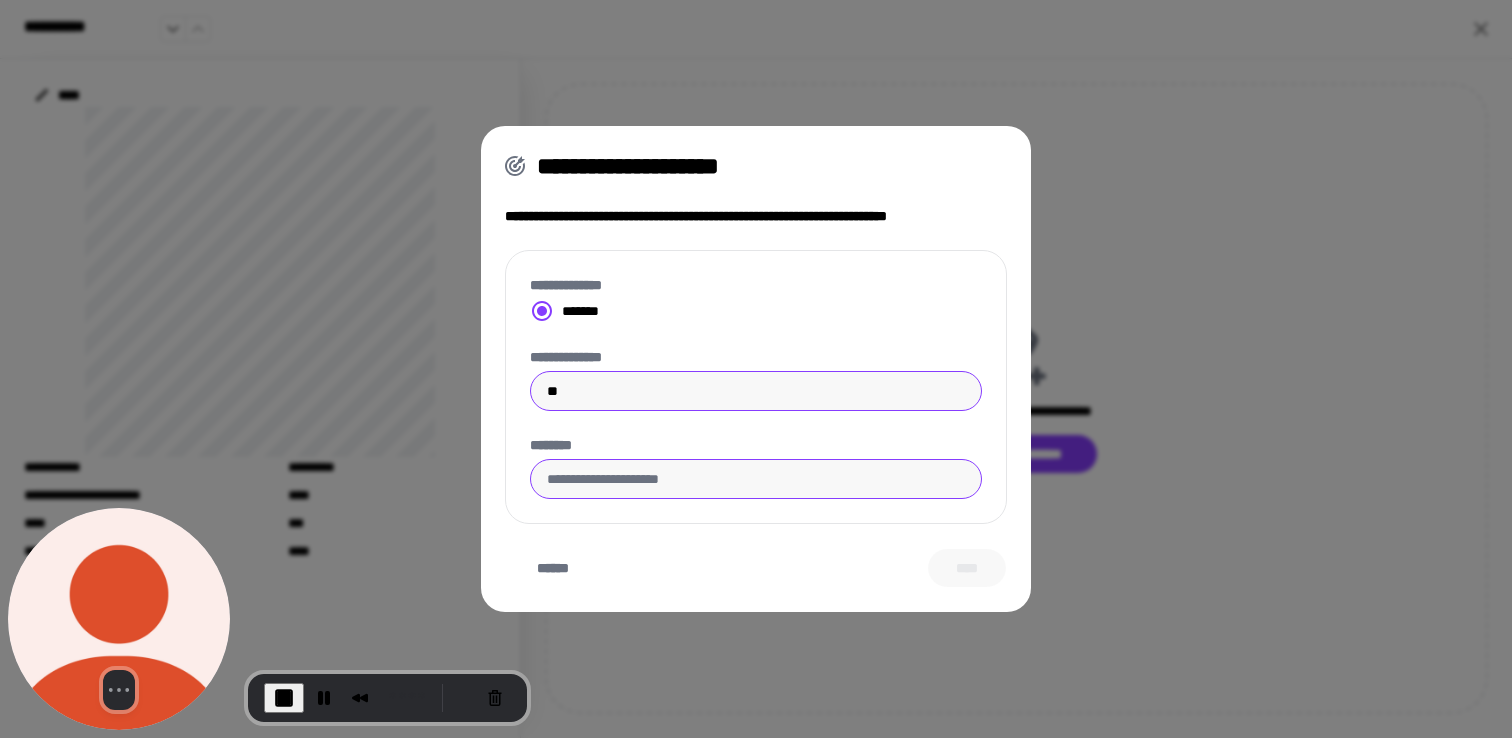 type on "**" 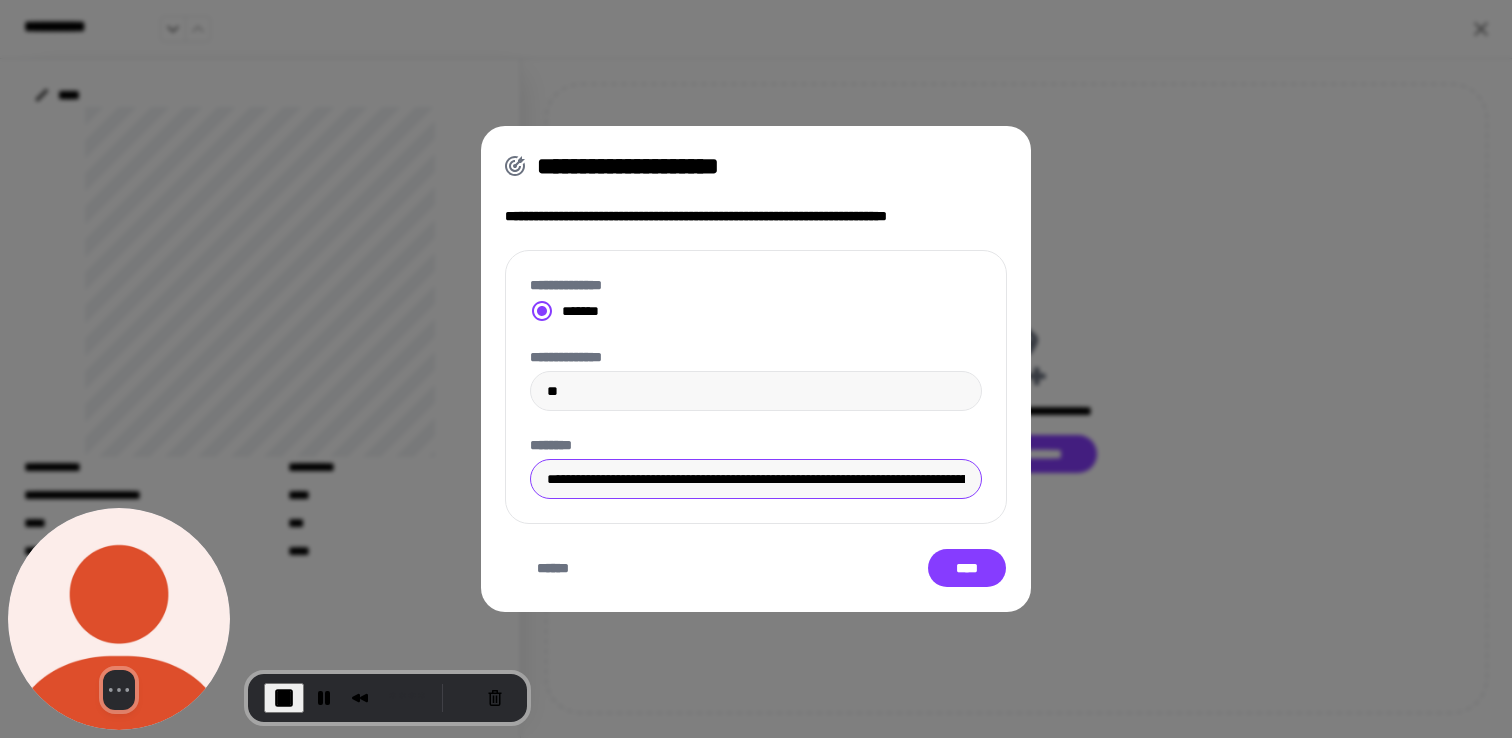 drag, startPoint x: 687, startPoint y: 480, endPoint x: 417, endPoint y: 452, distance: 271.44797 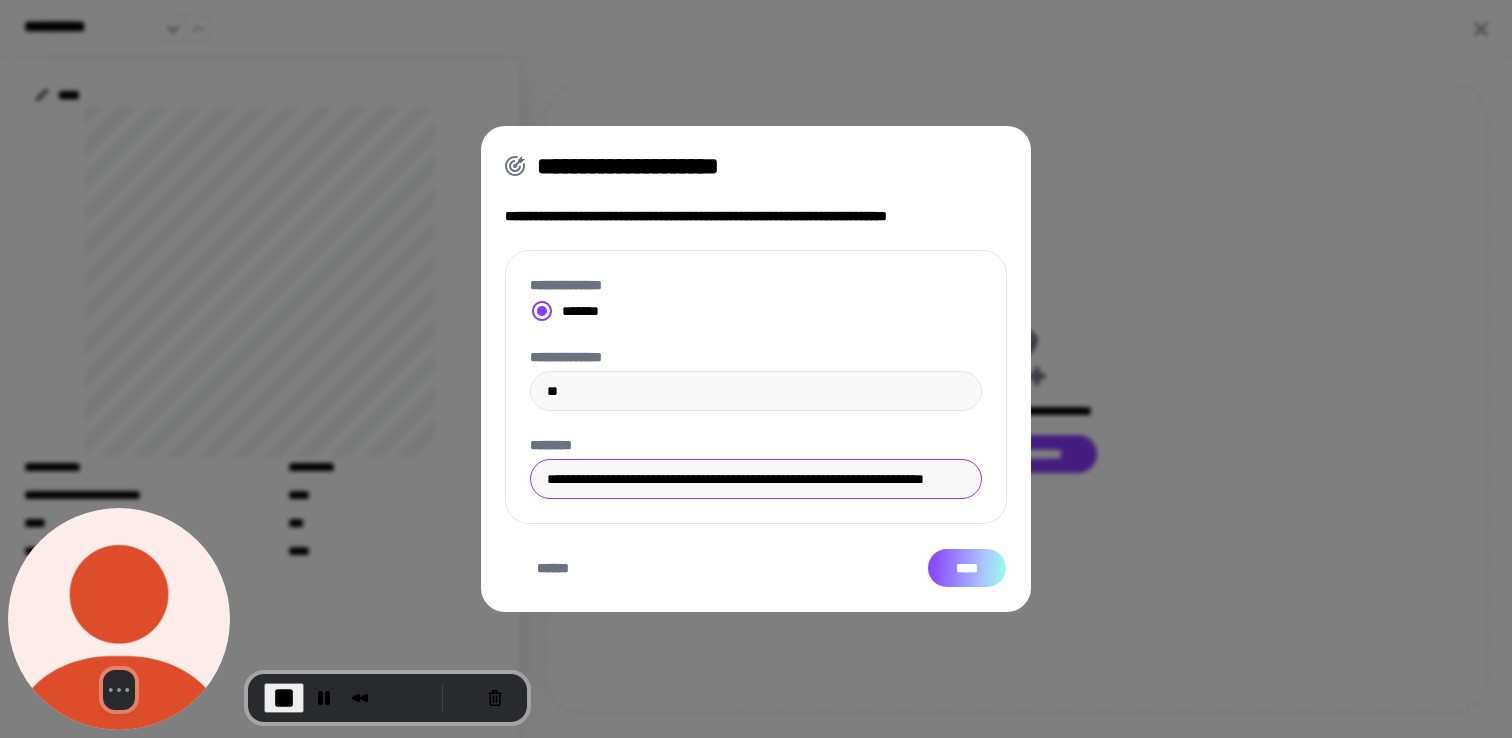 type on "**********" 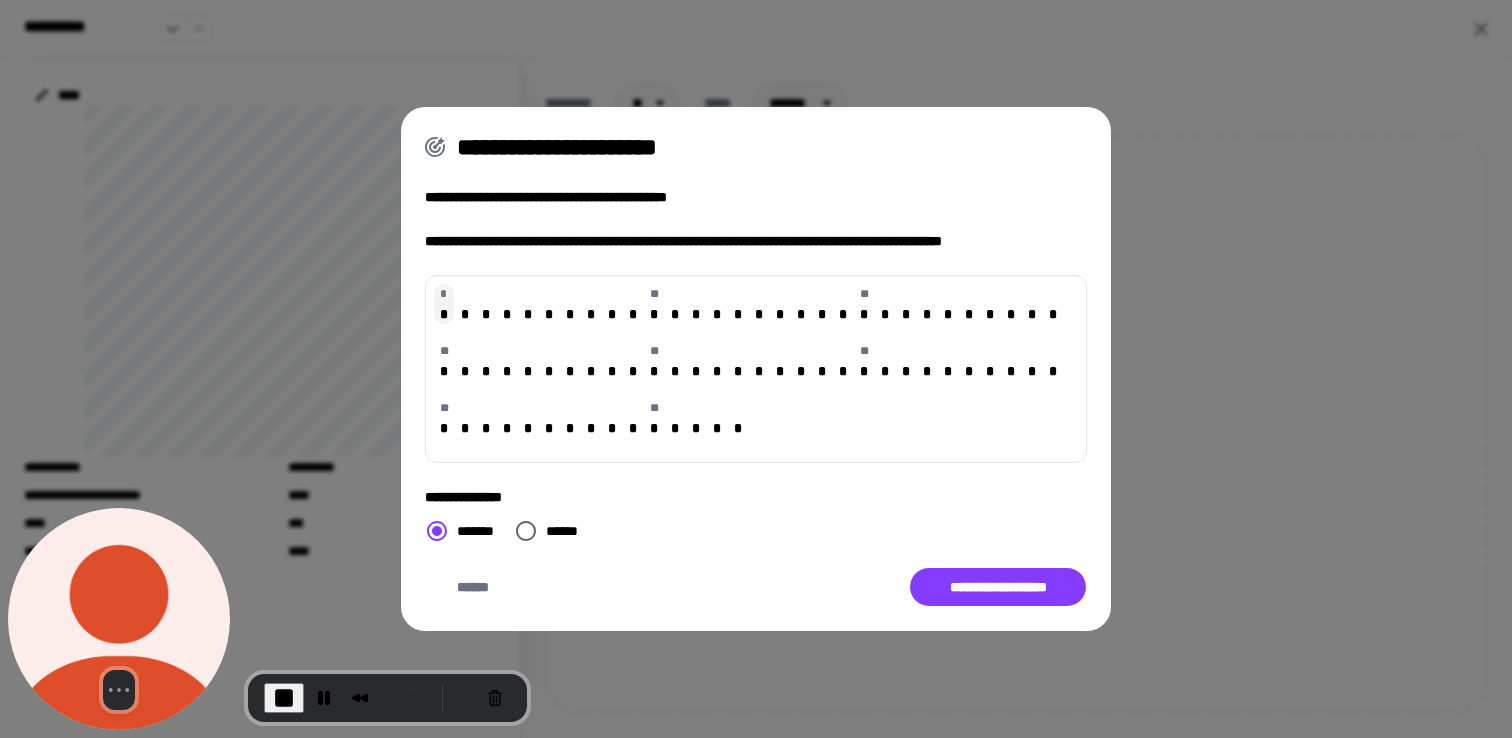 click on "* *" at bounding box center [444, 304] 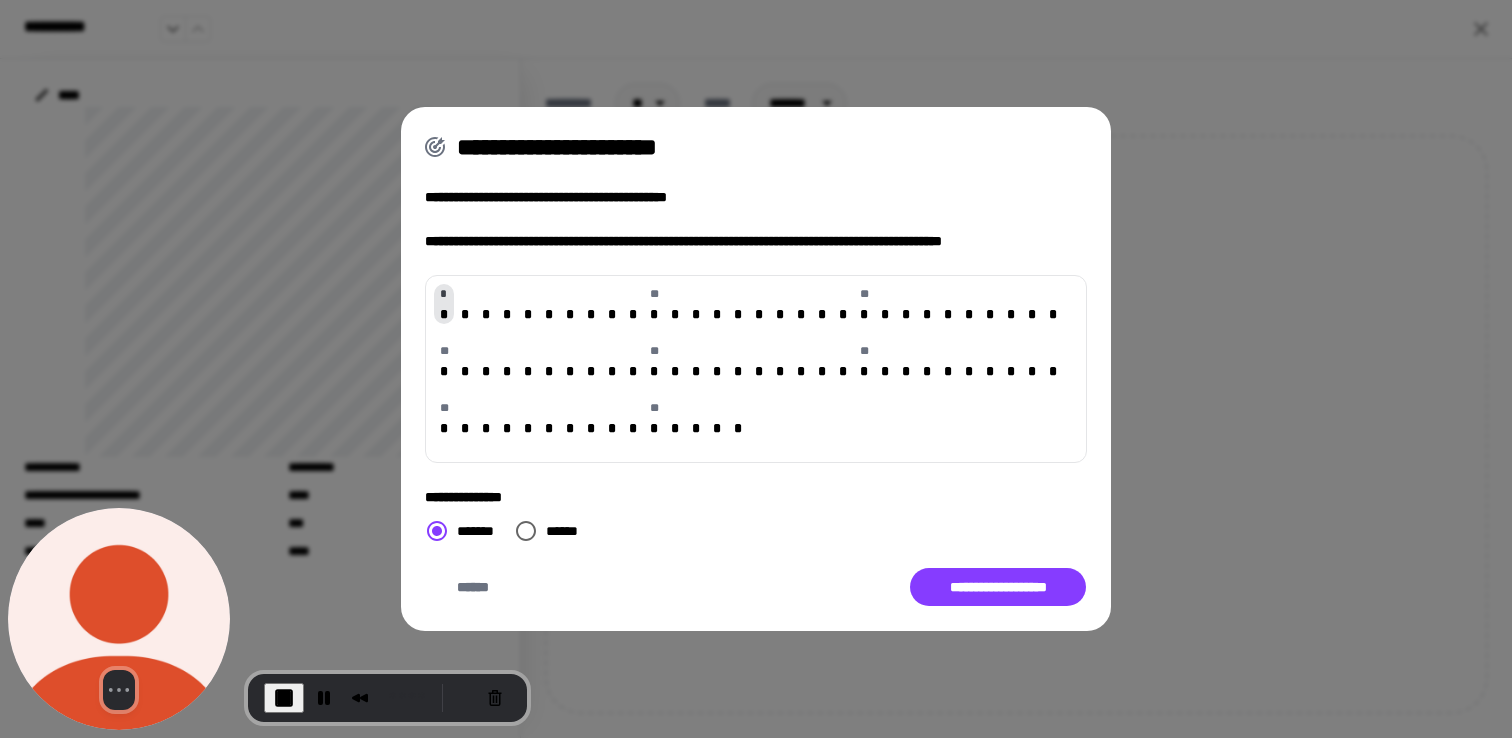 click on "* *" at bounding box center [444, 304] 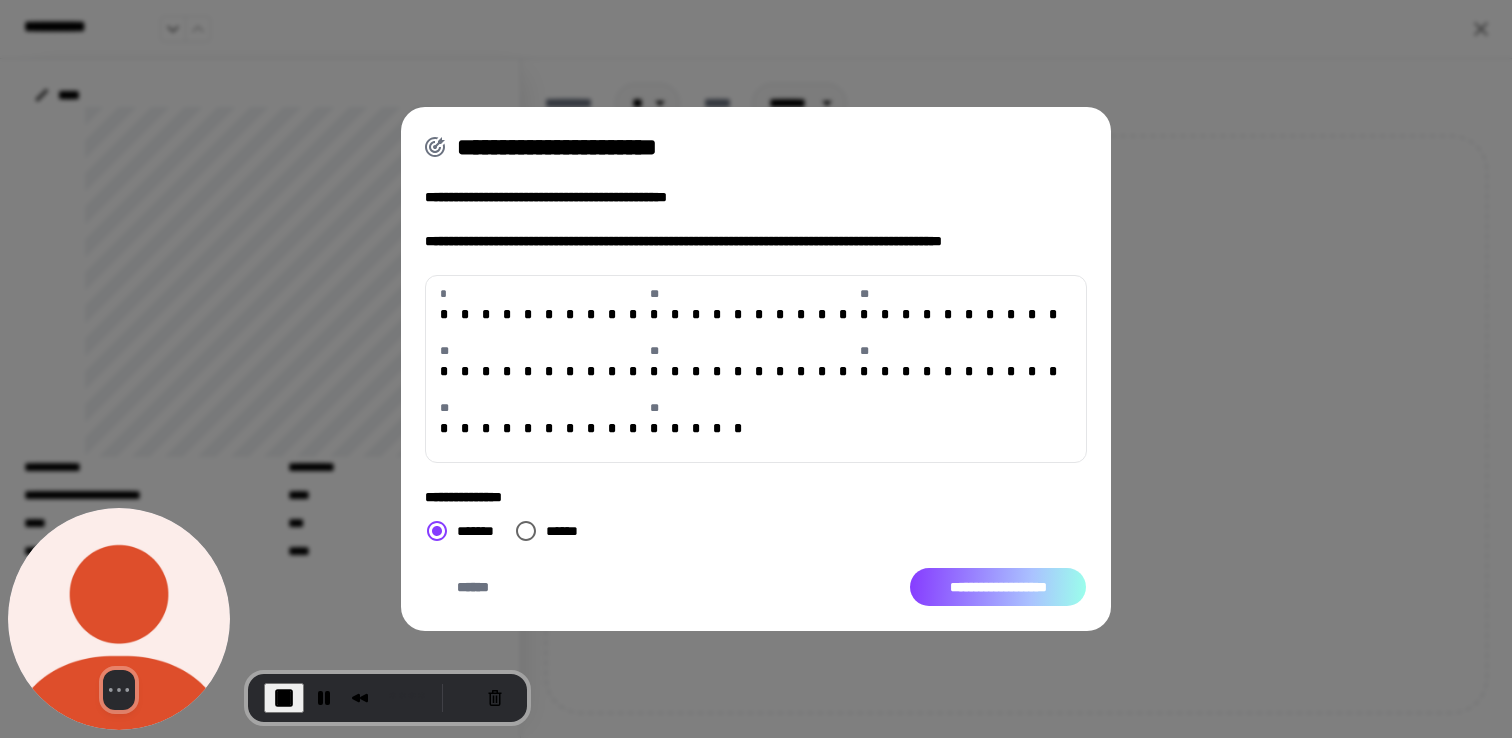 click on "**********" at bounding box center (998, 587) 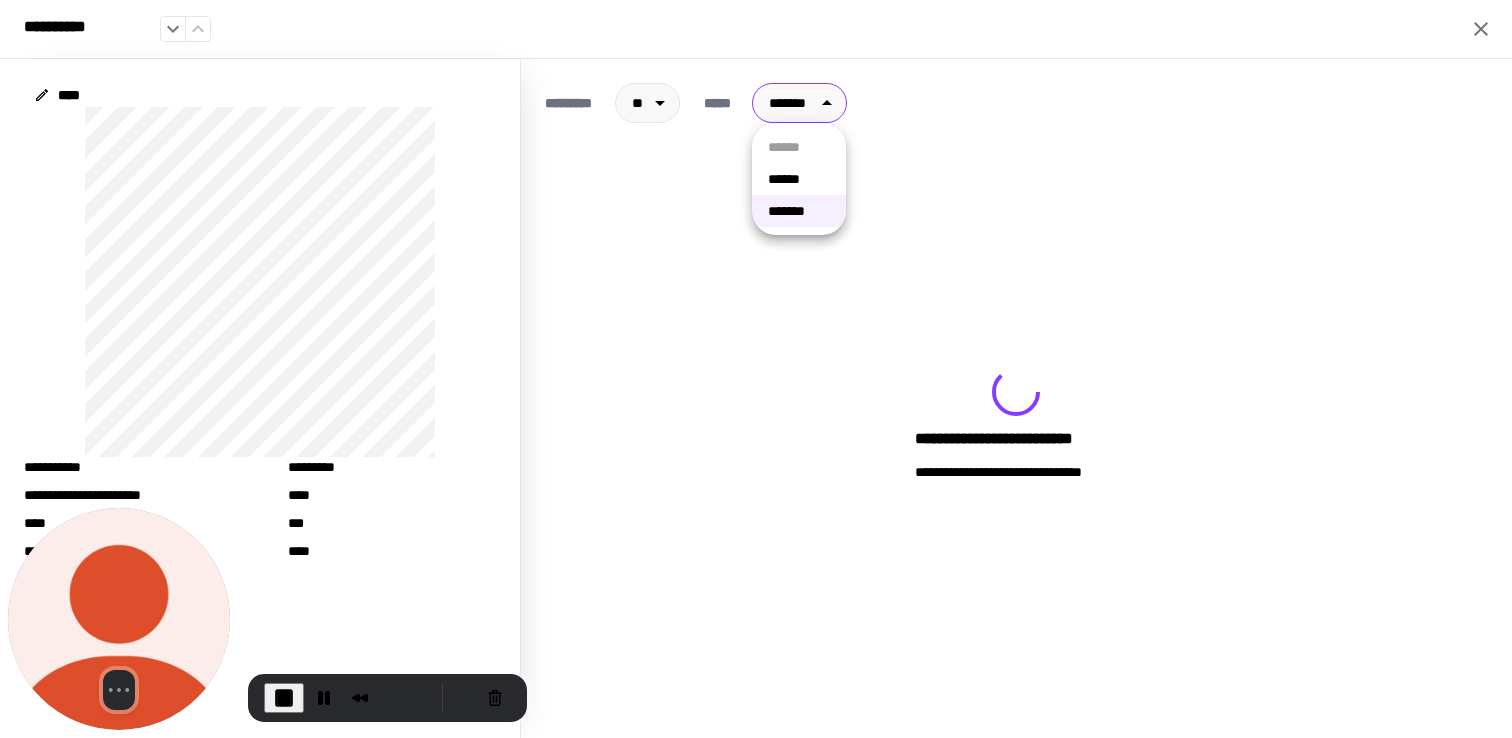 click on "**********" at bounding box center [756, 369] 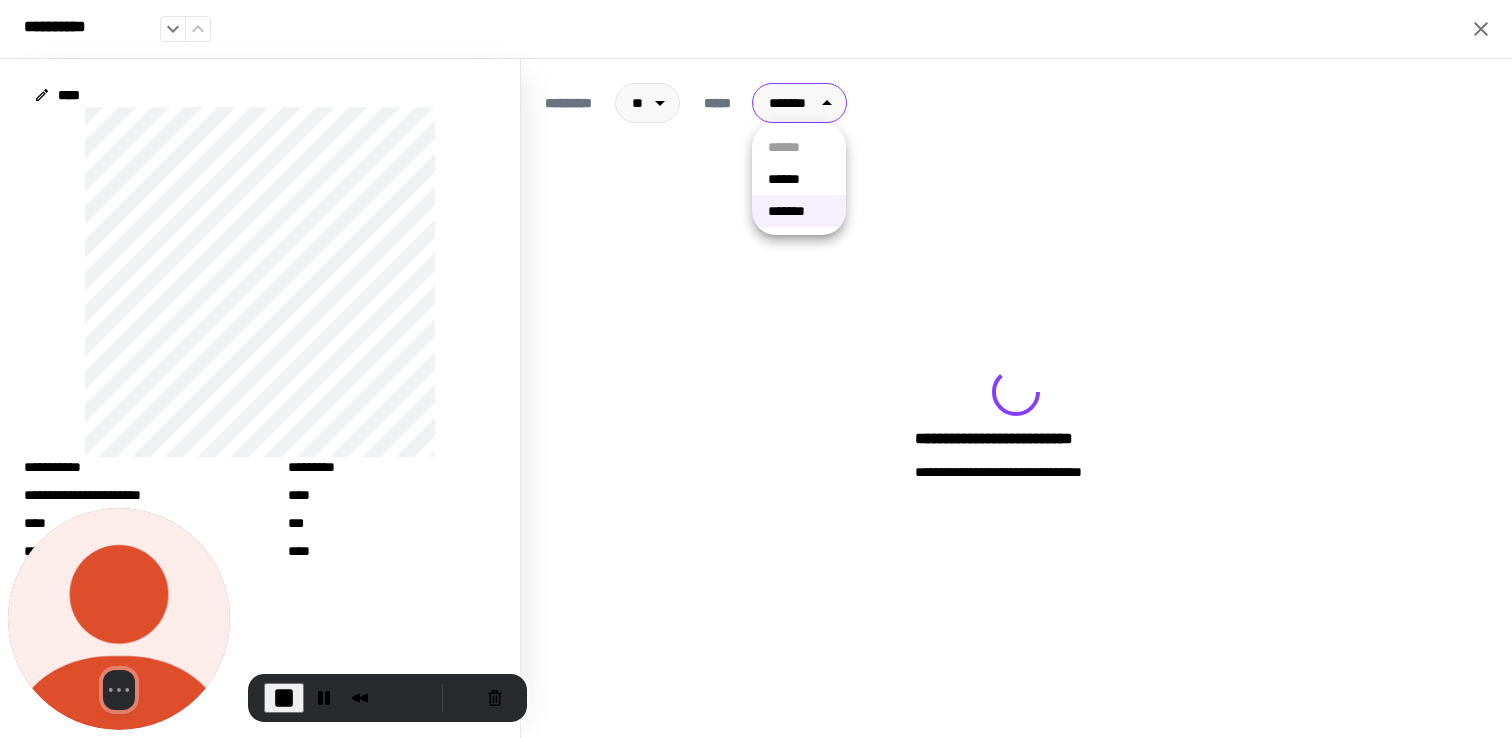 click on "******" at bounding box center (799, 179) 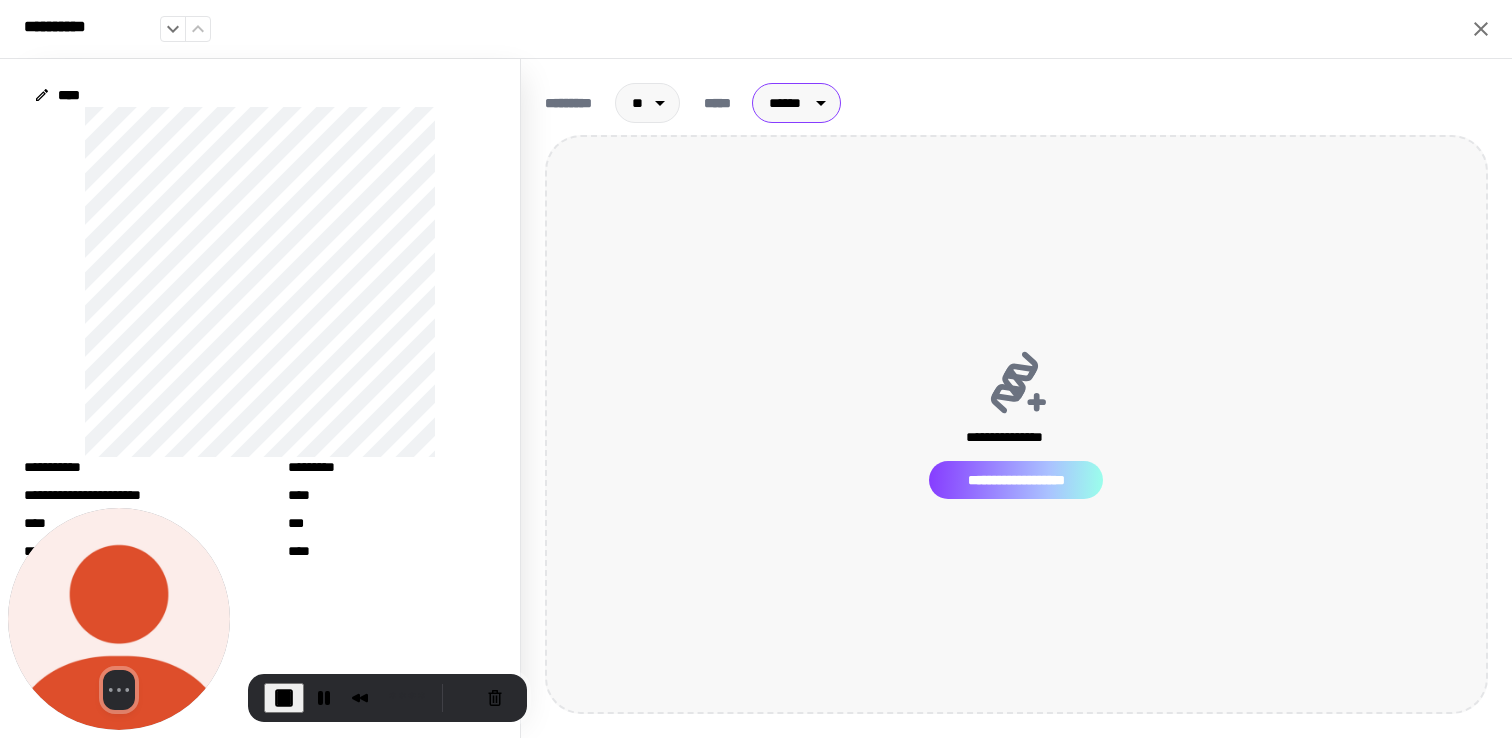 click on "**********" at bounding box center (1016, 480) 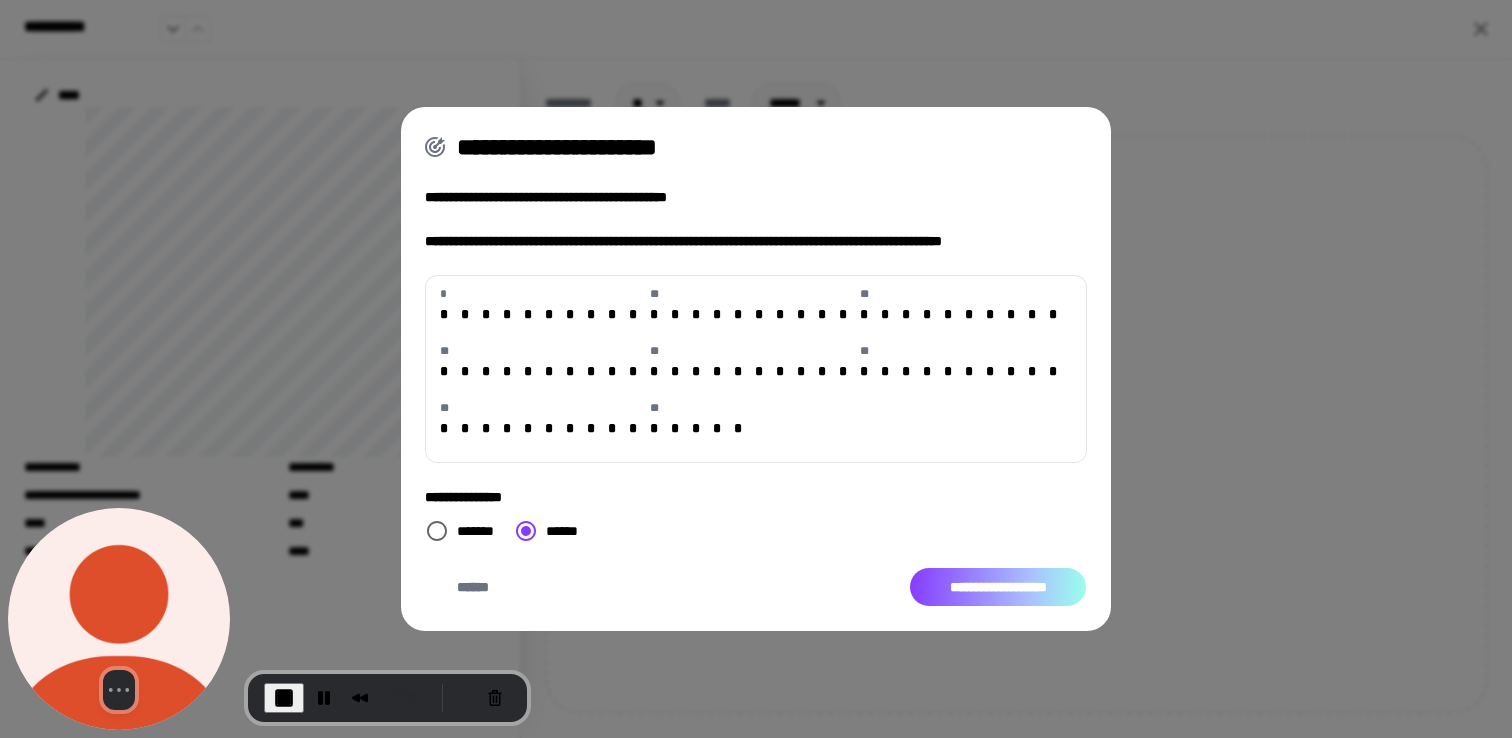 click on "**********" at bounding box center [998, 587] 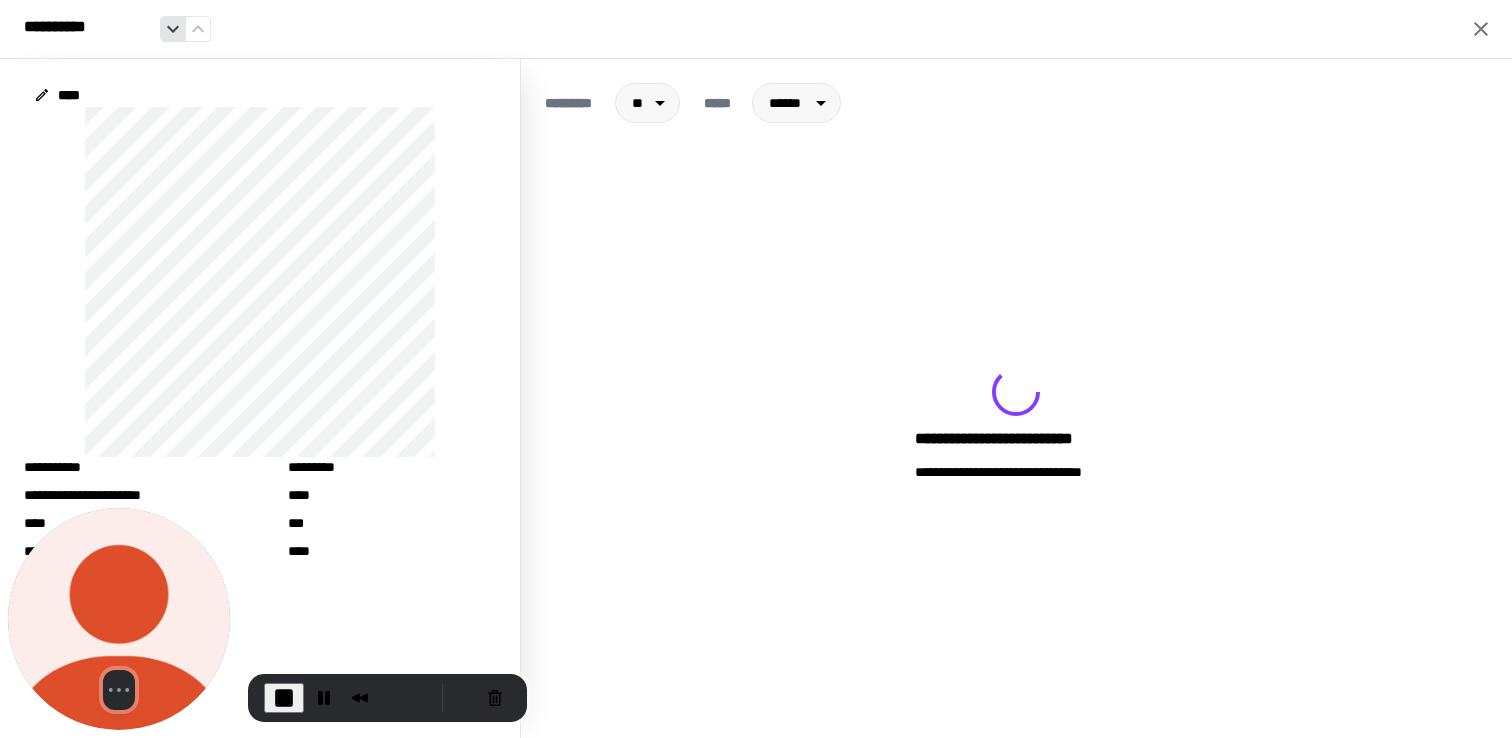 click 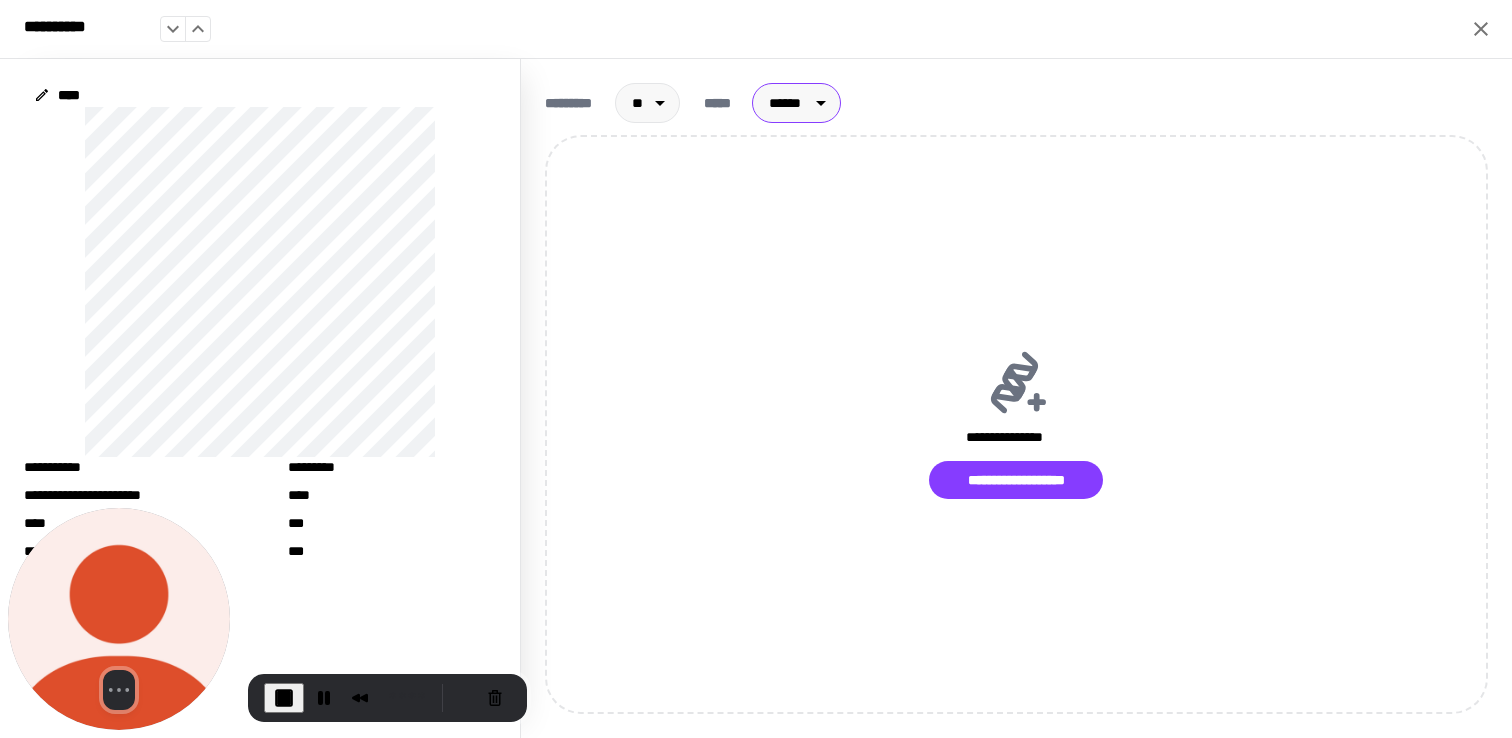 click on "****** ****" at bounding box center (796, 103) 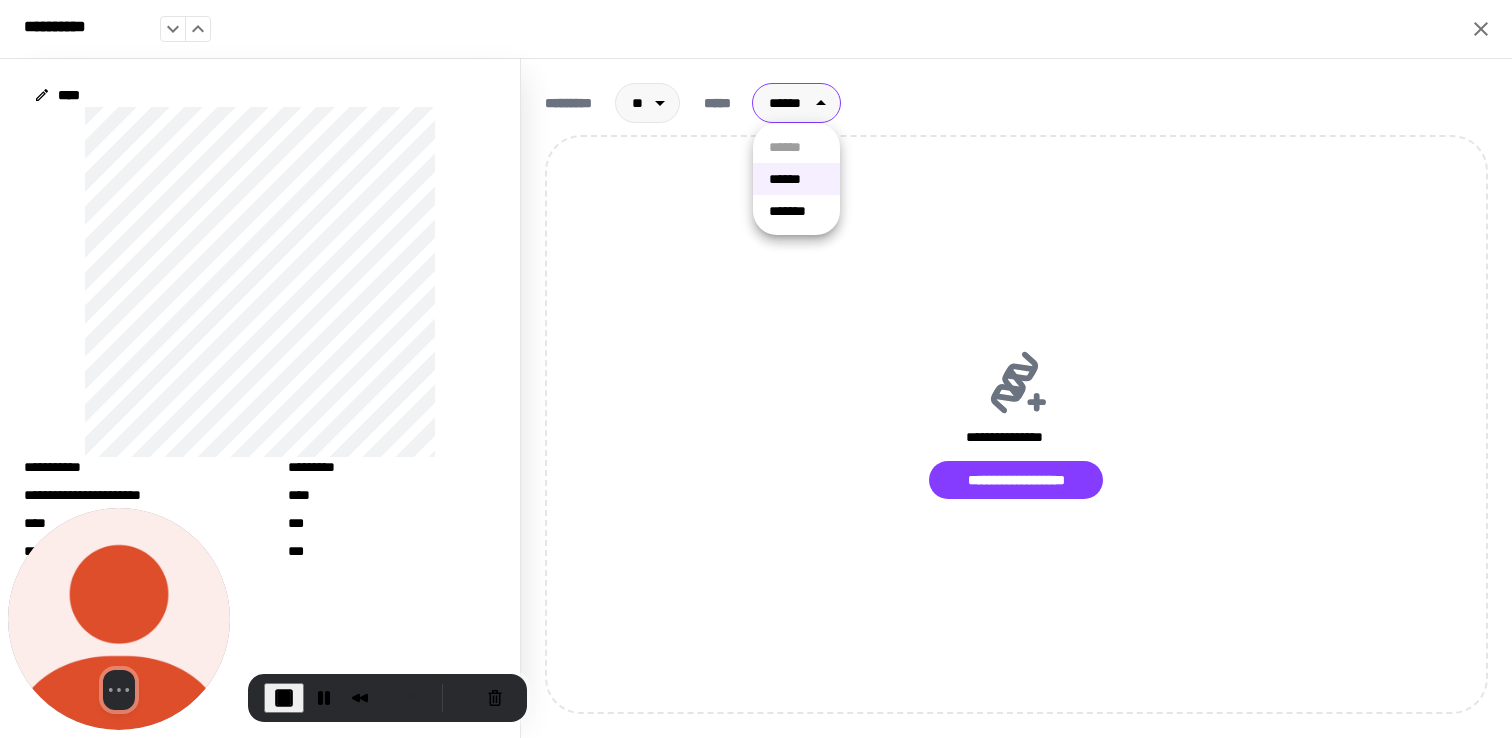 click at bounding box center (756, 369) 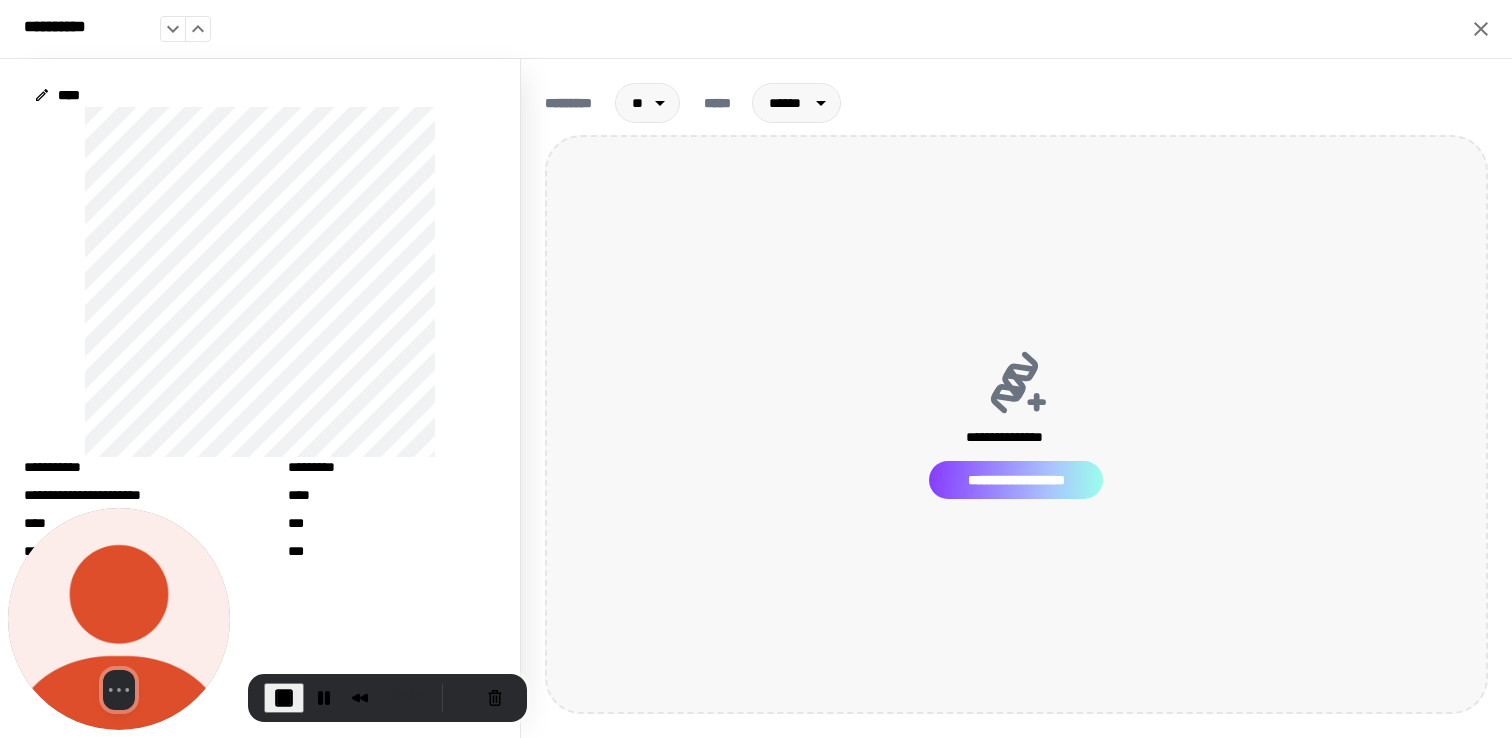 click on "**********" at bounding box center [1016, 480] 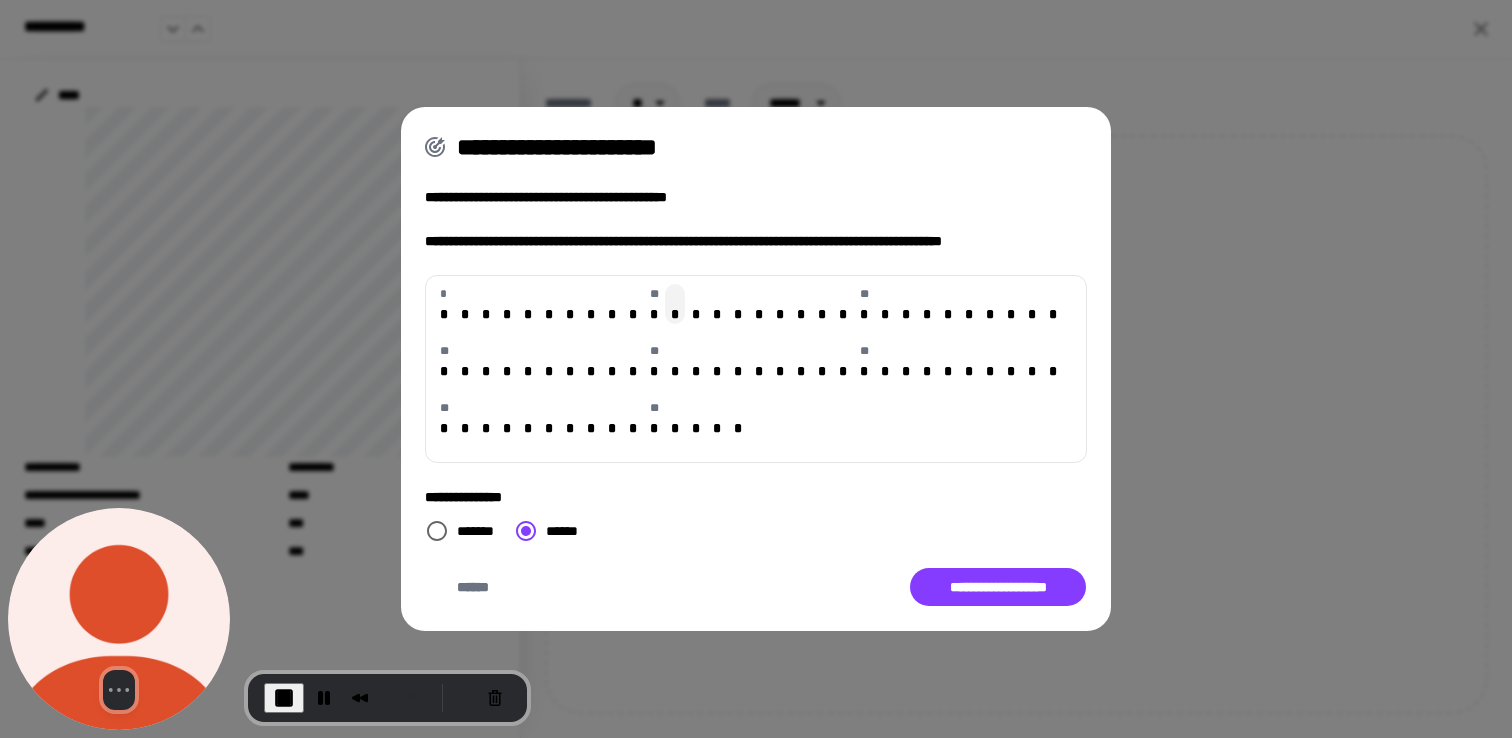 click on "*" at bounding box center (675, 304) 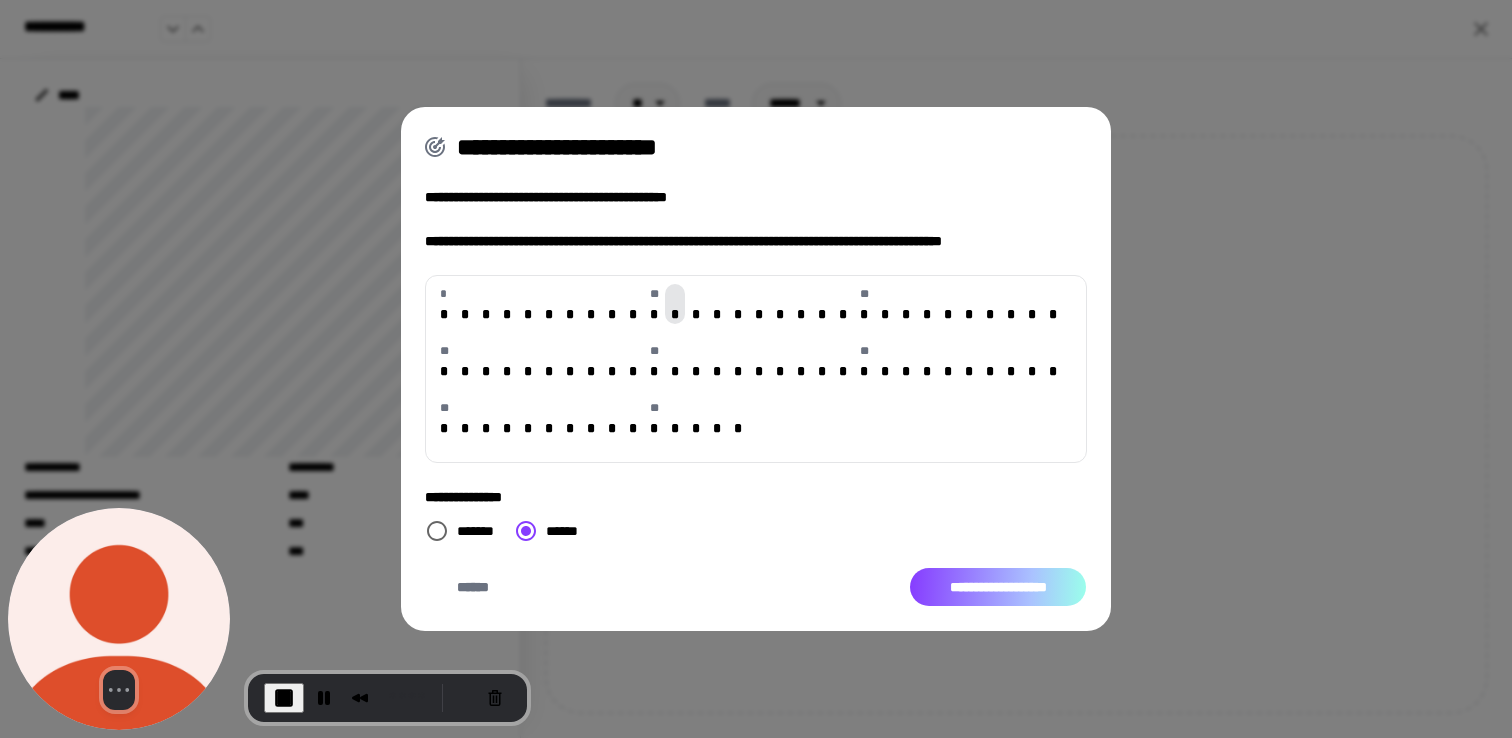 click on "**********" at bounding box center [998, 587] 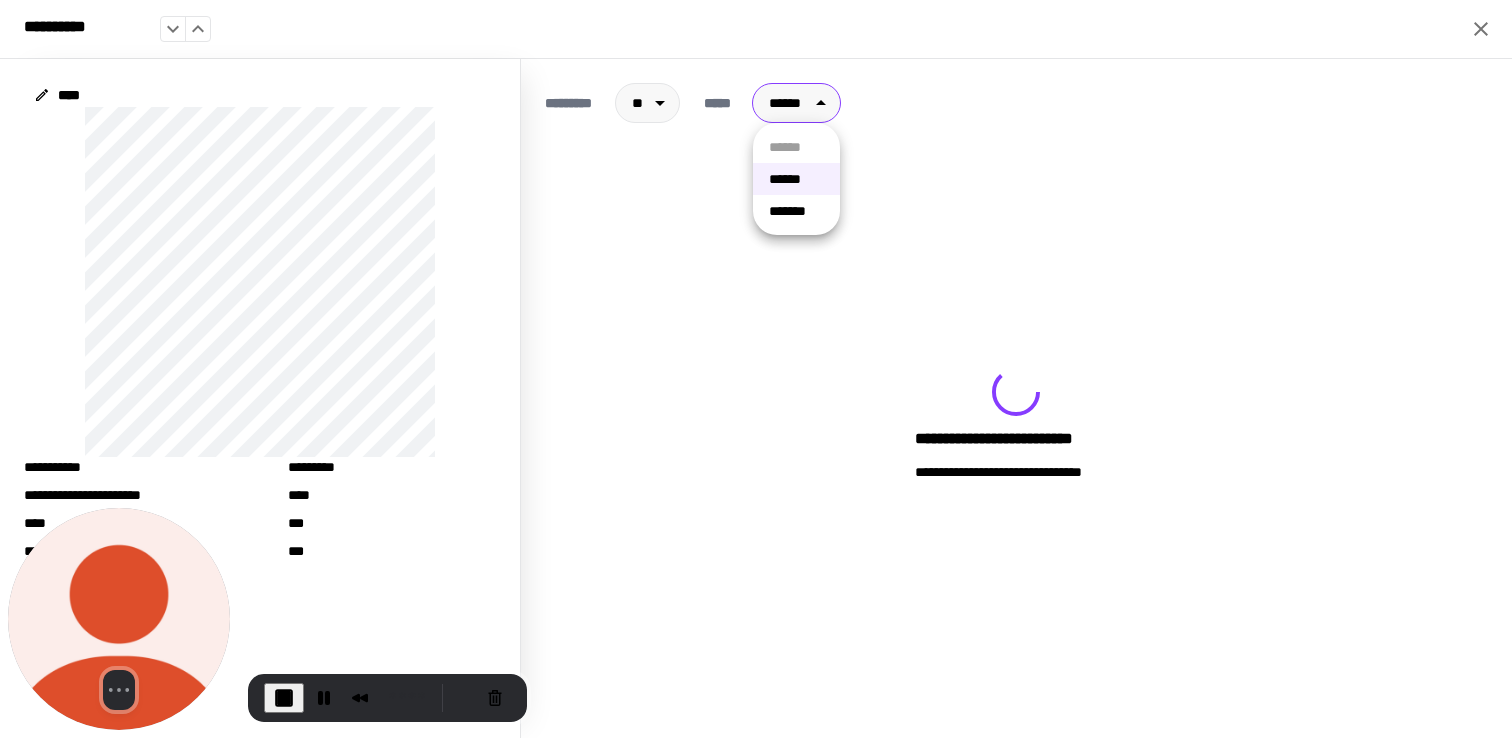 click on "**********" at bounding box center (756, 369) 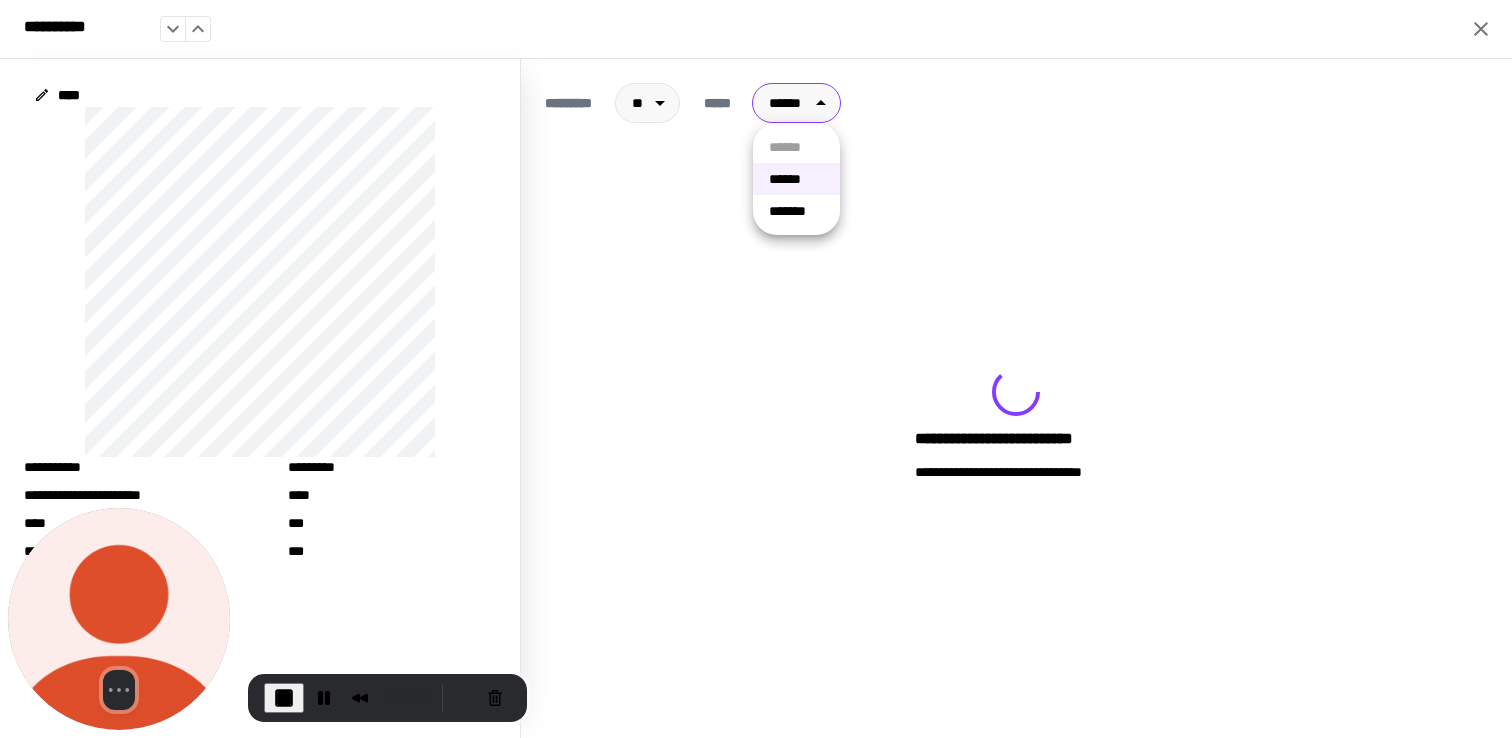 click on "*******" at bounding box center (796, 211) 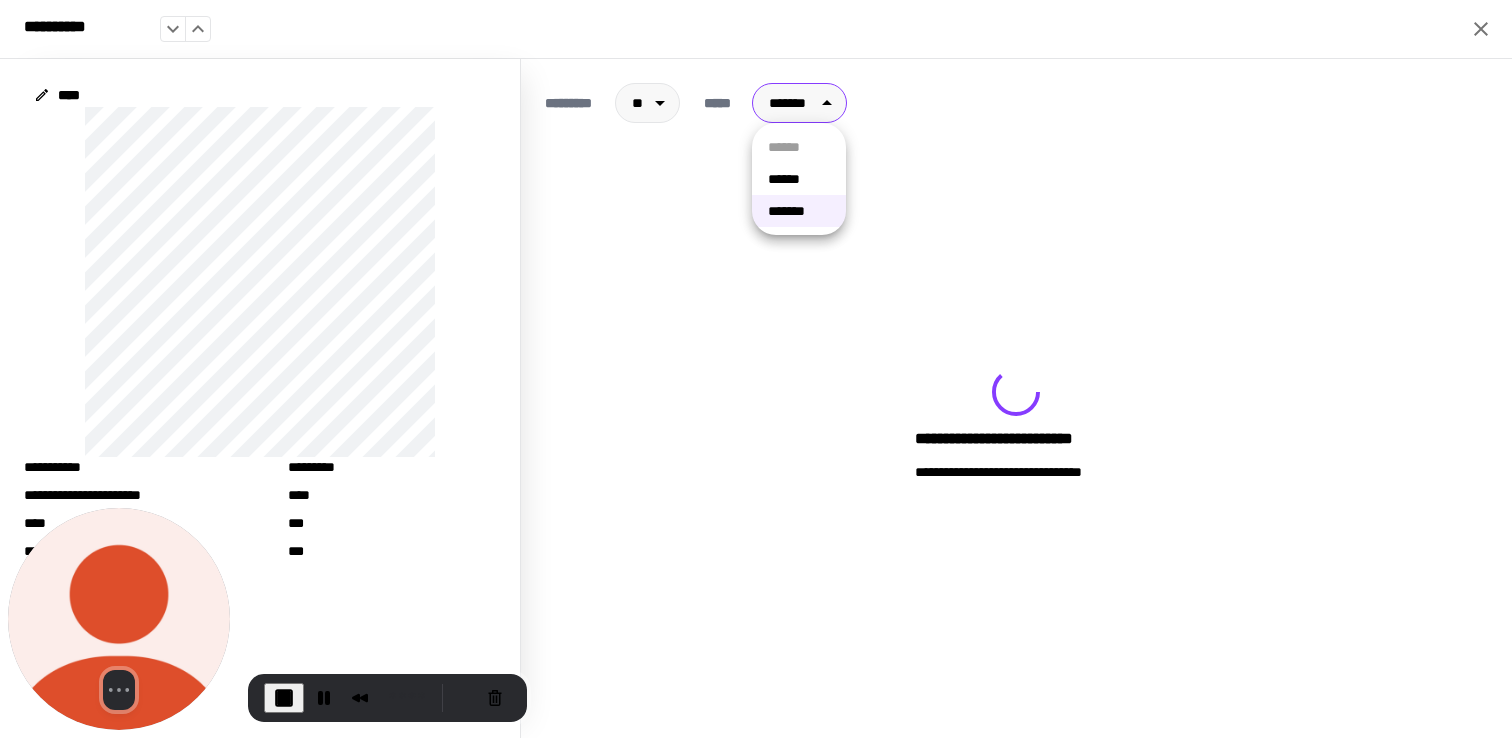 click on "**********" at bounding box center [756, 369] 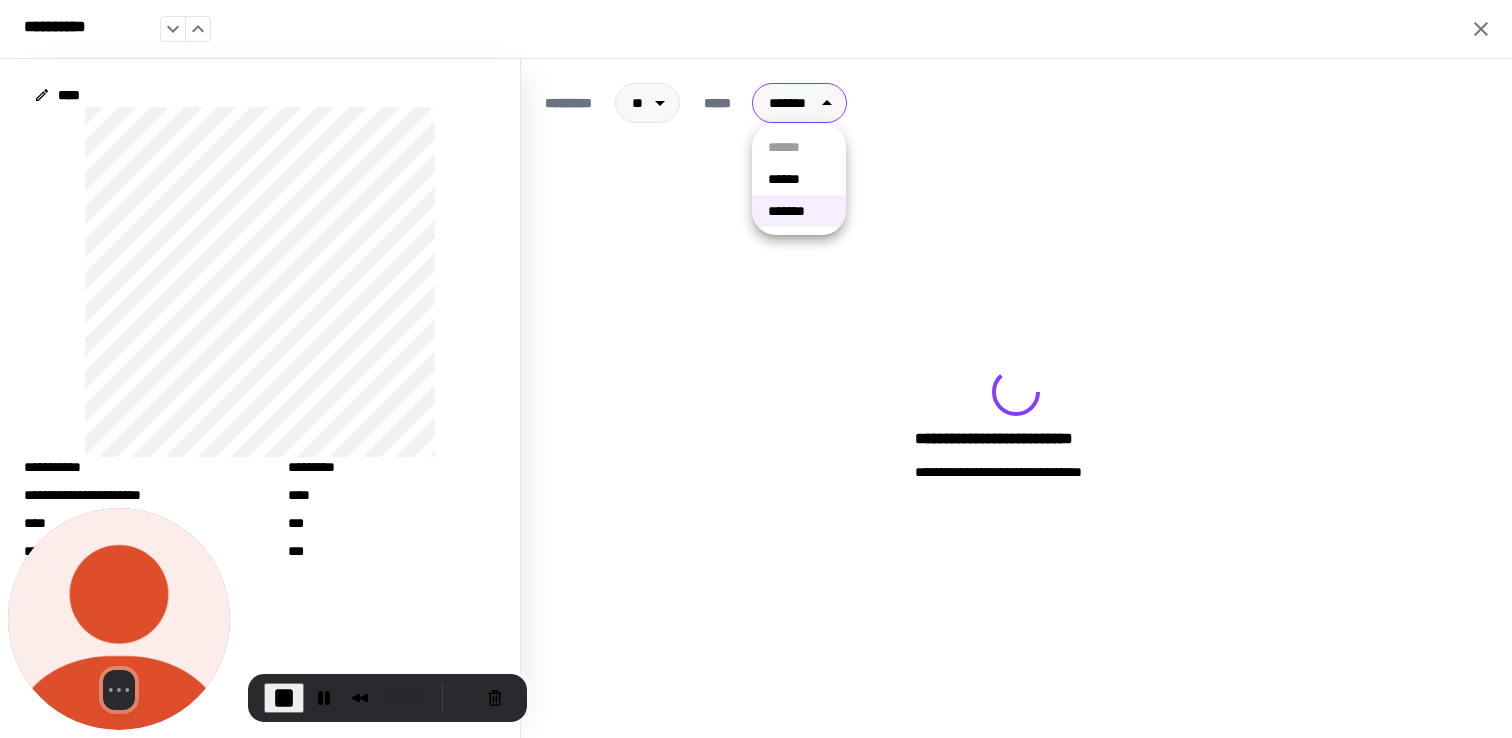 click on "******" at bounding box center [799, 179] 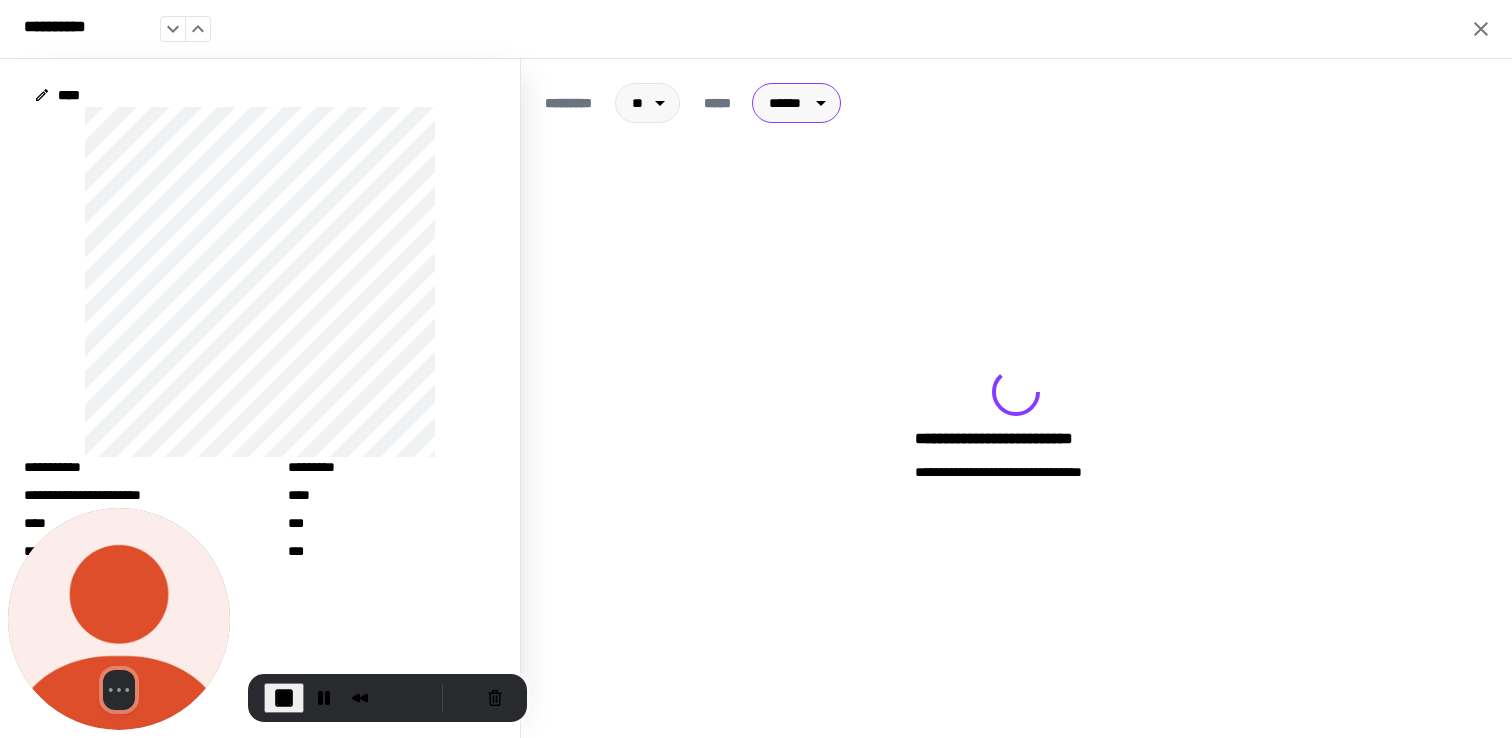 click on "**********" at bounding box center (756, 369) 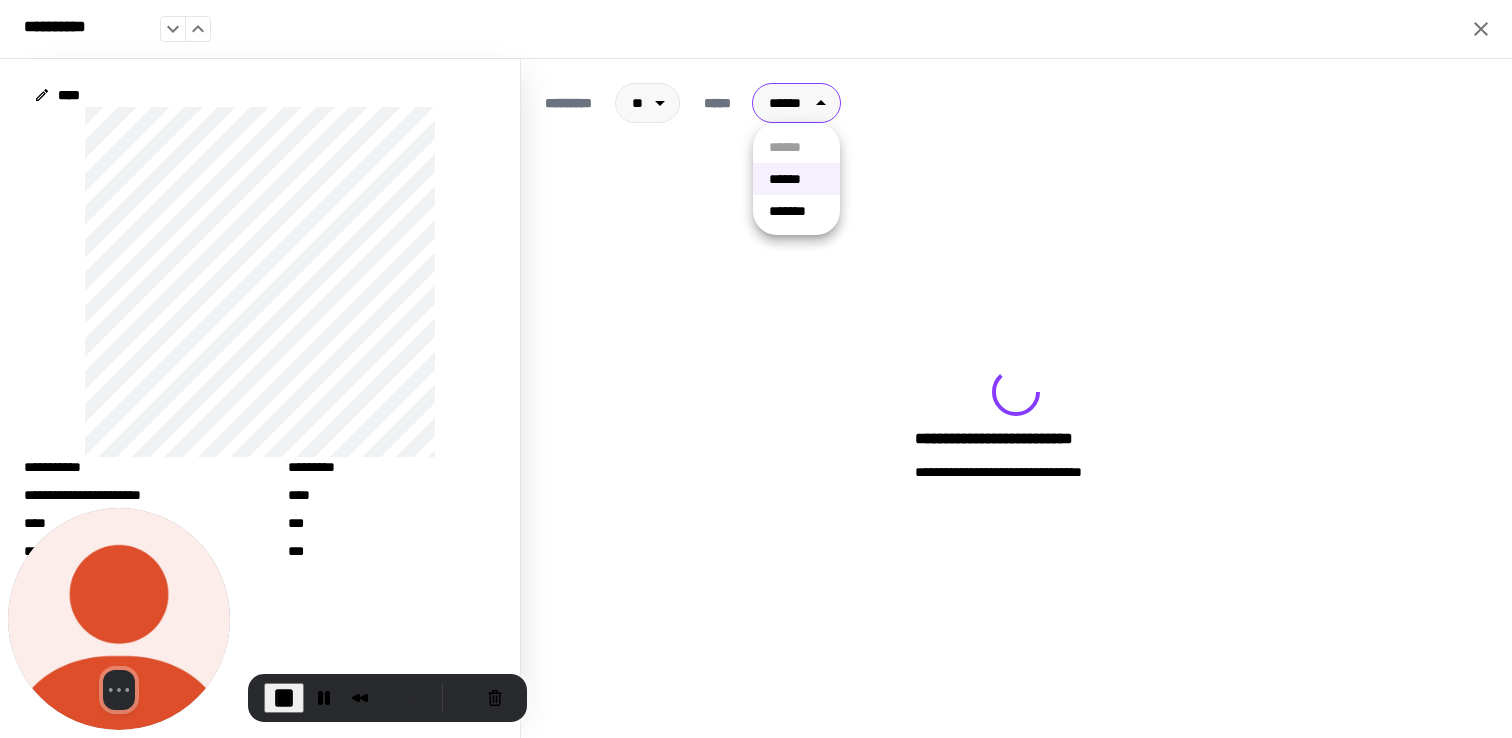 click on "*******" at bounding box center (796, 211) 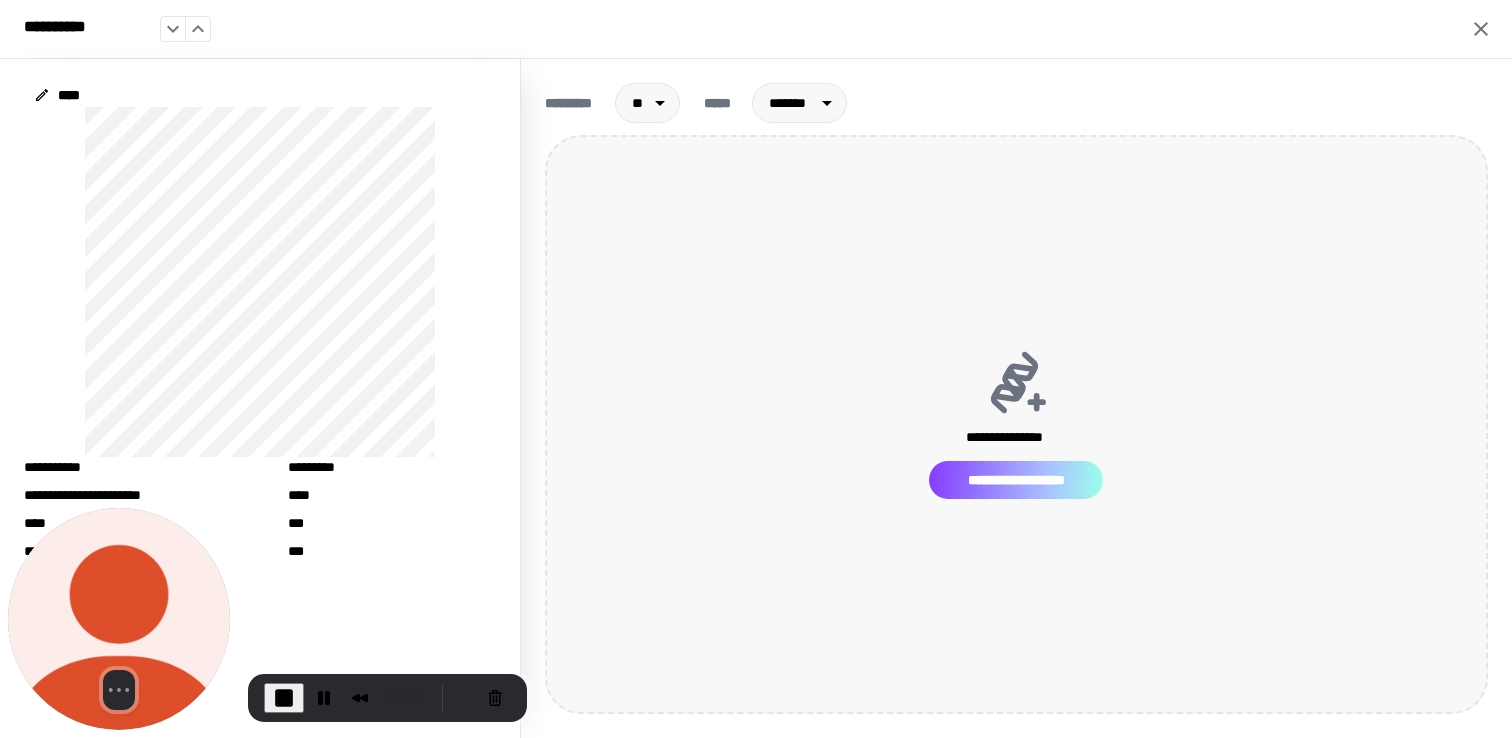 click on "**********" at bounding box center [1016, 480] 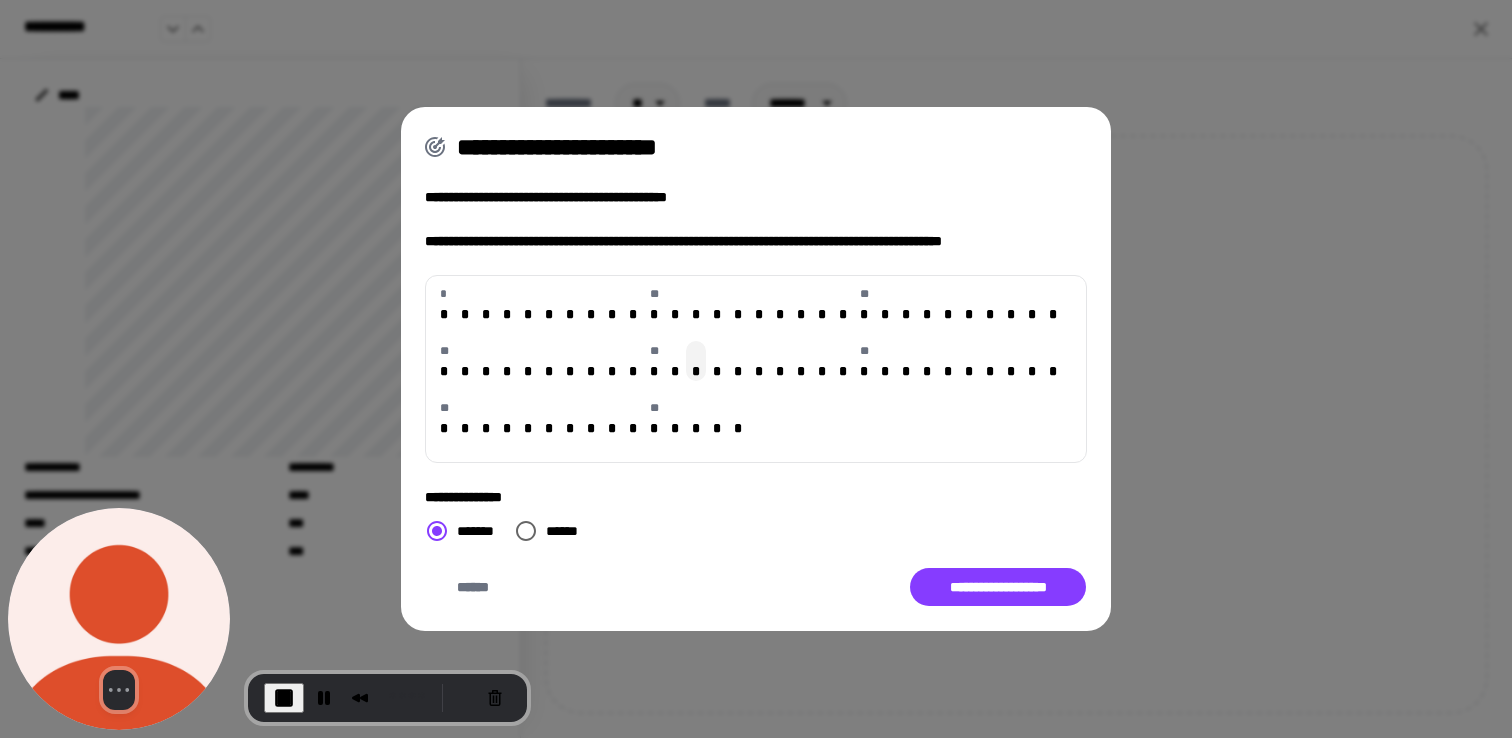 click on "*" at bounding box center (696, 361) 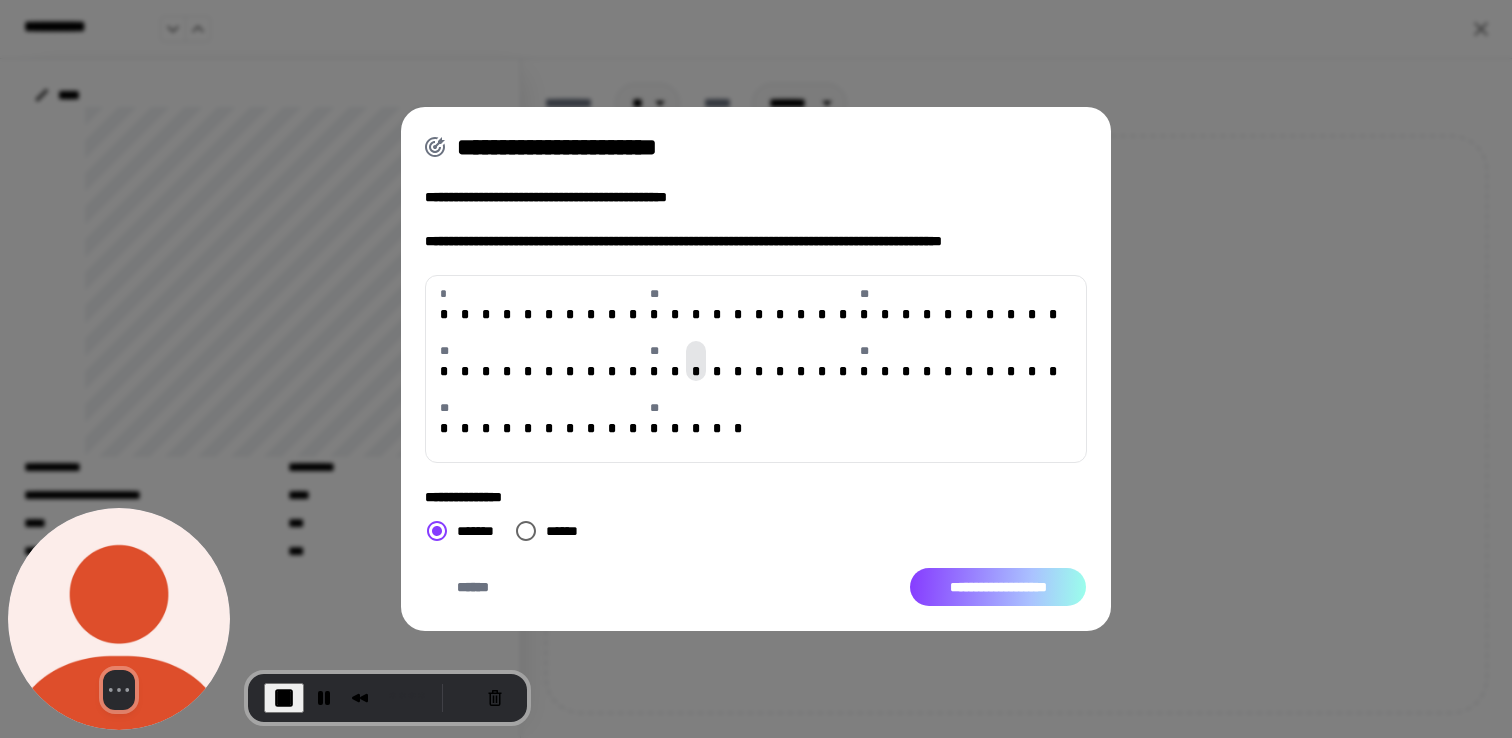 click on "**********" at bounding box center (998, 587) 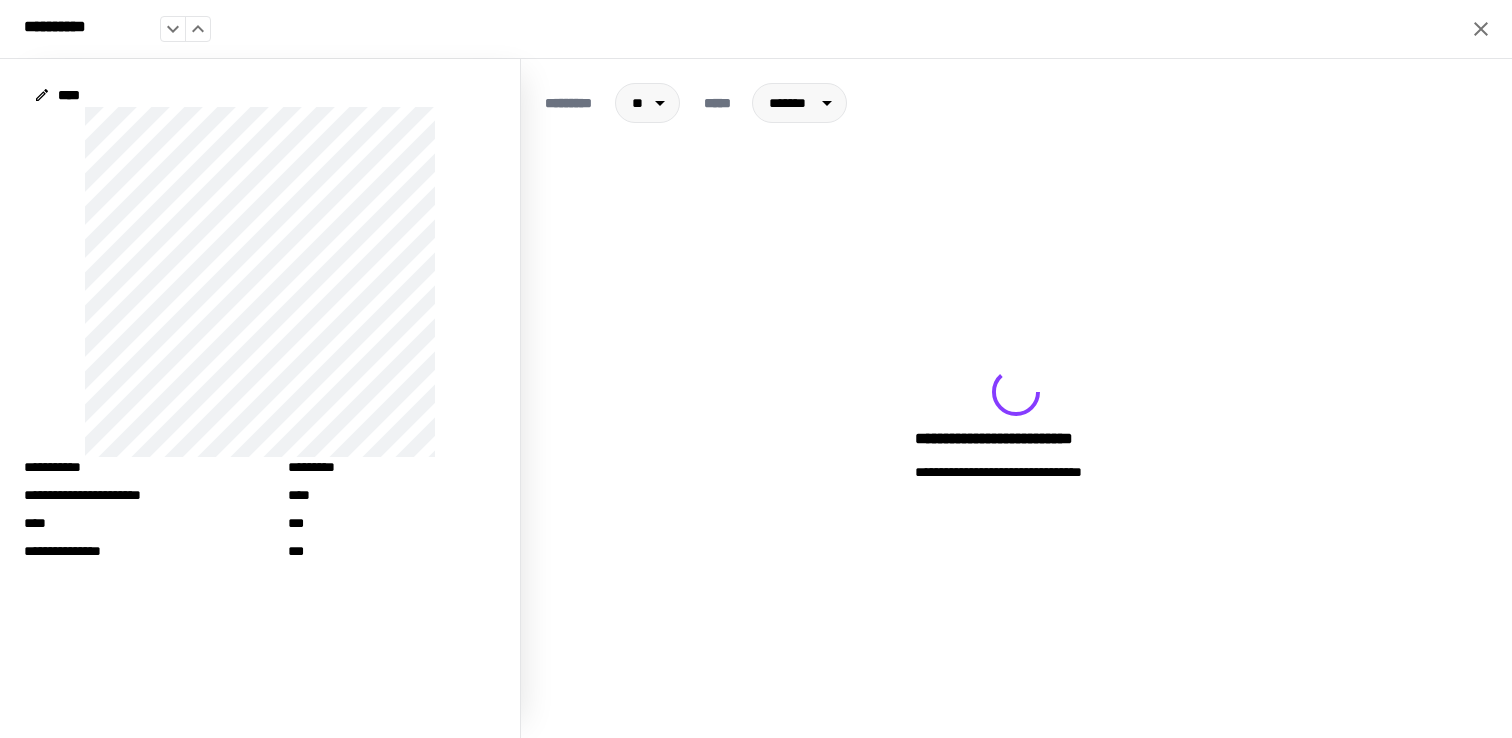 click 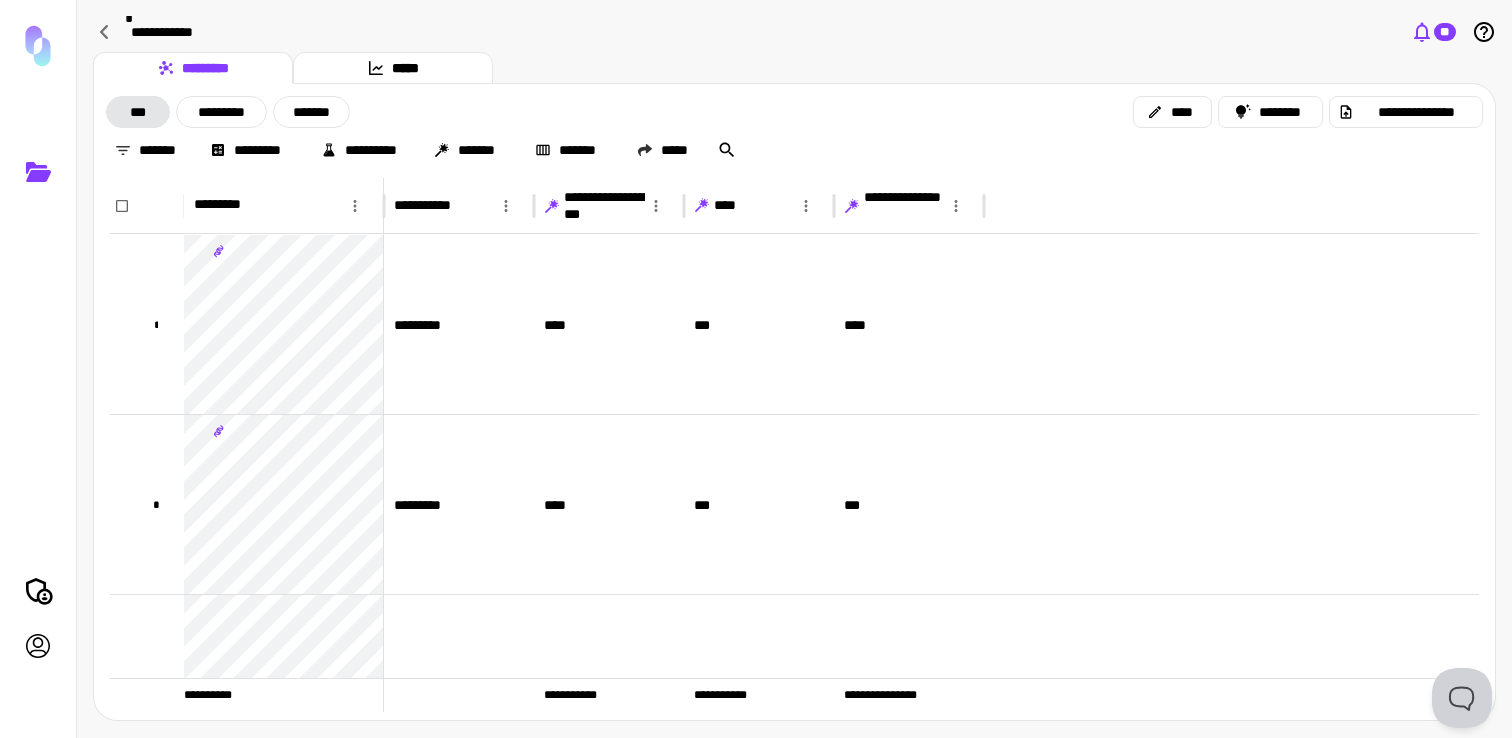 click 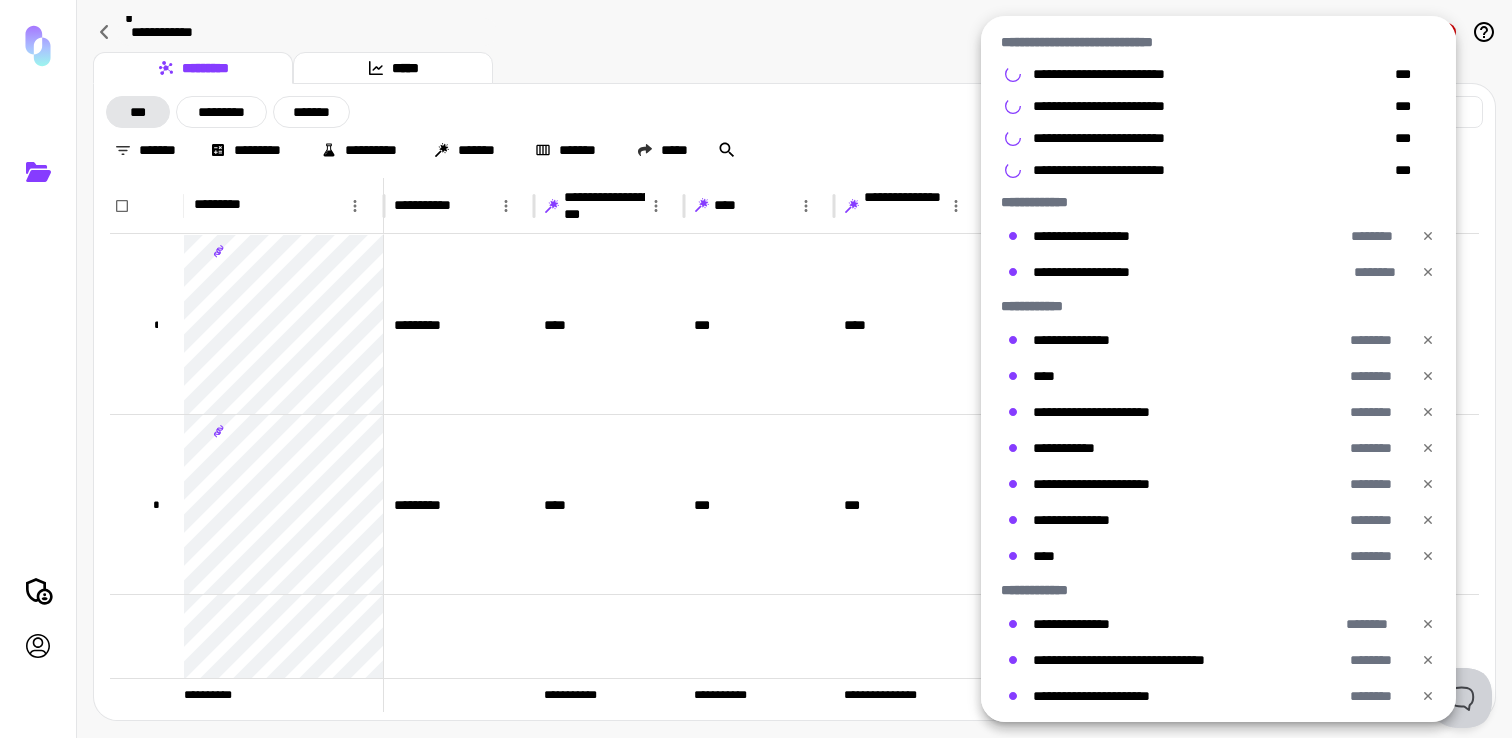 click at bounding box center (756, 369) 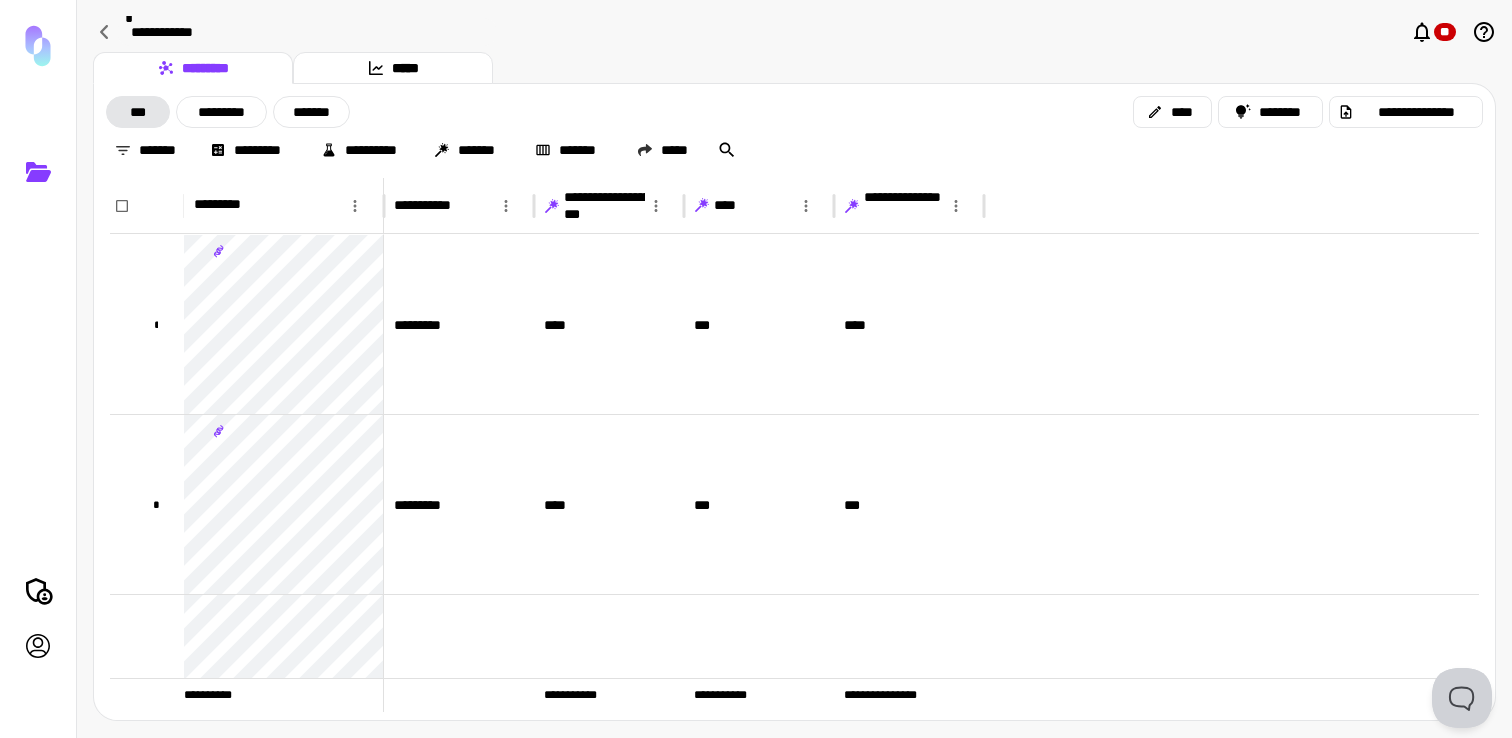 click on "**********" at bounding box center [307, 32] 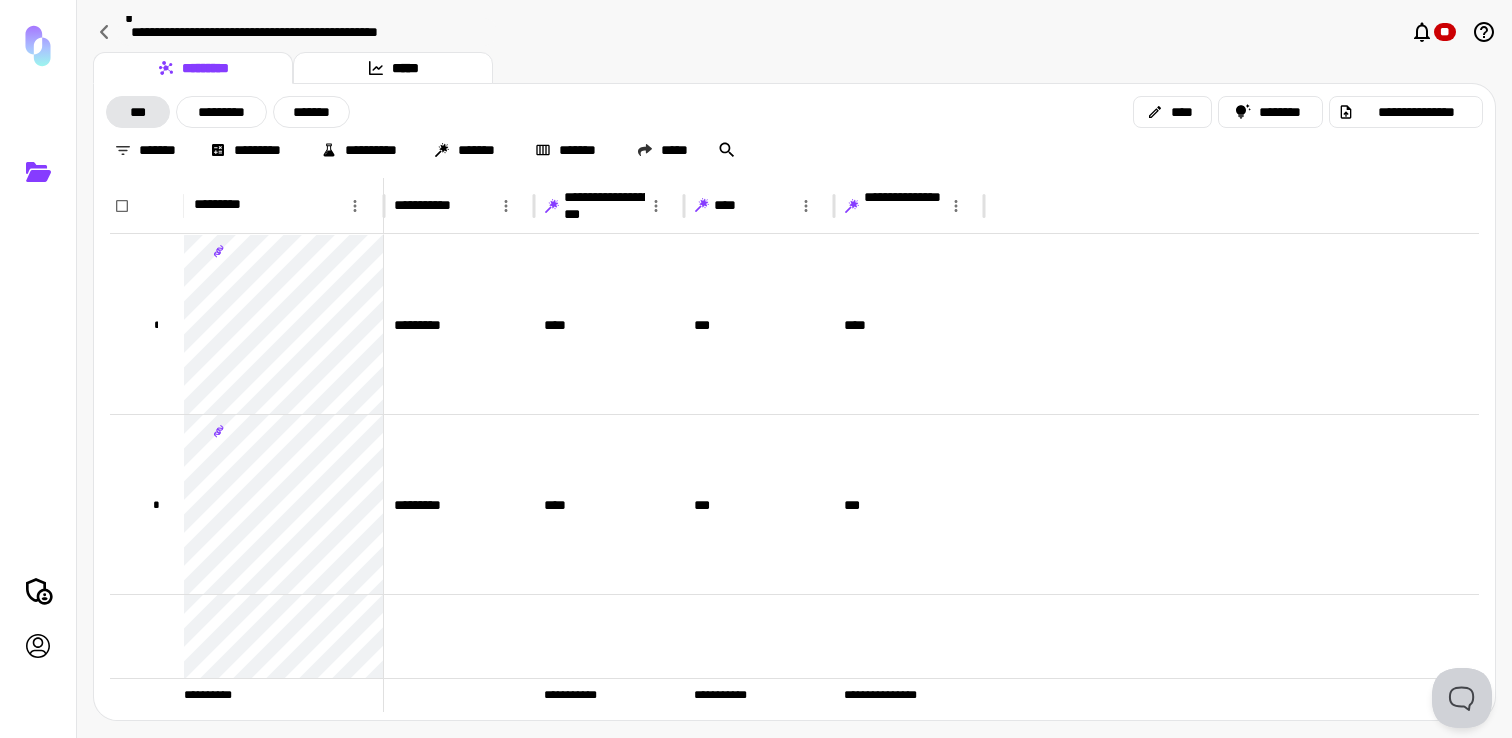 type on "**********" 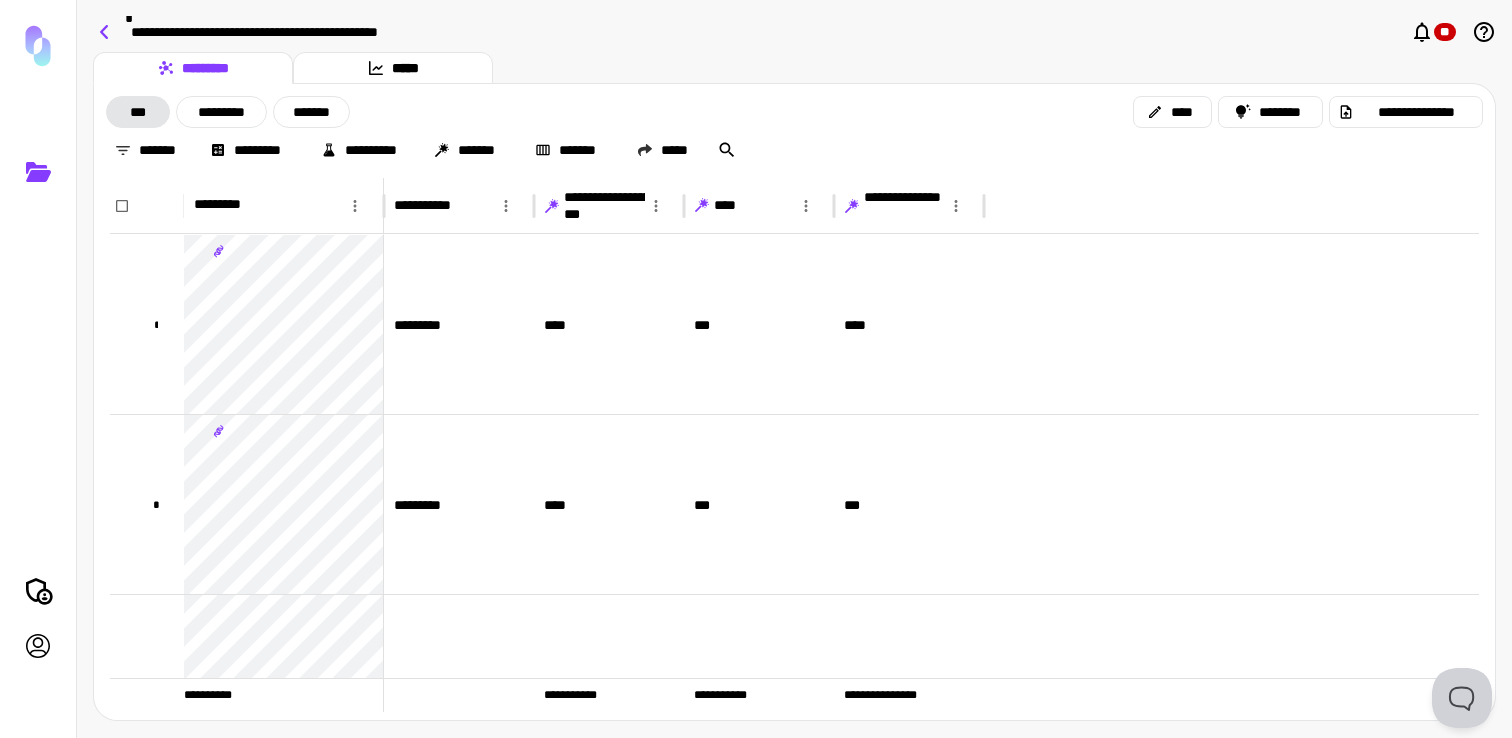 click 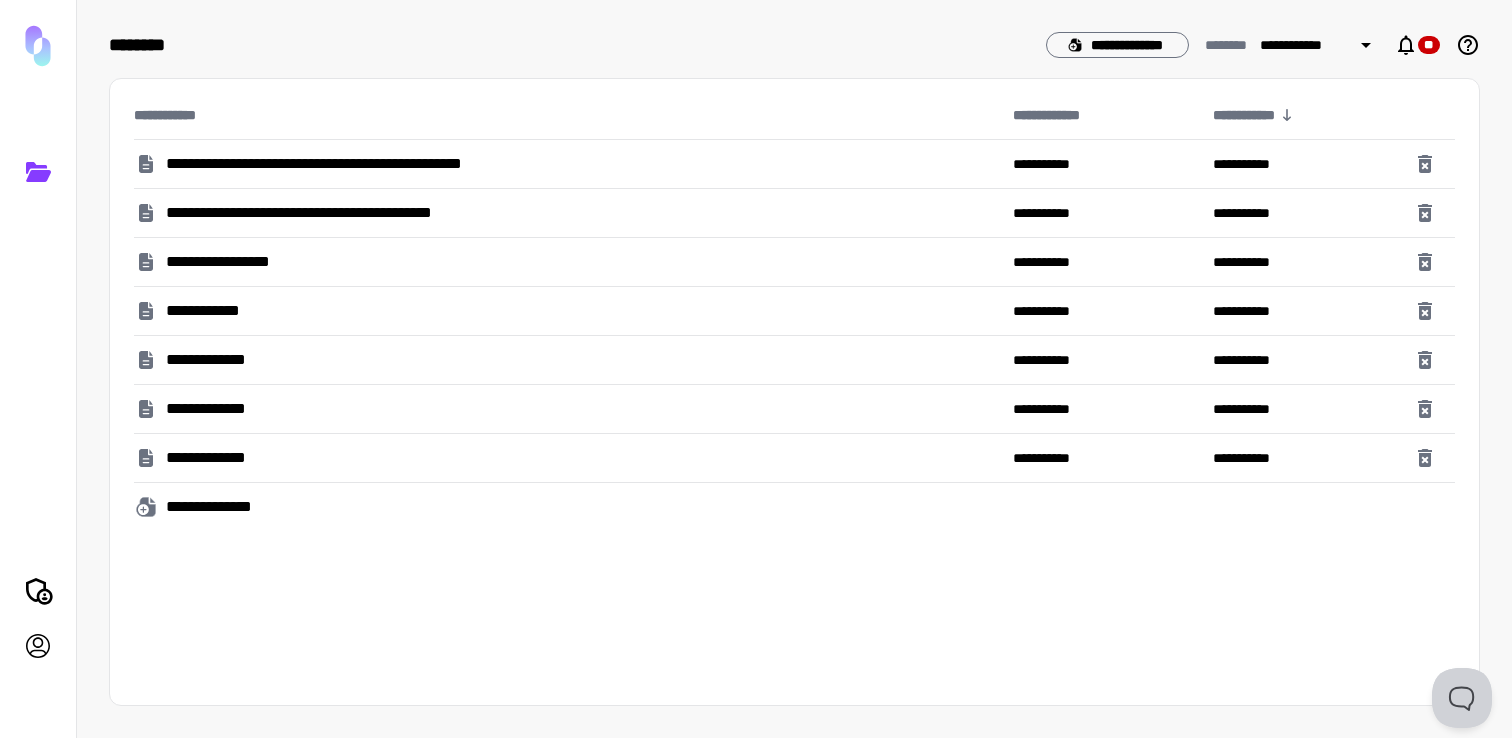 click on "**********" at bounding box center [221, 507] 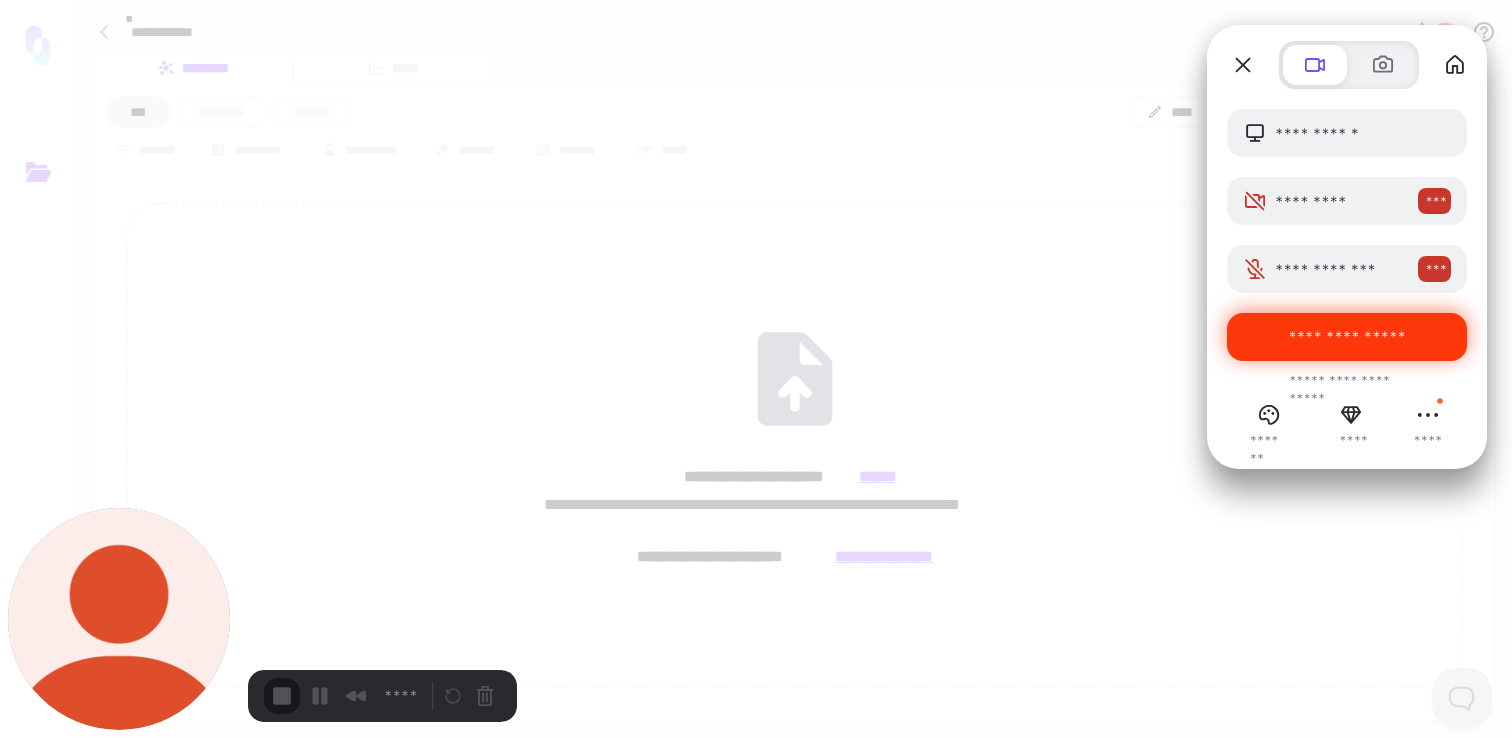 click on "**********" at bounding box center [1347, 337] 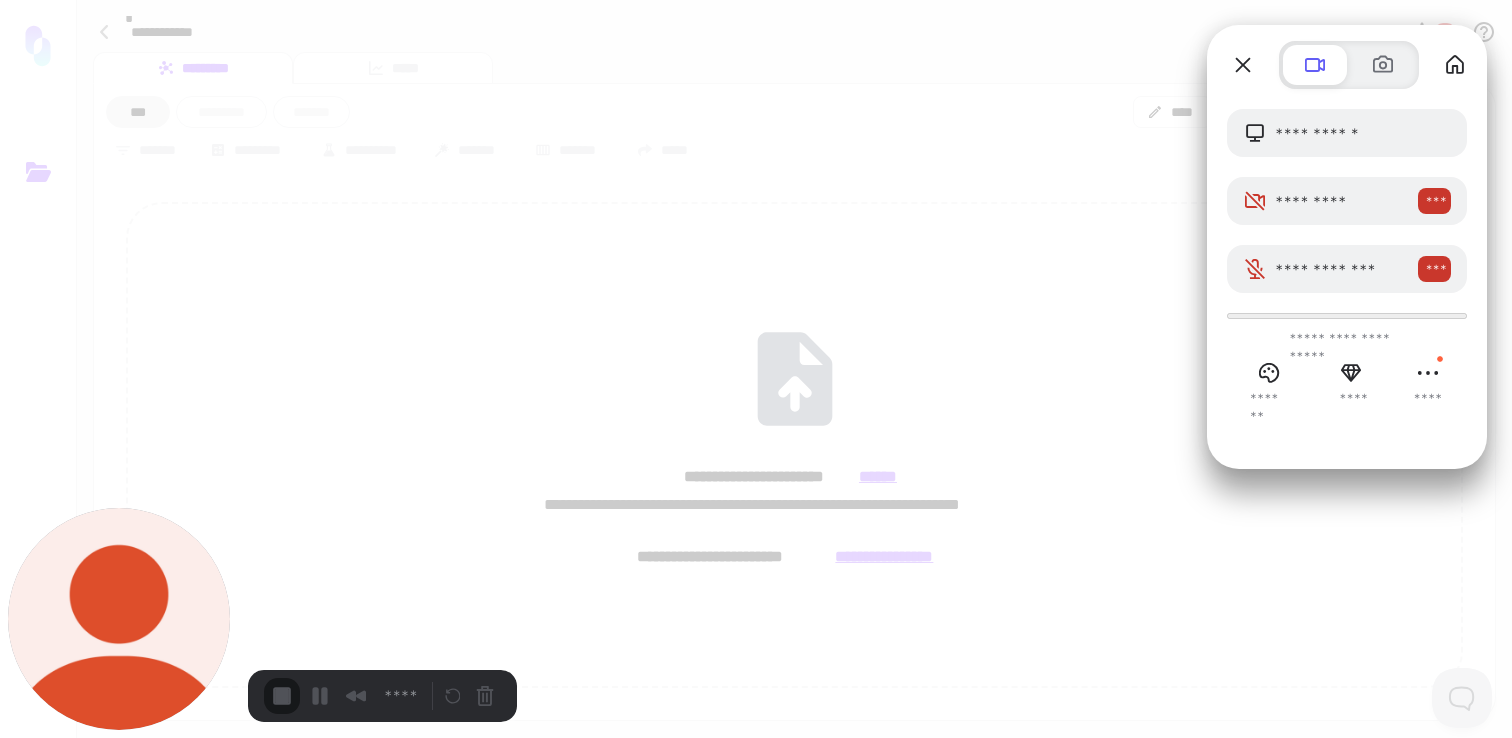click on "**********" at bounding box center [352, 1648] 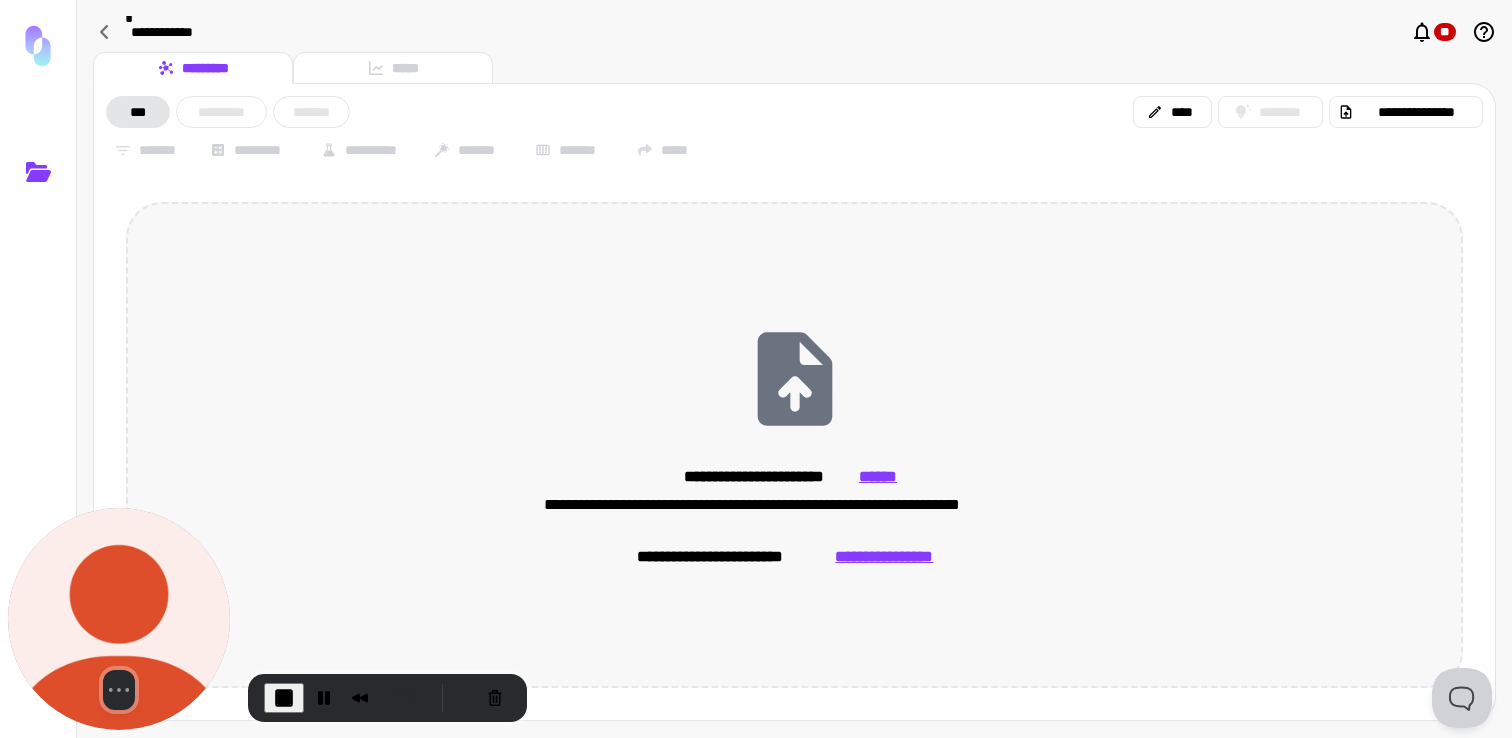 click on "**********" at bounding box center (884, 557) 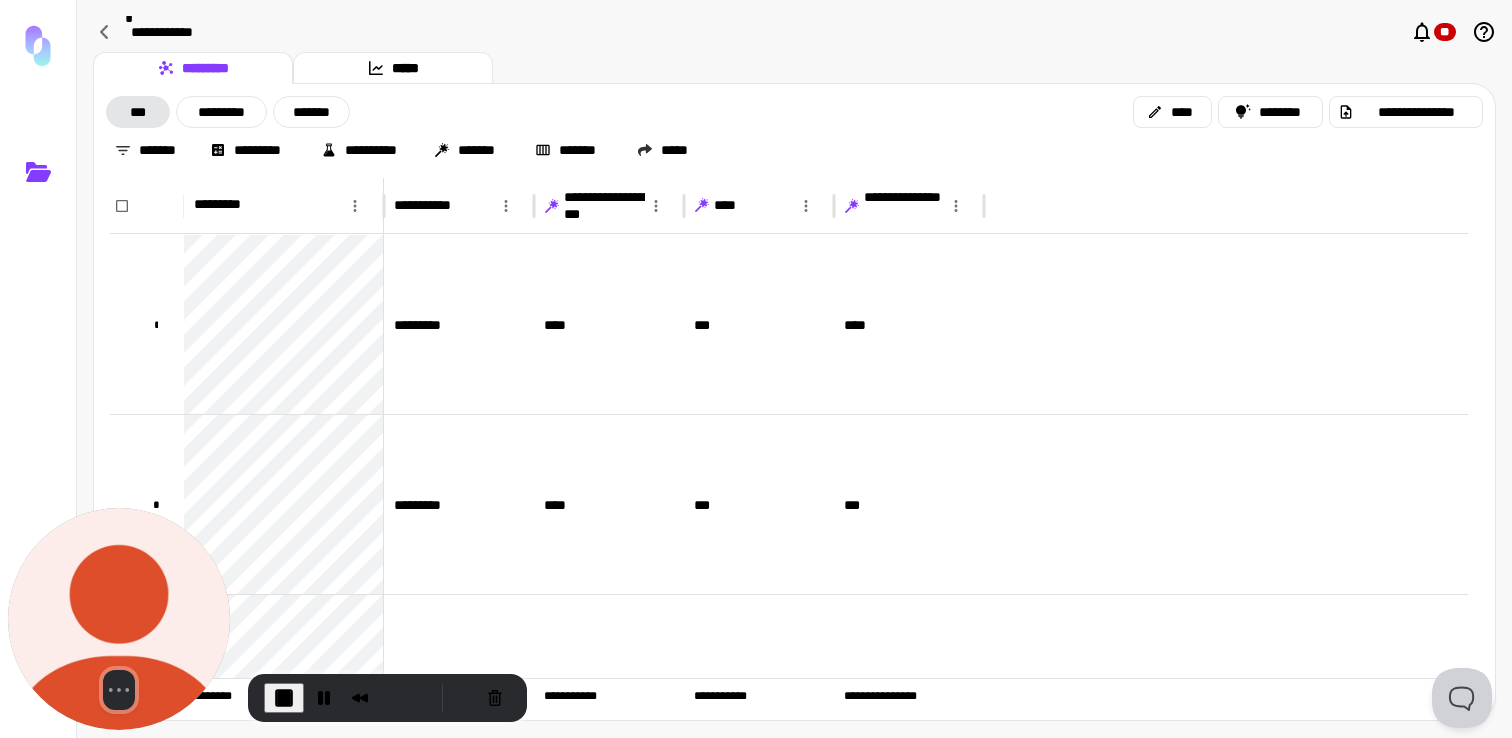 click on "***" at bounding box center (909, 504) 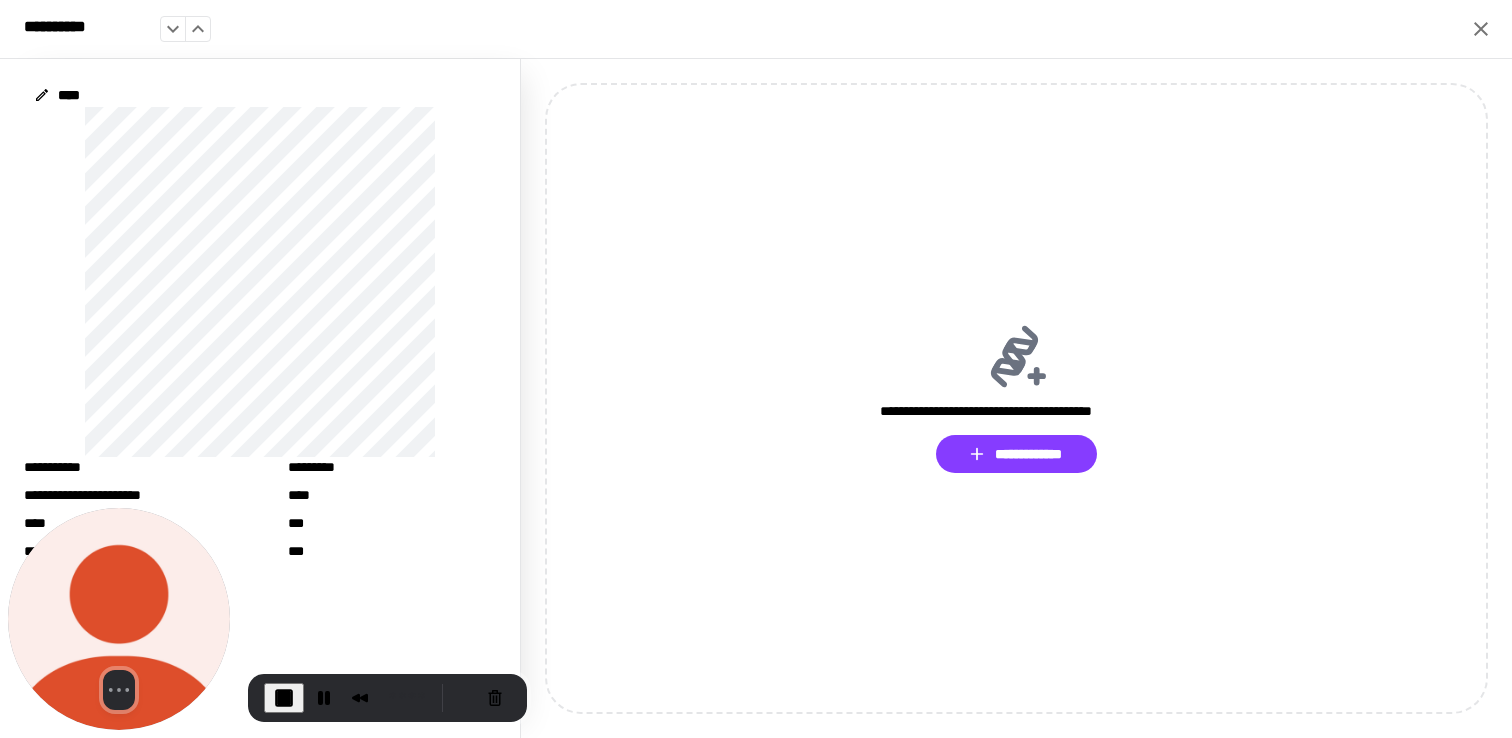 click 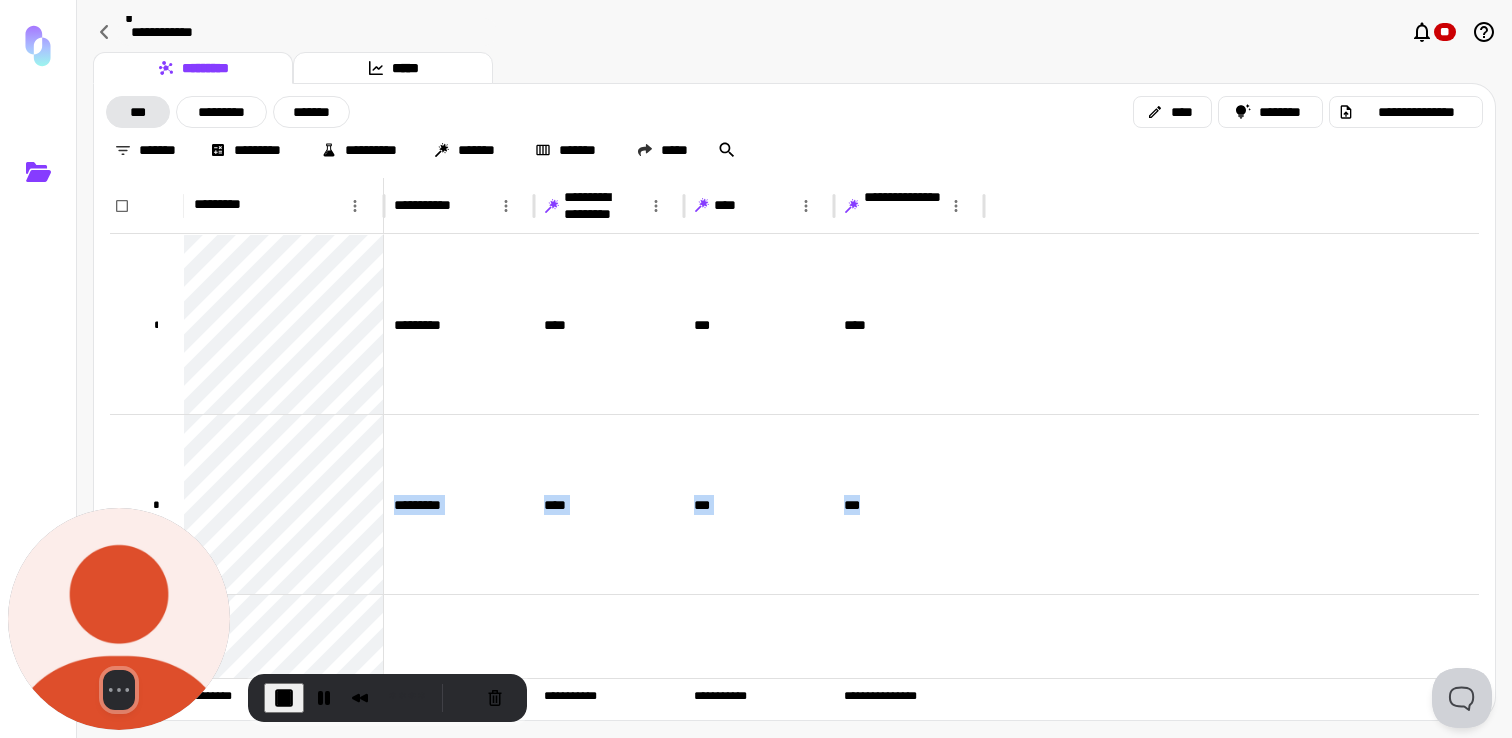 click 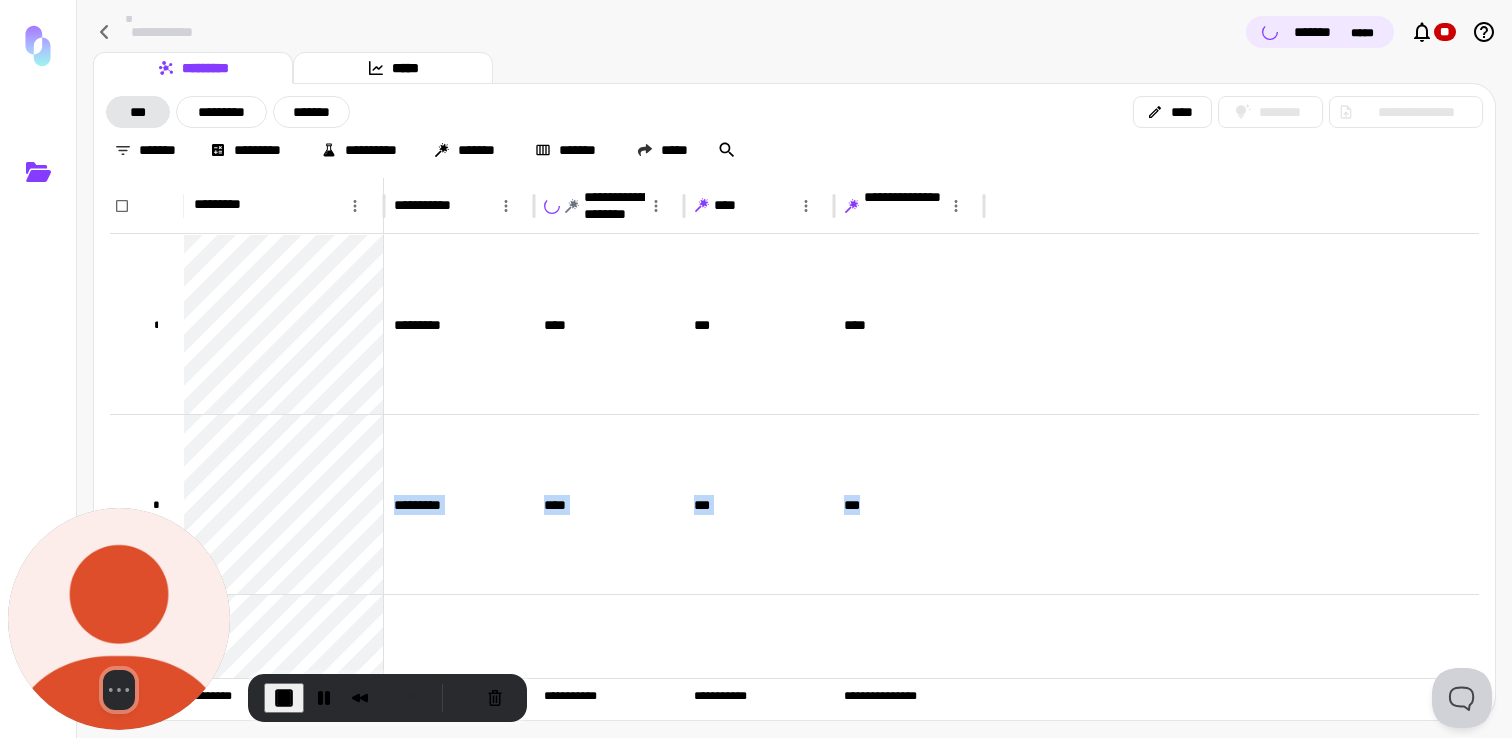 click 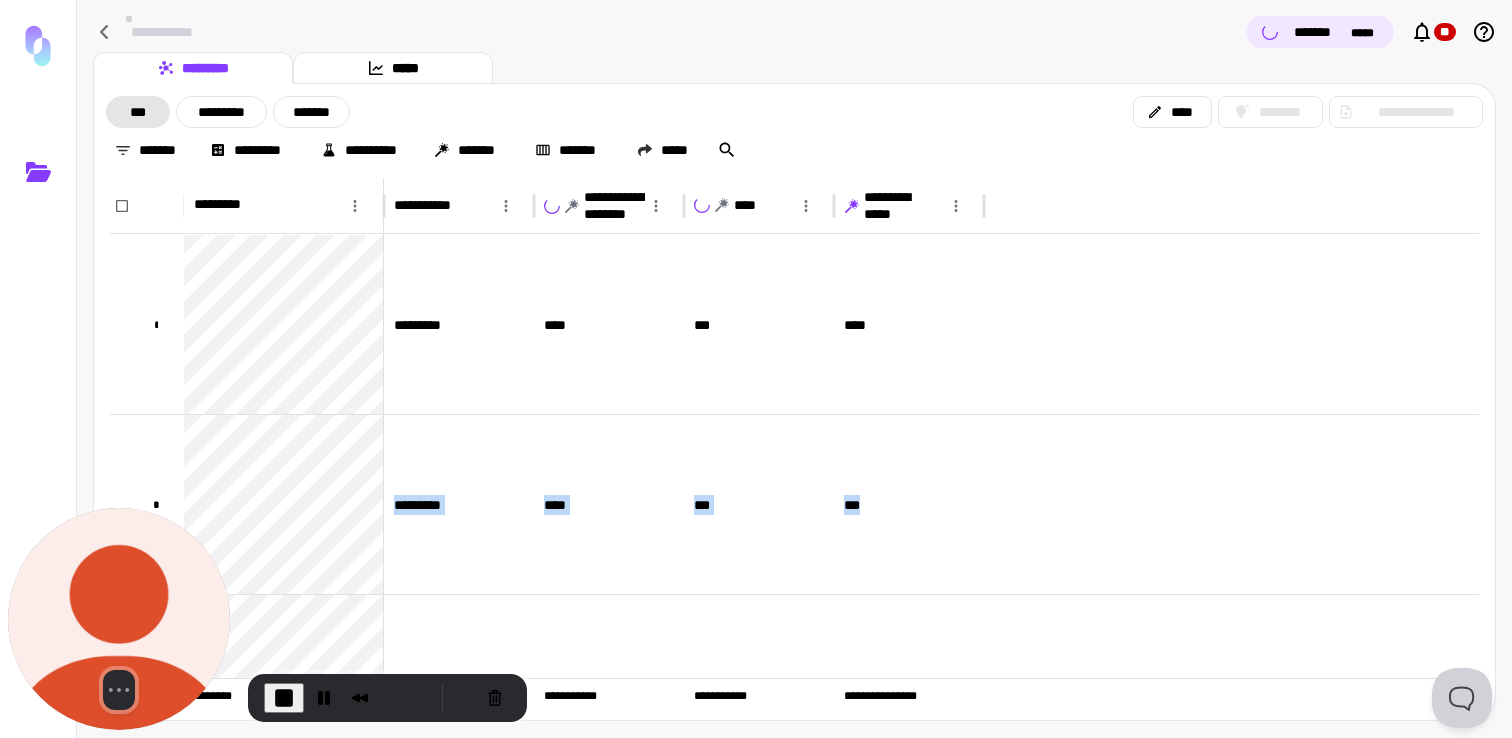 click 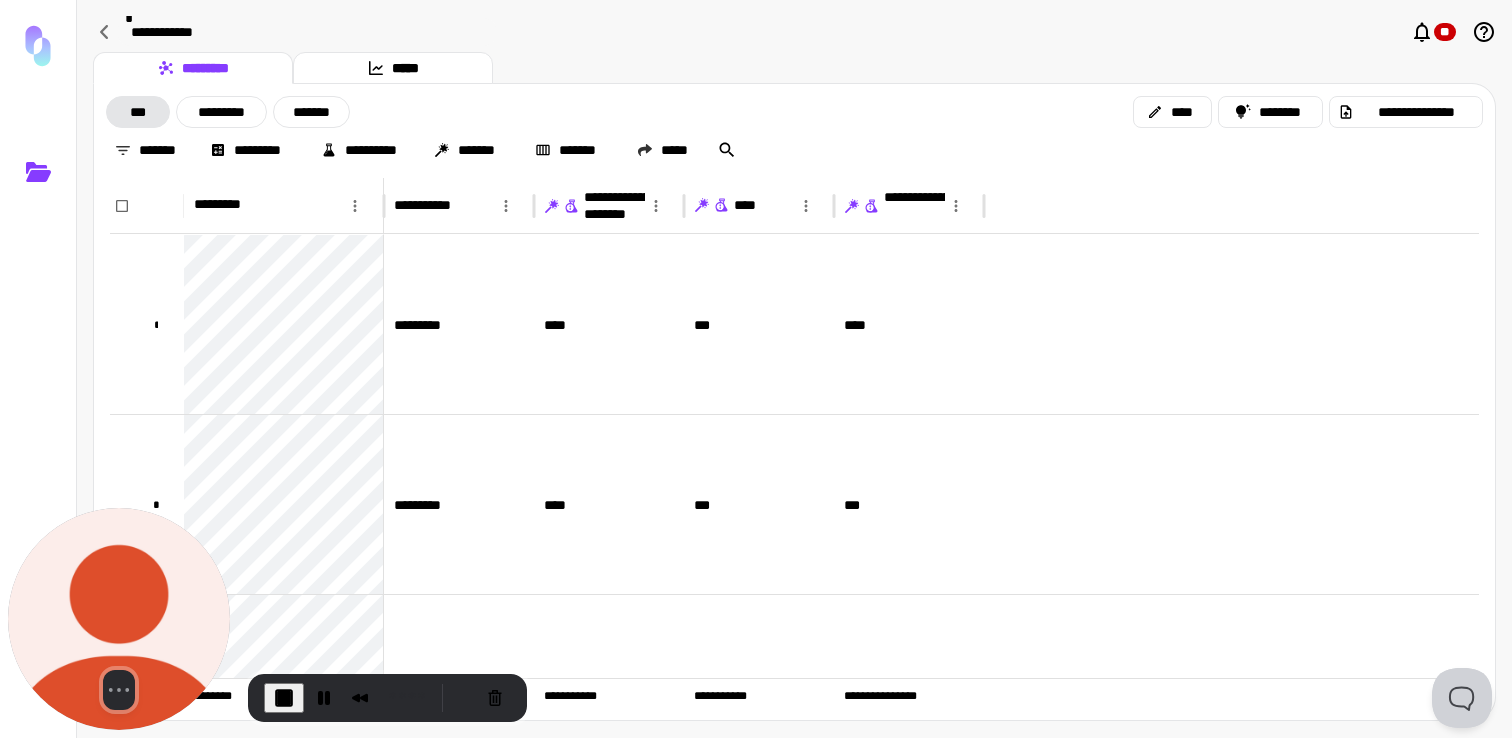 click at bounding box center [1231, 206] 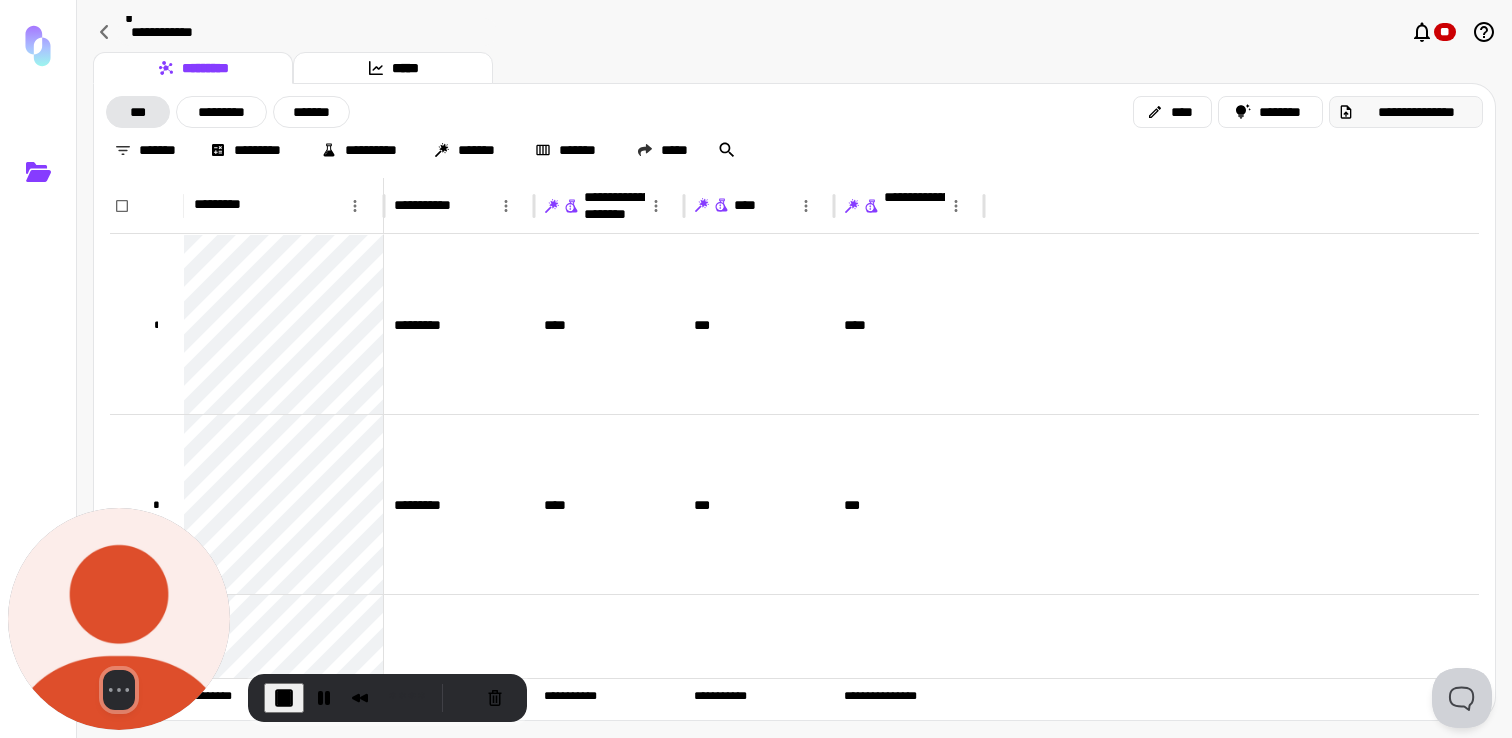 click on "**********" at bounding box center (1416, 112) 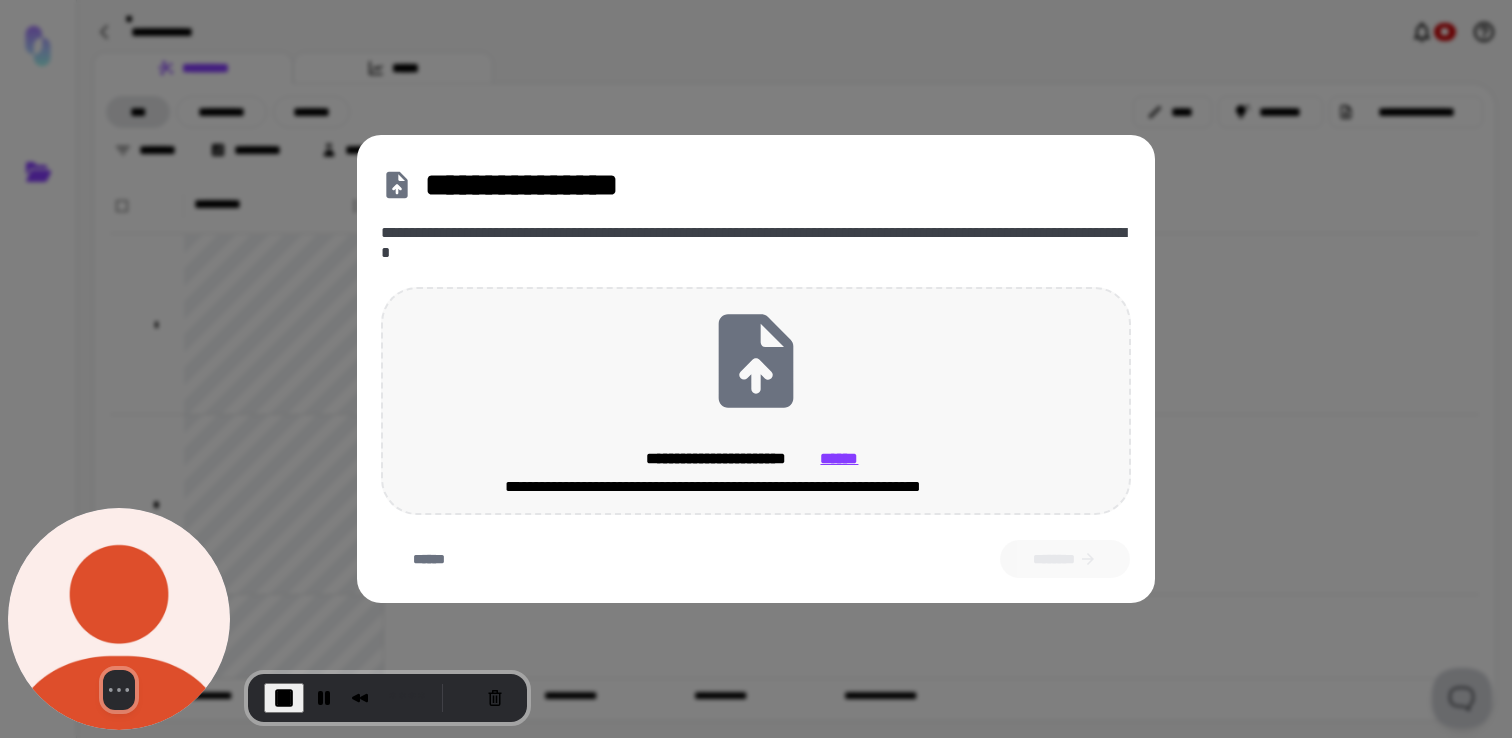 click 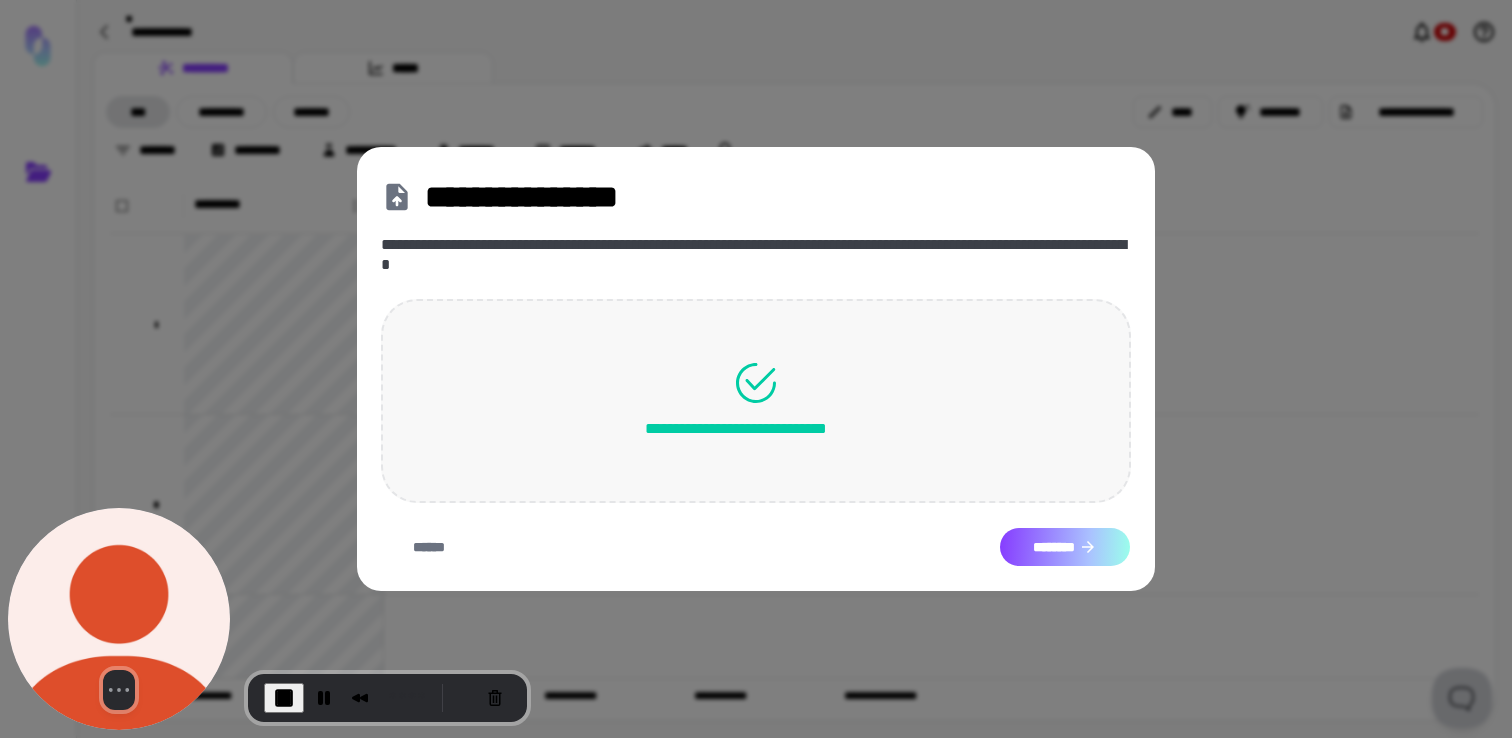 click on "********" at bounding box center [1065, 547] 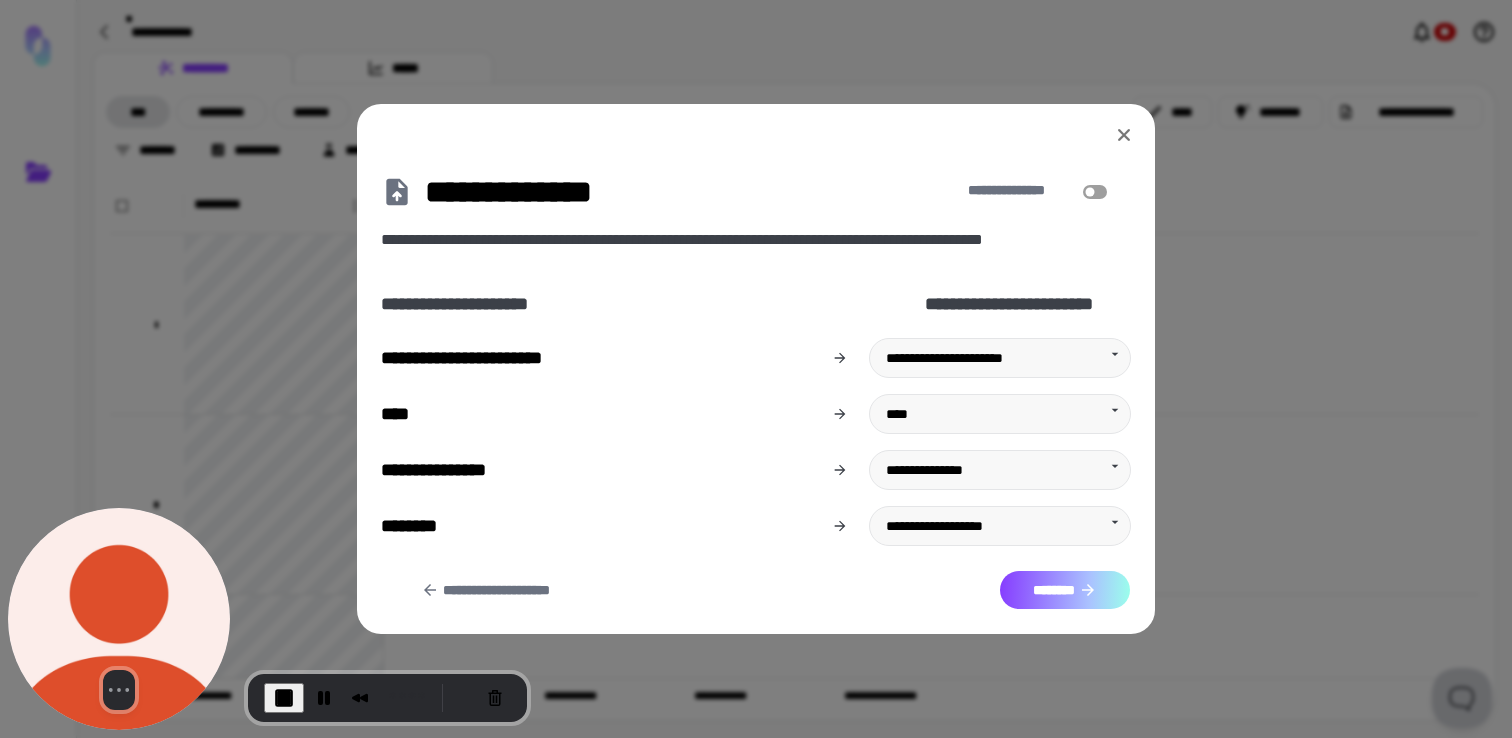click on "********" at bounding box center [1065, 590] 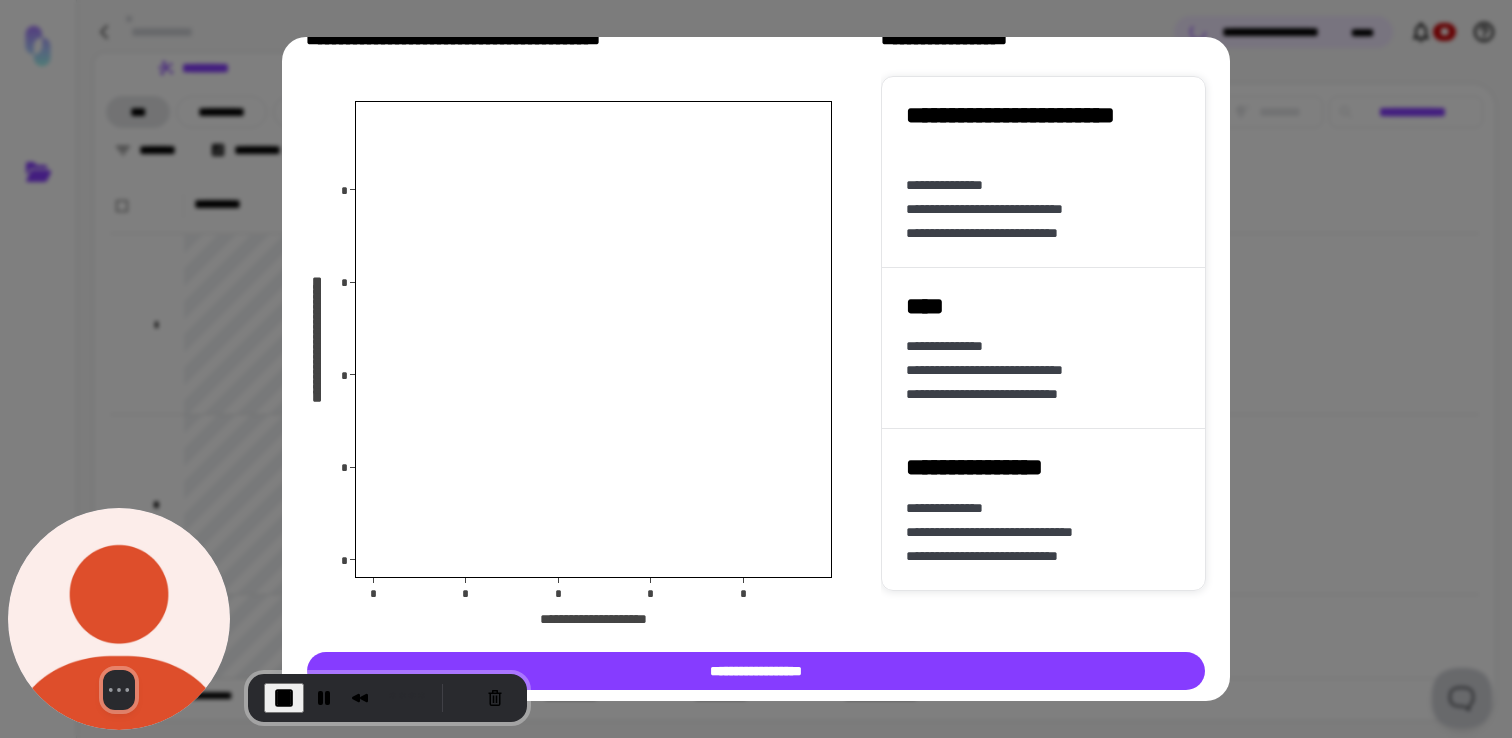 scroll, scrollTop: 287, scrollLeft: 0, axis: vertical 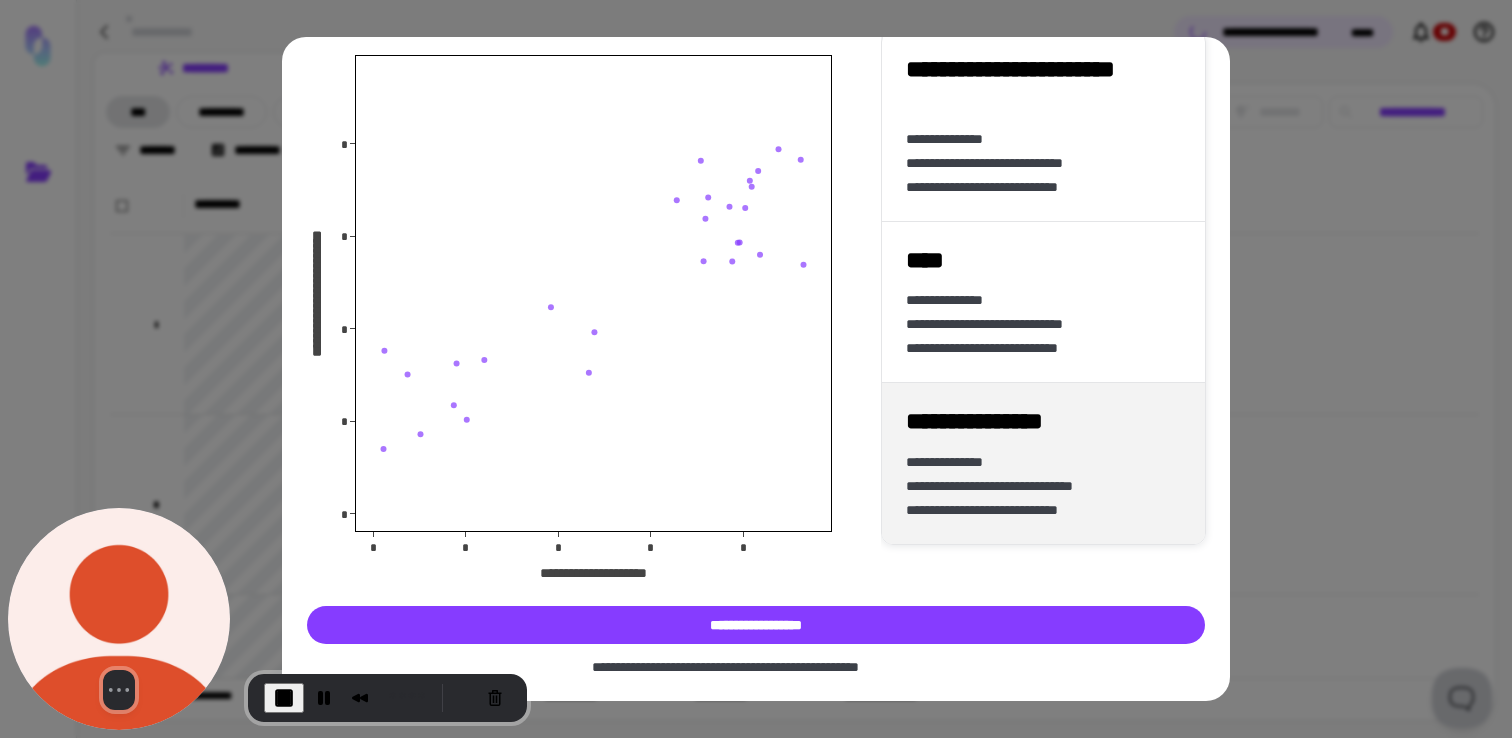 click on "**********" at bounding box center (1043, 510) 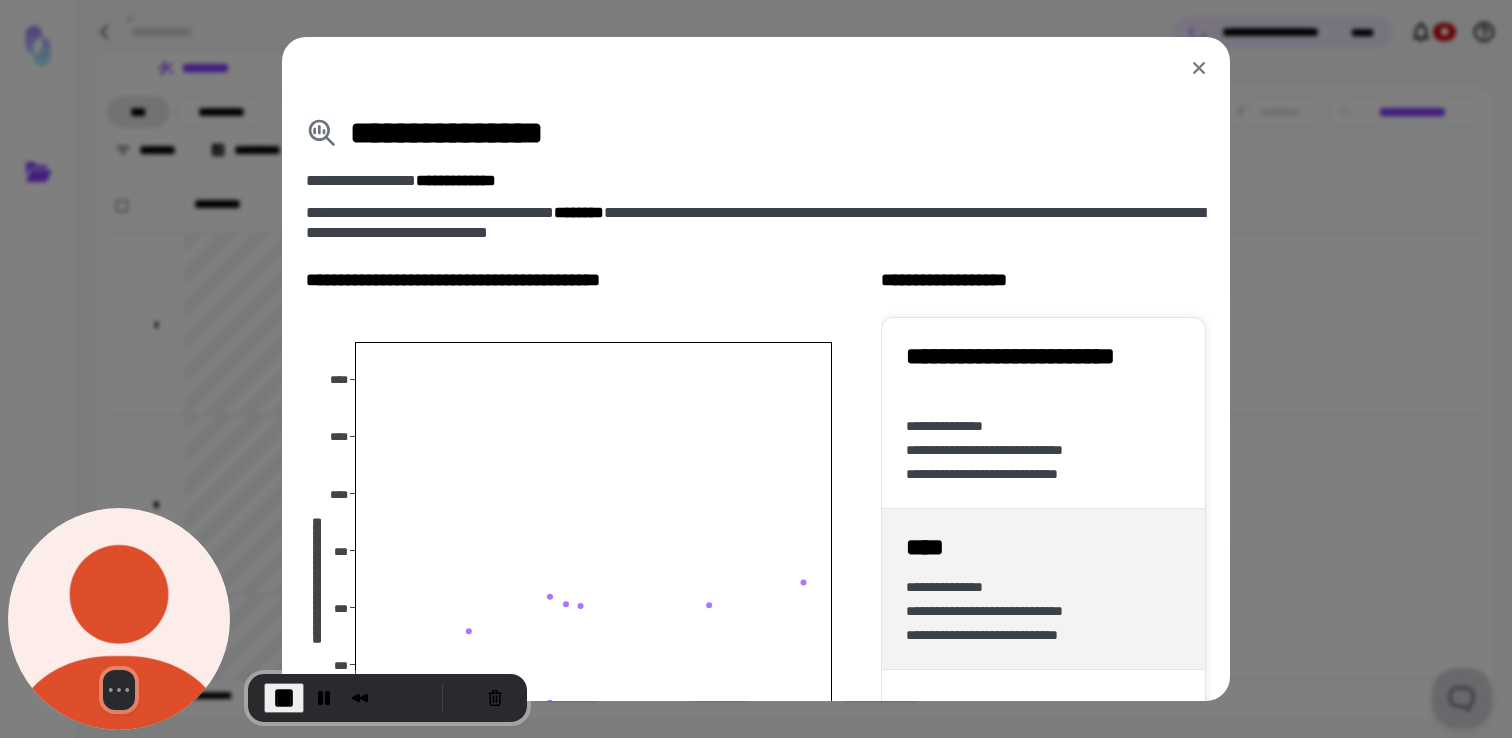 click on "**********" at bounding box center (1043, 611) 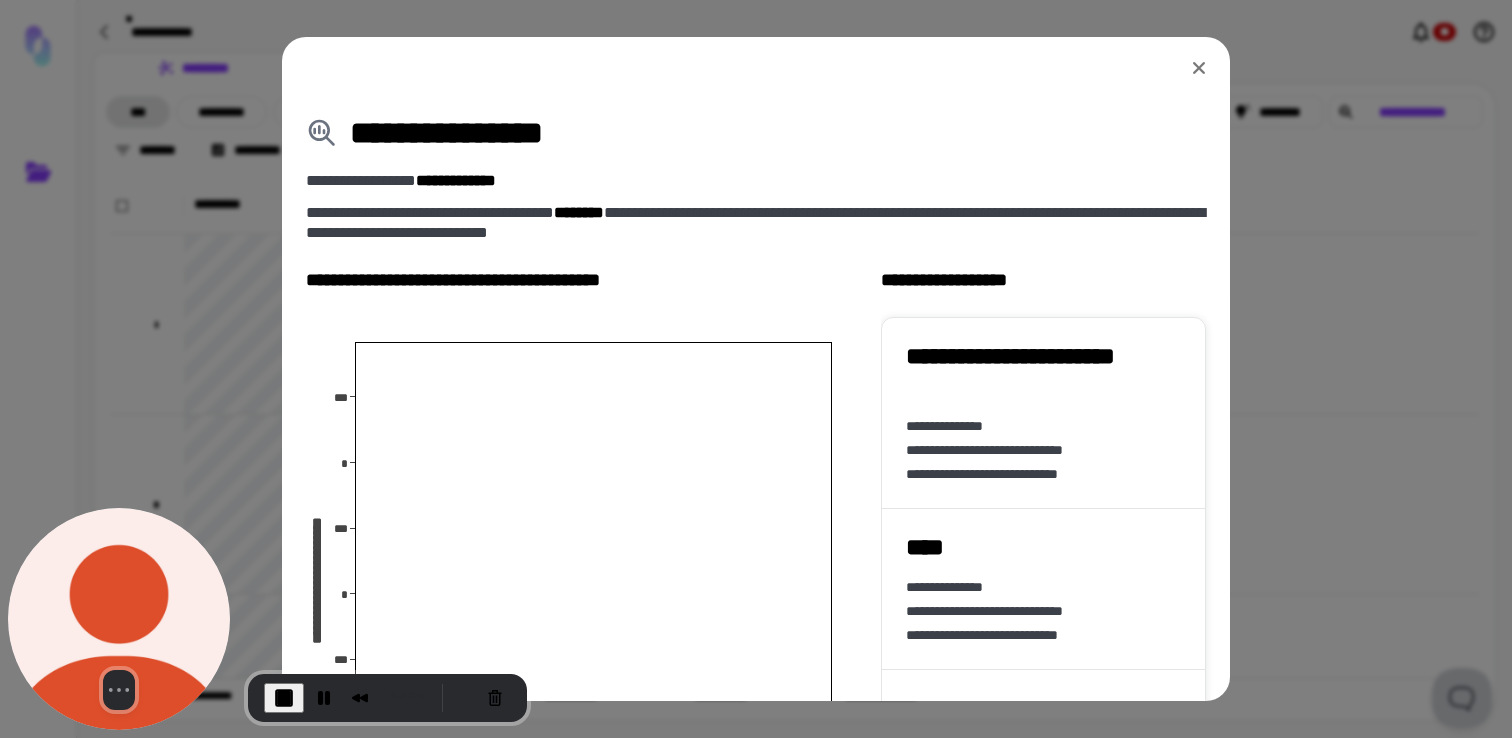click on "**********" at bounding box center [1043, 450] 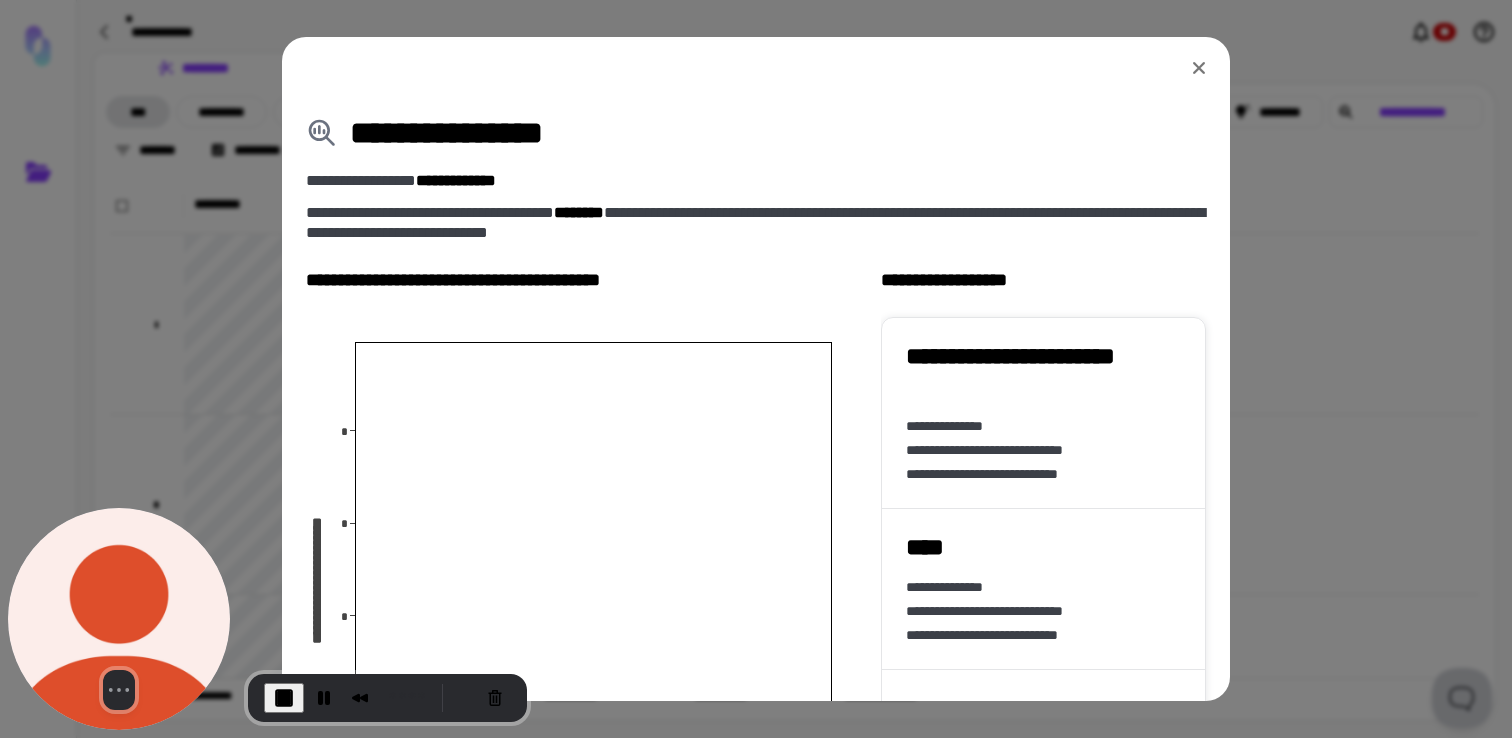 scroll, scrollTop: 287, scrollLeft: 0, axis: vertical 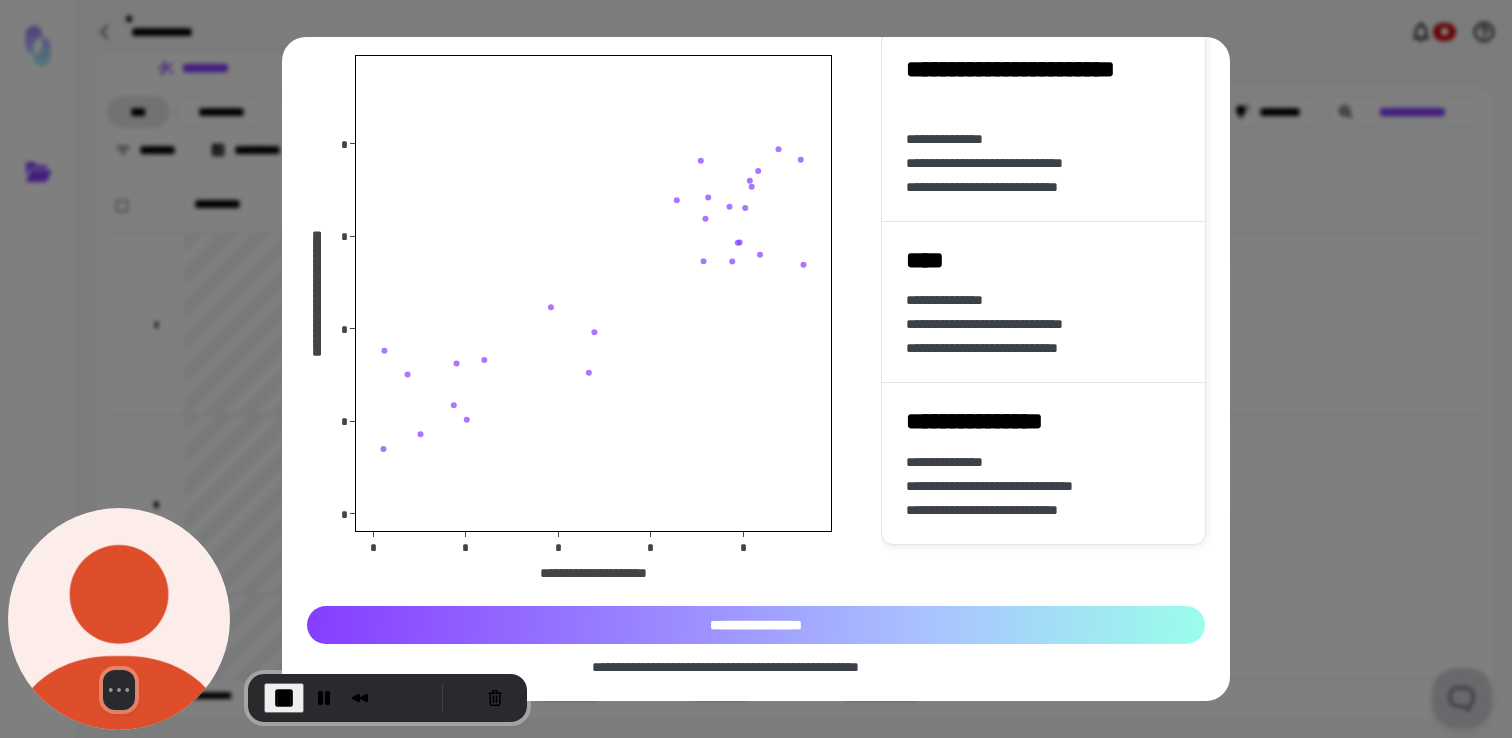 click on "**********" at bounding box center [756, 625] 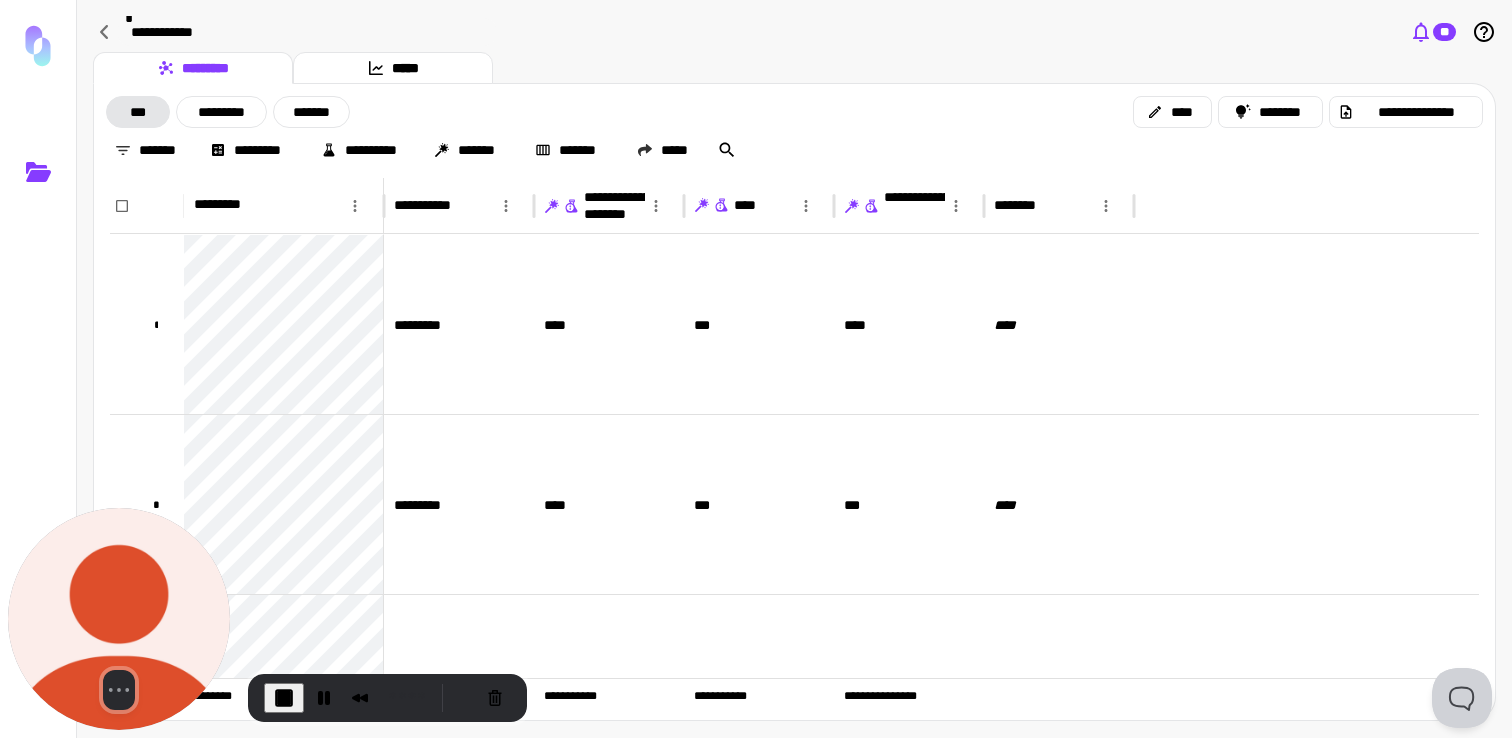click 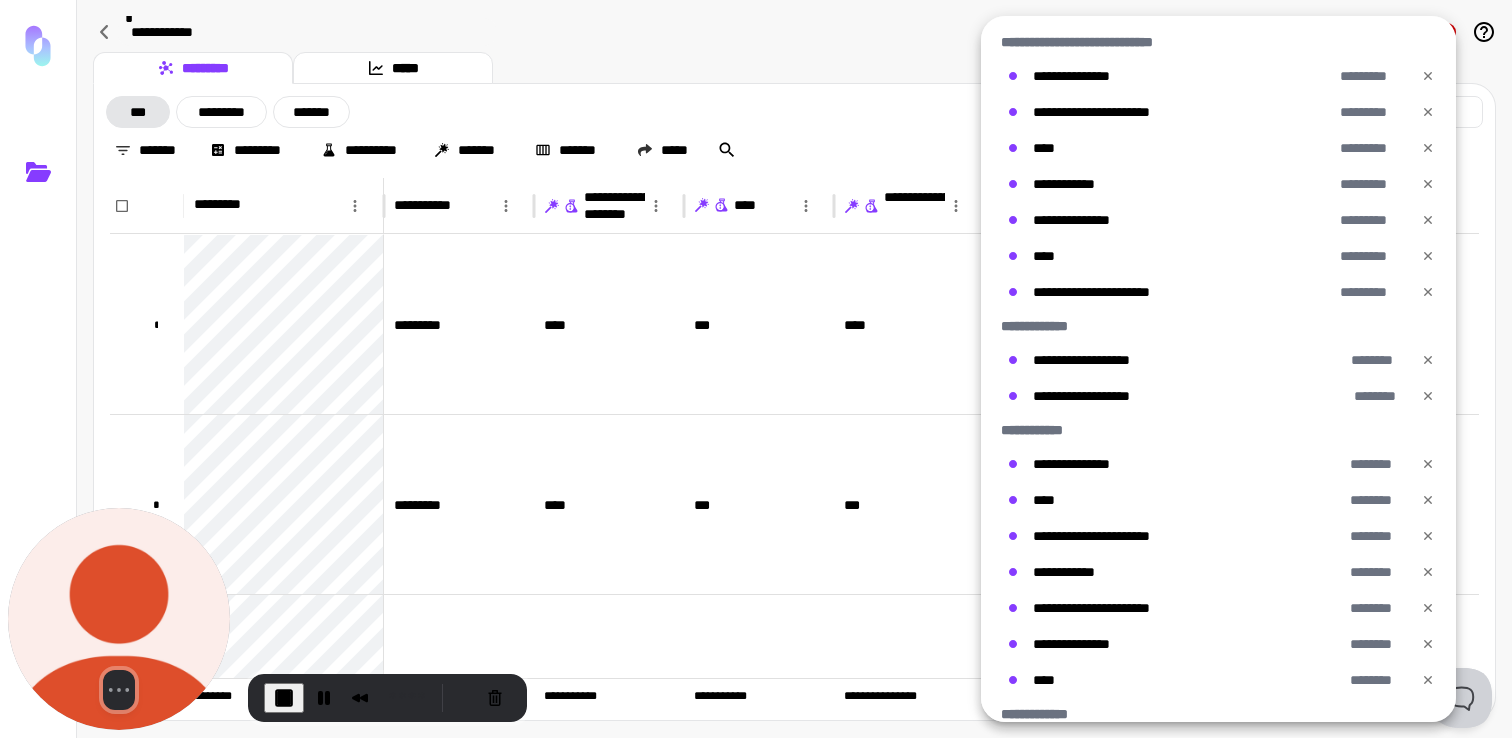 click at bounding box center [756, 369] 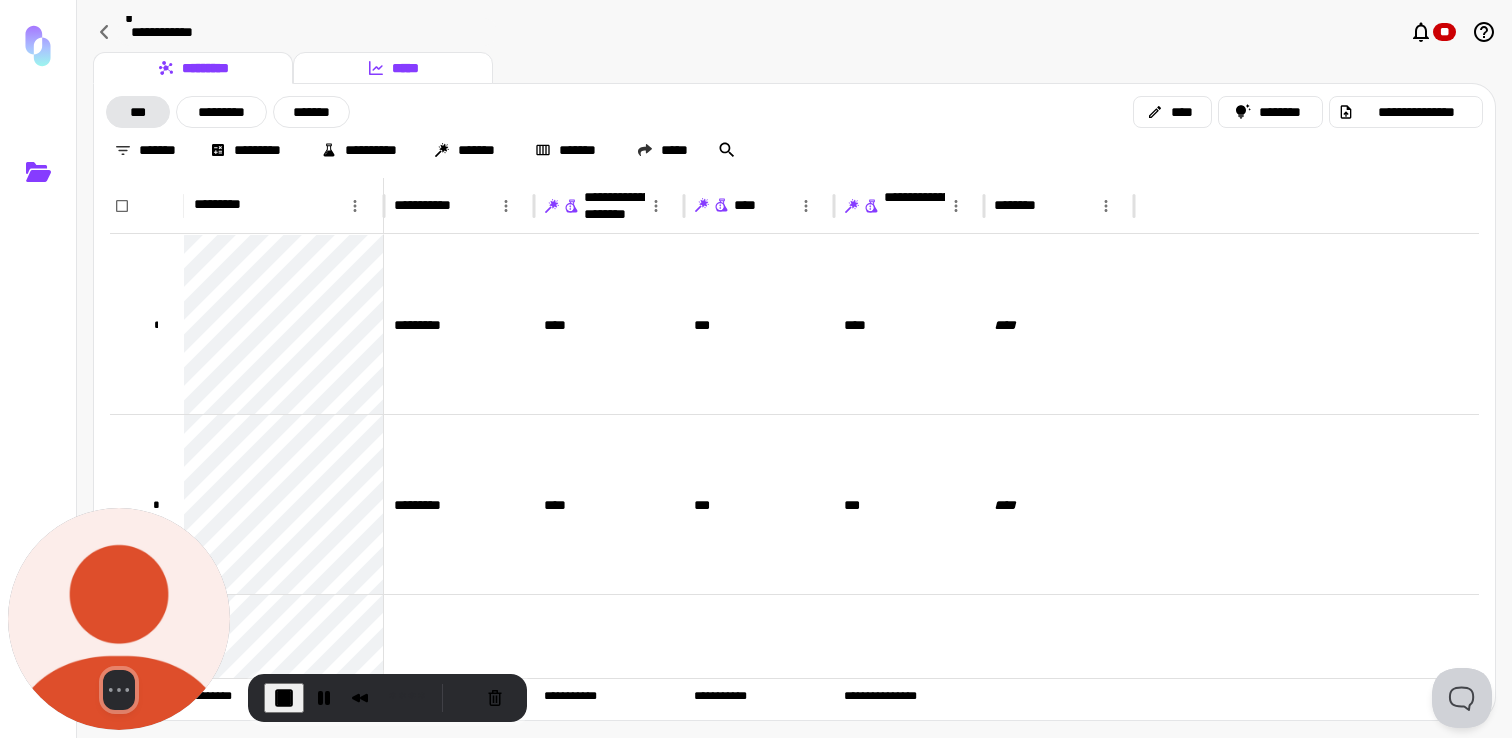 click 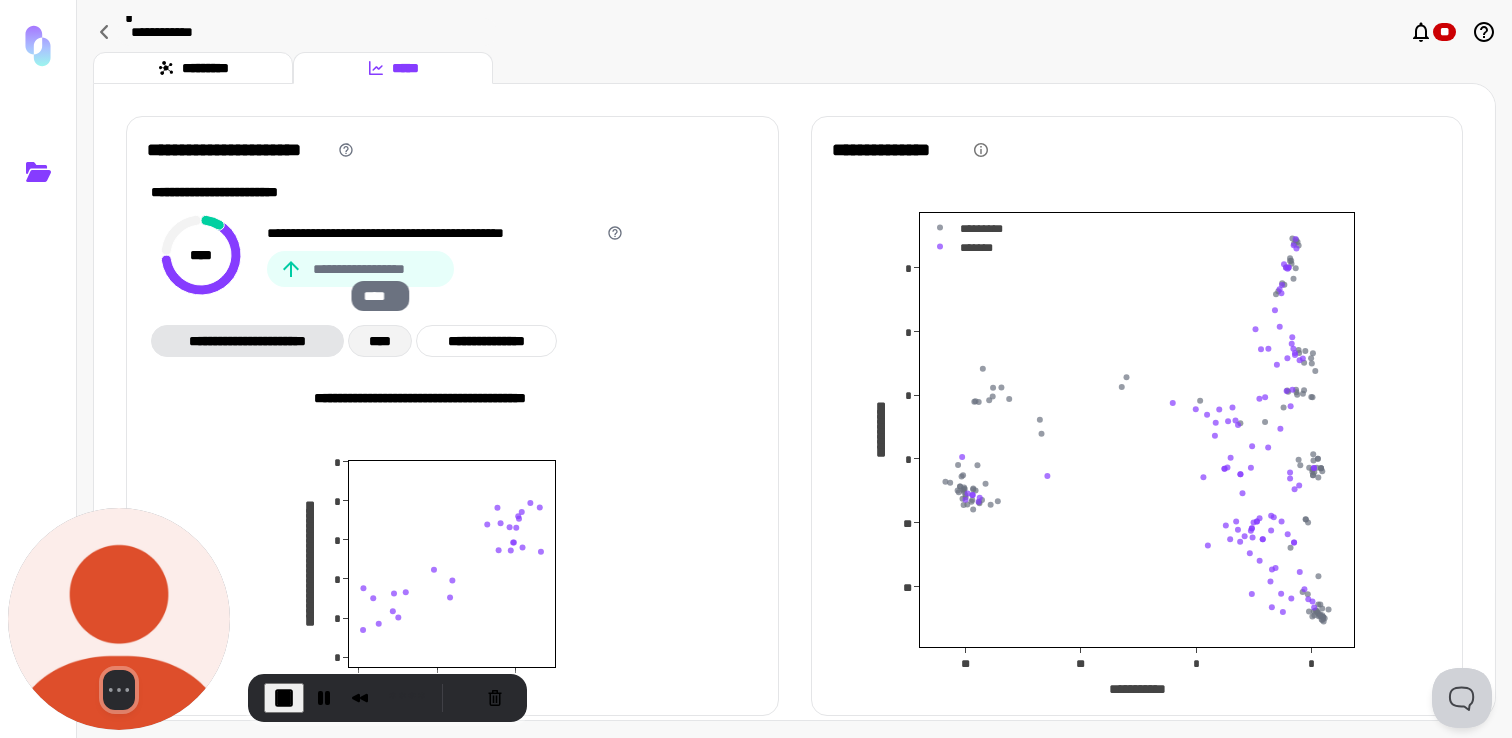 click on "****" at bounding box center [381, 341] 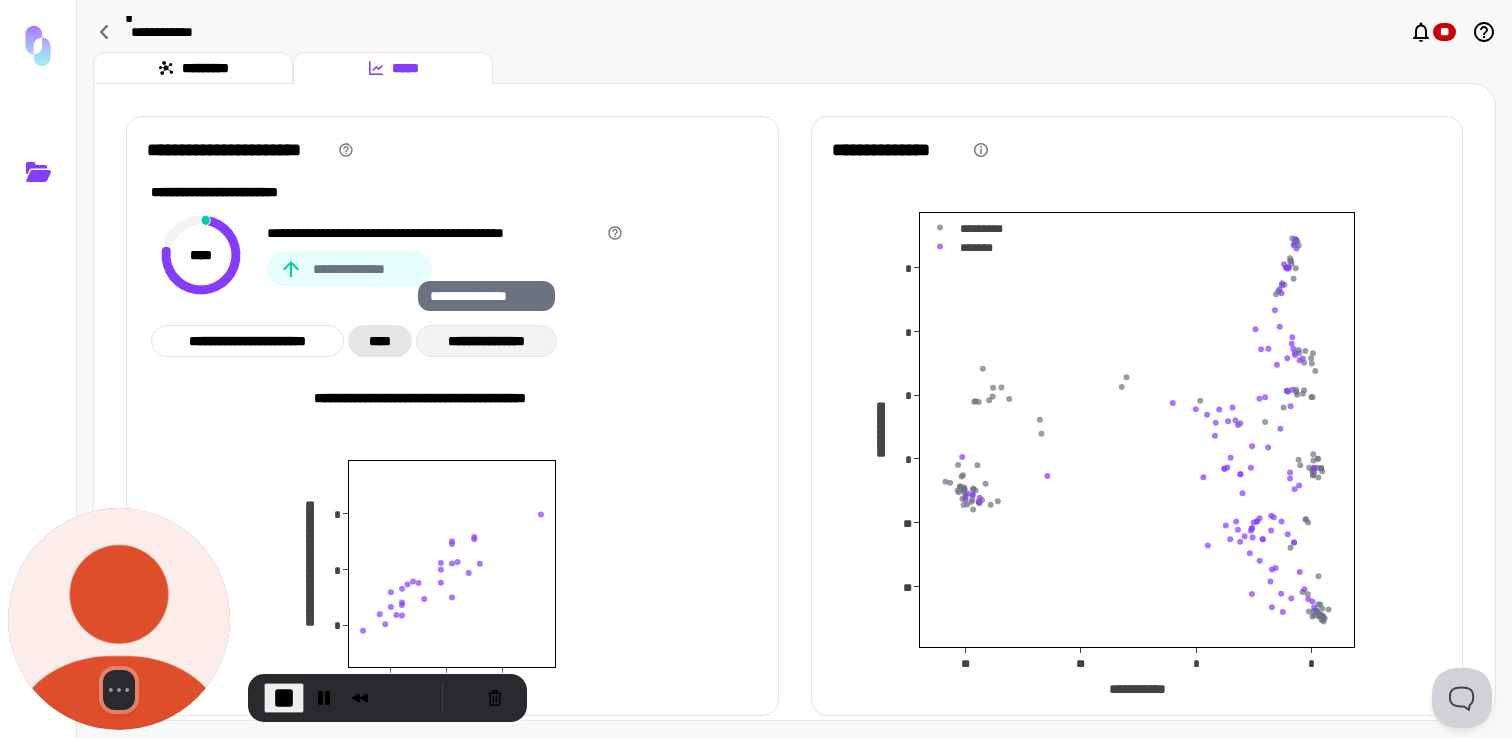 click on "**********" at bounding box center [486, 341] 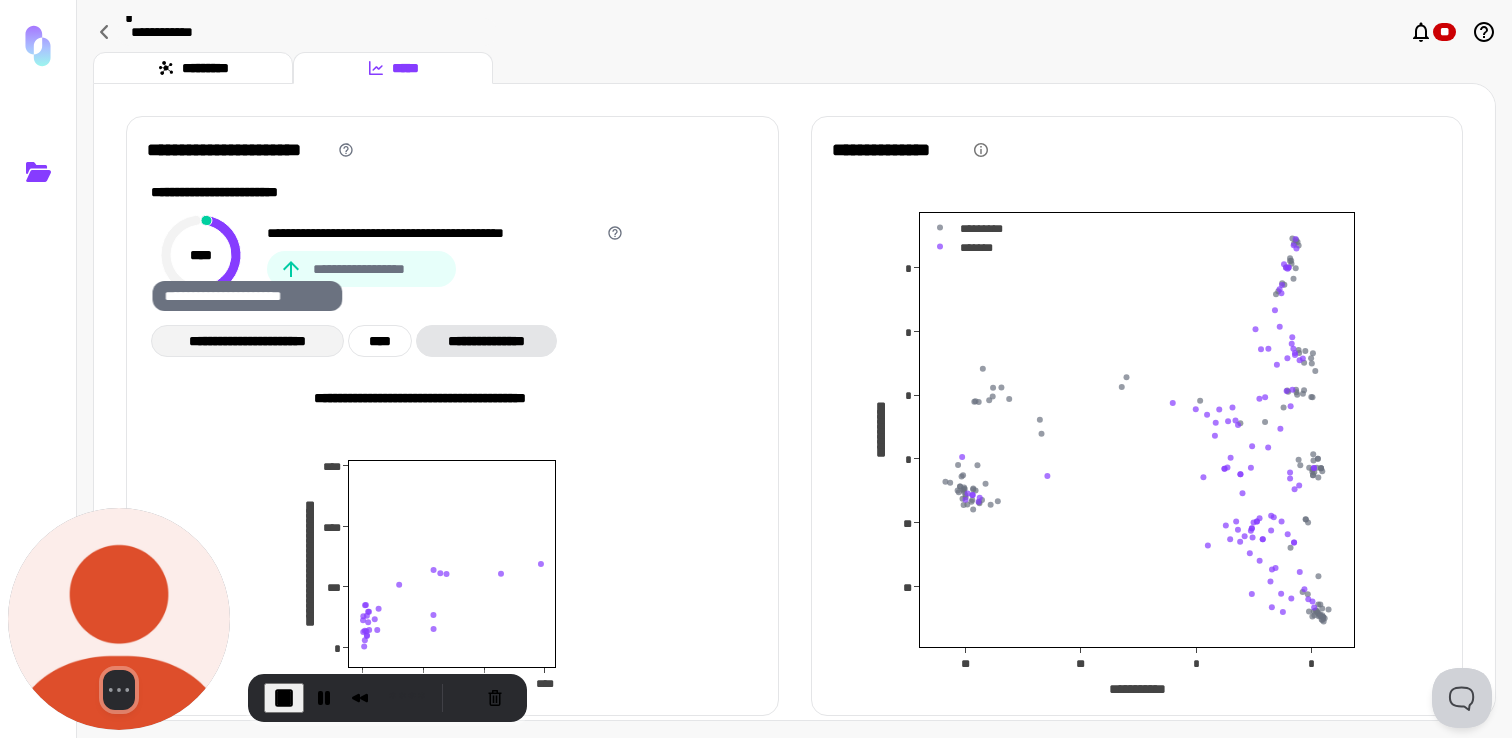 click on "**********" at bounding box center (247, 341) 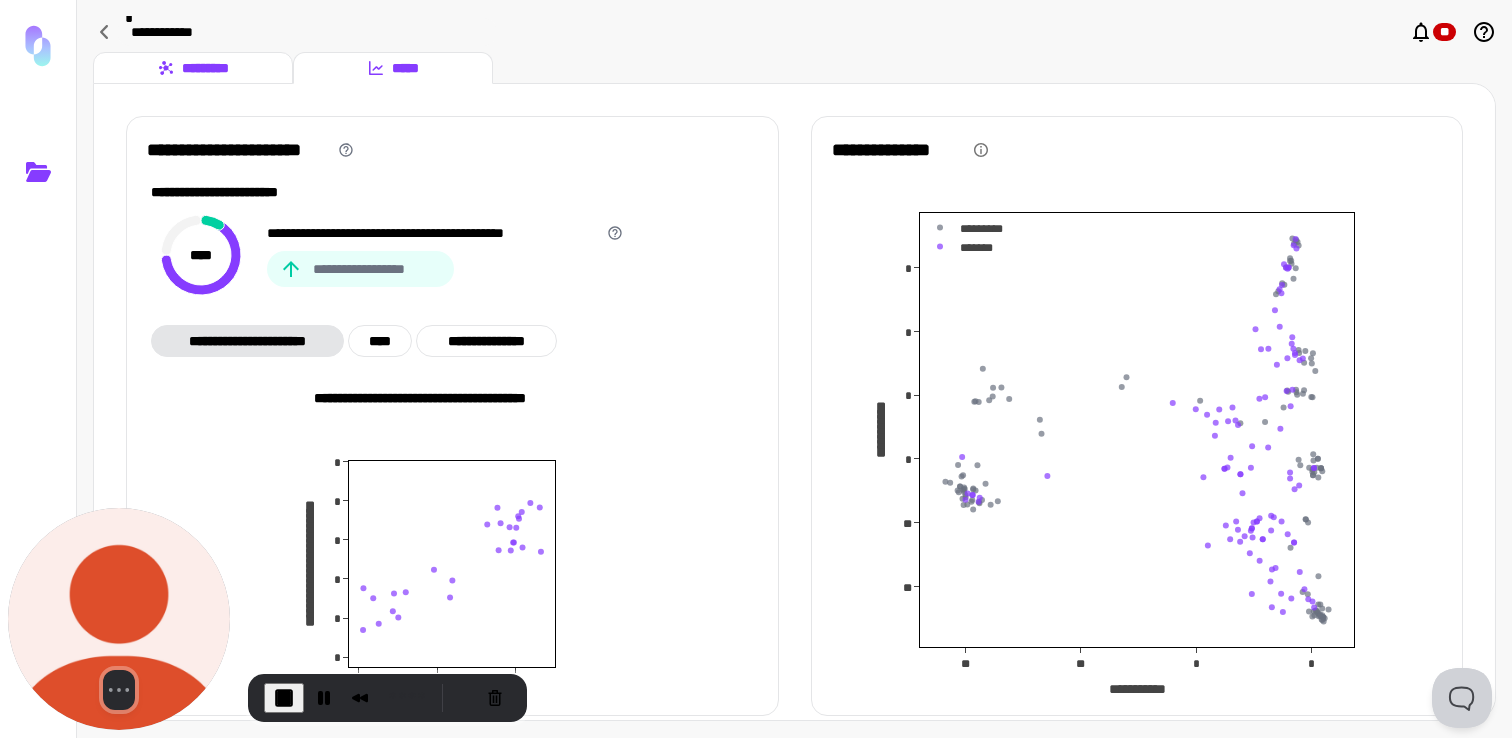 click on "*********" at bounding box center [193, 68] 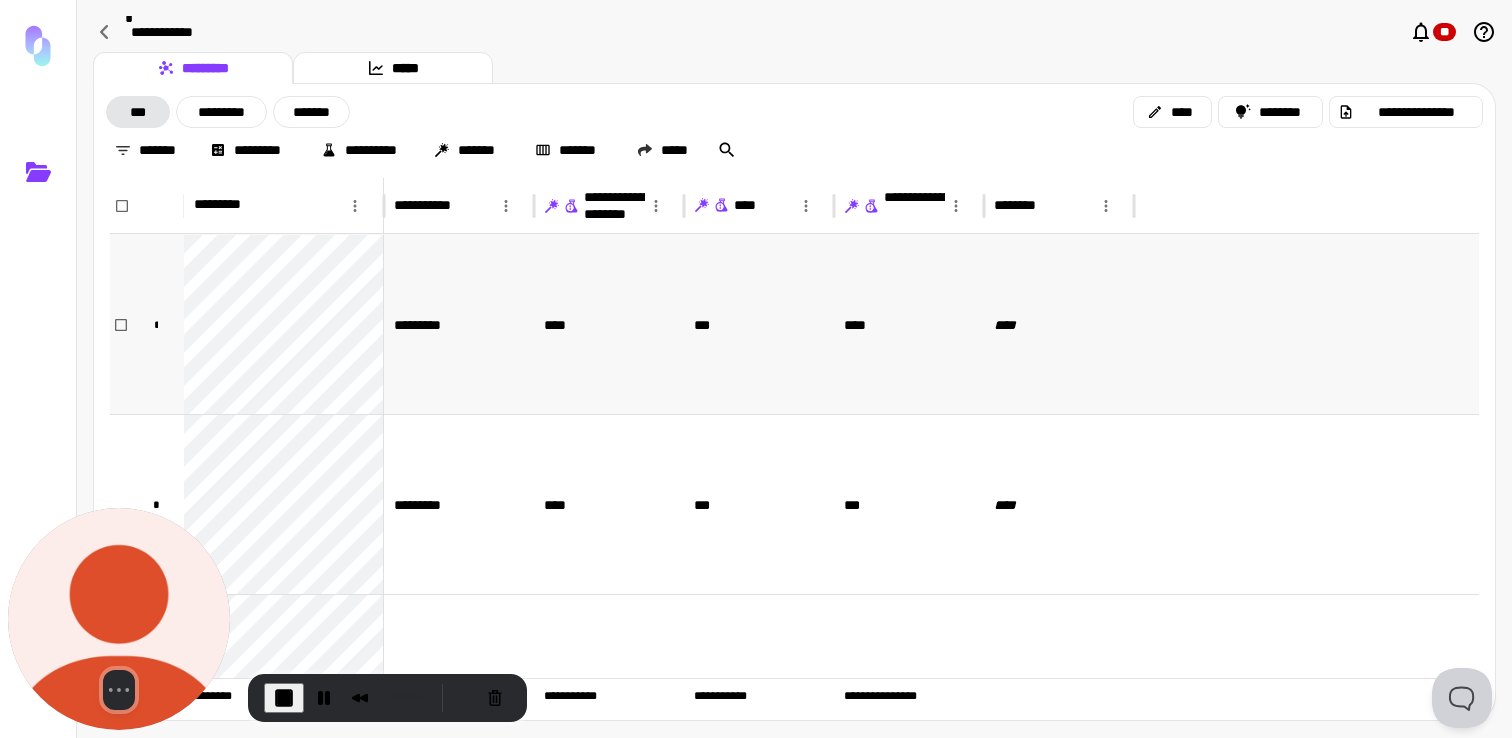 scroll, scrollTop: 450, scrollLeft: 0, axis: vertical 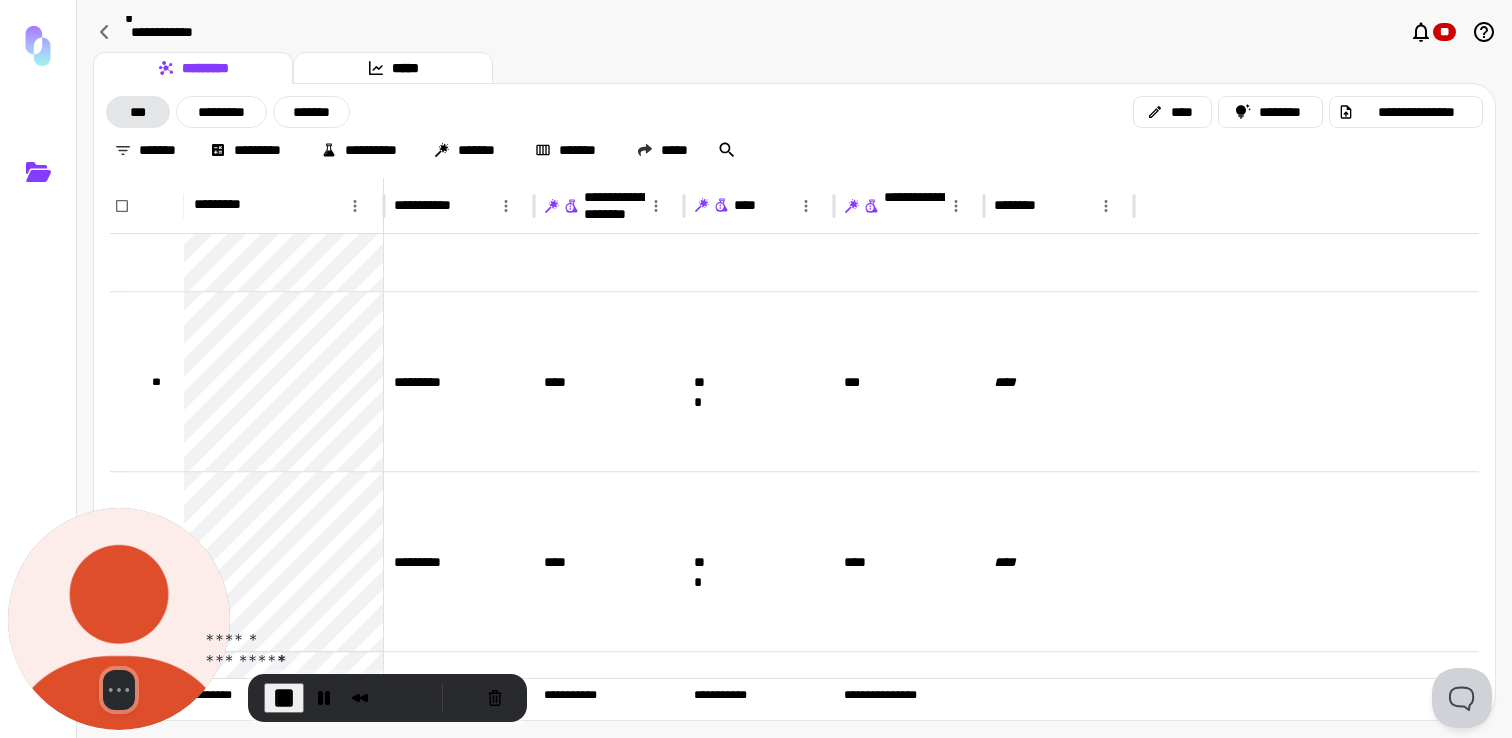 click at bounding box center [756, 738] 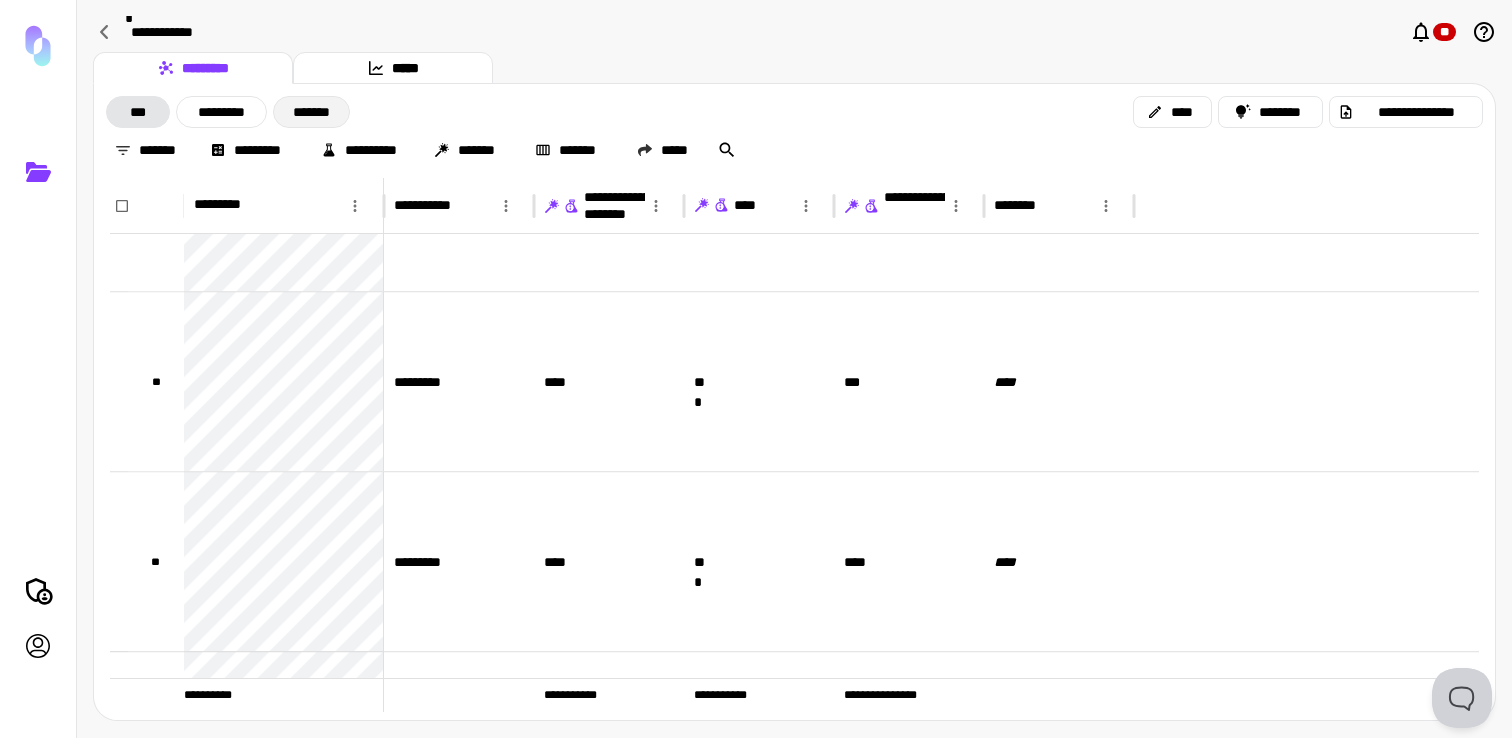 click on "*******" at bounding box center (311, 112) 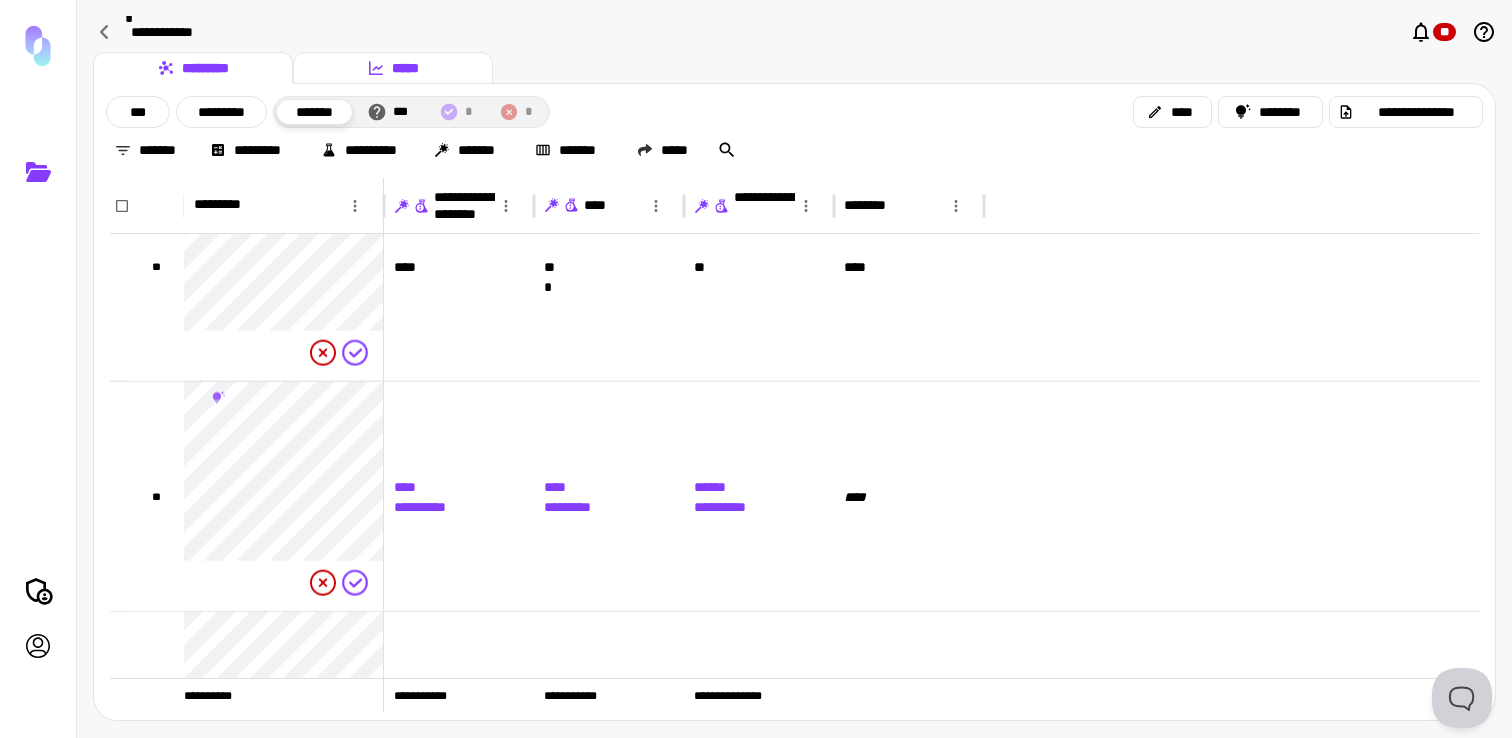 click on "*****" at bounding box center (393, 68) 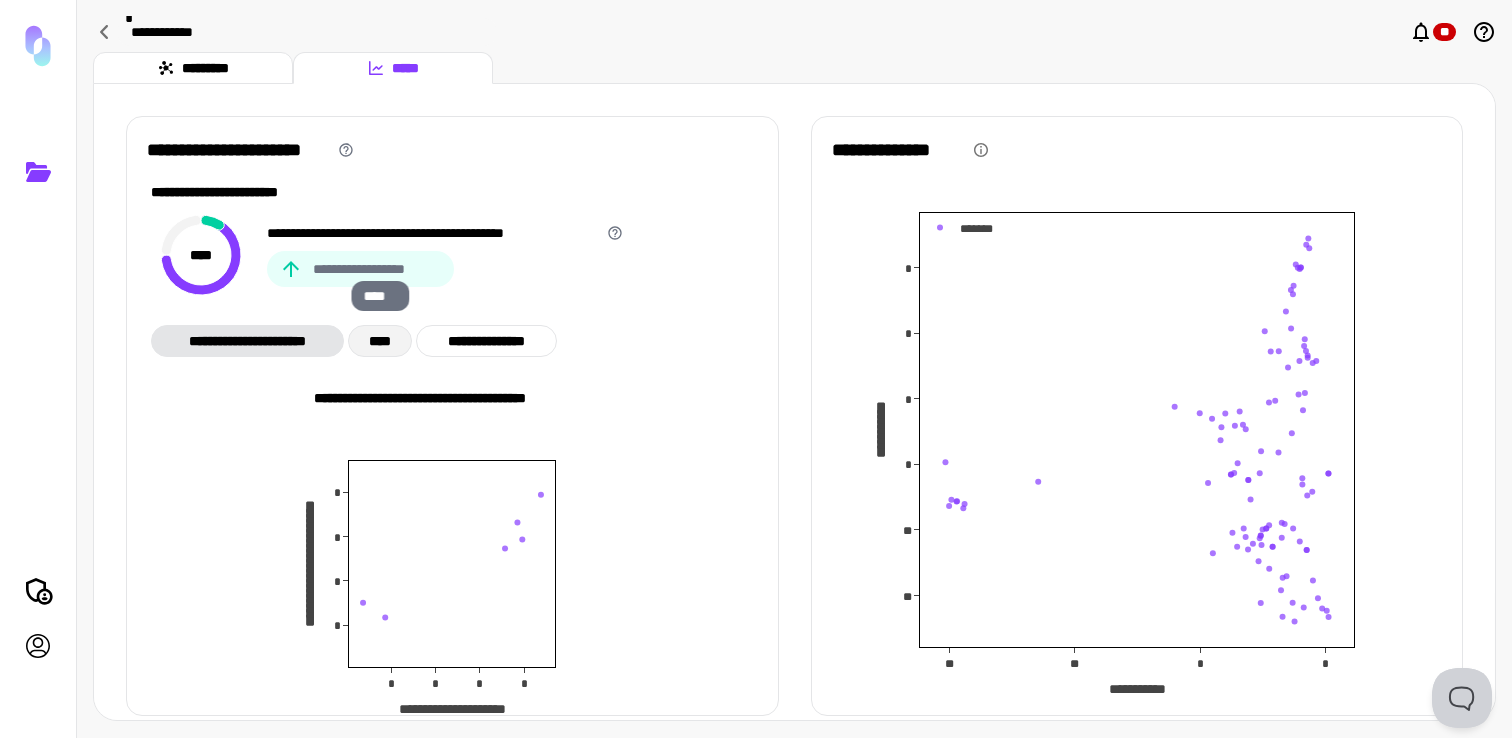 click on "****" at bounding box center [381, 341] 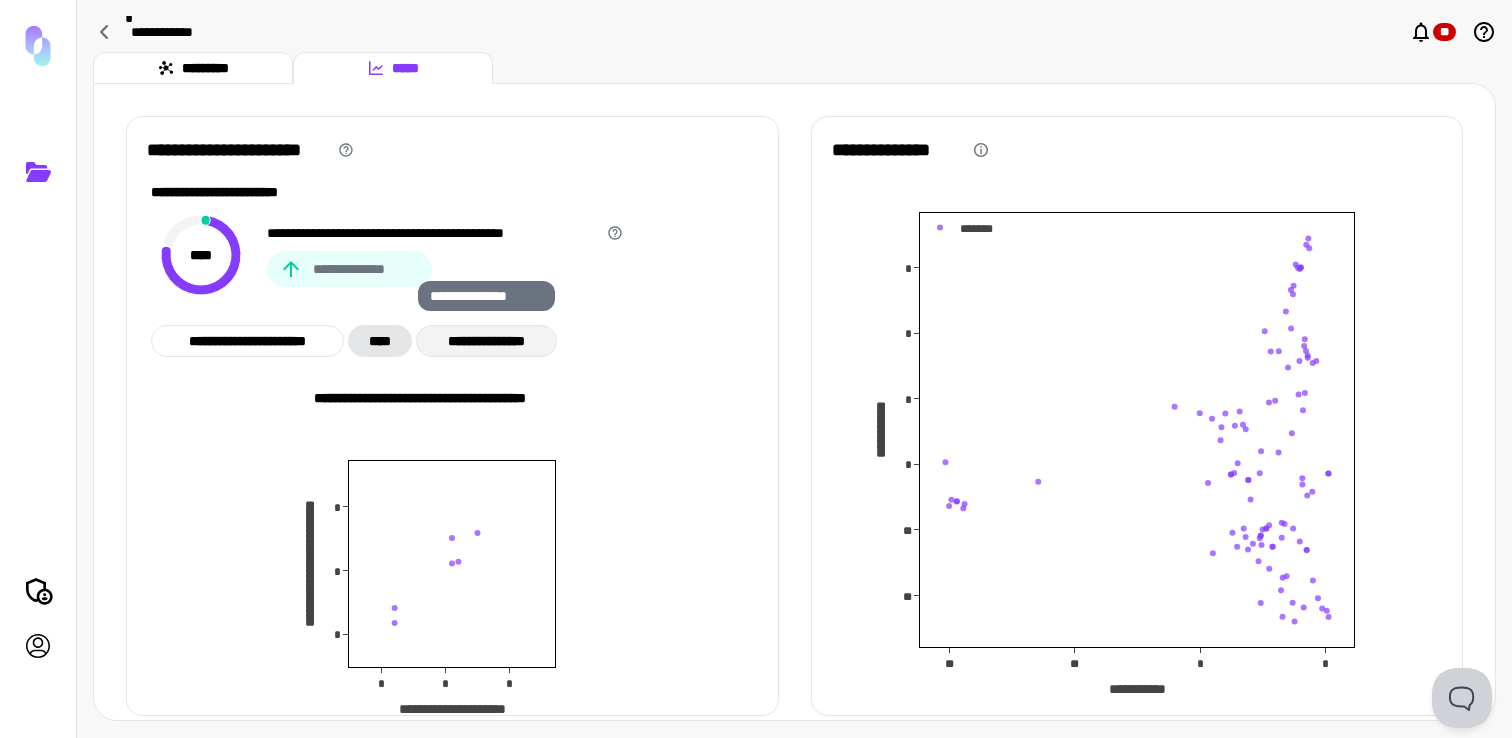 click on "**********" at bounding box center [486, 341] 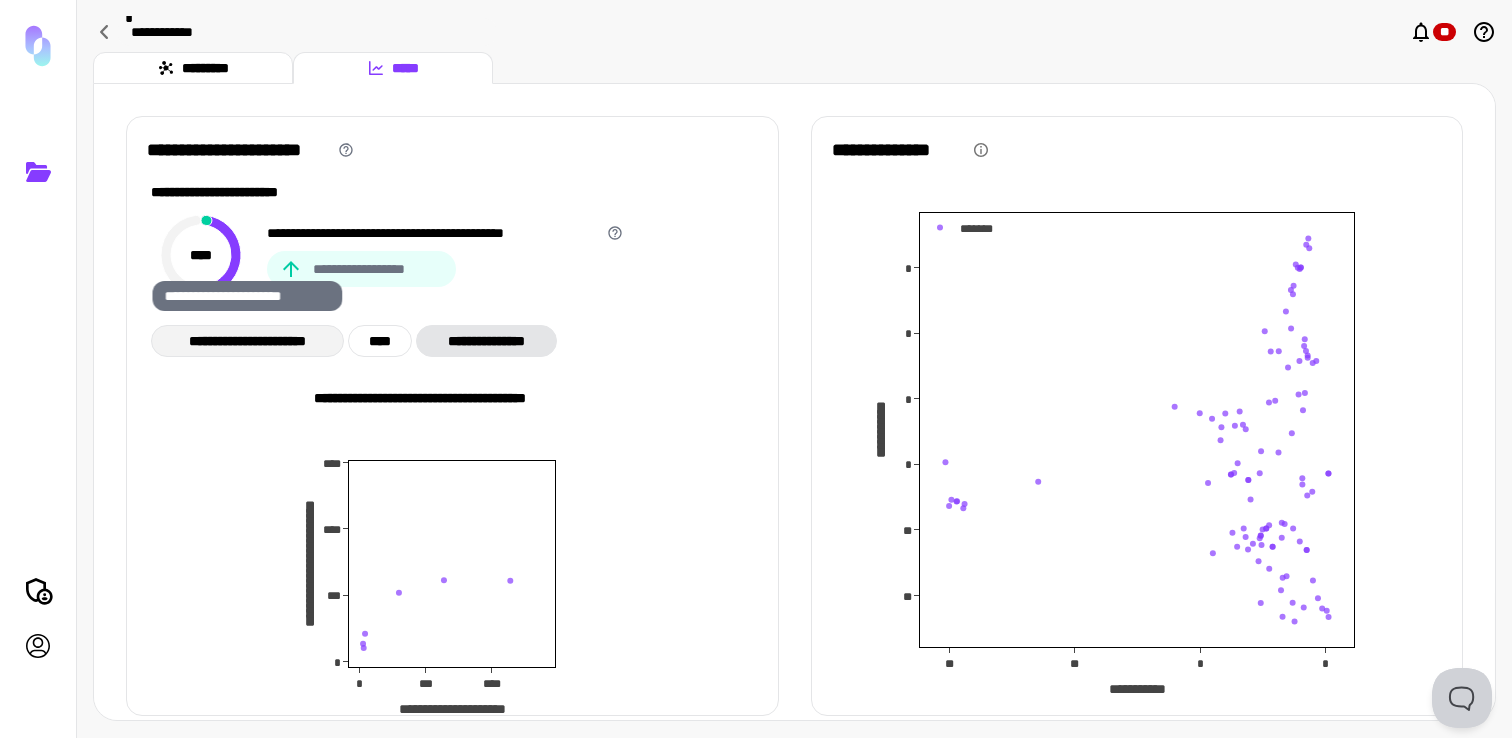 click on "**********" at bounding box center [247, 341] 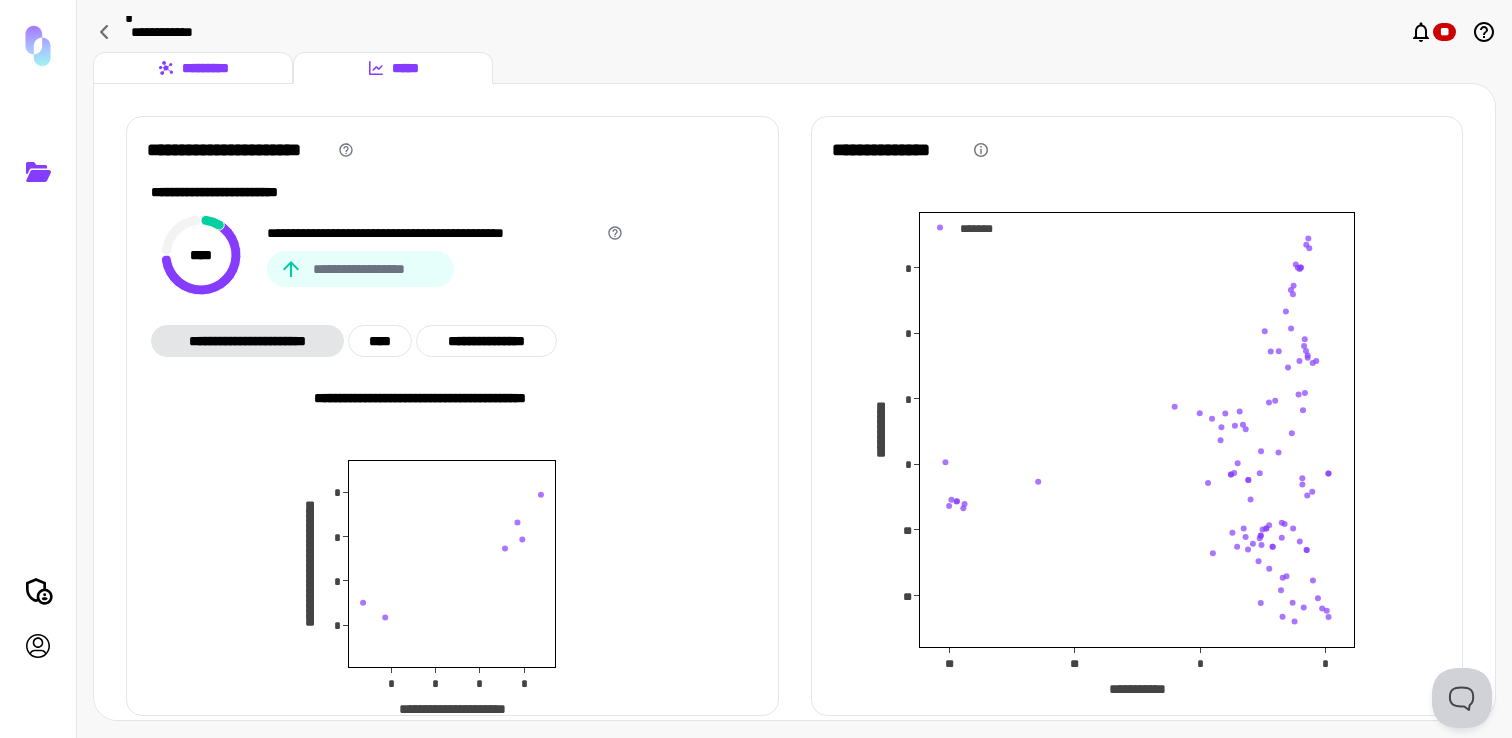 click on "*********" at bounding box center (193, 68) 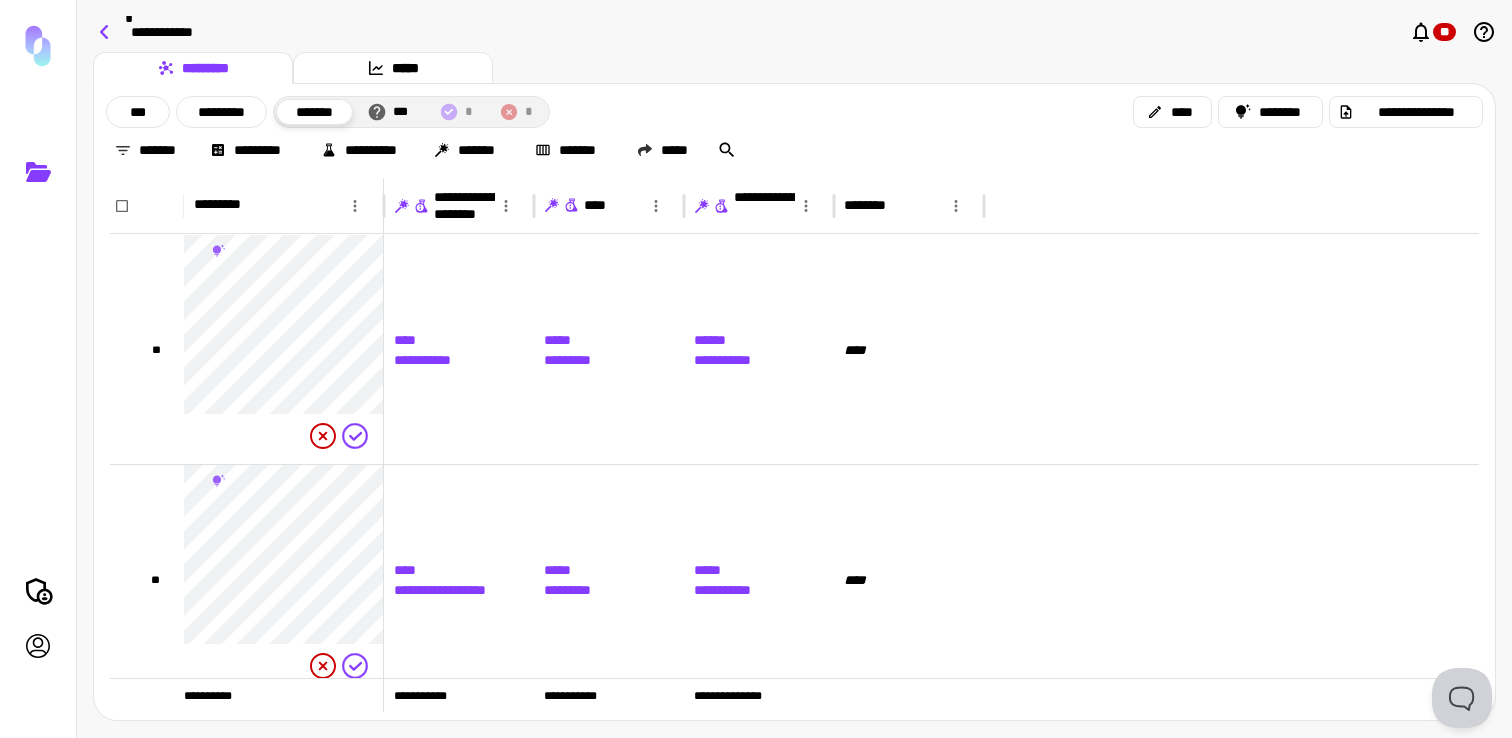 click 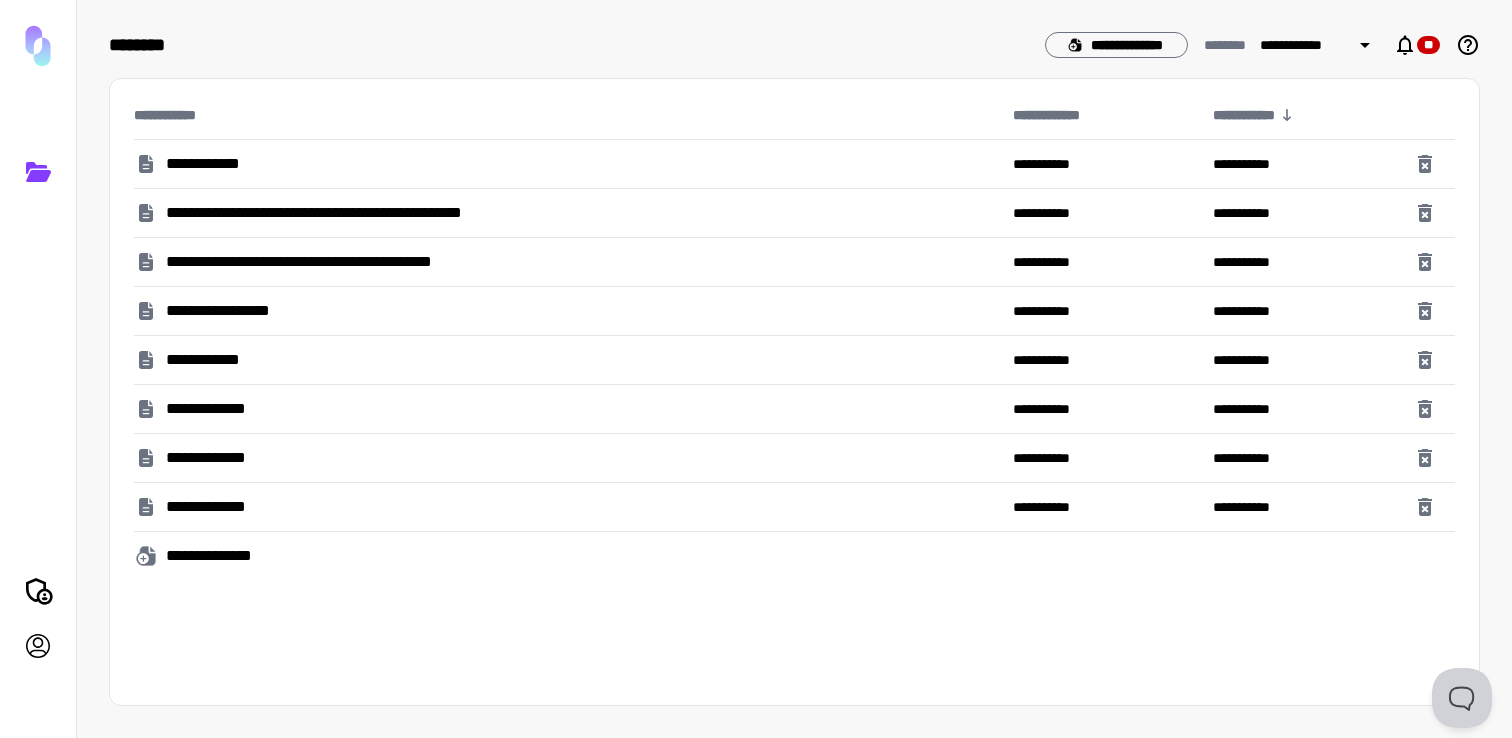 click on "**********" at bounding box center [565, 164] 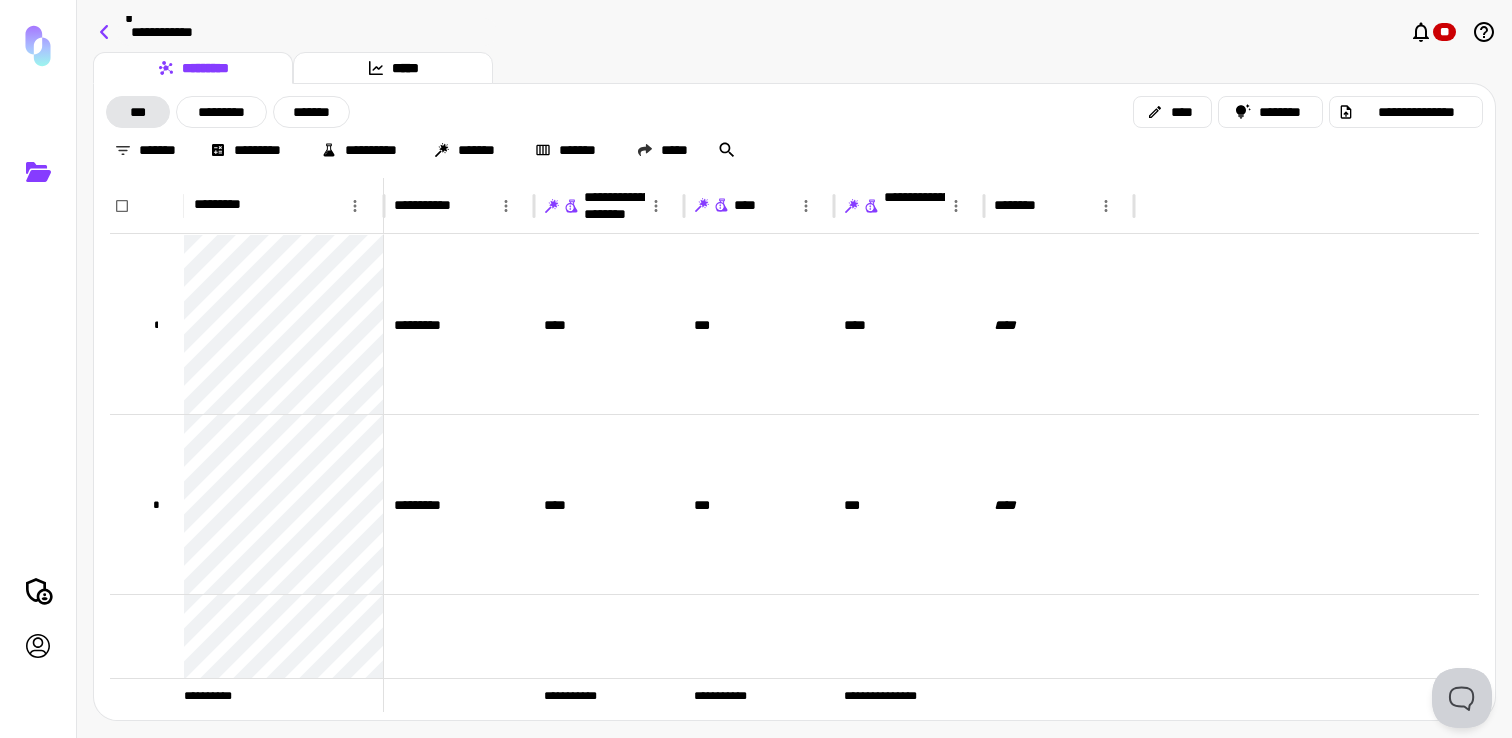 click 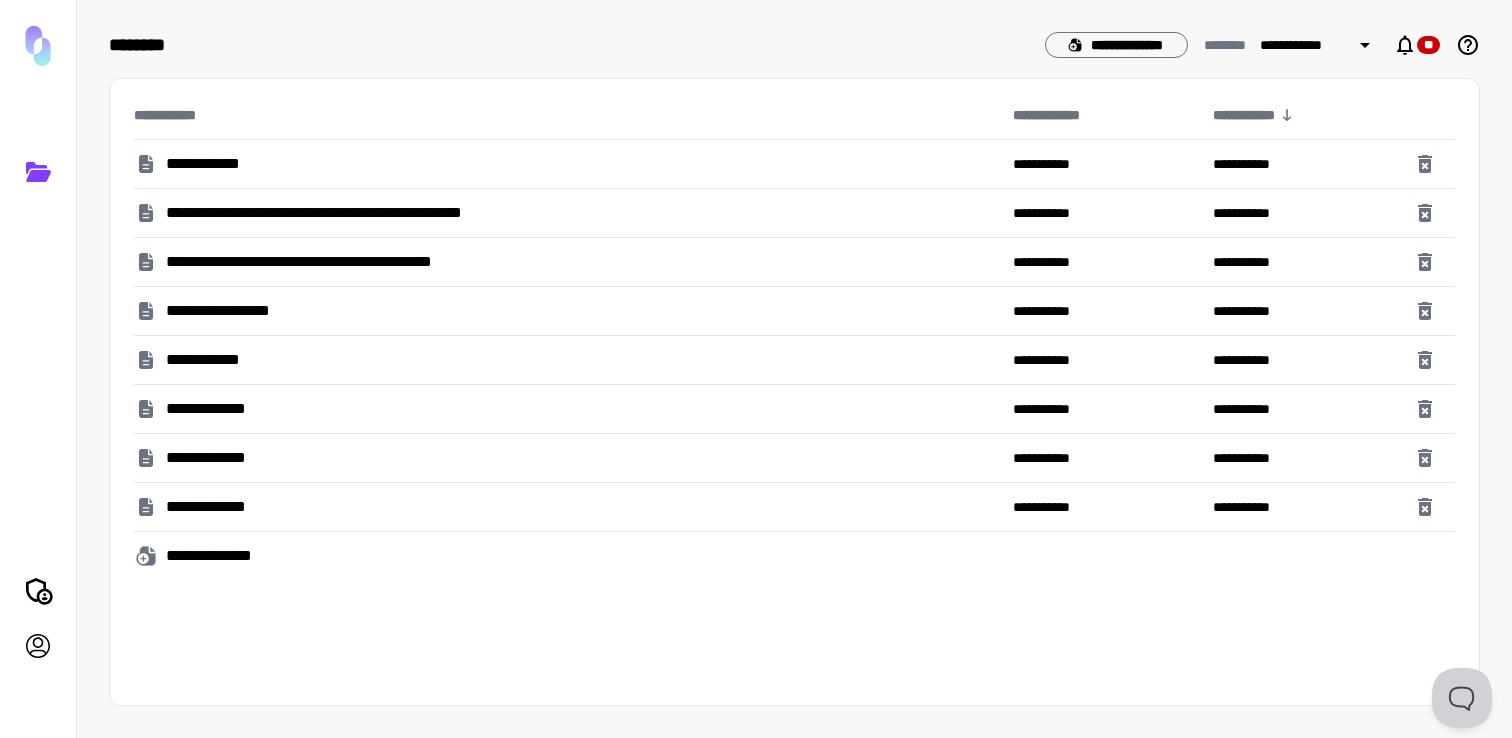 click 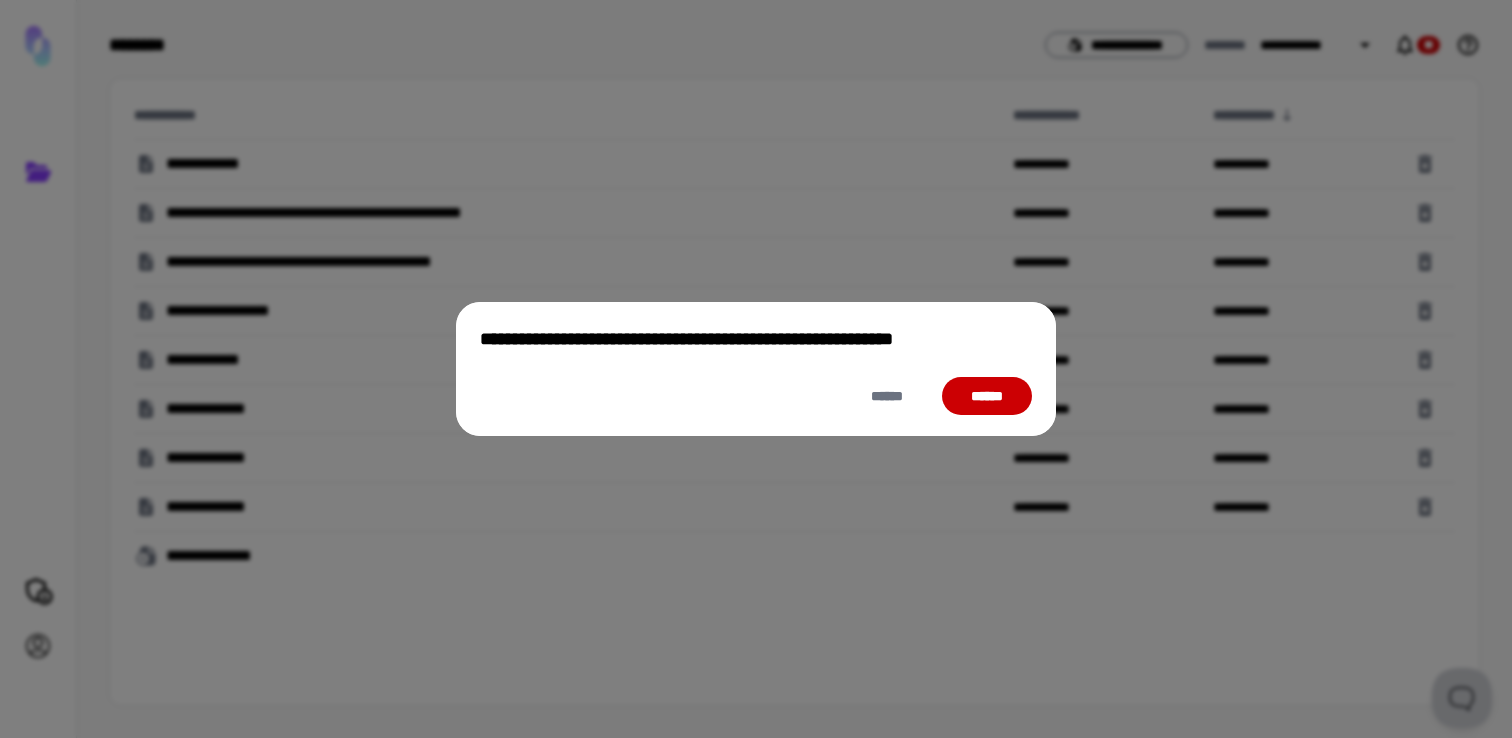 click on "******" at bounding box center [987, 396] 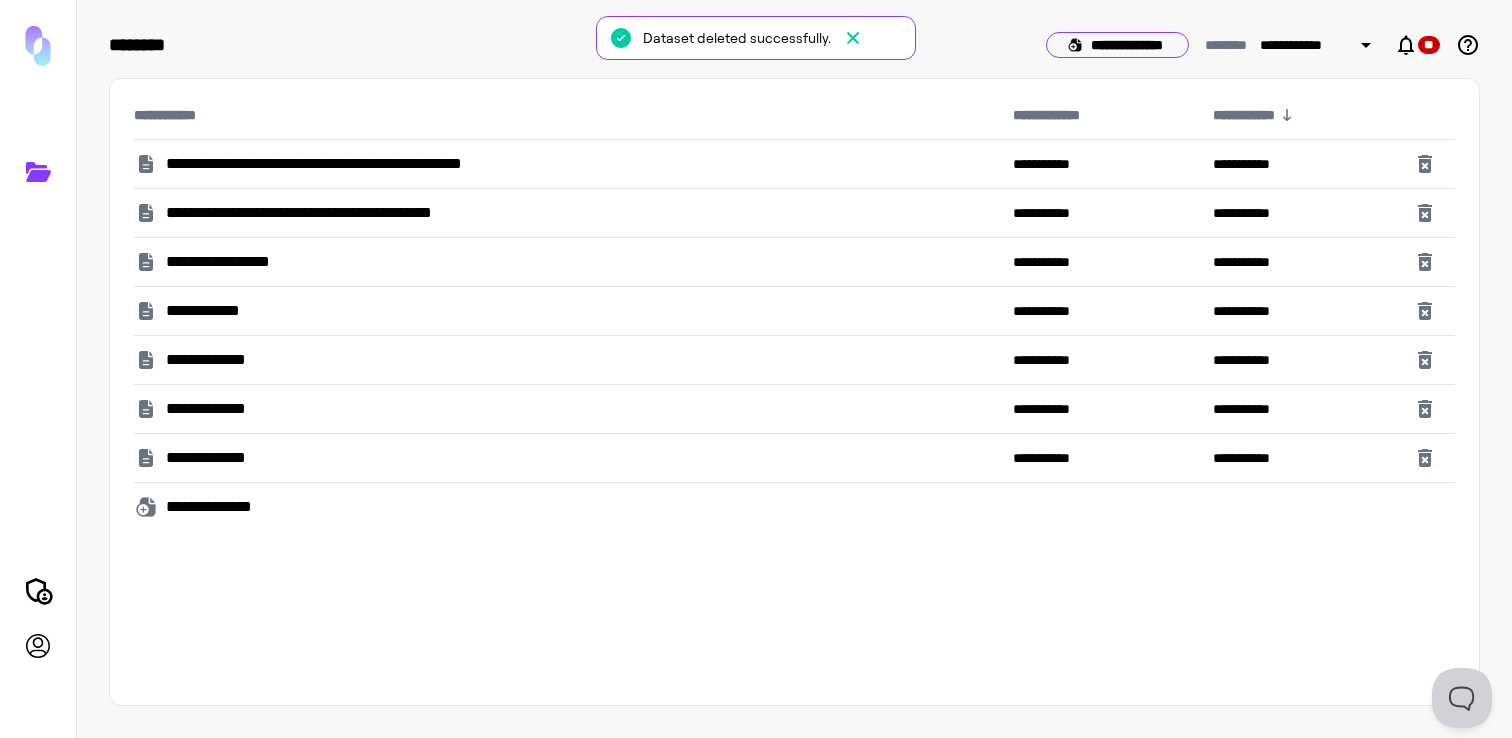 click on "**********" at bounding box center (1117, 45) 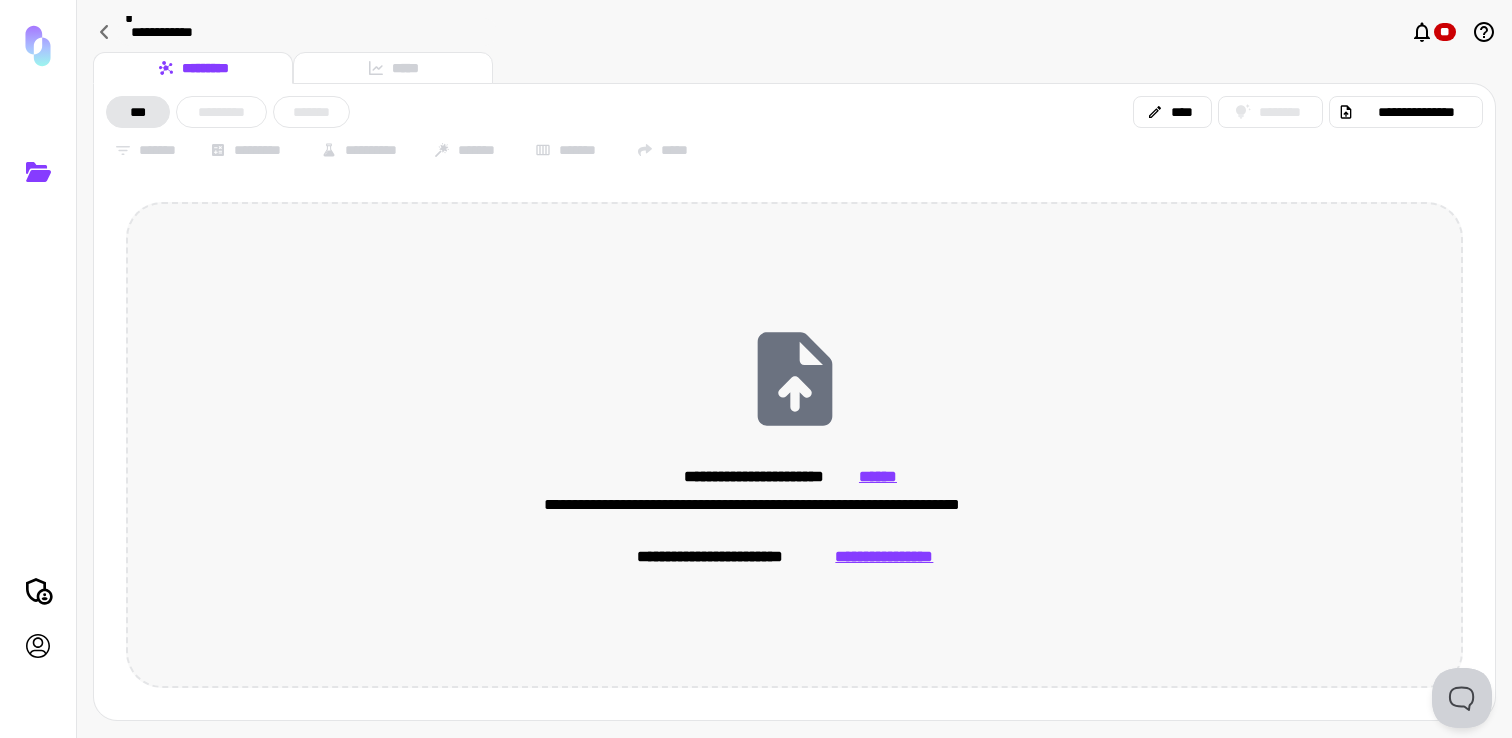 click on "**********" at bounding box center [884, 557] 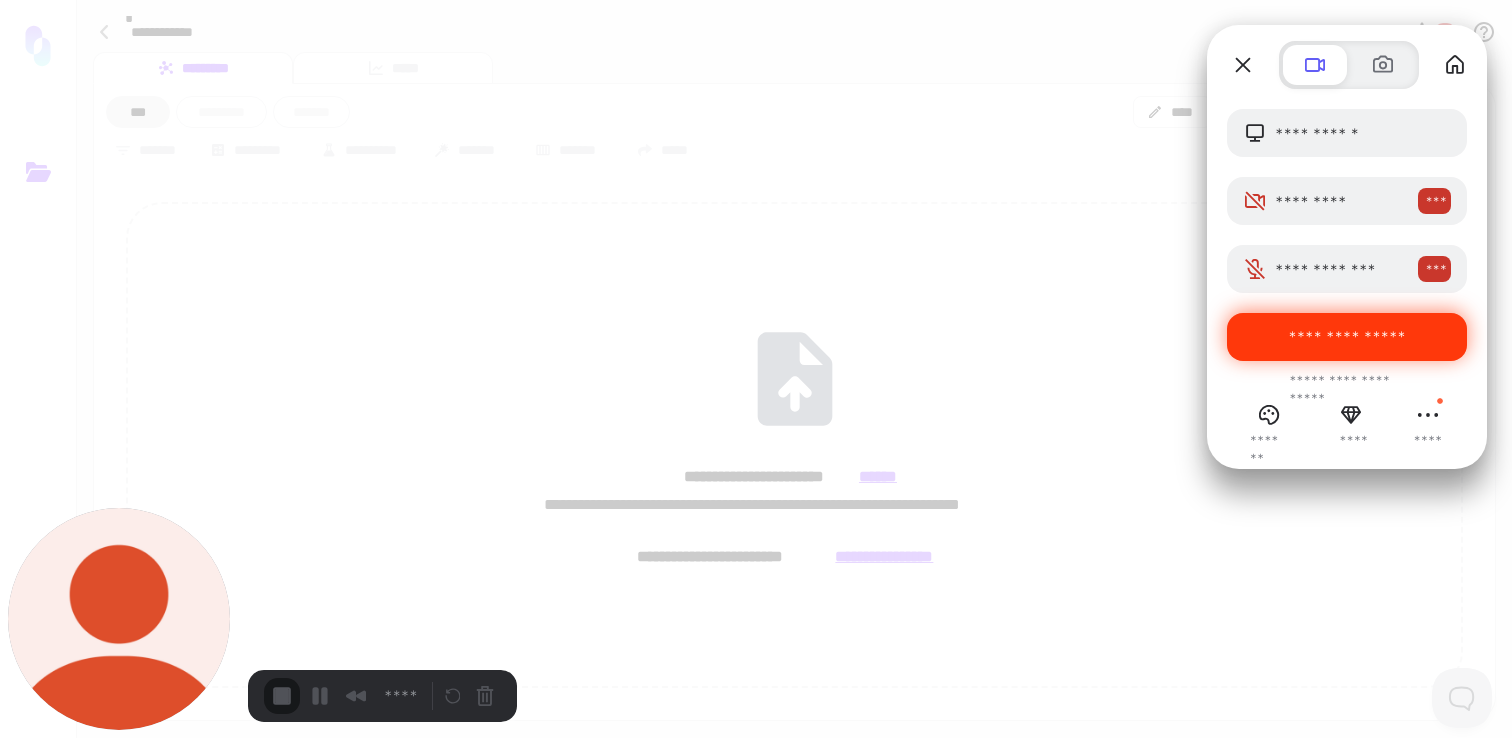 click at bounding box center (756, 738) 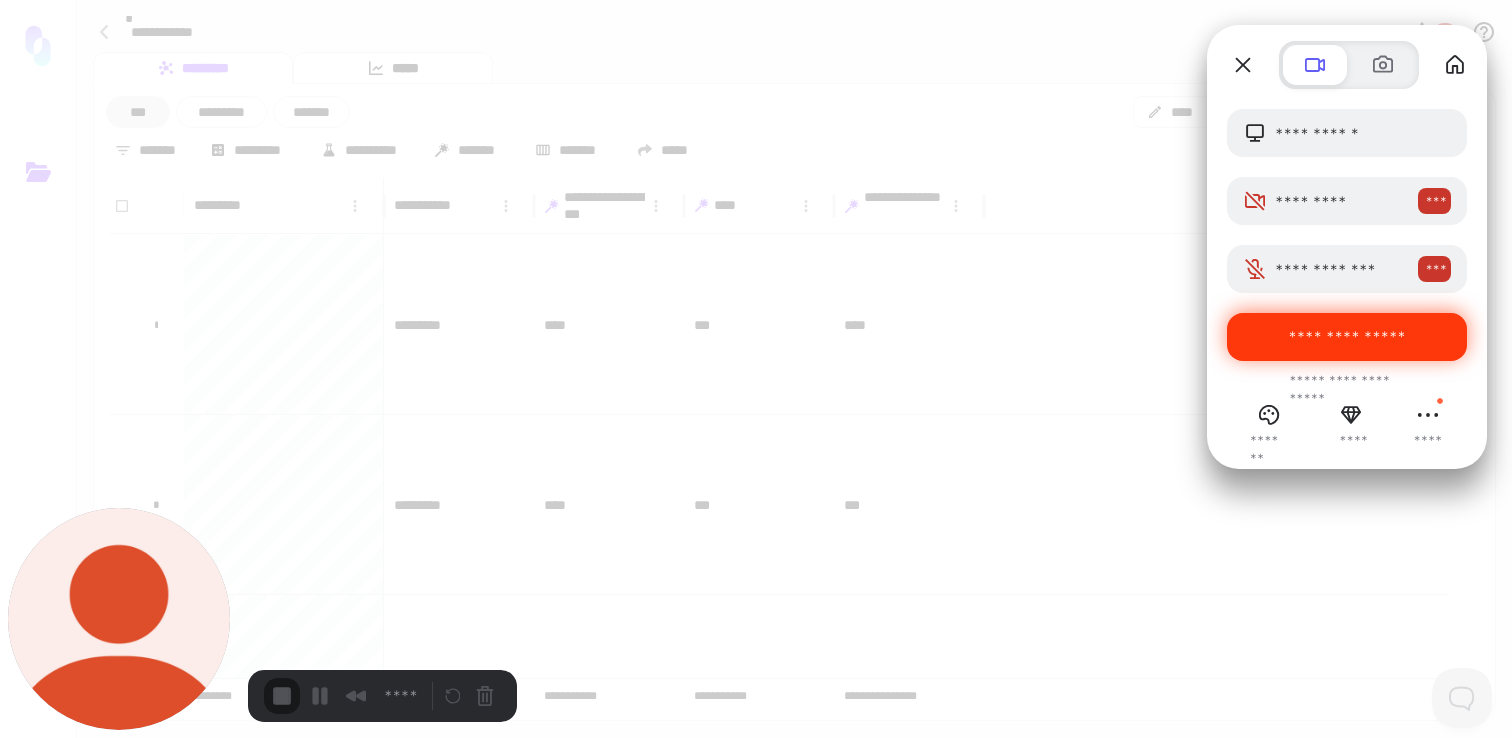 click at bounding box center (756, 738) 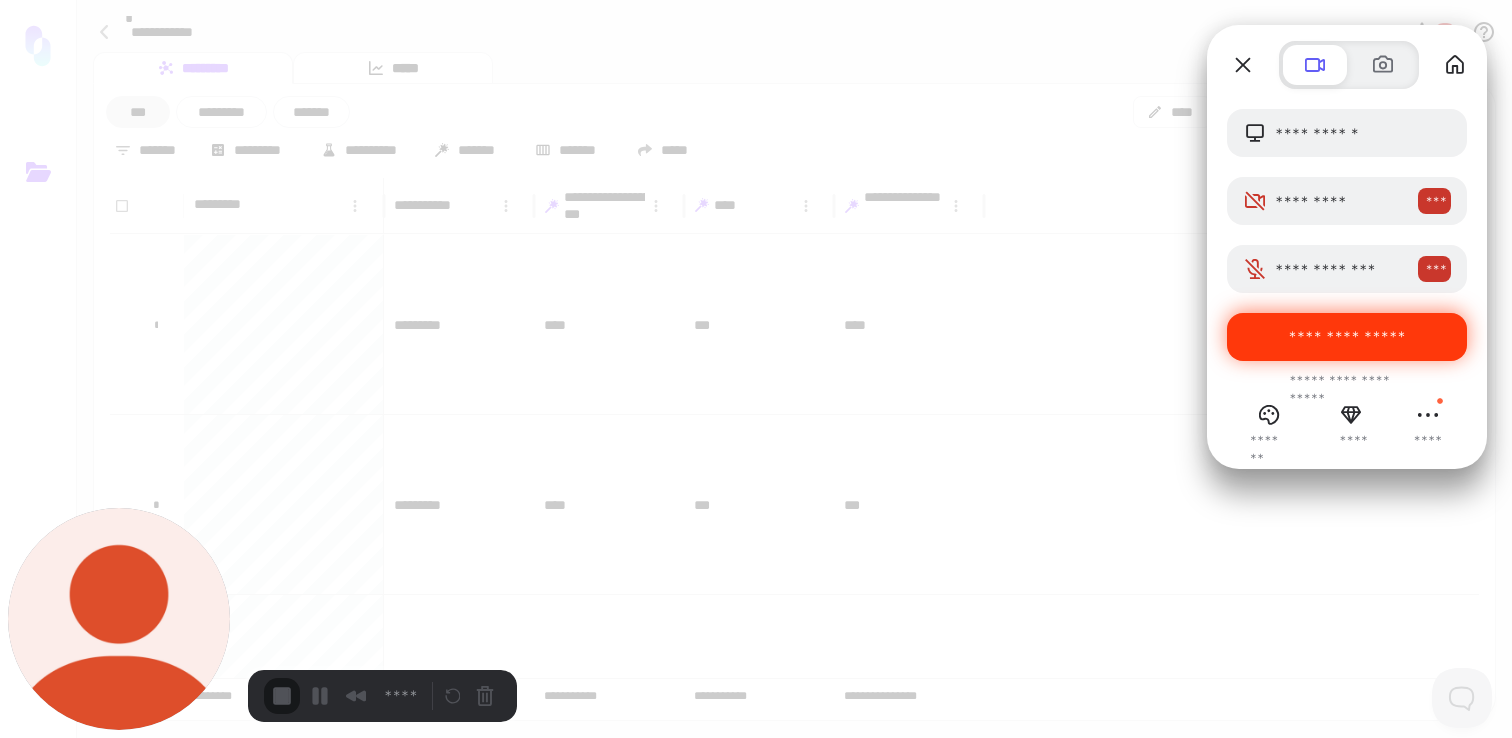 click at bounding box center (756, 738) 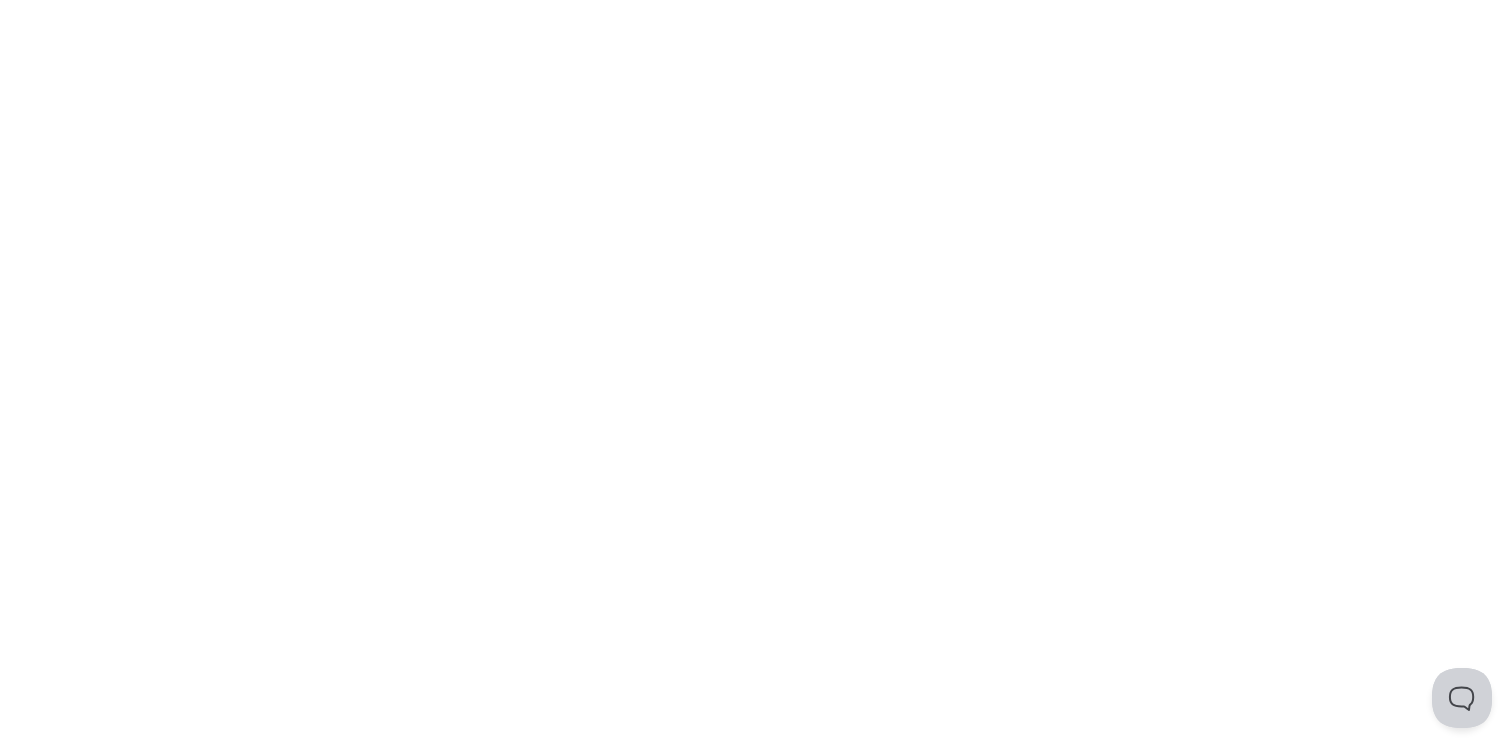 scroll, scrollTop: 0, scrollLeft: 0, axis: both 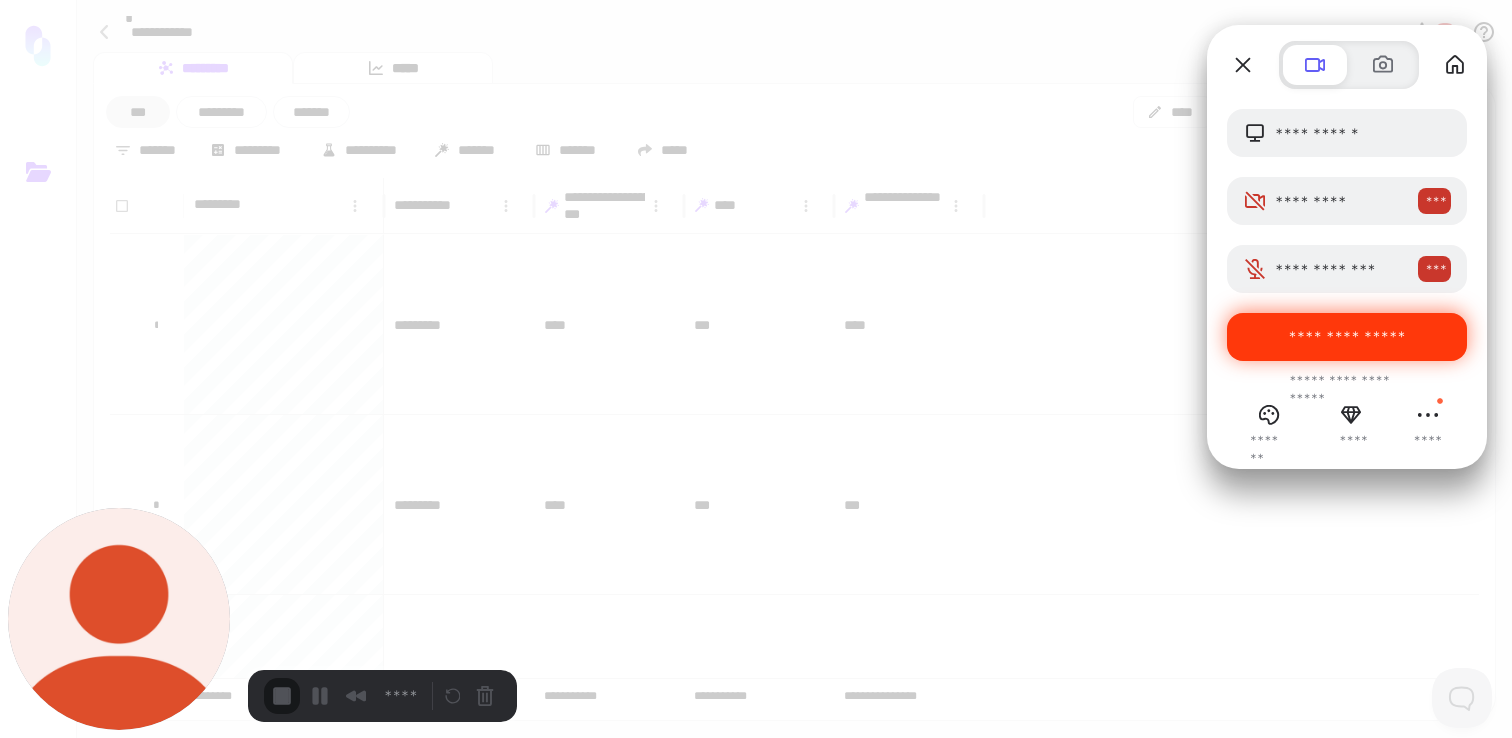 click on "**********" at bounding box center [1347, 337] 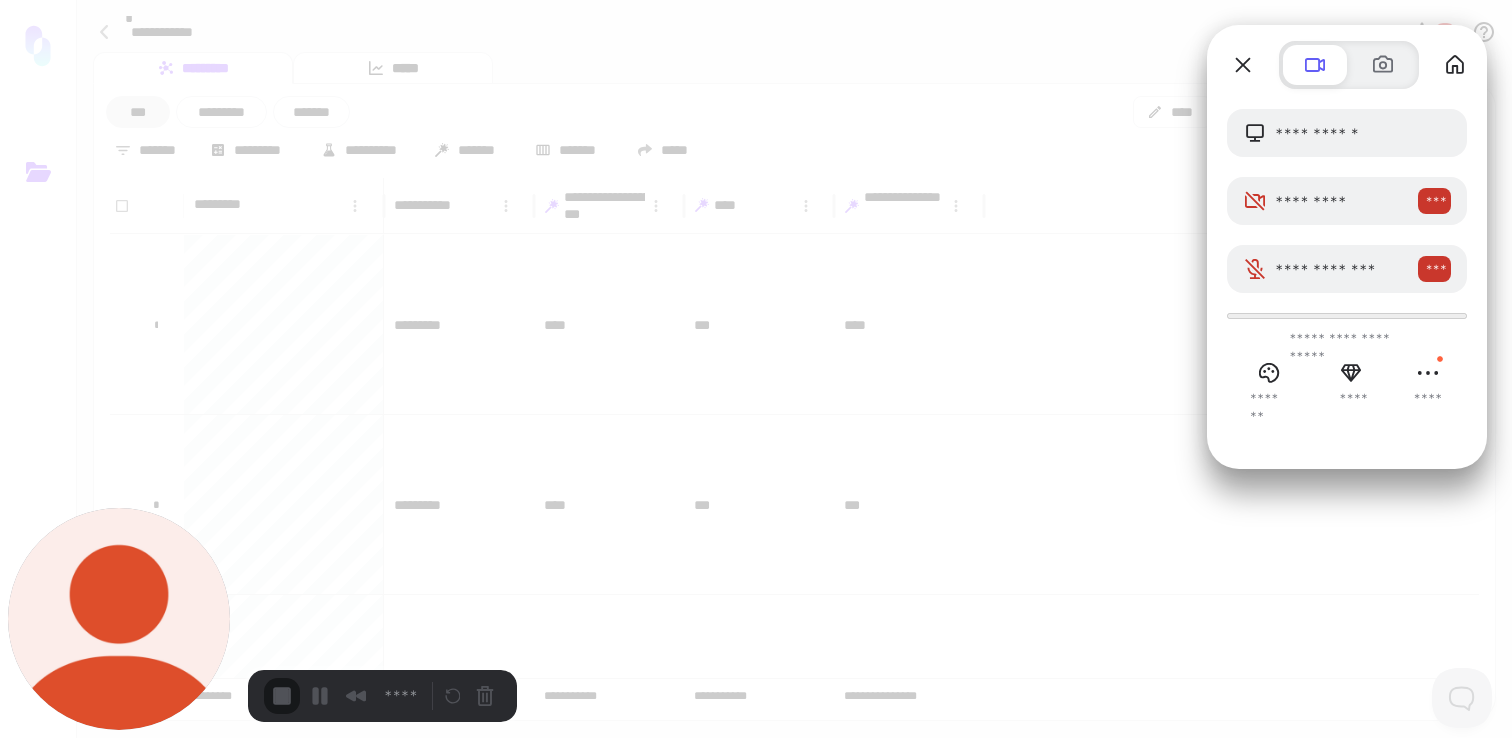 click on "**********" at bounding box center [352, 1648] 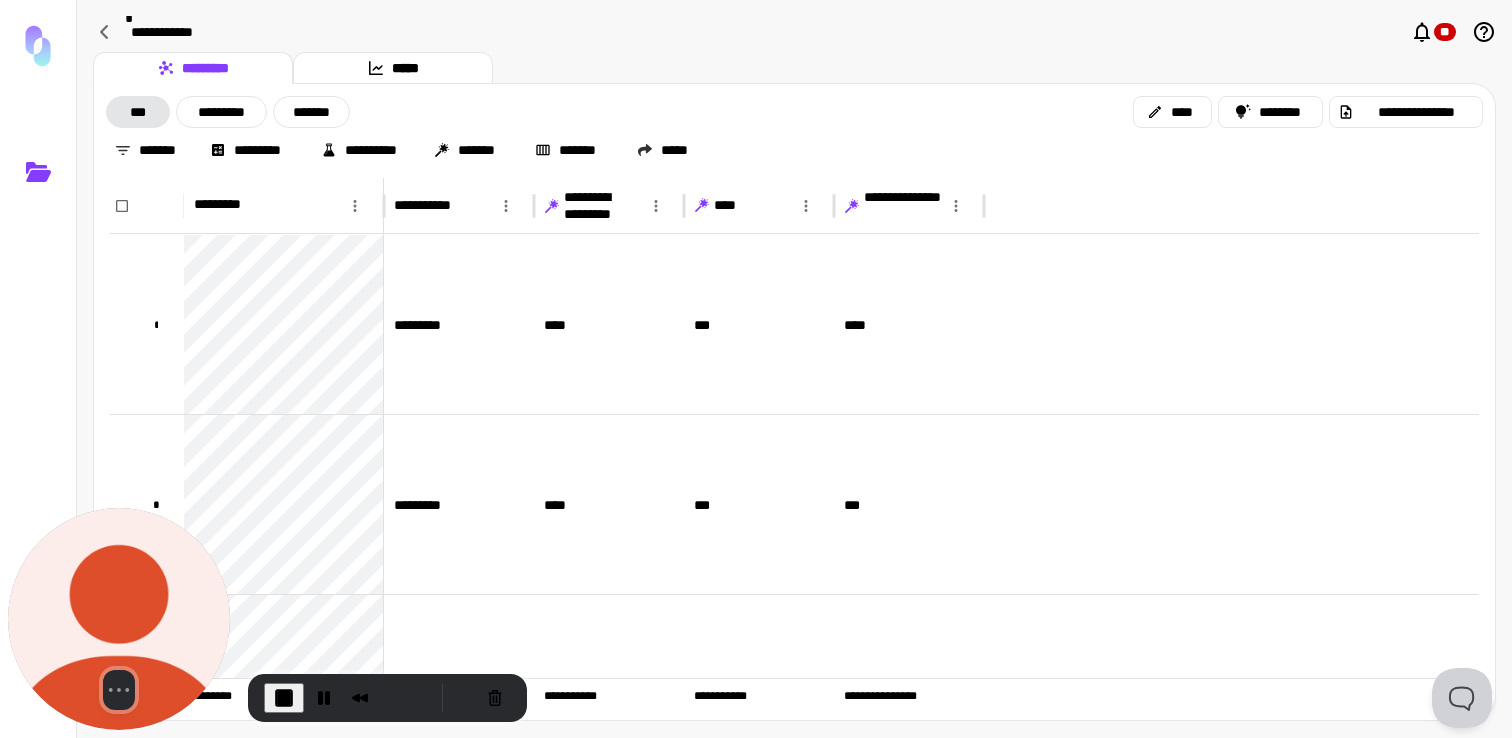 click 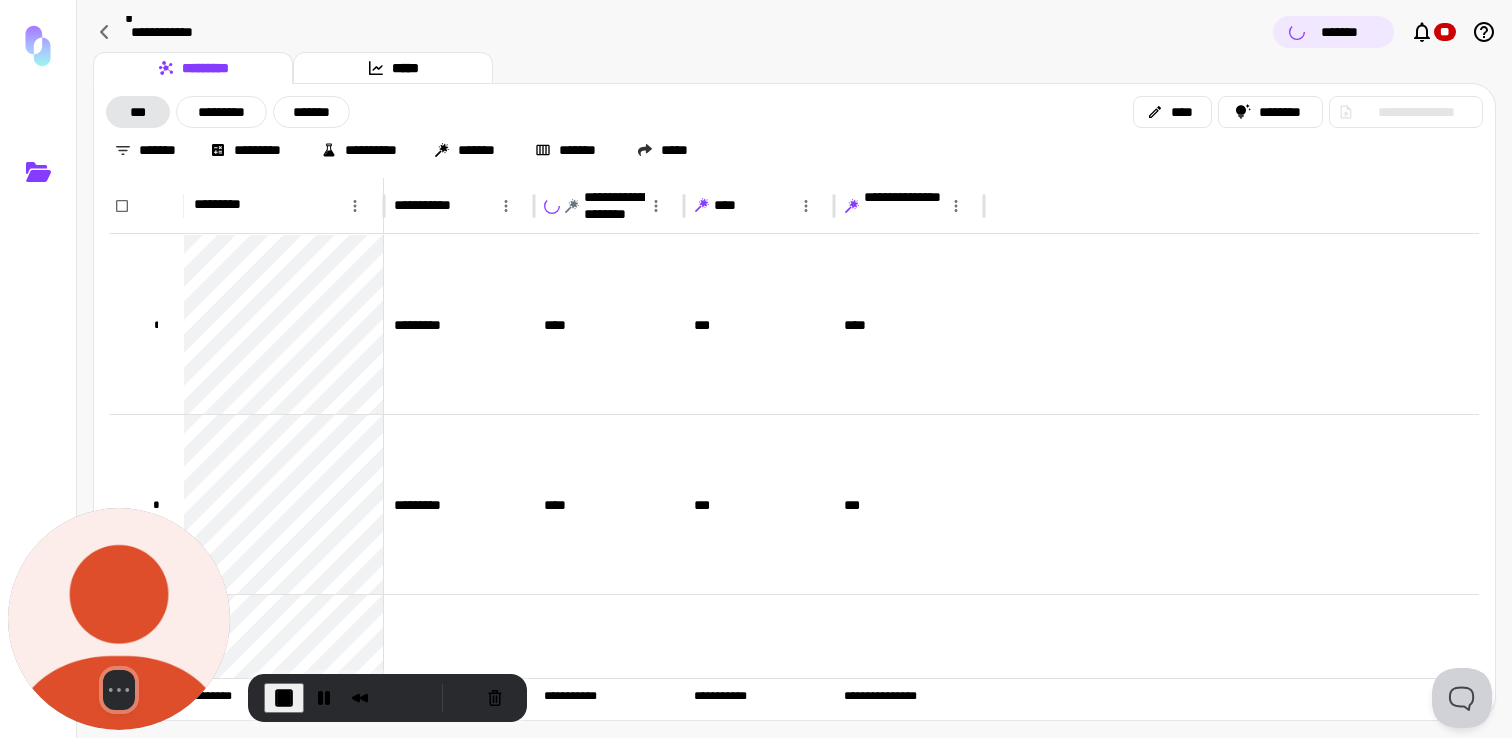 click 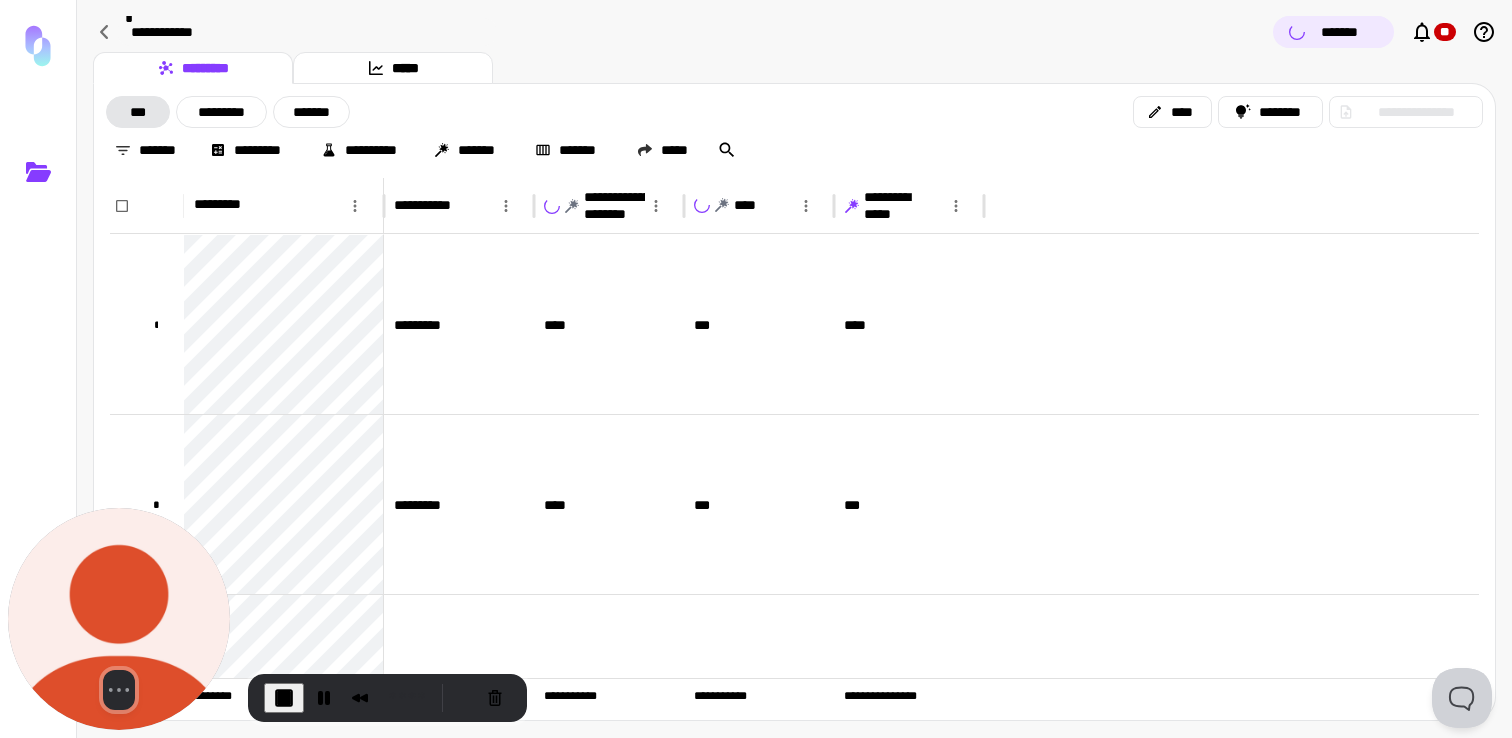 click 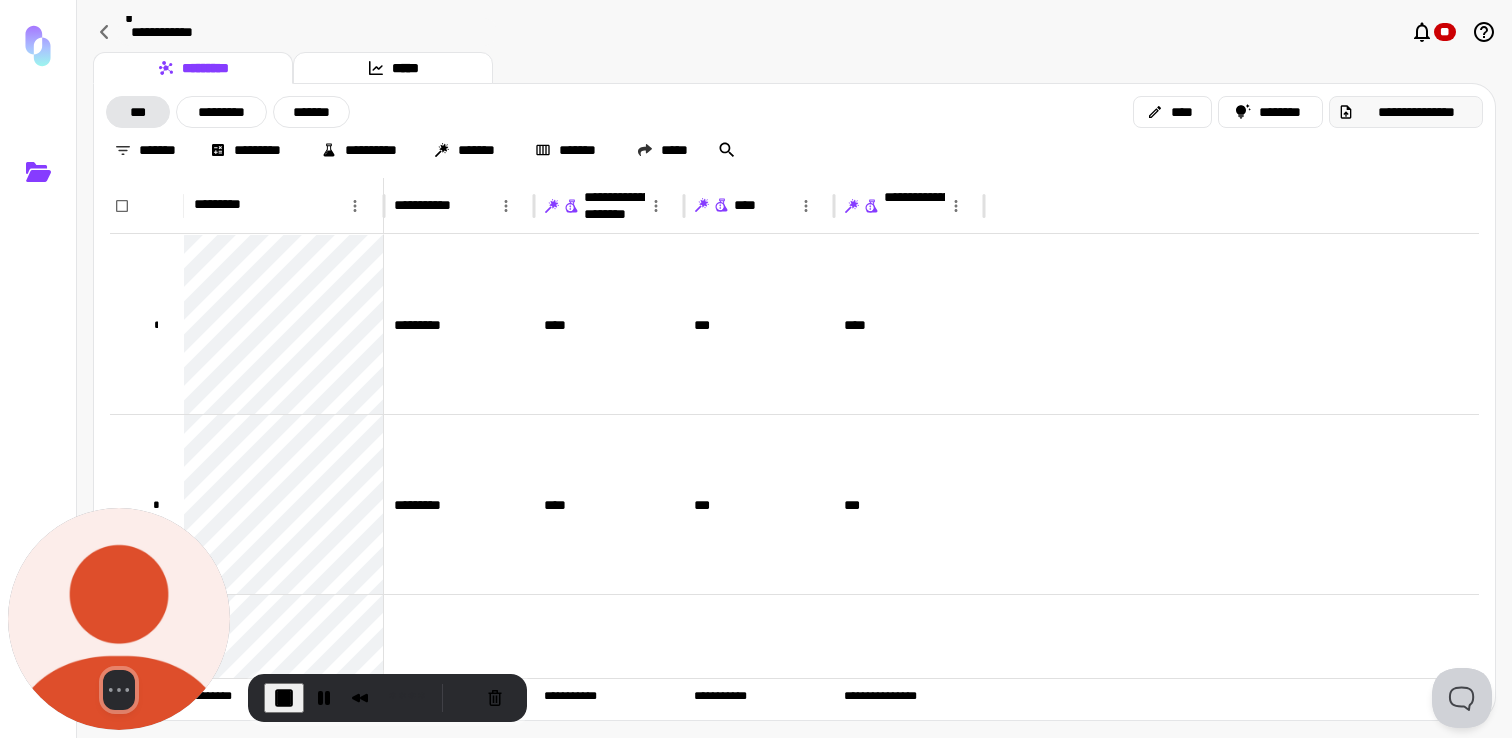 click on "**********" at bounding box center (1416, 112) 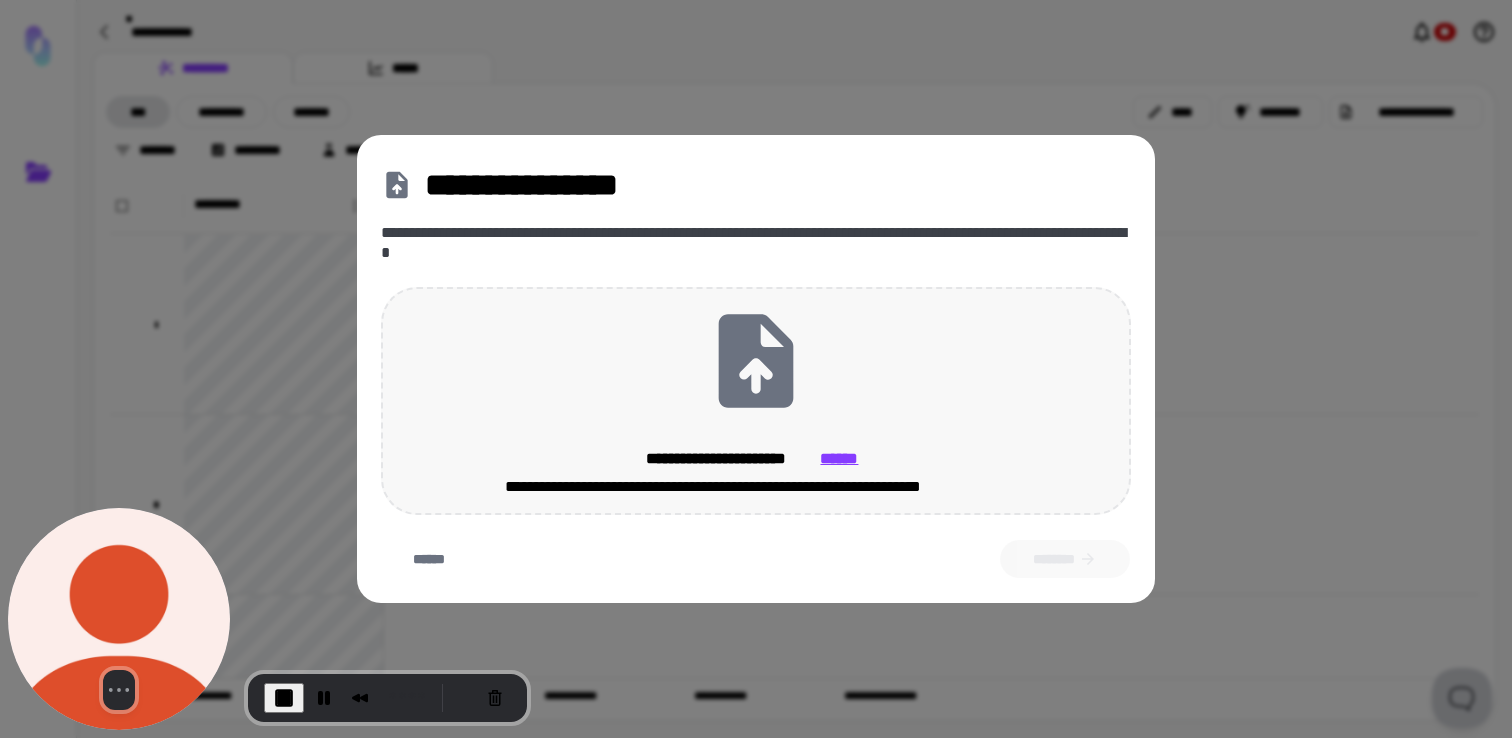 click on "**********" at bounding box center (756, 401) 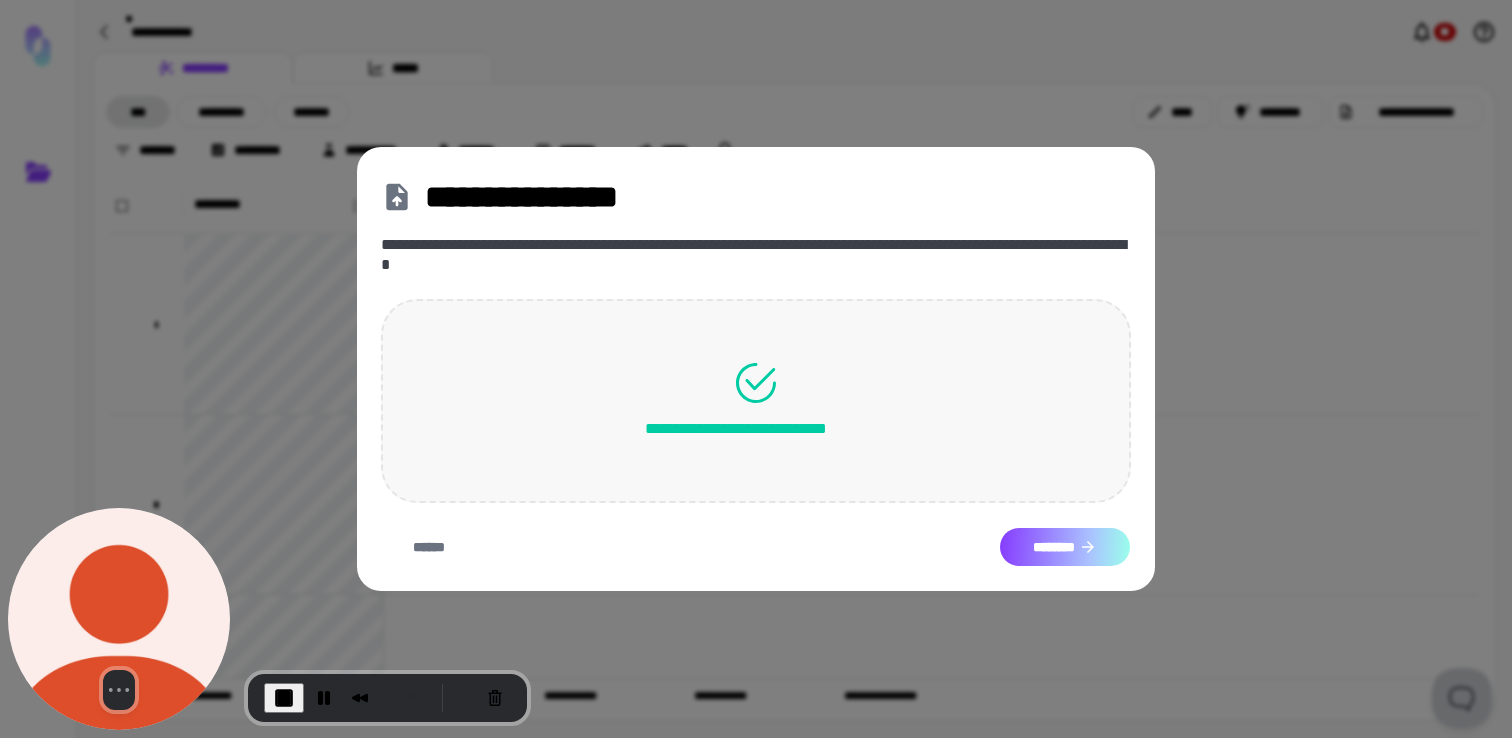 click on "********" at bounding box center (1065, 547) 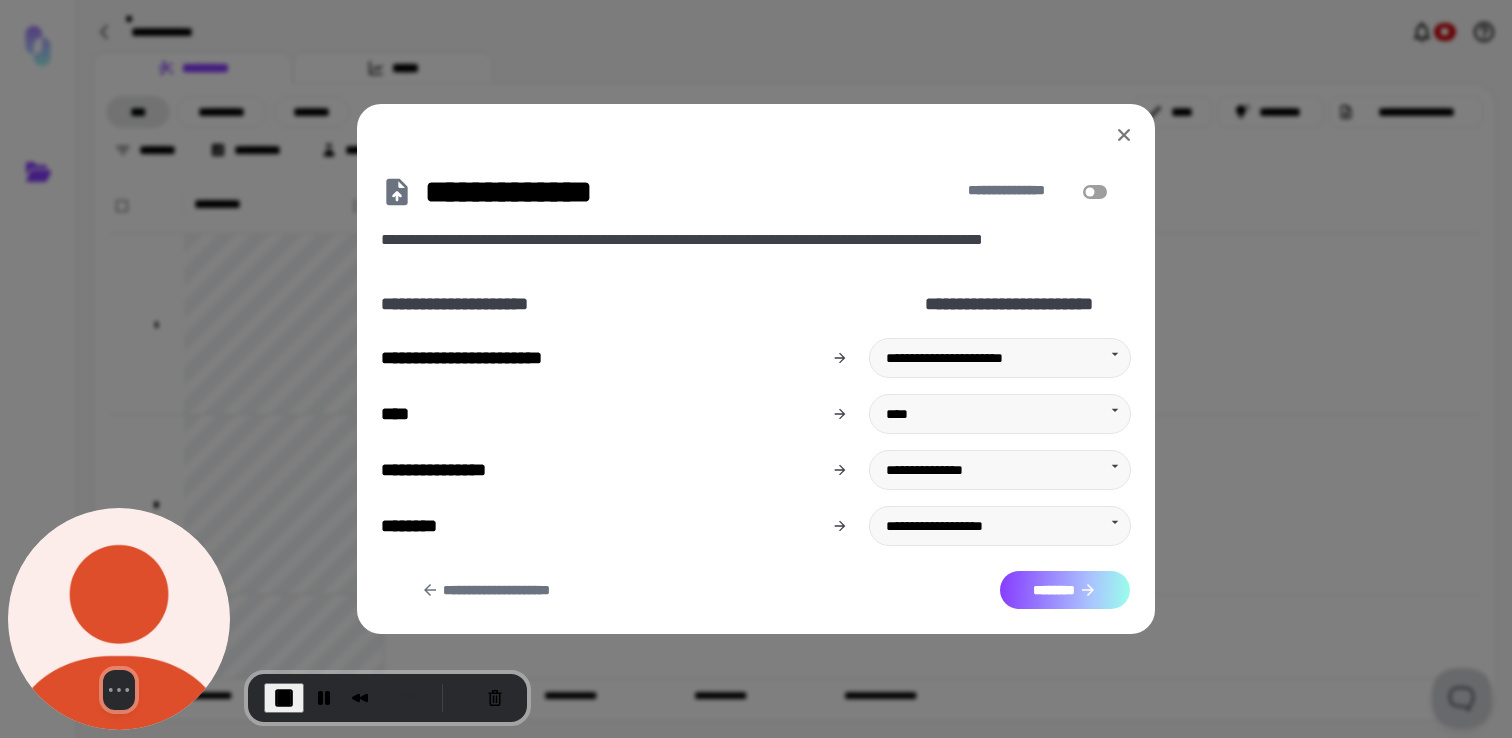 click on "********" at bounding box center (1065, 590) 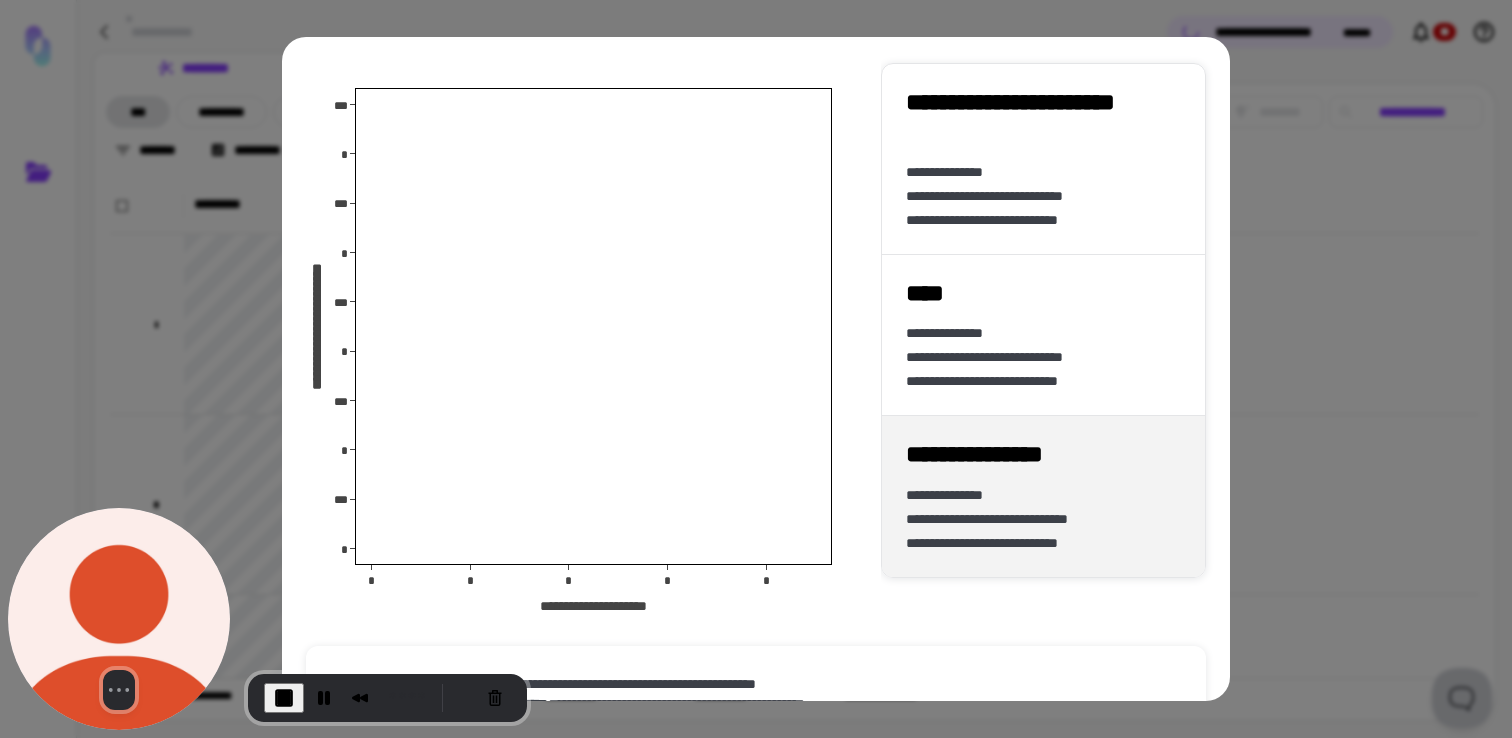 scroll, scrollTop: 180, scrollLeft: 0, axis: vertical 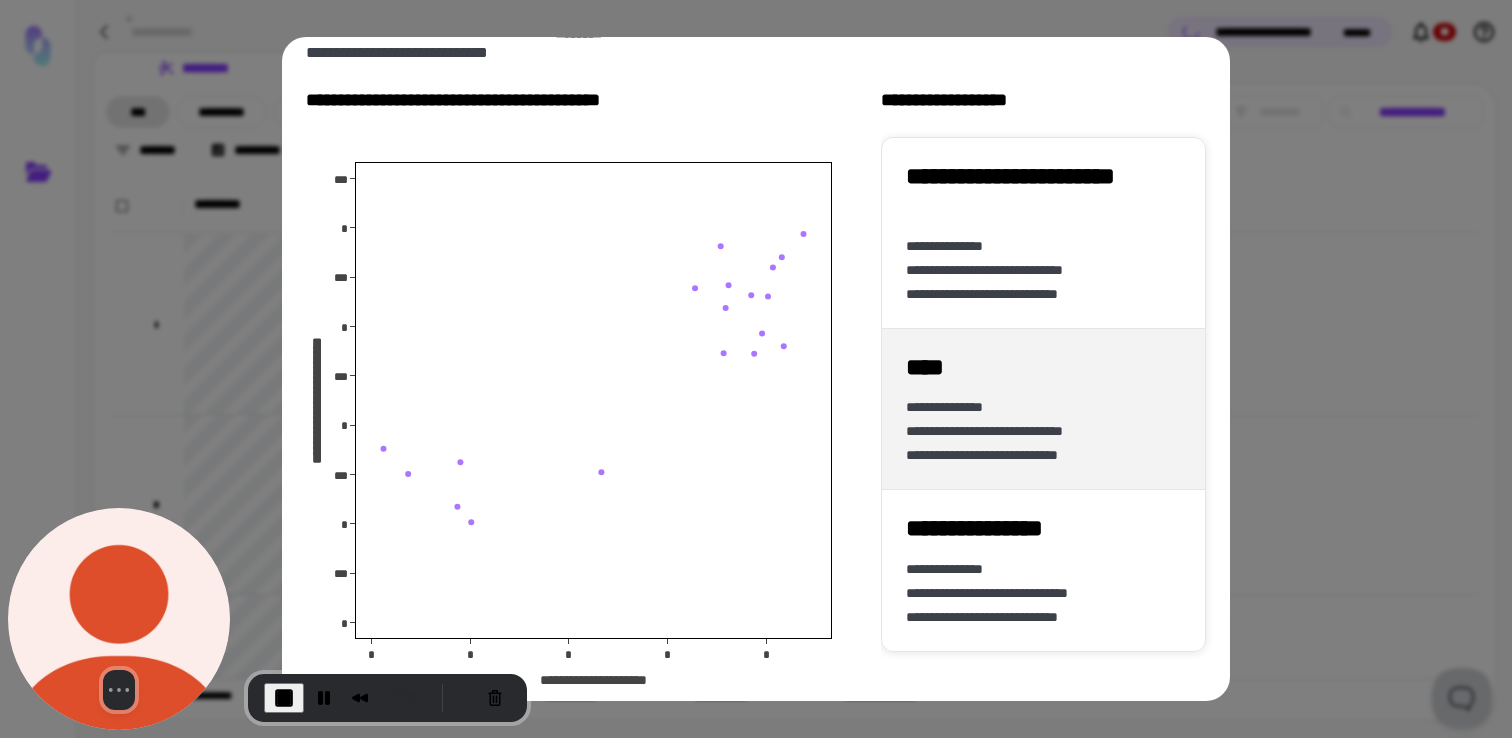 click on "**********" at bounding box center [1043, 409] 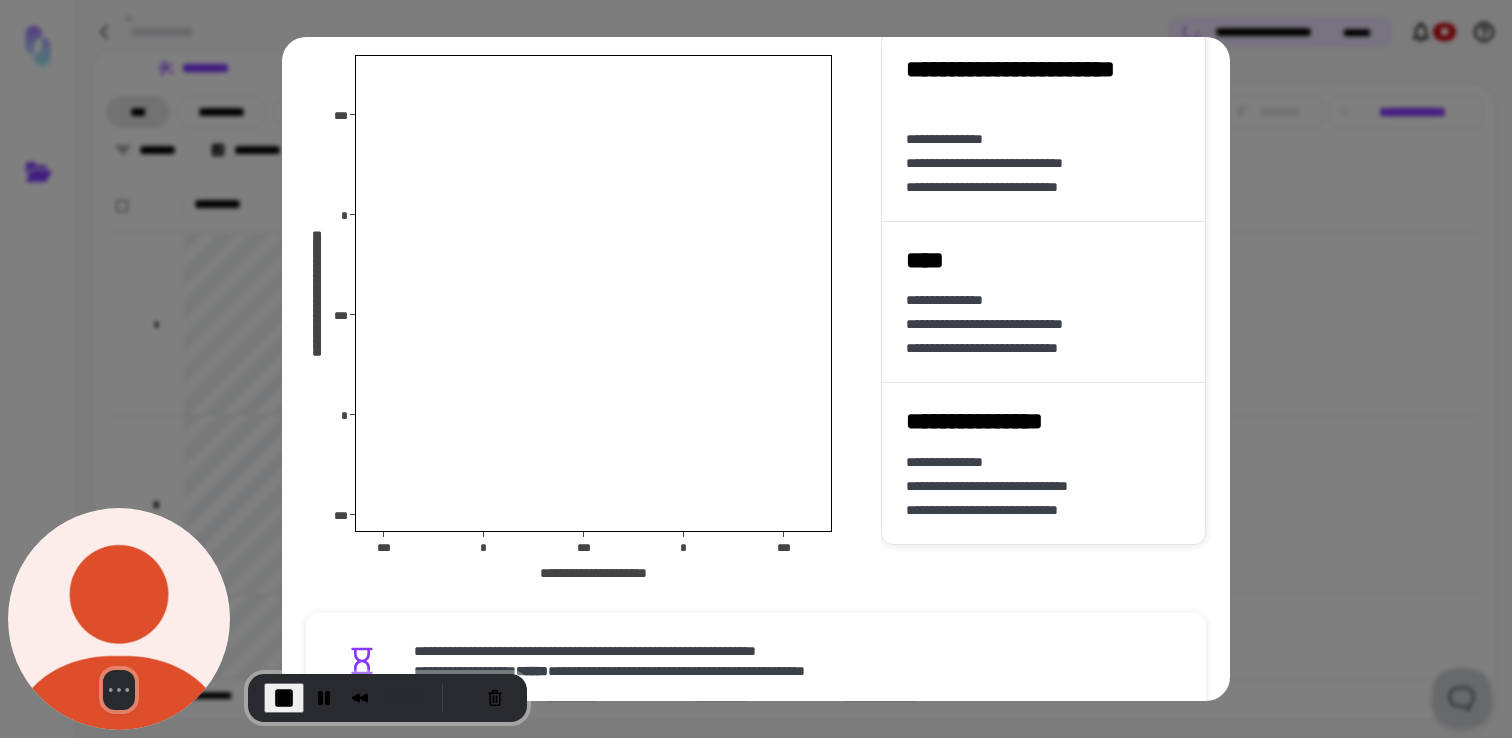 scroll, scrollTop: 415, scrollLeft: 0, axis: vertical 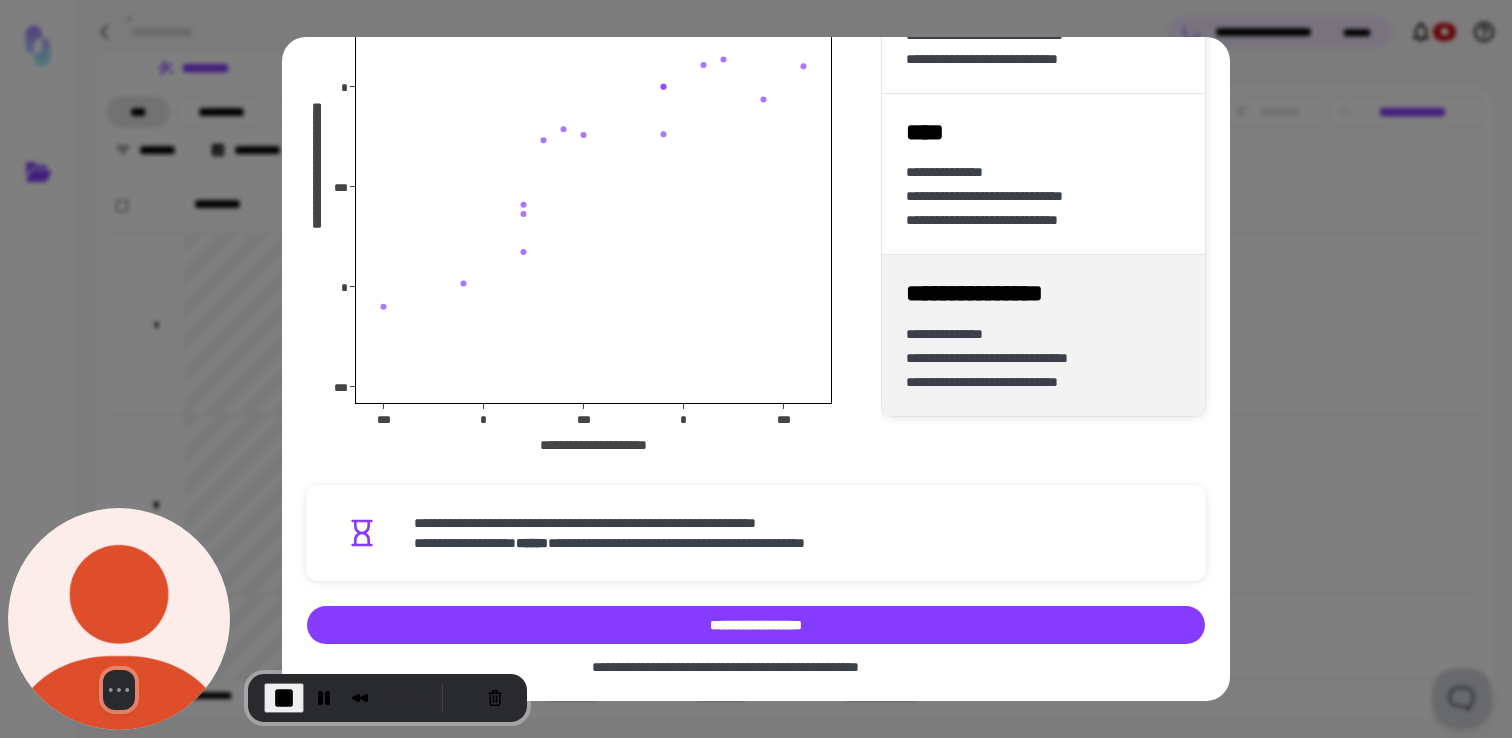 click on "**********" at bounding box center (1043, 382) 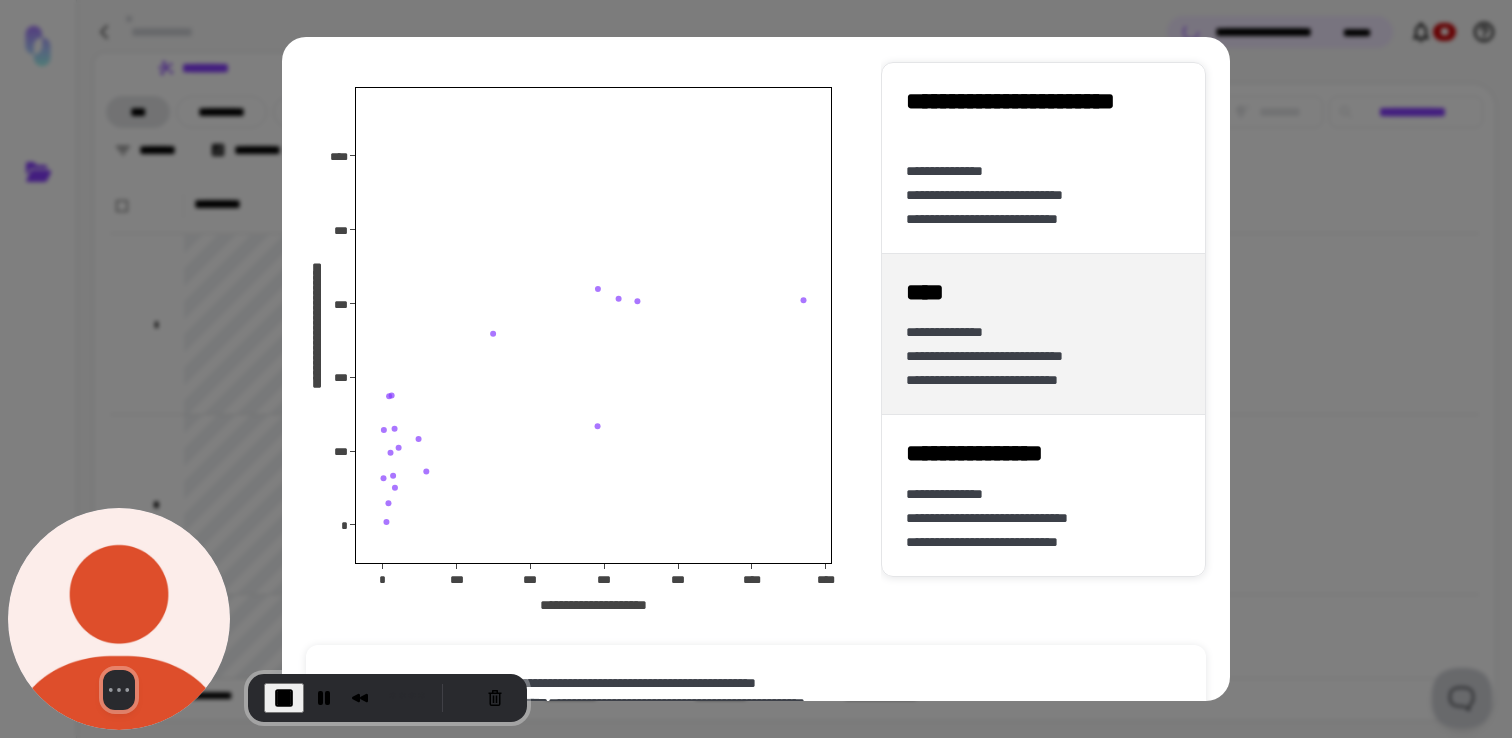 scroll, scrollTop: 415, scrollLeft: 0, axis: vertical 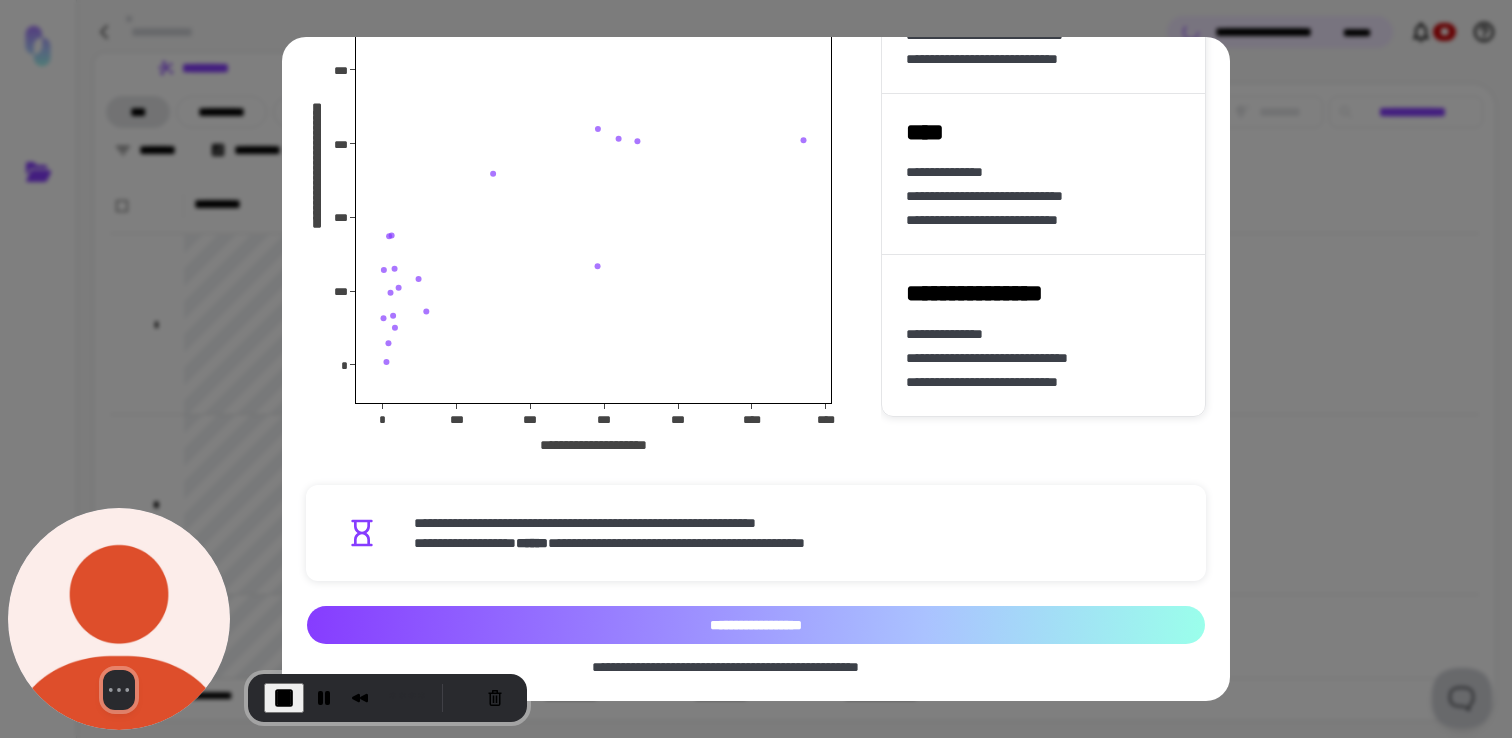 click on "**********" at bounding box center [756, 625] 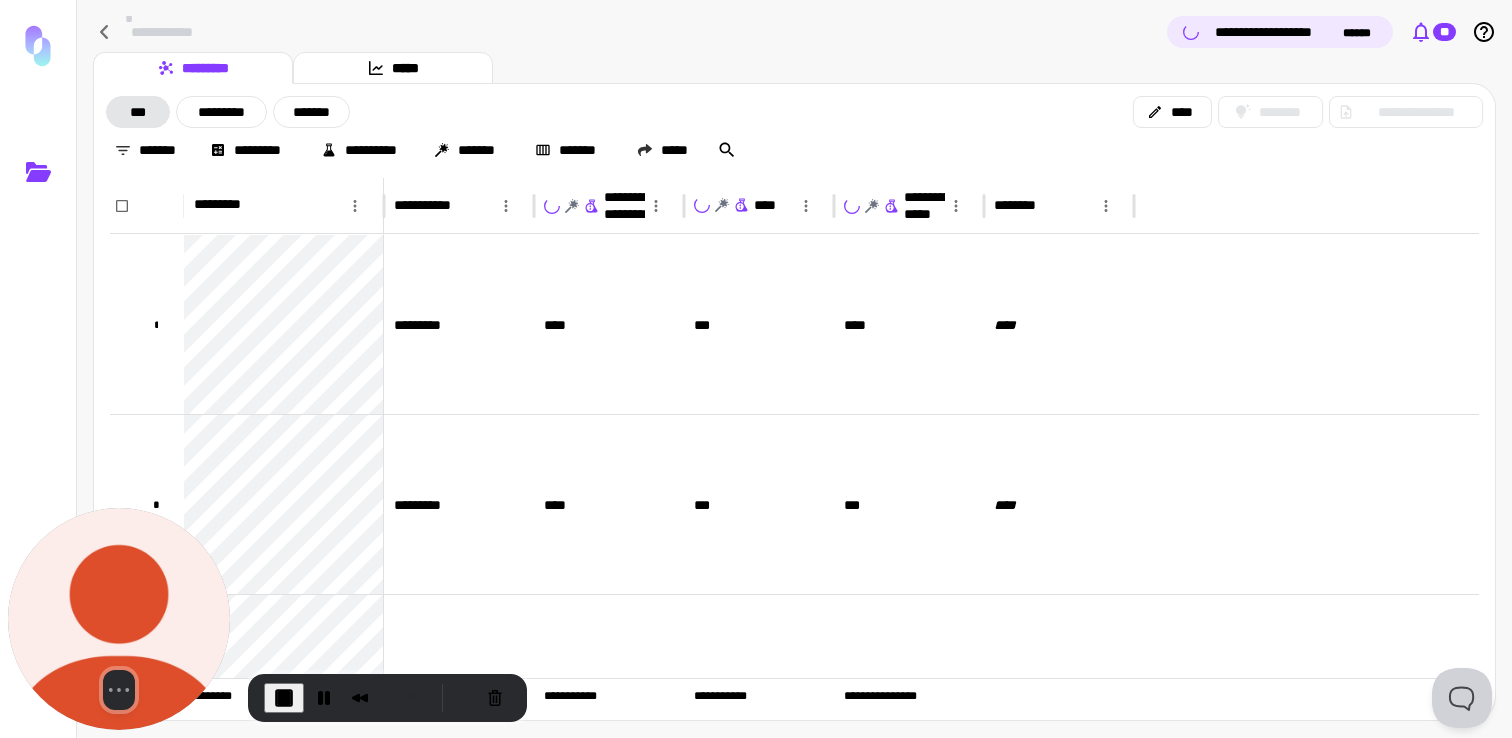 click 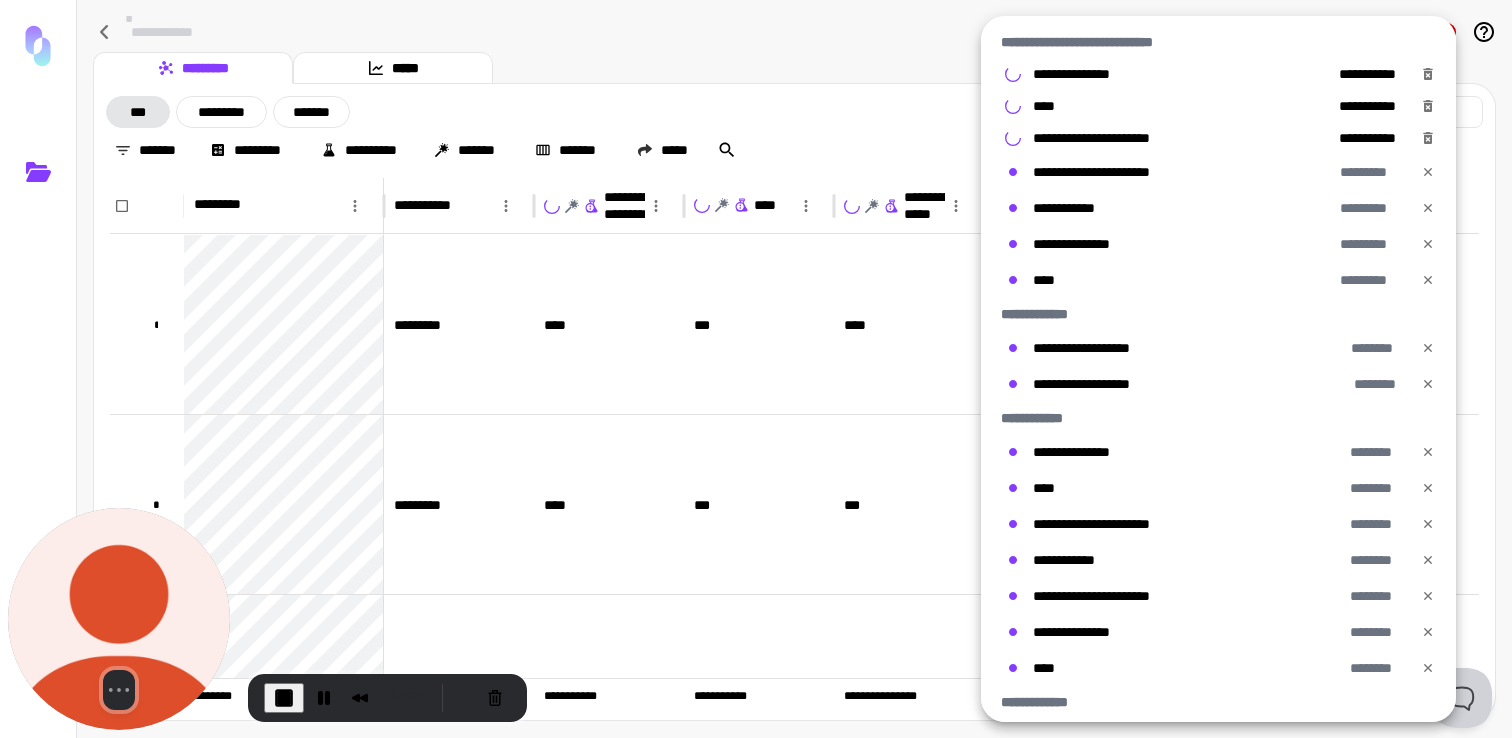 click at bounding box center [756, 369] 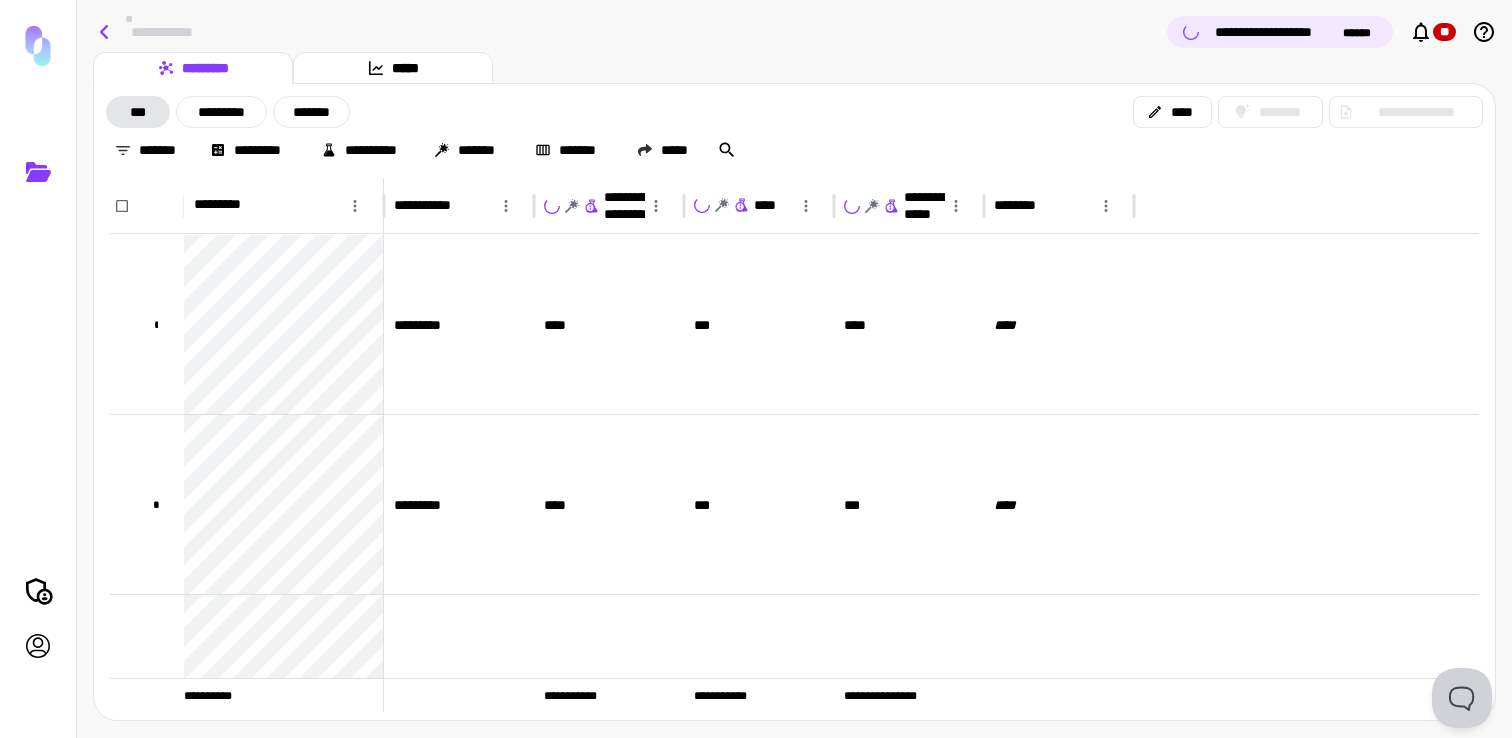 click 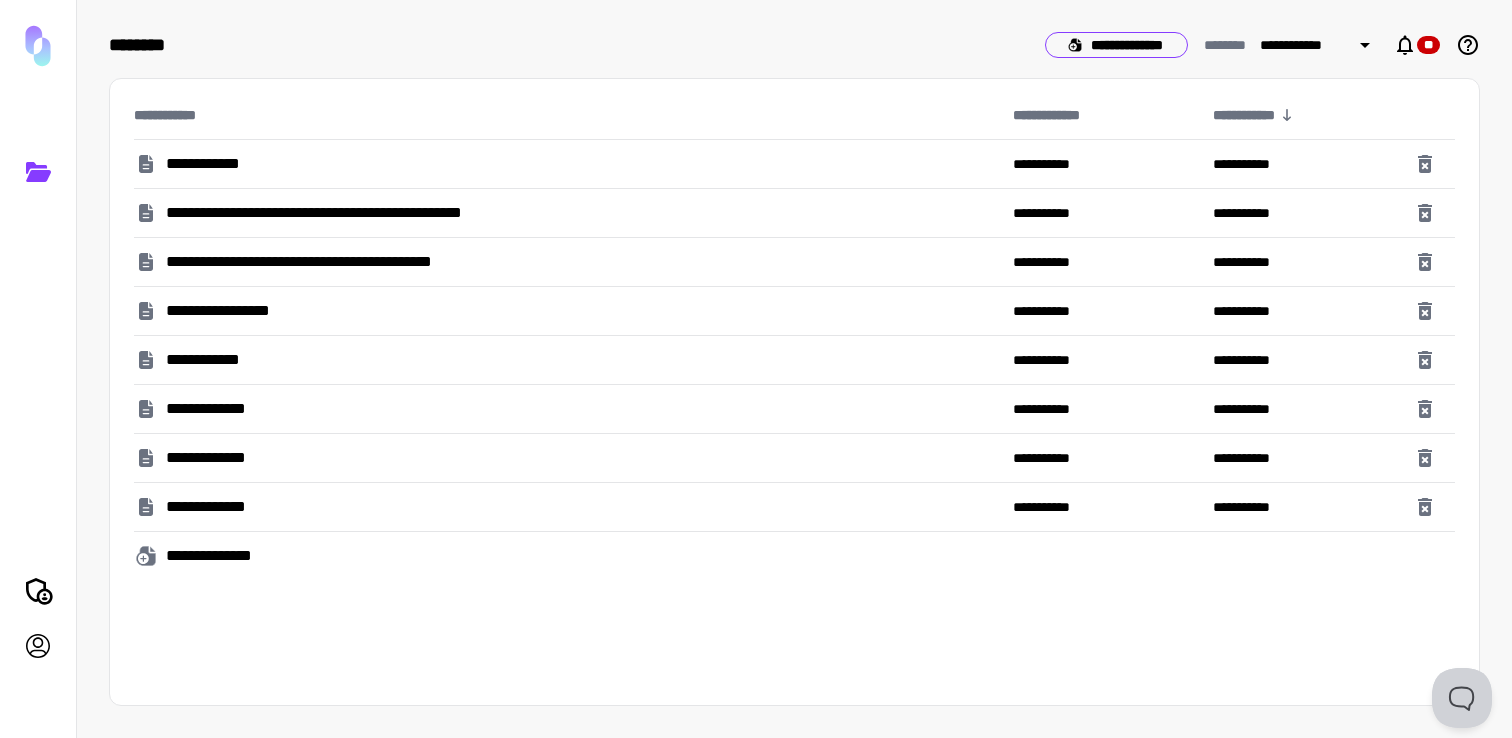 click on "**********" at bounding box center (1116, 45) 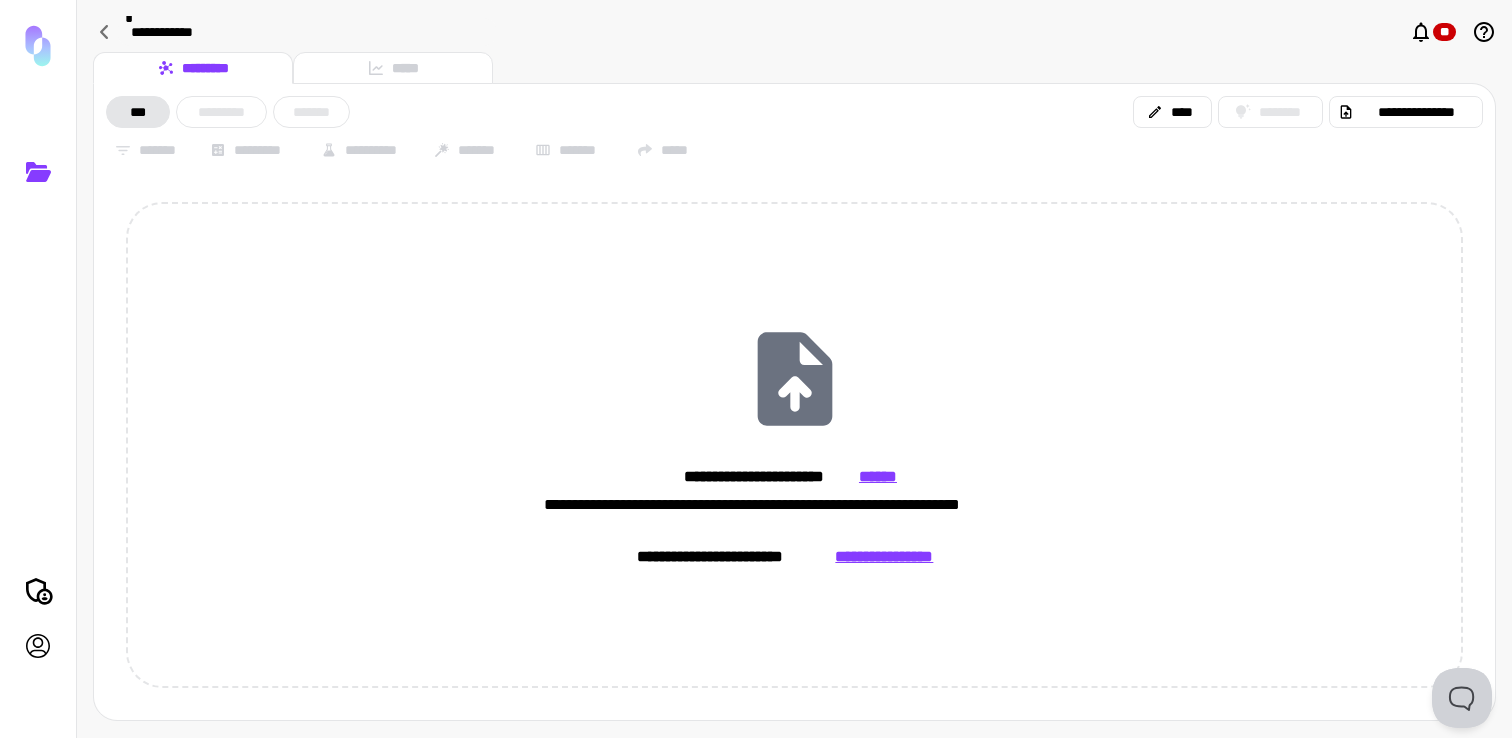 click on "**********" at bounding box center [307, 32] 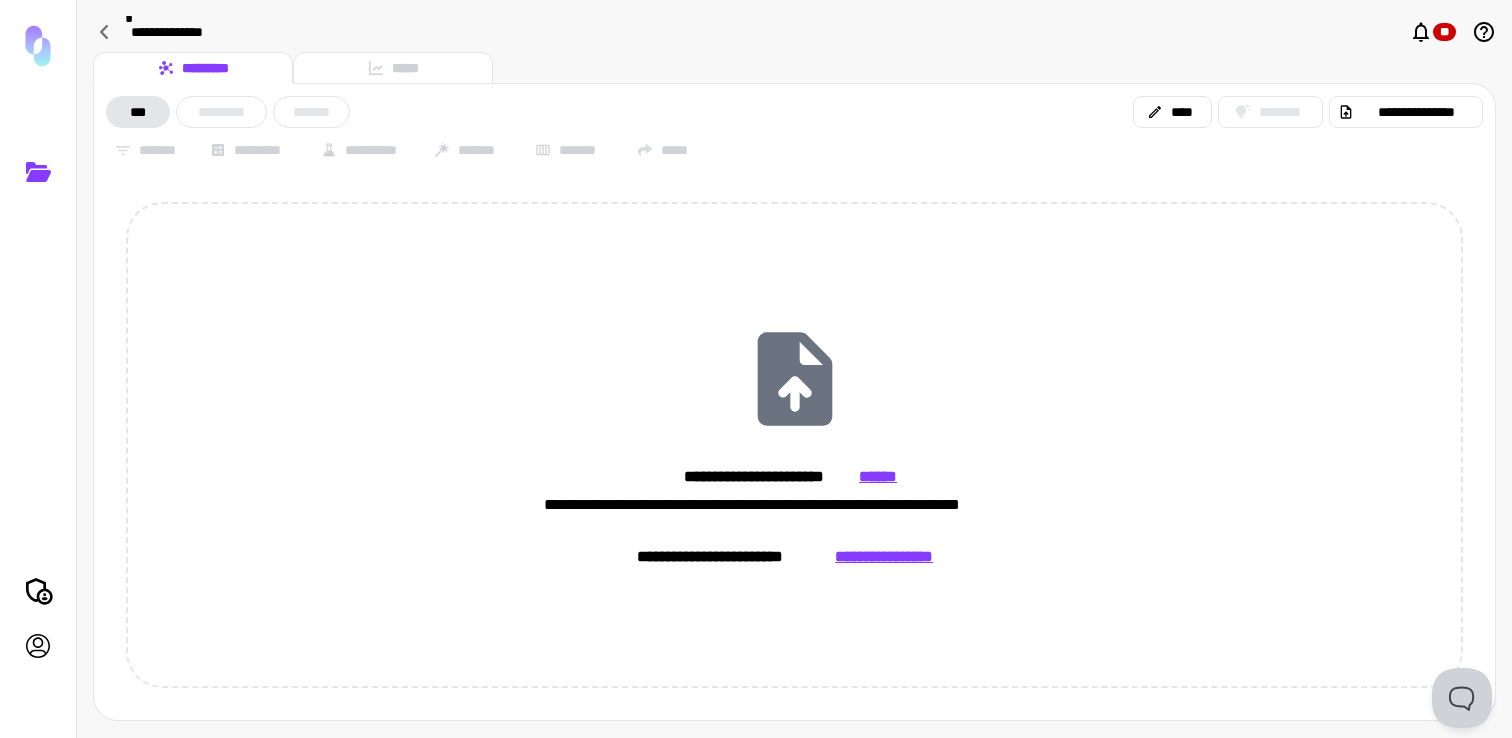 click on "**********" at bounding box center (307, 32) 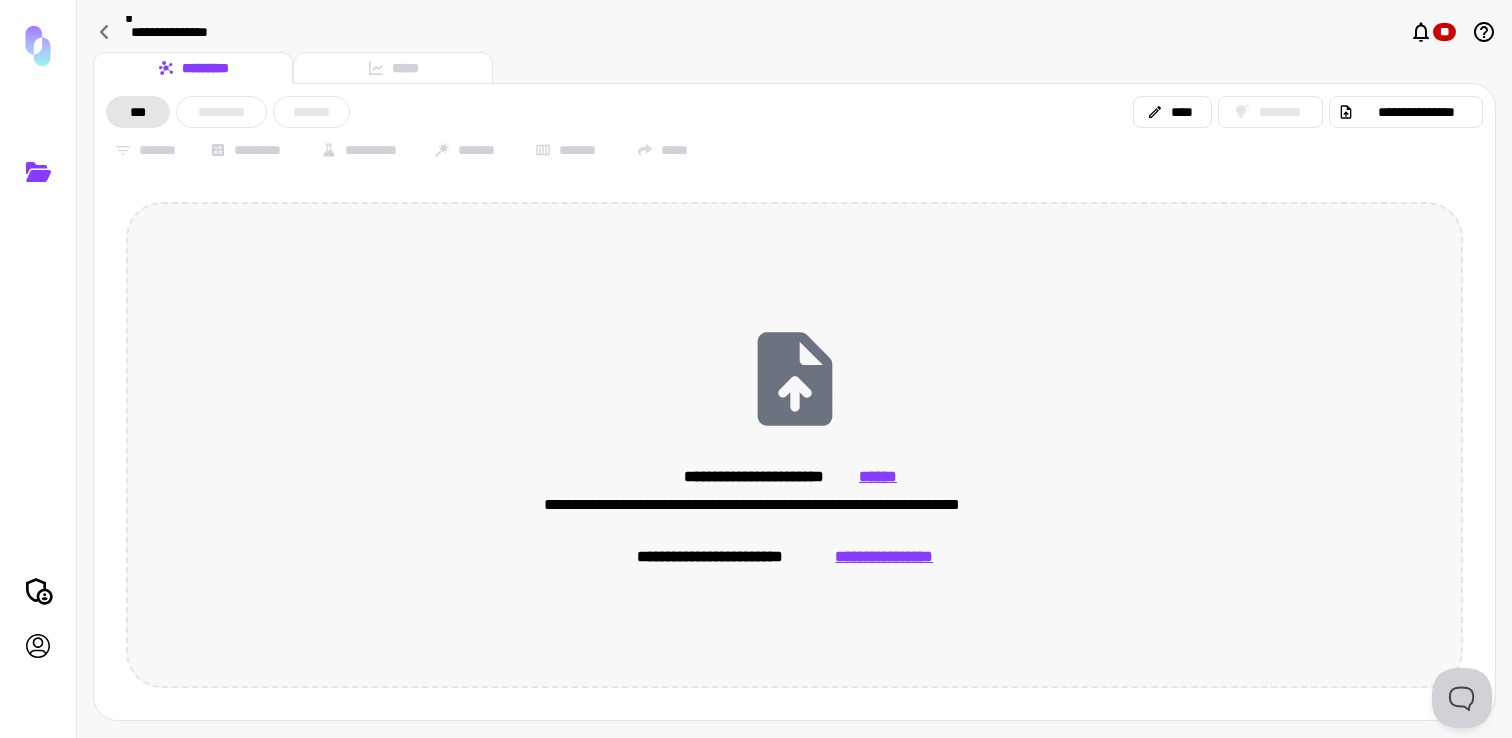 type on "**********" 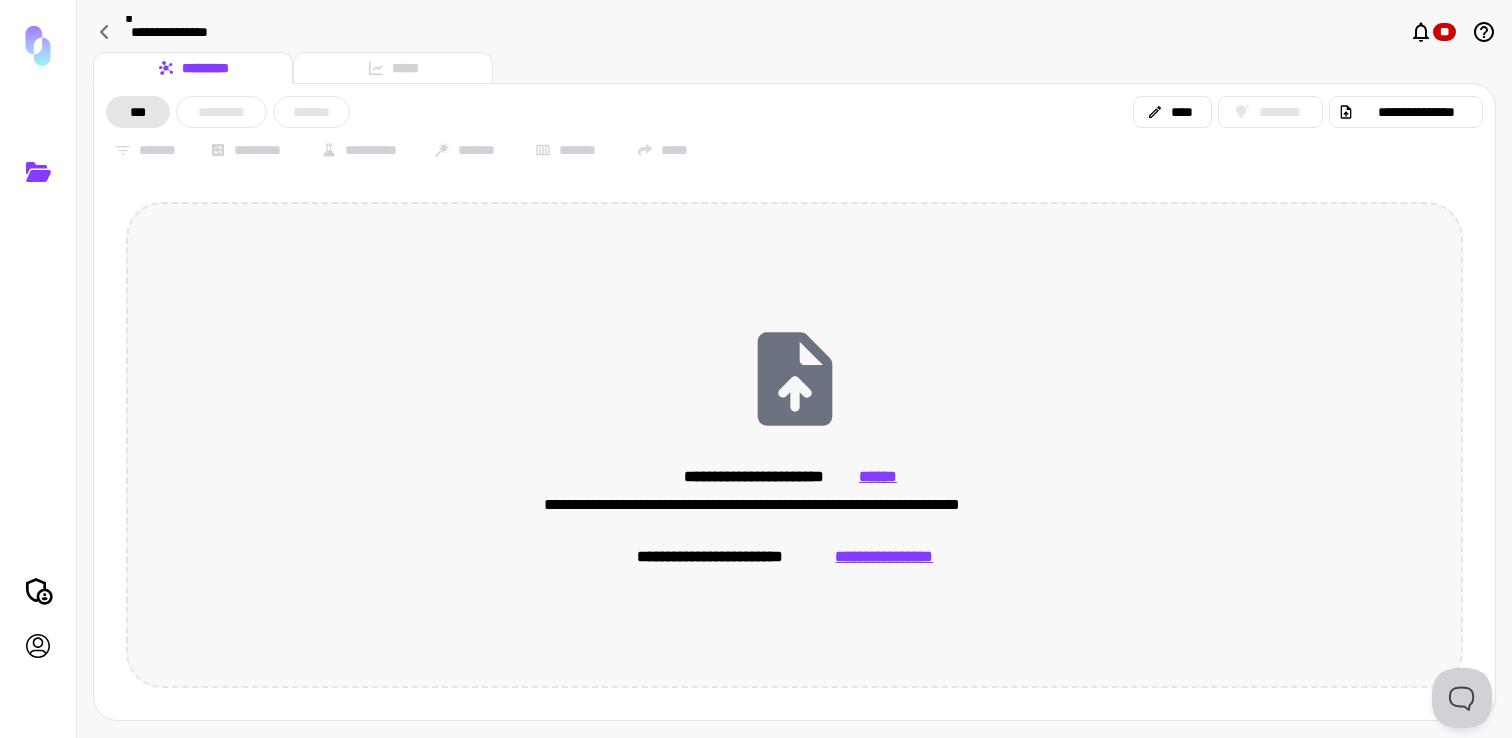 click on "**********" at bounding box center (884, 557) 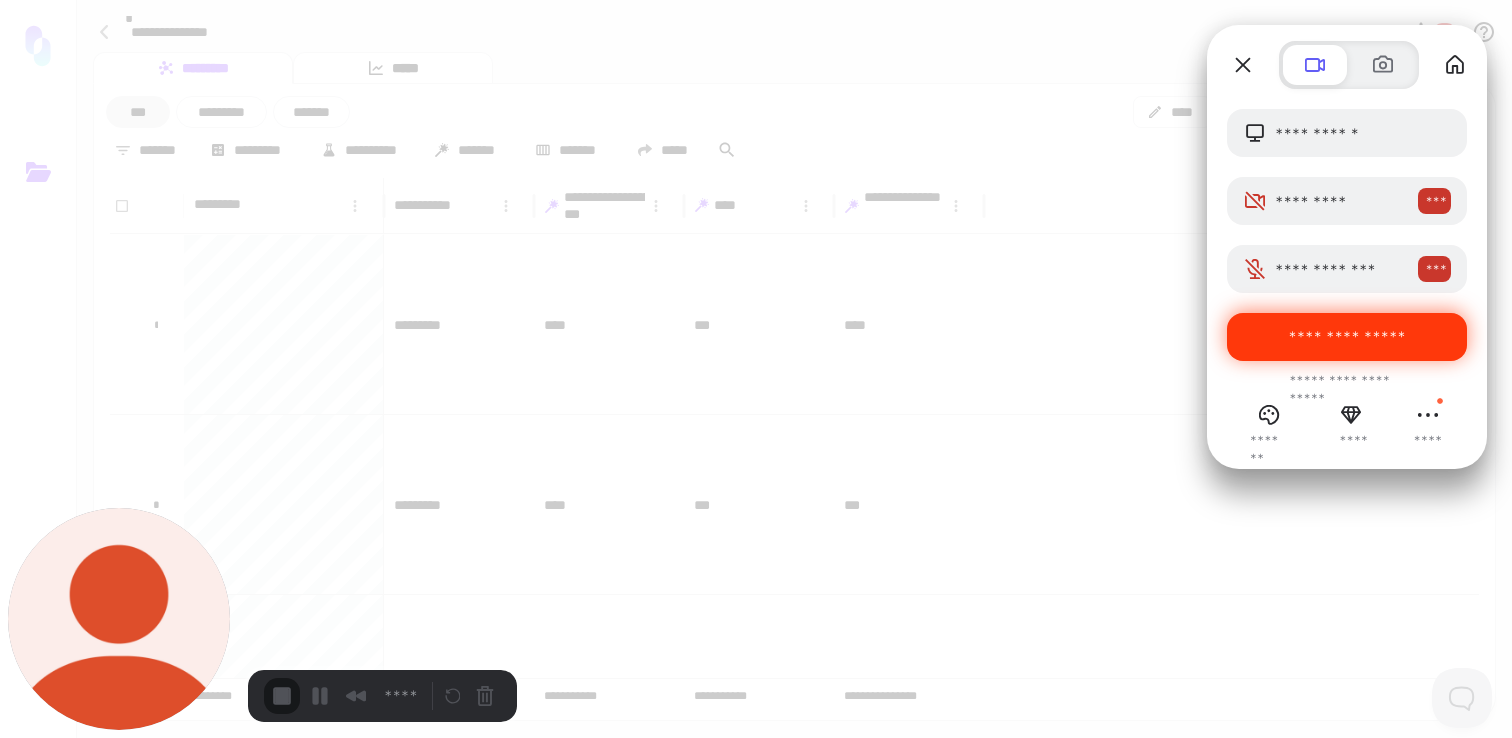 click on "**********" at bounding box center (1347, 337) 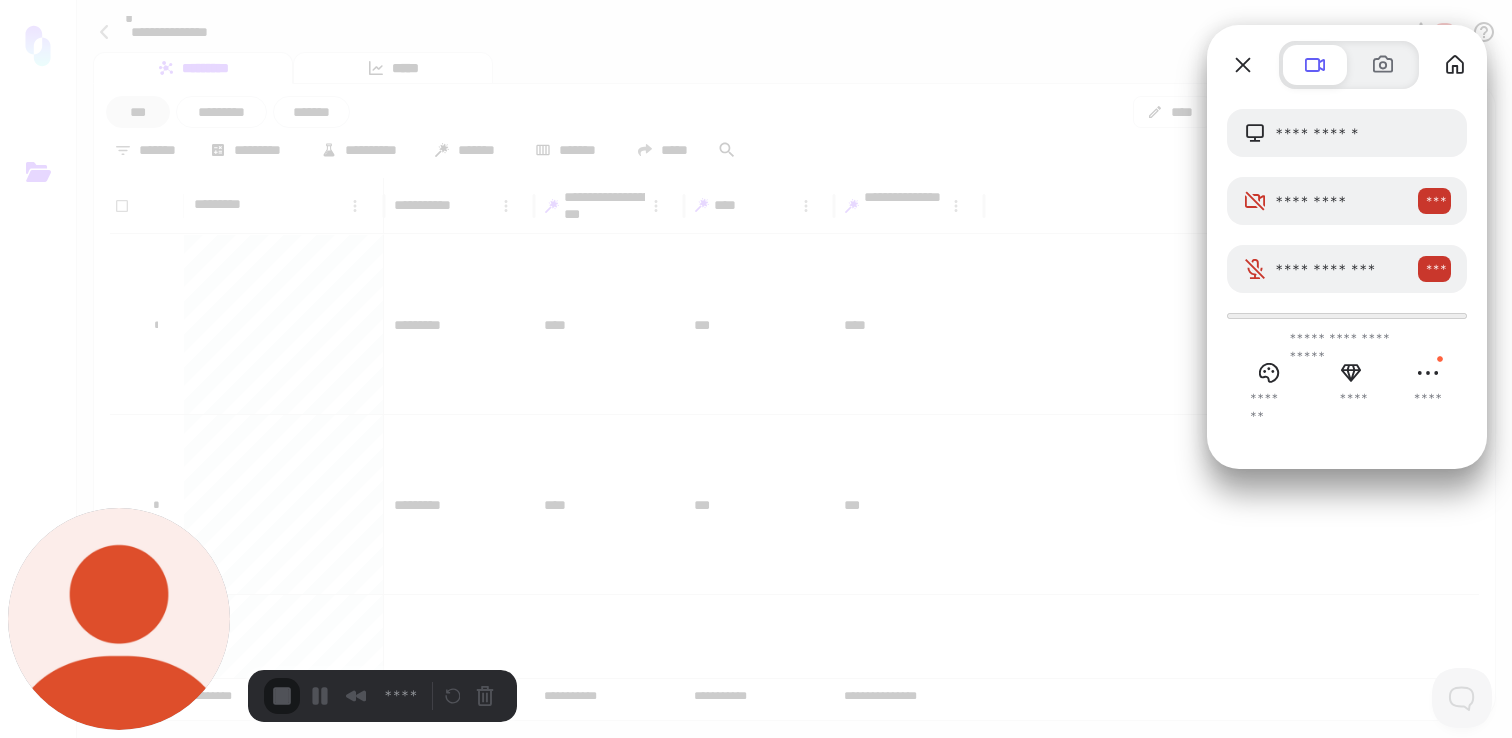 click on "**********" at bounding box center [756, 1638] 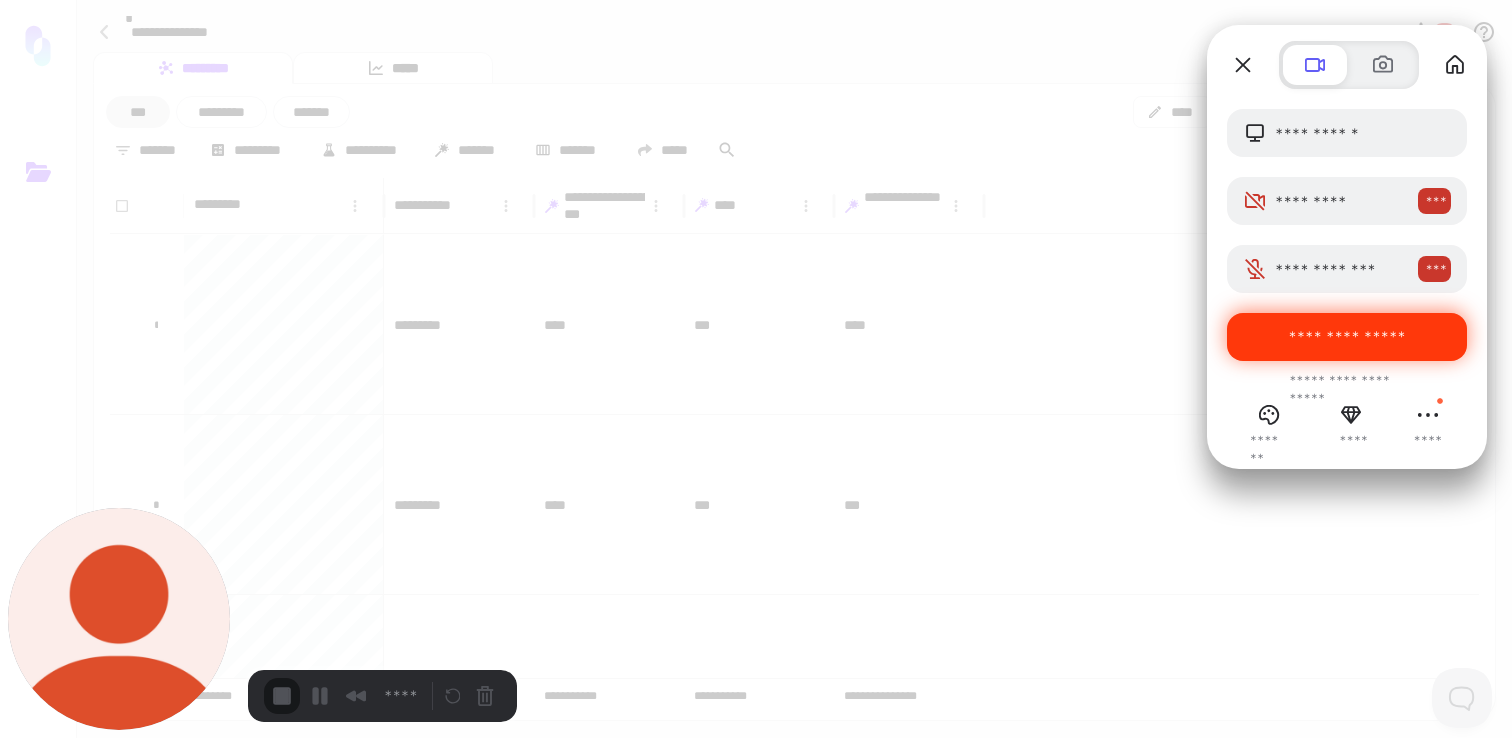 click on "**********" at bounding box center [352, 1648] 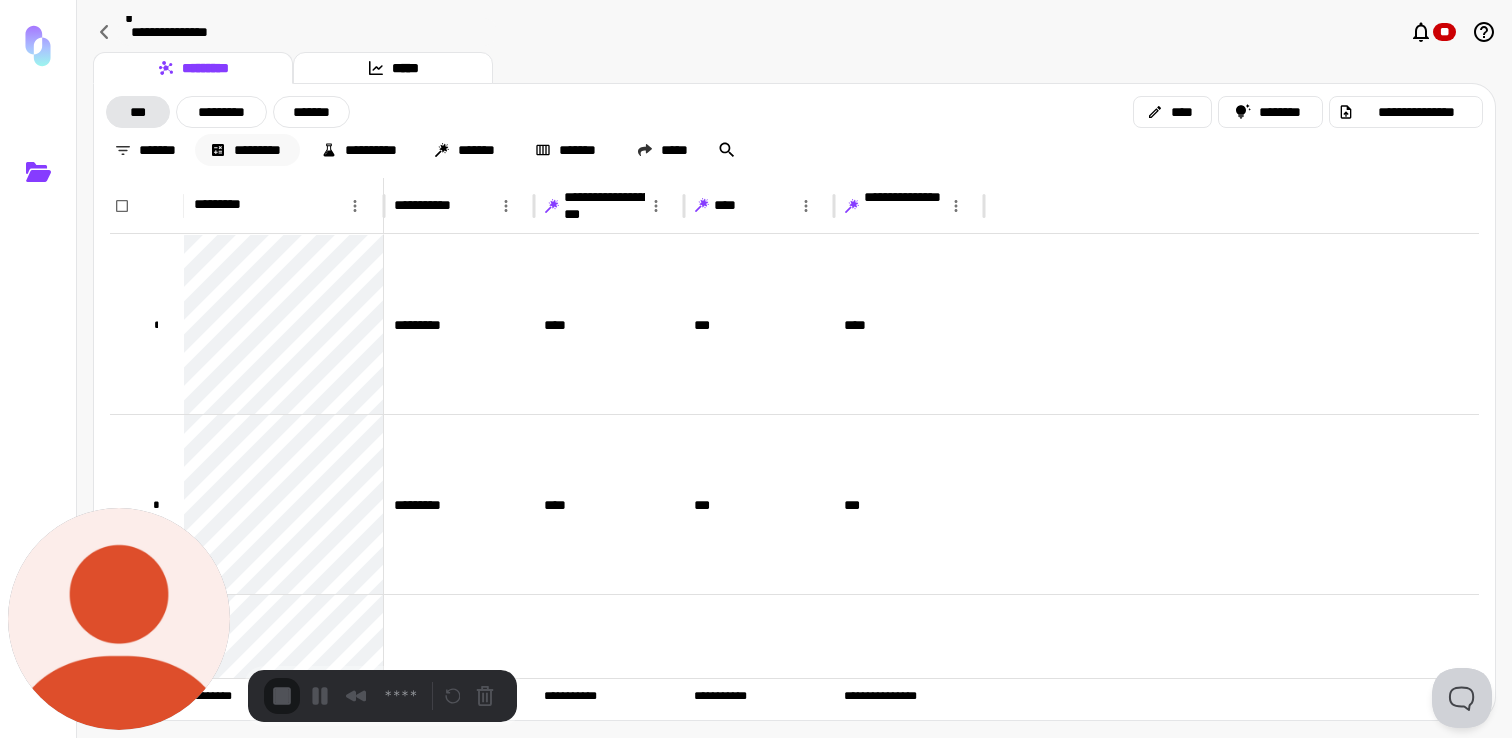 click on "*********" at bounding box center (247, 150) 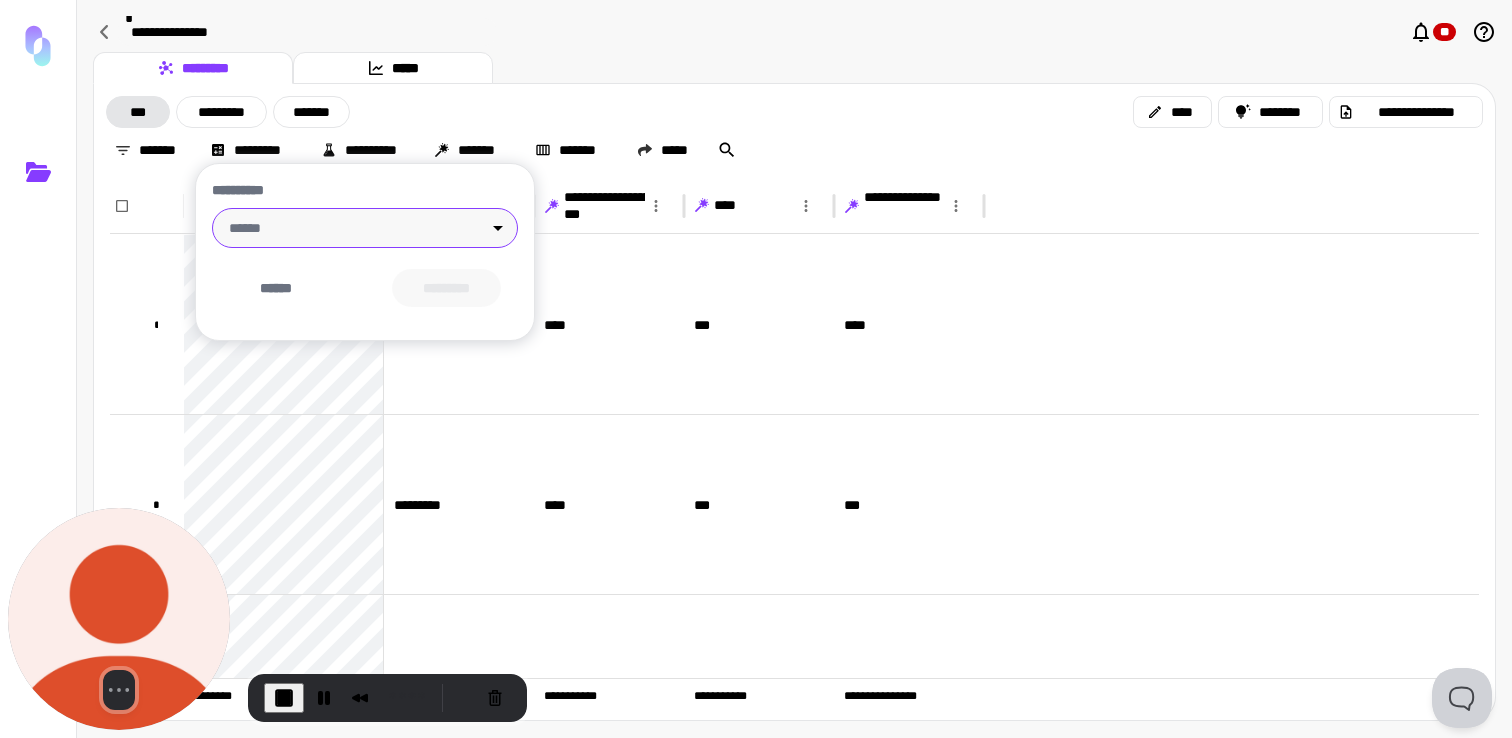 click on "**********" at bounding box center (756, 369) 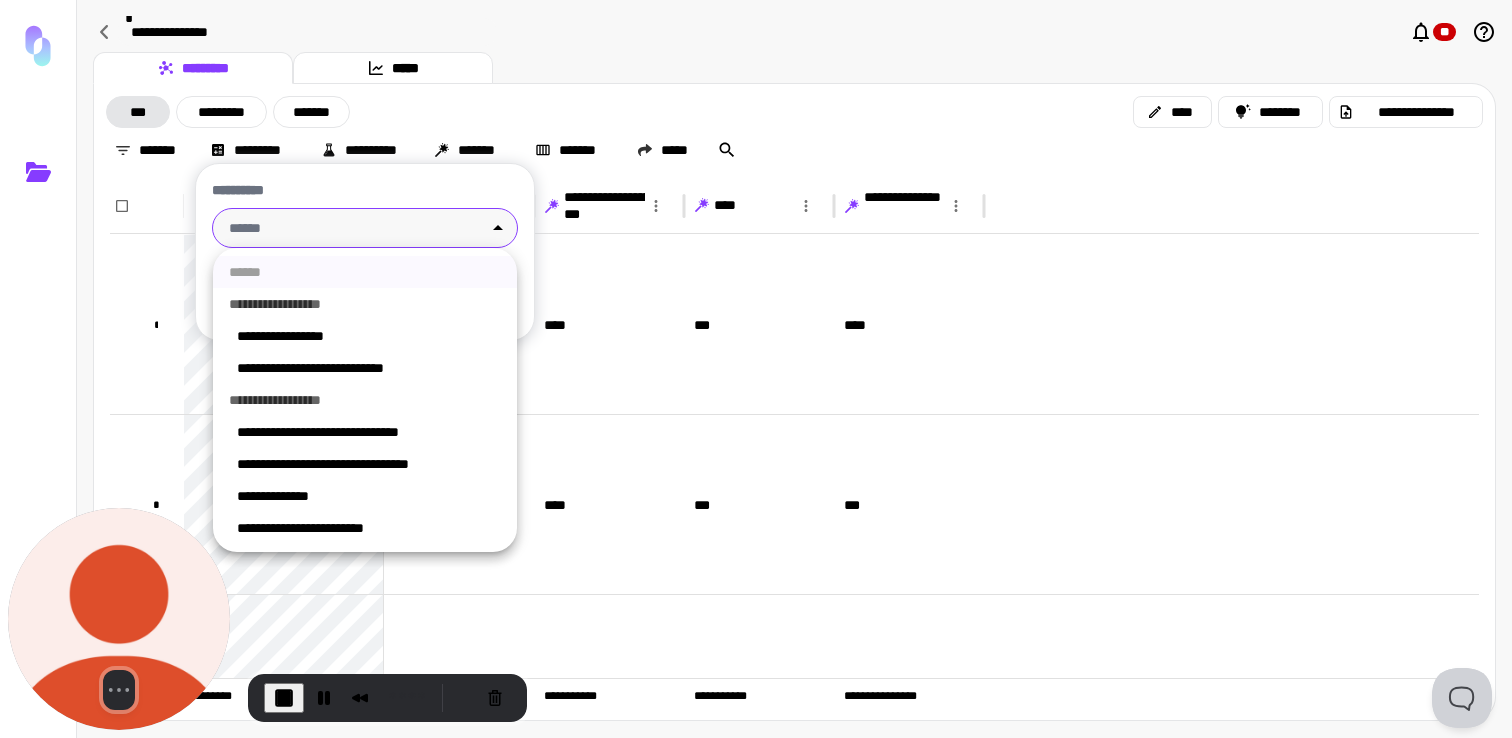 click on "**********" at bounding box center [365, 432] 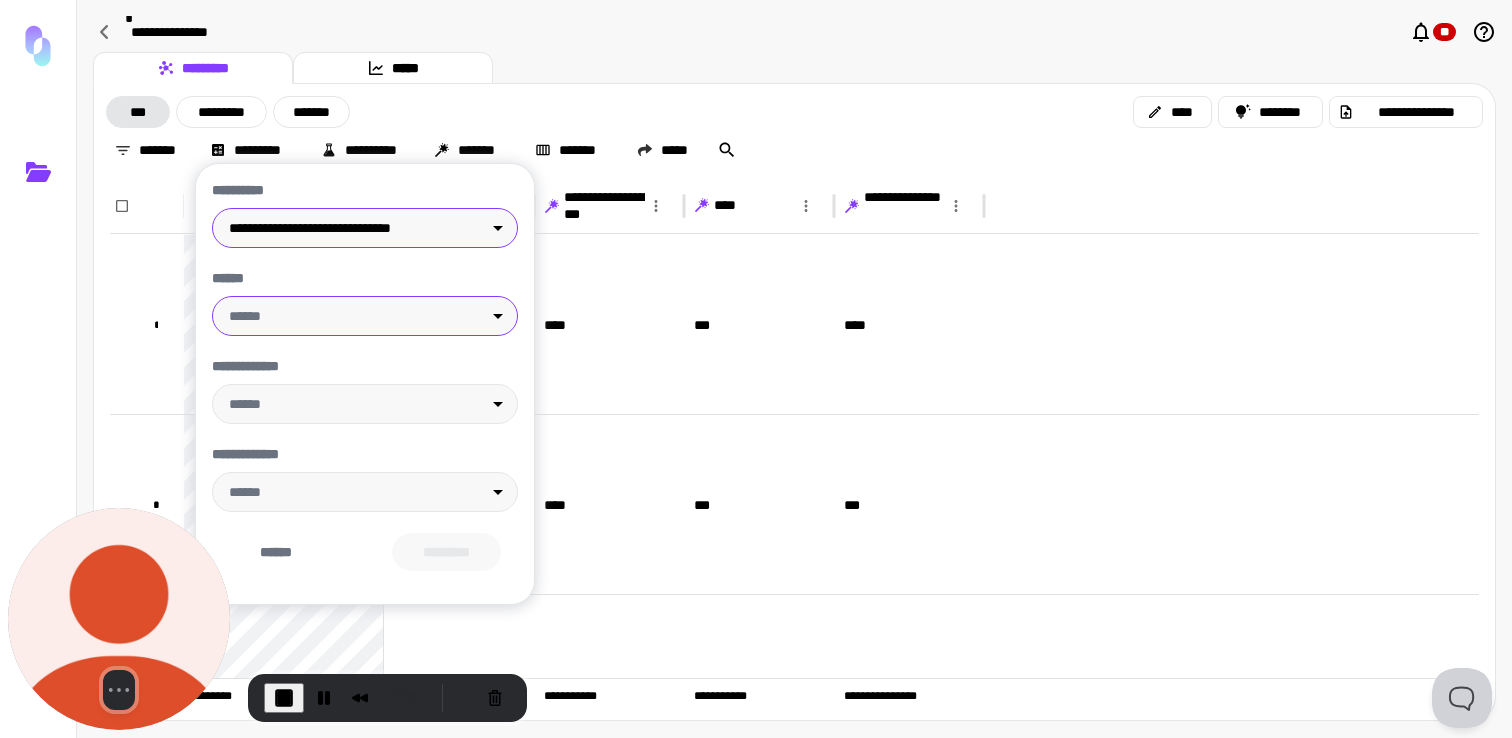 click on "**********" at bounding box center (756, 369) 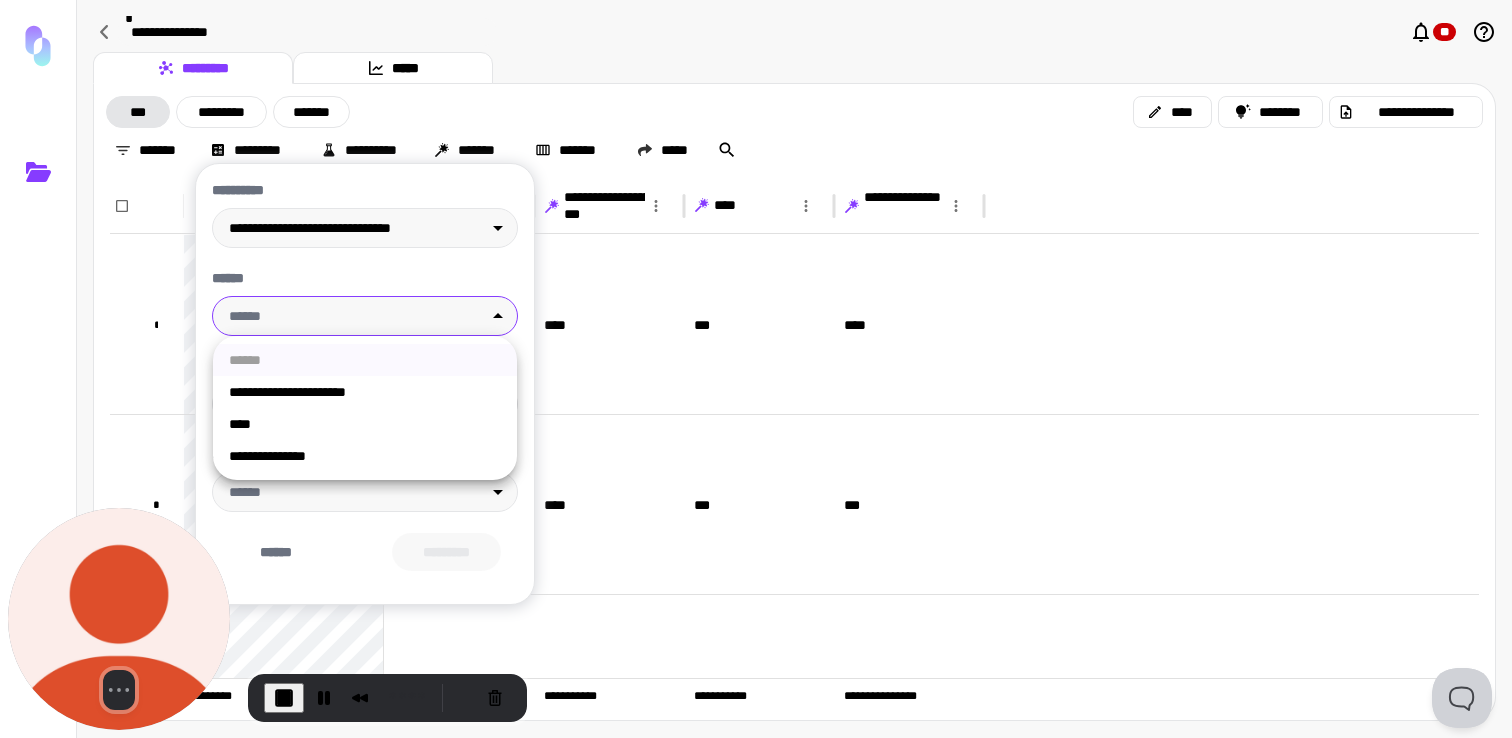 click on "**********" at bounding box center [365, 392] 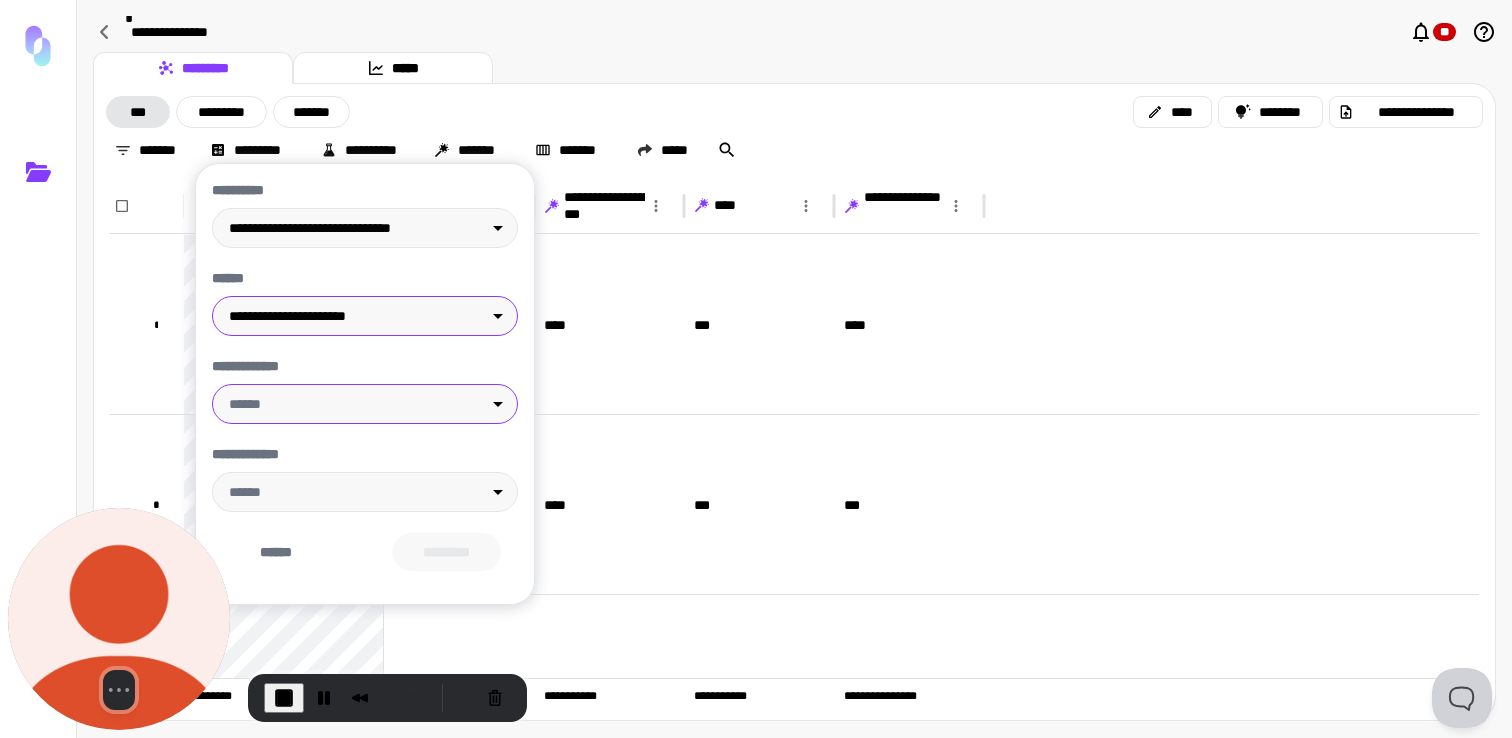 click on "**********" at bounding box center (756, 369) 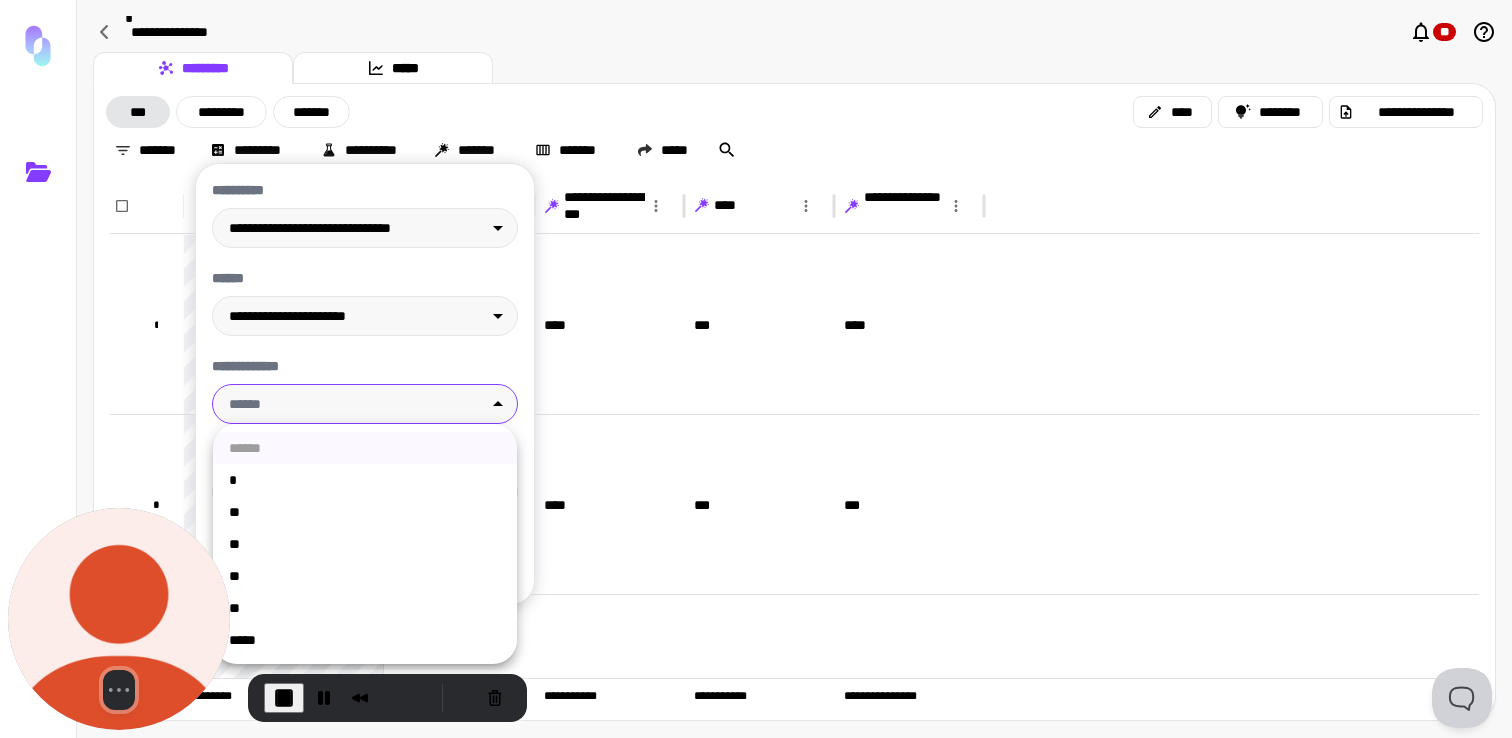click on "**" at bounding box center [365, 512] 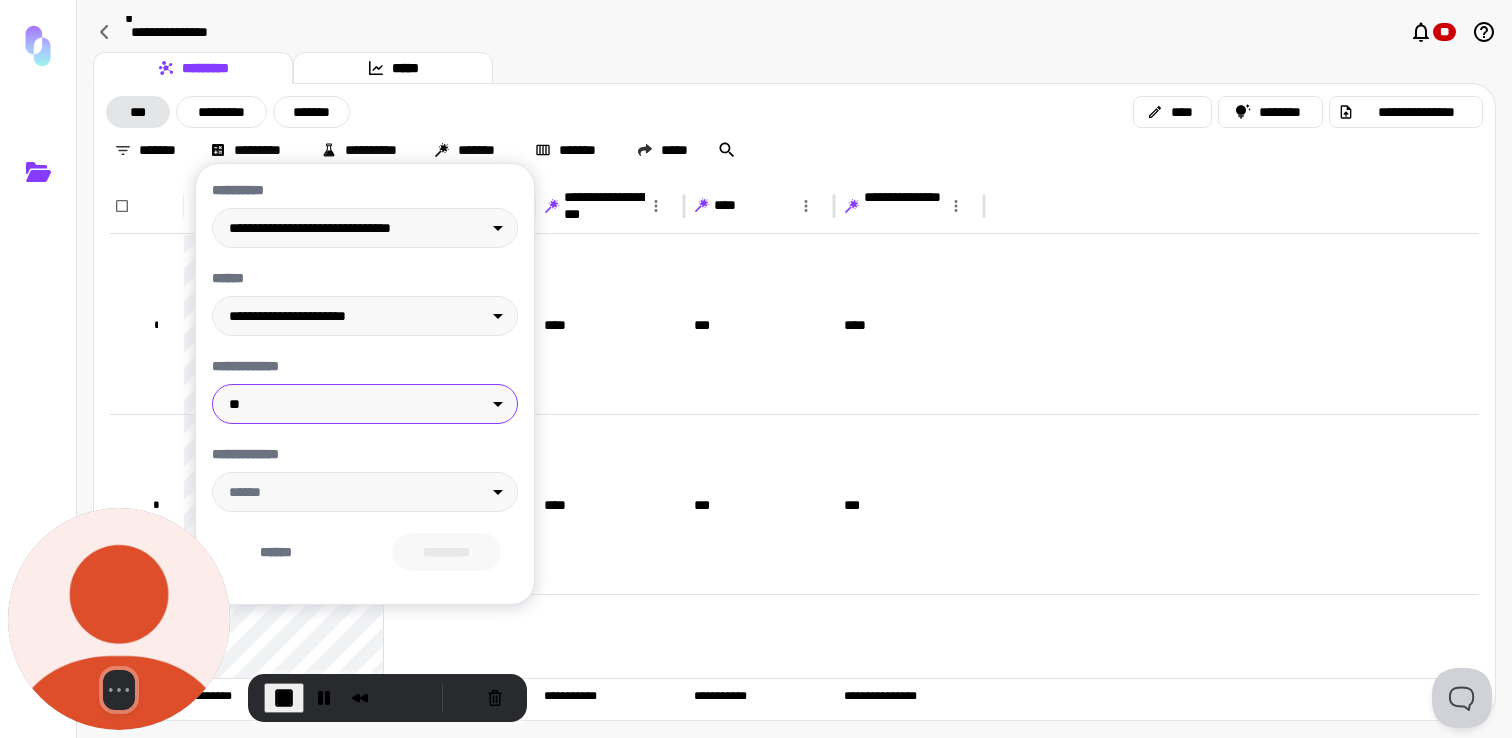 click on "**********" at bounding box center (756, 369) 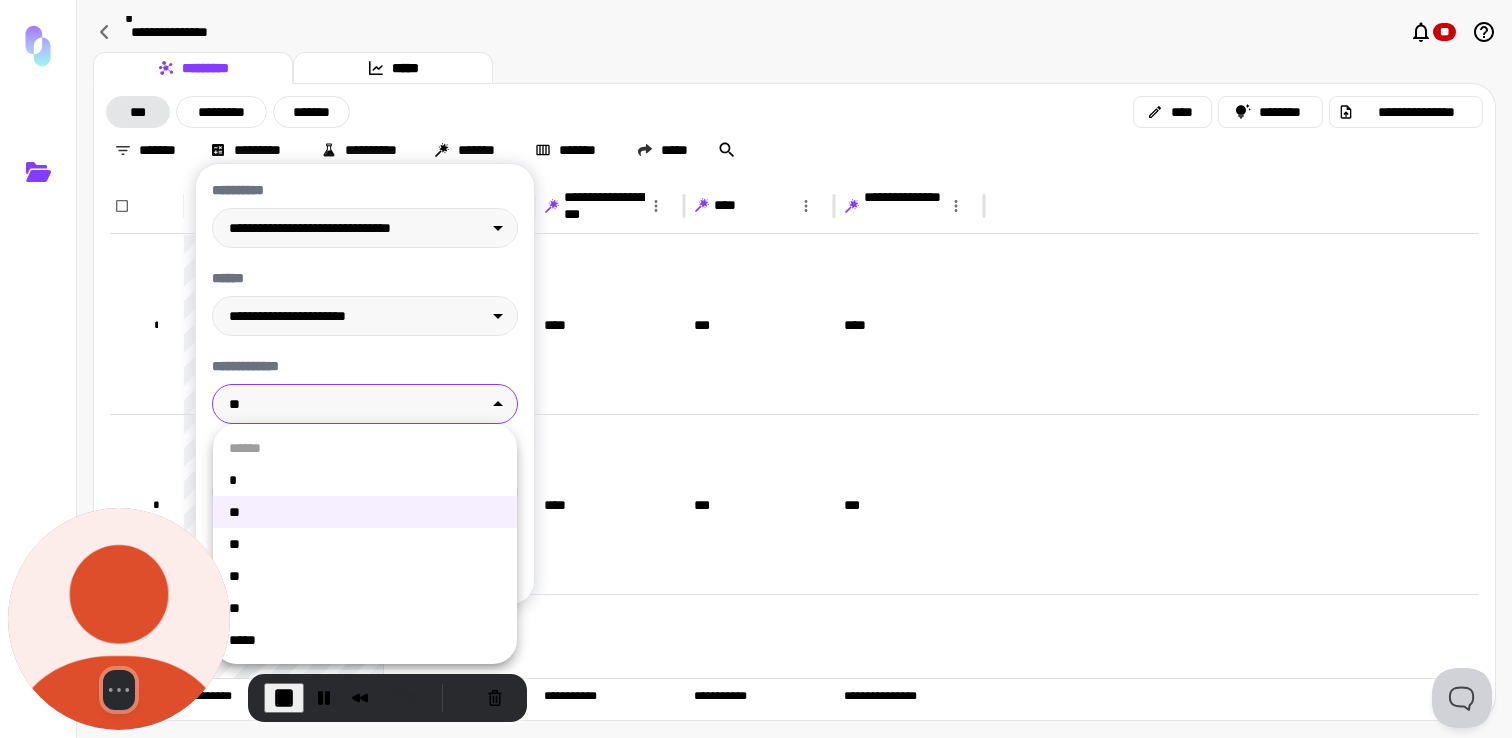 click on "**" at bounding box center [365, 576] 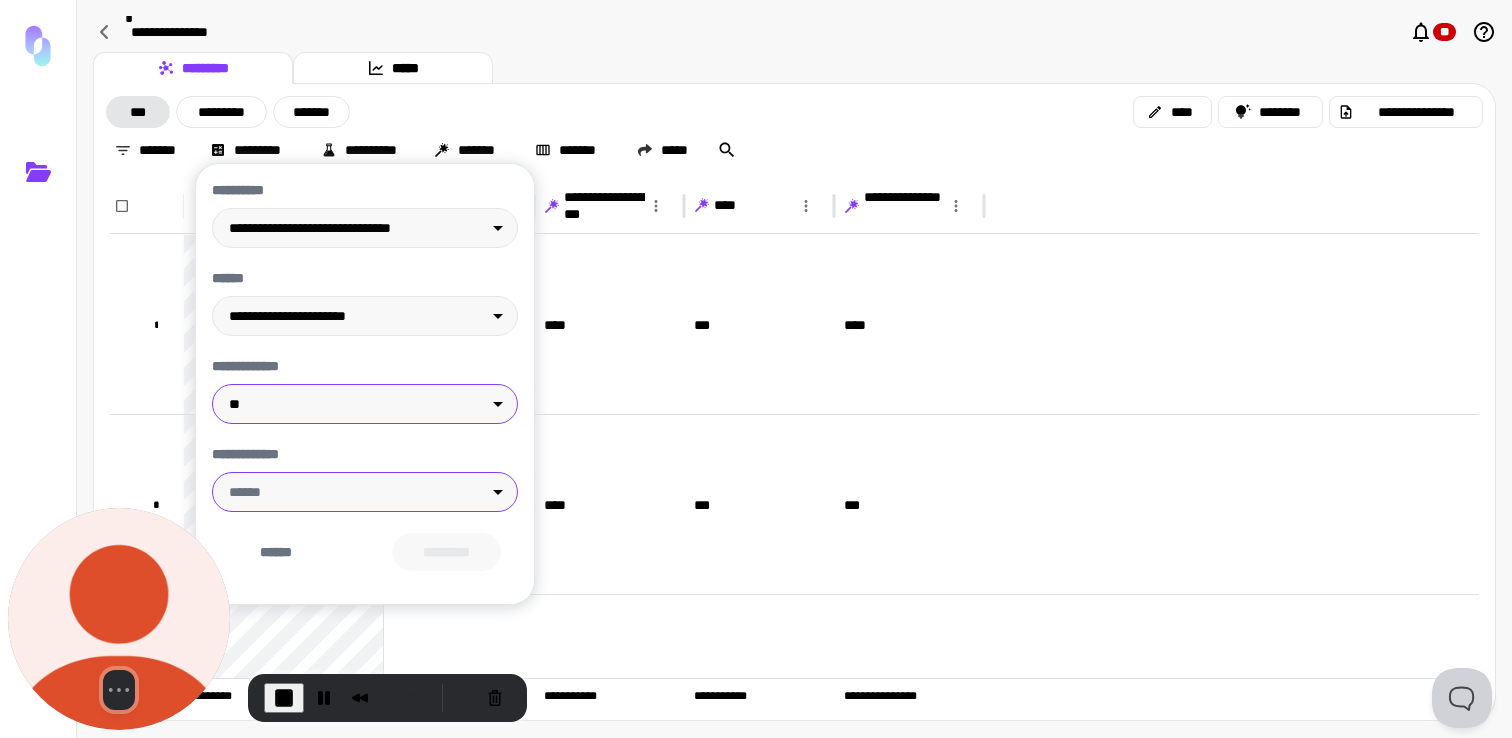click on "**********" at bounding box center (756, 369) 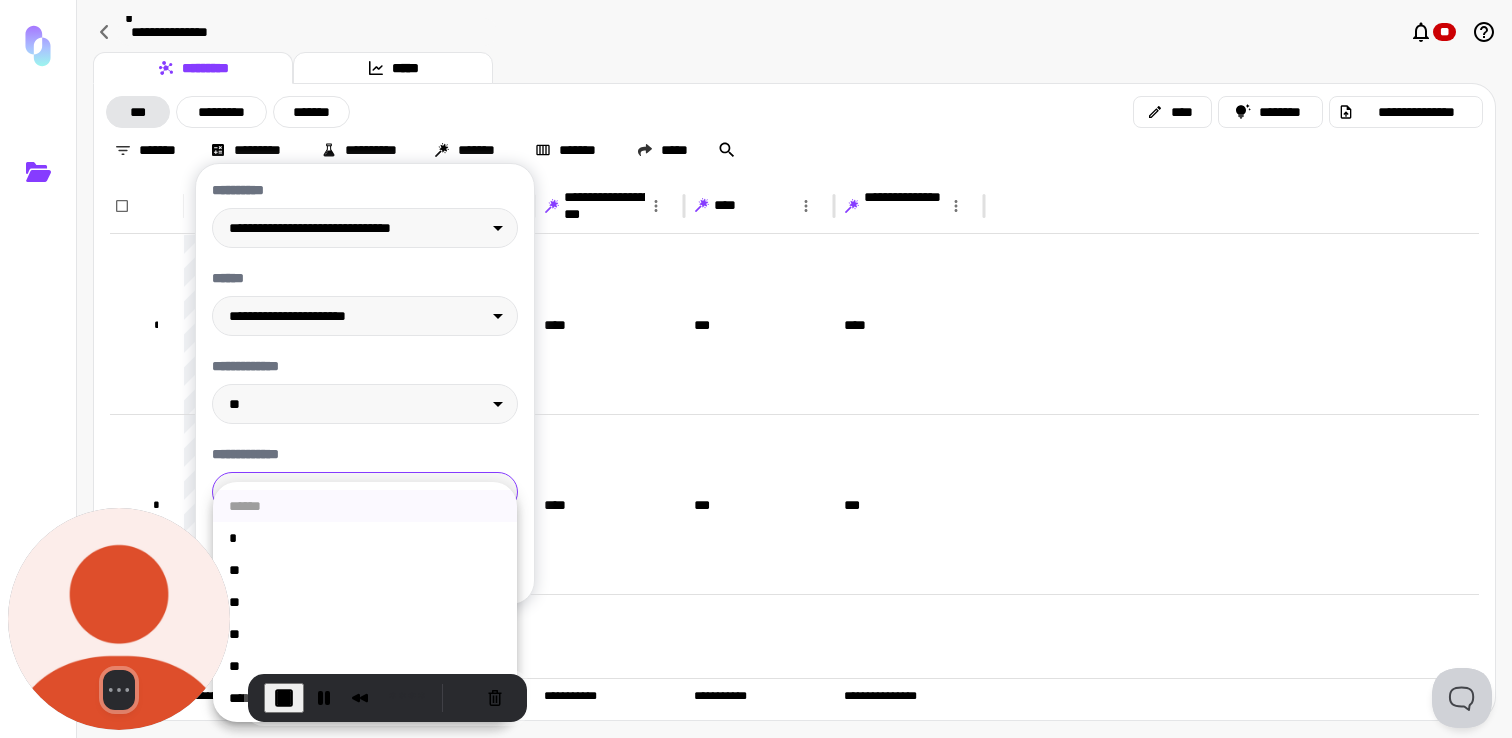 click at bounding box center (756, 369) 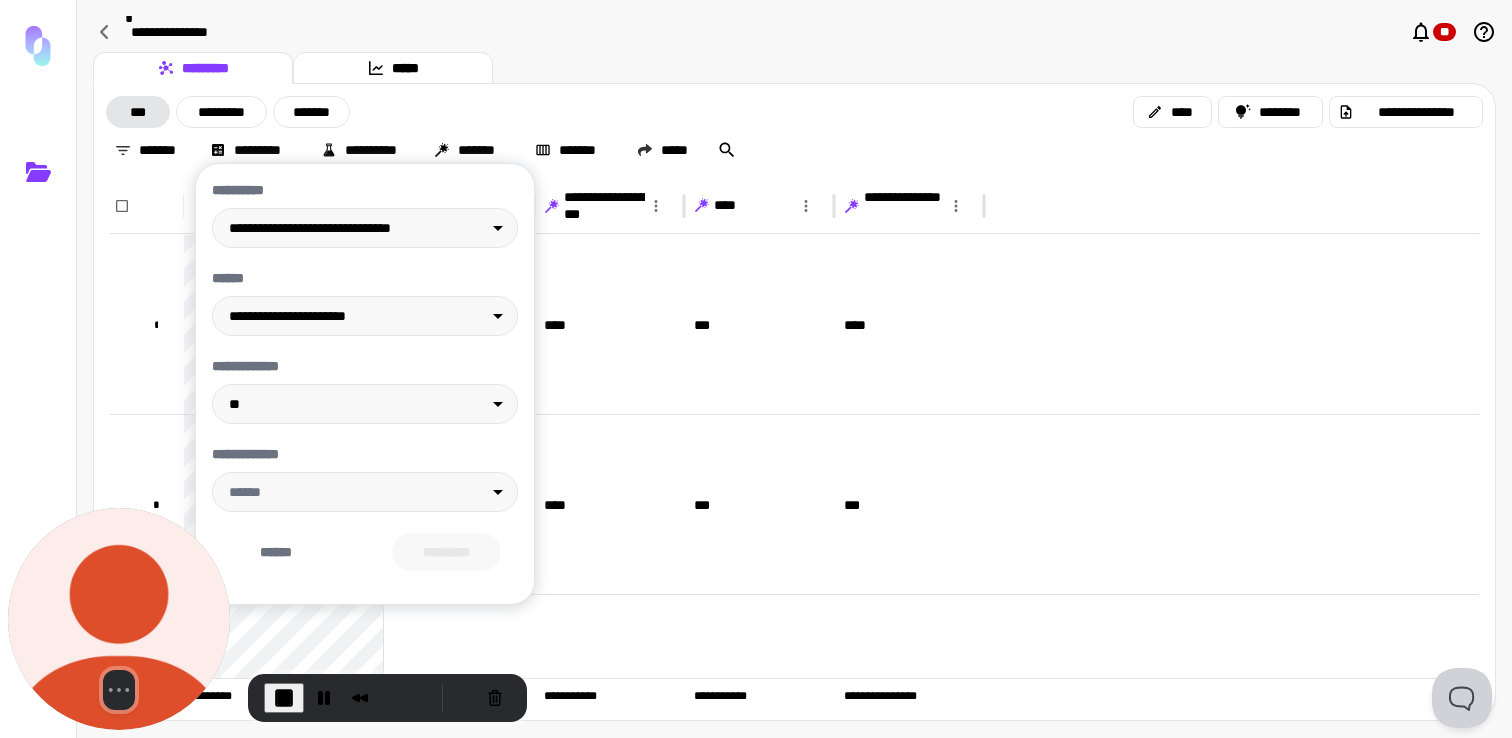 click on "**********" at bounding box center [756, 369] 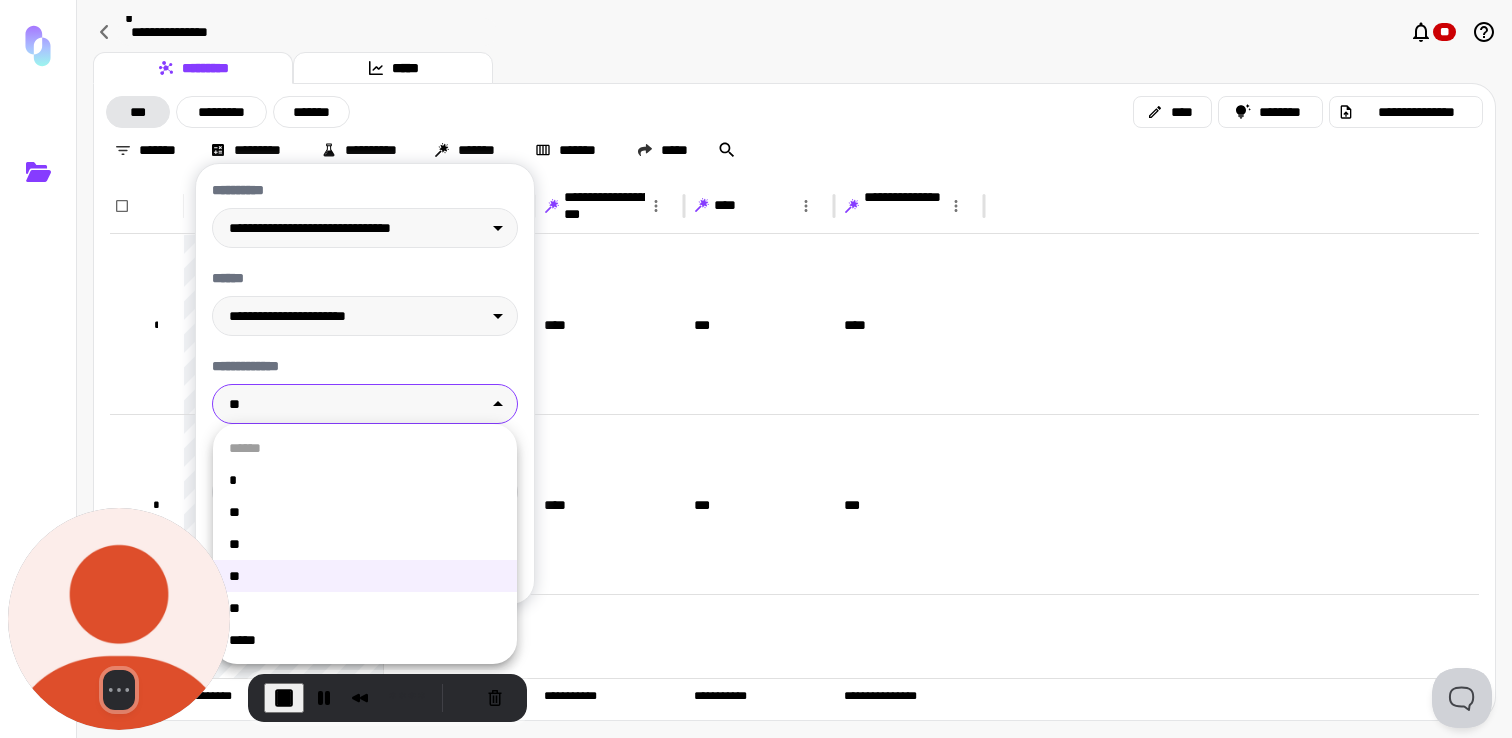 click on "*****" at bounding box center [365, 640] 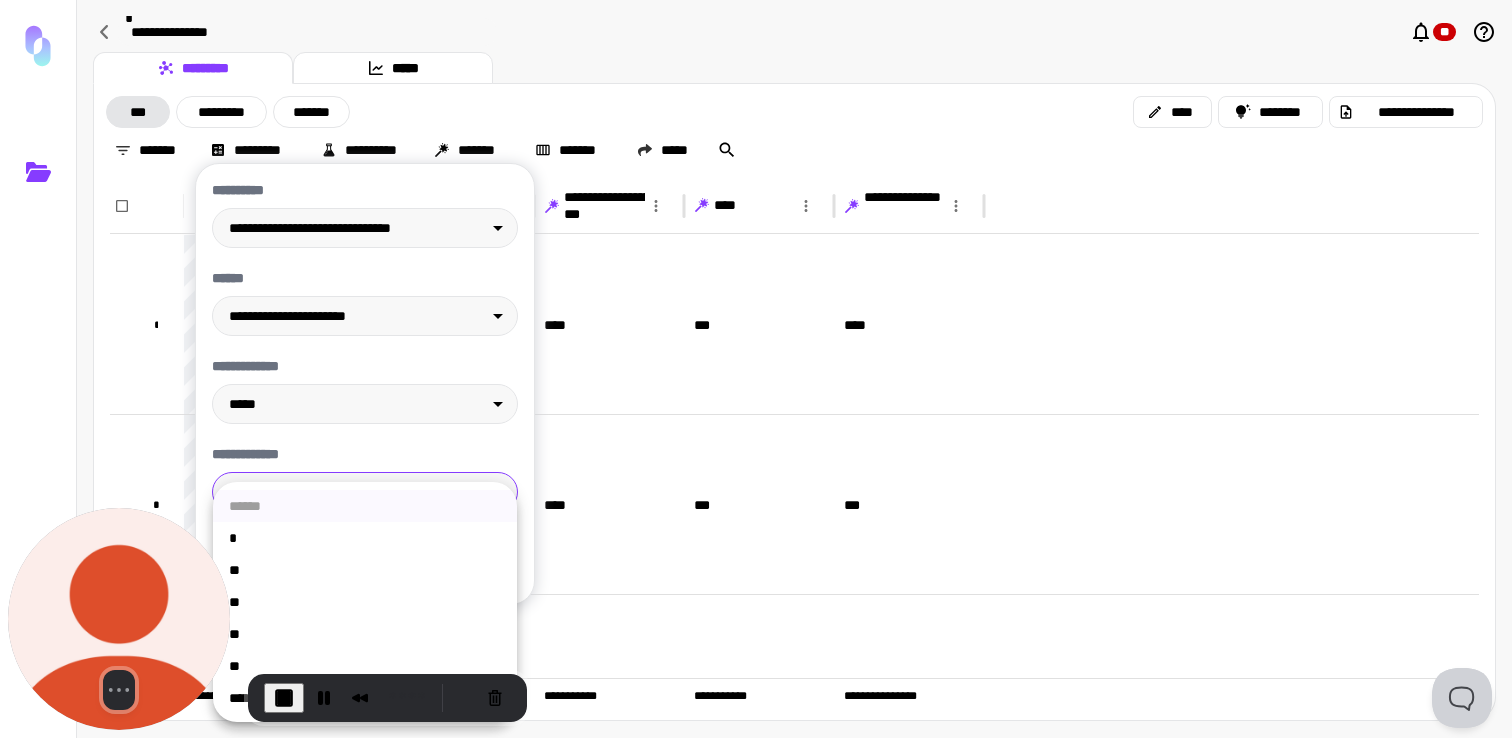 click on "**********" at bounding box center [756, 369] 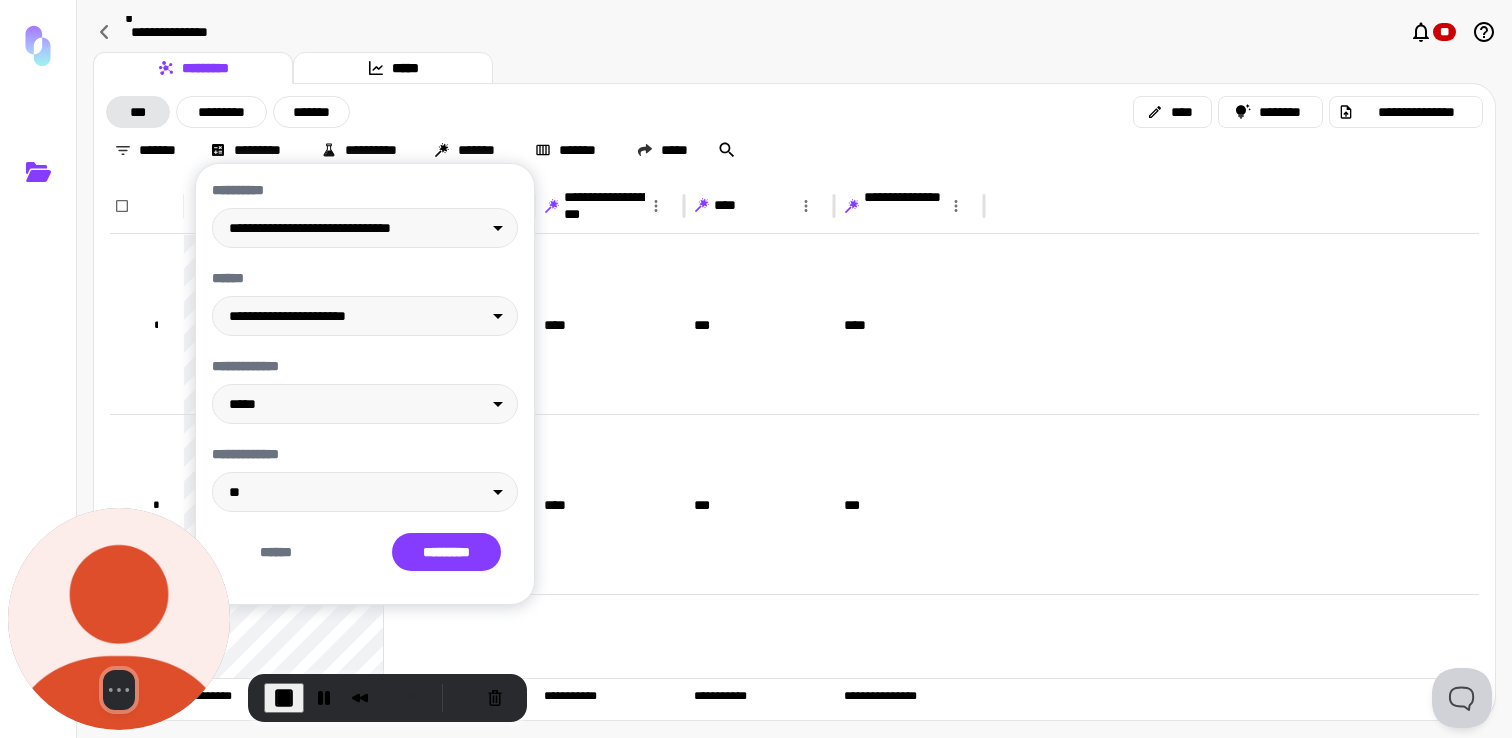 click on "**********" at bounding box center [365, 384] 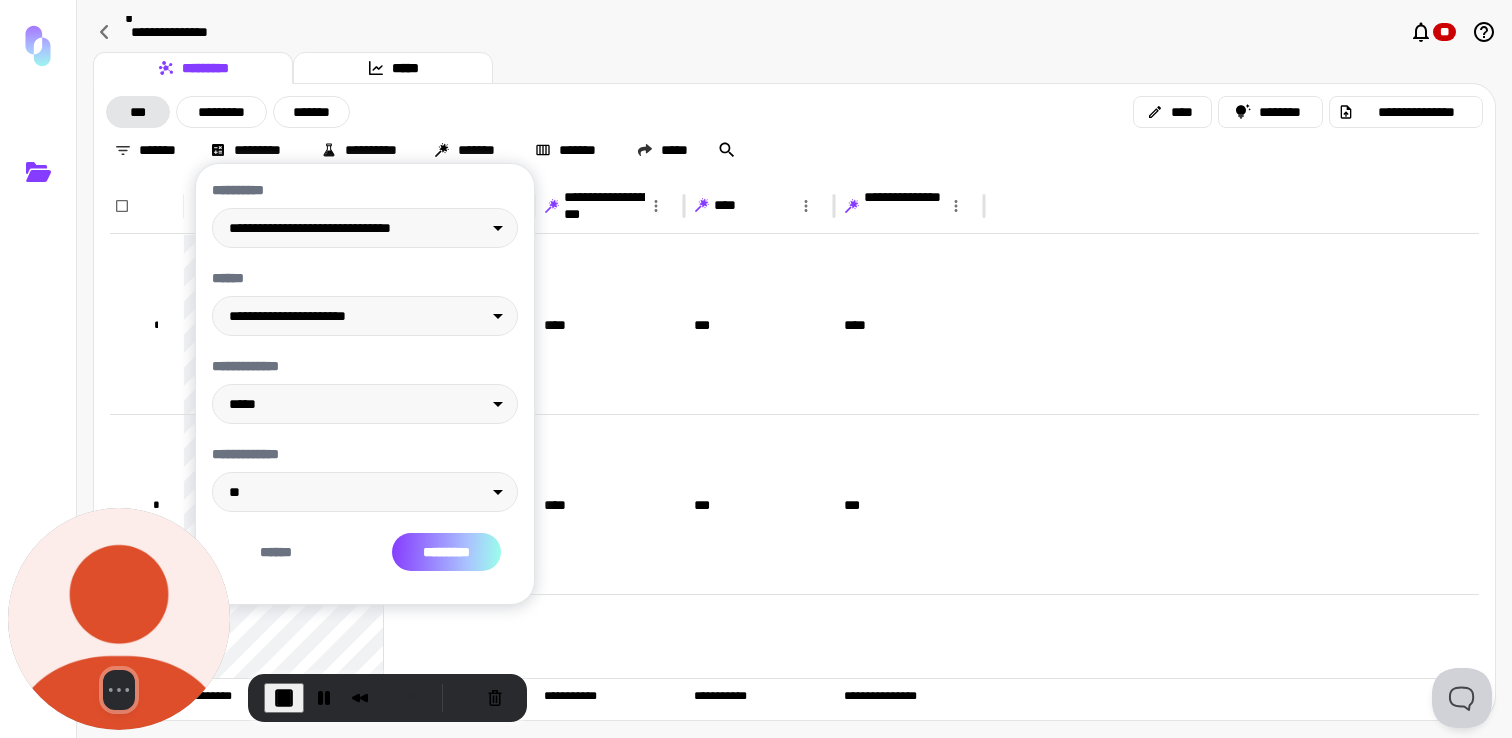 click on "*********" at bounding box center [446, 552] 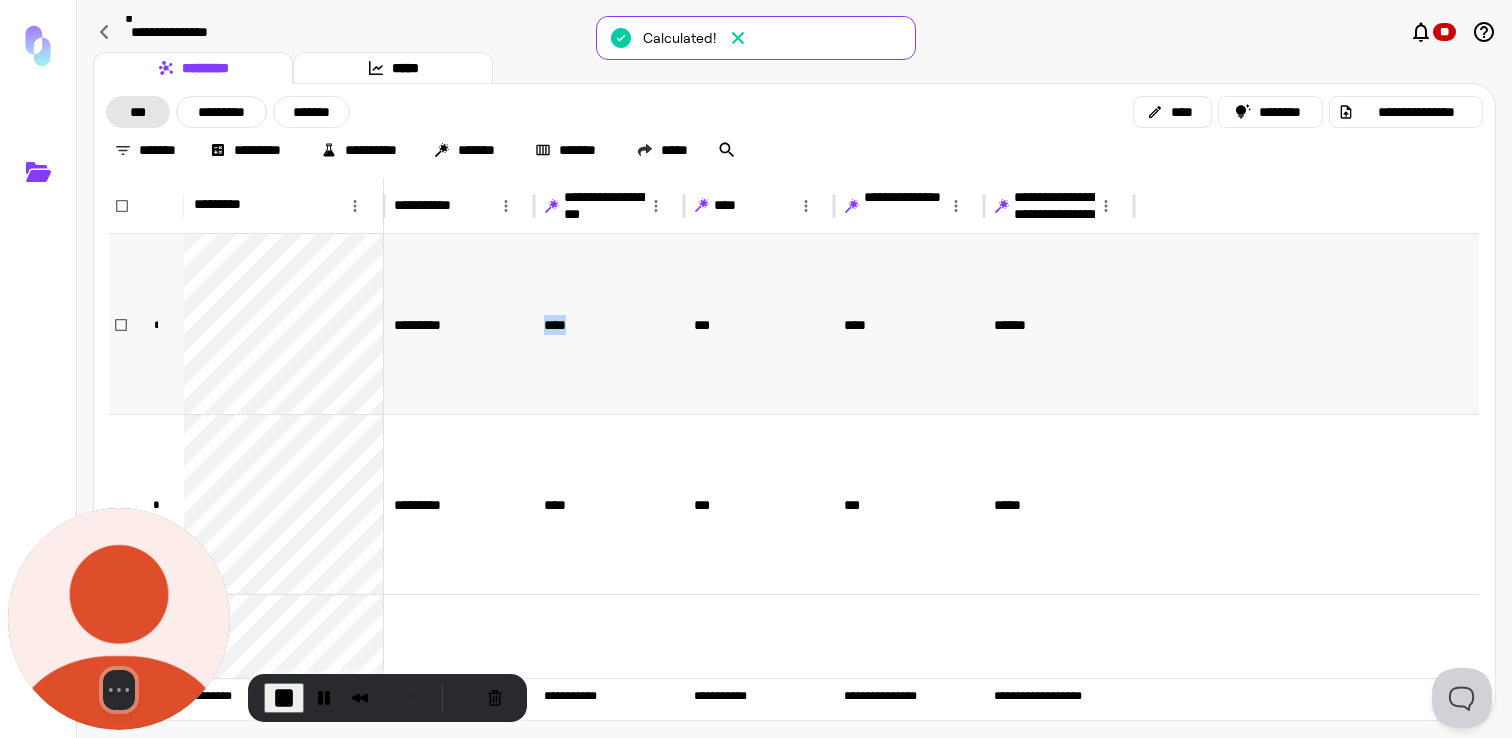 drag, startPoint x: 583, startPoint y: 321, endPoint x: 536, endPoint y: 320, distance: 47.010635 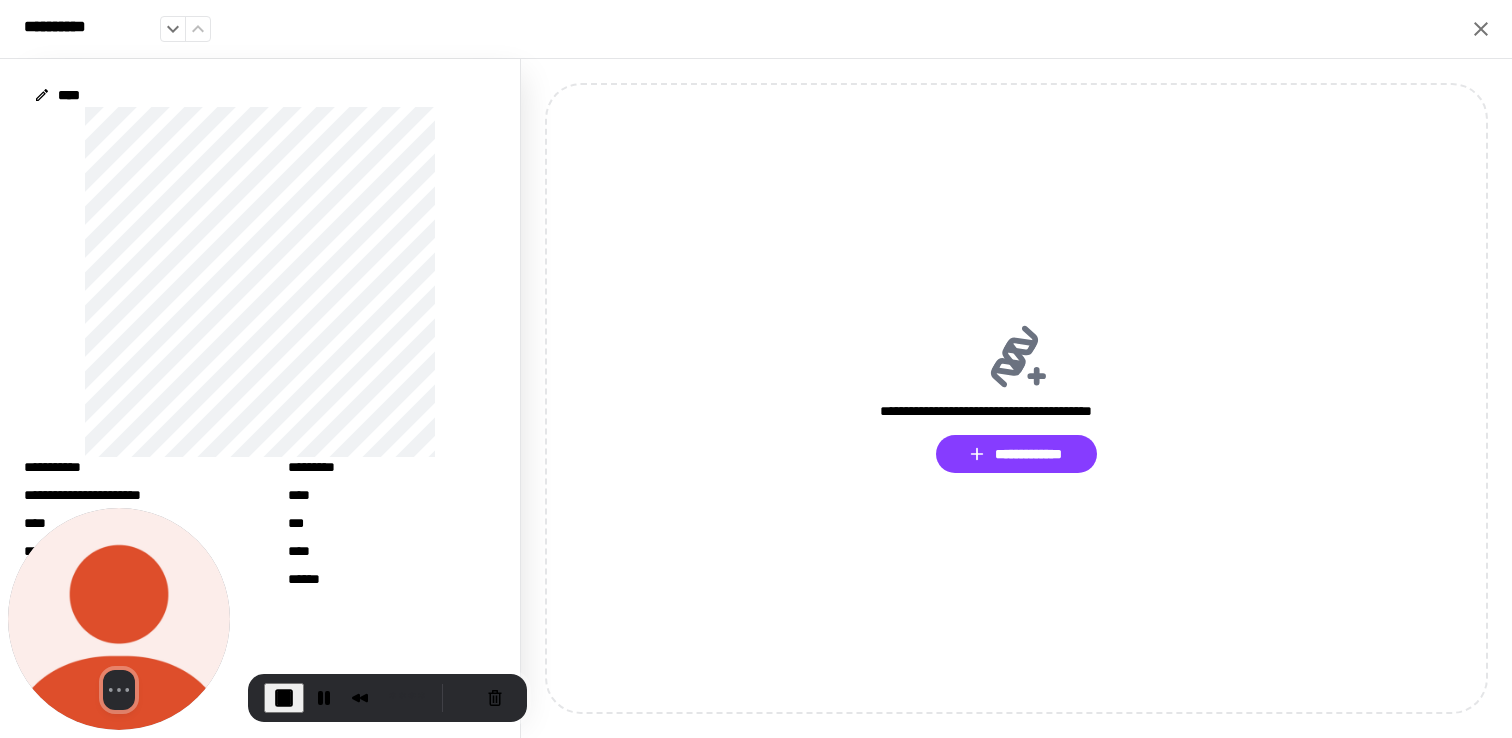 copy on "****" 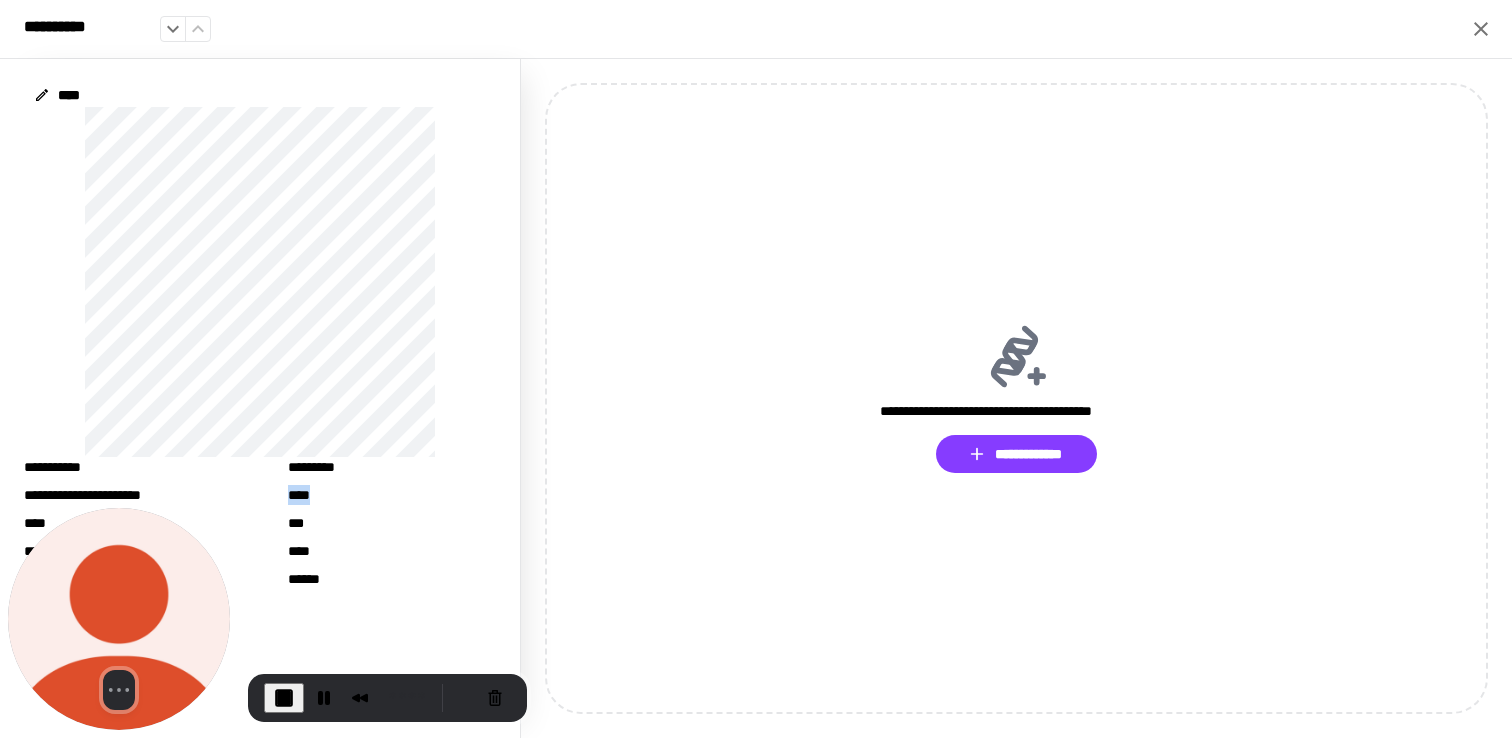 drag, startPoint x: 328, startPoint y: 496, endPoint x: 246, endPoint y: 496, distance: 82 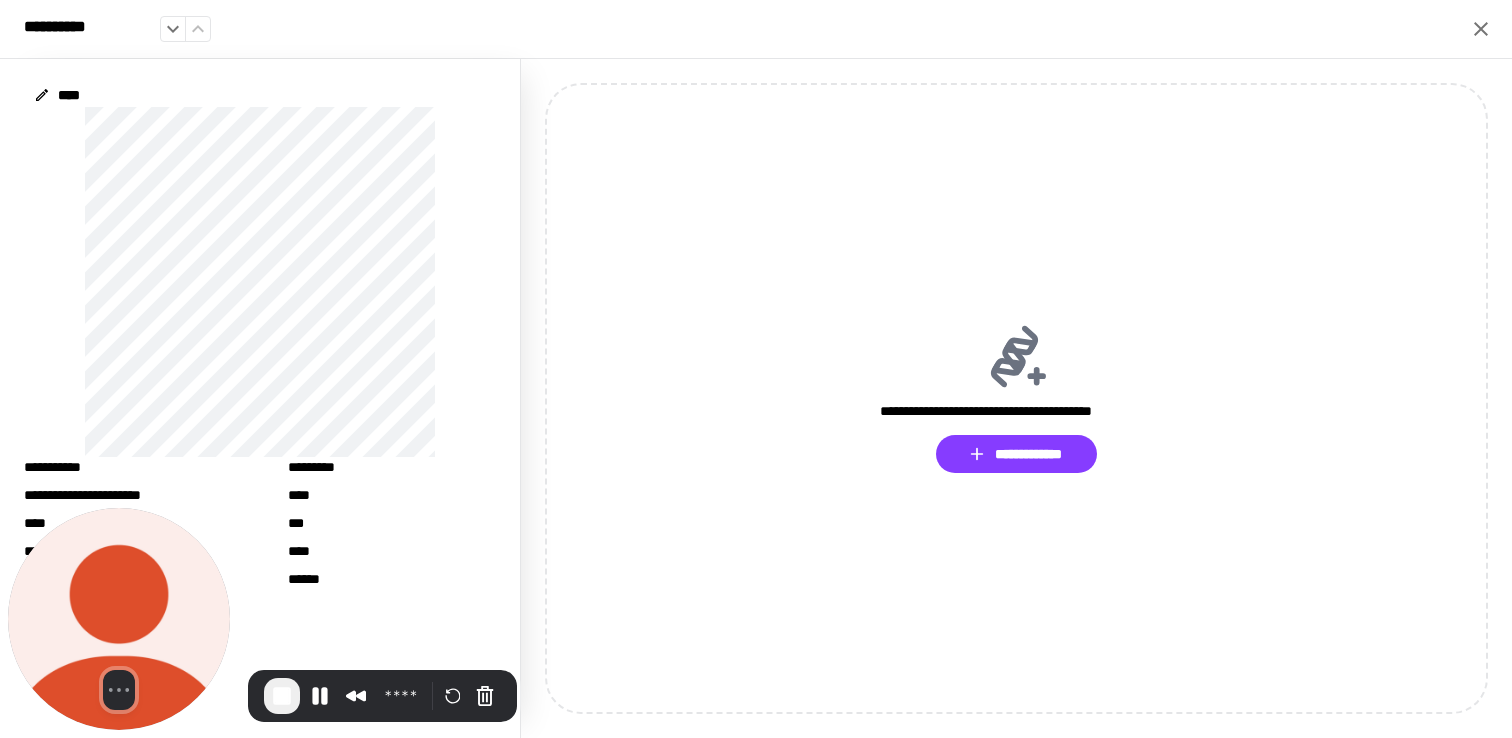 click on "**********" at bounding box center [756, 29] 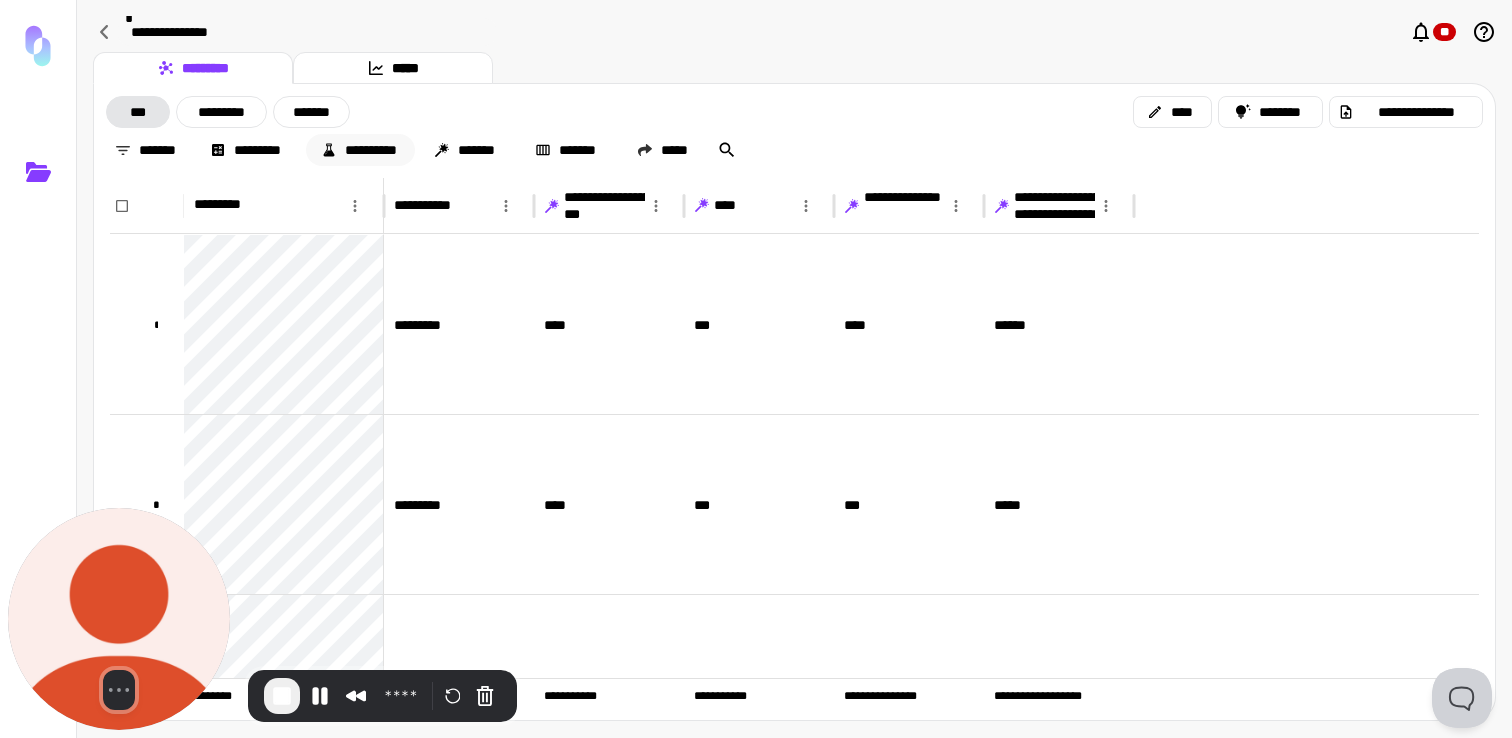 click on "**********" at bounding box center [360, 150] 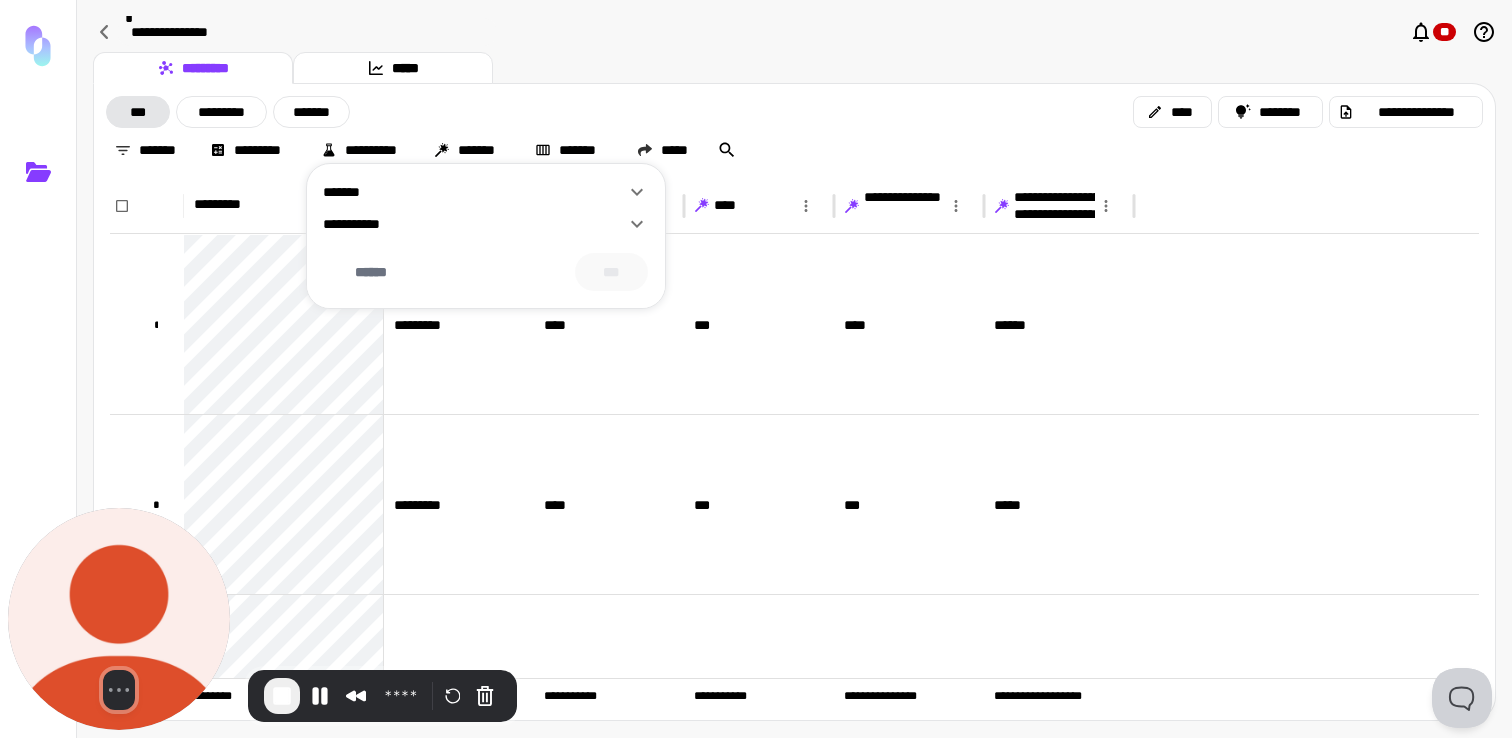 click on "**********" at bounding box center [474, 224] 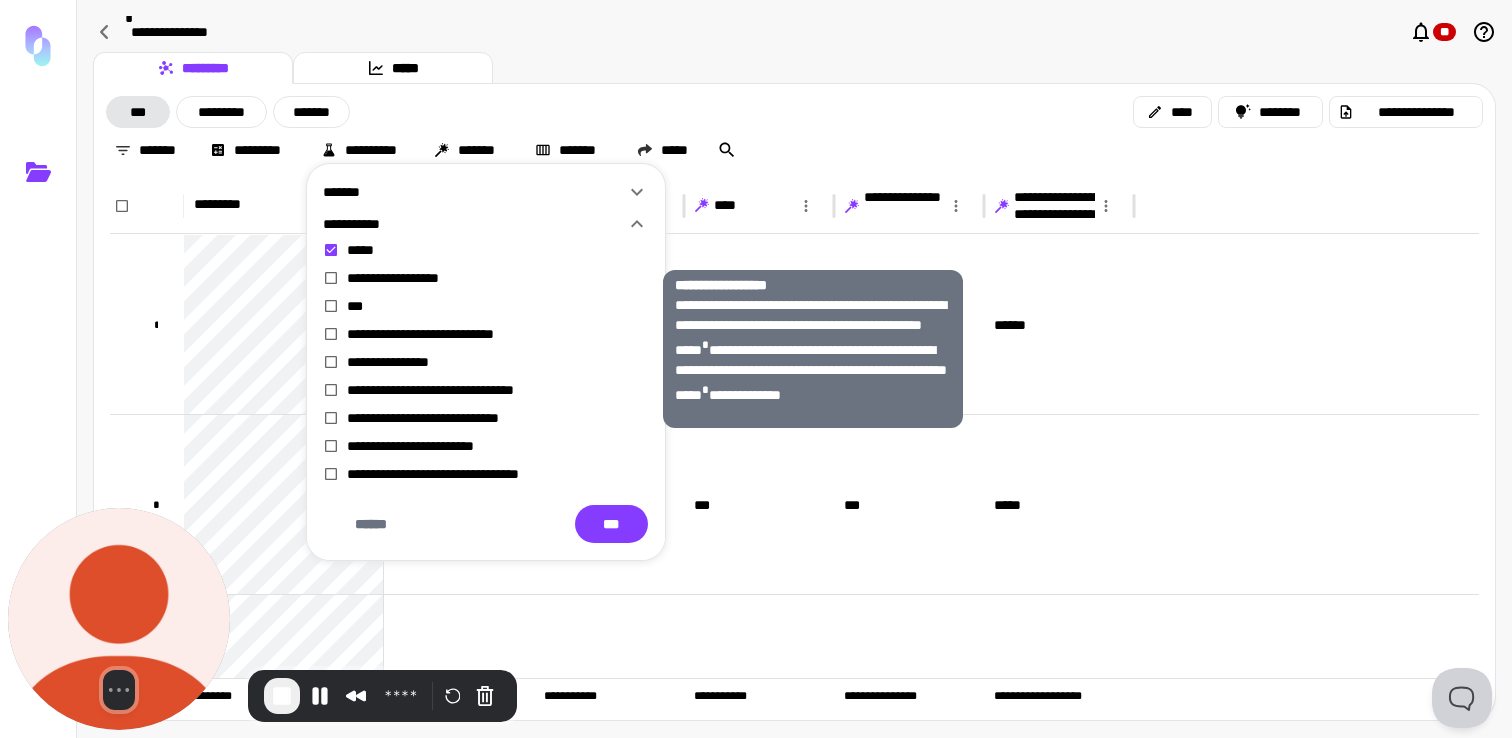 click on "**********" at bounding box center [486, 278] 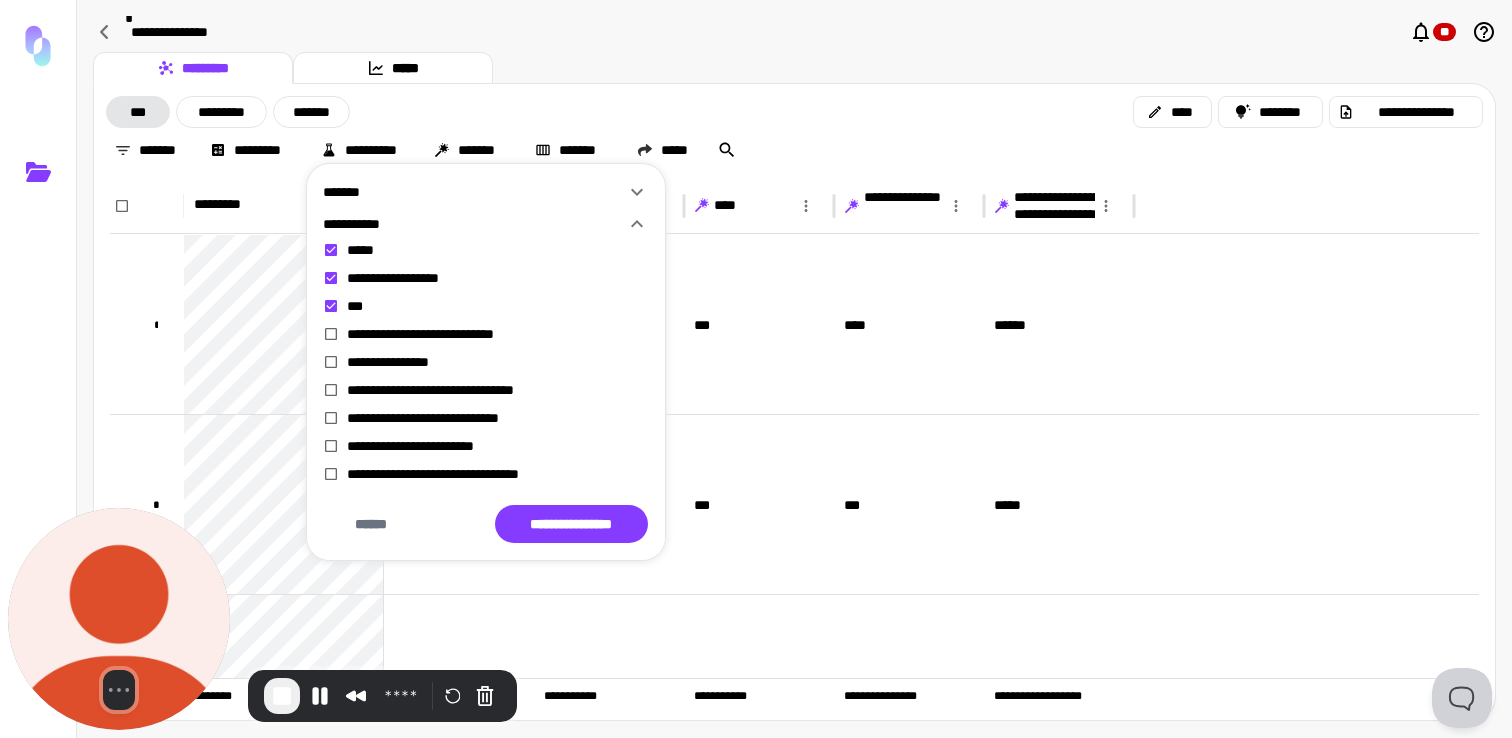 click on "**********" at bounding box center [486, 334] 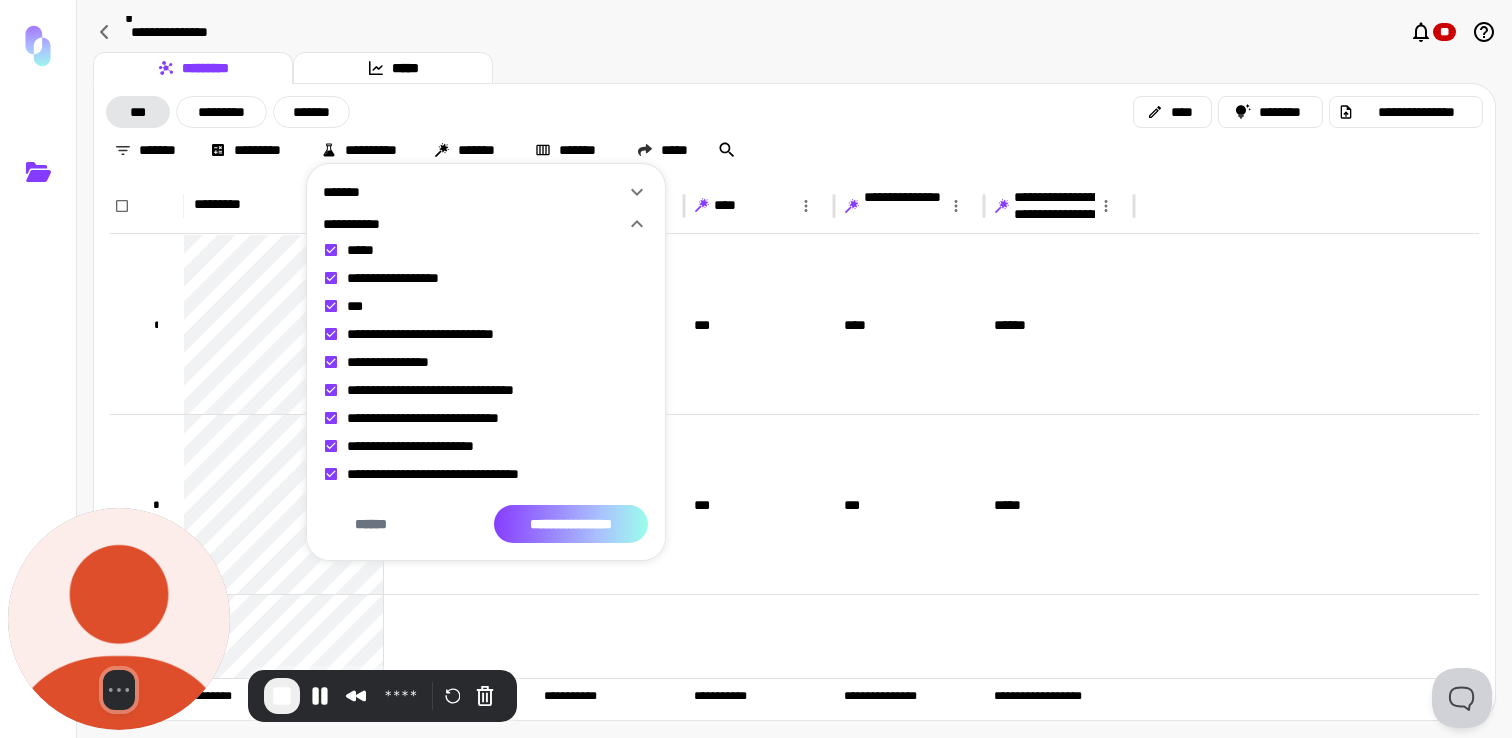 click on "**********" at bounding box center (571, 524) 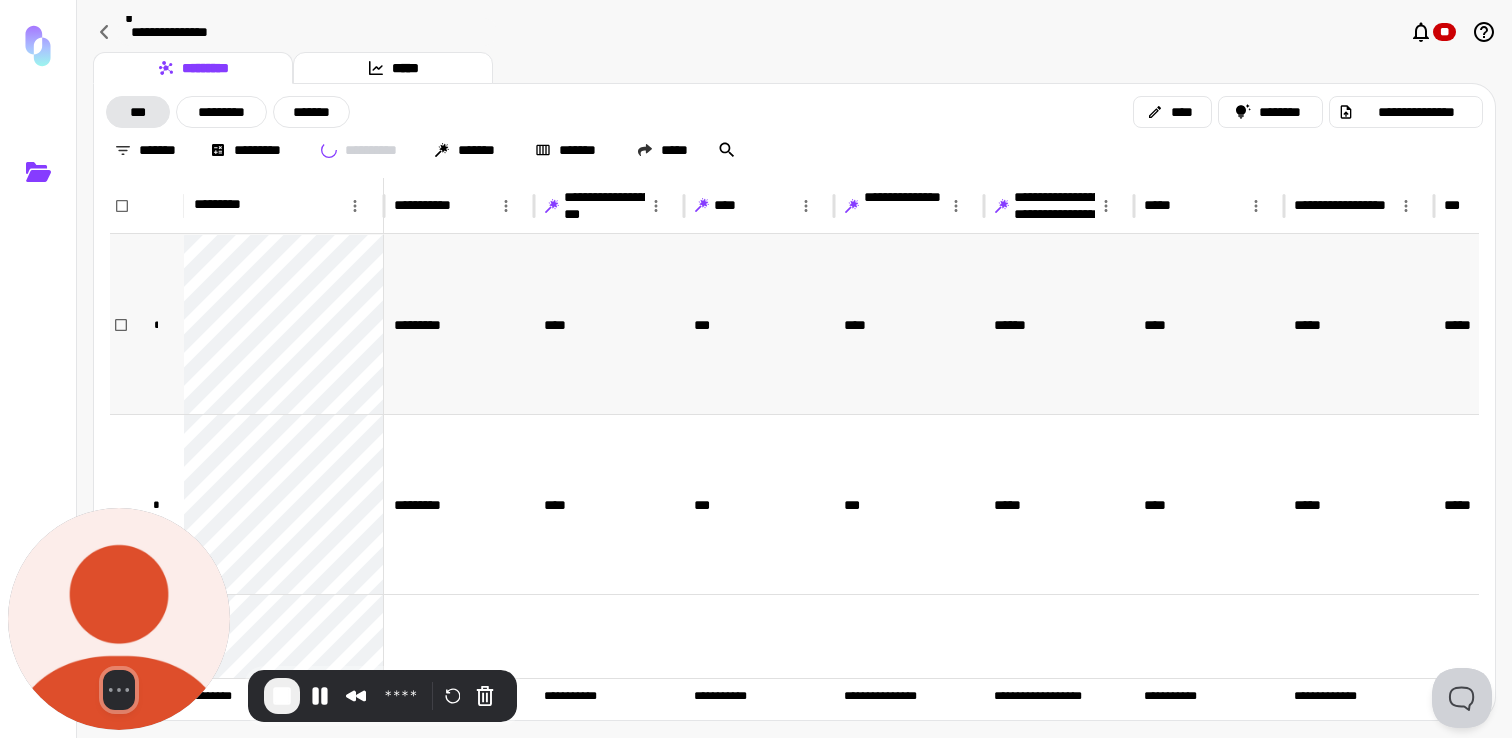 scroll, scrollTop: 0, scrollLeft: 87, axis: horizontal 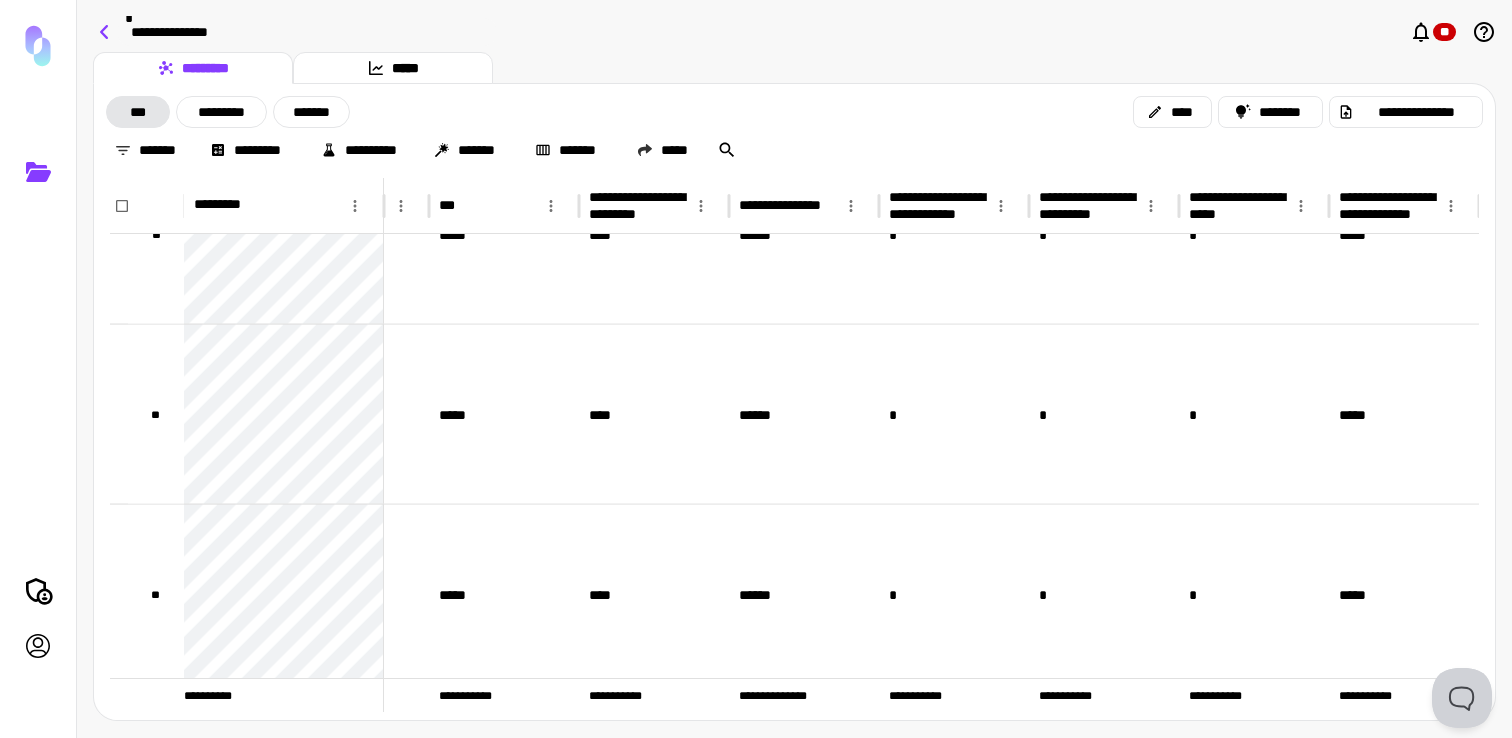 click 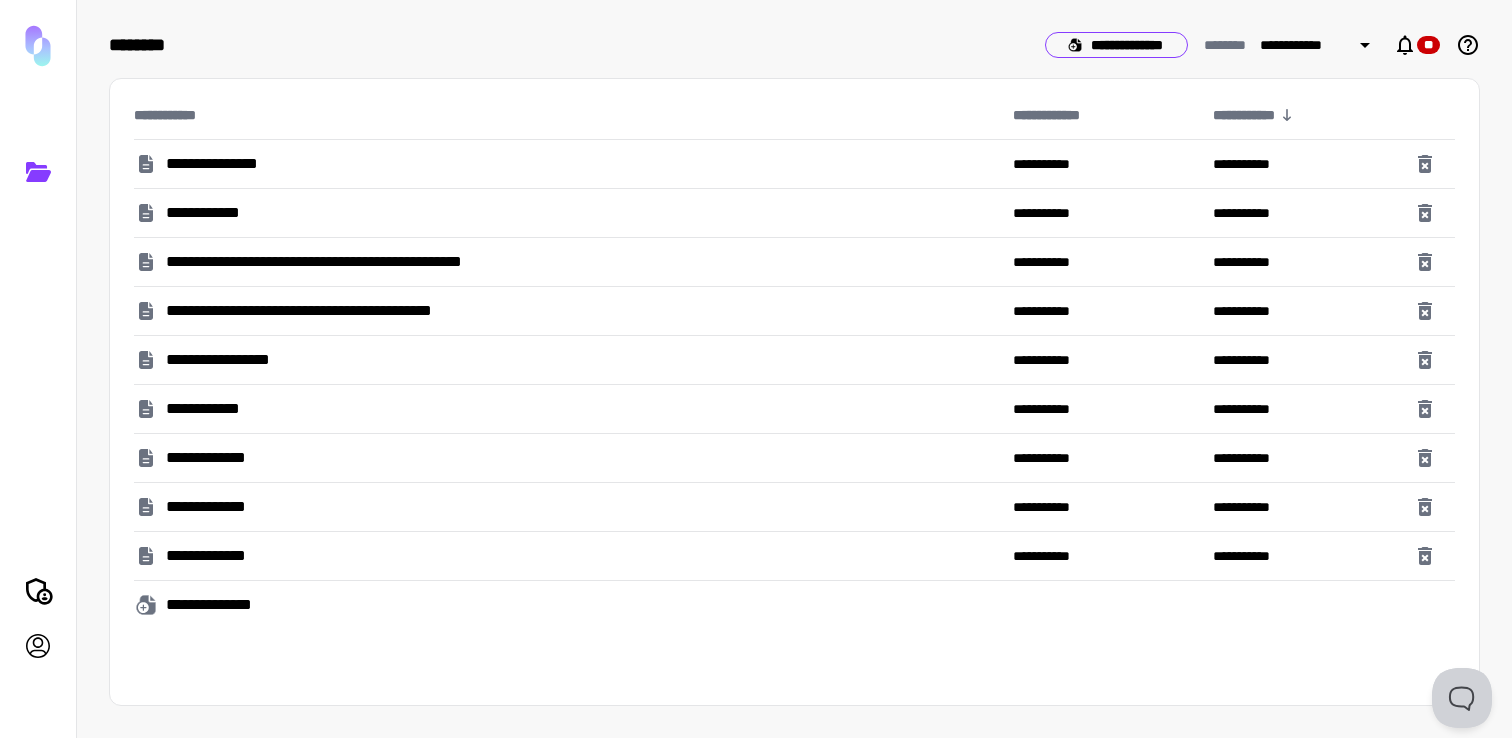 click on "**********" at bounding box center (1116, 45) 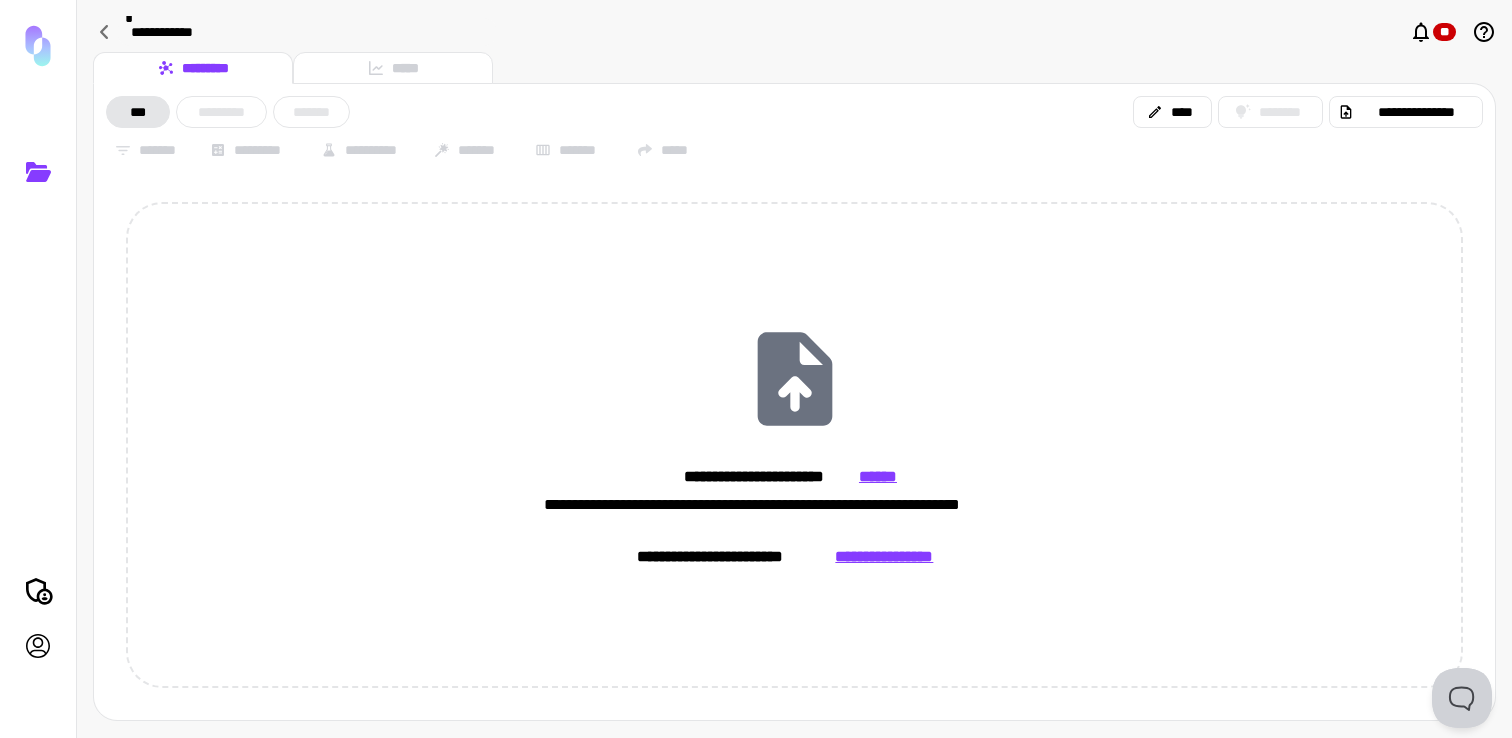 click on "**********" at bounding box center [307, 32] 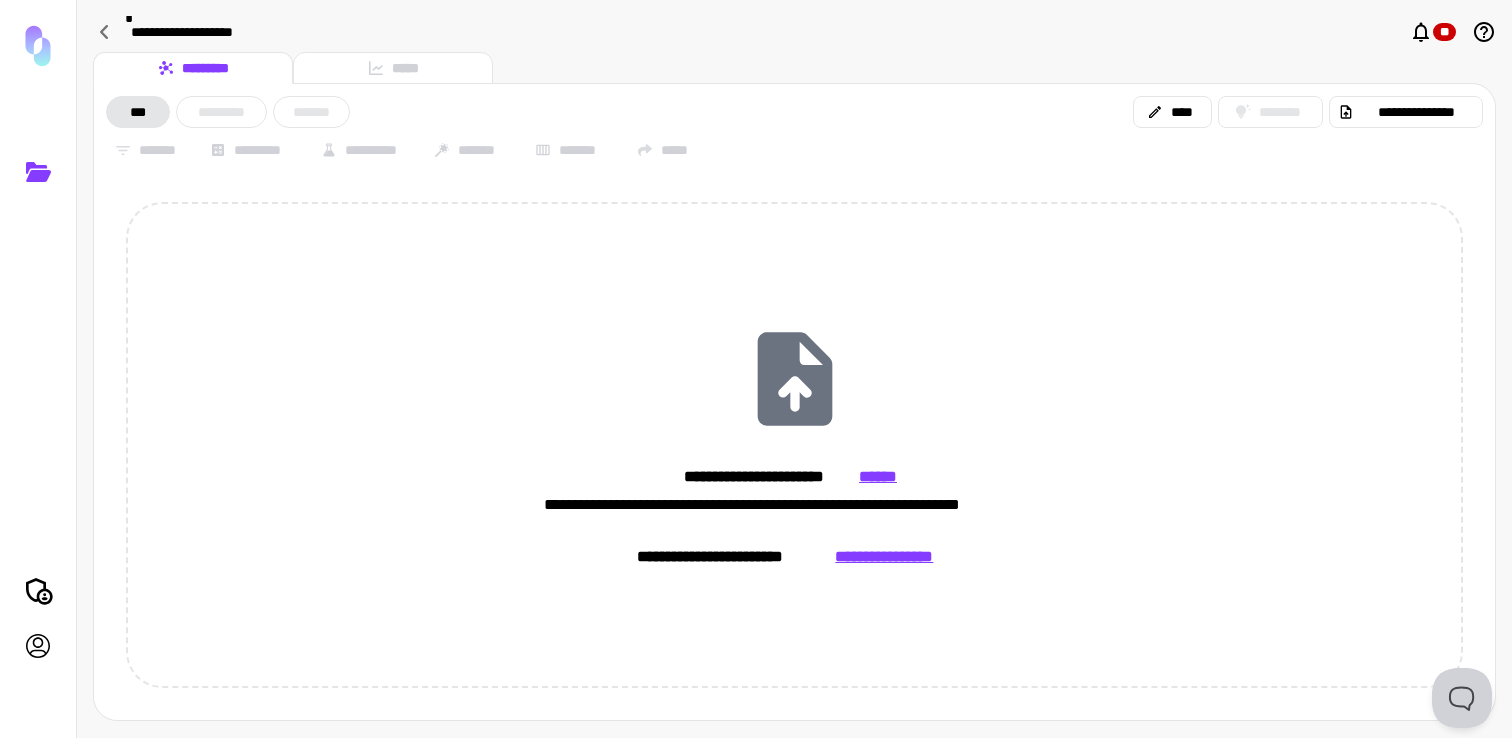 type on "**********" 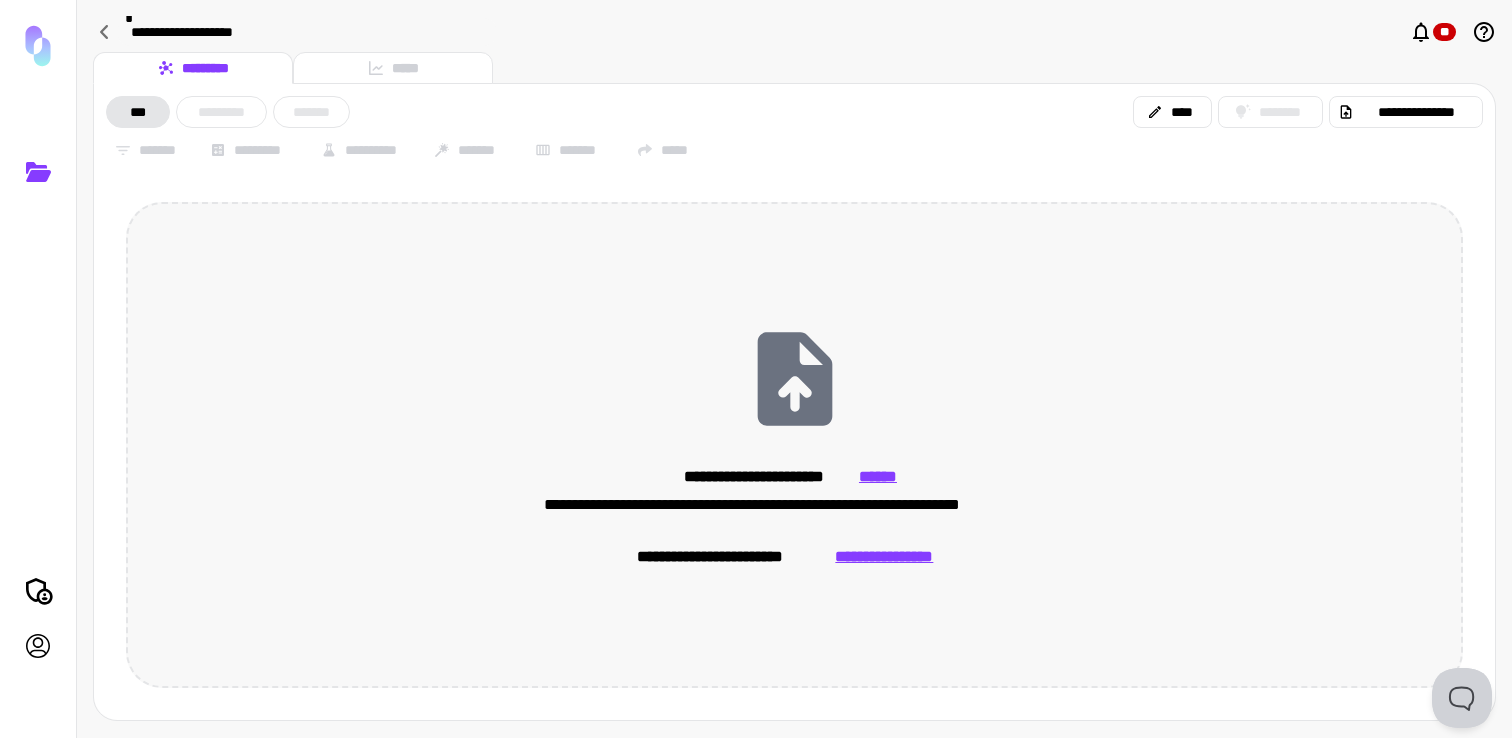 click on "**********" at bounding box center [884, 557] 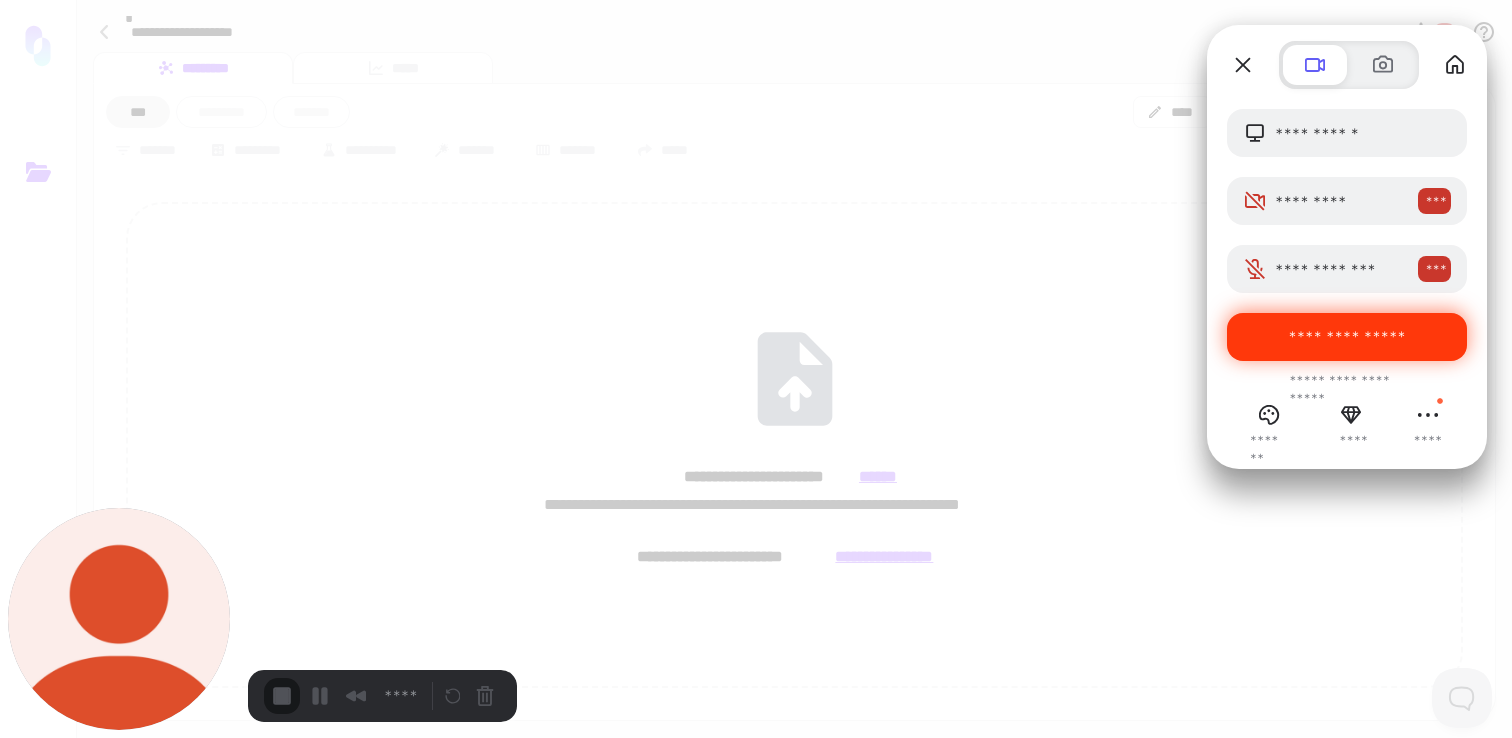click on "**********" at bounding box center (1347, 337) 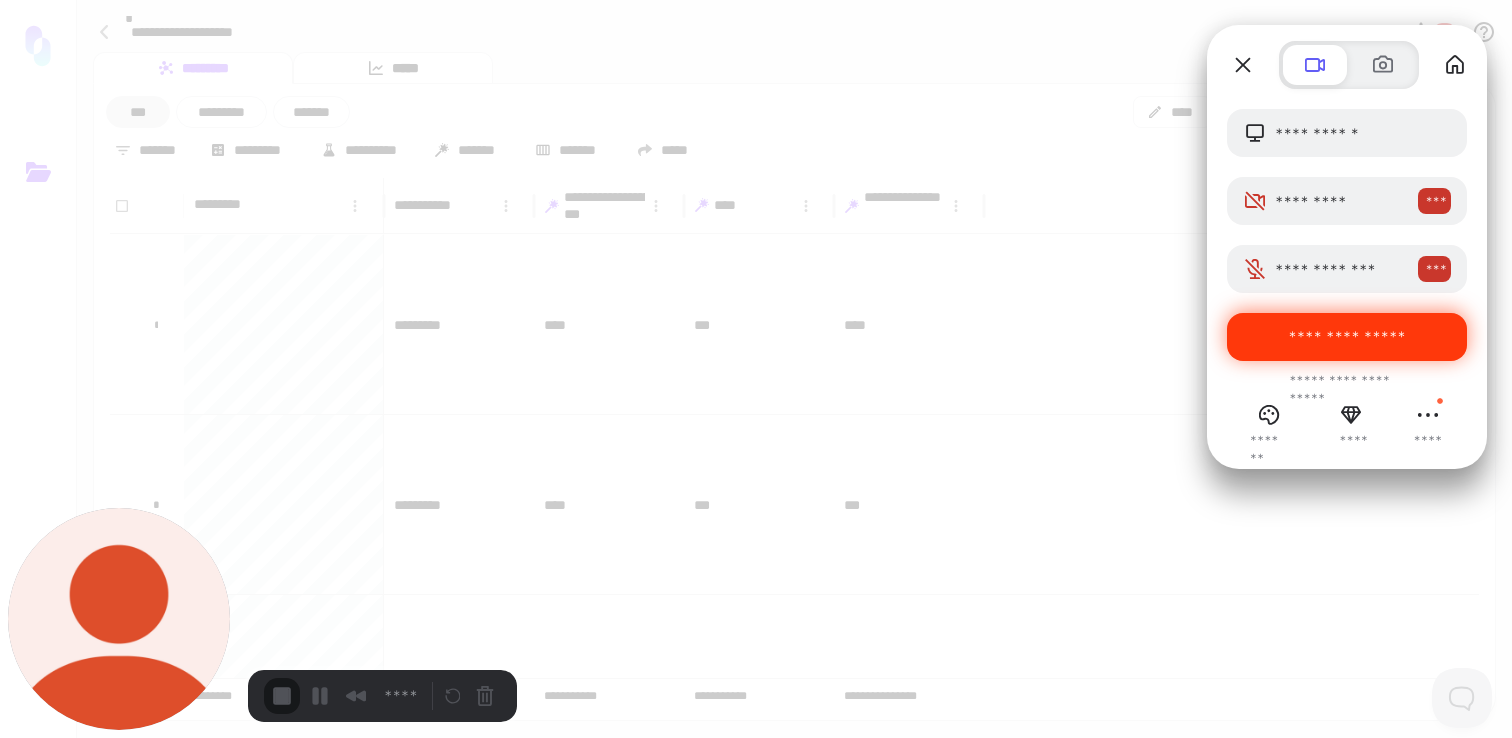 click on "**********" at bounding box center (352, 1648) 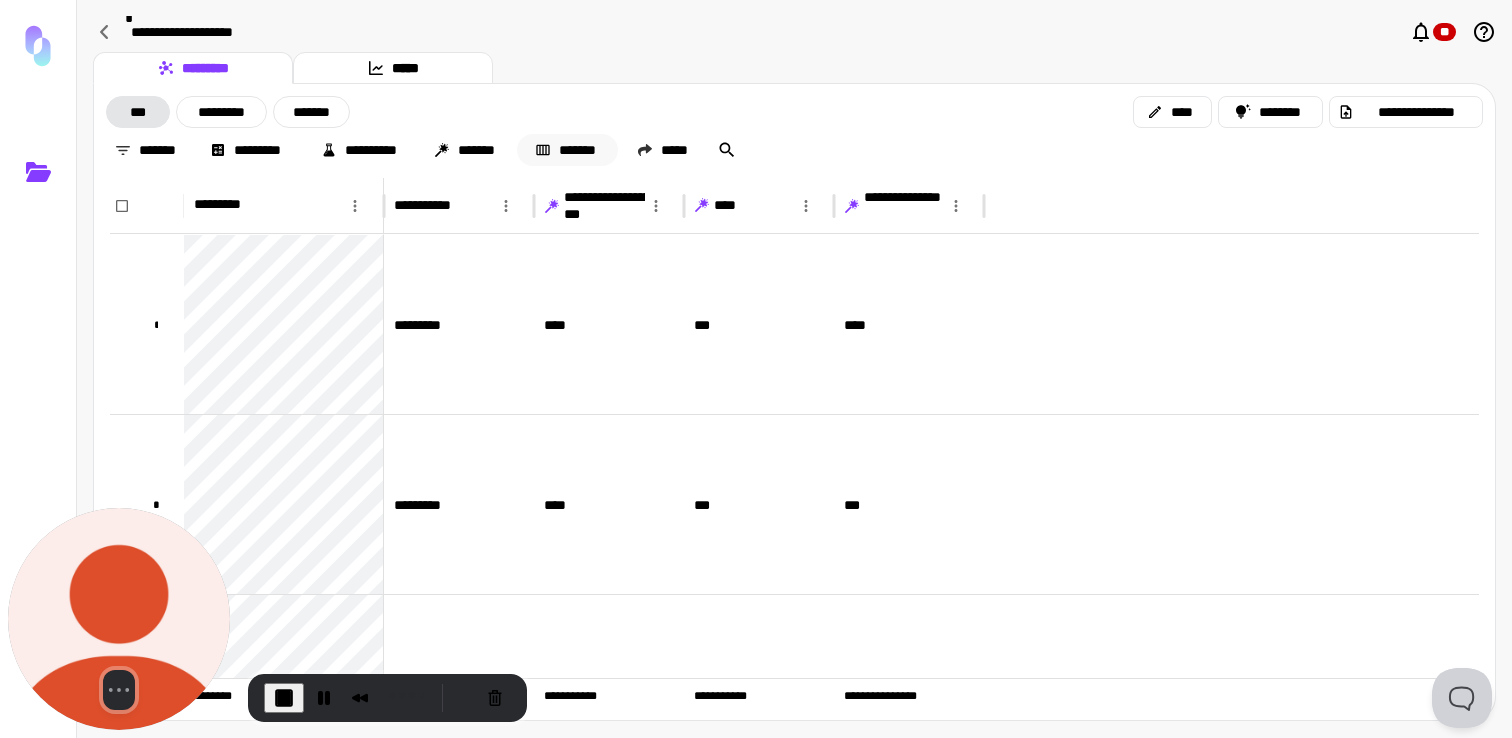 click on "*******" at bounding box center [567, 150] 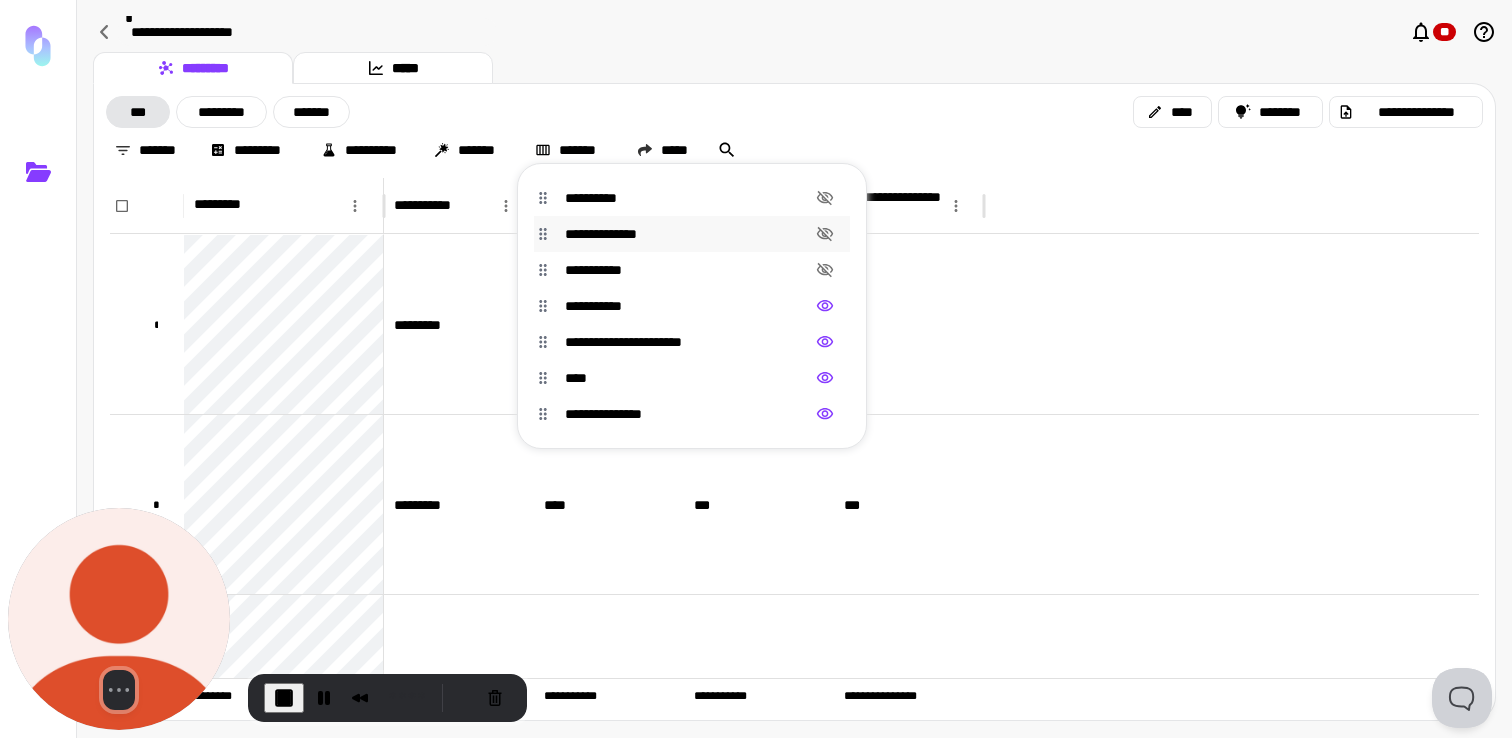 click 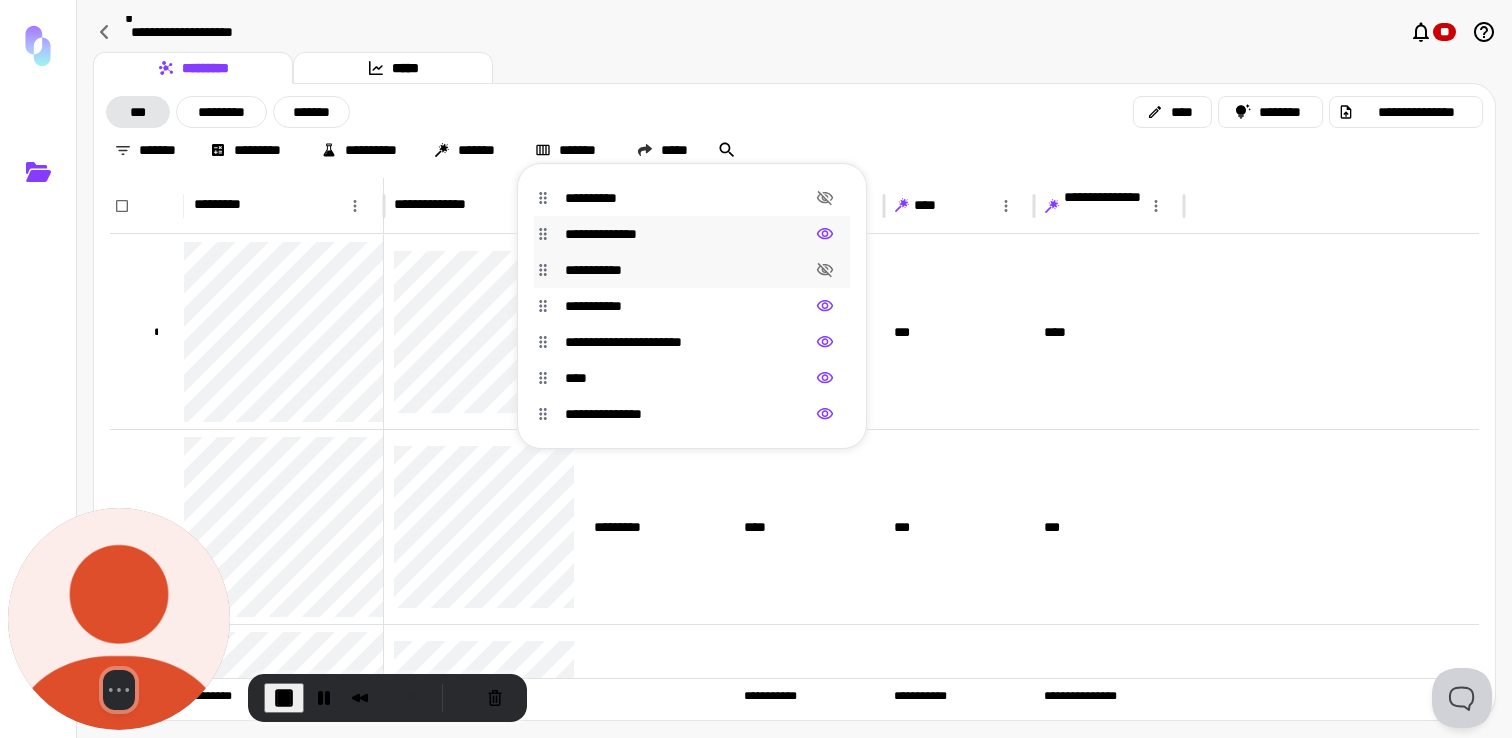 click on "**********" at bounding box center [692, 270] 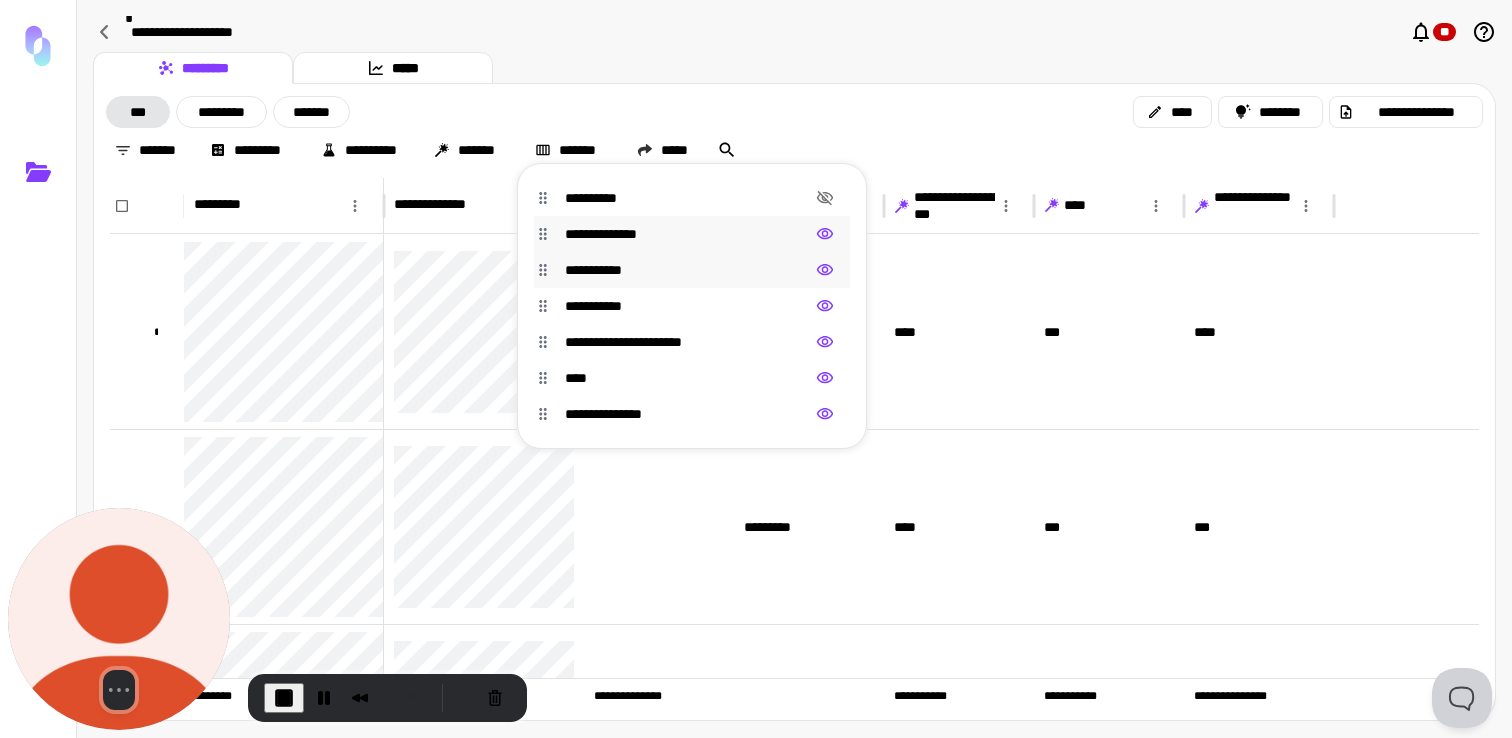 click 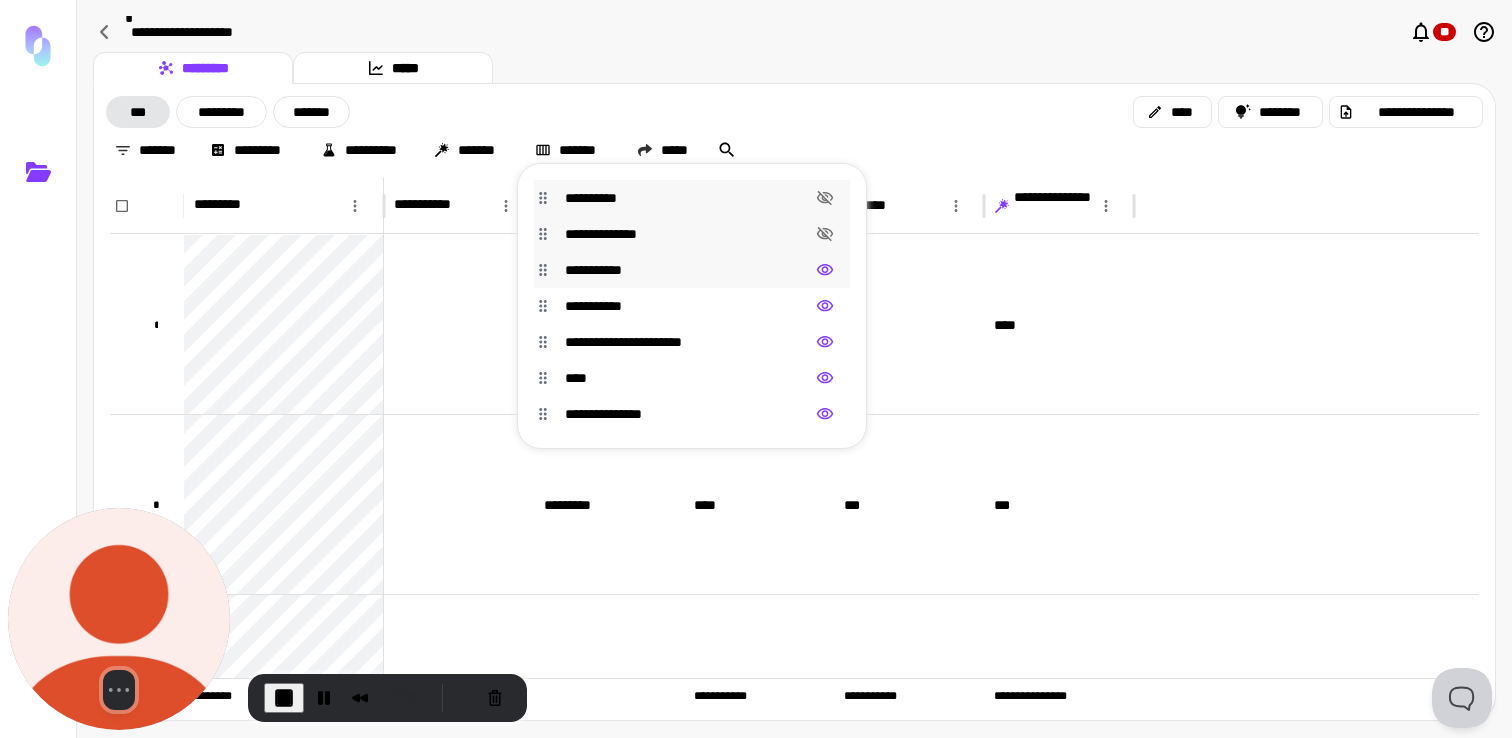click 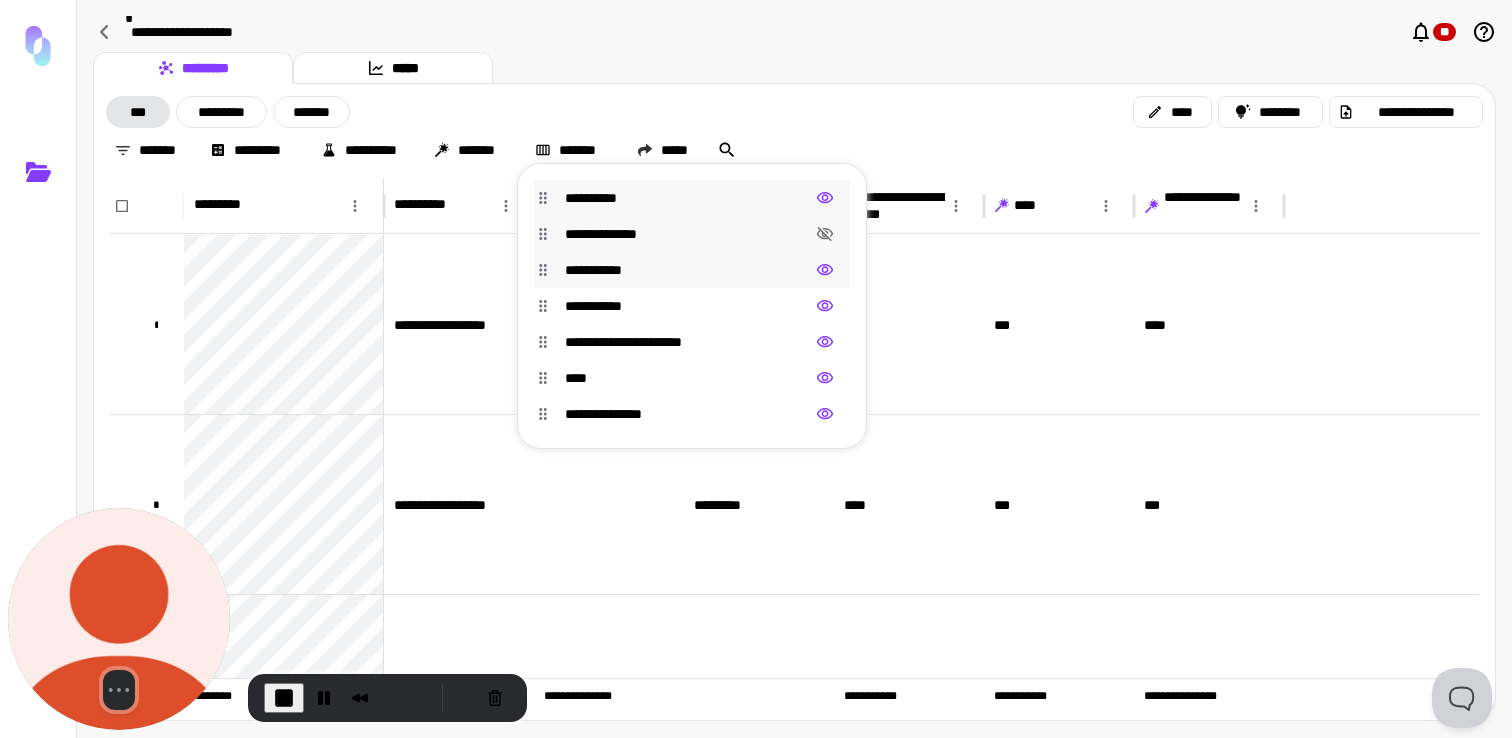 click at bounding box center (756, 369) 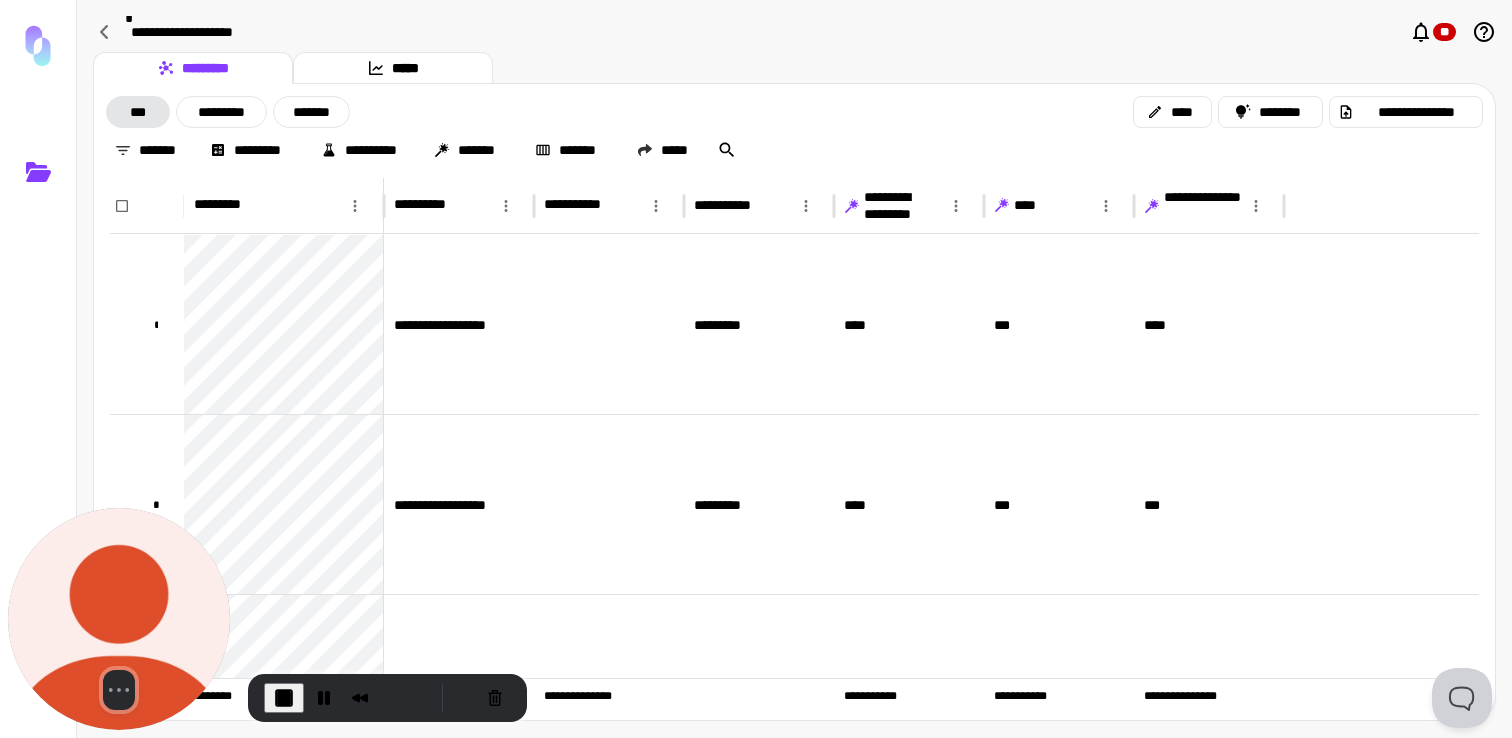 click 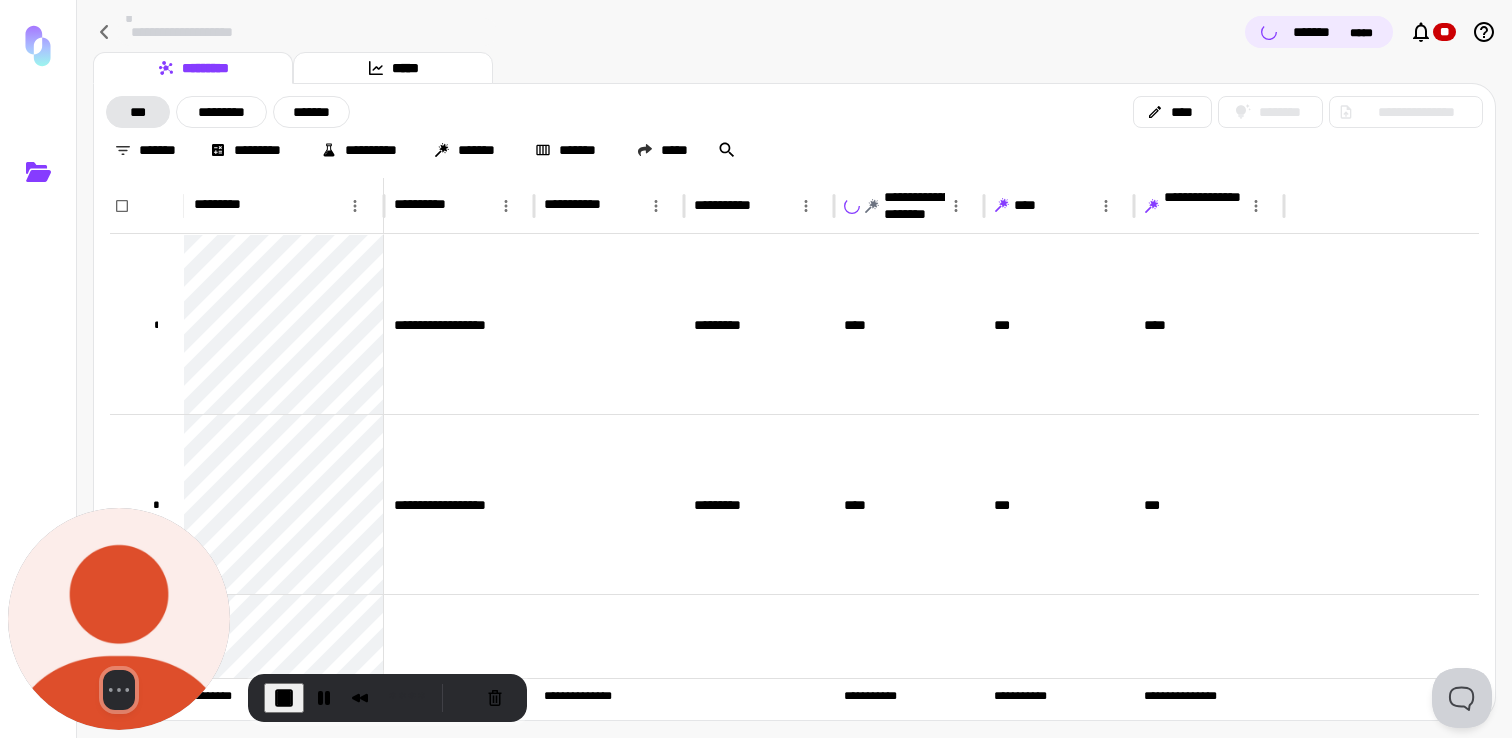 click 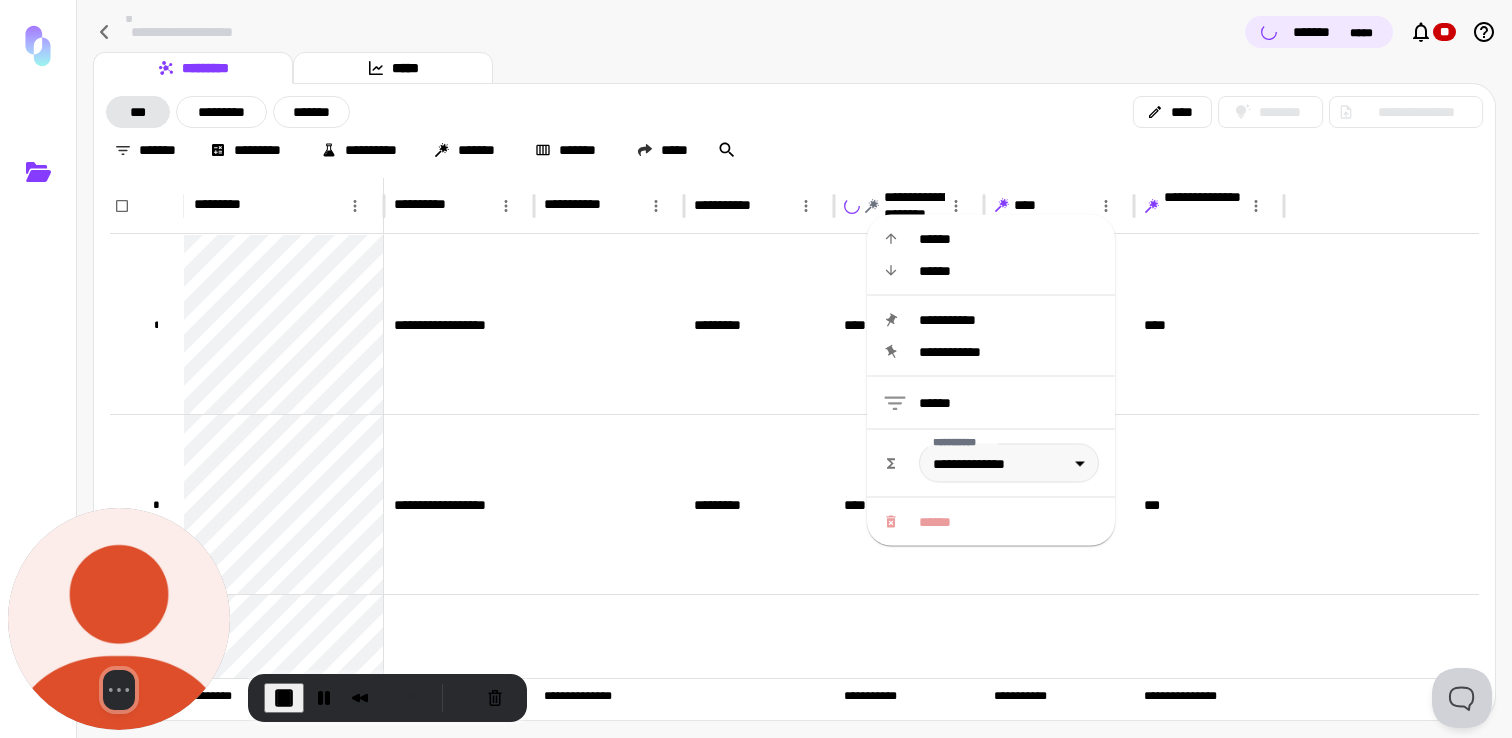 click on "**********" at bounding box center (794, 112) 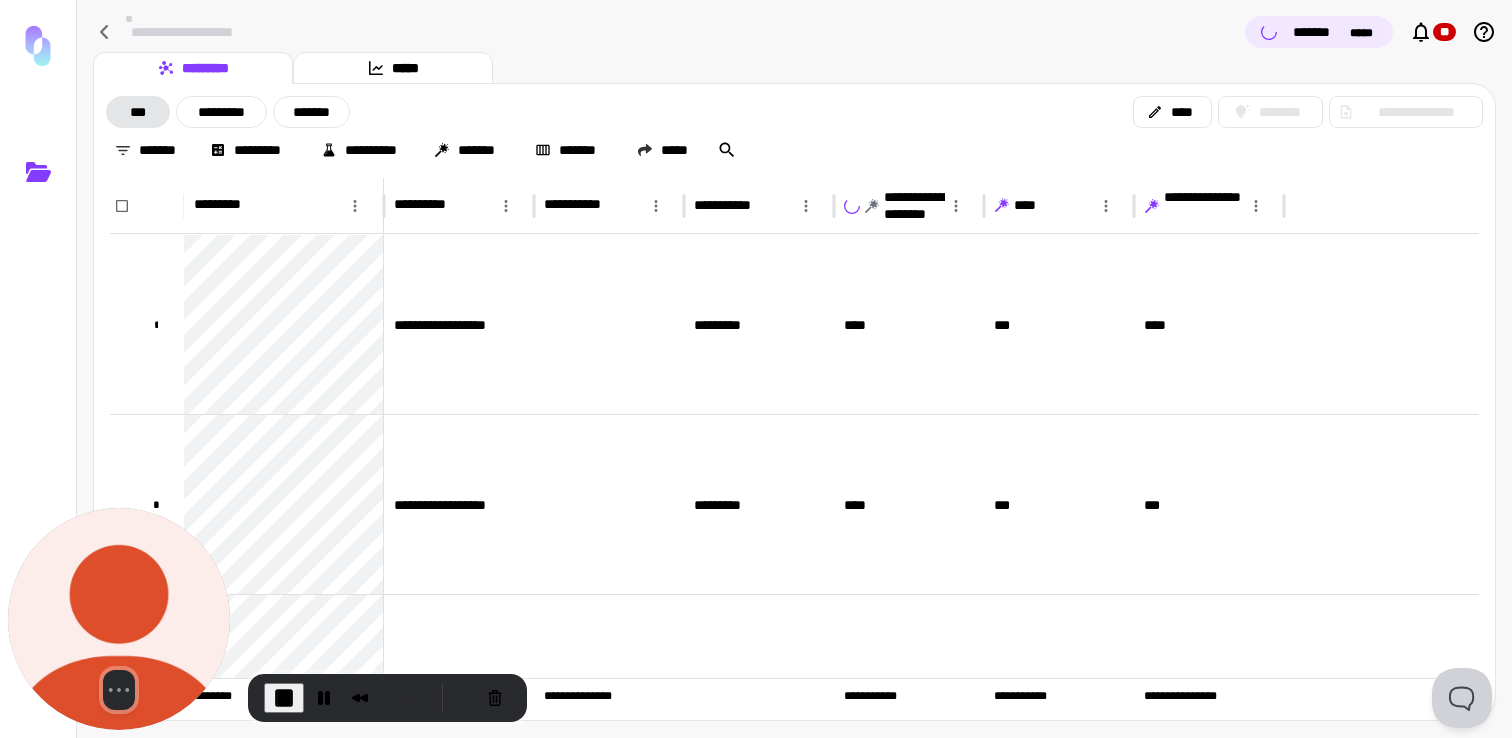 click 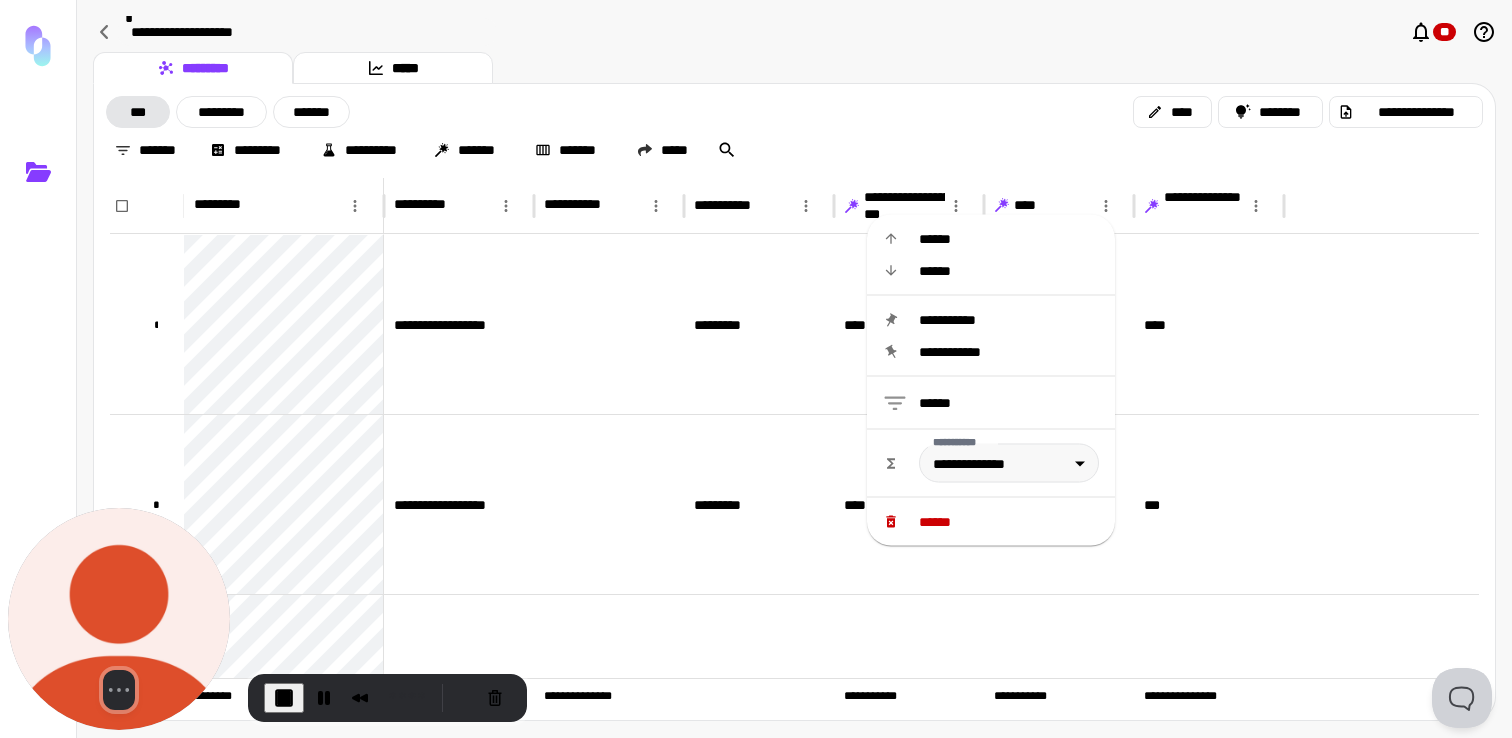 click on "********* *****" at bounding box center (794, 68) 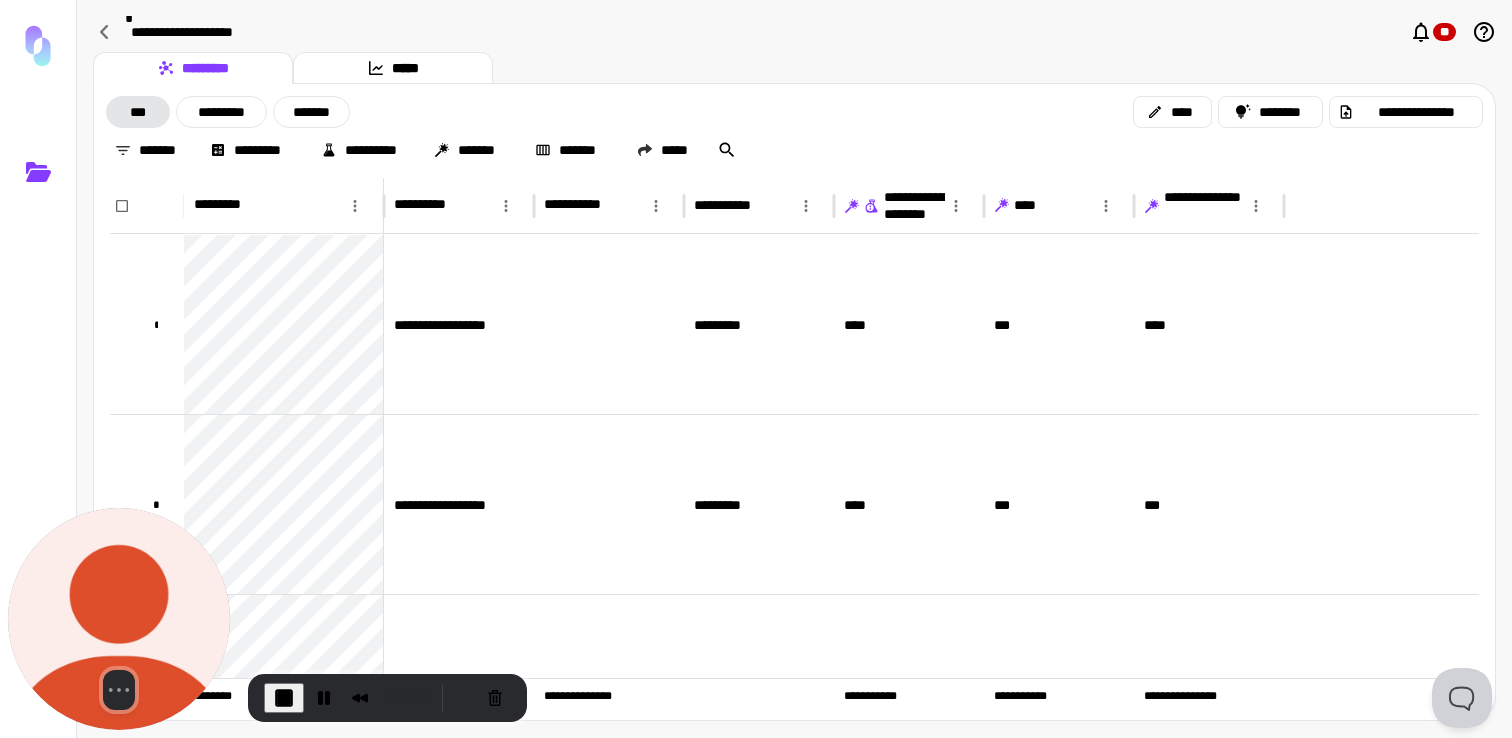 click 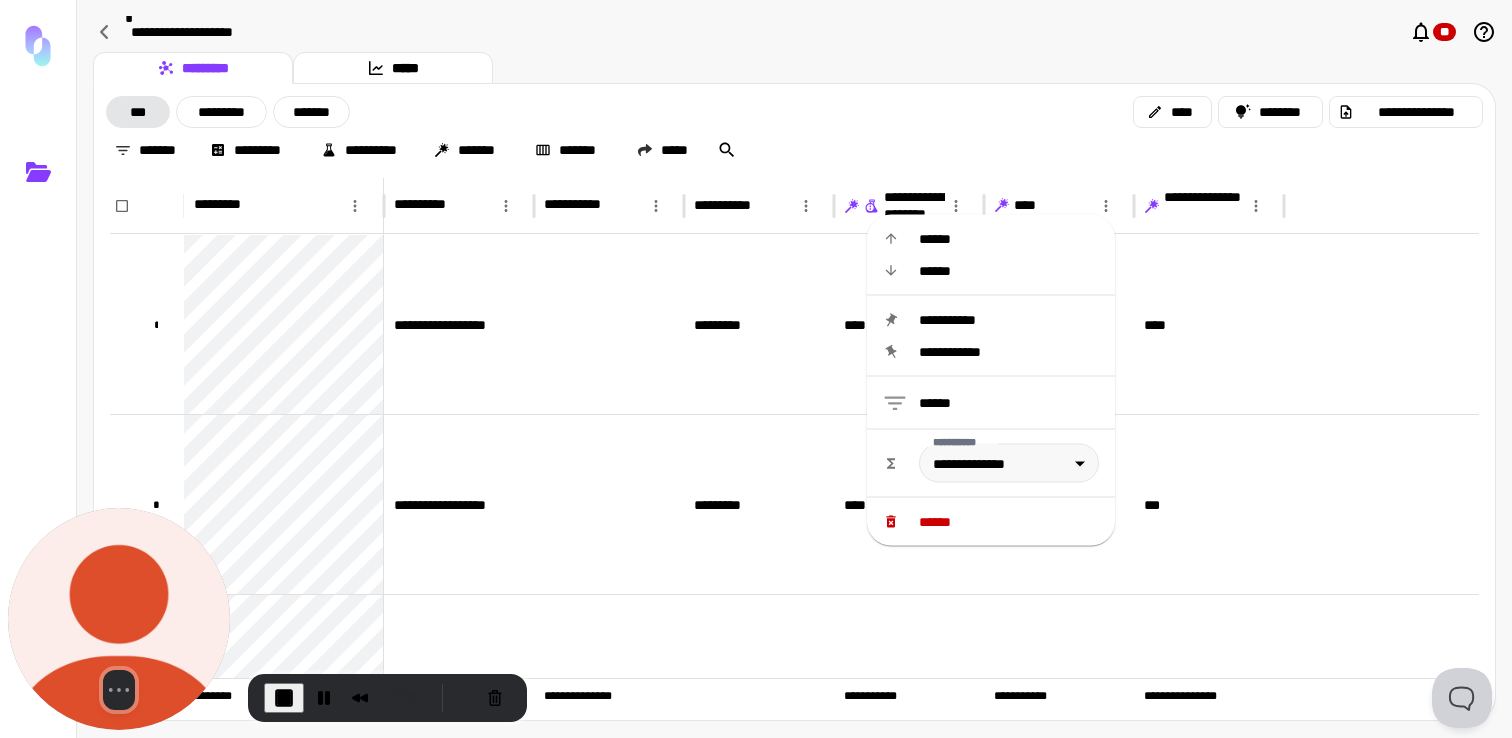 click on "******" at bounding box center (1009, 522) 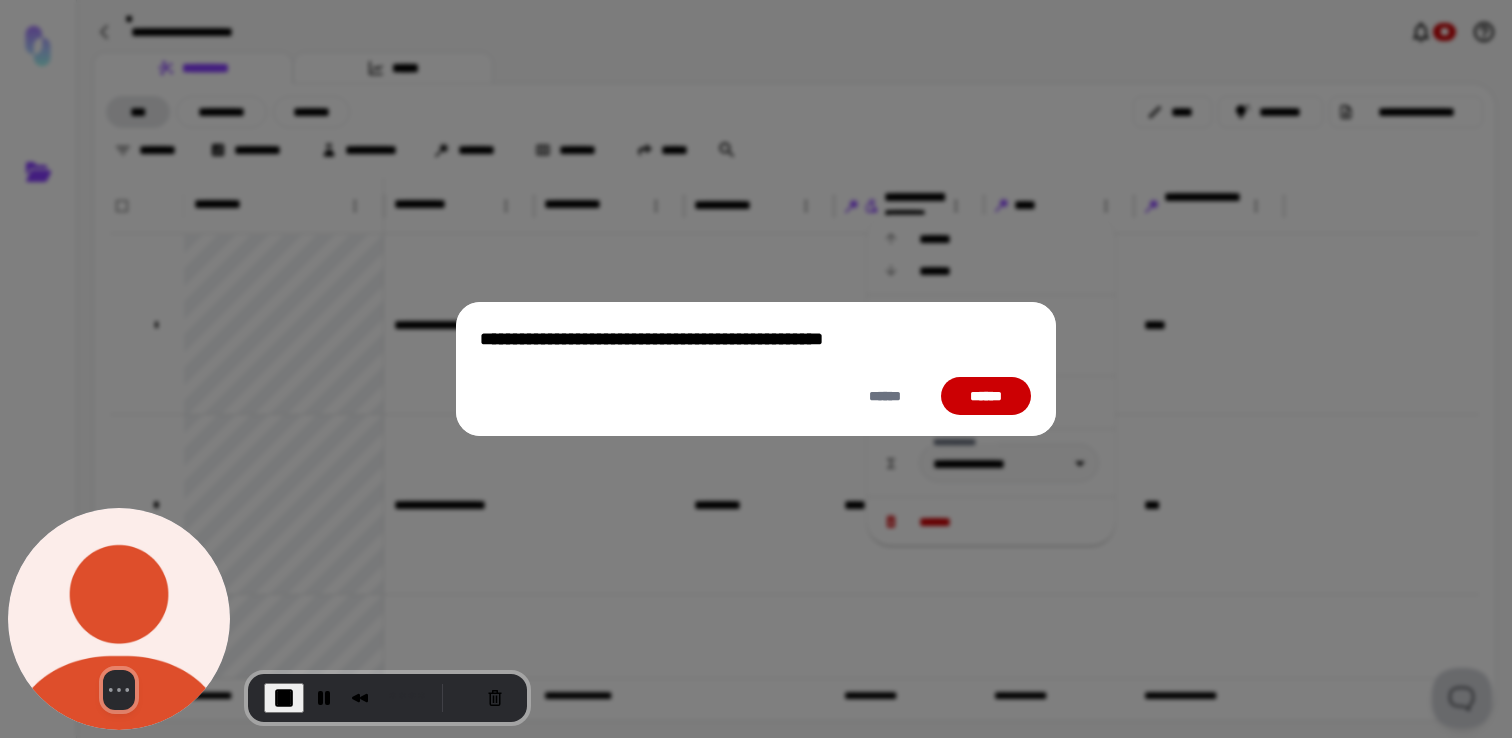 click on "******" at bounding box center [986, 396] 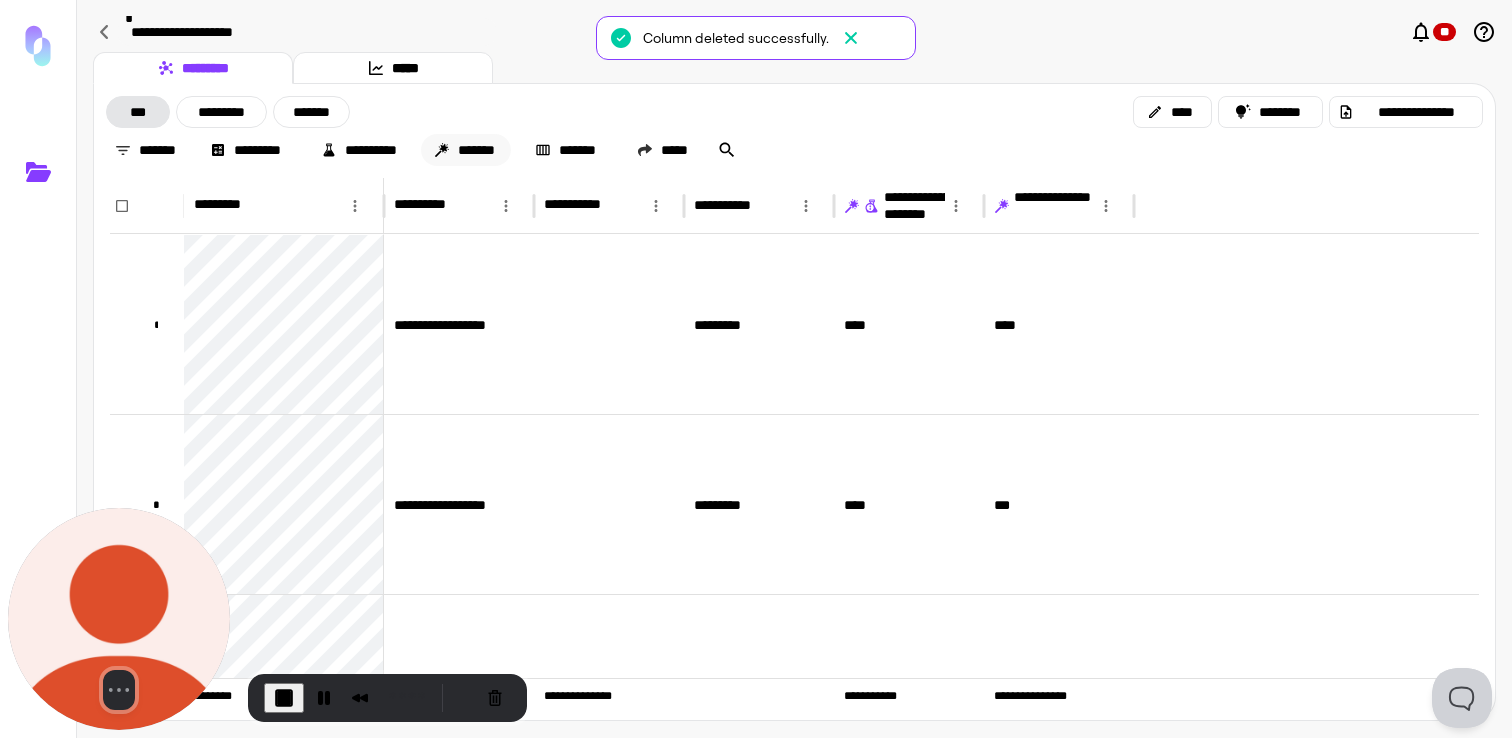 click on "*******" at bounding box center (466, 150) 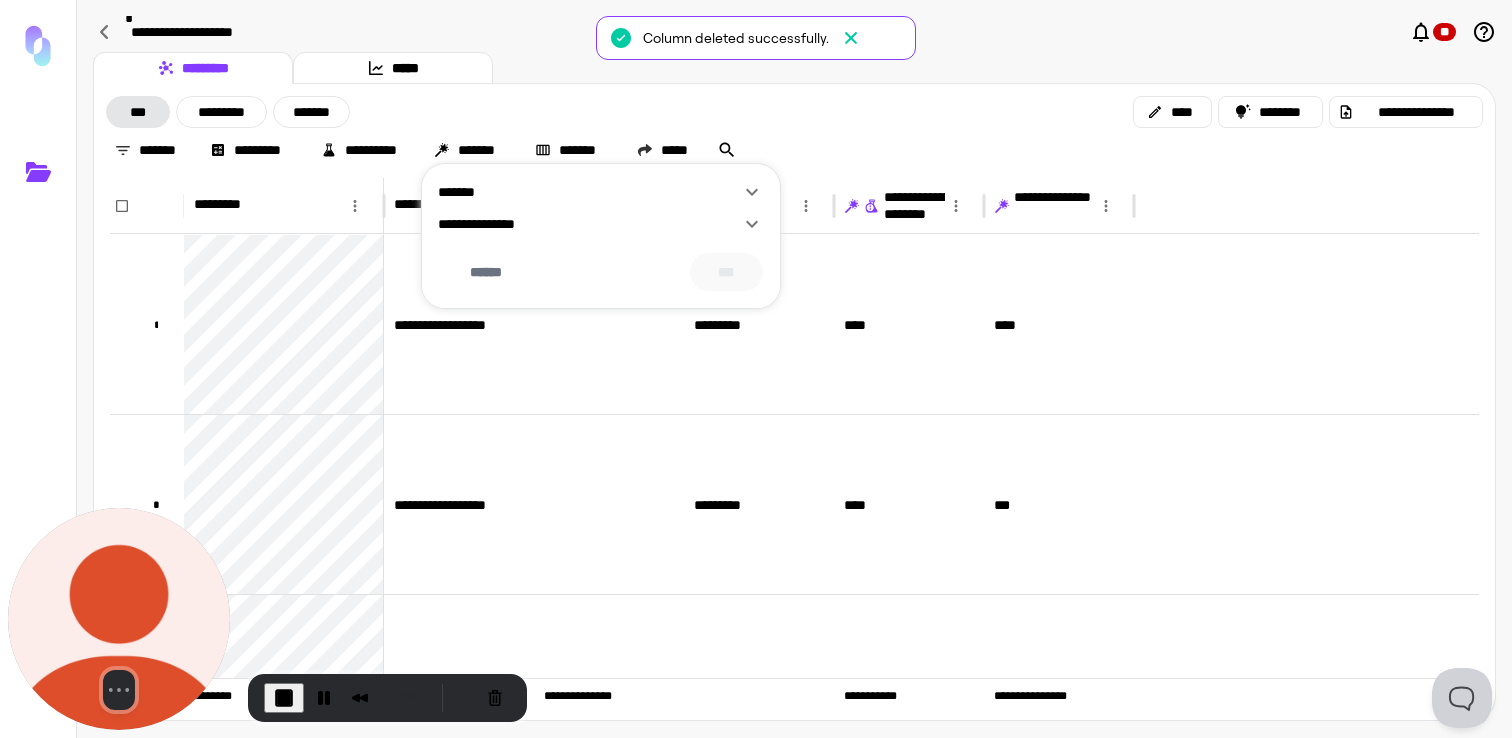 click on "**********" at bounding box center (601, 220) 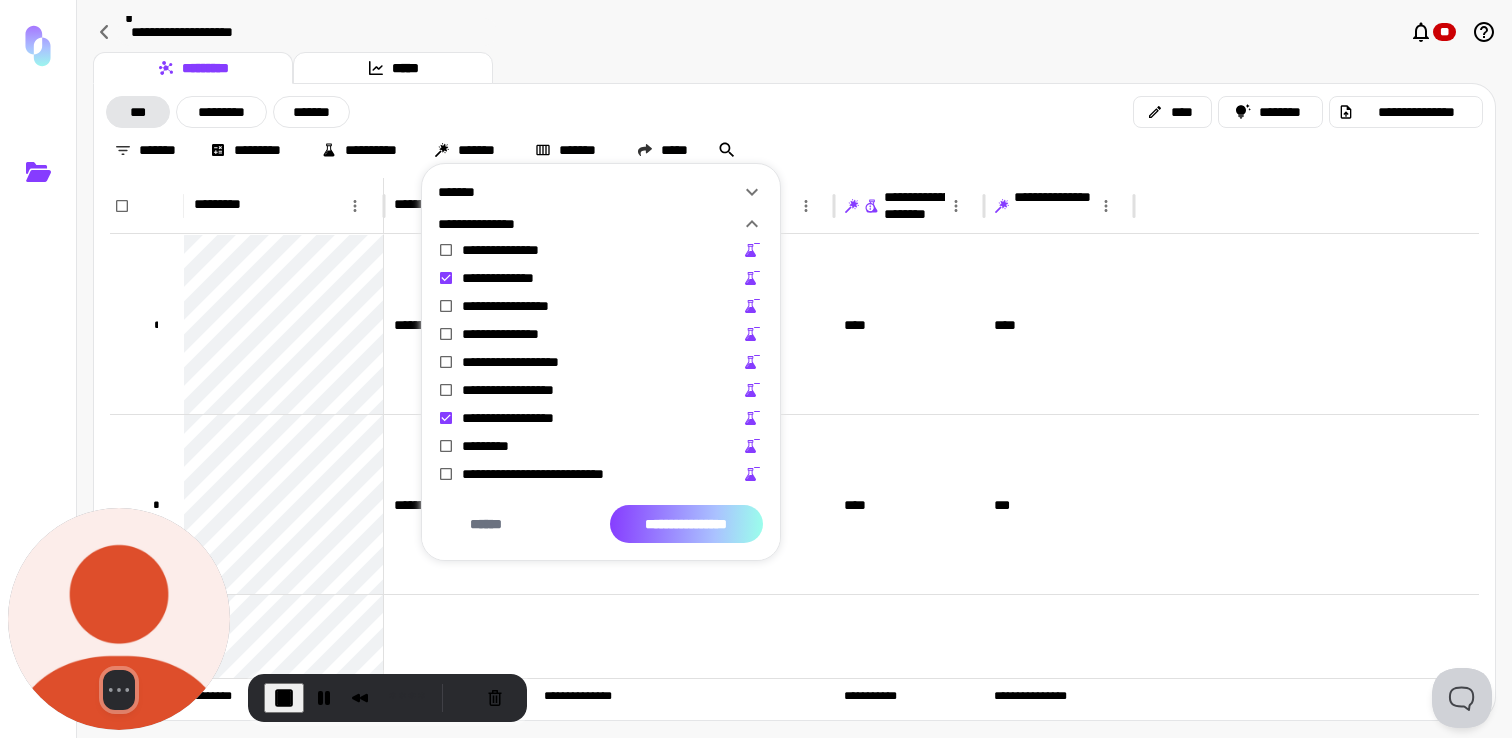 click on "**********" at bounding box center (686, 524) 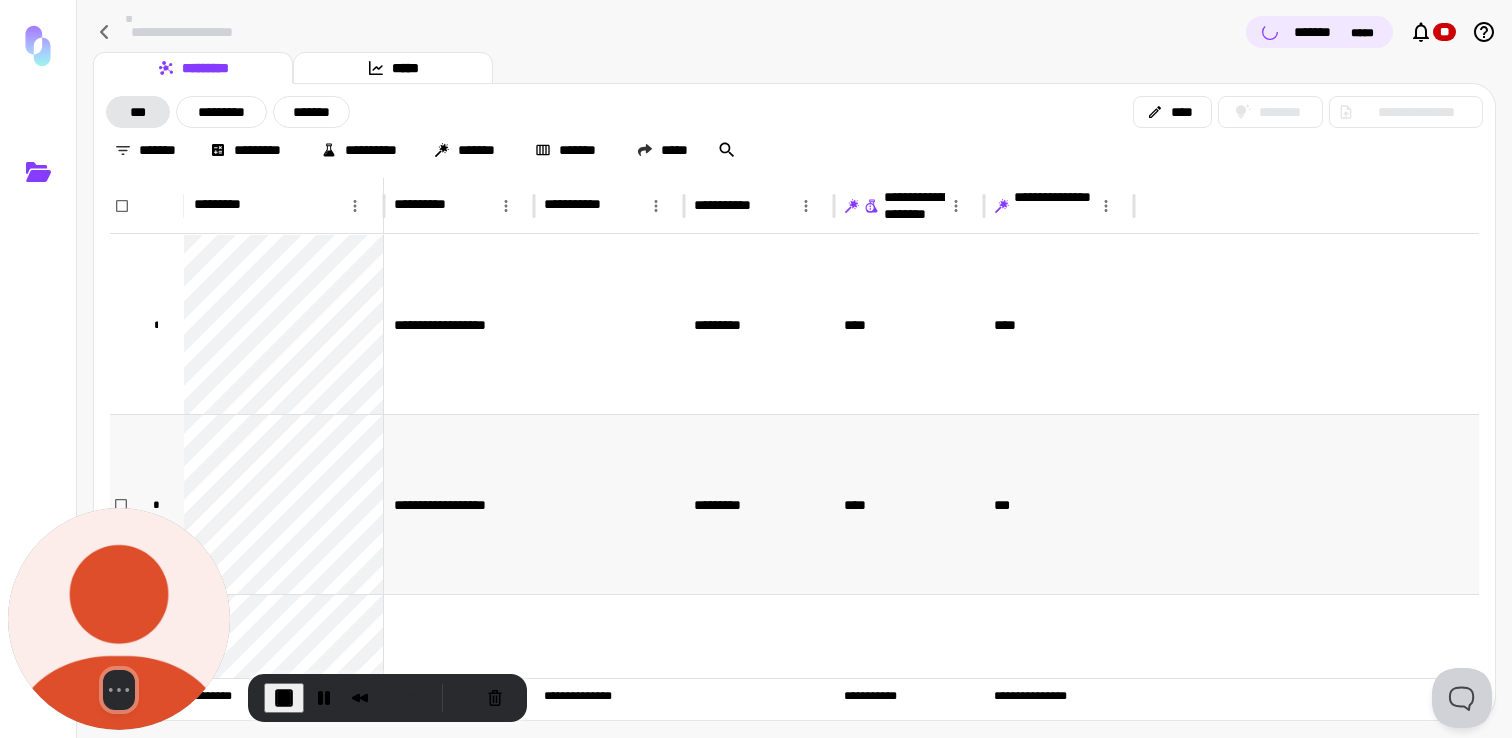 scroll, scrollTop: 1, scrollLeft: 0, axis: vertical 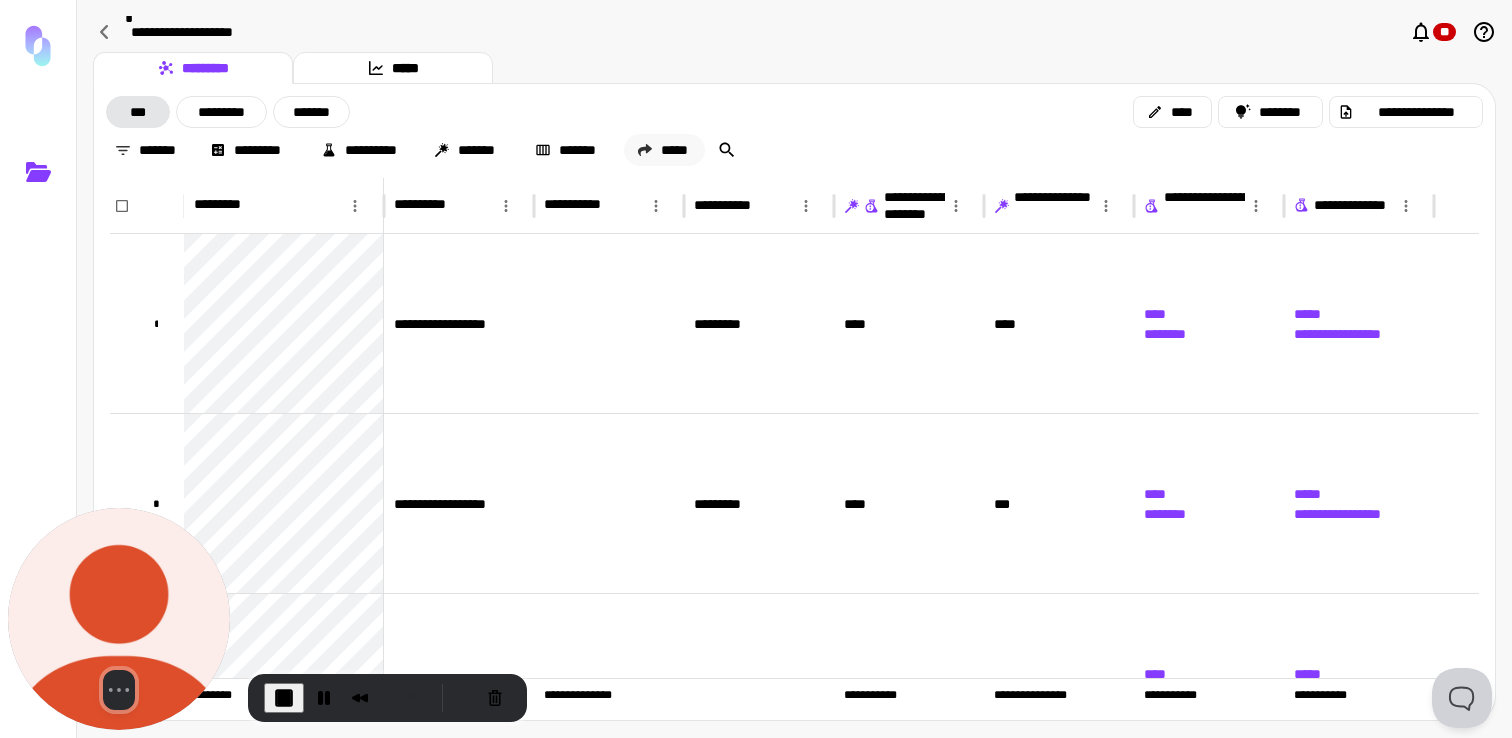 click on "*****" at bounding box center [664, 150] 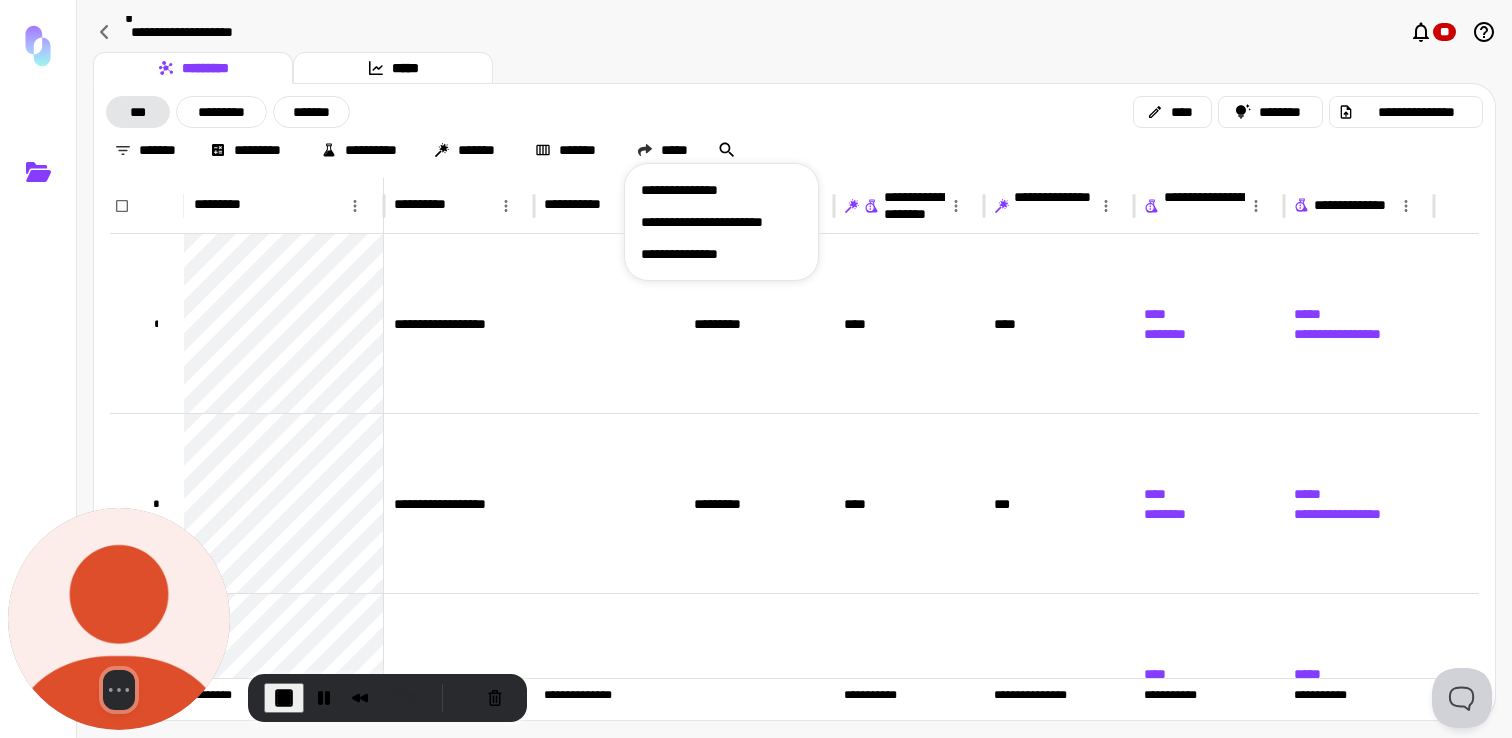 click on "**********" at bounding box center [721, 190] 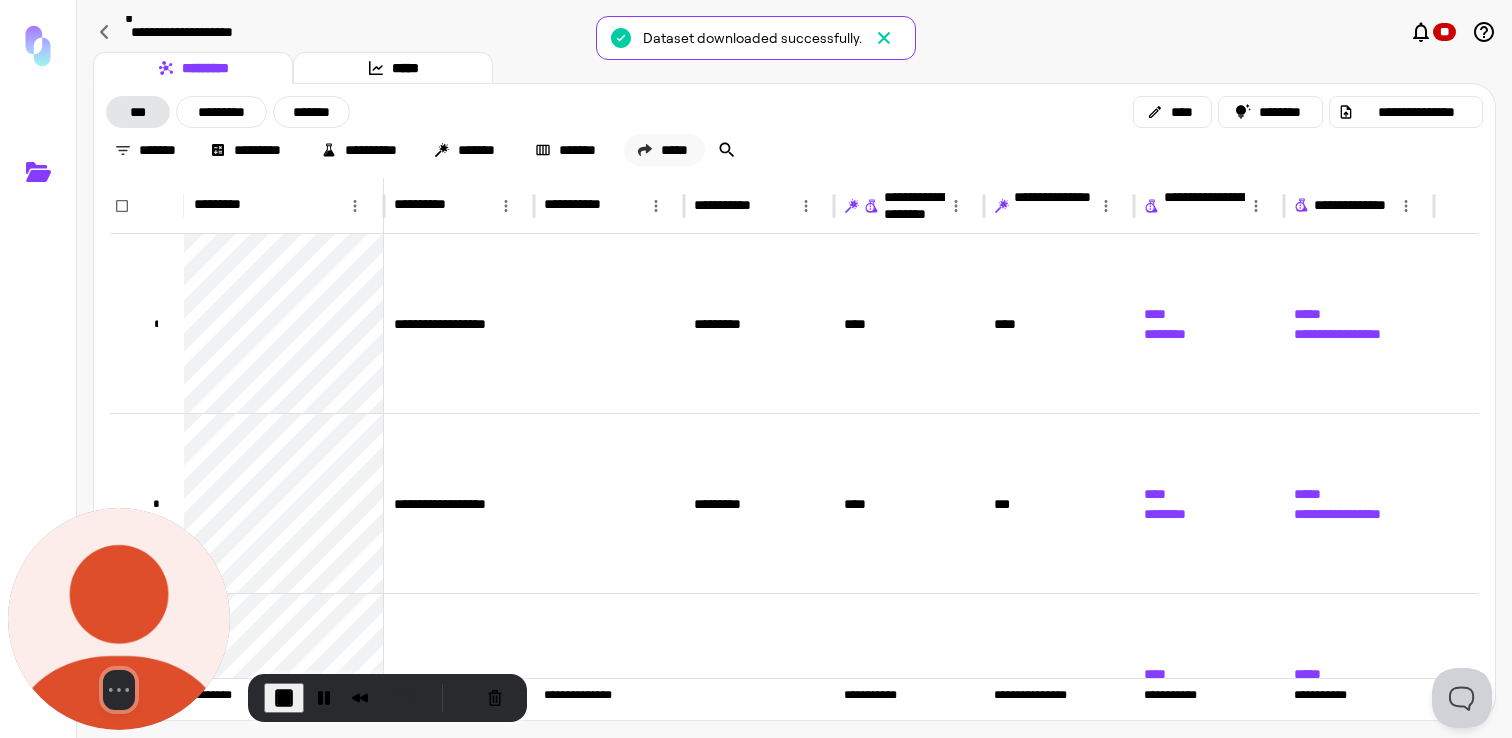 click on "*****" at bounding box center [664, 150] 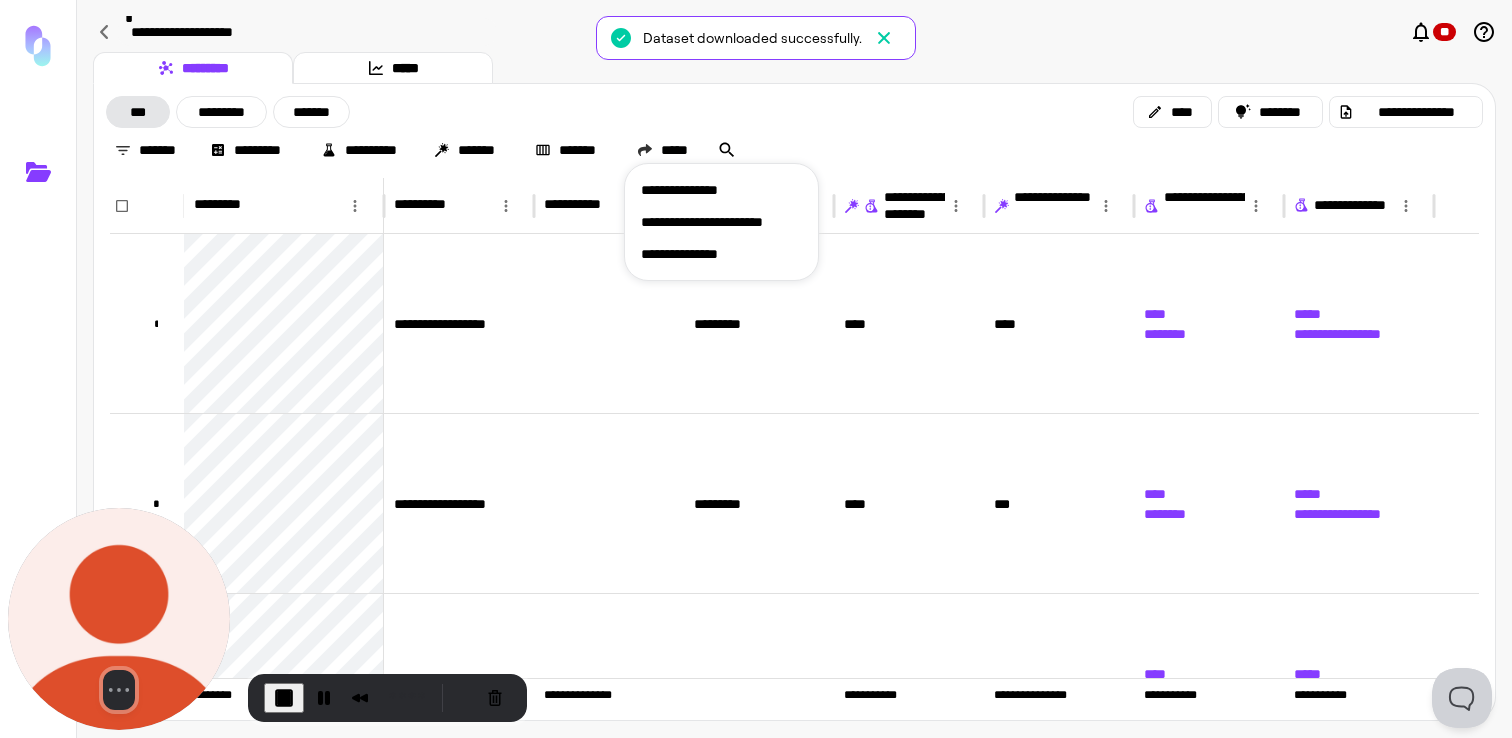 drag, startPoint x: 691, startPoint y: 241, endPoint x: 700, endPoint y: 213, distance: 29.410883 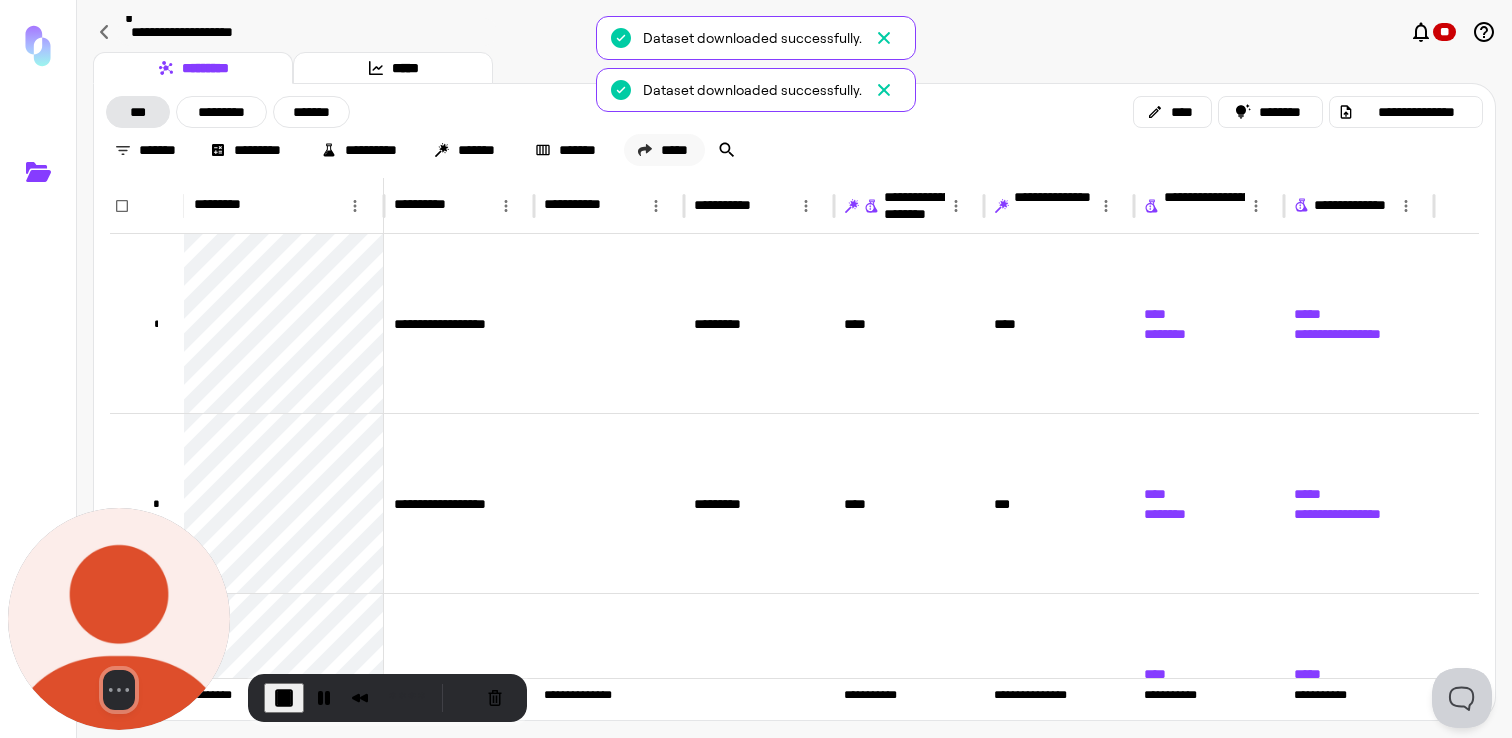 click on "*****" at bounding box center [664, 150] 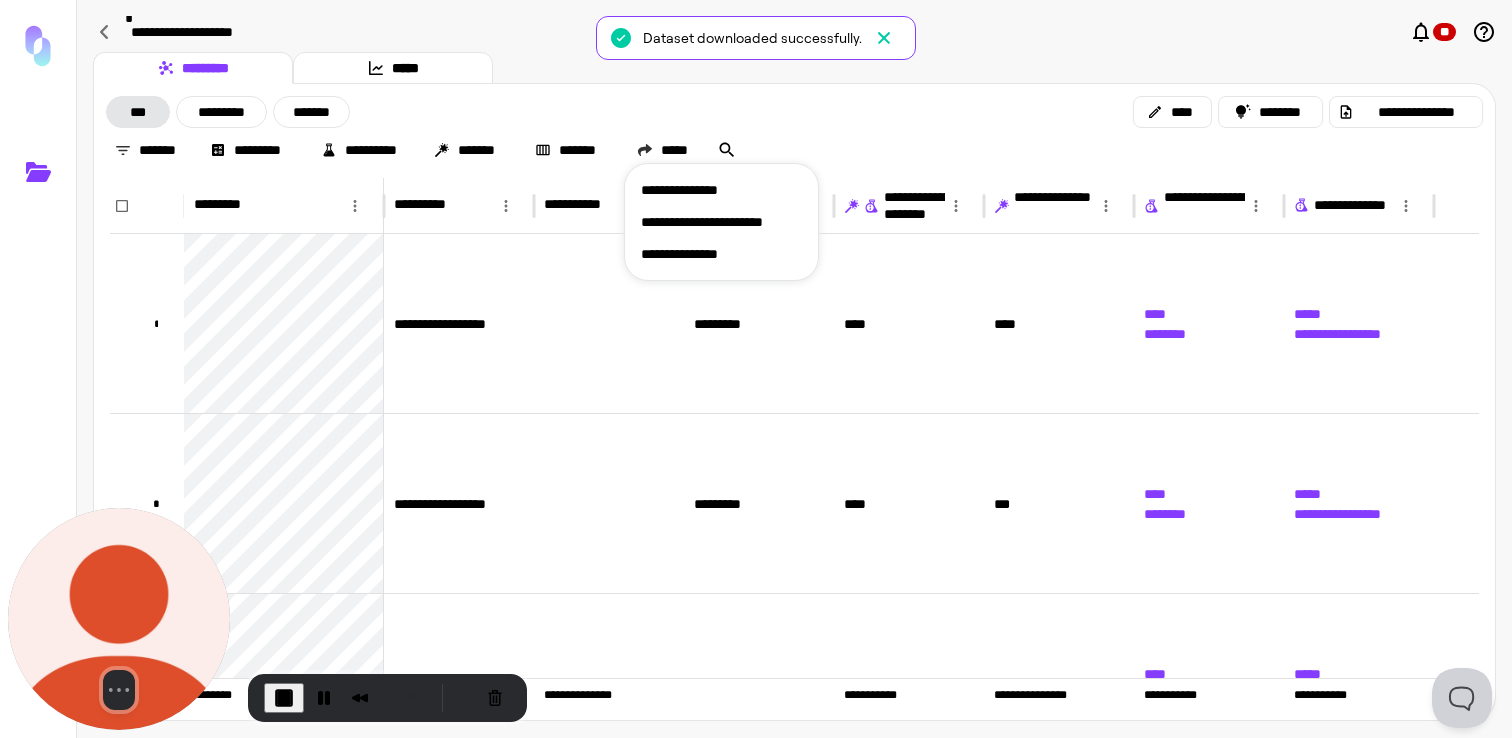 click on "**********" at bounding box center [721, 254] 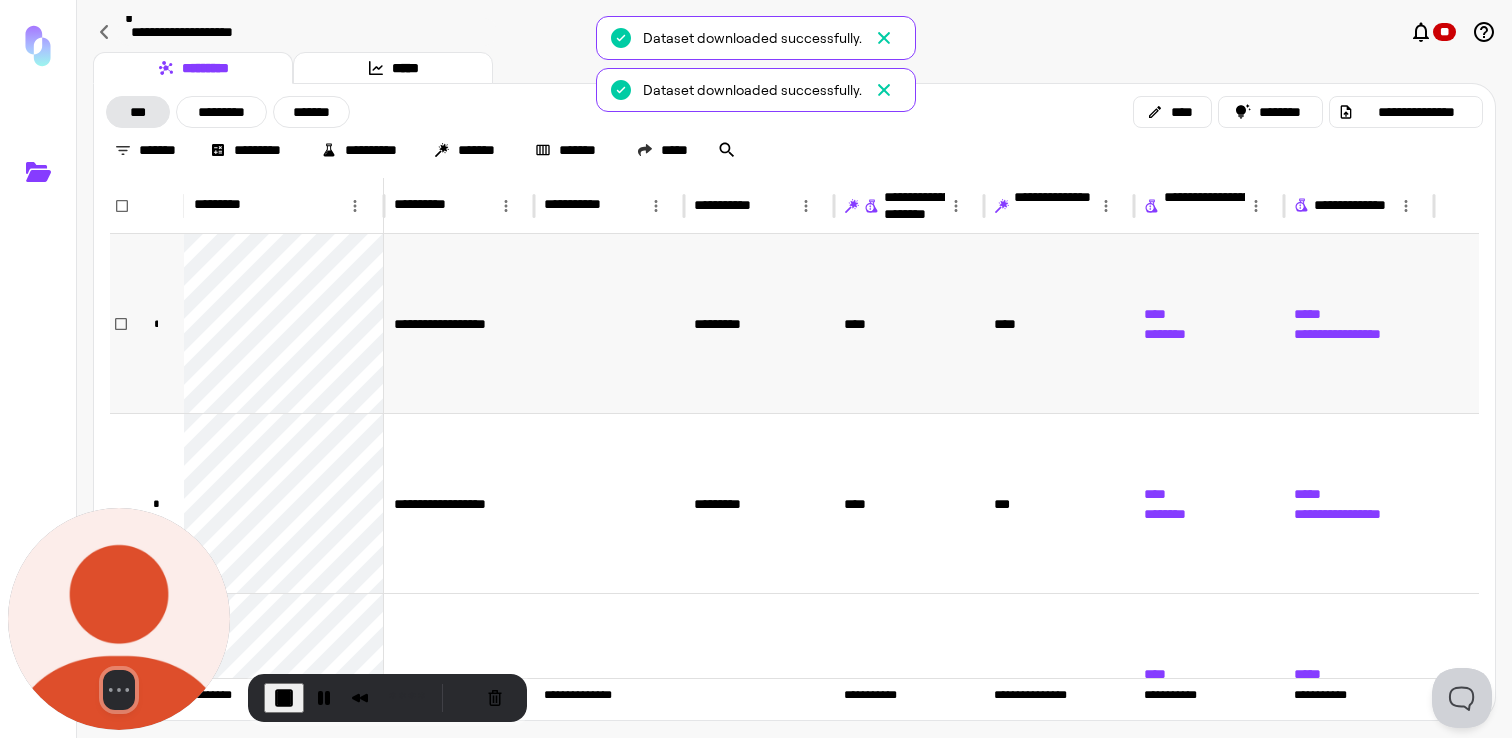 scroll, scrollTop: 440, scrollLeft: 0, axis: vertical 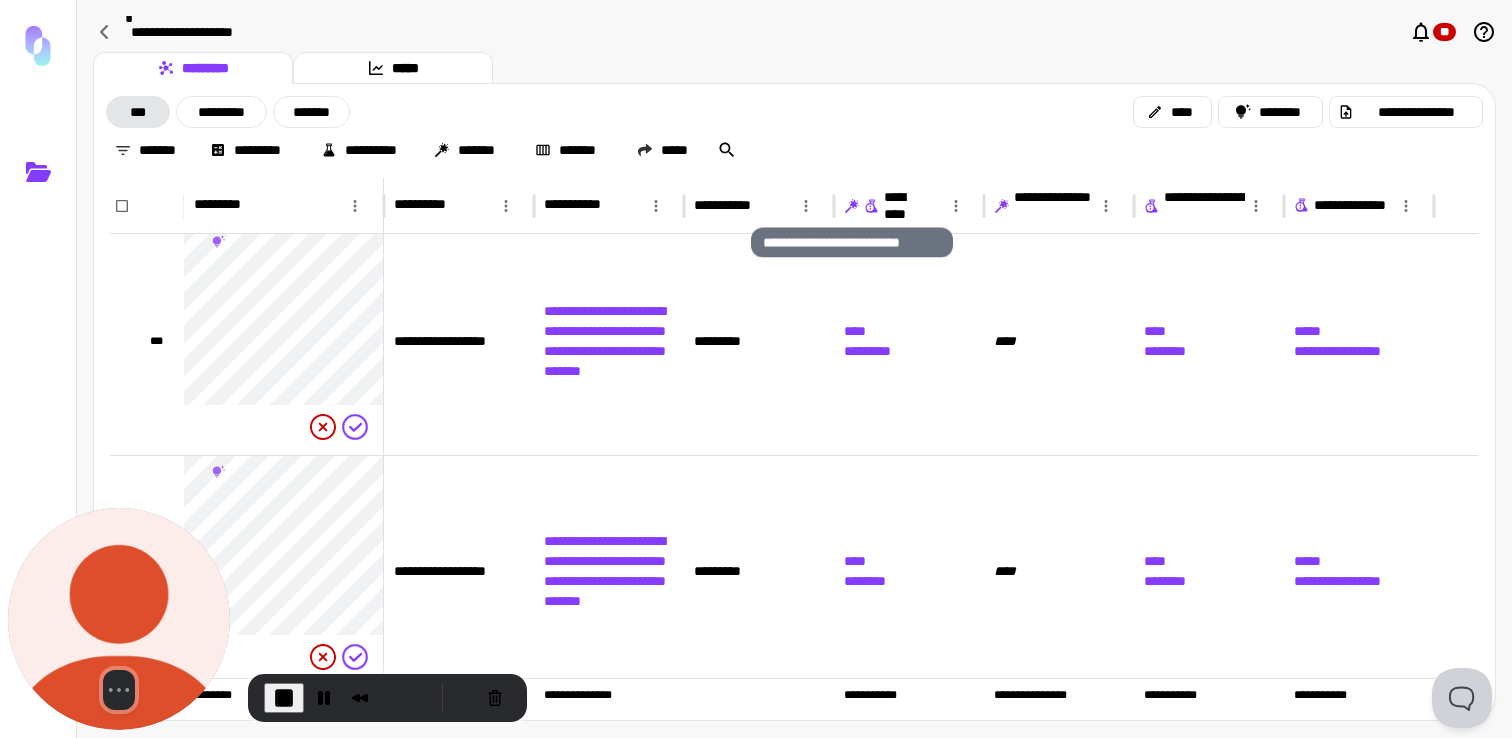 click 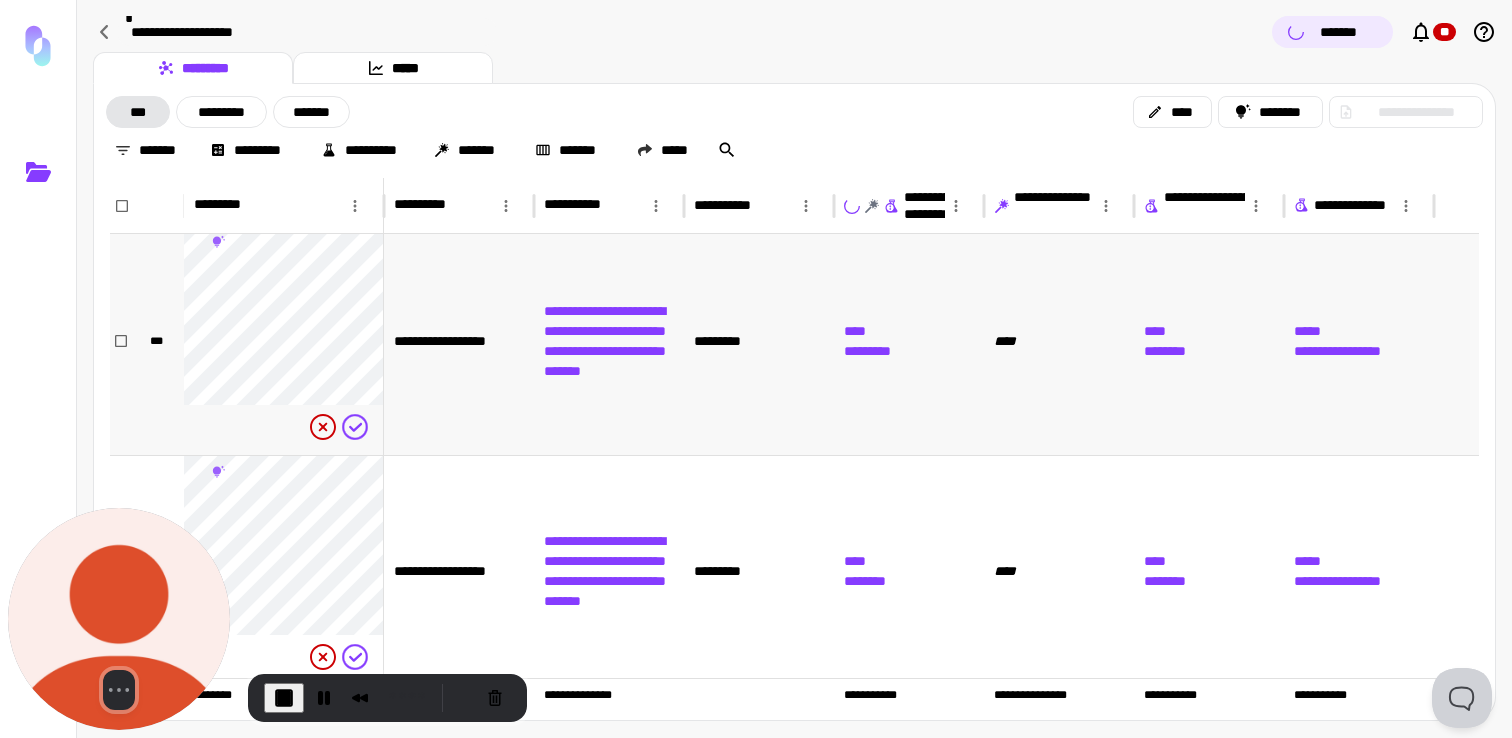 type 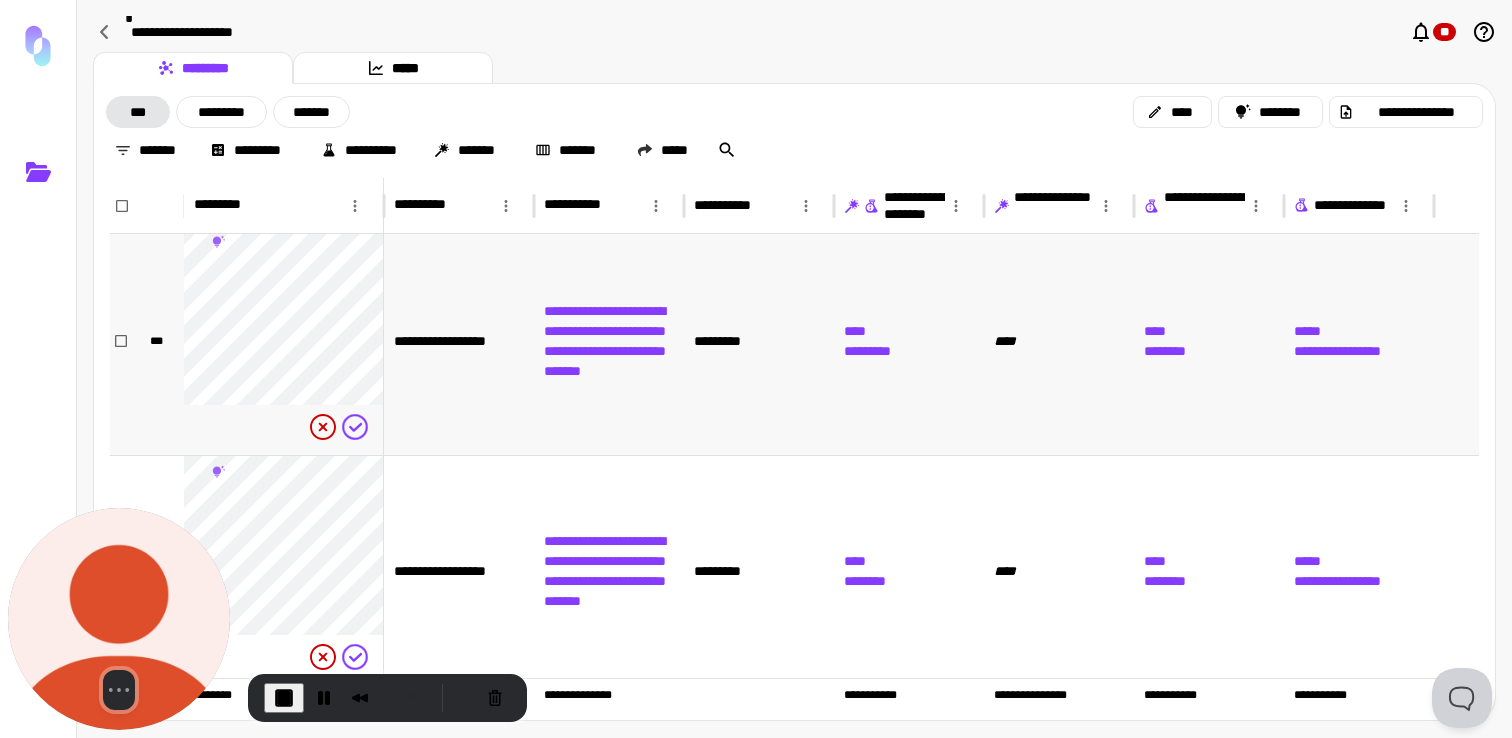 scroll, scrollTop: 40837, scrollLeft: 0, axis: vertical 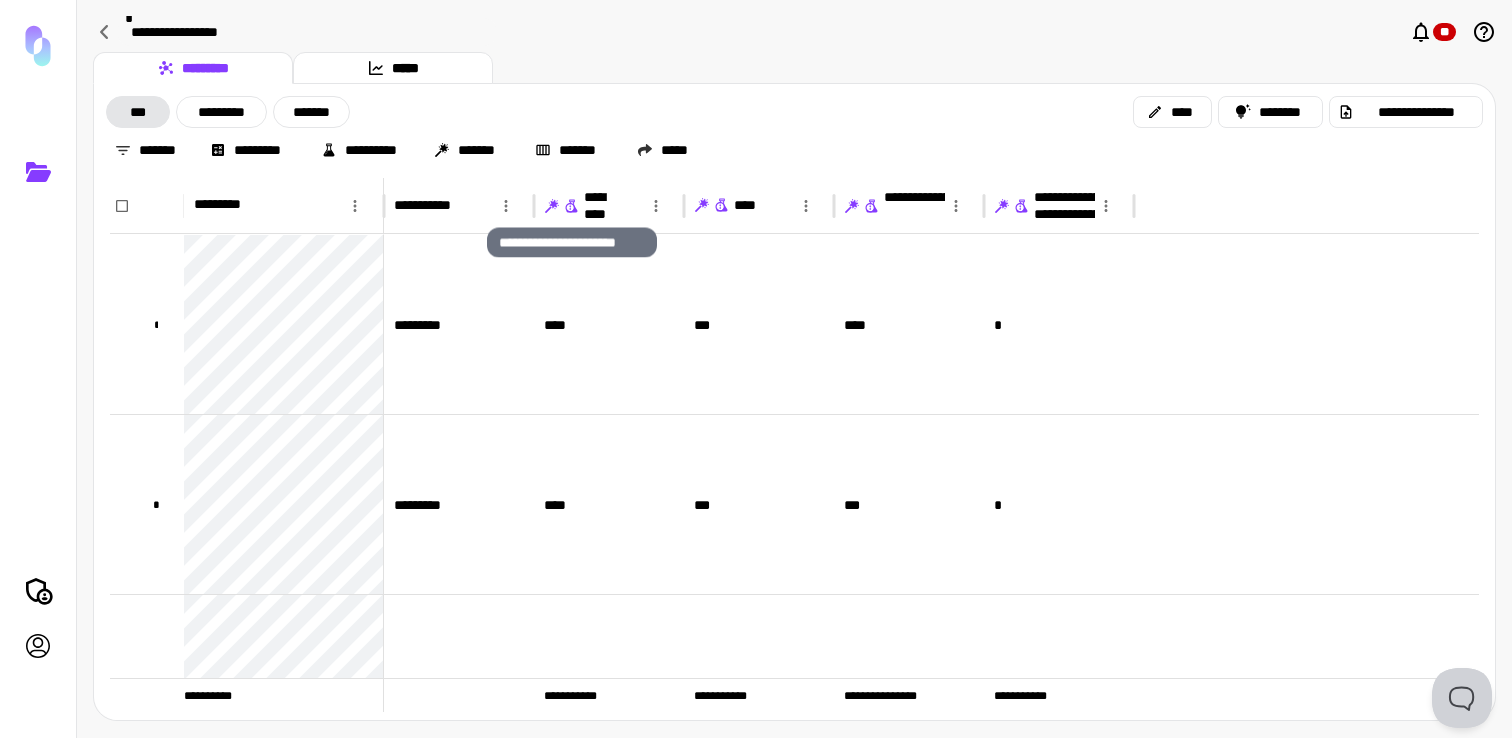 click 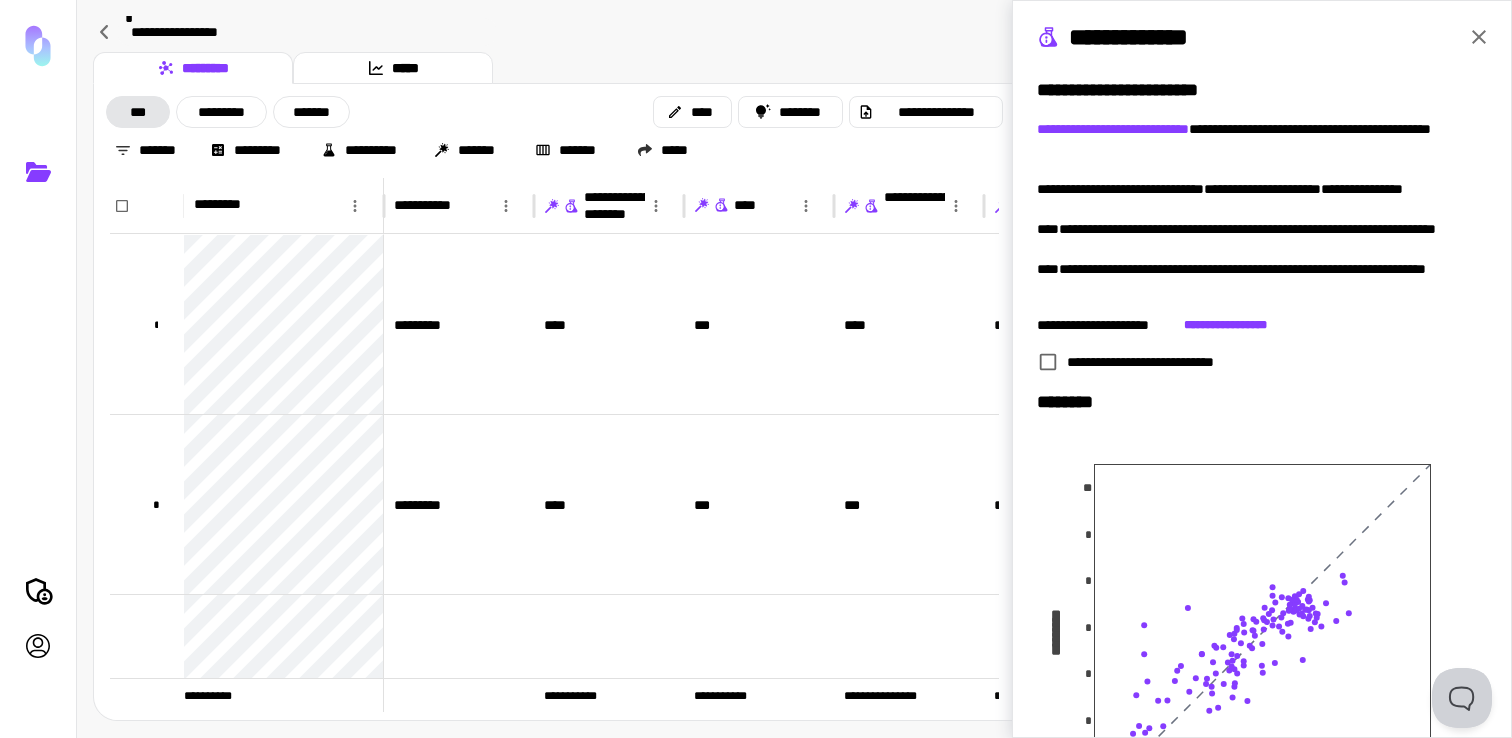 click on "****" at bounding box center (744, 205) 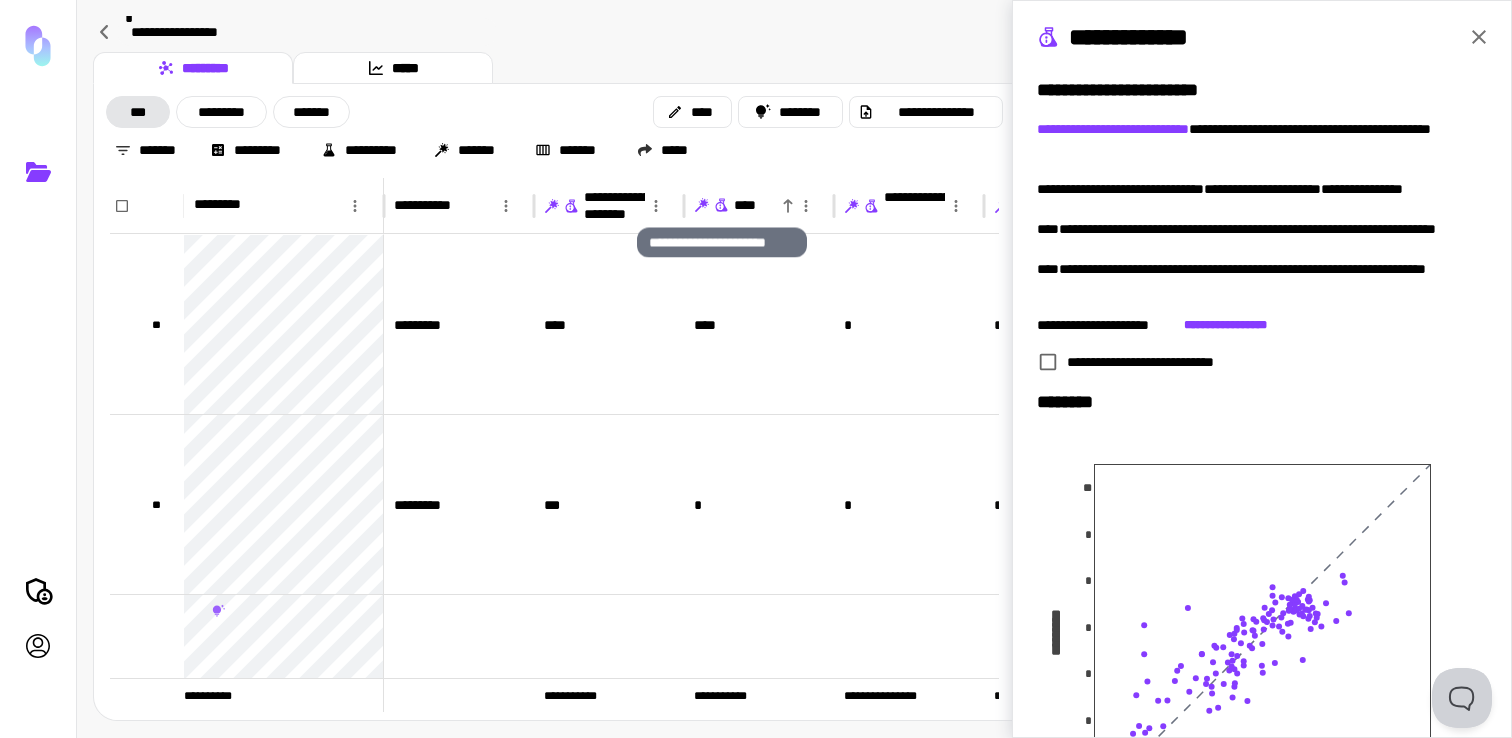click 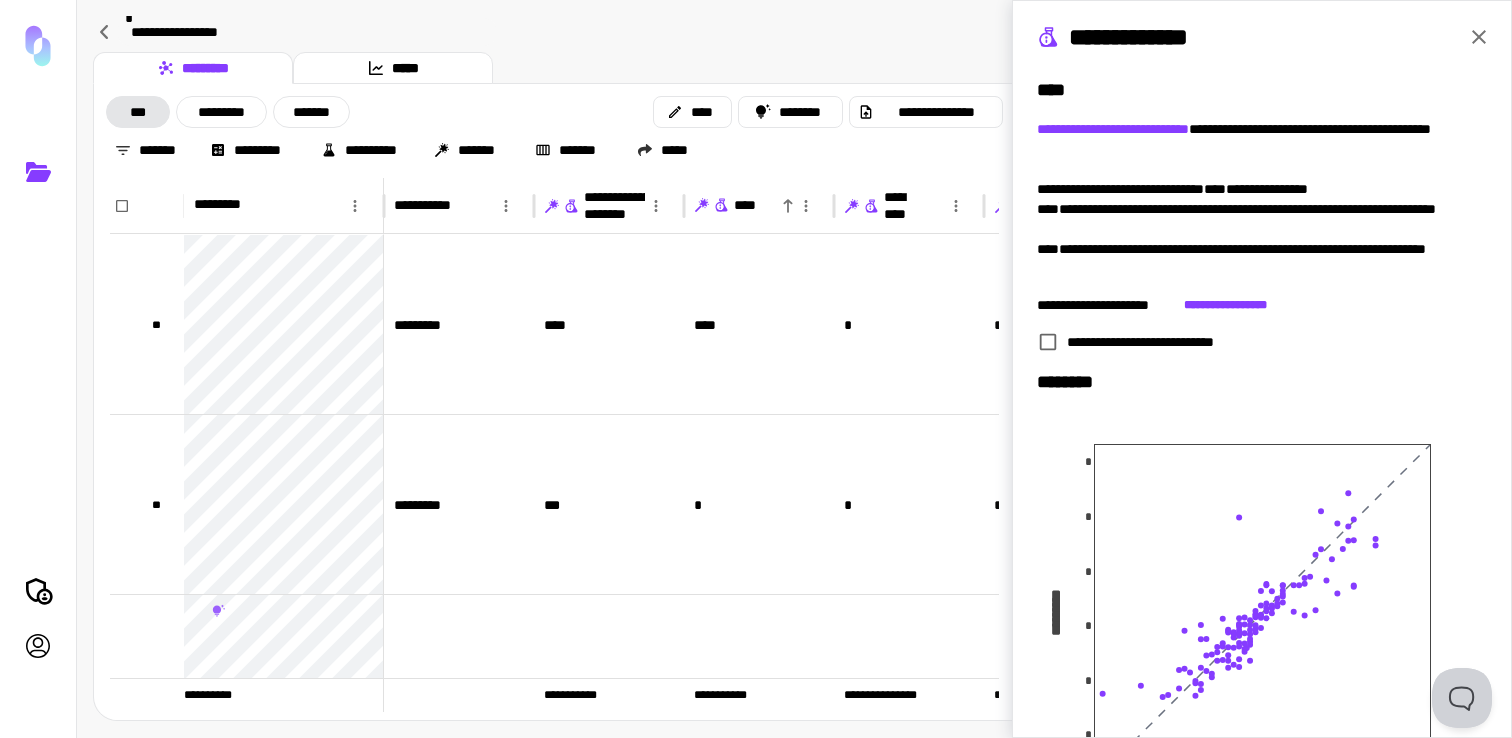 click on "**********" at bounding box center (894, 206) 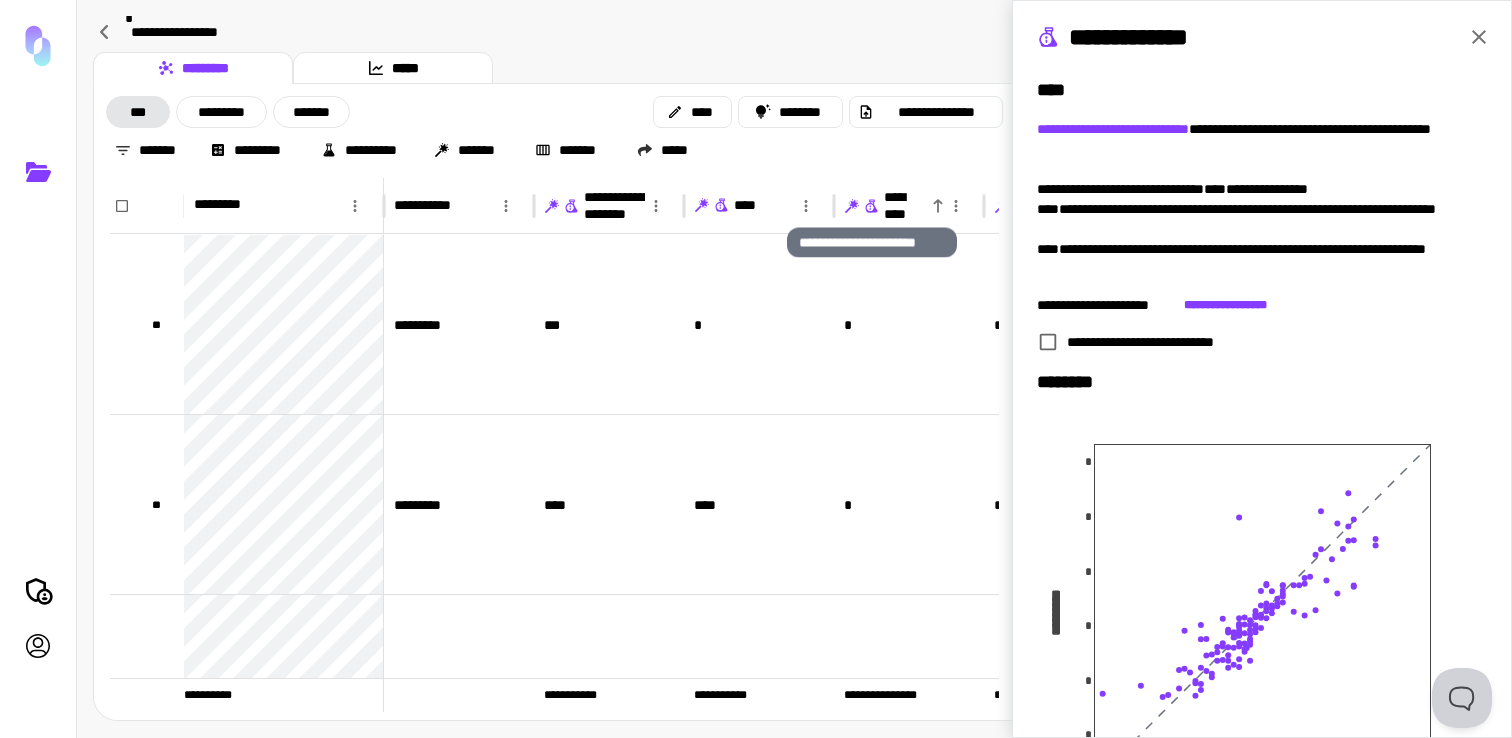 click 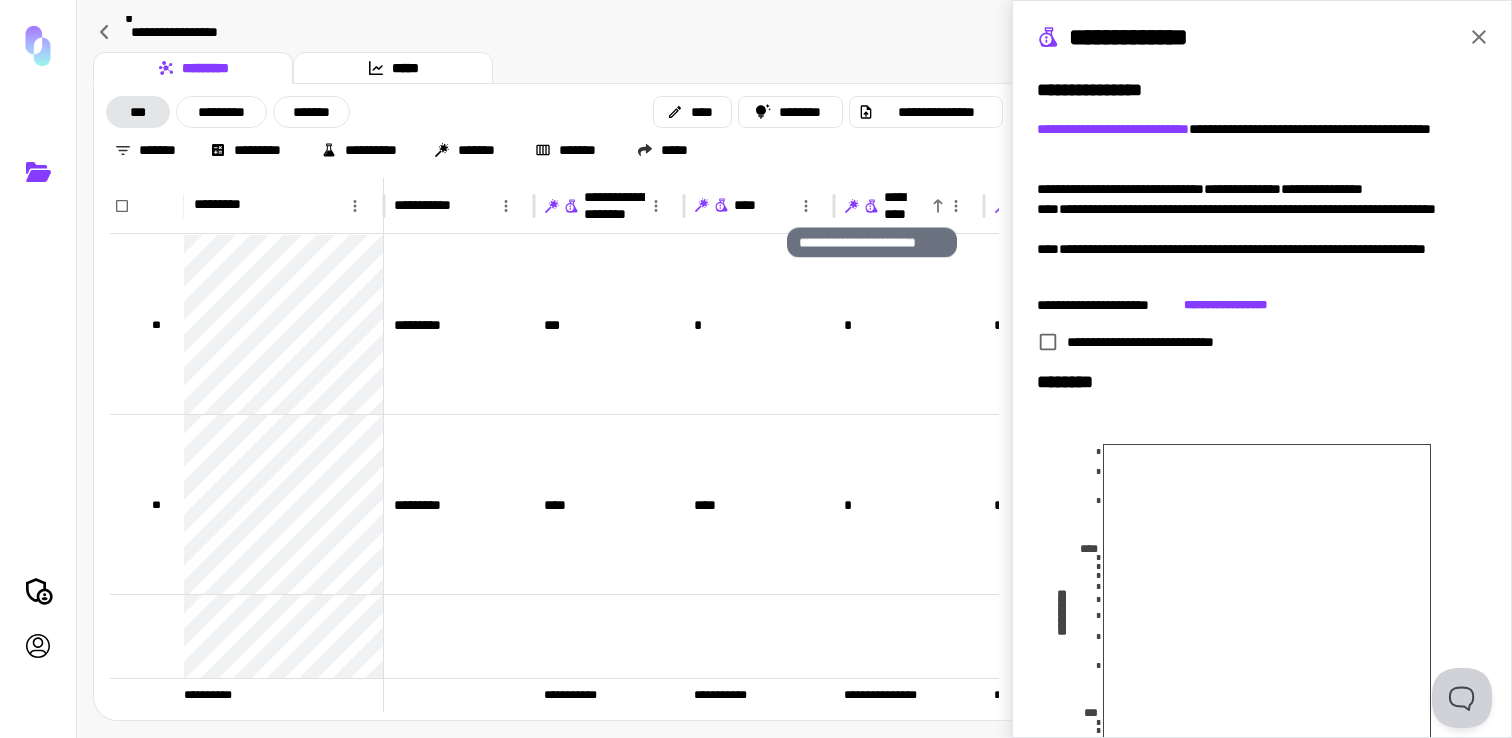 scroll, scrollTop: 28, scrollLeft: 0, axis: vertical 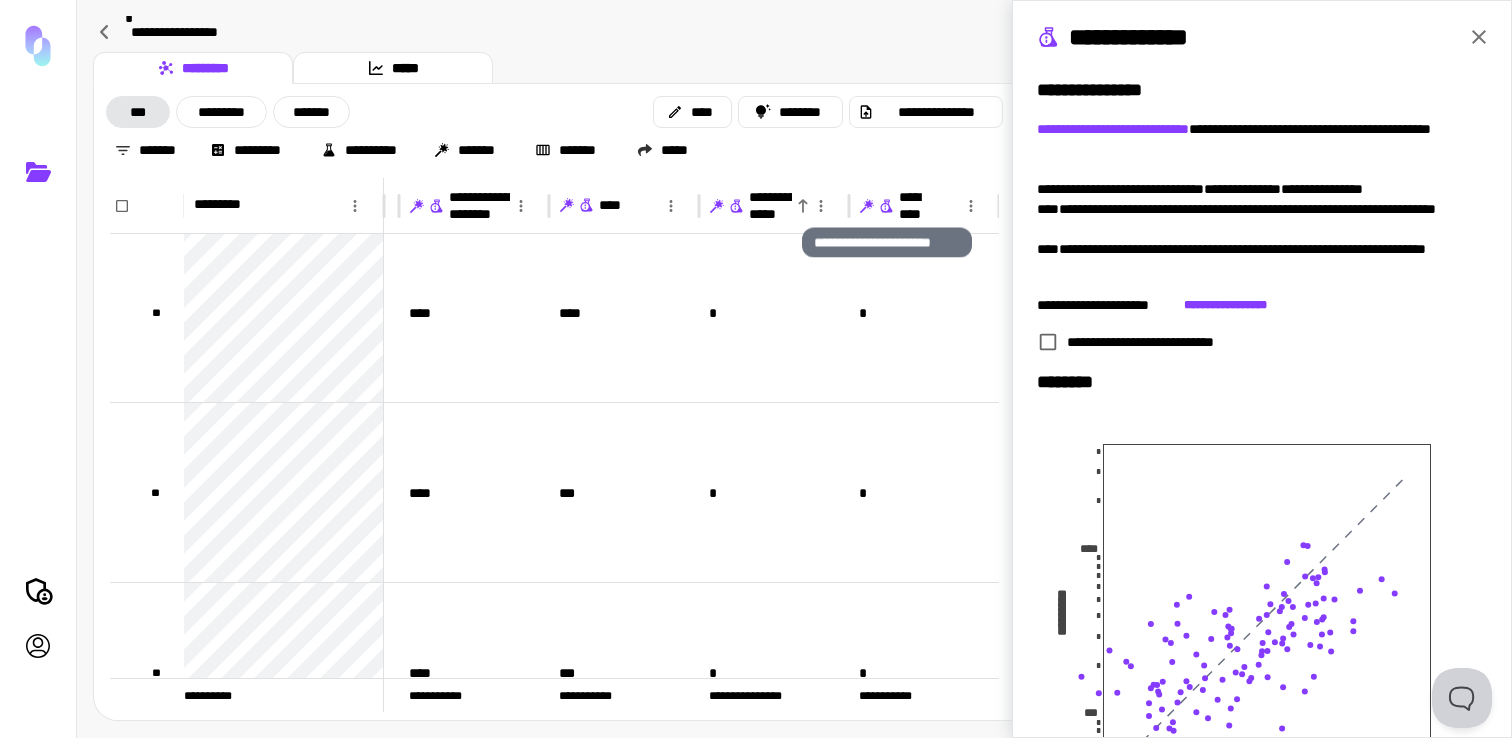 click 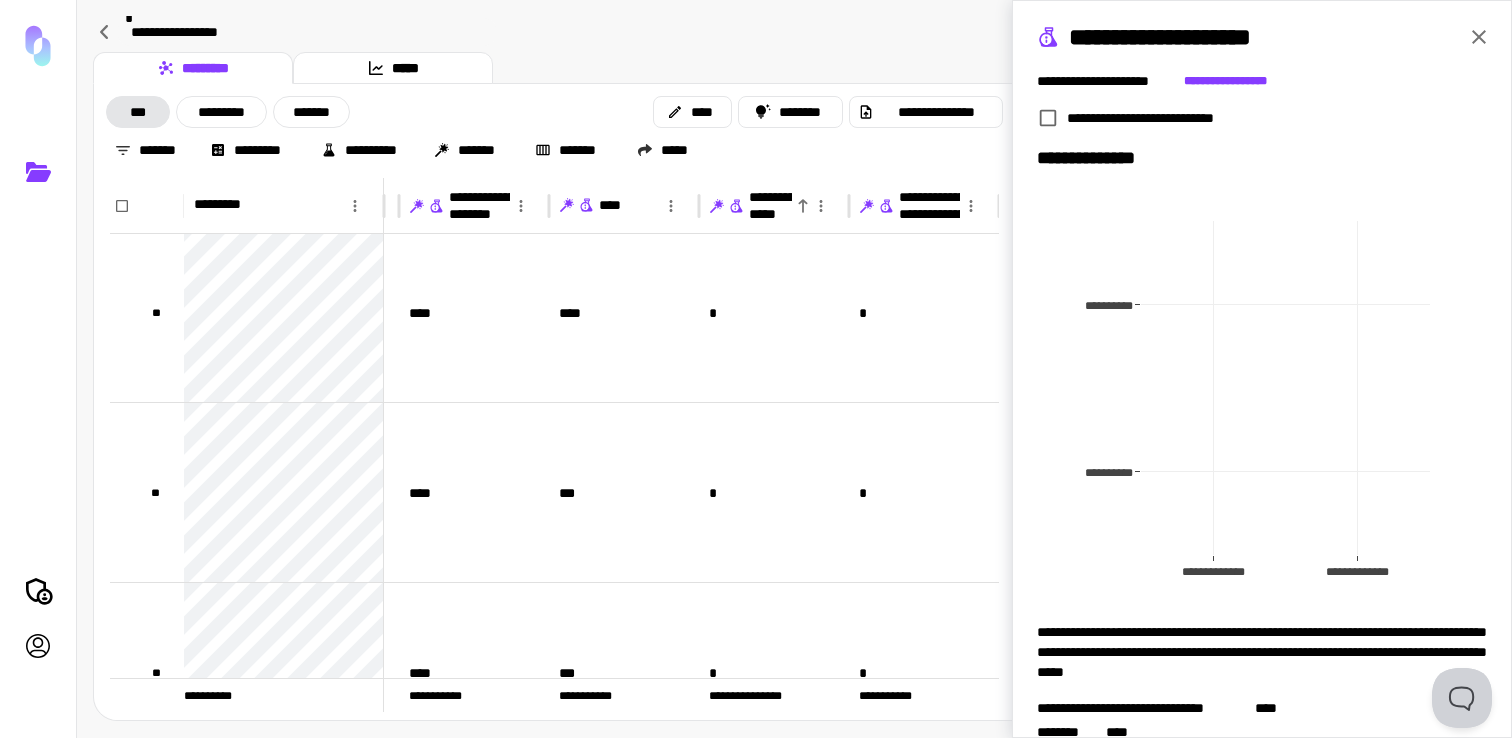 scroll, scrollTop: 241, scrollLeft: 0, axis: vertical 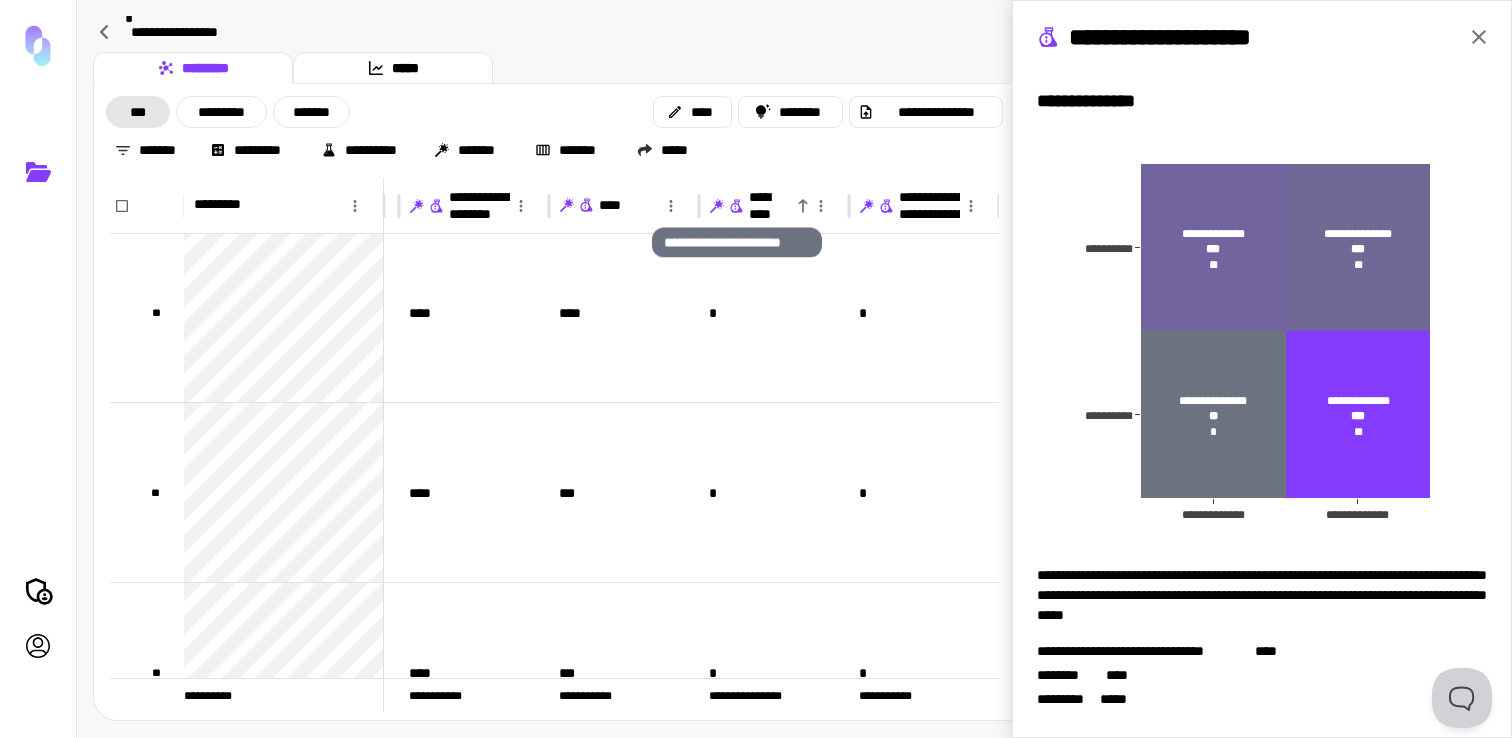click 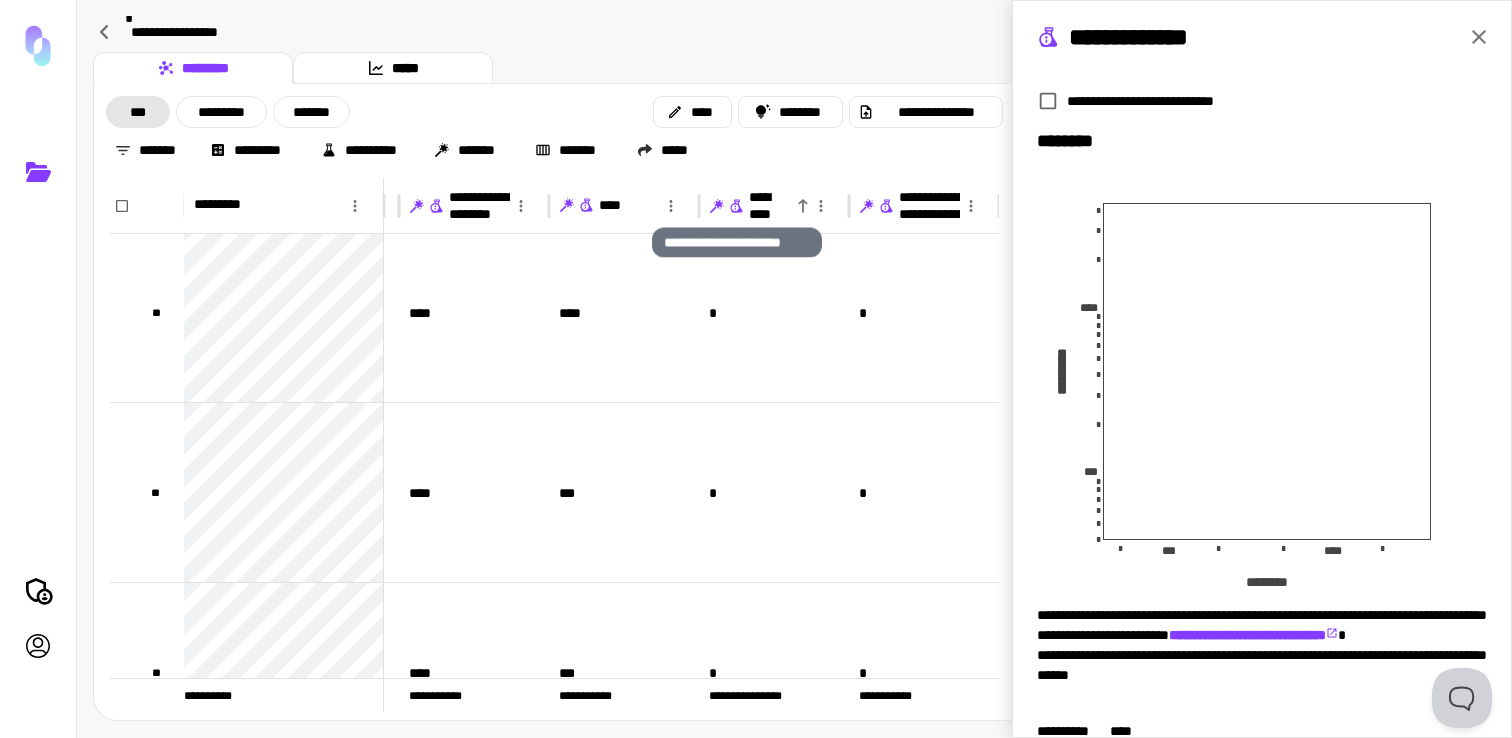 scroll, scrollTop: 0, scrollLeft: 0, axis: both 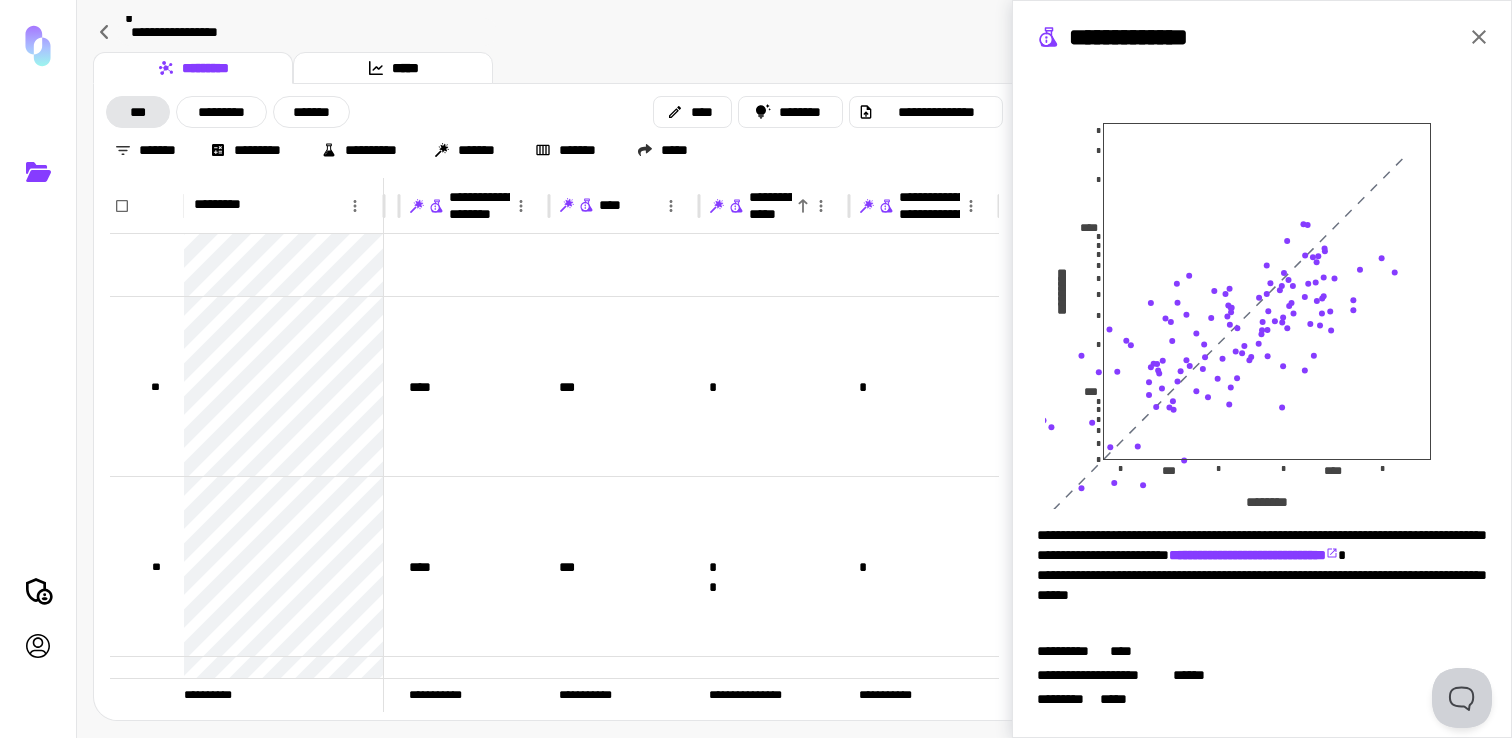 type 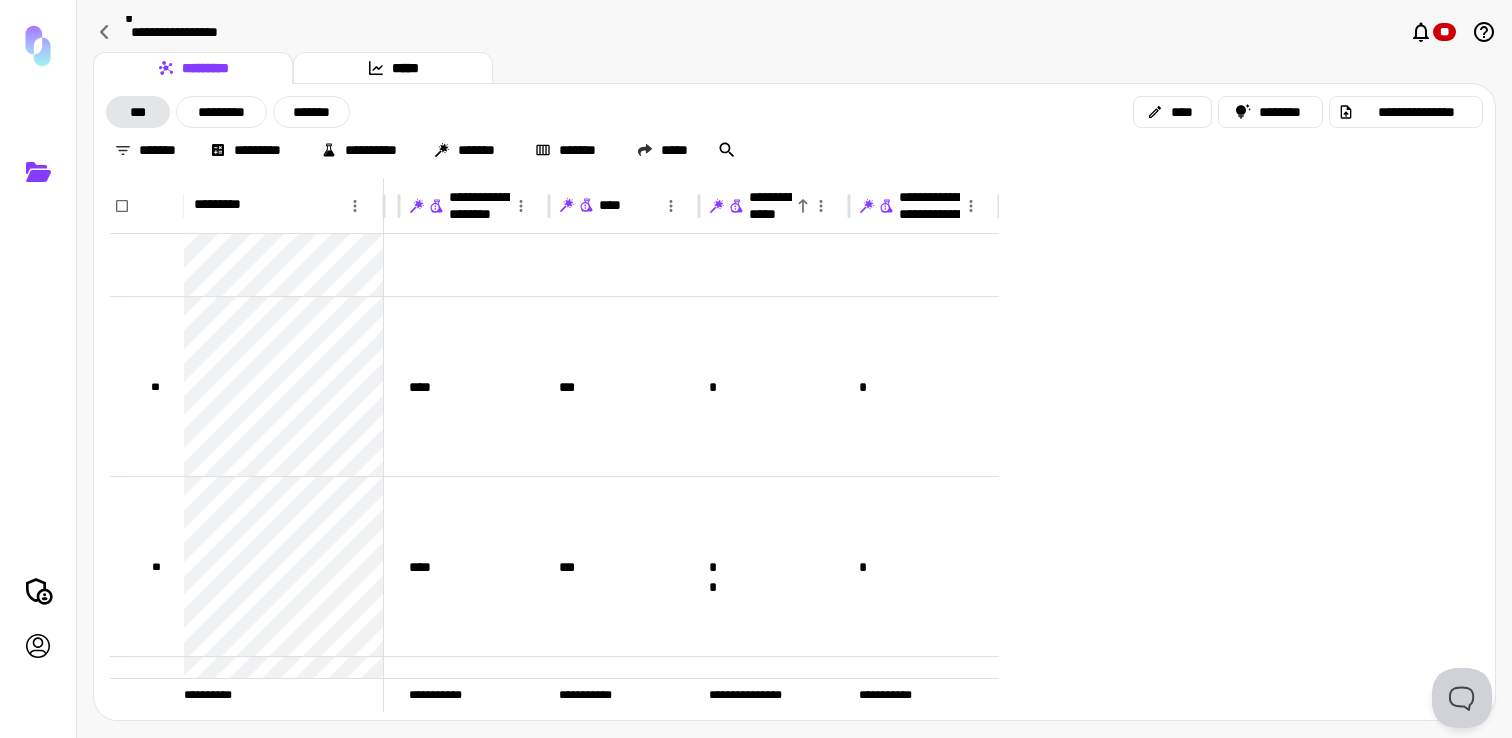 scroll, scrollTop: 298, scrollLeft: 0, axis: vertical 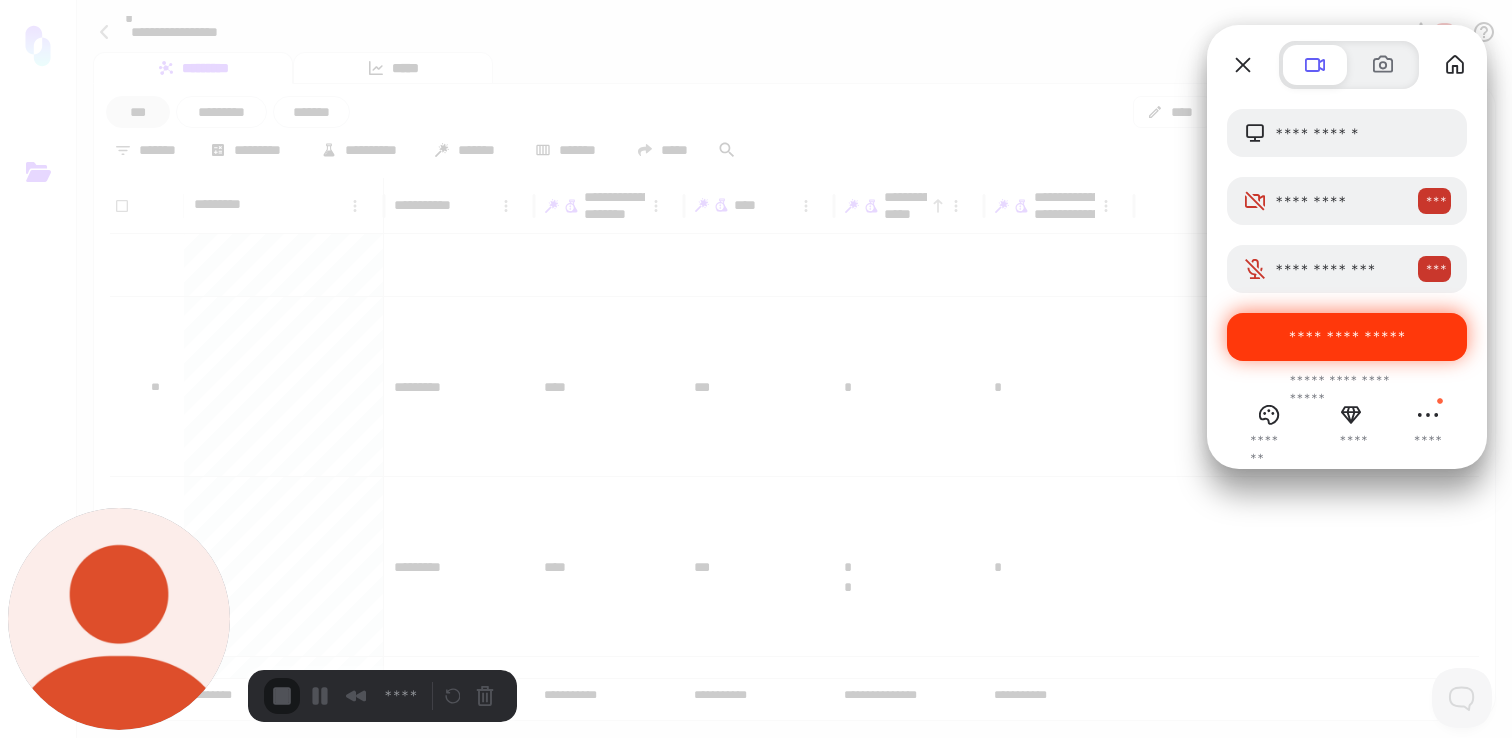 click on "**********" at bounding box center (1347, 337) 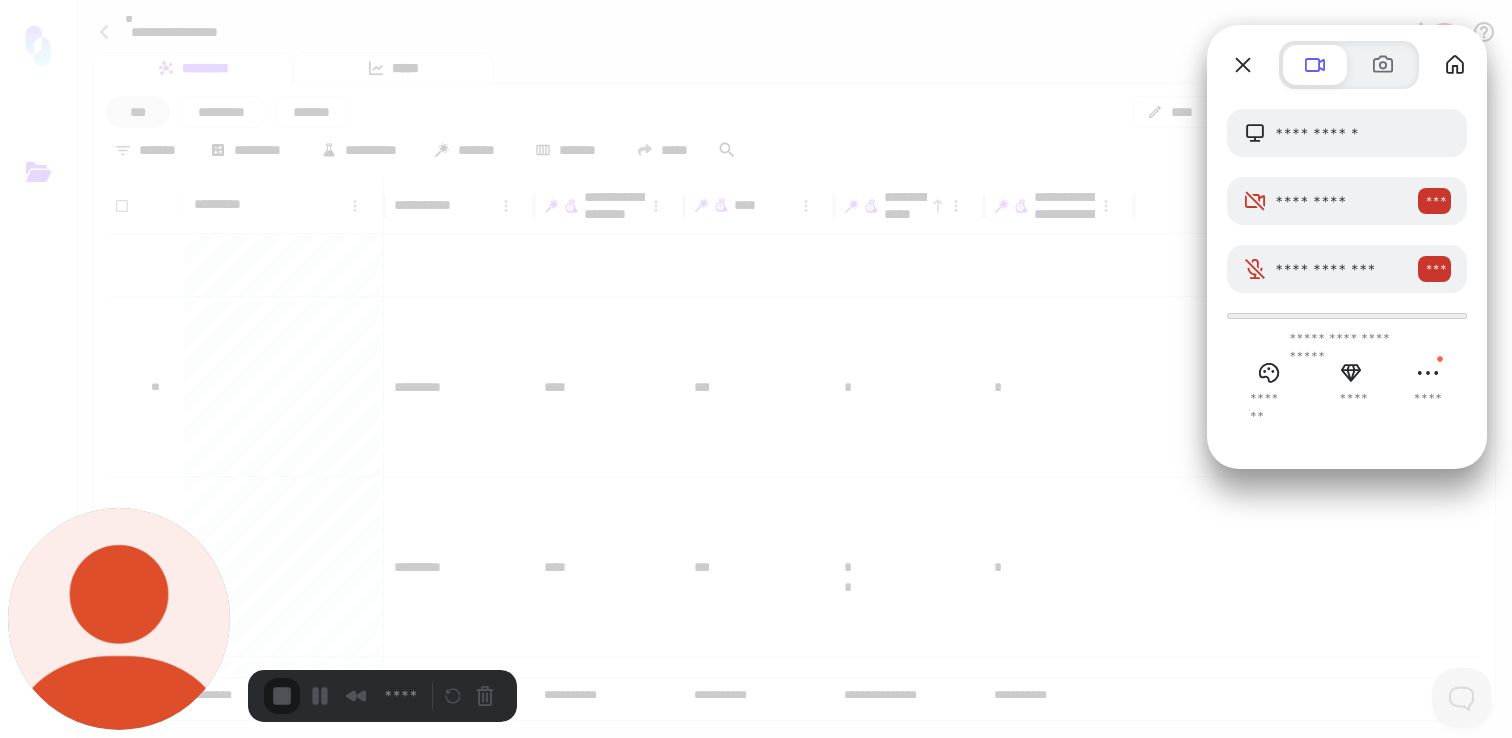 click on "**********" at bounding box center (352, 1648) 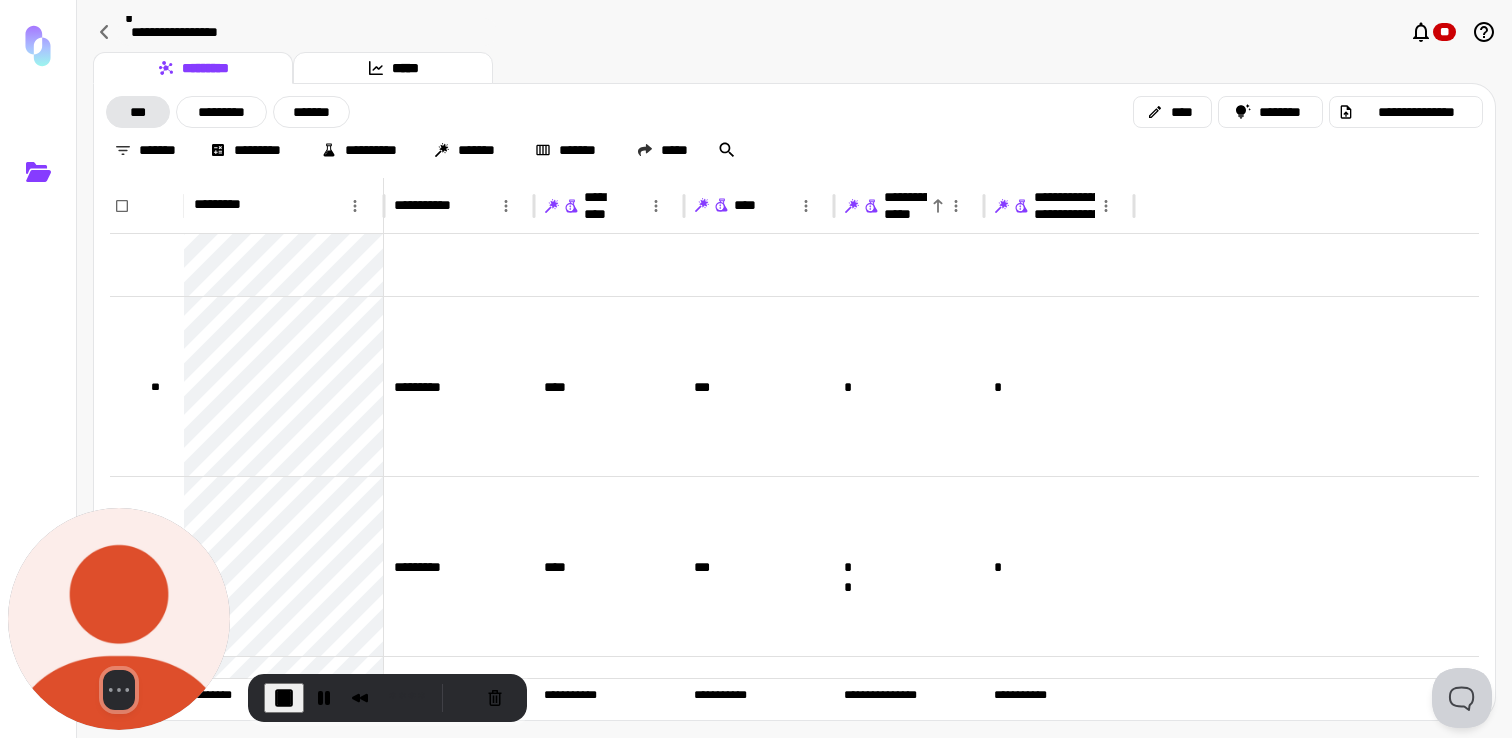 click 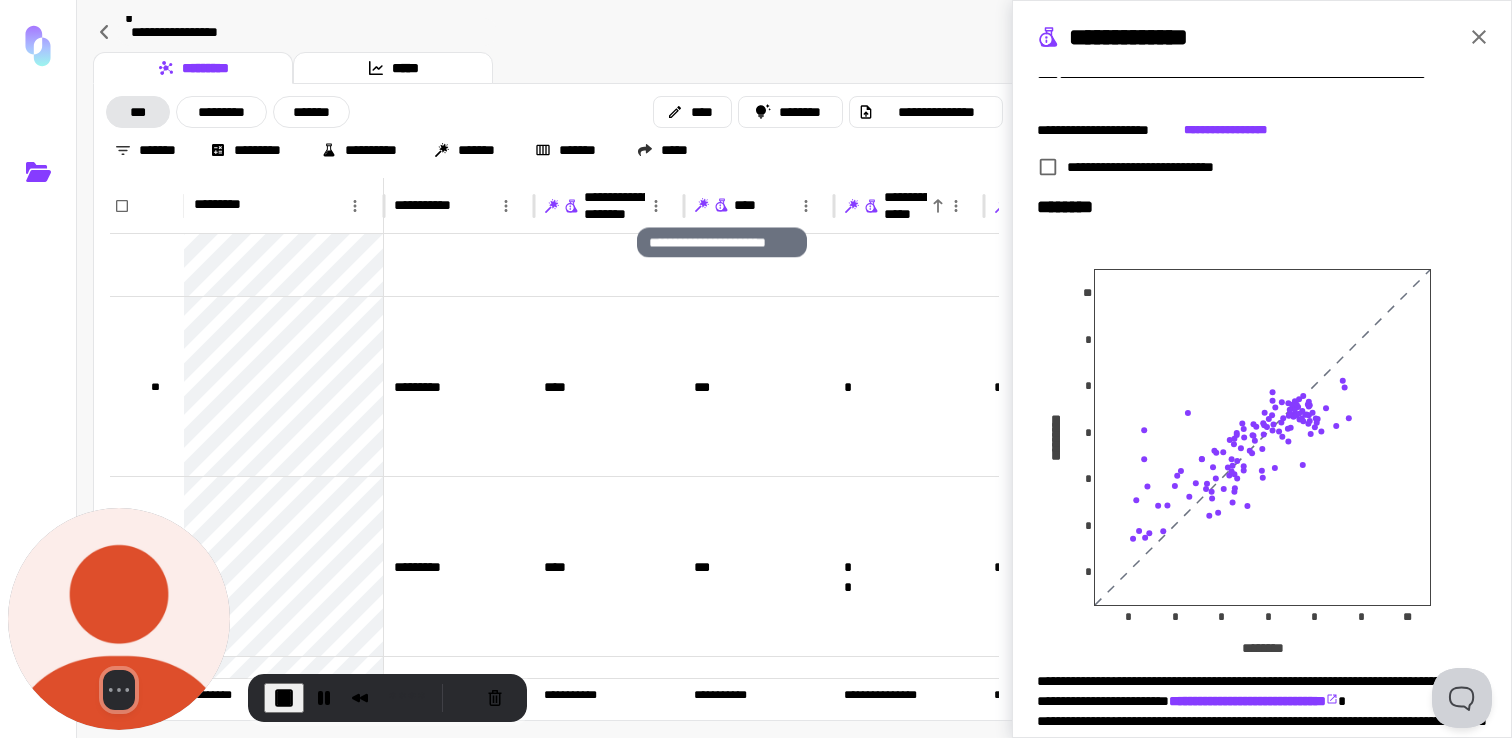 click 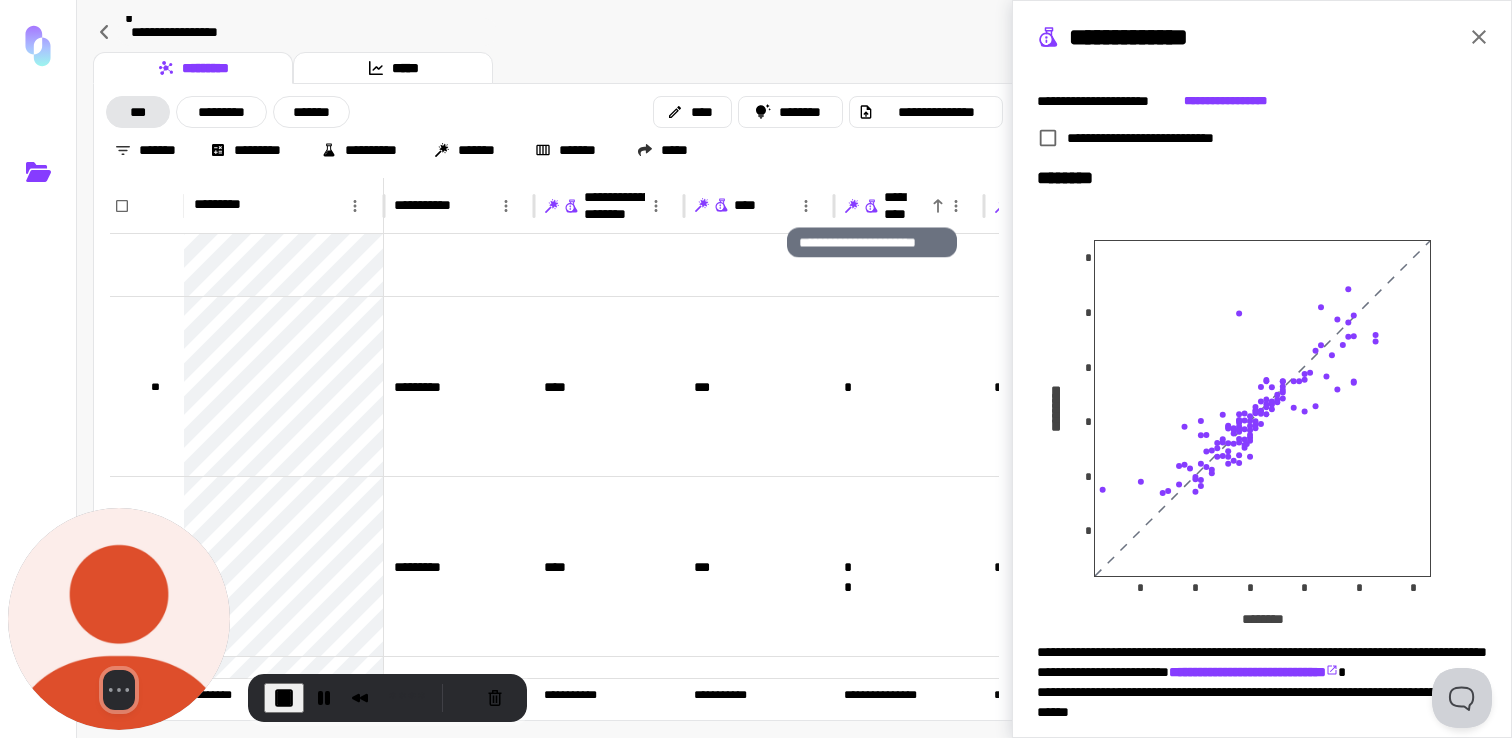click 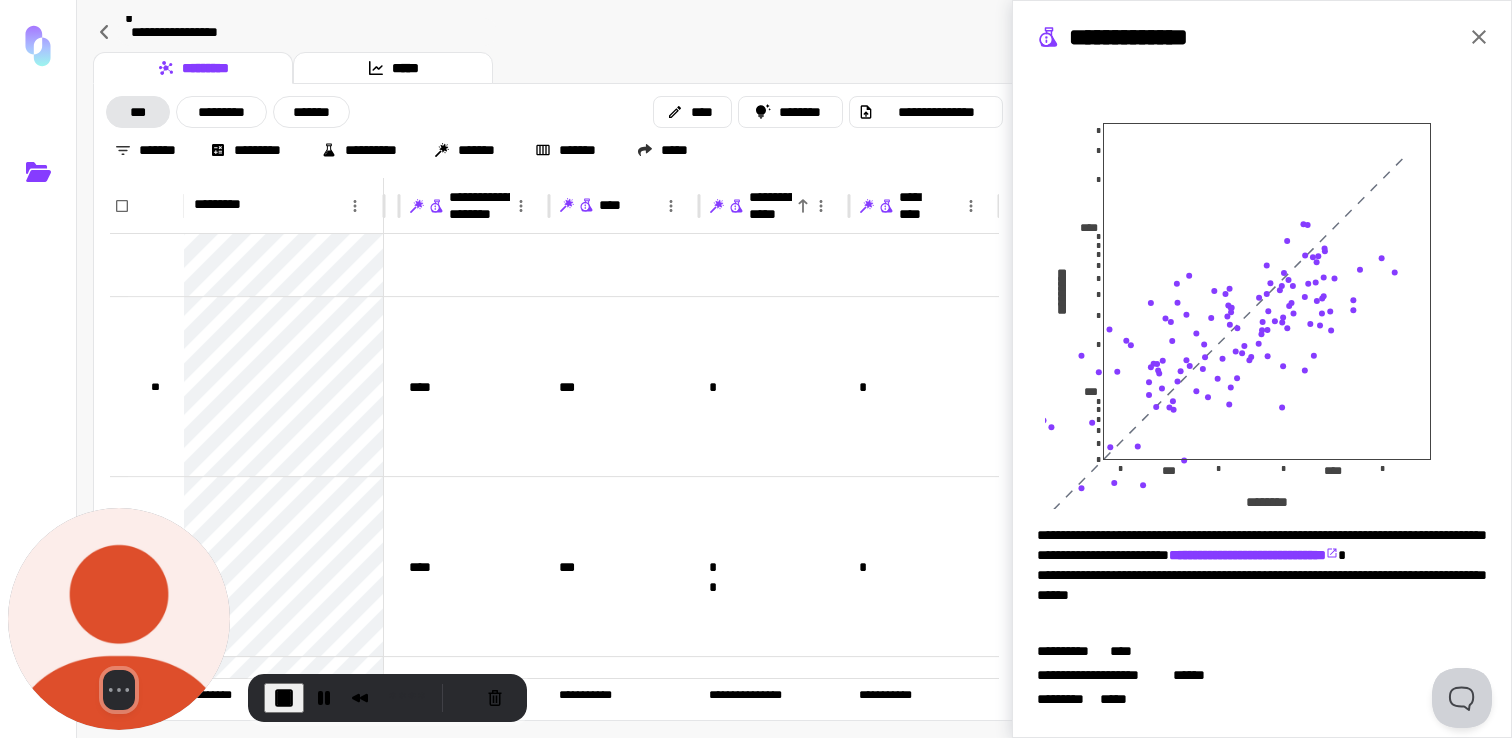 click 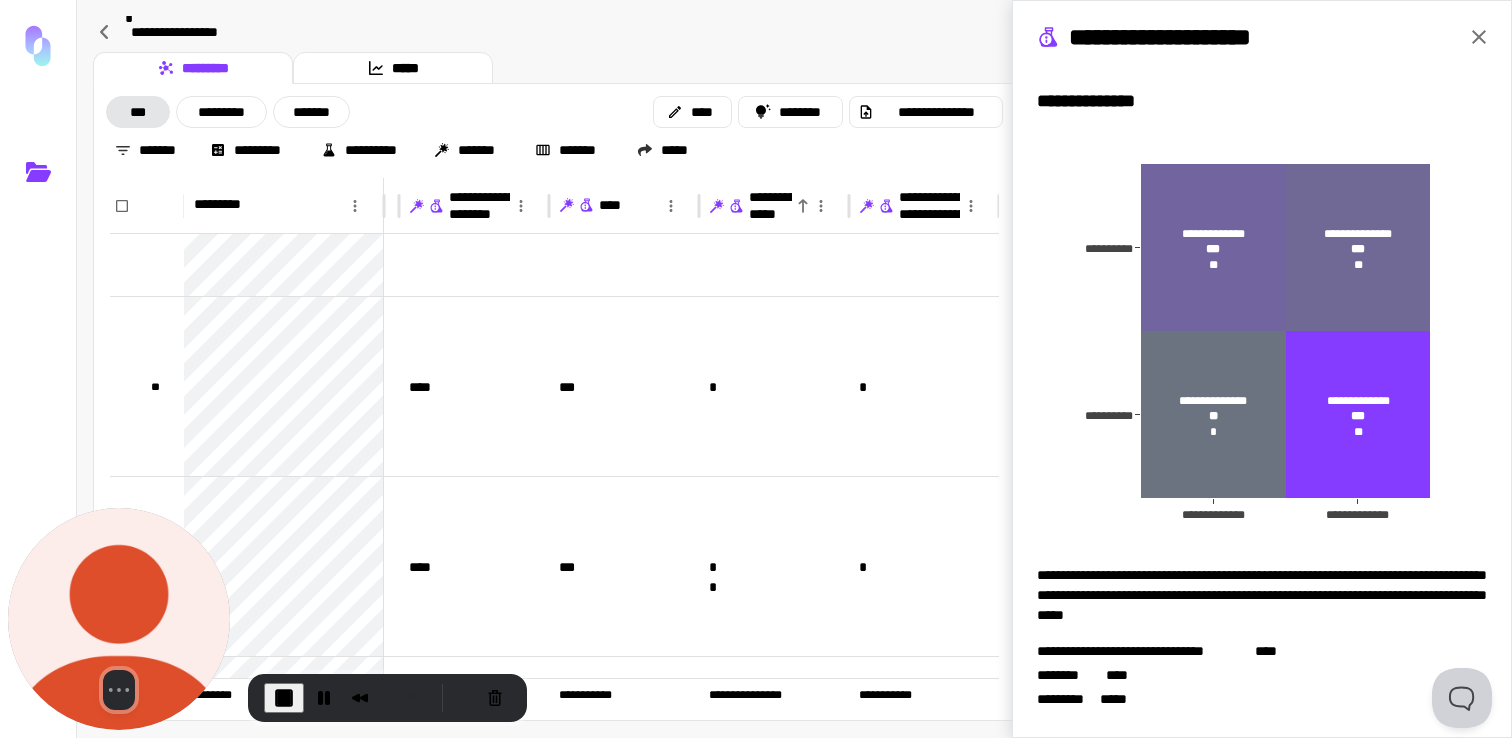 click 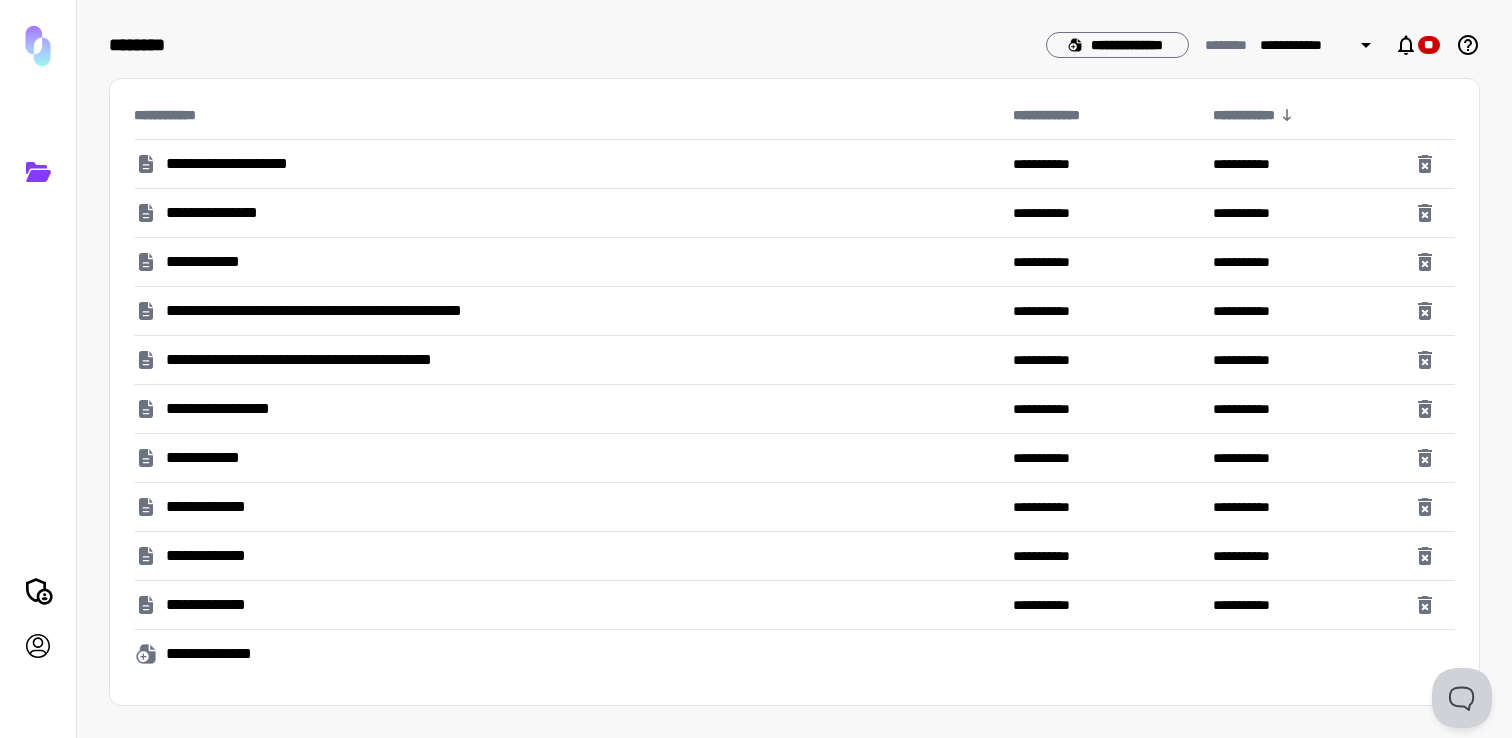 scroll, scrollTop: 0, scrollLeft: 0, axis: both 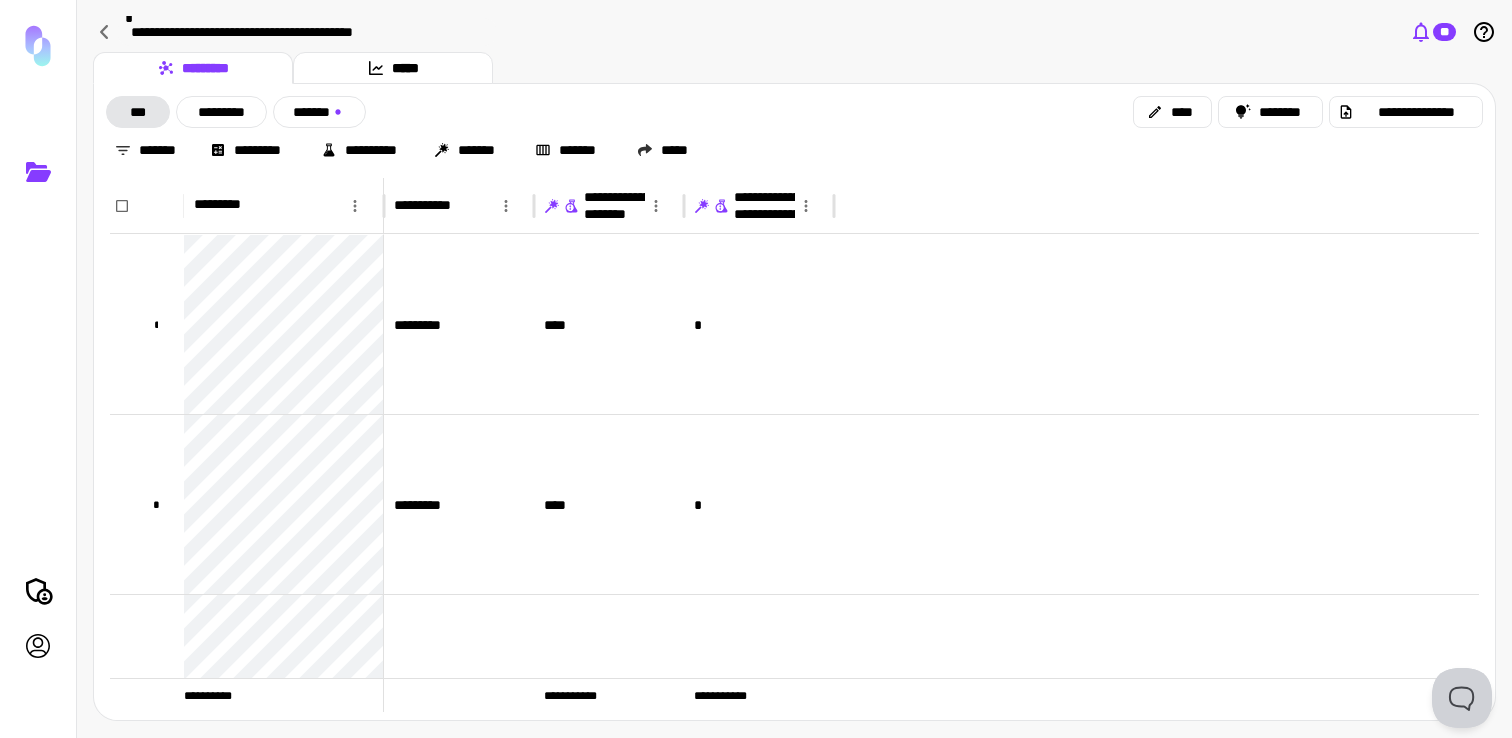 click 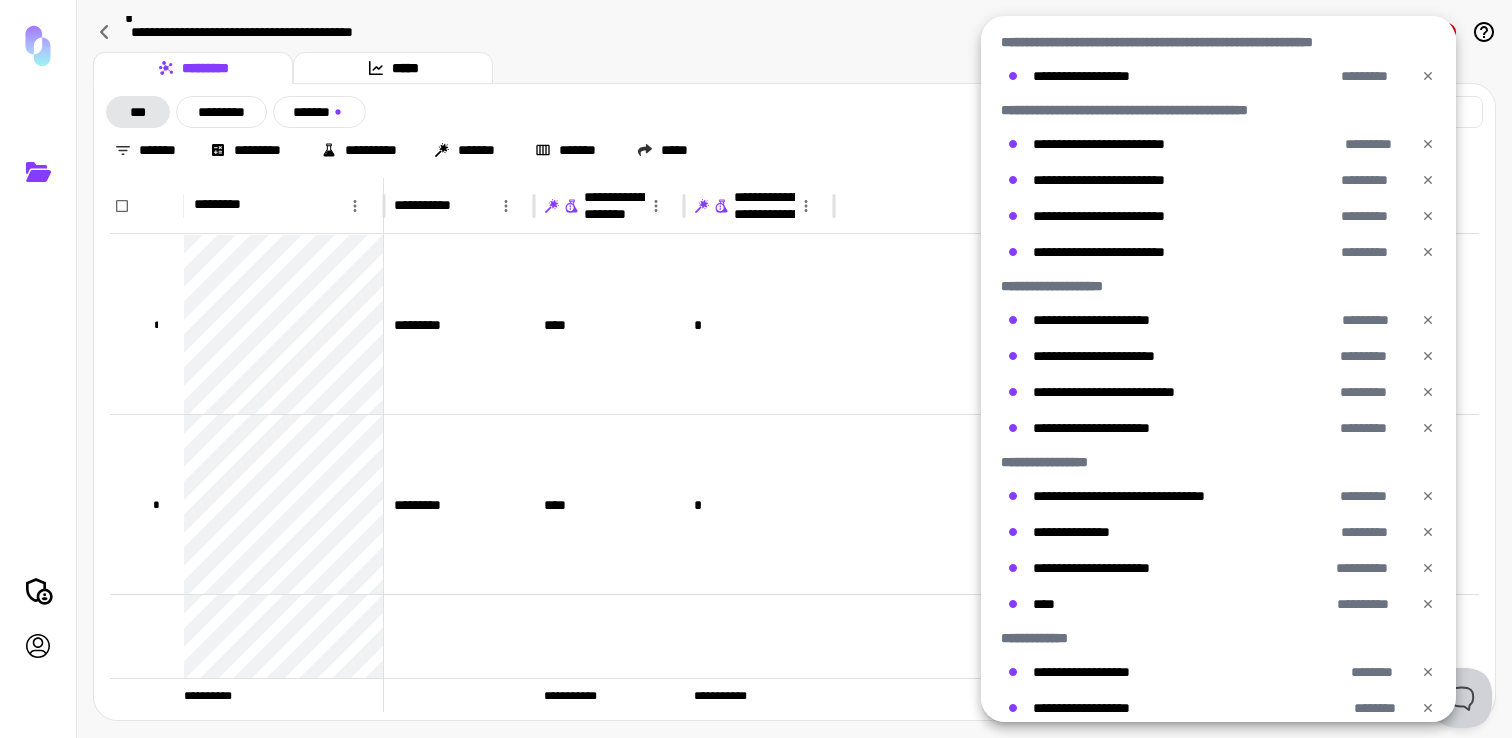 click at bounding box center [756, 369] 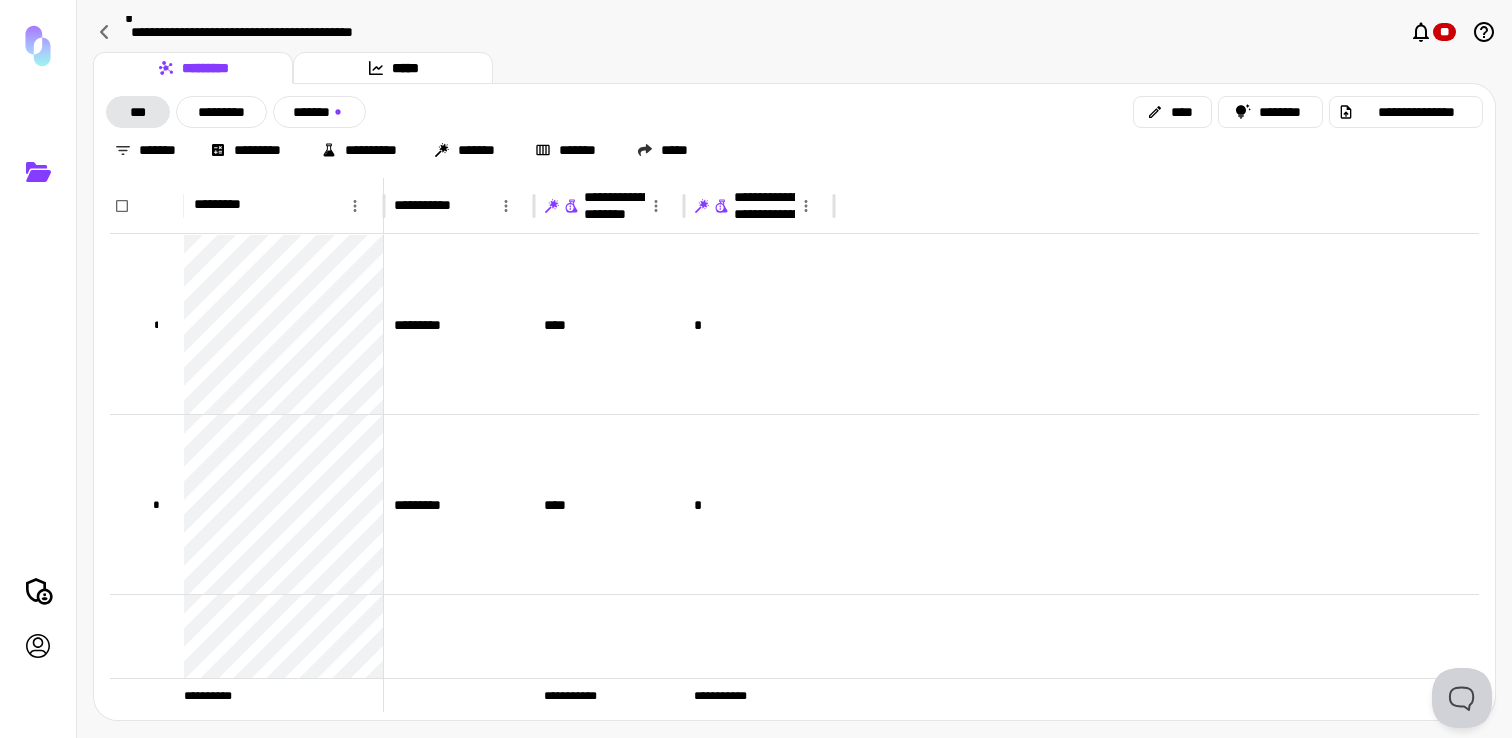 type 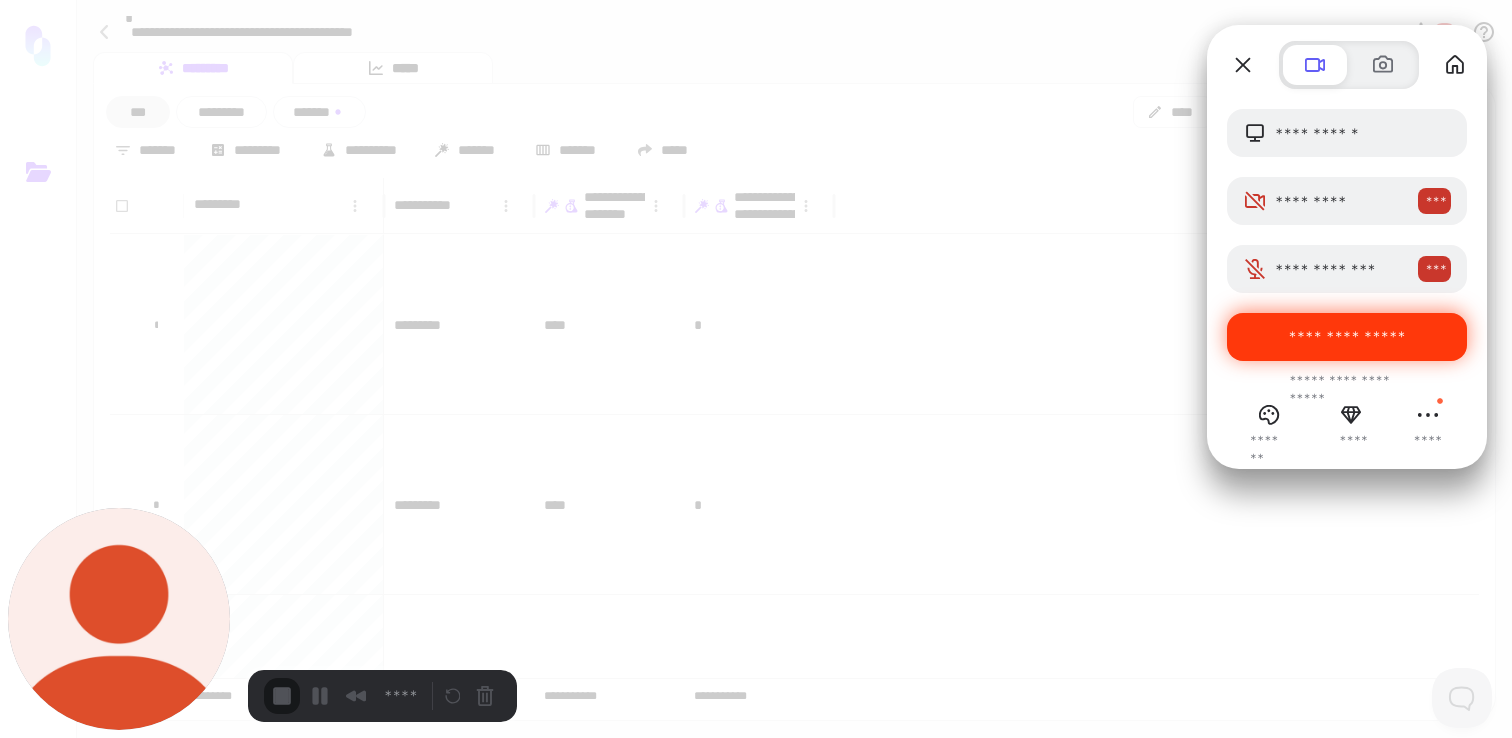 click on "**********" at bounding box center (1347, 336) 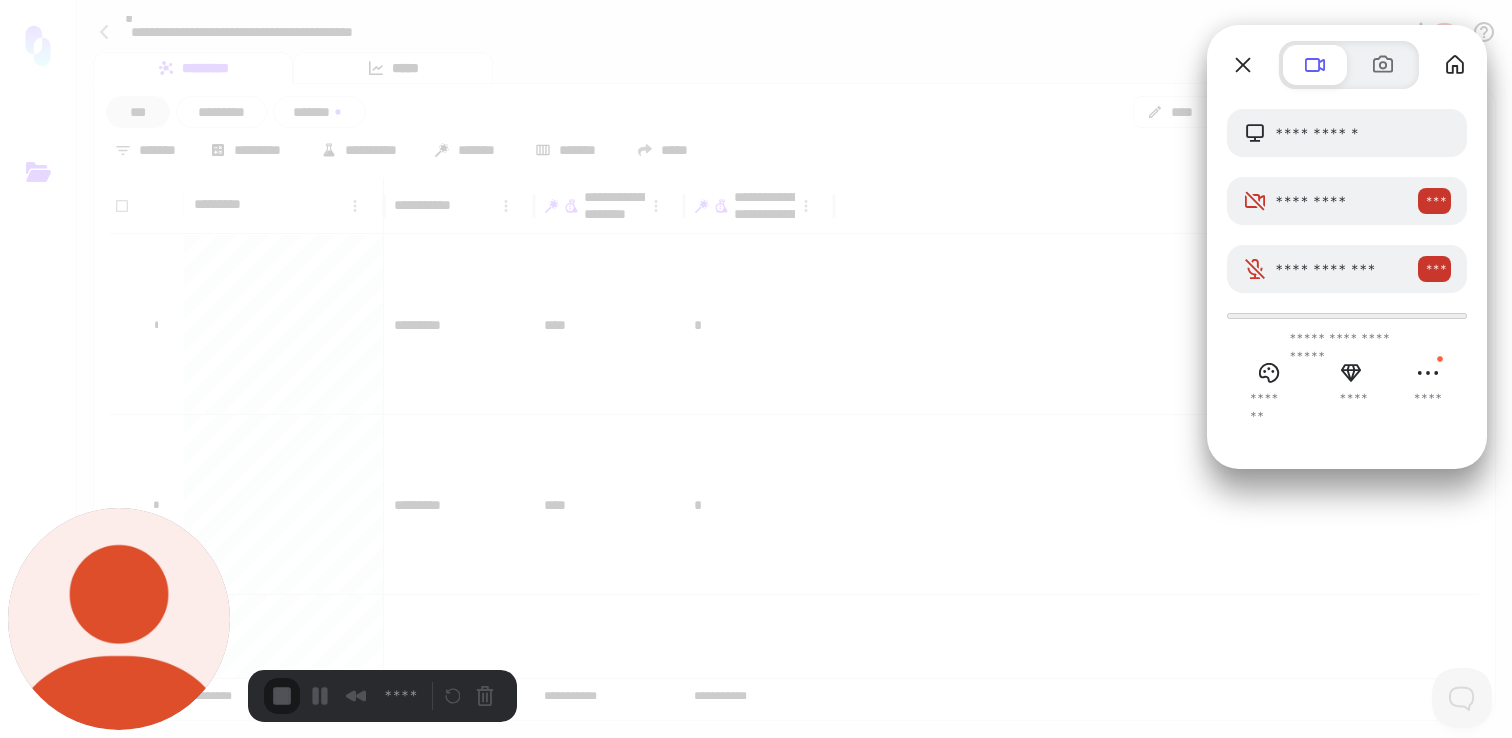 click on "**********" at bounding box center (352, 1648) 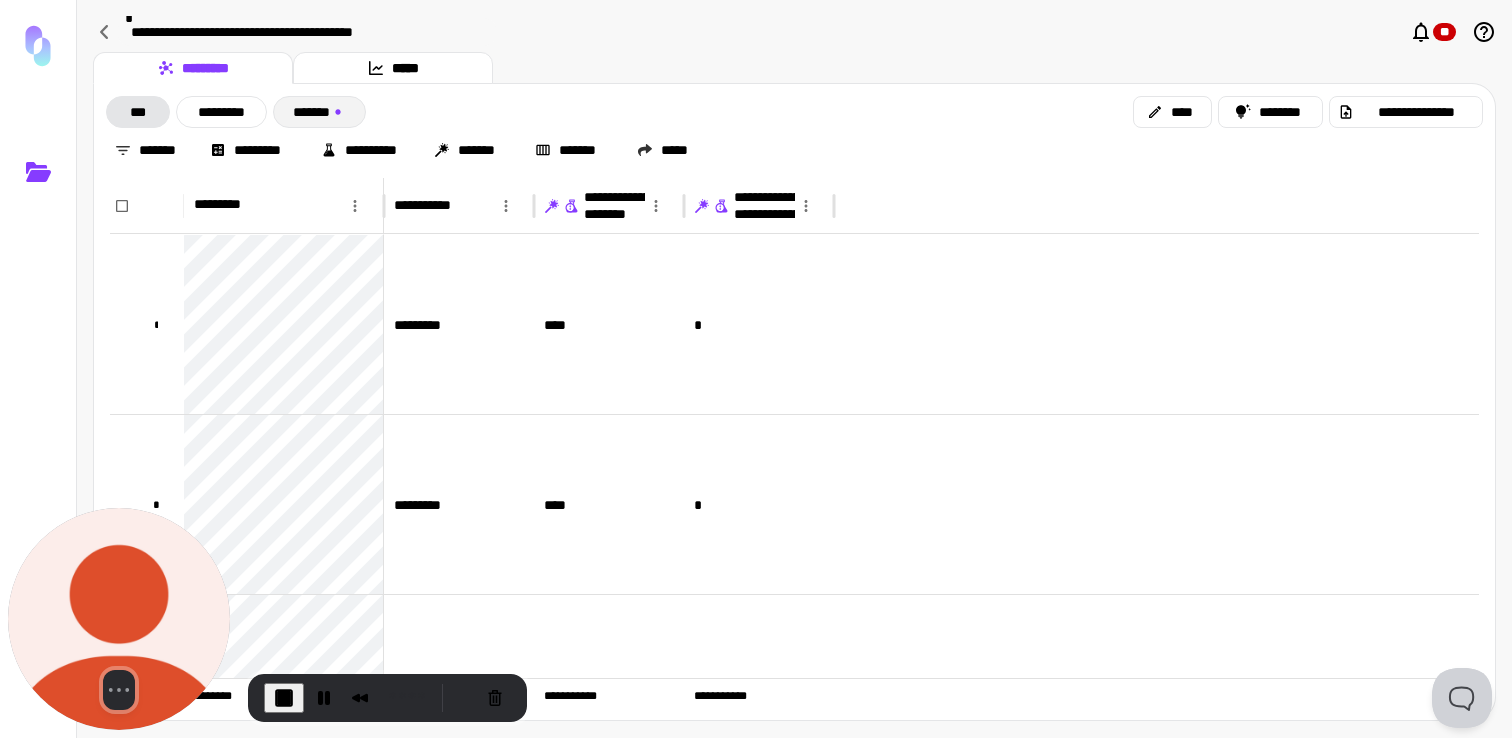 click on "*******" at bounding box center (319, 112) 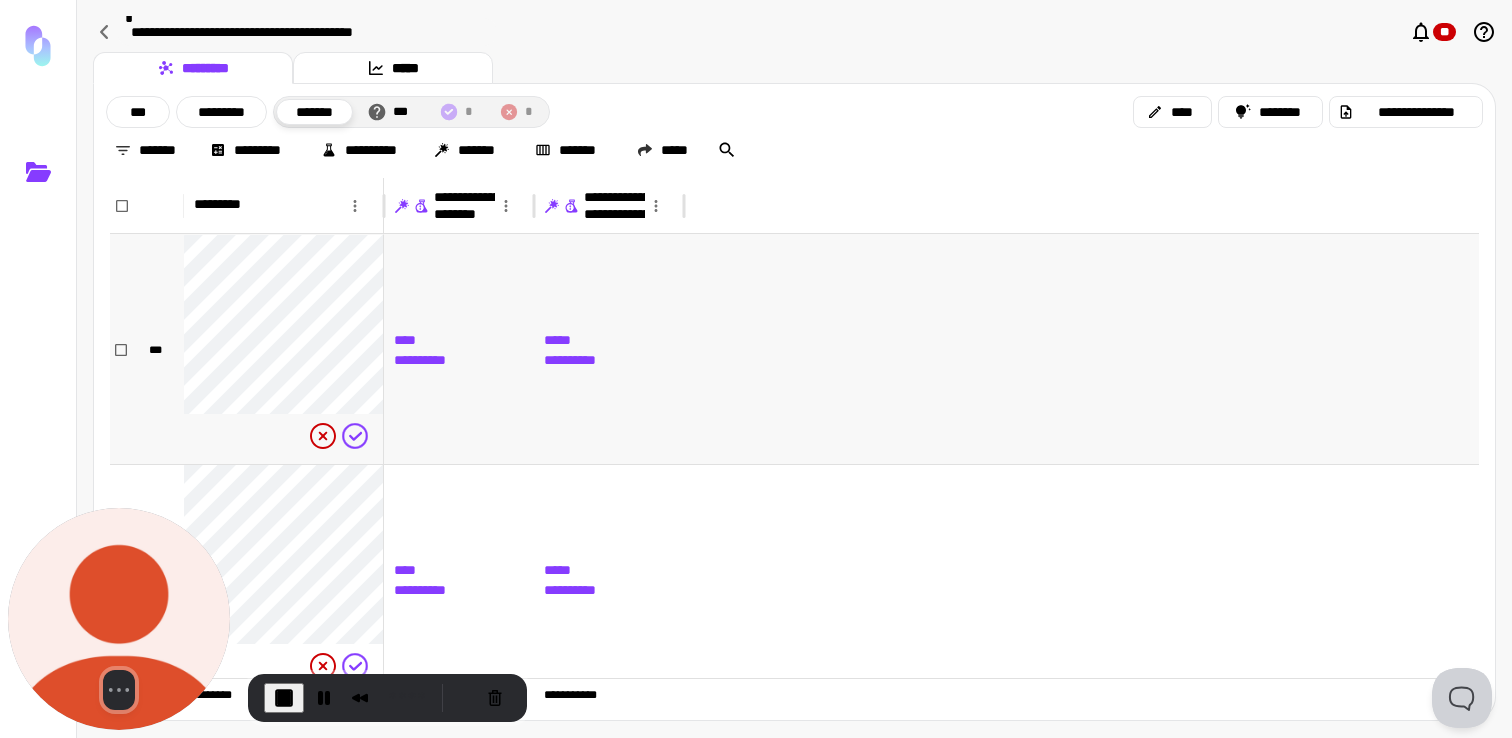 scroll, scrollTop: 814, scrollLeft: 0, axis: vertical 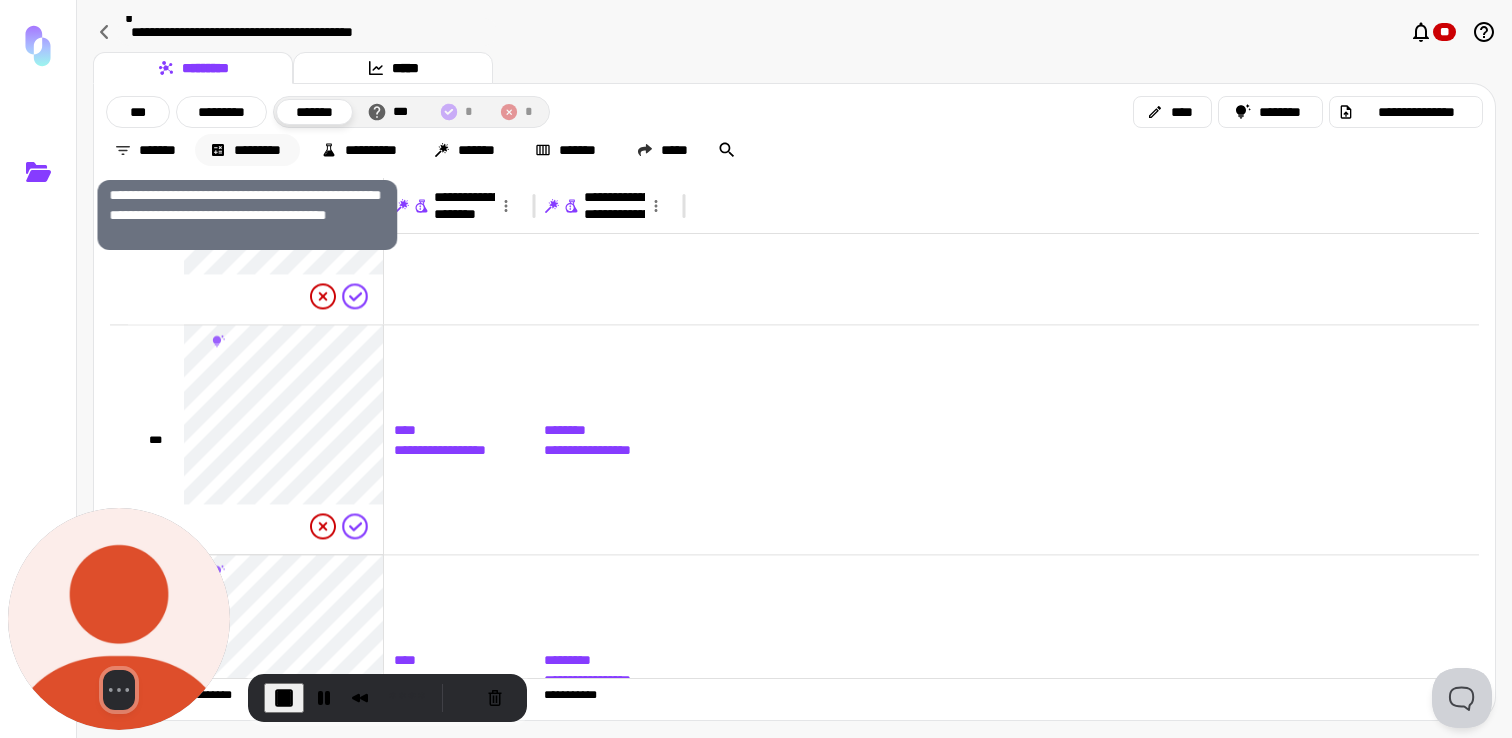 click on "*********" at bounding box center [247, 150] 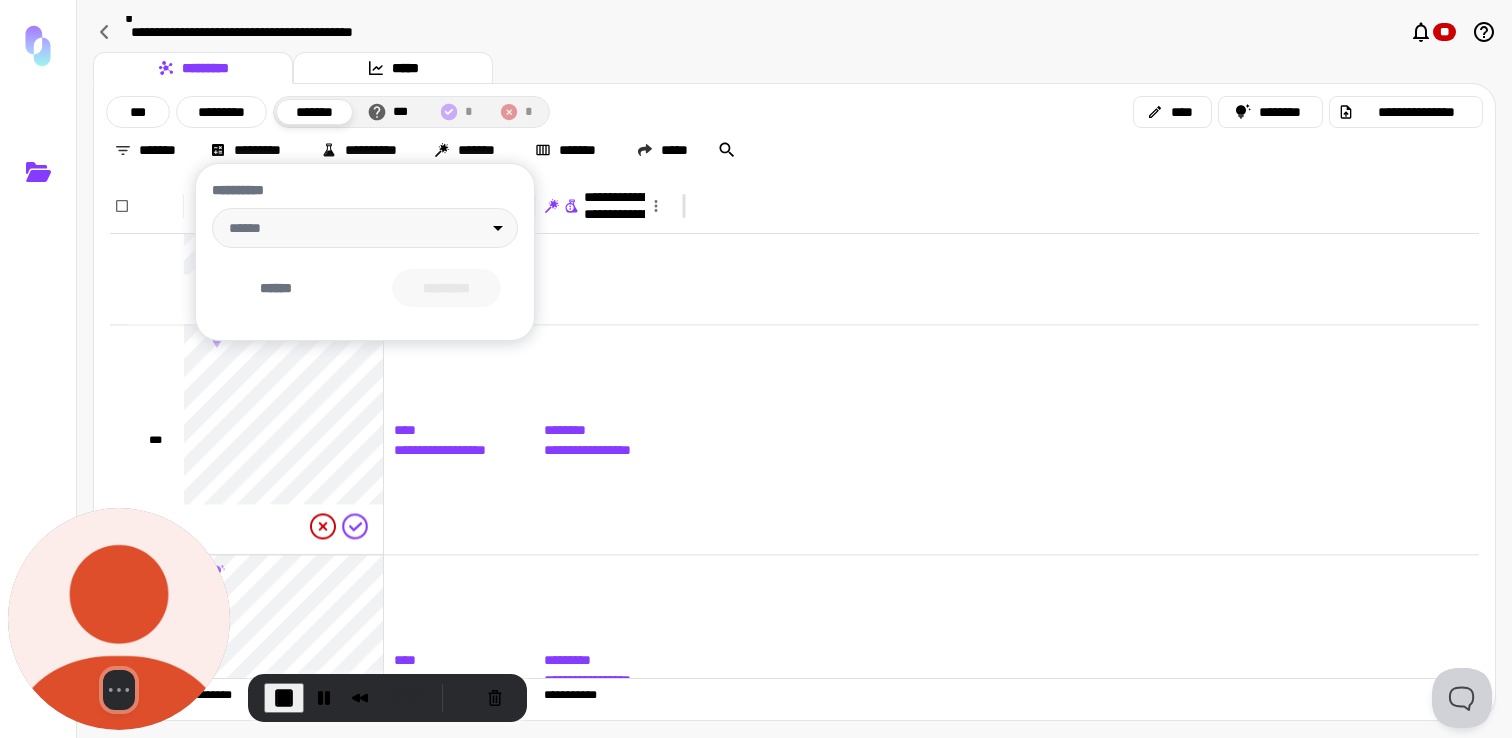 click at bounding box center (756, 369) 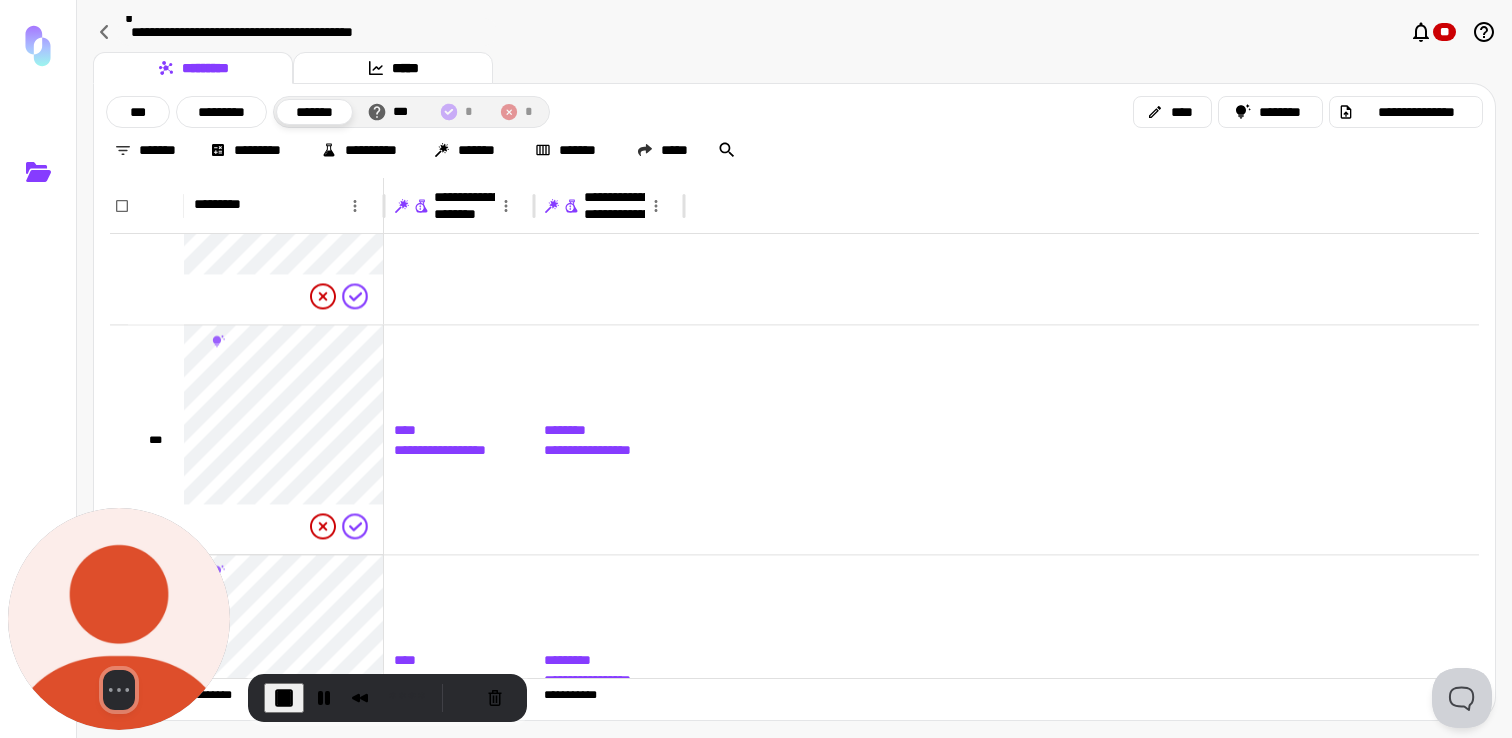 click on "**********" at bounding box center [360, 150] 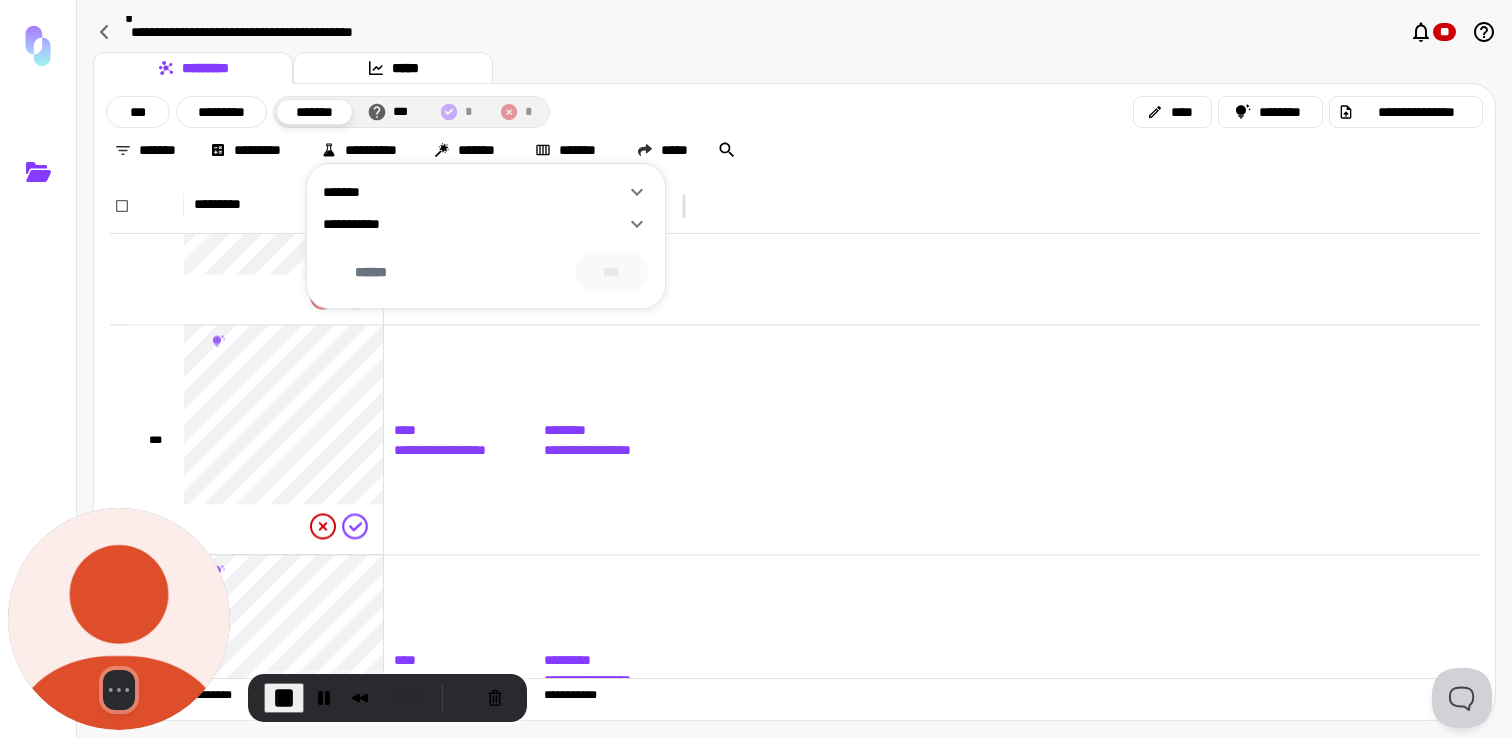 click at bounding box center [756, 369] 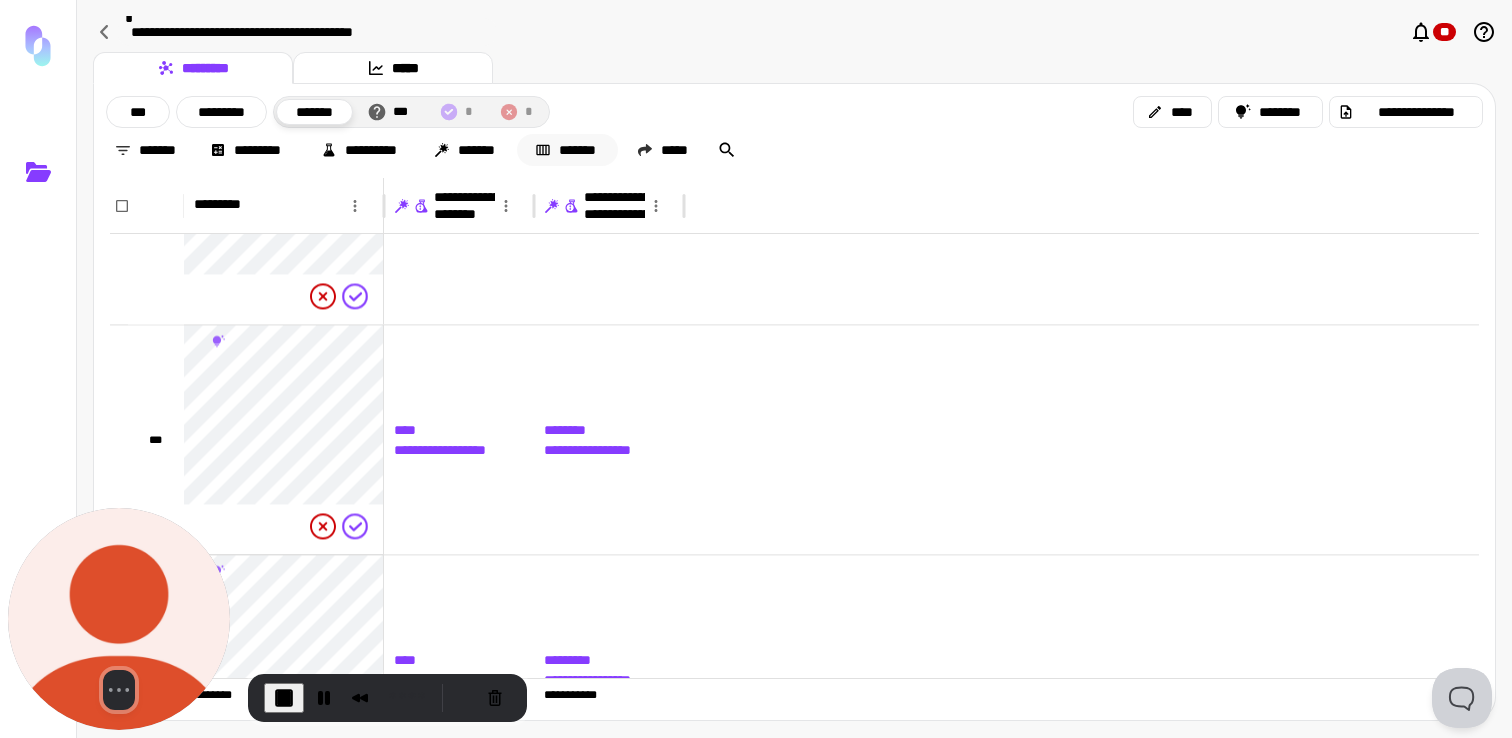 click on "*******" at bounding box center (567, 150) 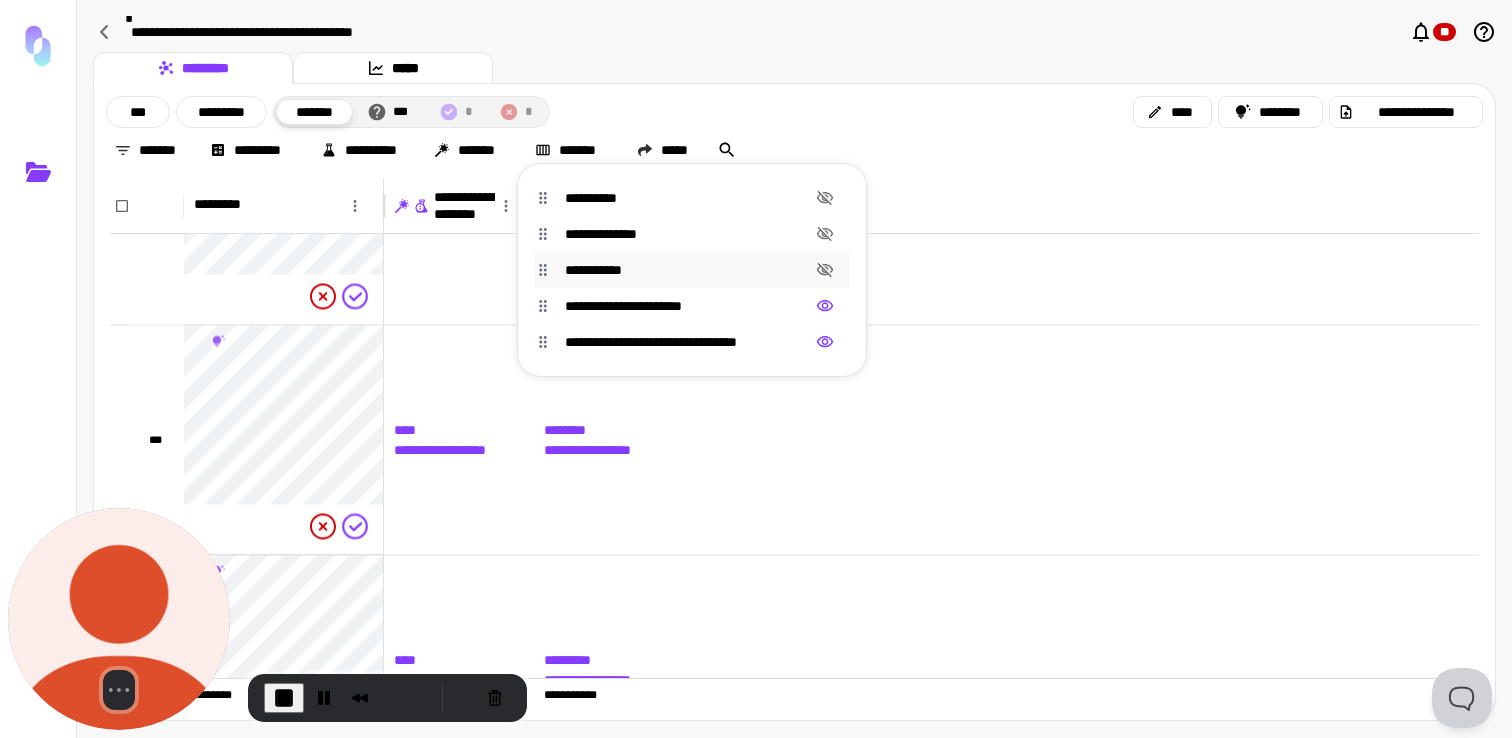 click 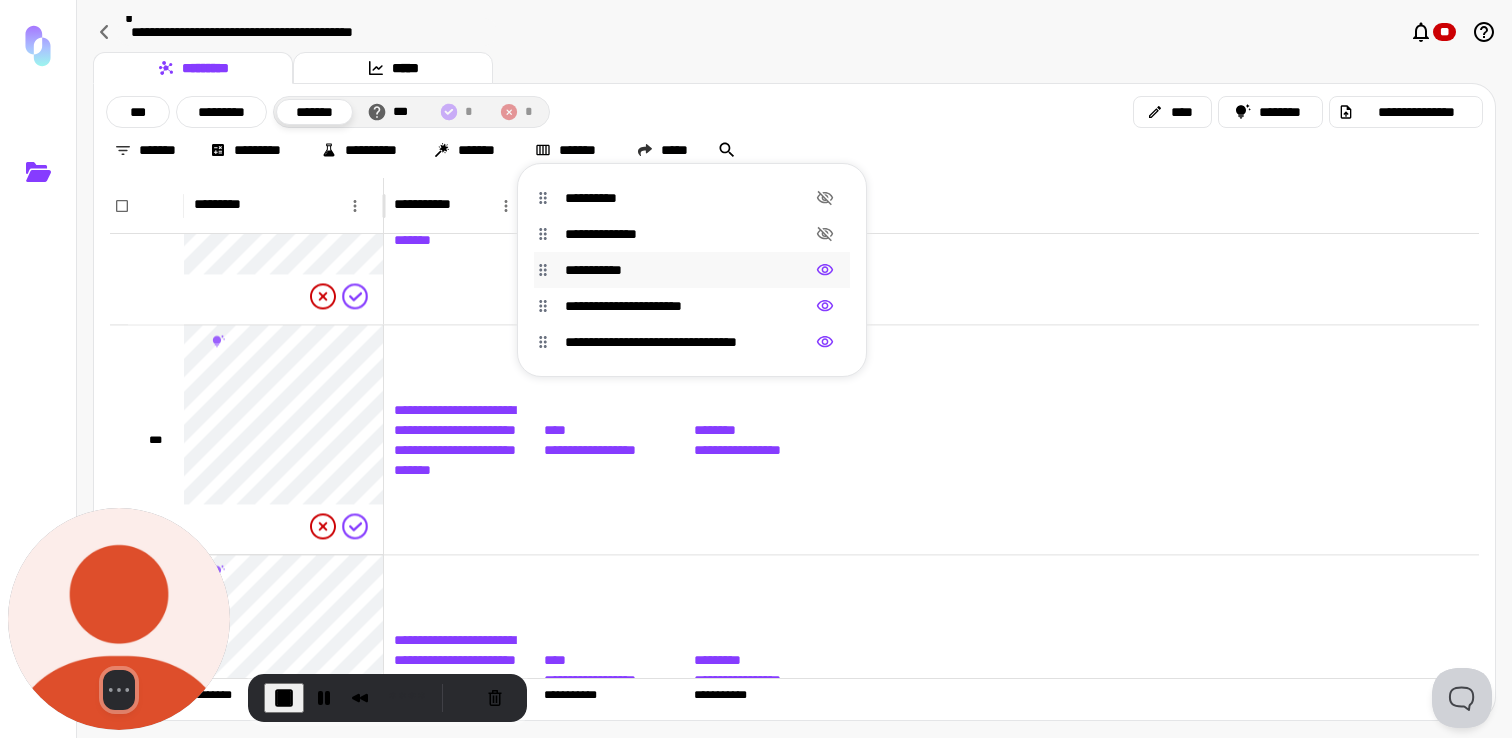 click at bounding box center [756, 369] 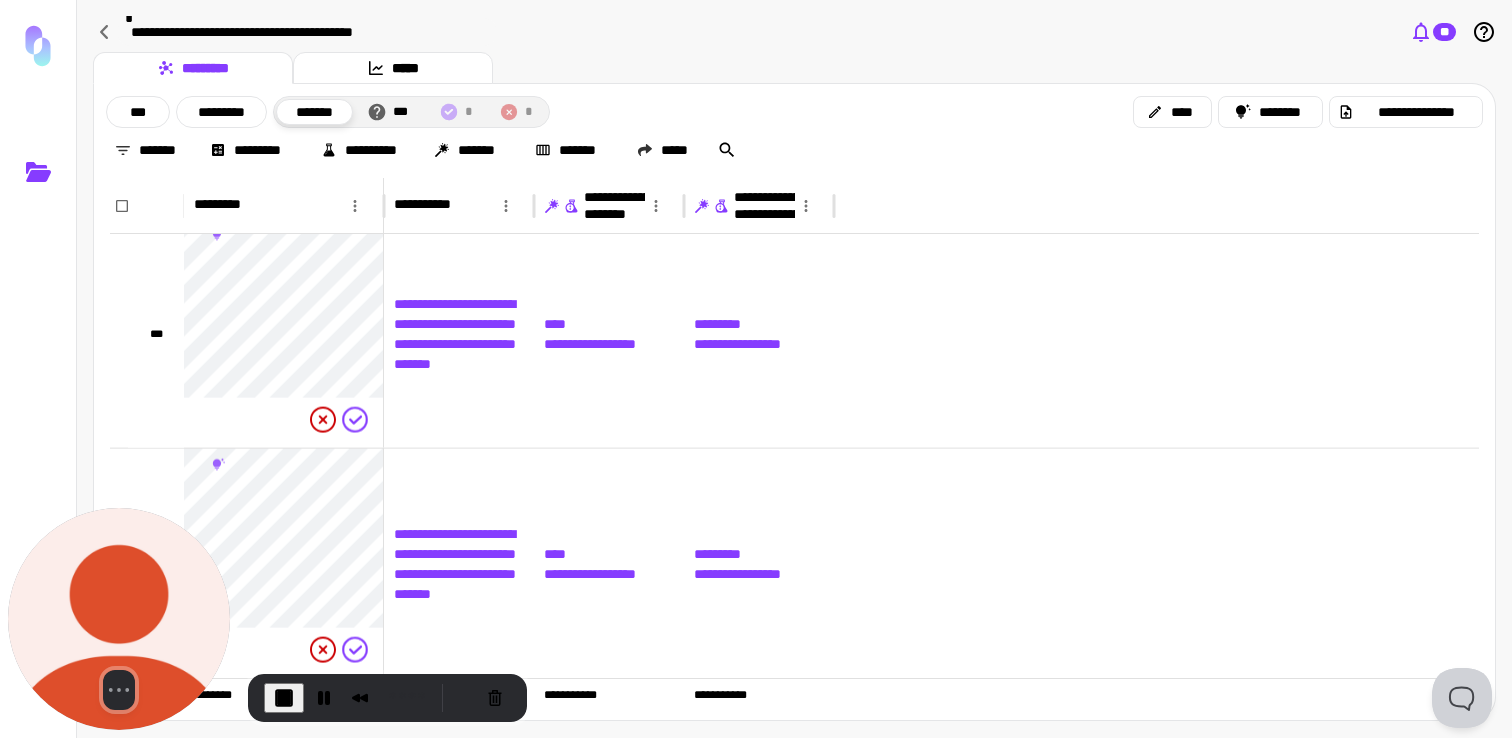 click on "**" at bounding box center (1444, 32) 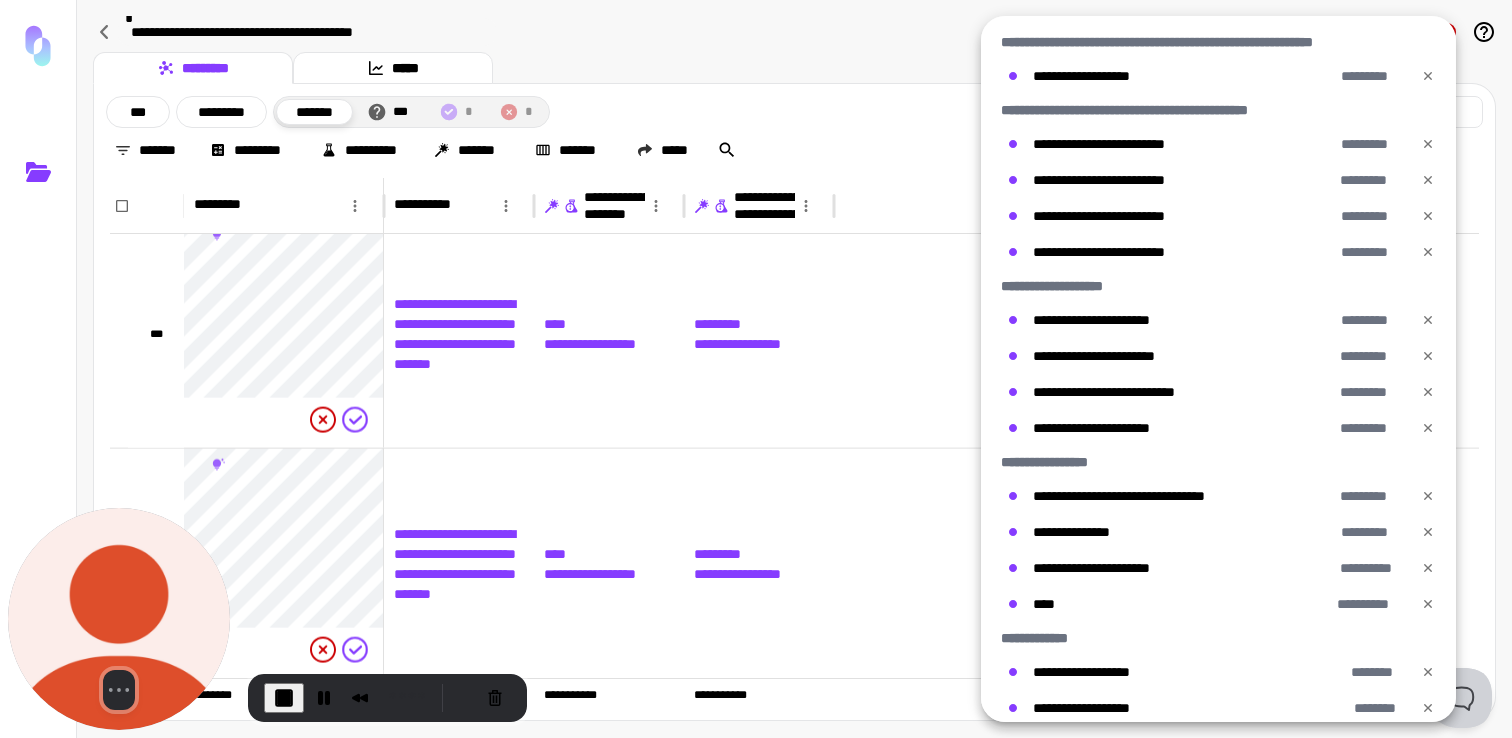 click at bounding box center [756, 369] 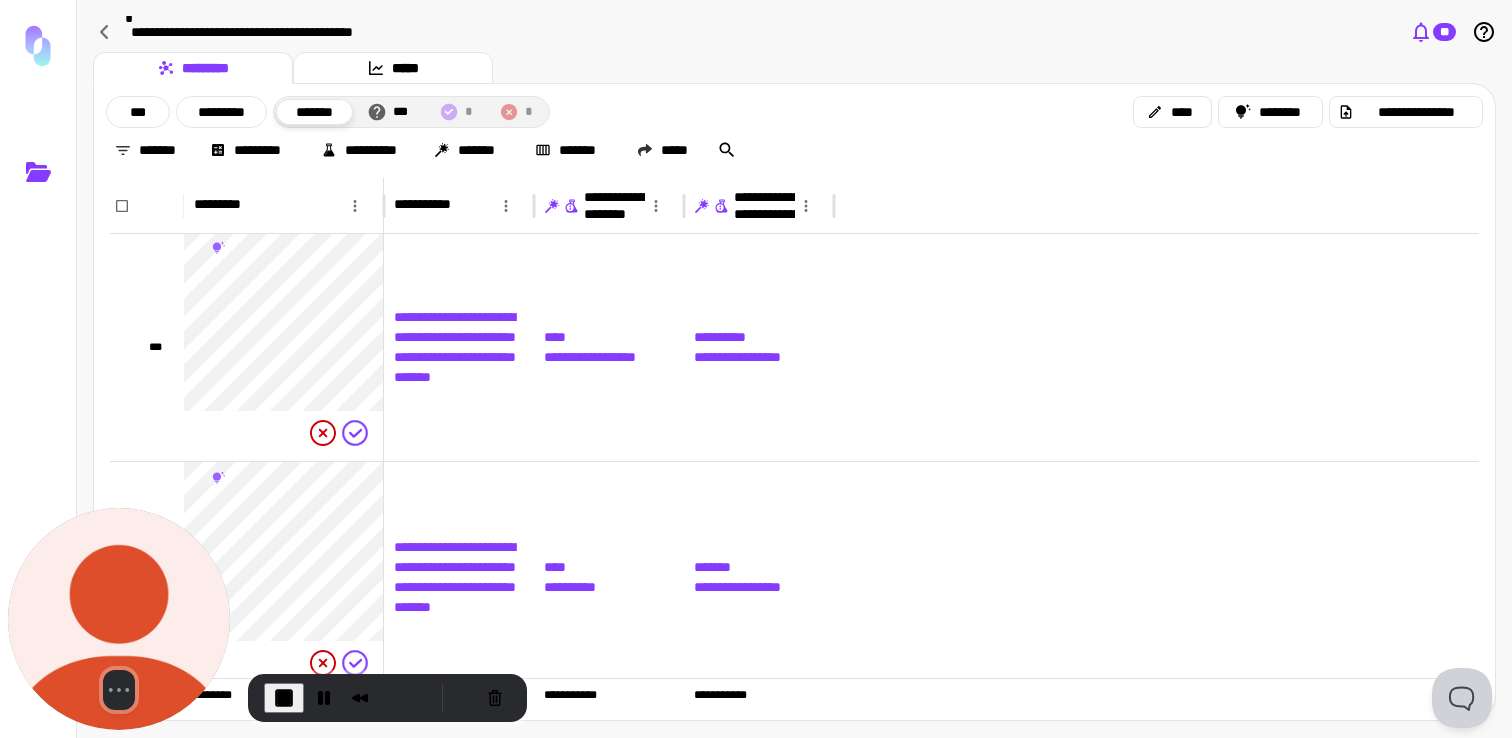 click 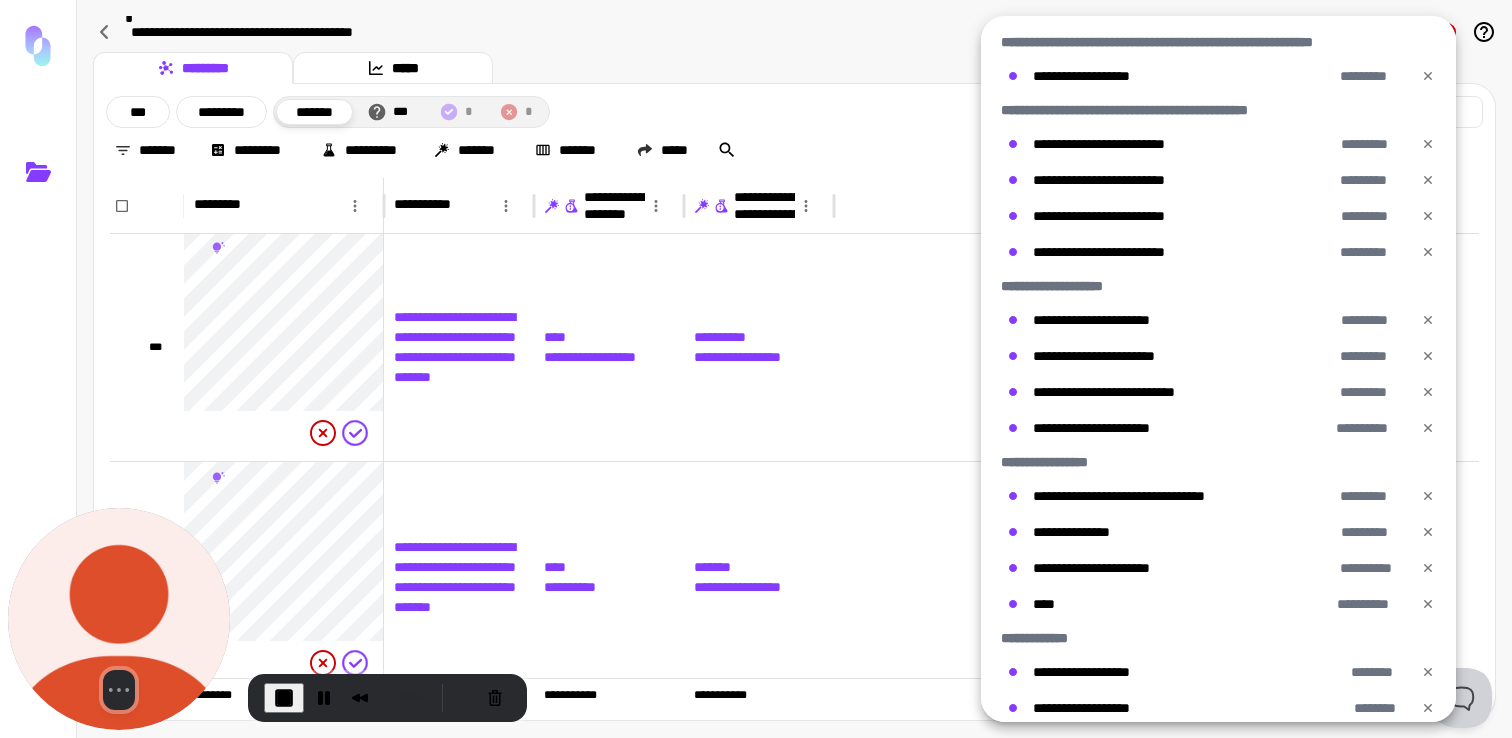 click at bounding box center [756, 369] 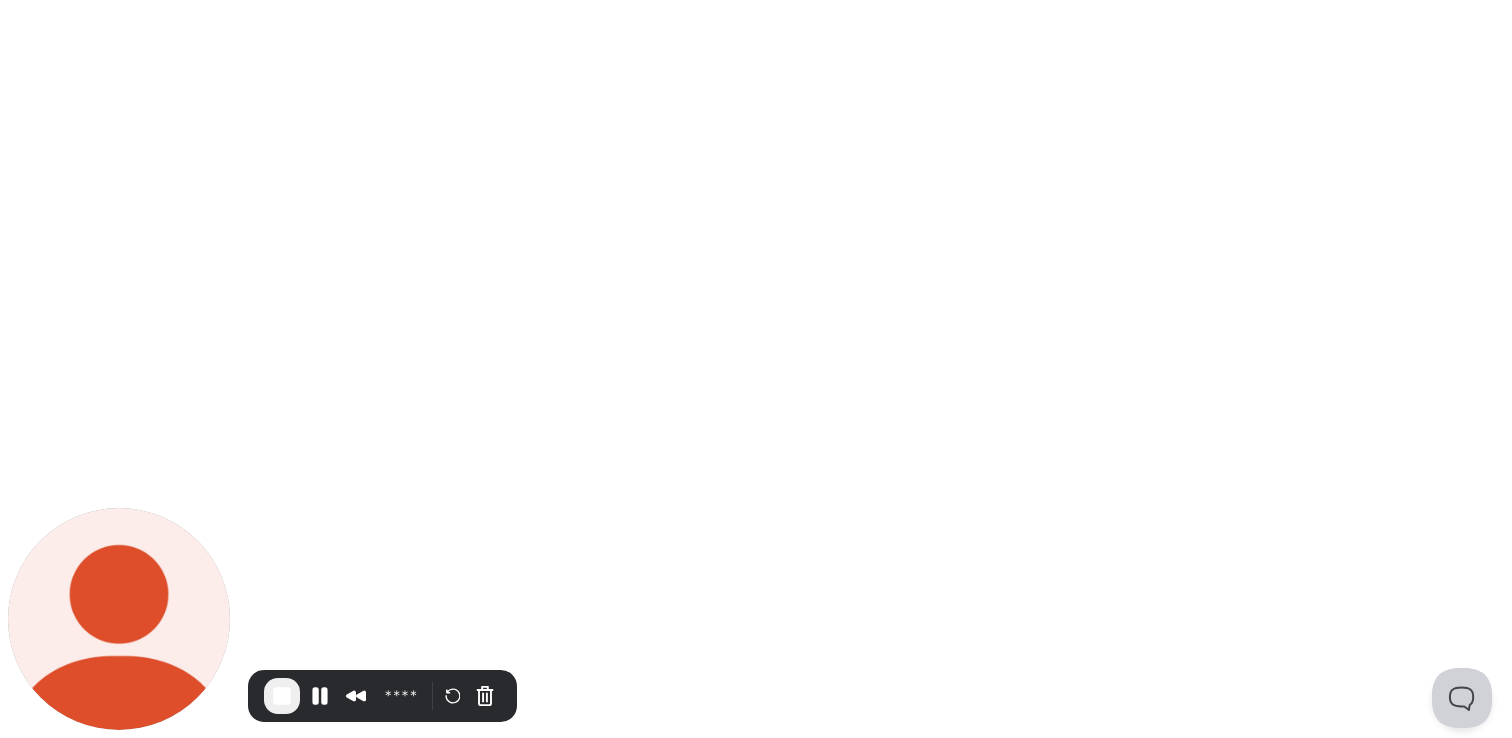 scroll, scrollTop: 0, scrollLeft: 0, axis: both 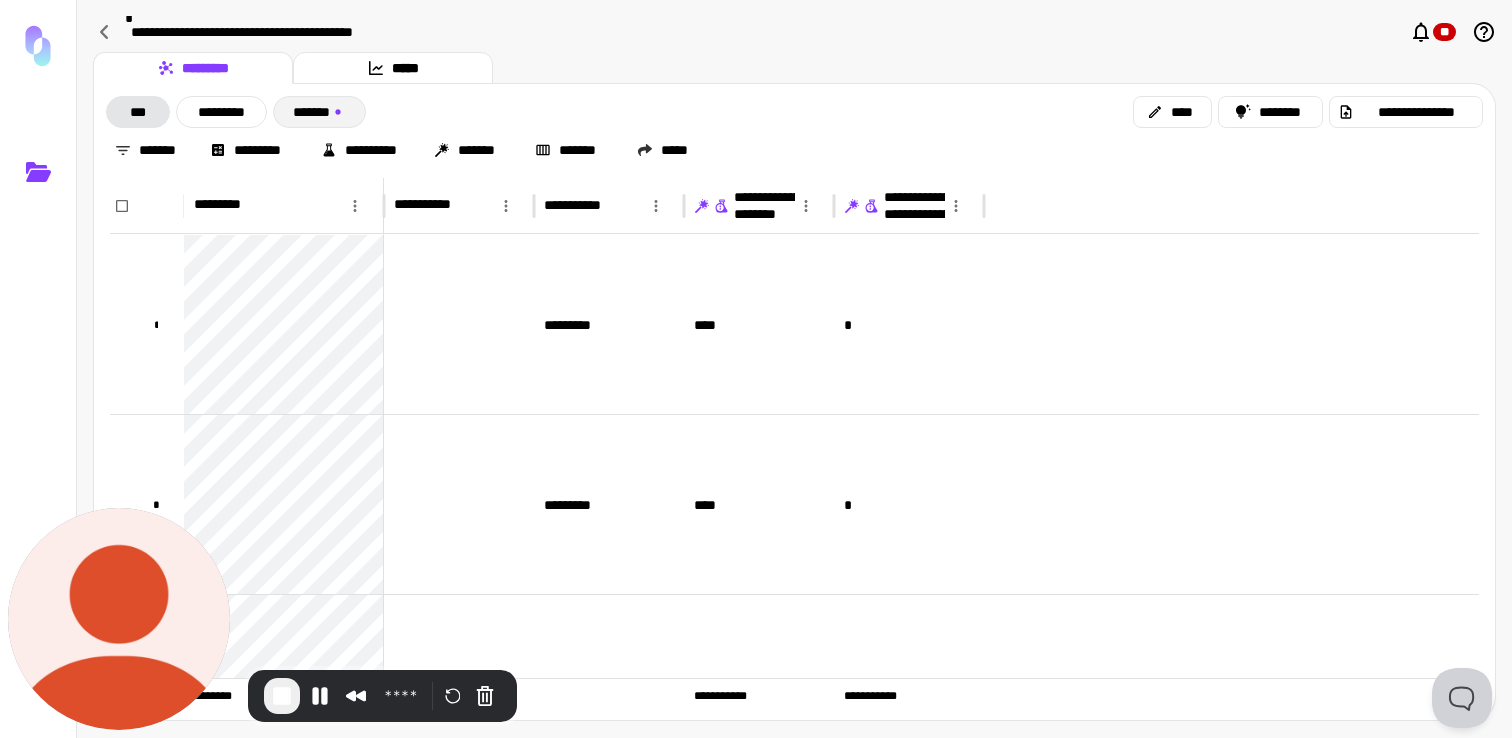 click on "*******" at bounding box center [319, 112] 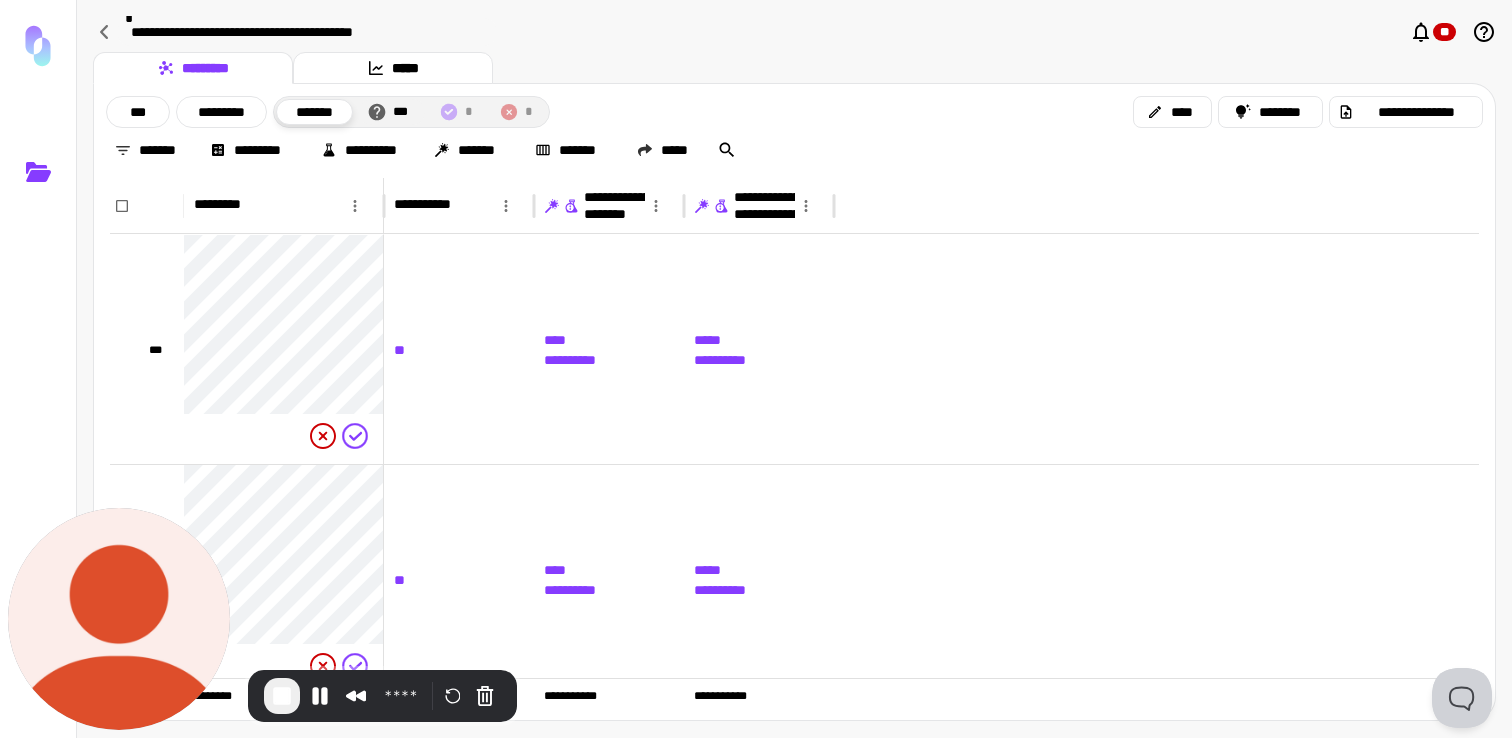 click 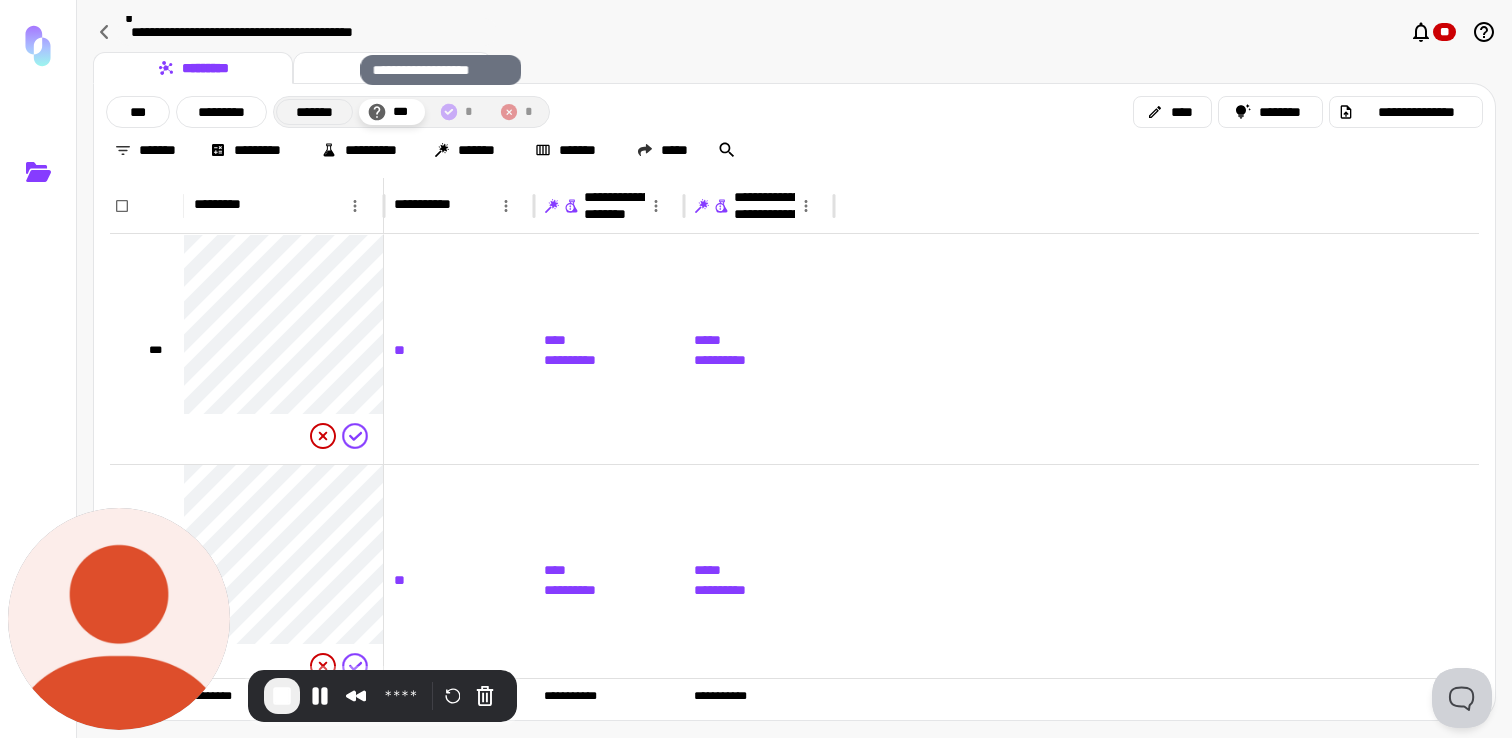 click on "***" at bounding box center [403, 112] 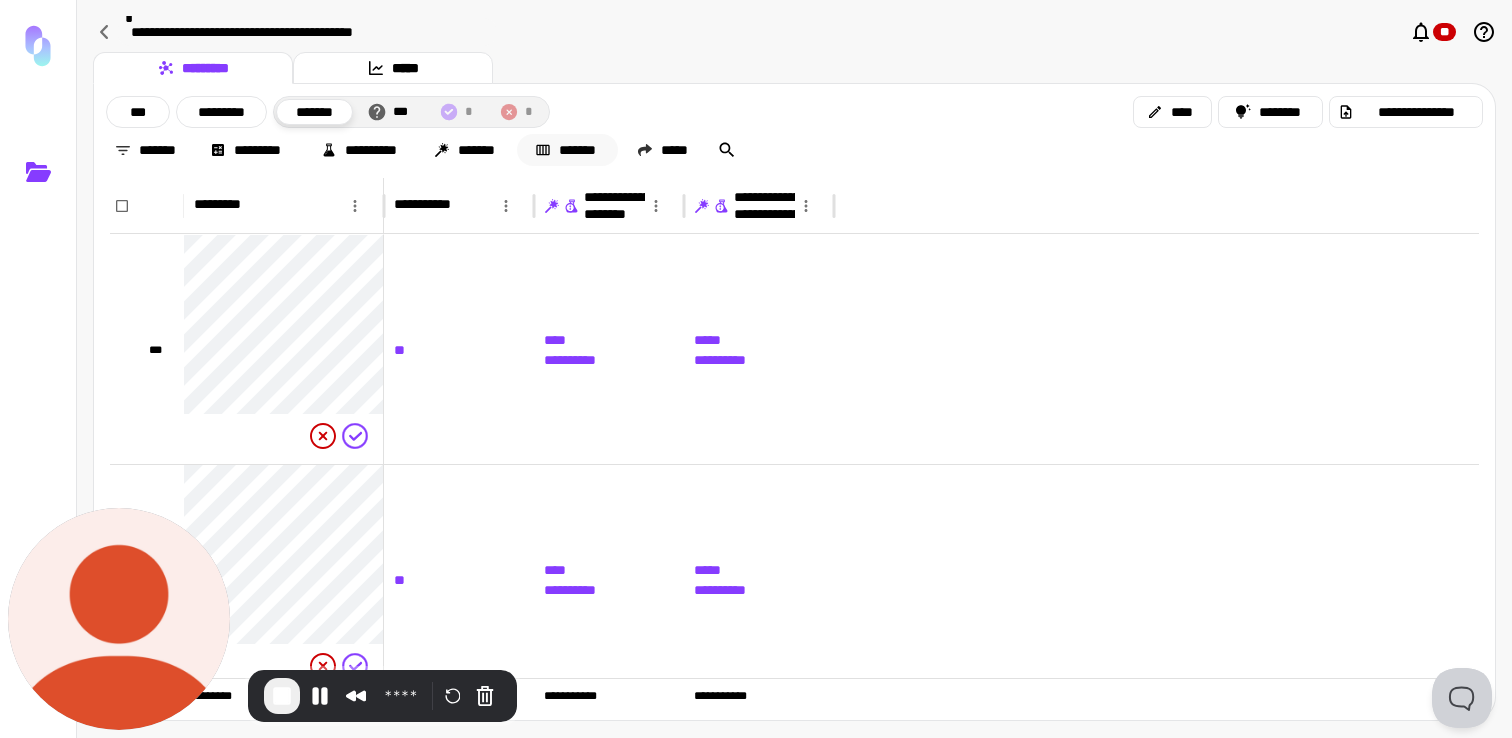 click on "*******" at bounding box center (567, 150) 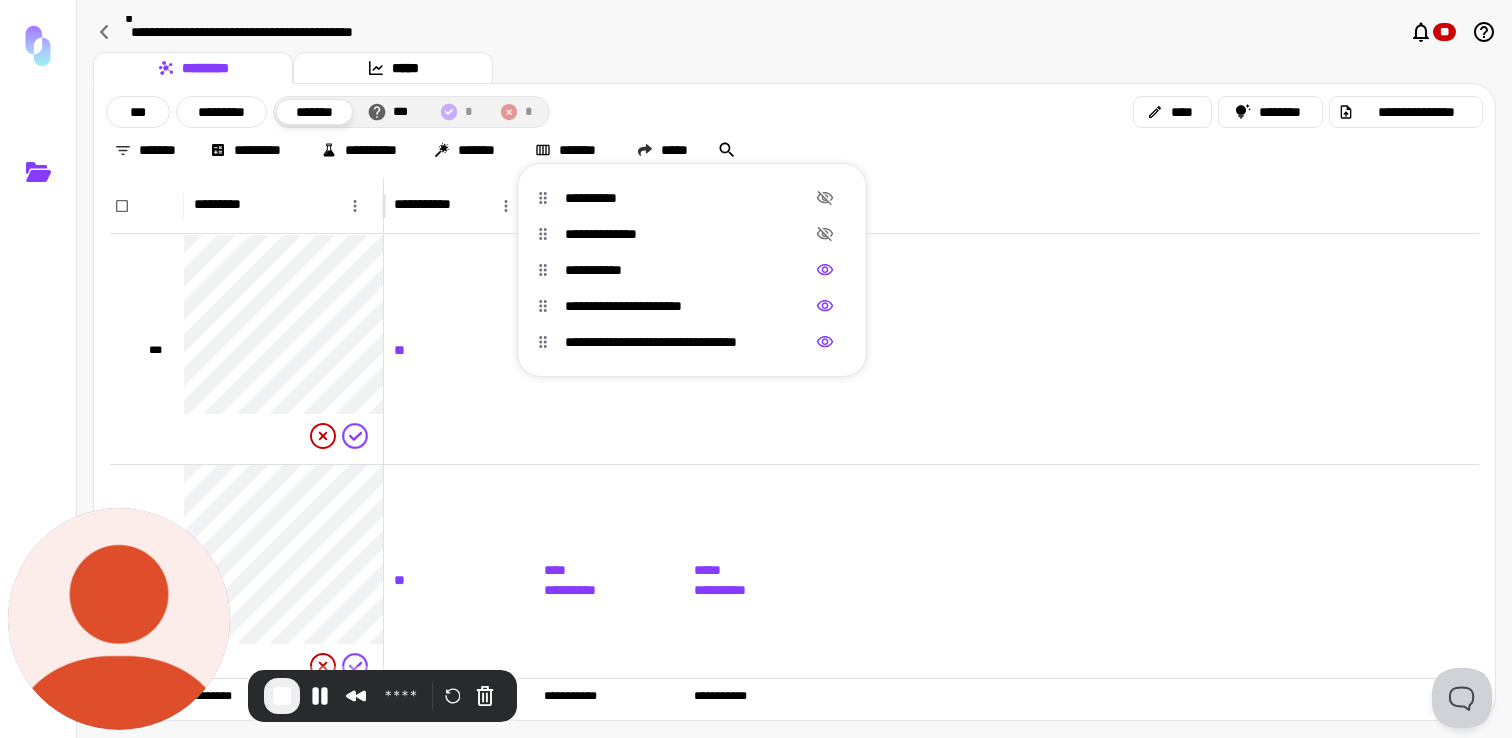 click at bounding box center (756, 369) 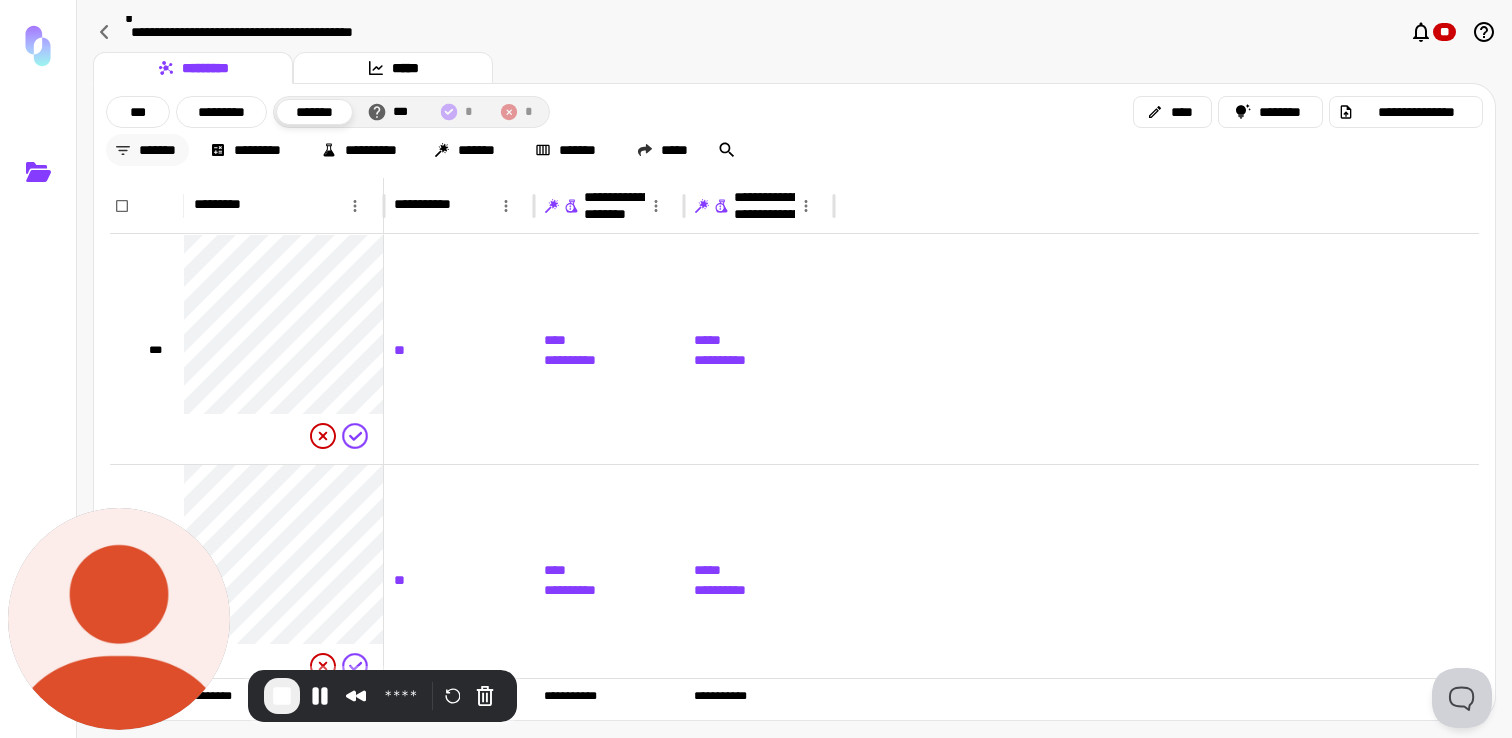 click on "*******" at bounding box center (147, 150) 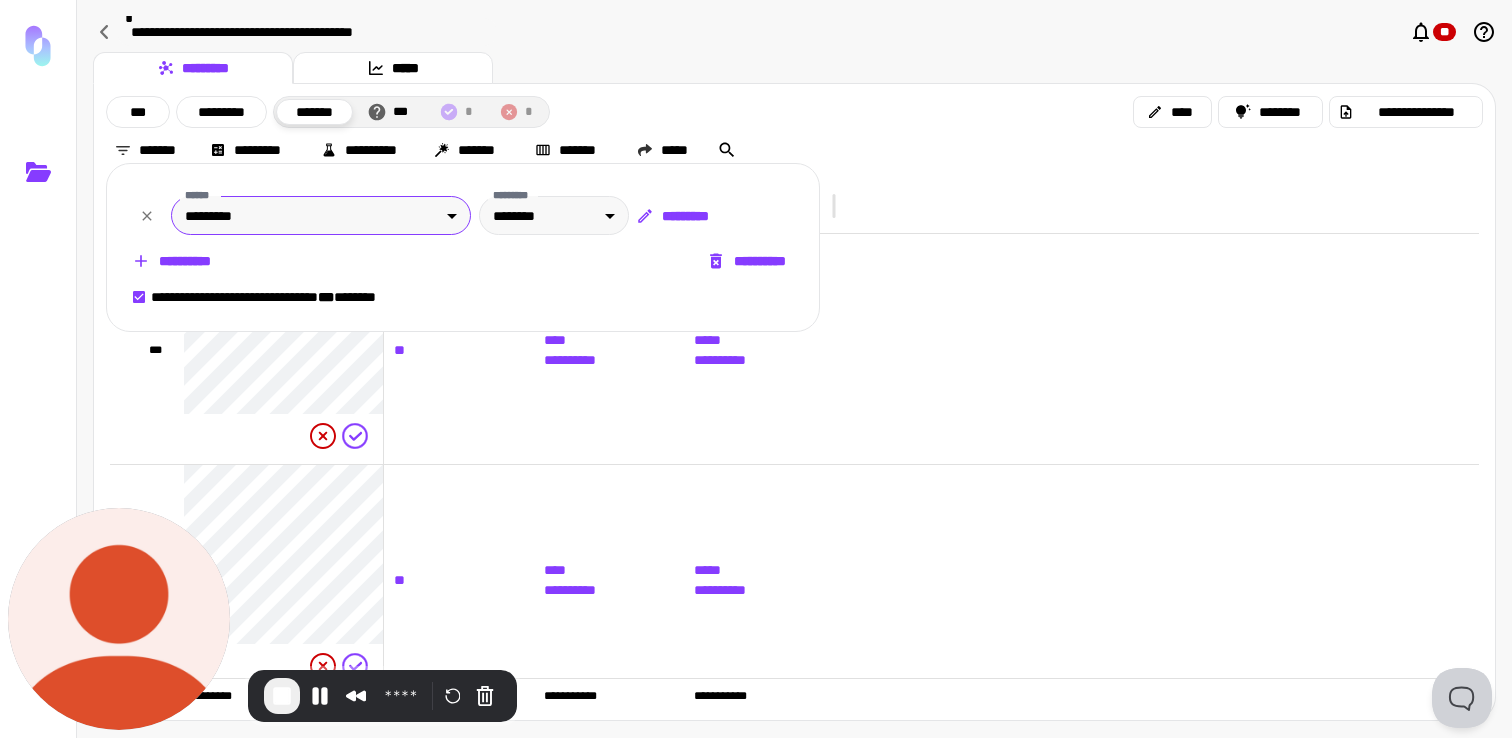 click on "**********" at bounding box center (756, 369) 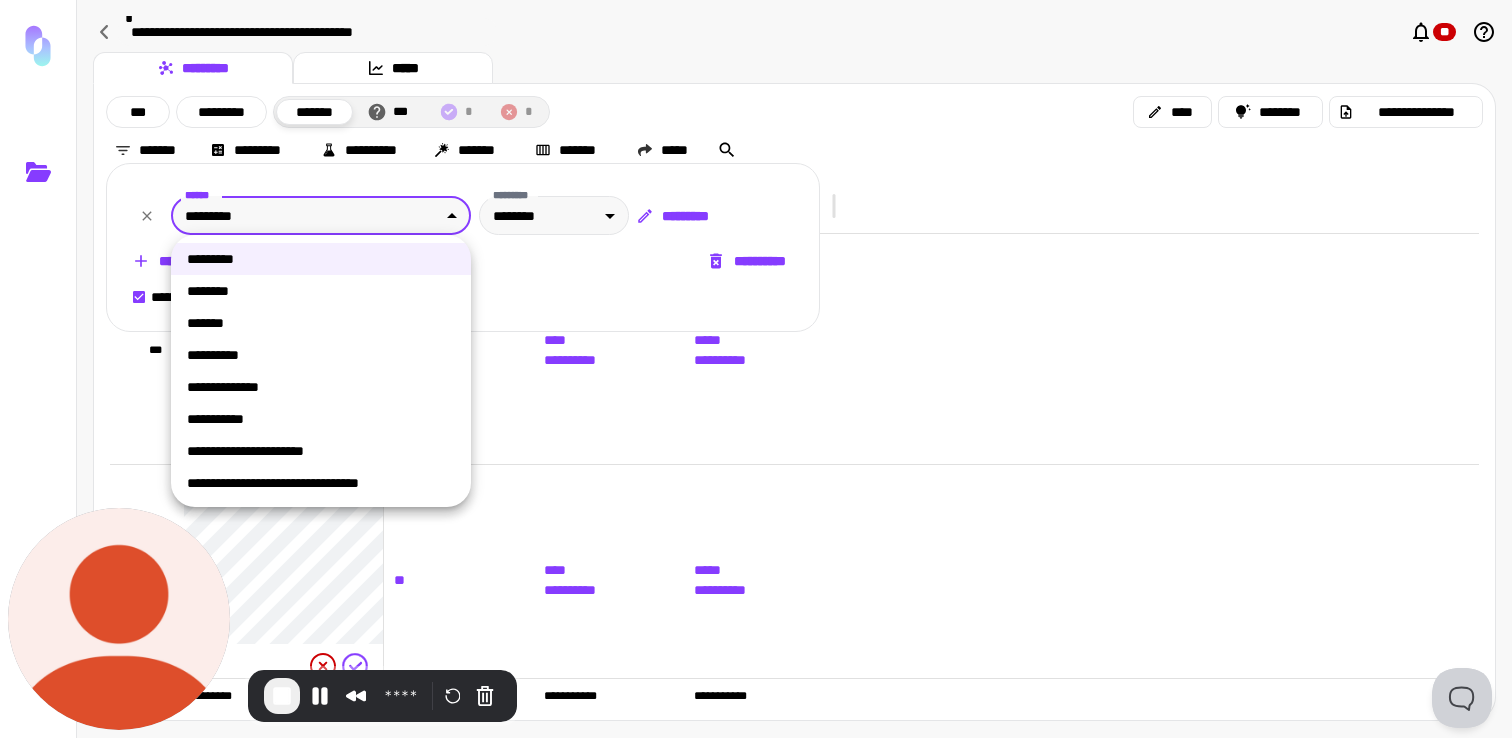 click on "**********" at bounding box center (321, 419) 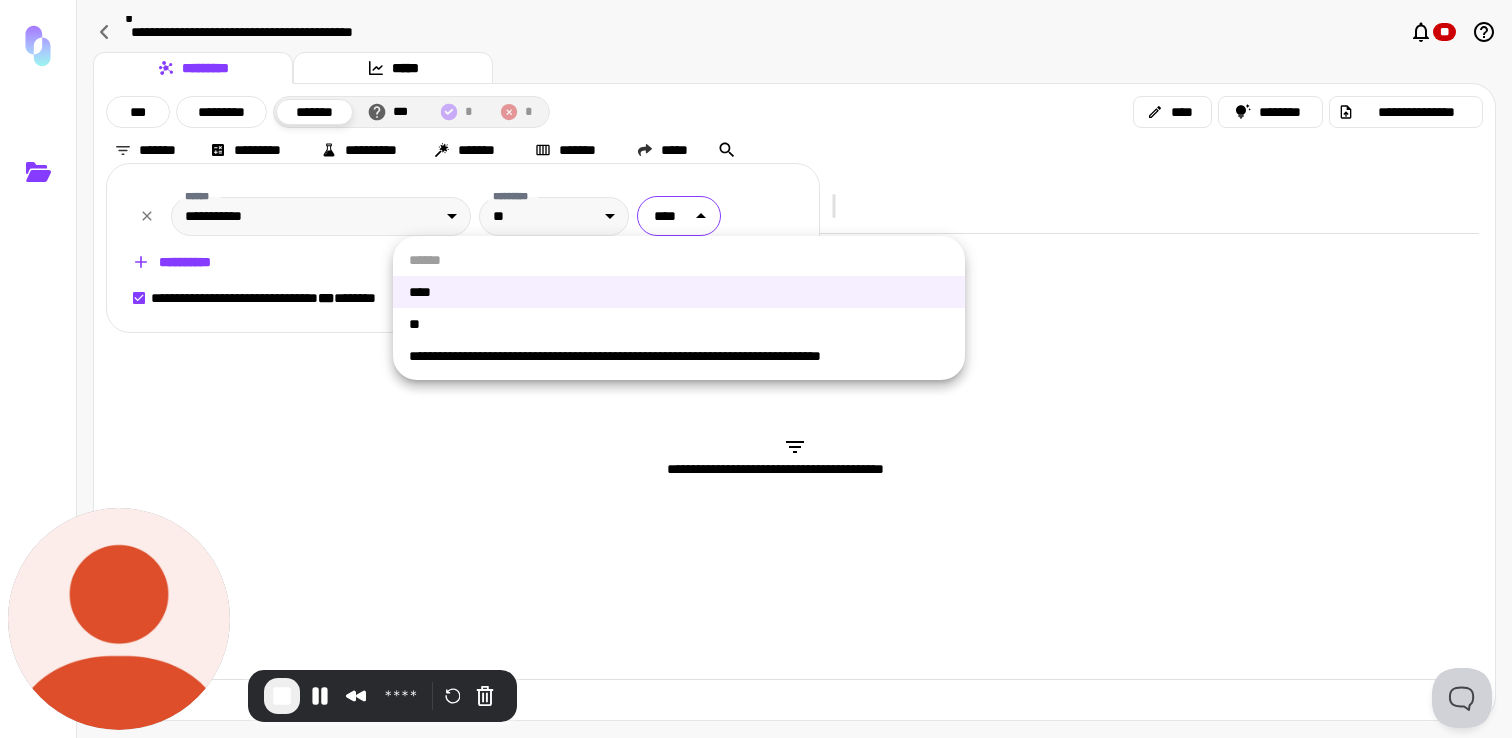 click on "**********" at bounding box center [756, 369] 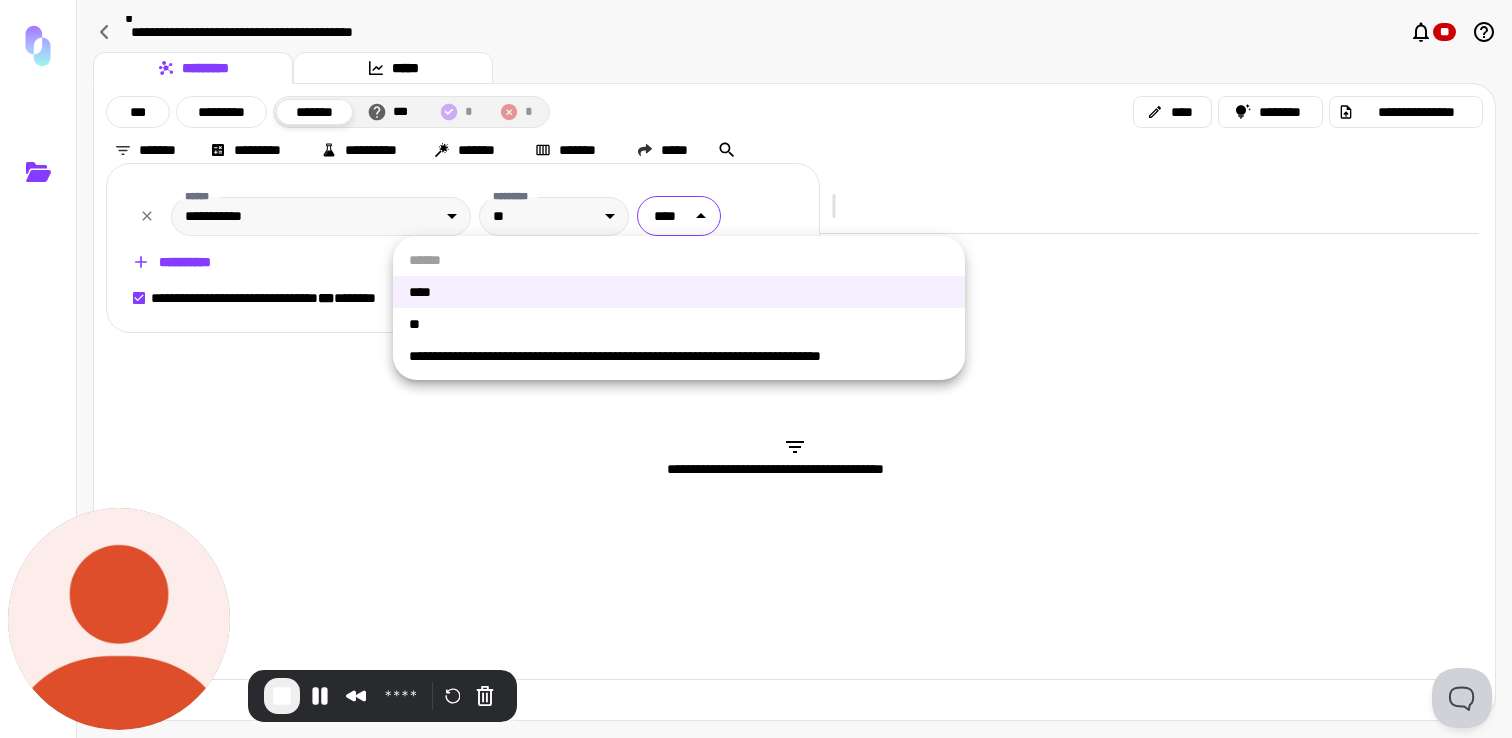 click on "**********" at bounding box center [679, 356] 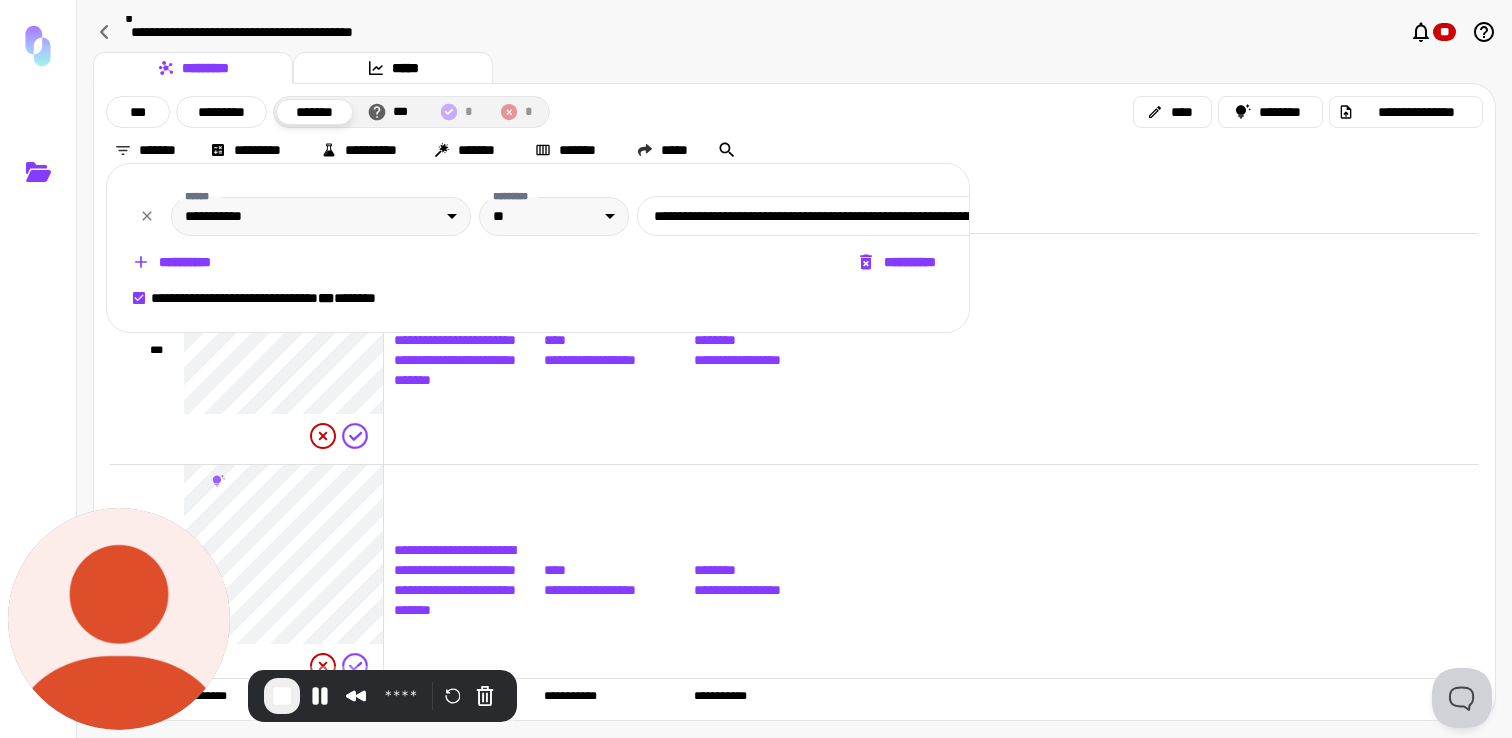 click at bounding box center (756, 369) 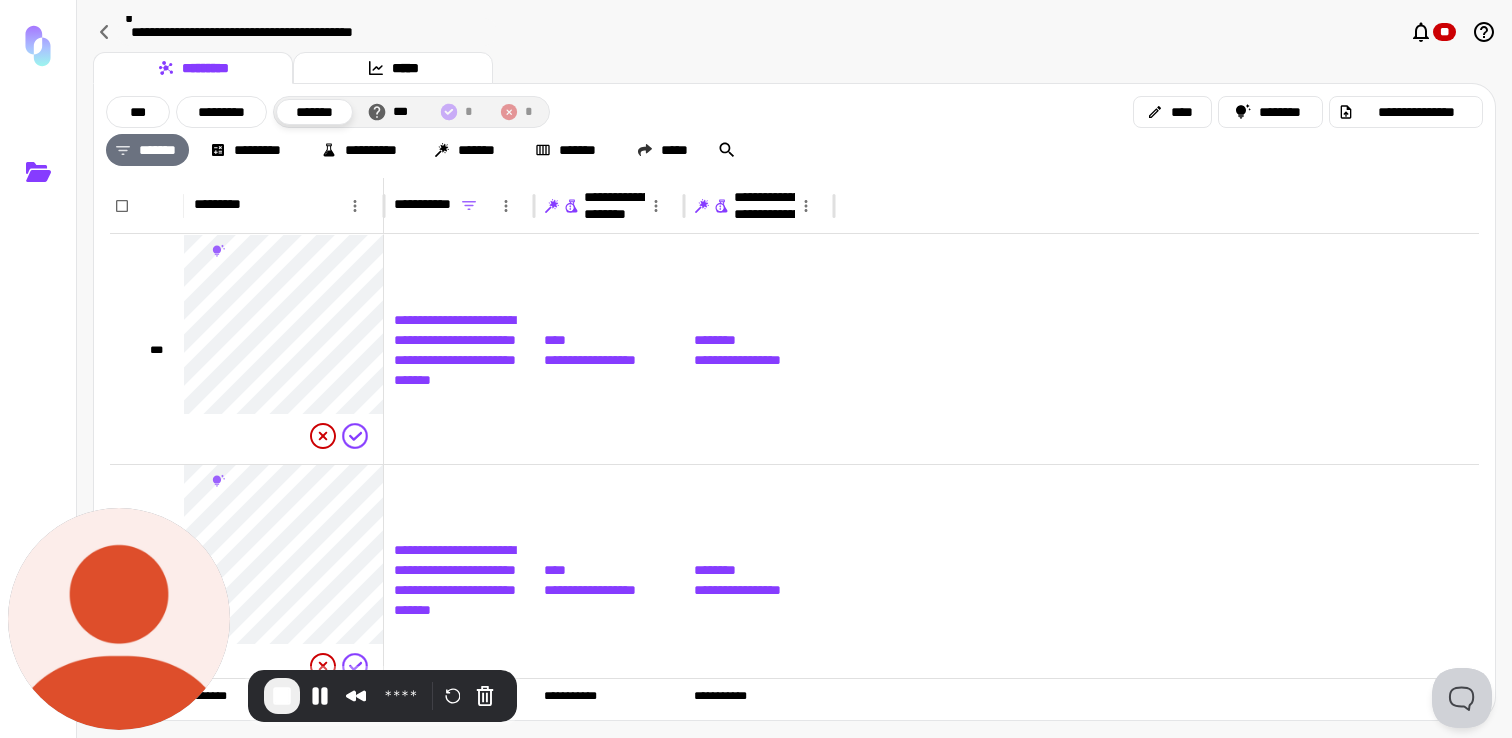 click on "*******" at bounding box center (147, 150) 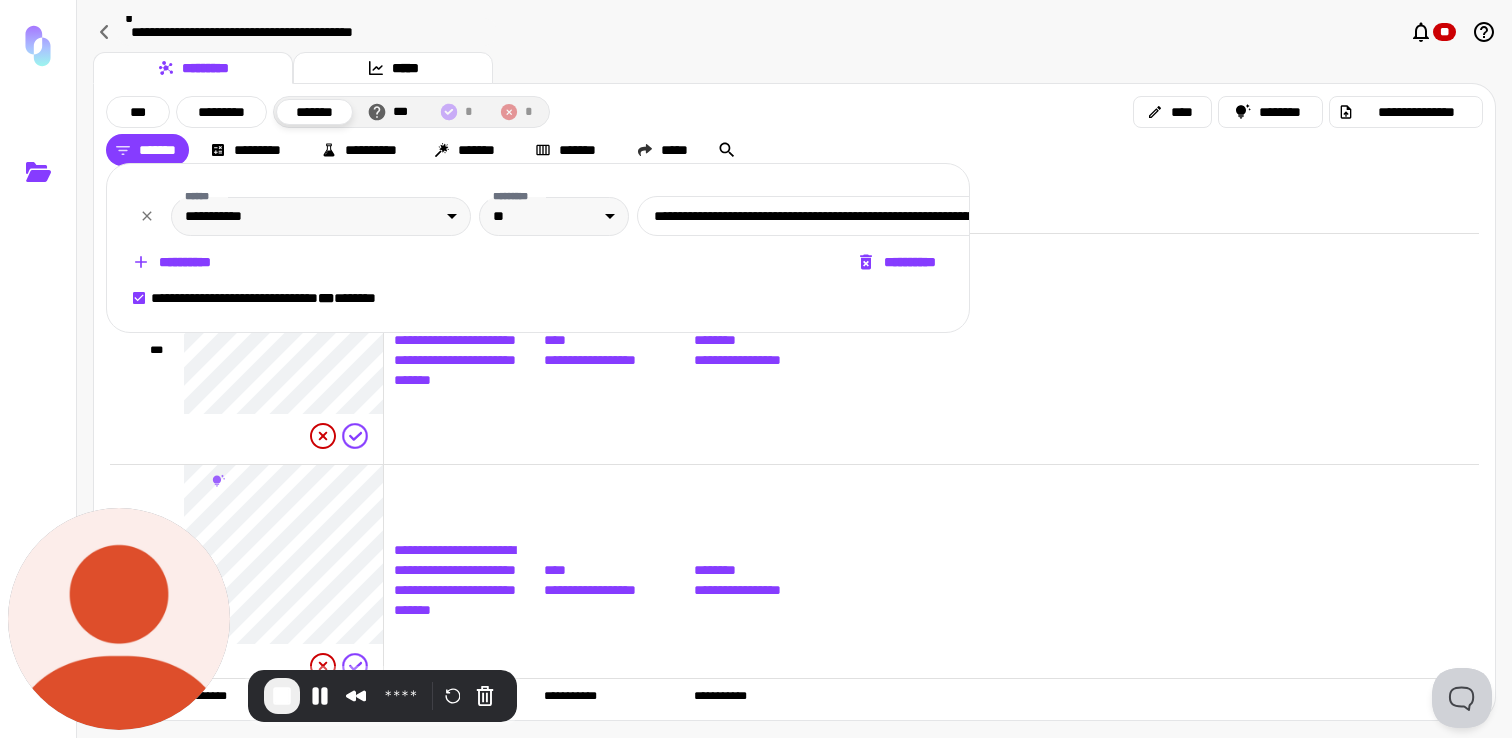click 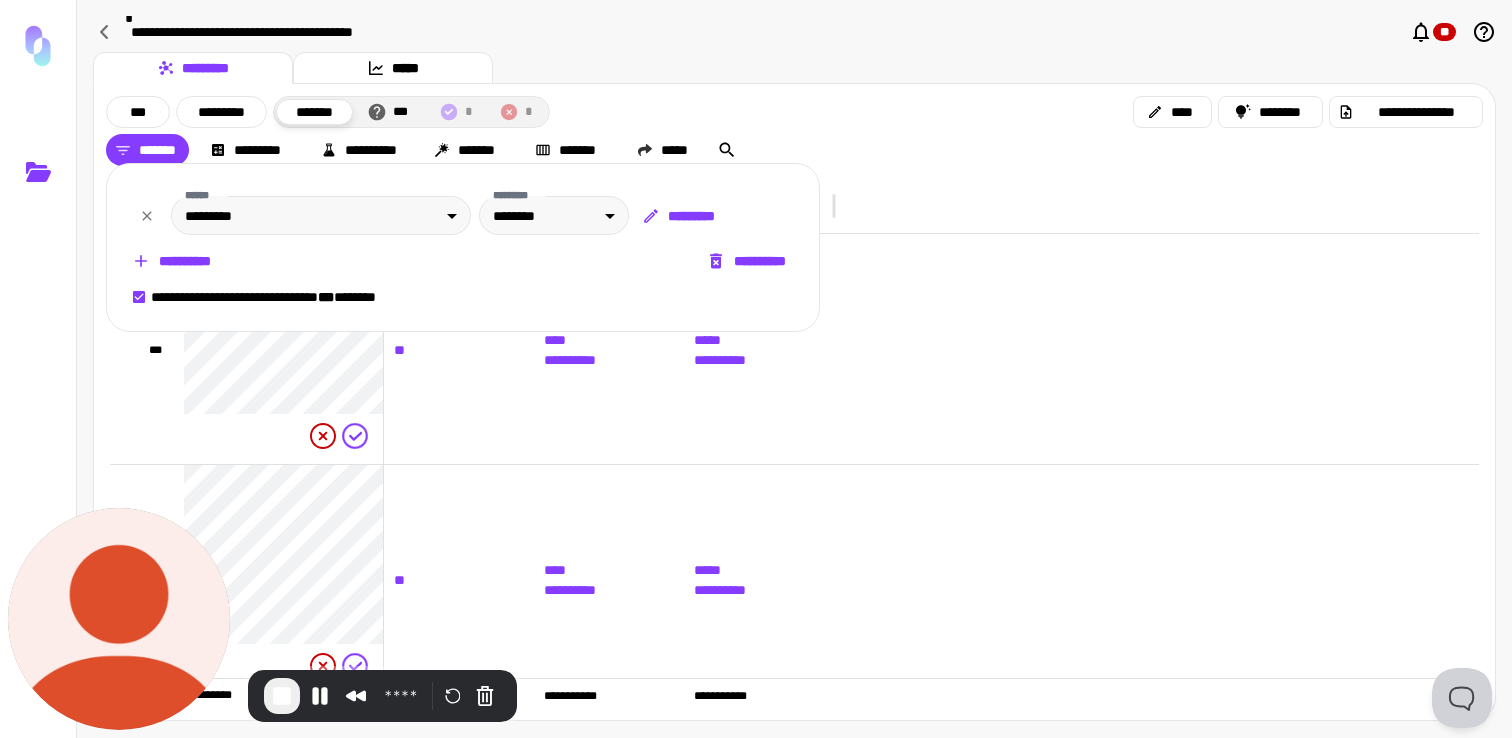 click at bounding box center (756, 369) 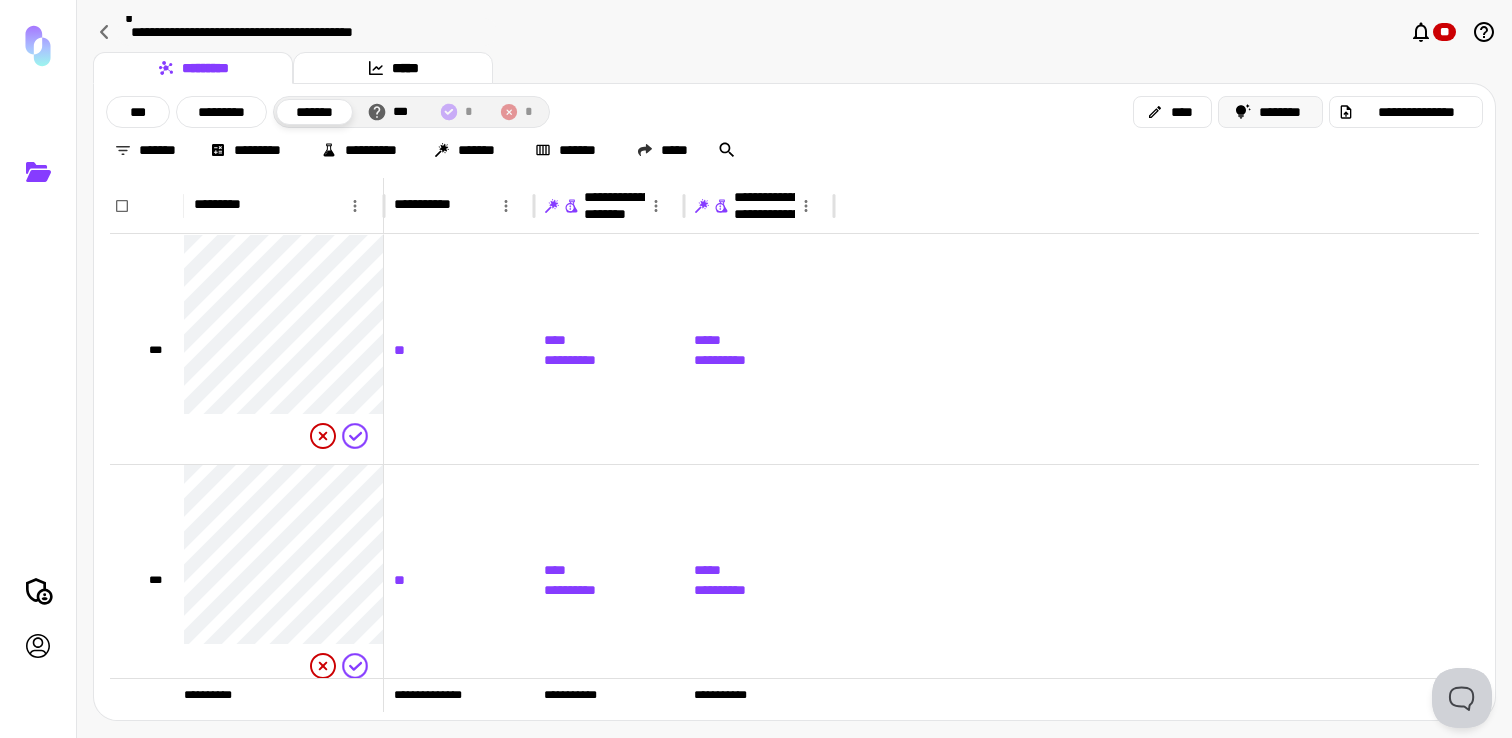 click on "********" at bounding box center (1271, 112) 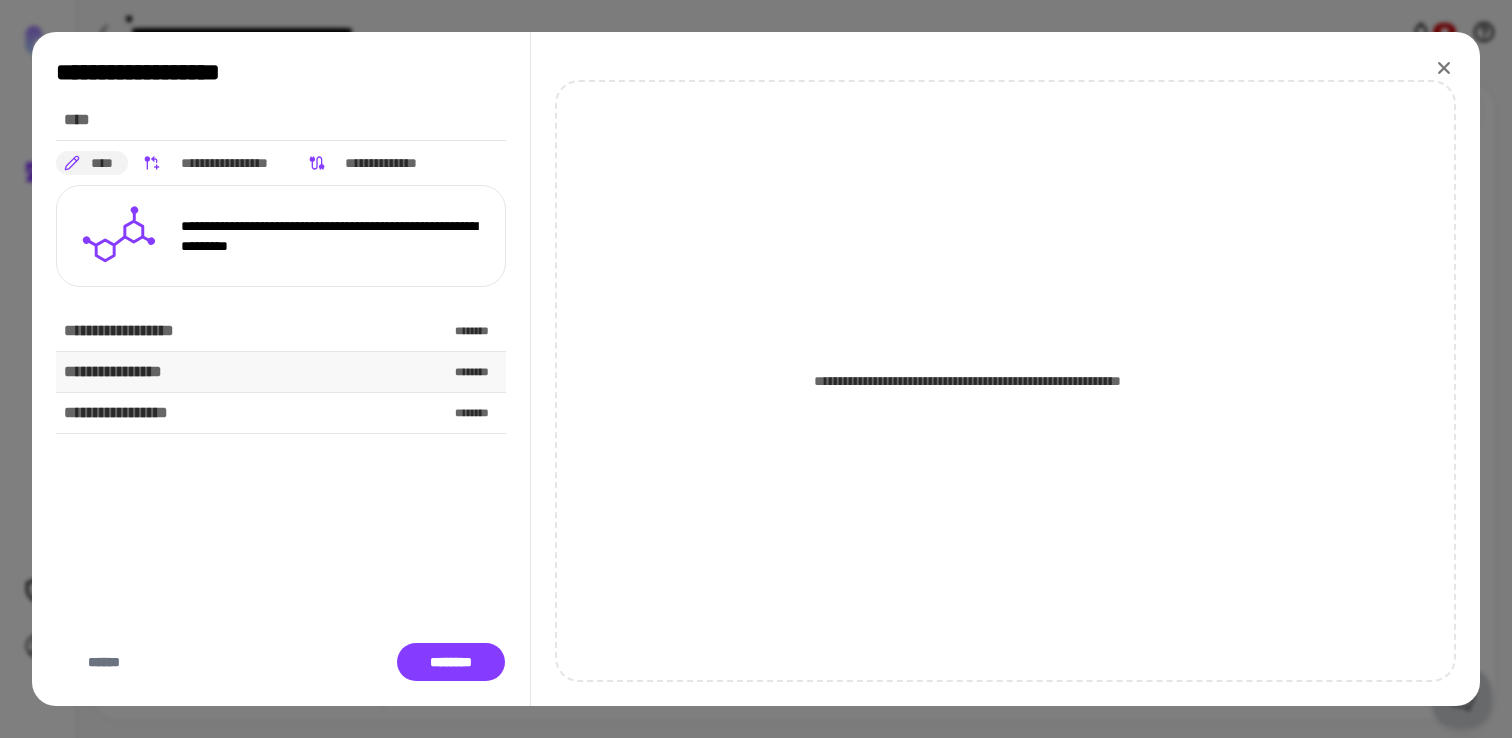 click on "**********" at bounding box center [281, 372] 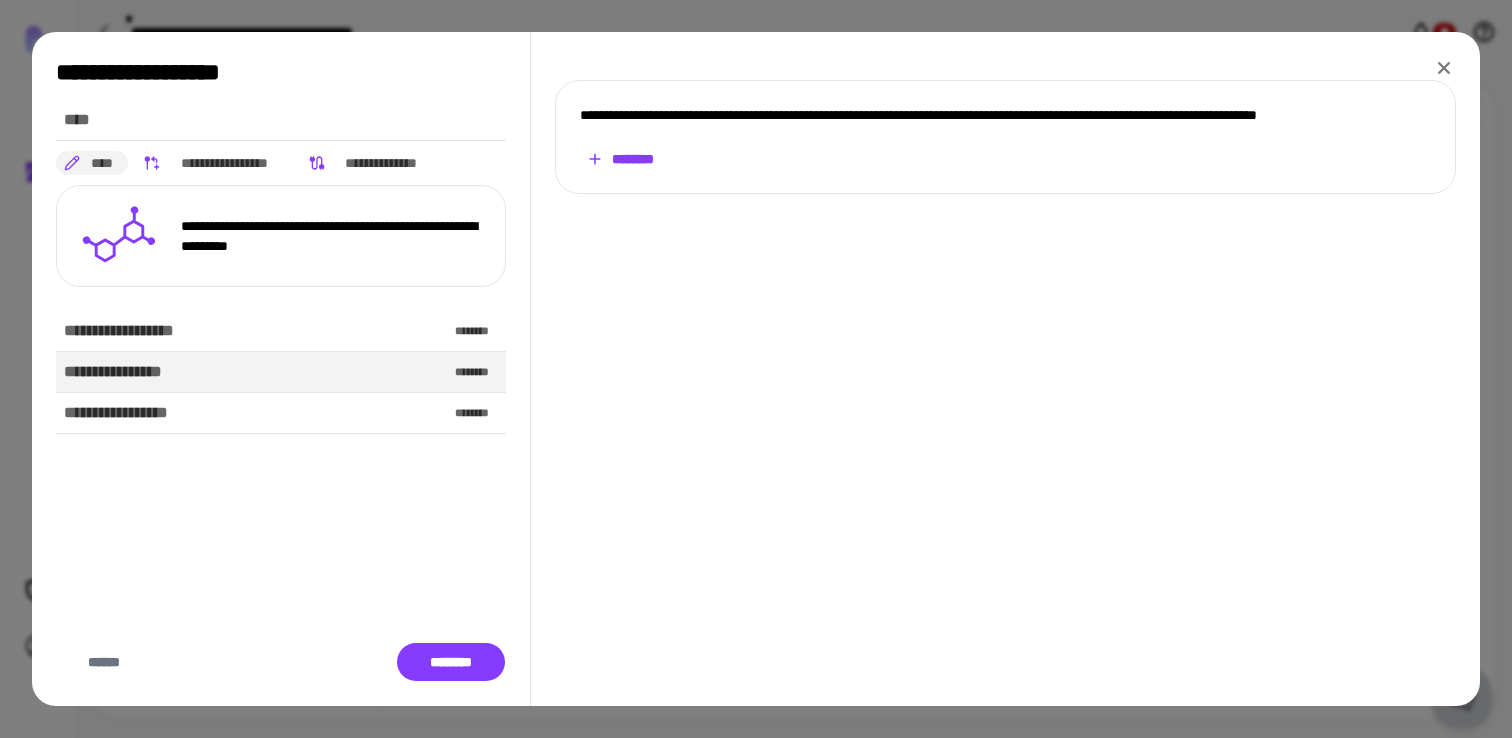 click on "********" at bounding box center [620, 159] 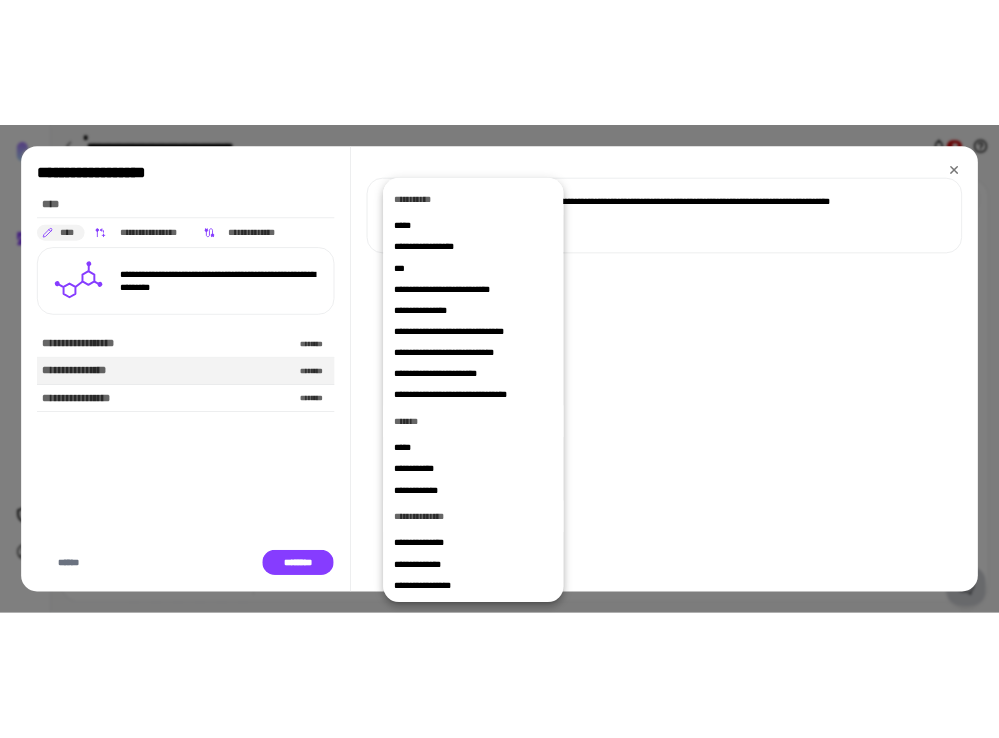 scroll, scrollTop: 302, scrollLeft: 0, axis: vertical 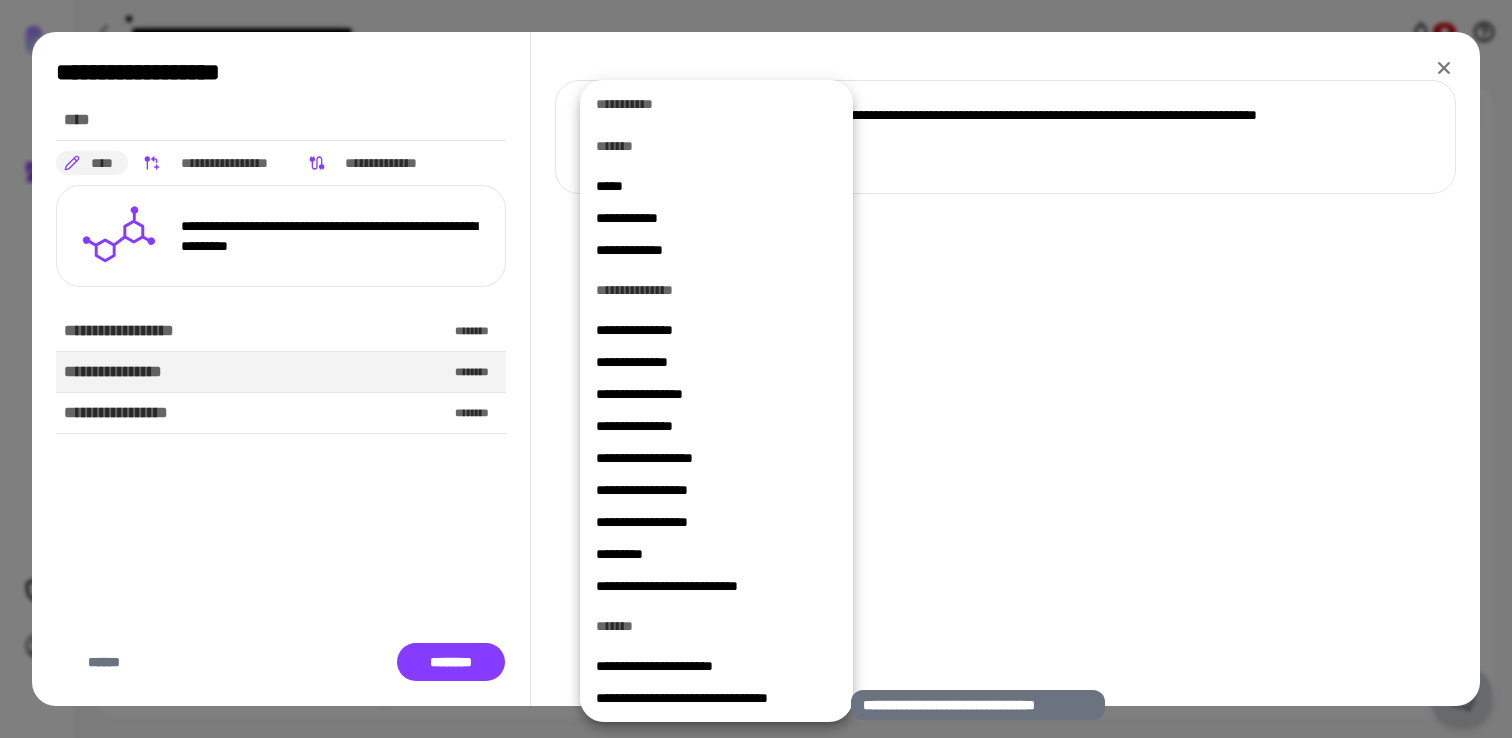click on "**********" at bounding box center [716, 698] 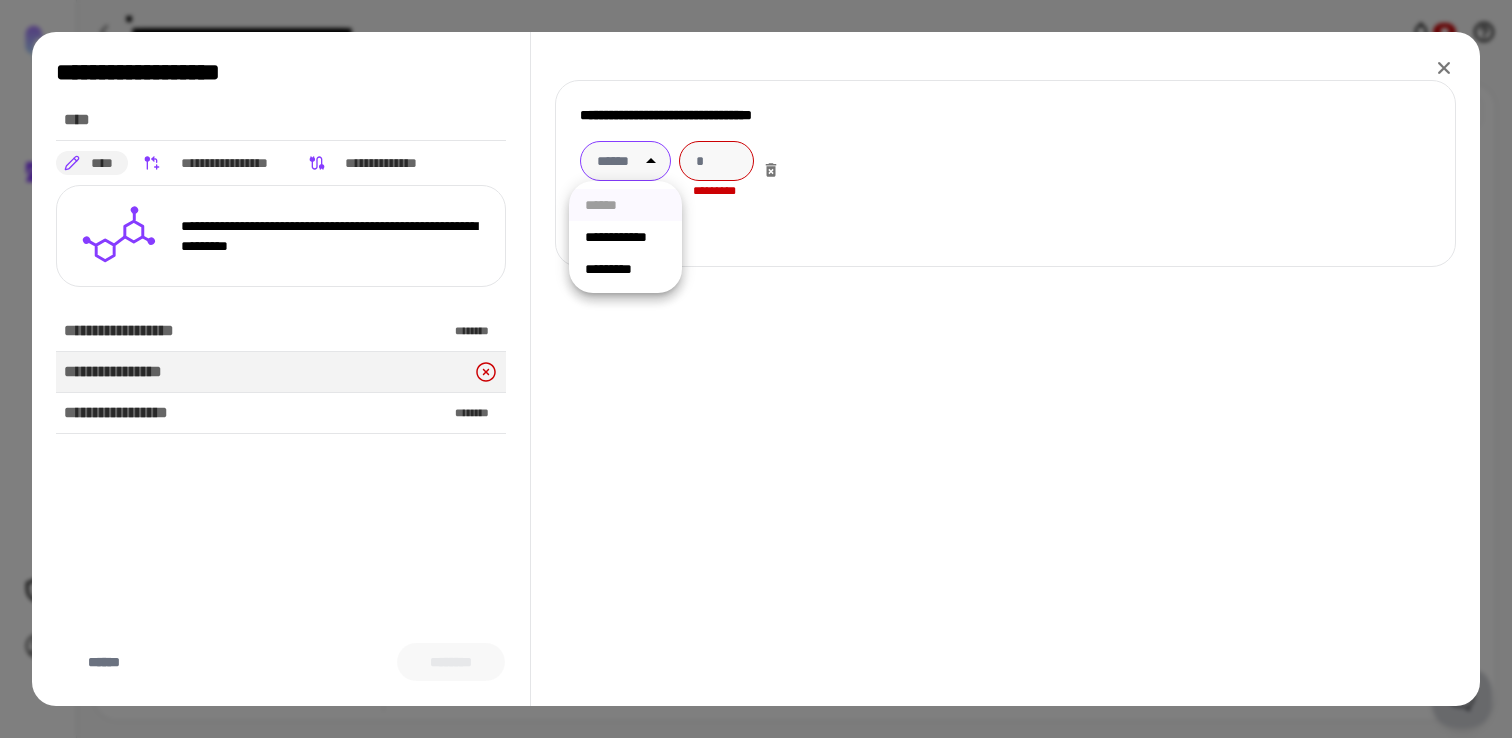 click on "**********" at bounding box center [756, 369] 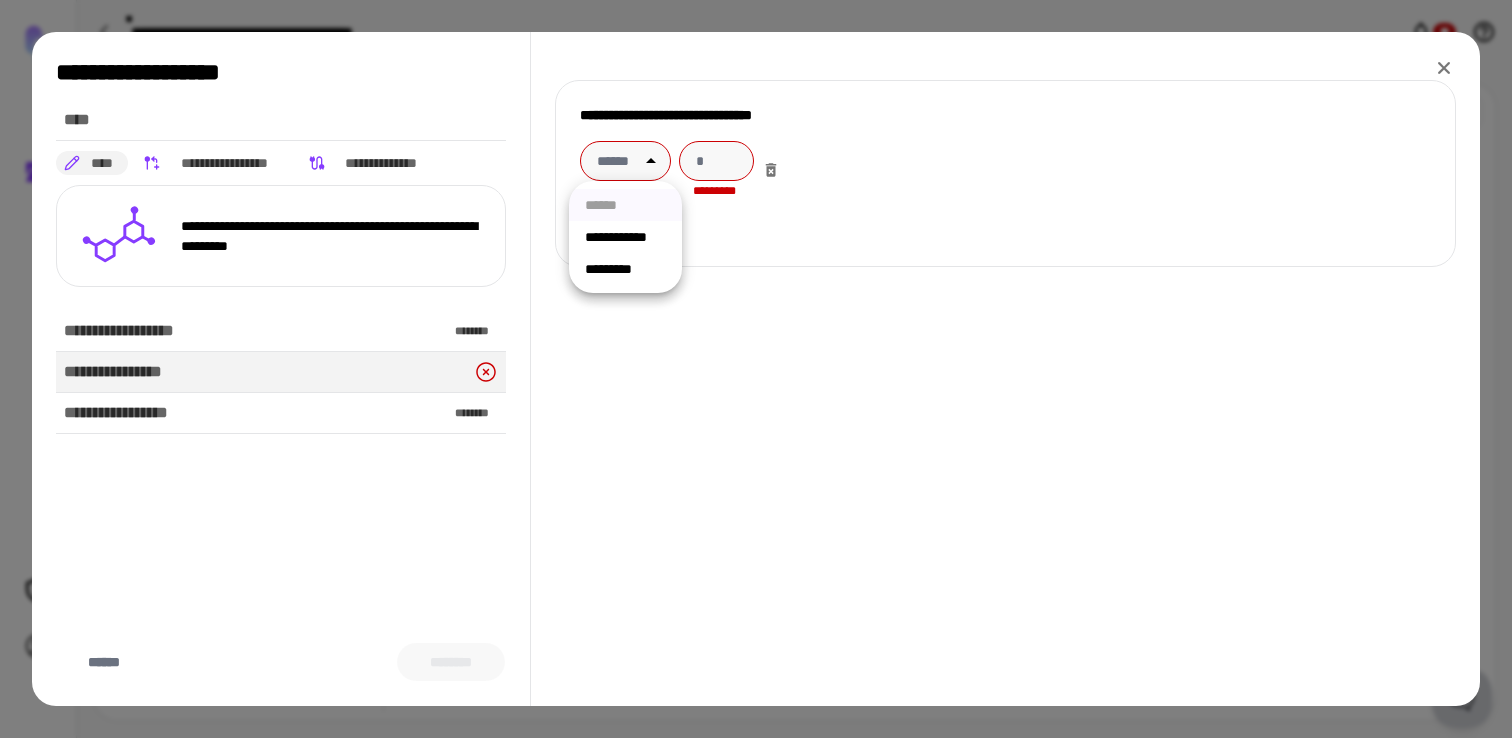 click on "**********" at bounding box center [625, 237] 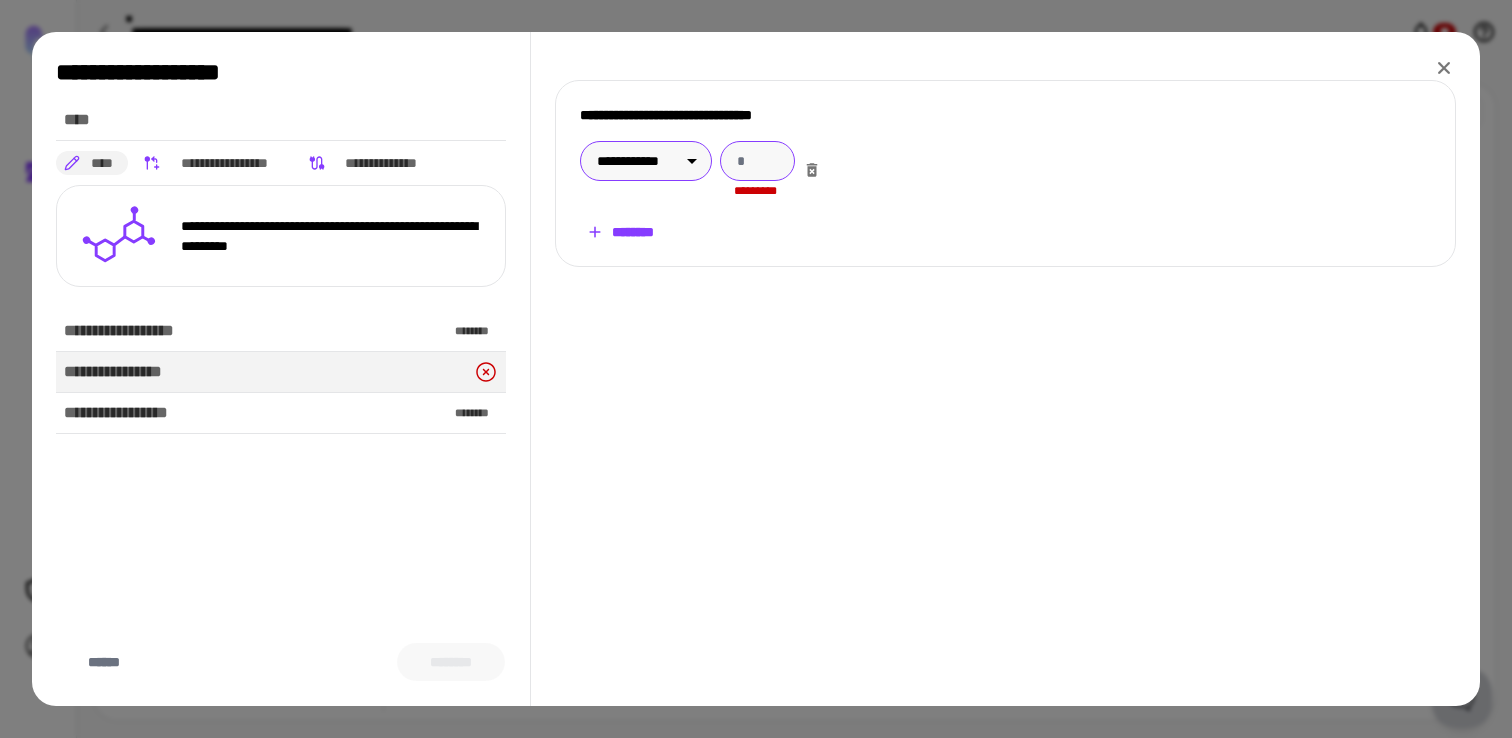 click at bounding box center [757, 161] 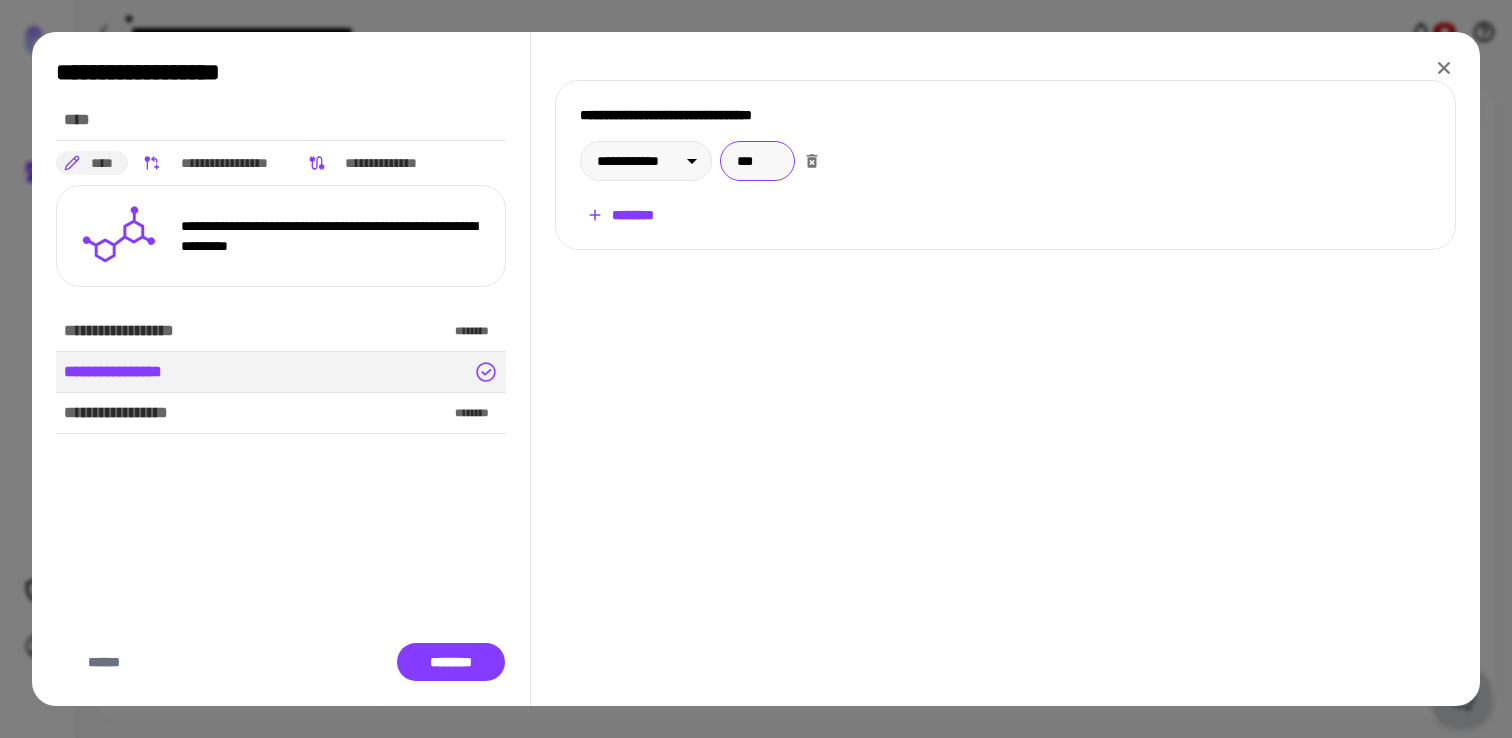 type on "***" 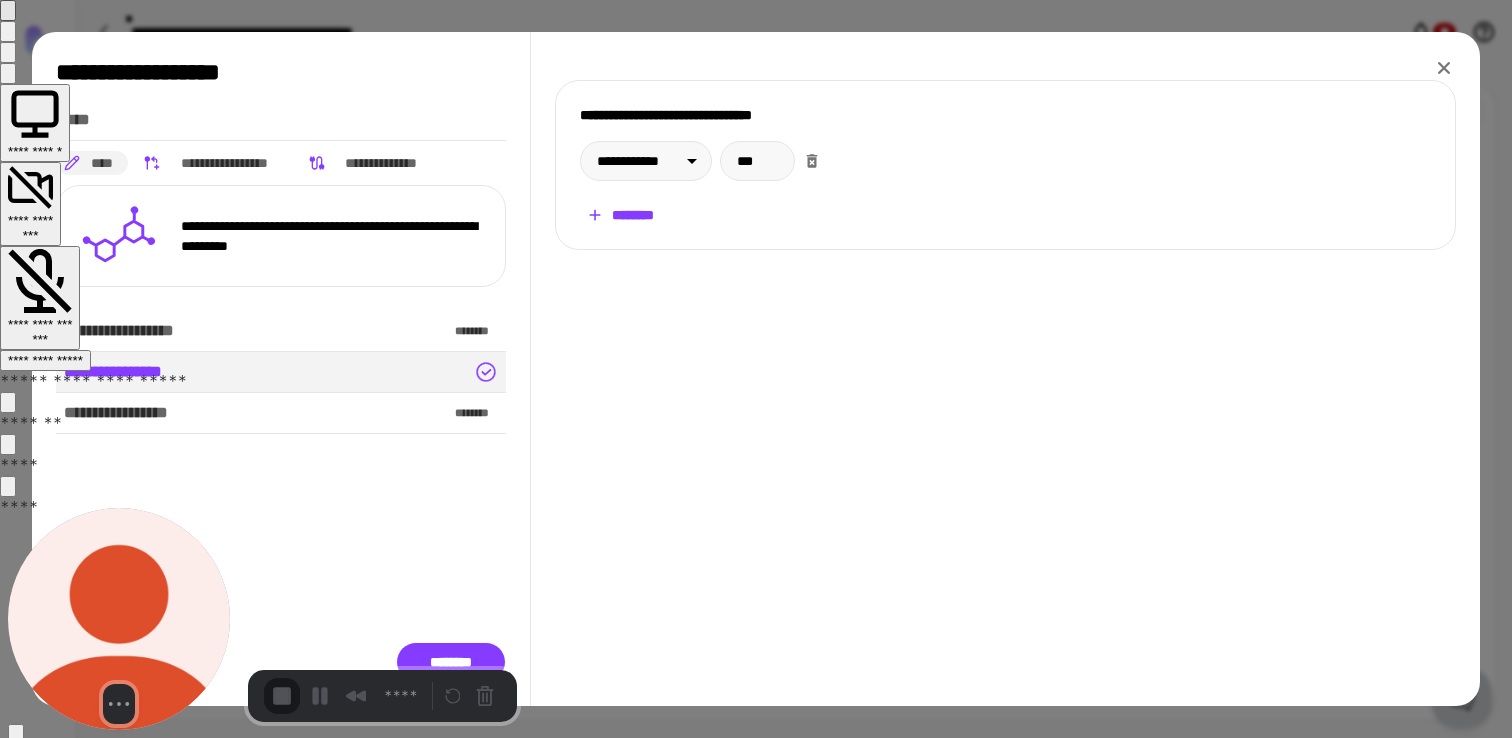 click on "**********" at bounding box center [45, 360] 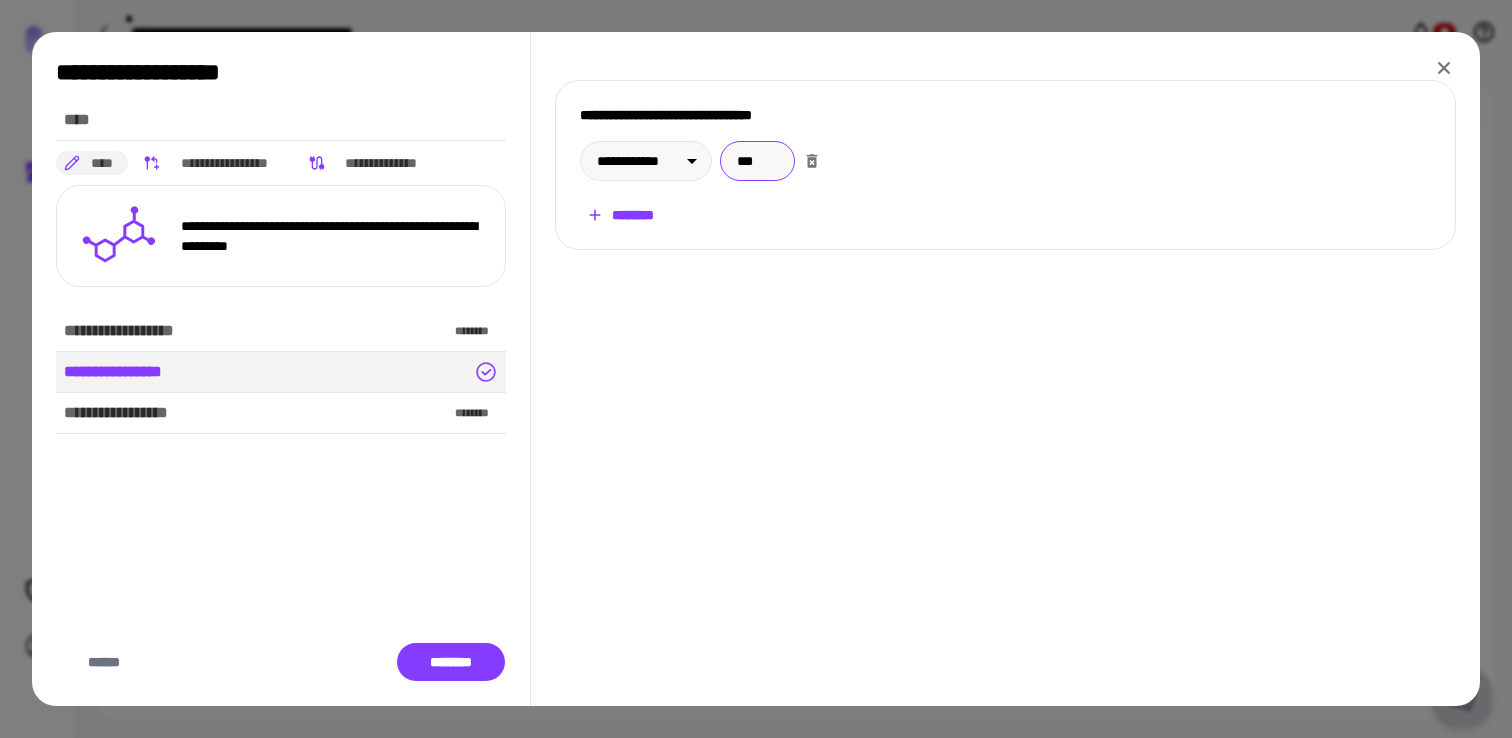 click 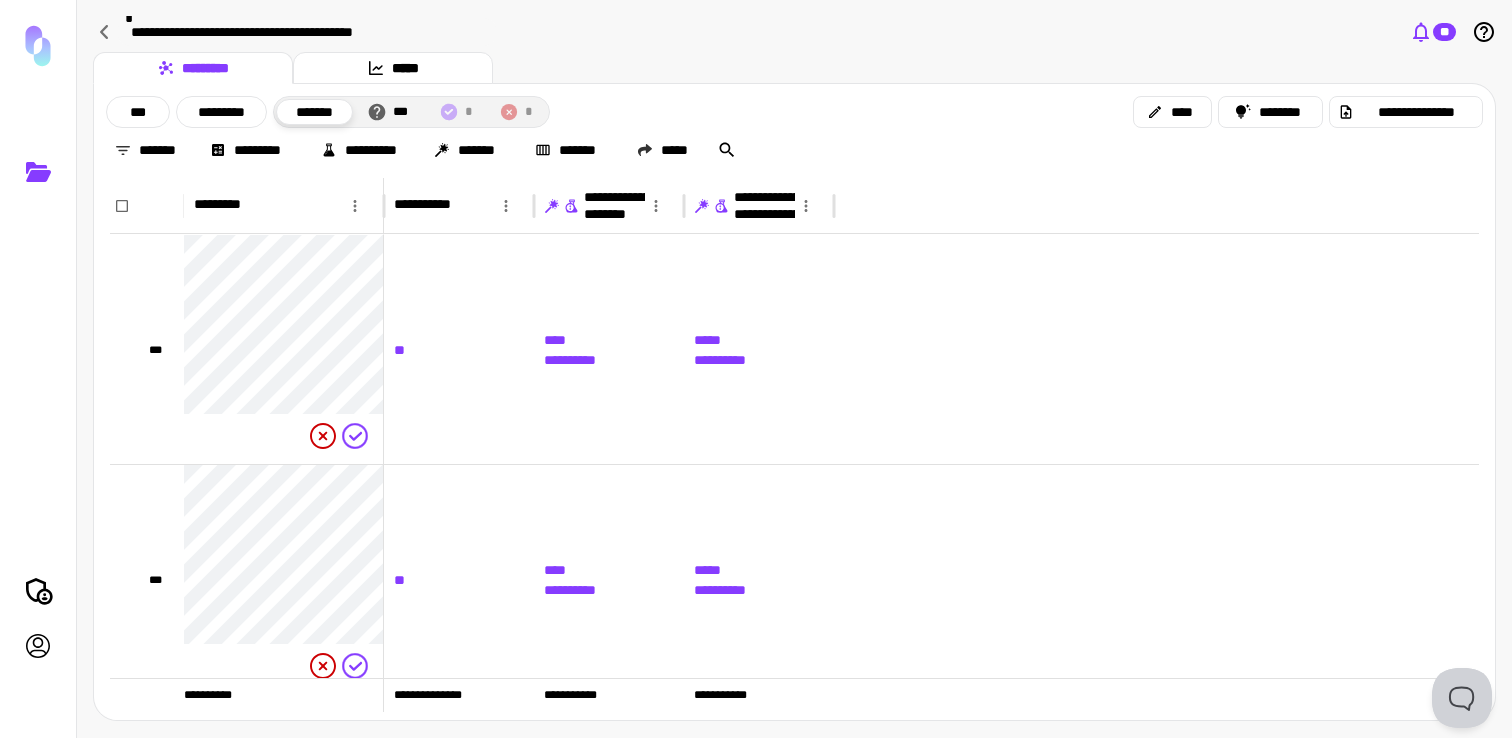 click 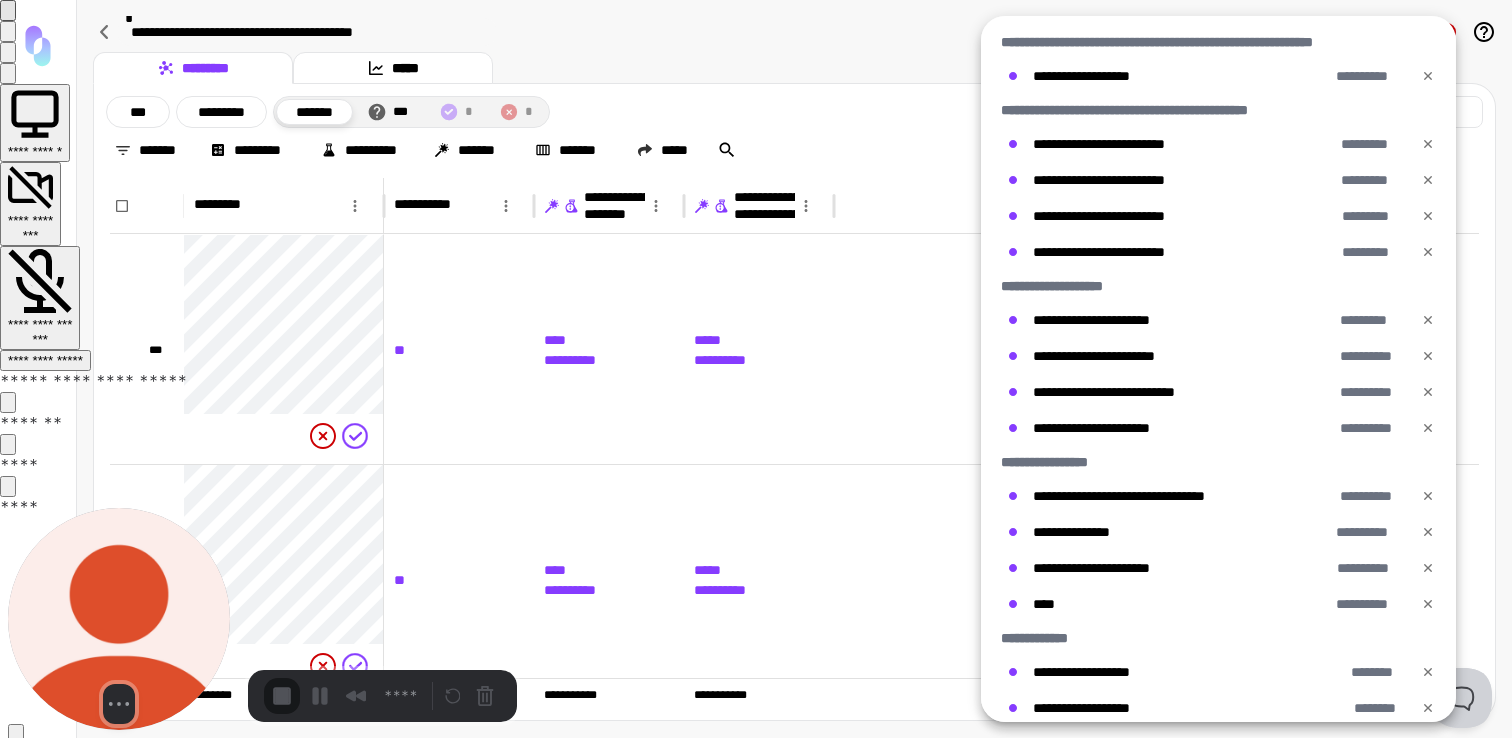 click on "**********" at bounding box center (45, 360) 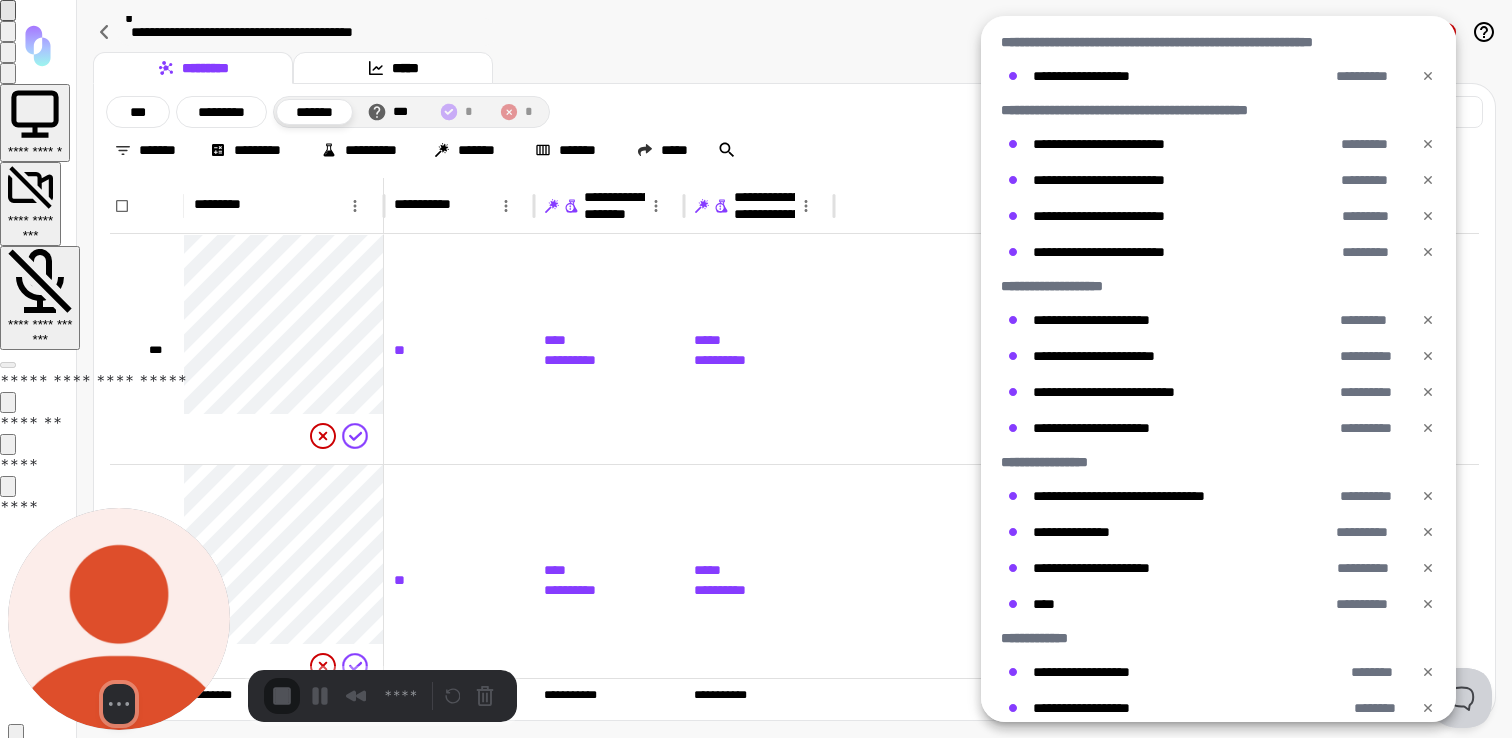 click on "**********" at bounding box center (756, 1407) 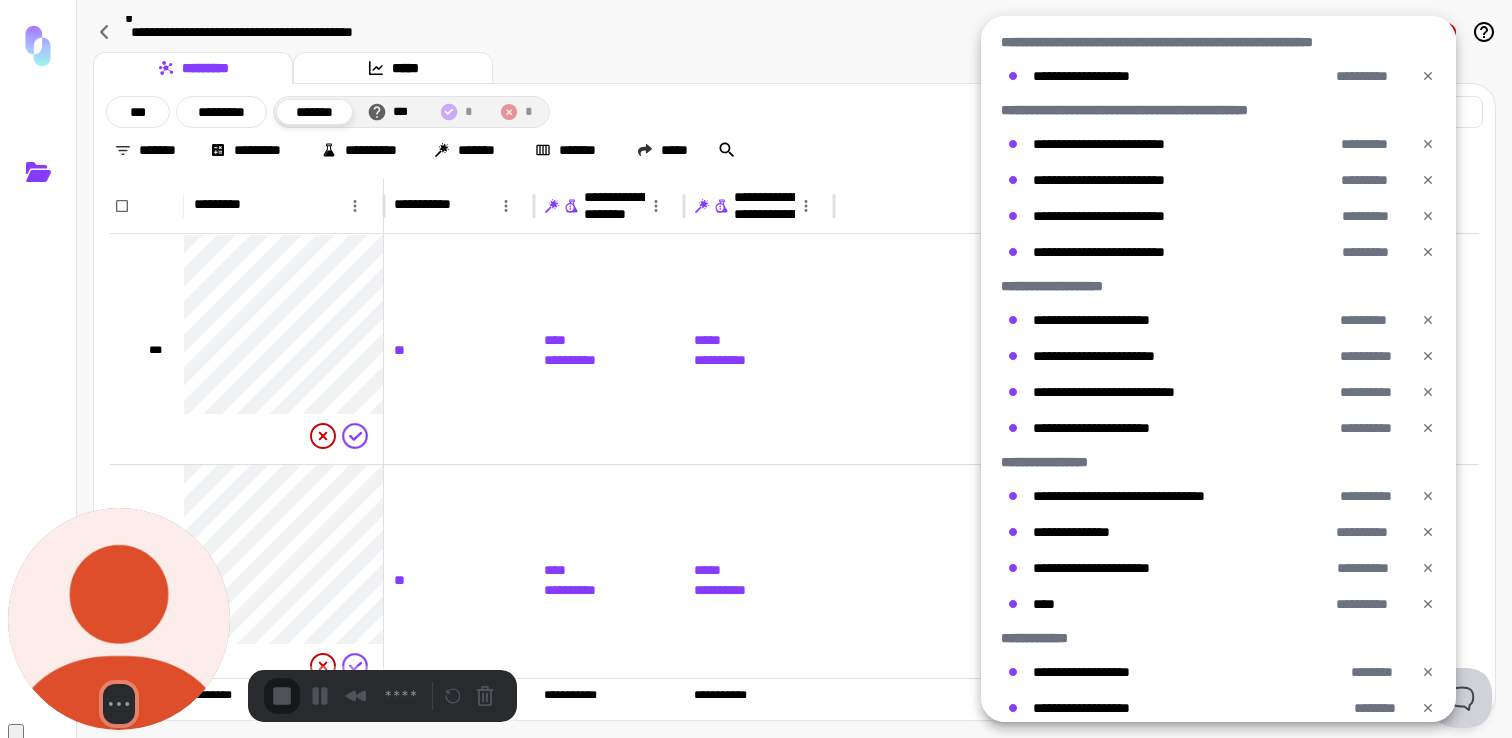 click at bounding box center [756, 369] 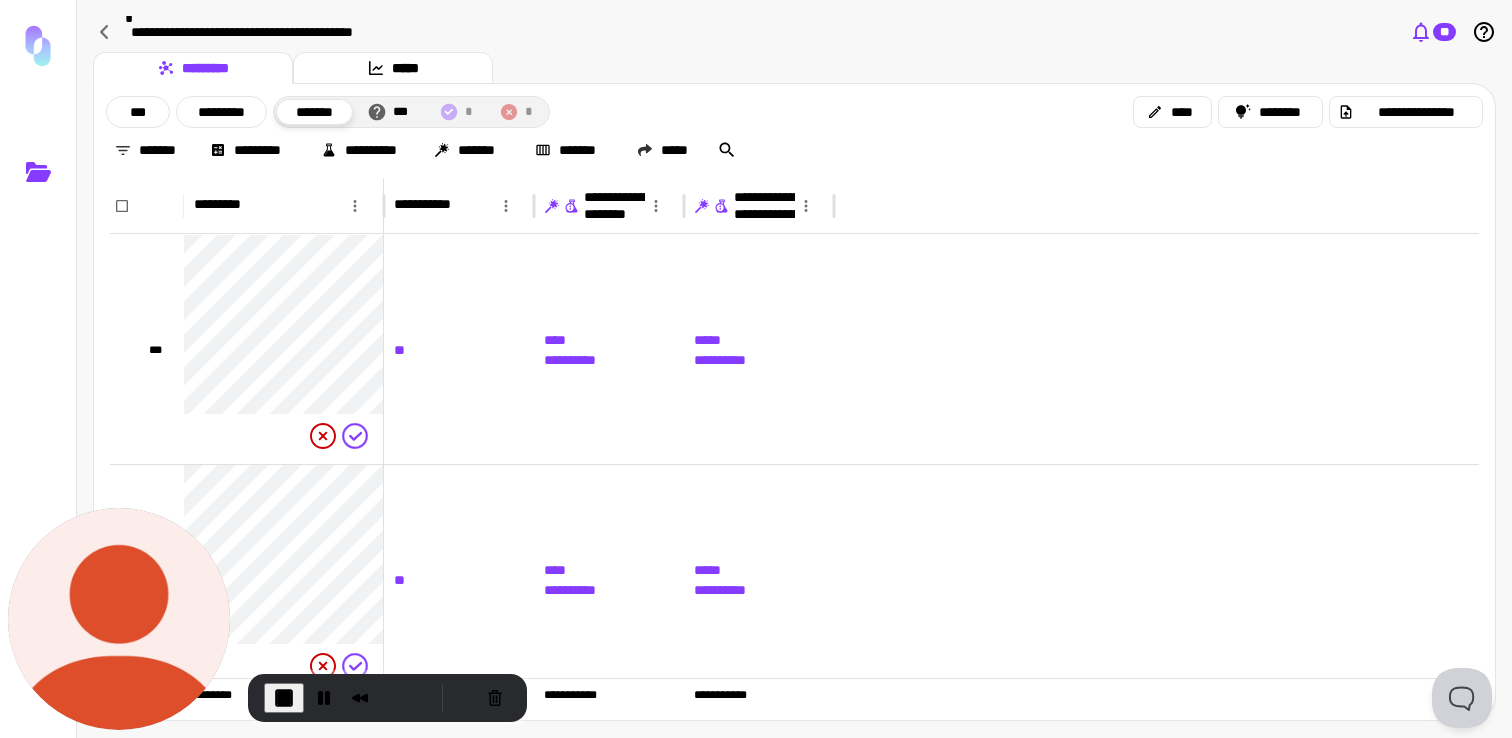 click 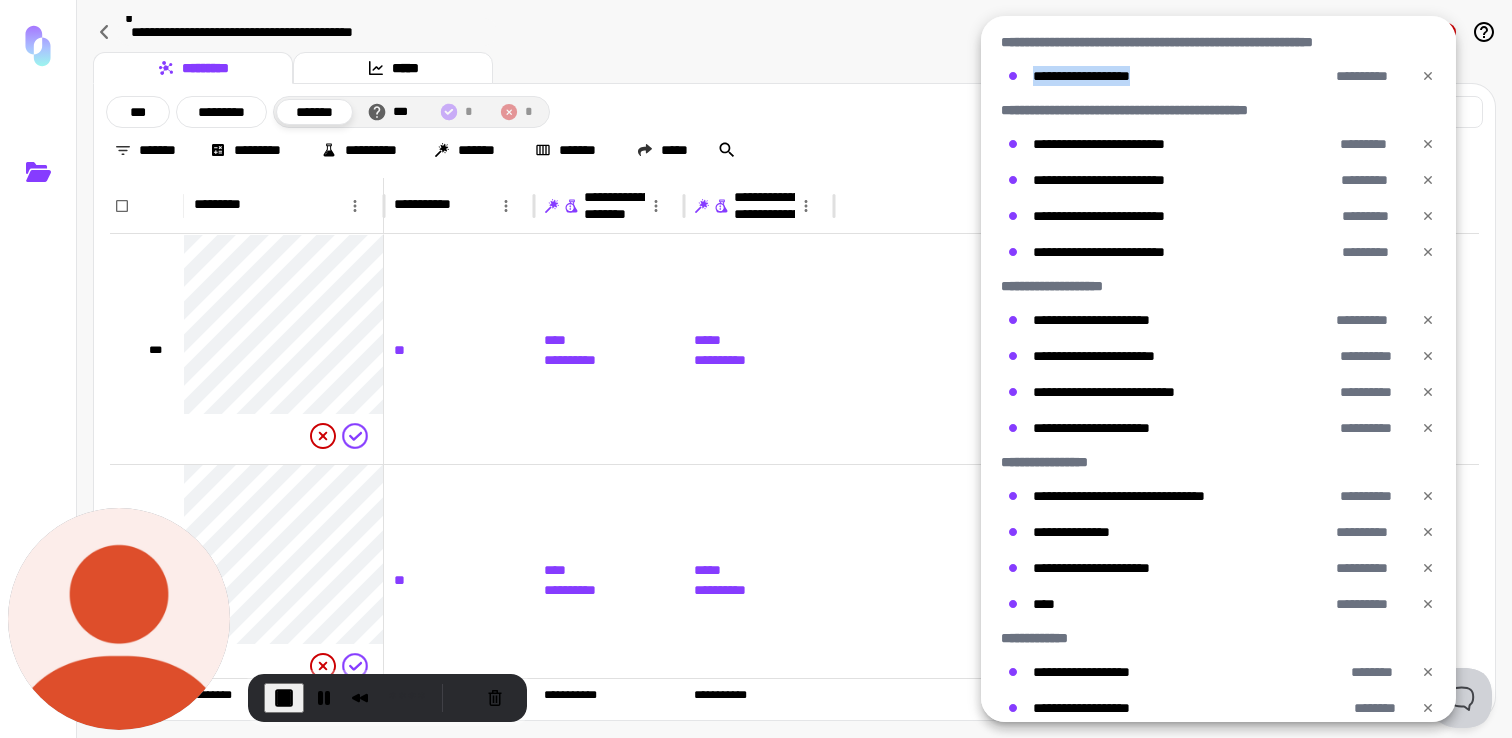 drag, startPoint x: 1202, startPoint y: 73, endPoint x: 1007, endPoint y: 88, distance: 195.57607 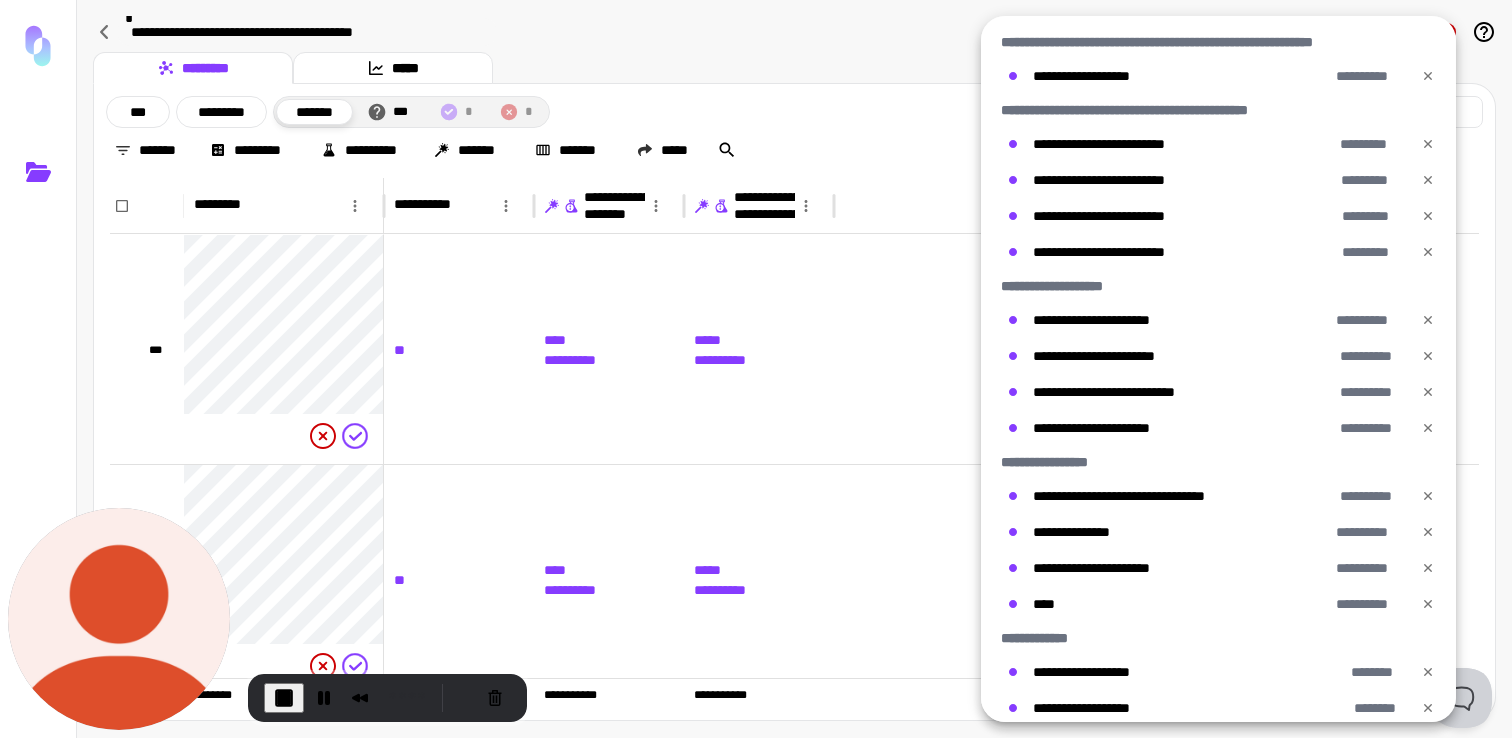click at bounding box center (756, 369) 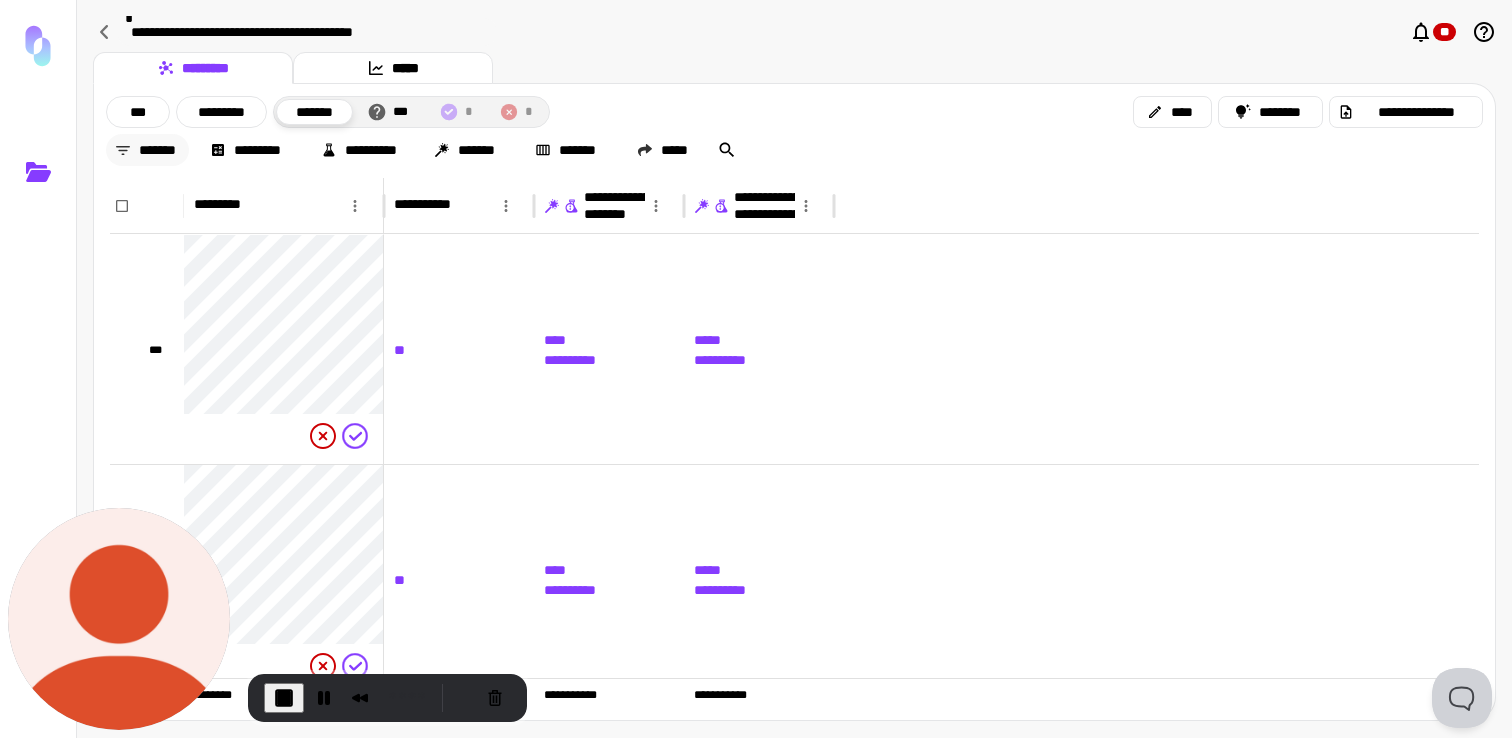 click on "*******" at bounding box center [147, 150] 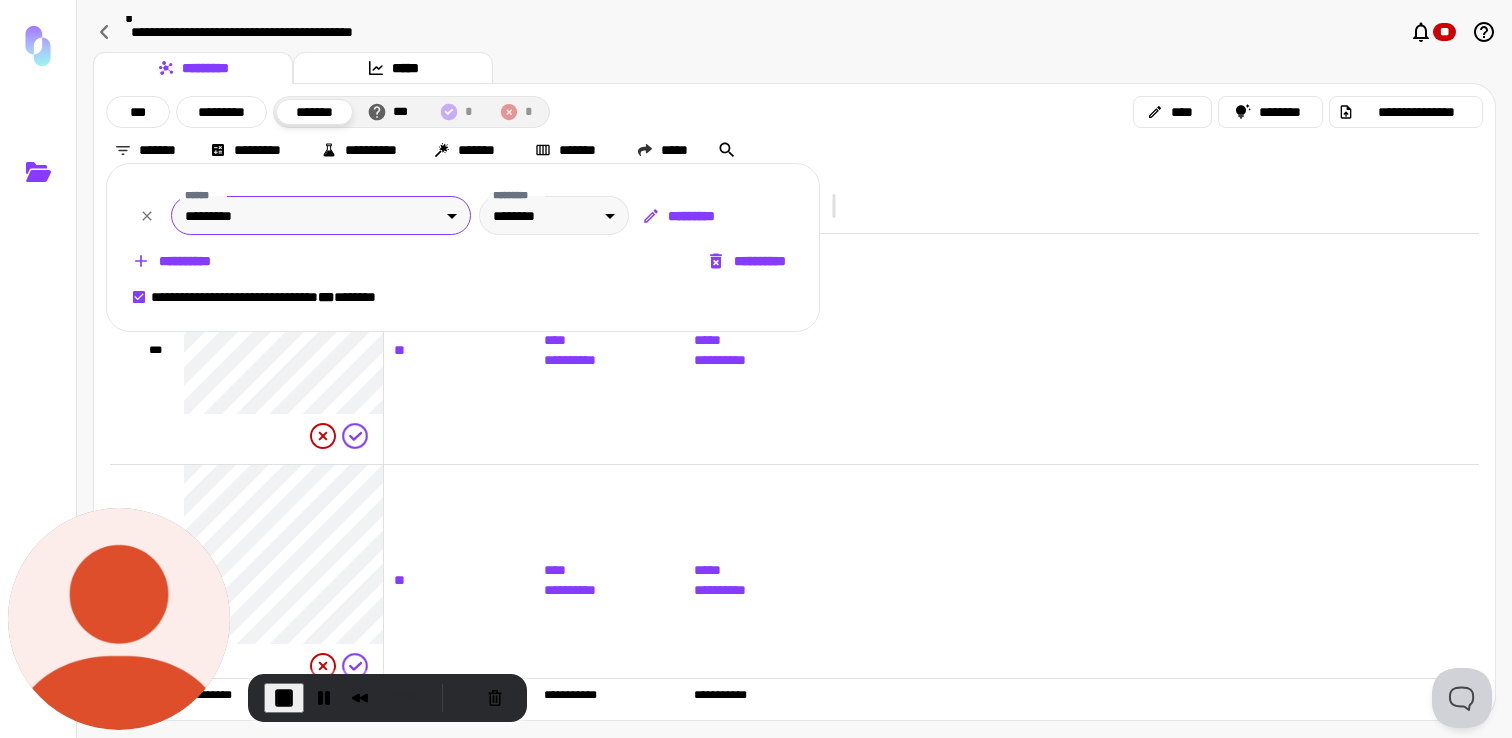 click on "**********" at bounding box center [756, 369] 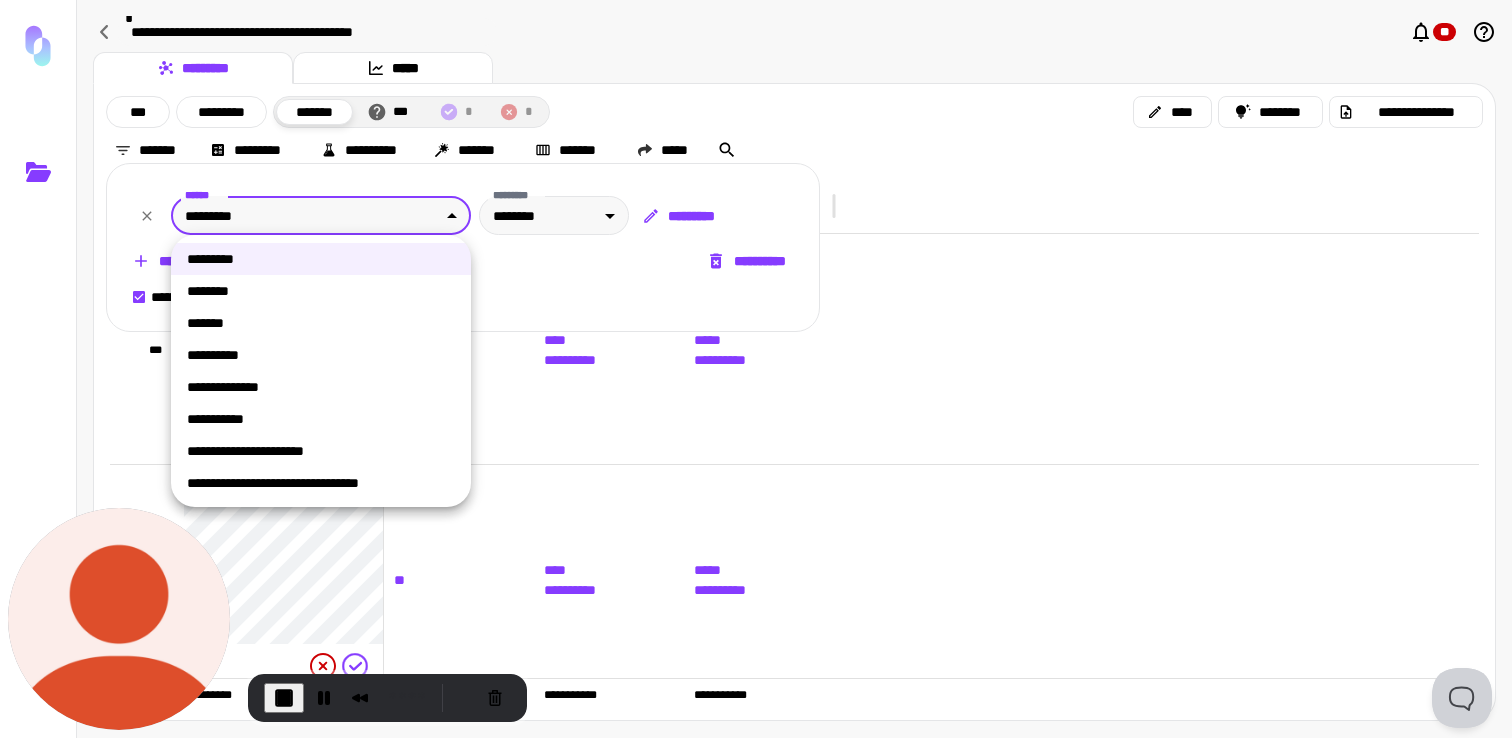 click on "**********" at bounding box center (321, 419) 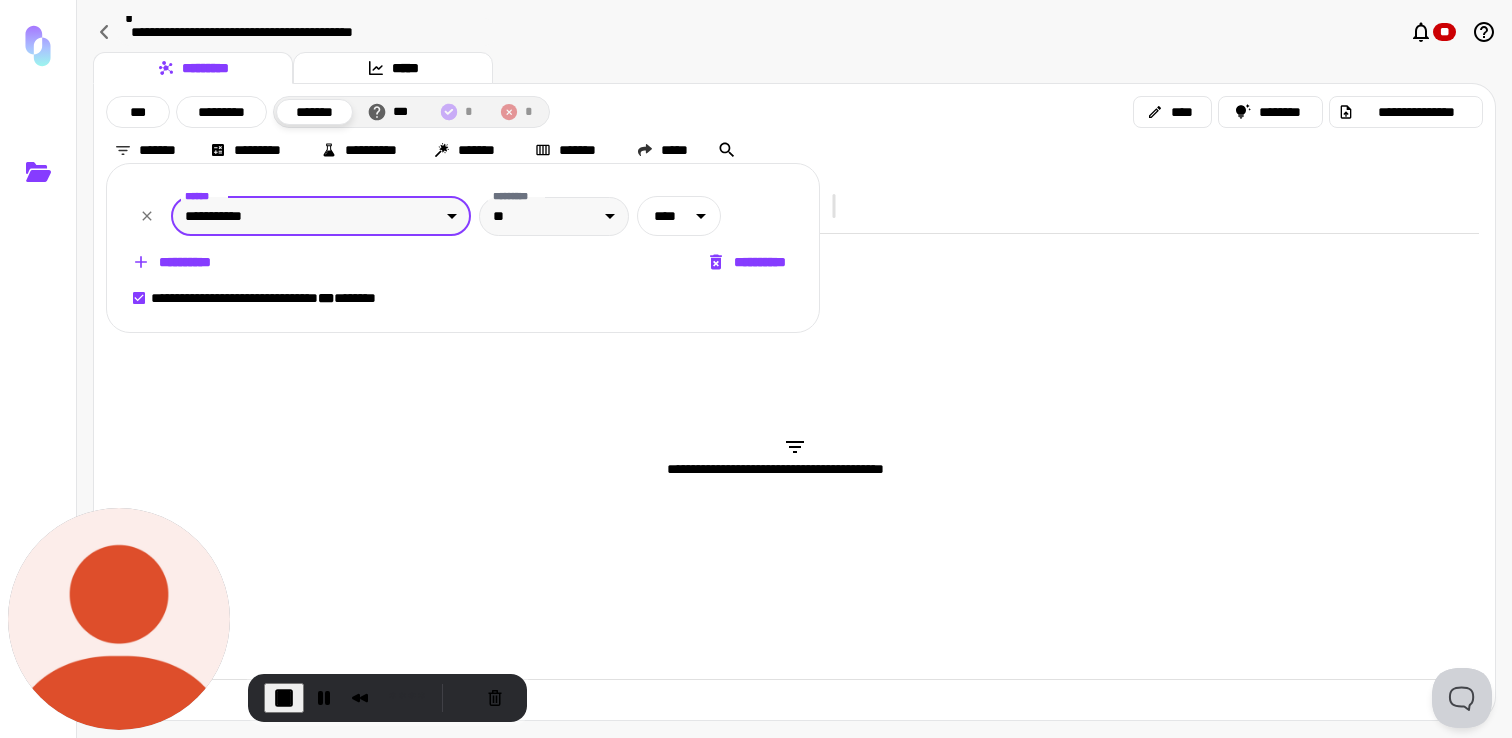 click on "**********" at bounding box center [756, 369] 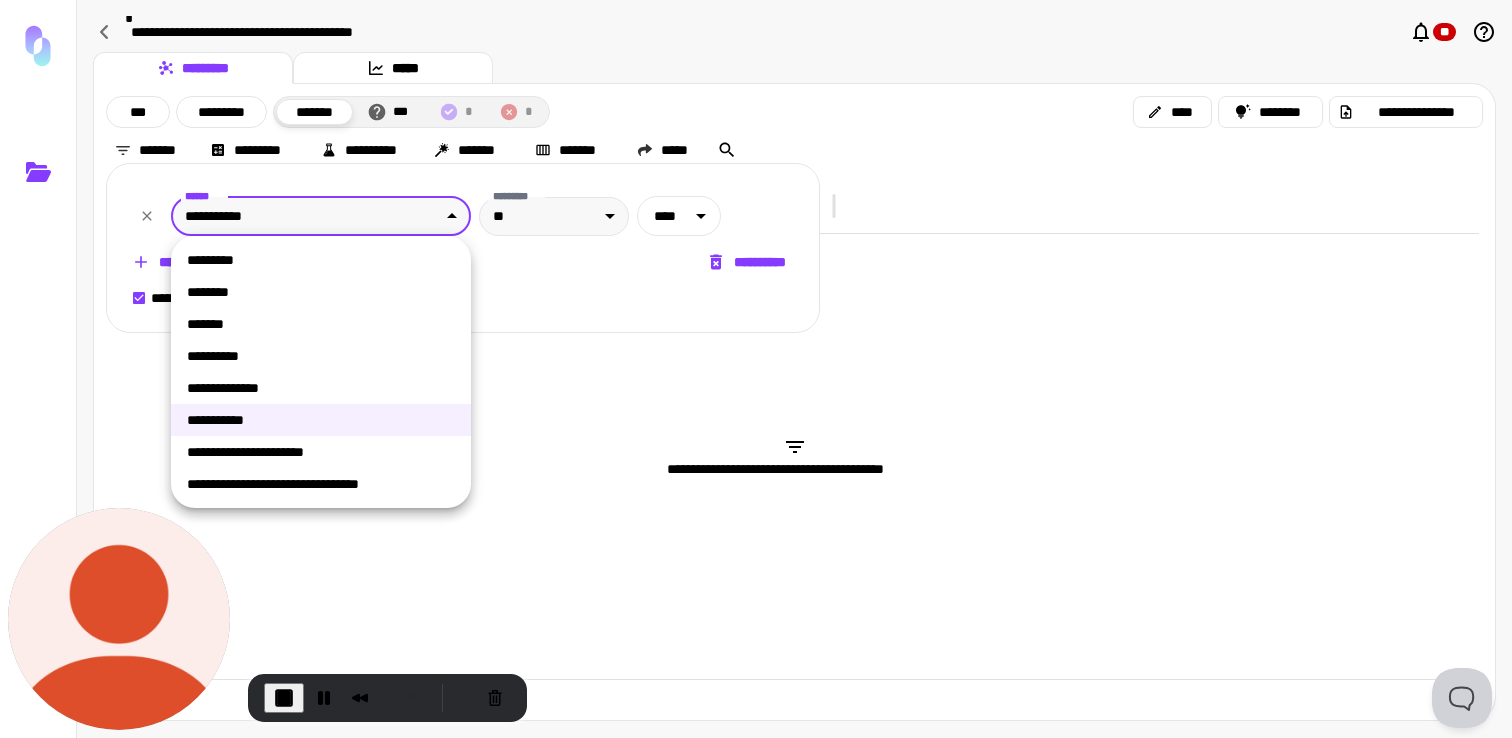 click on "**********" at bounding box center (321, 420) 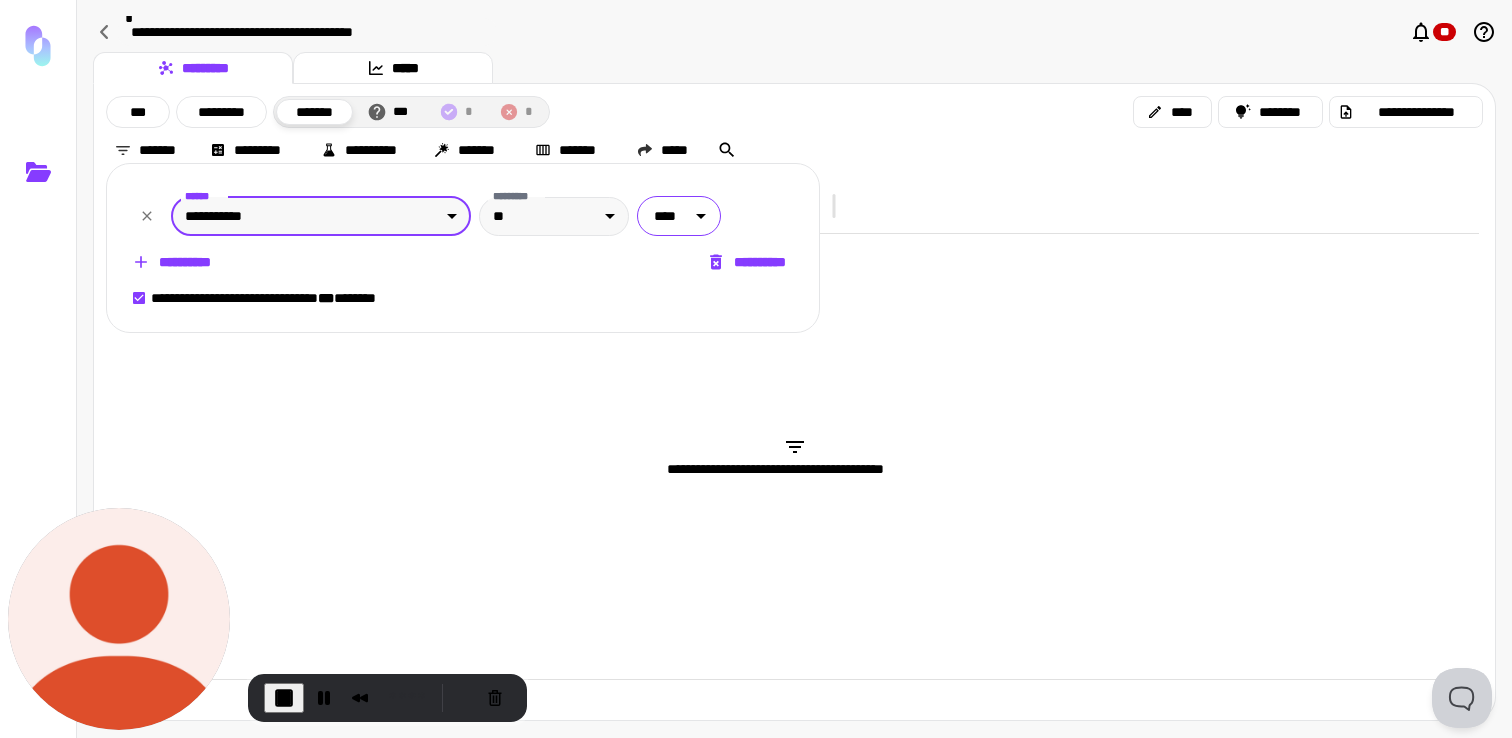click on "**********" at bounding box center [756, 369] 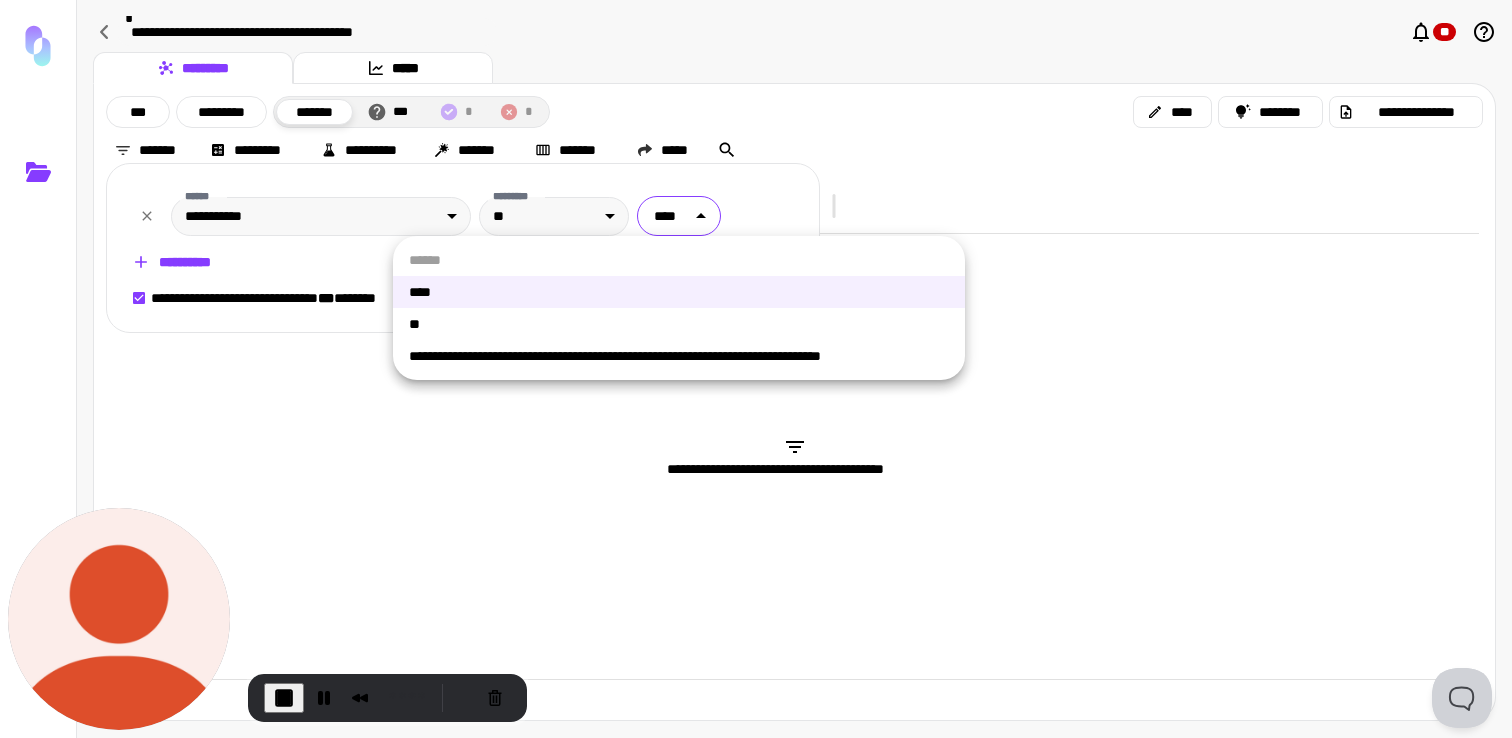click at bounding box center [756, 369] 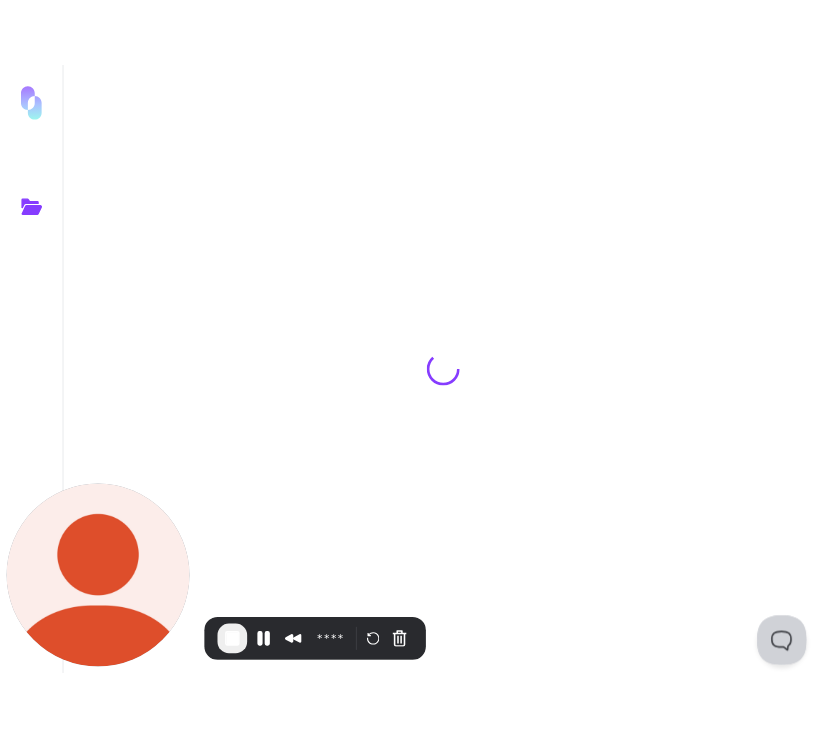 scroll, scrollTop: 0, scrollLeft: 0, axis: both 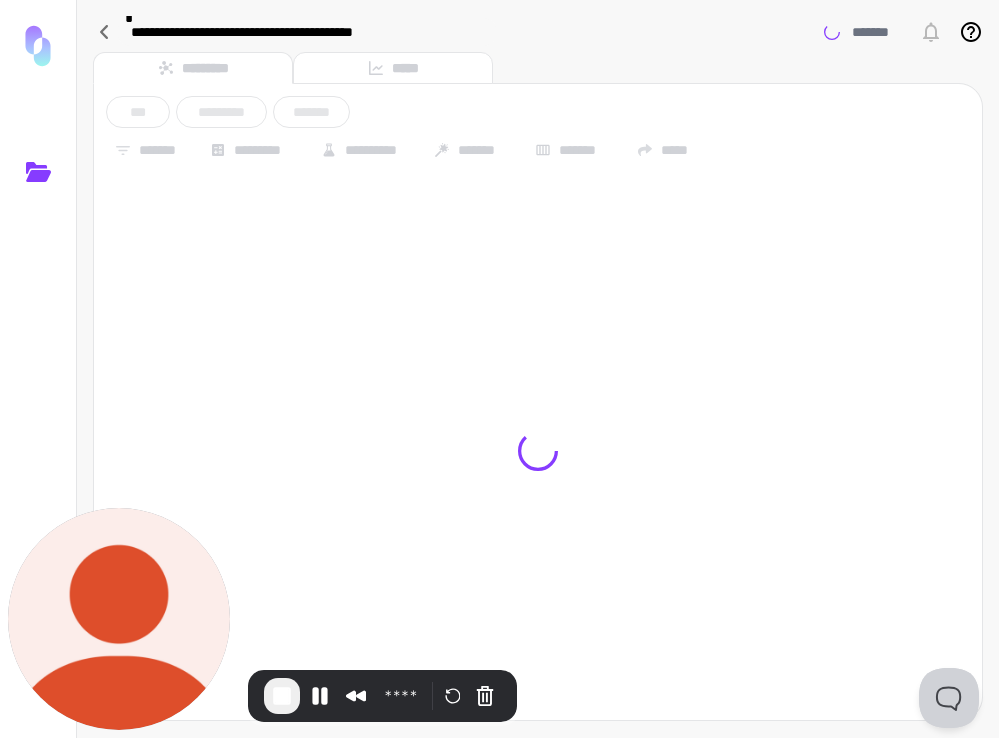 click on "**********" at bounding box center (538, 369) 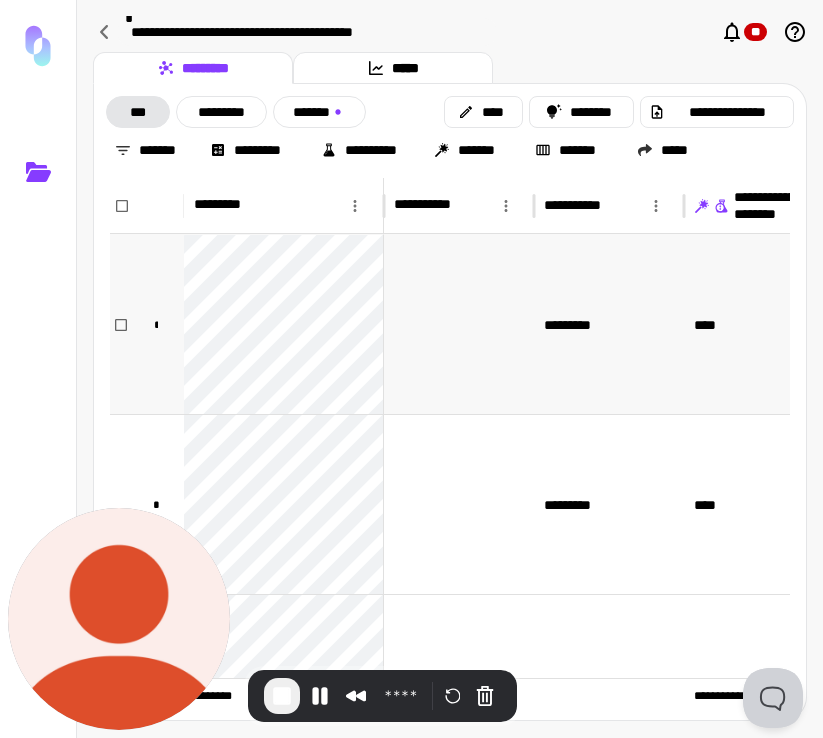 scroll, scrollTop: 0, scrollLeft: 194, axis: horizontal 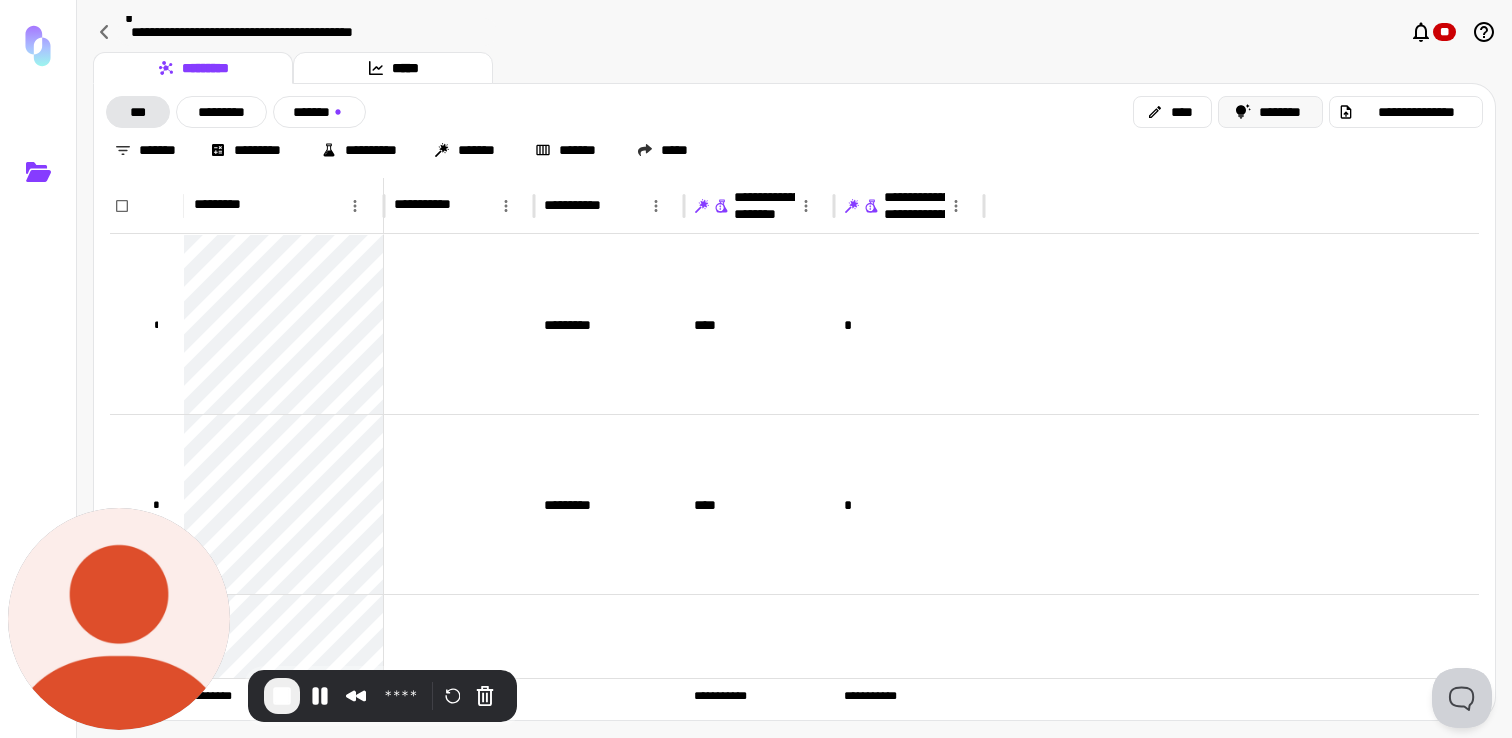 click on "********" at bounding box center (1271, 112) 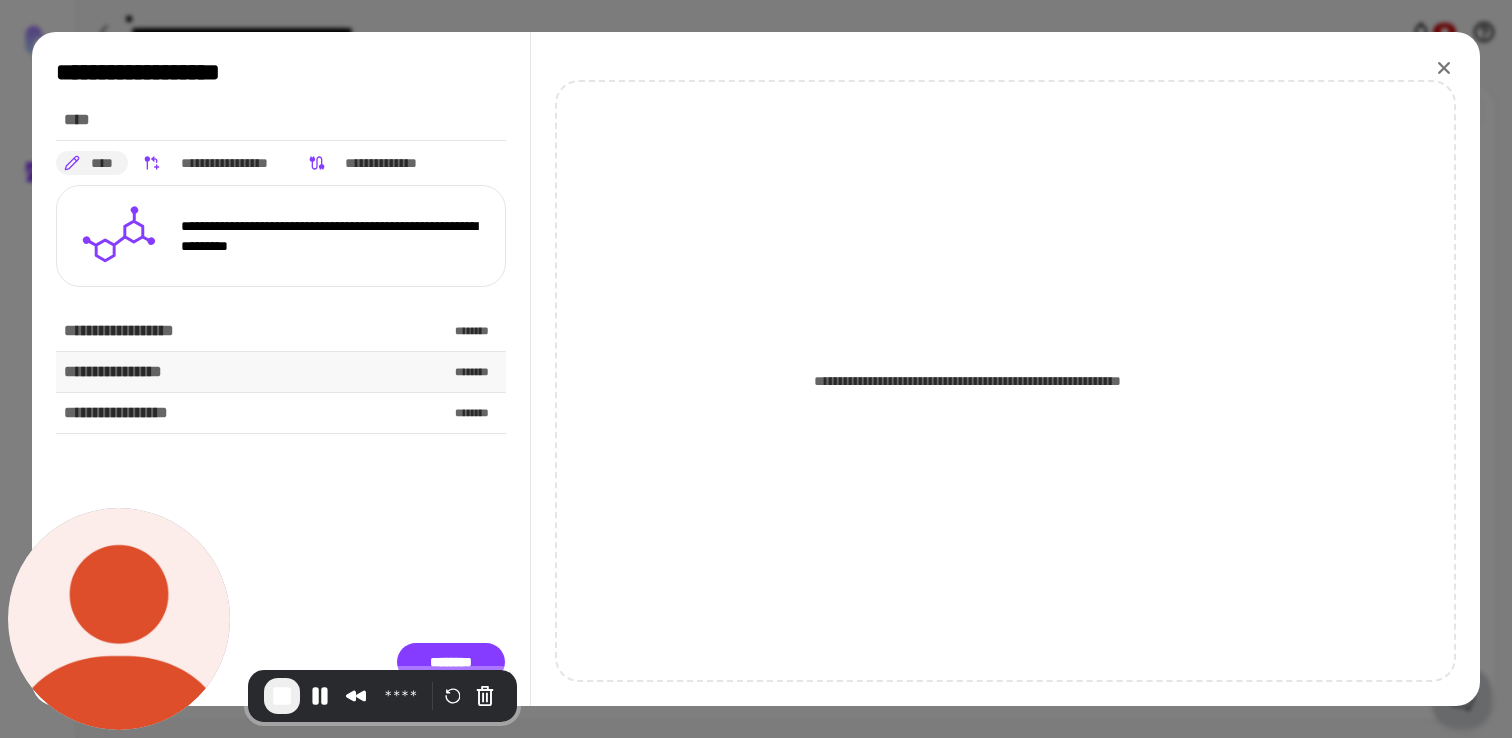 click on "**********" at bounding box center [281, 372] 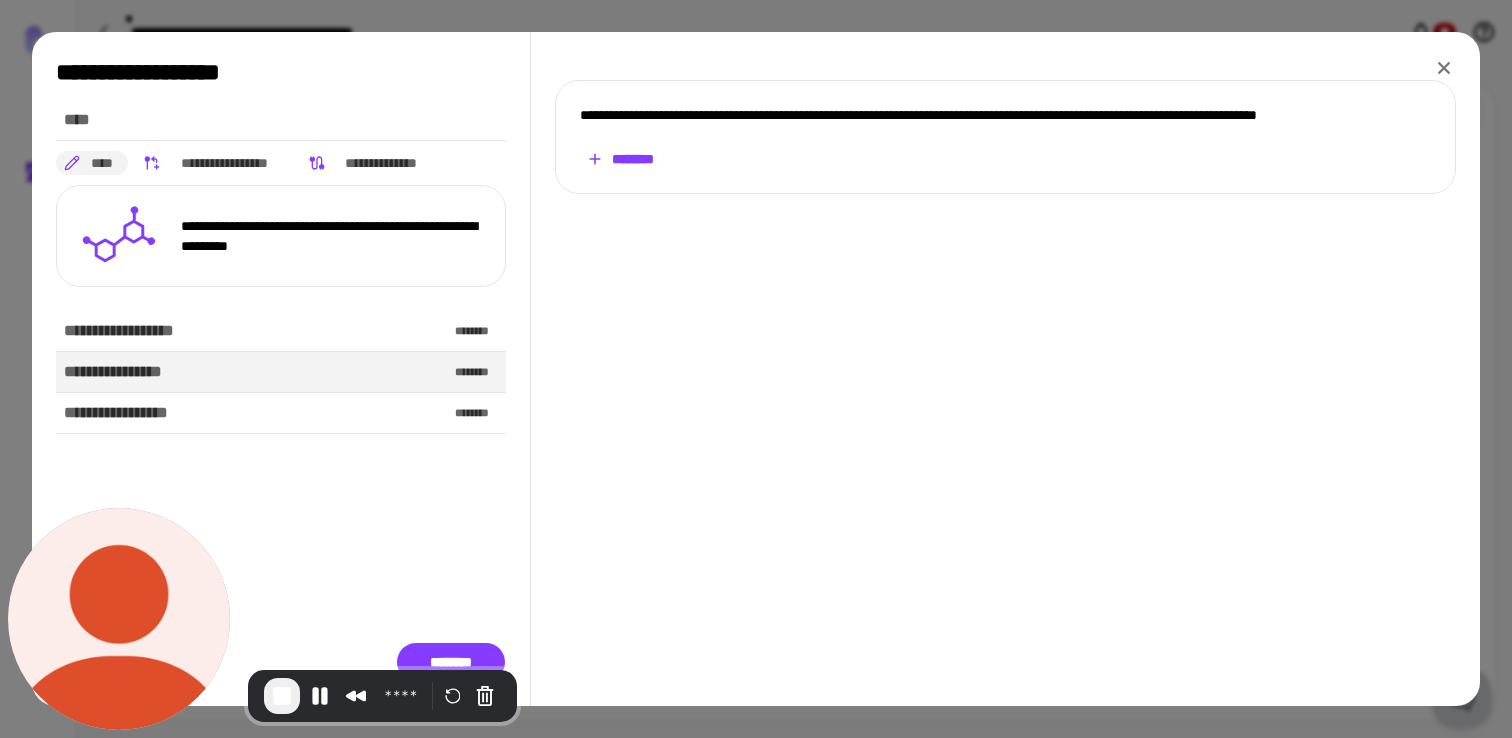 click on "********" at bounding box center (620, 159) 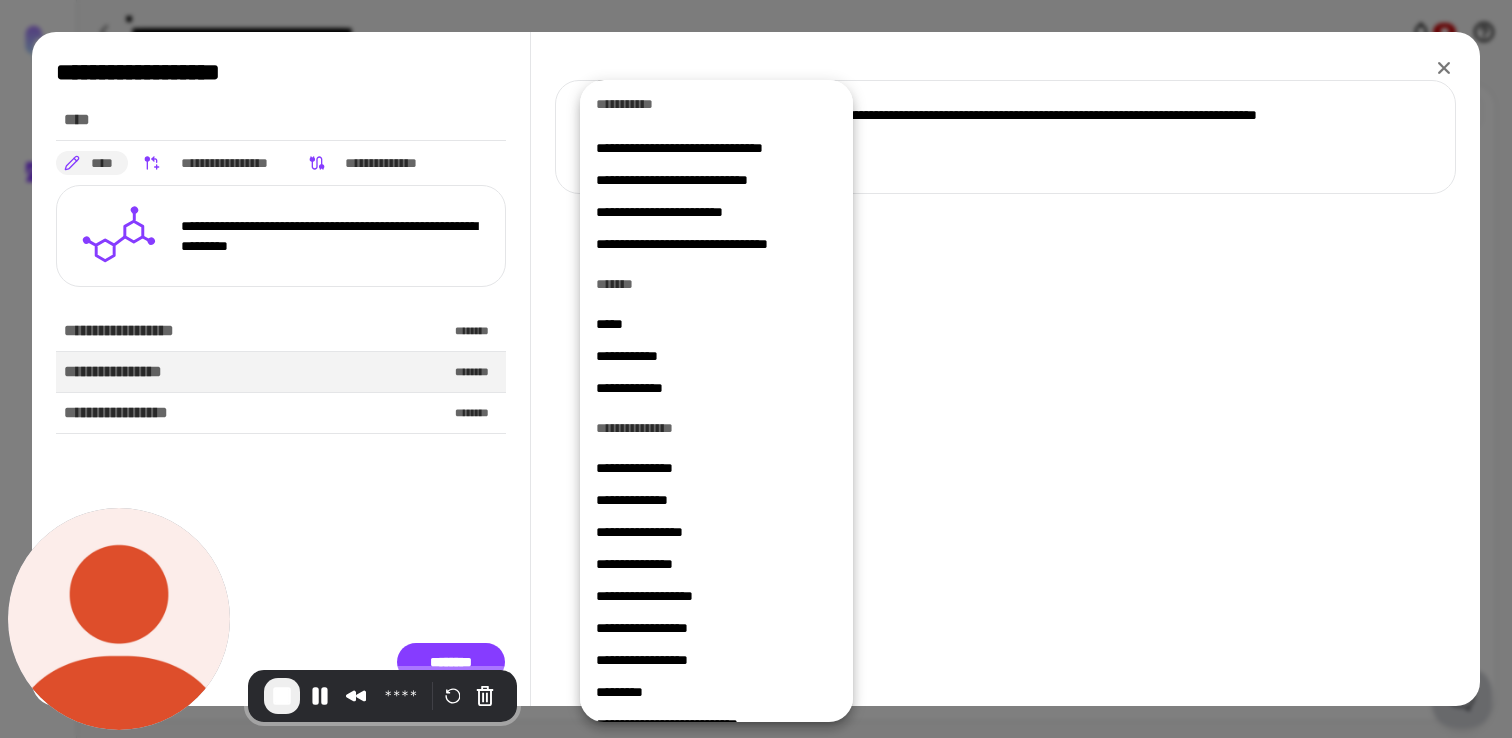 scroll, scrollTop: 302, scrollLeft: 0, axis: vertical 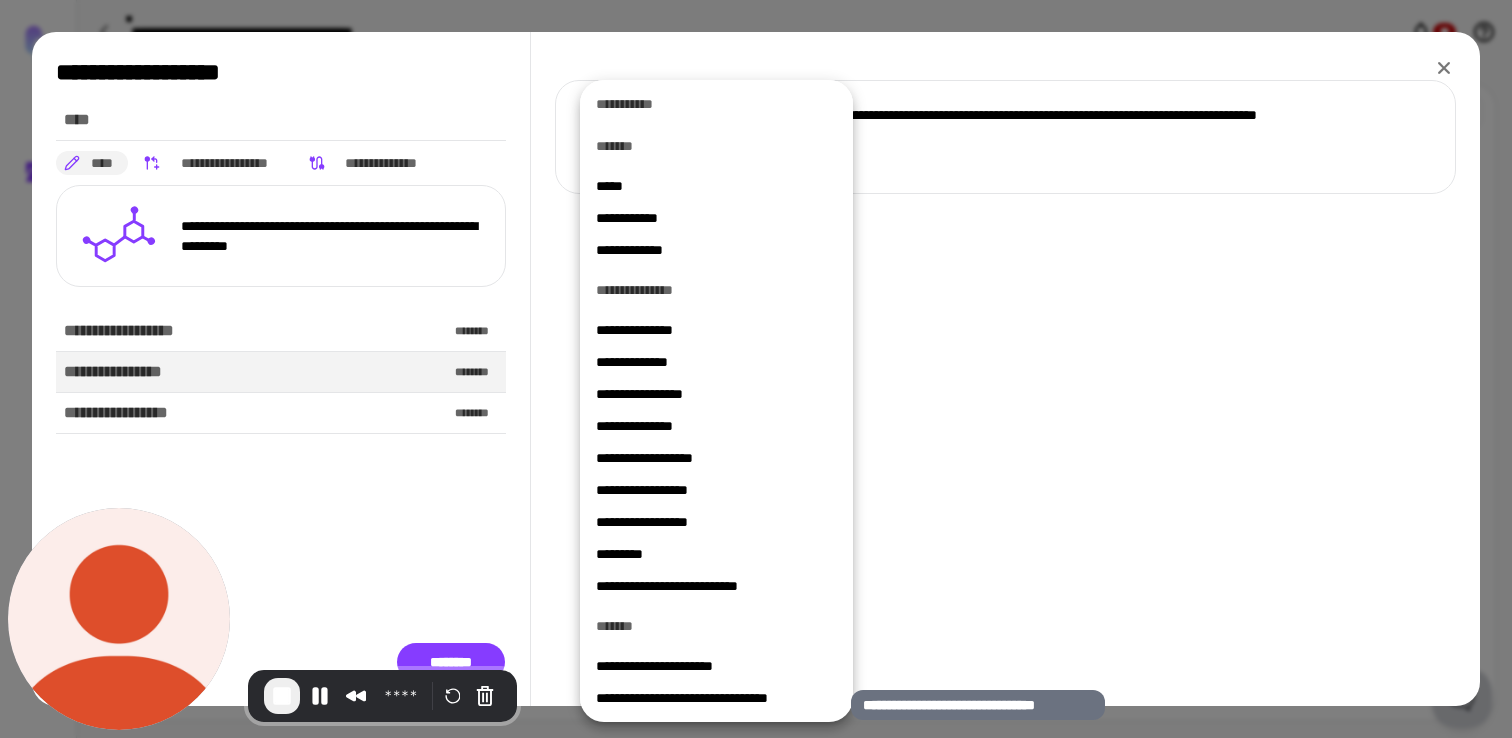 click on "**********" at bounding box center (716, 698) 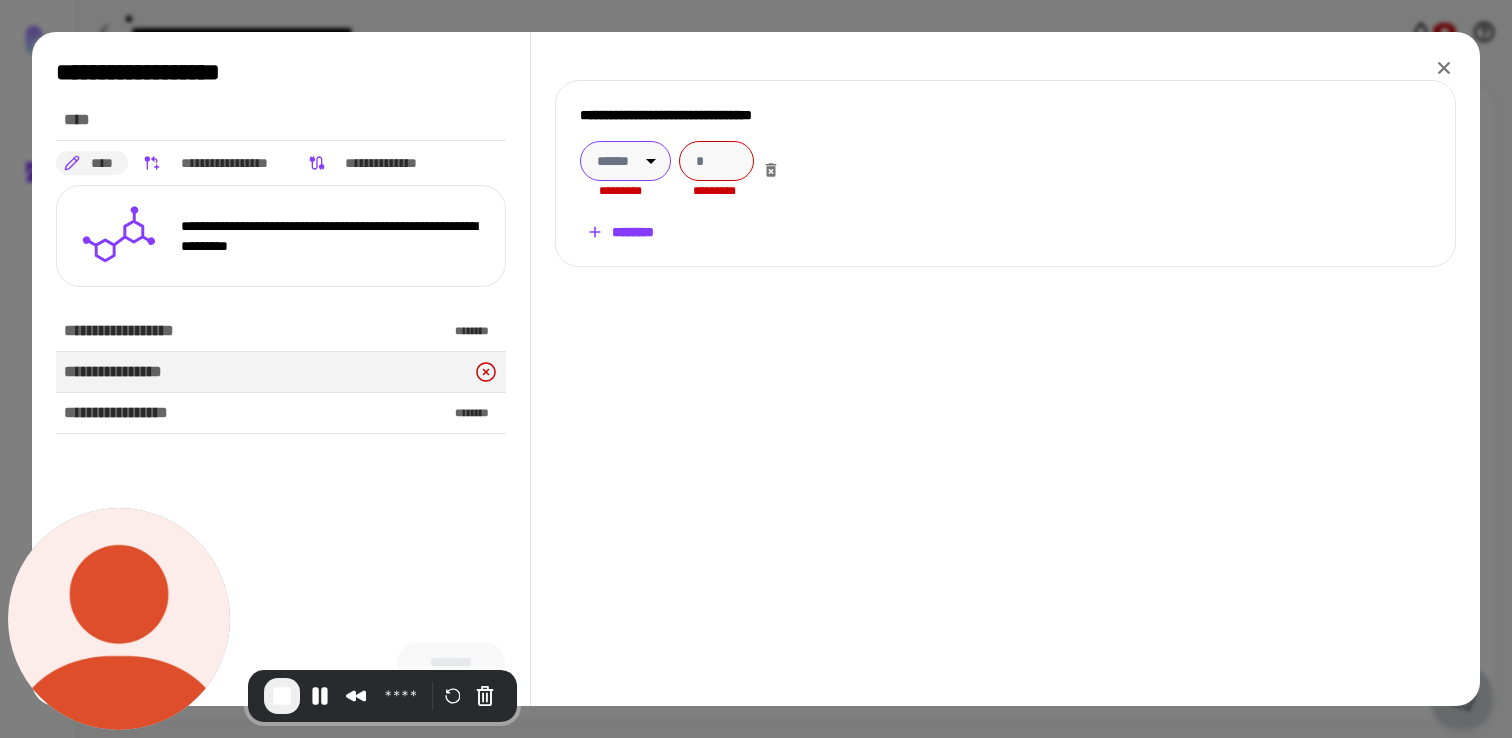 click on "**********" at bounding box center (756, 369) 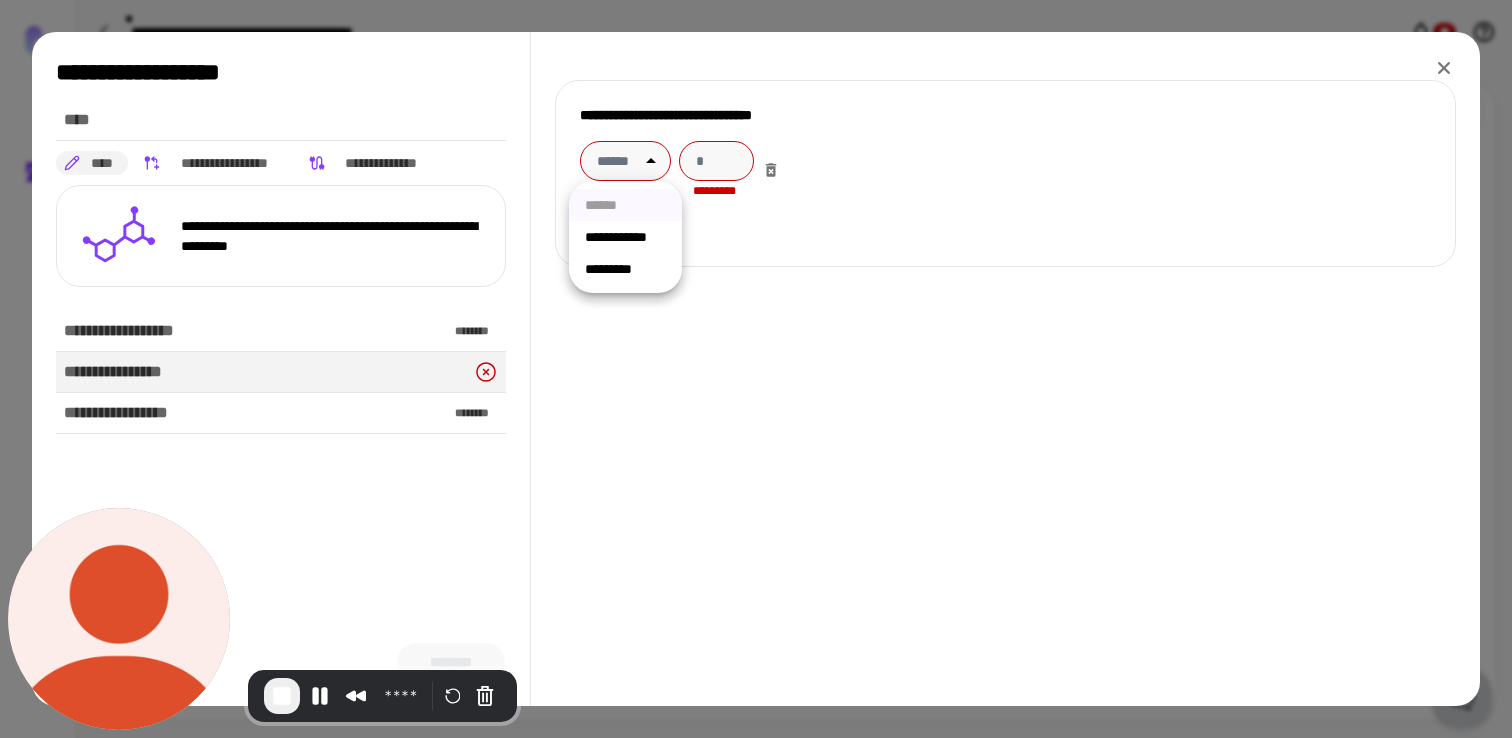 click on "**********" at bounding box center (625, 237) 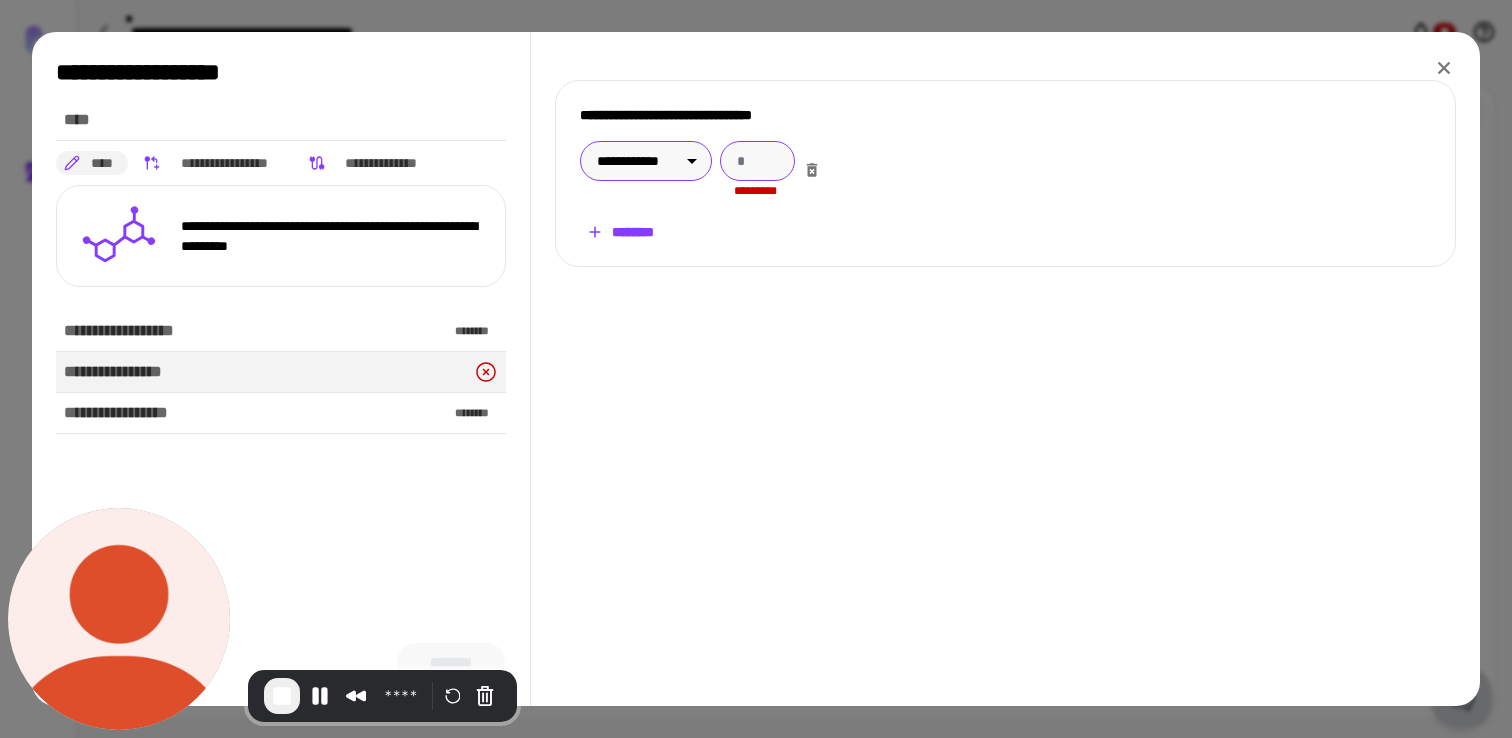 click at bounding box center [757, 161] 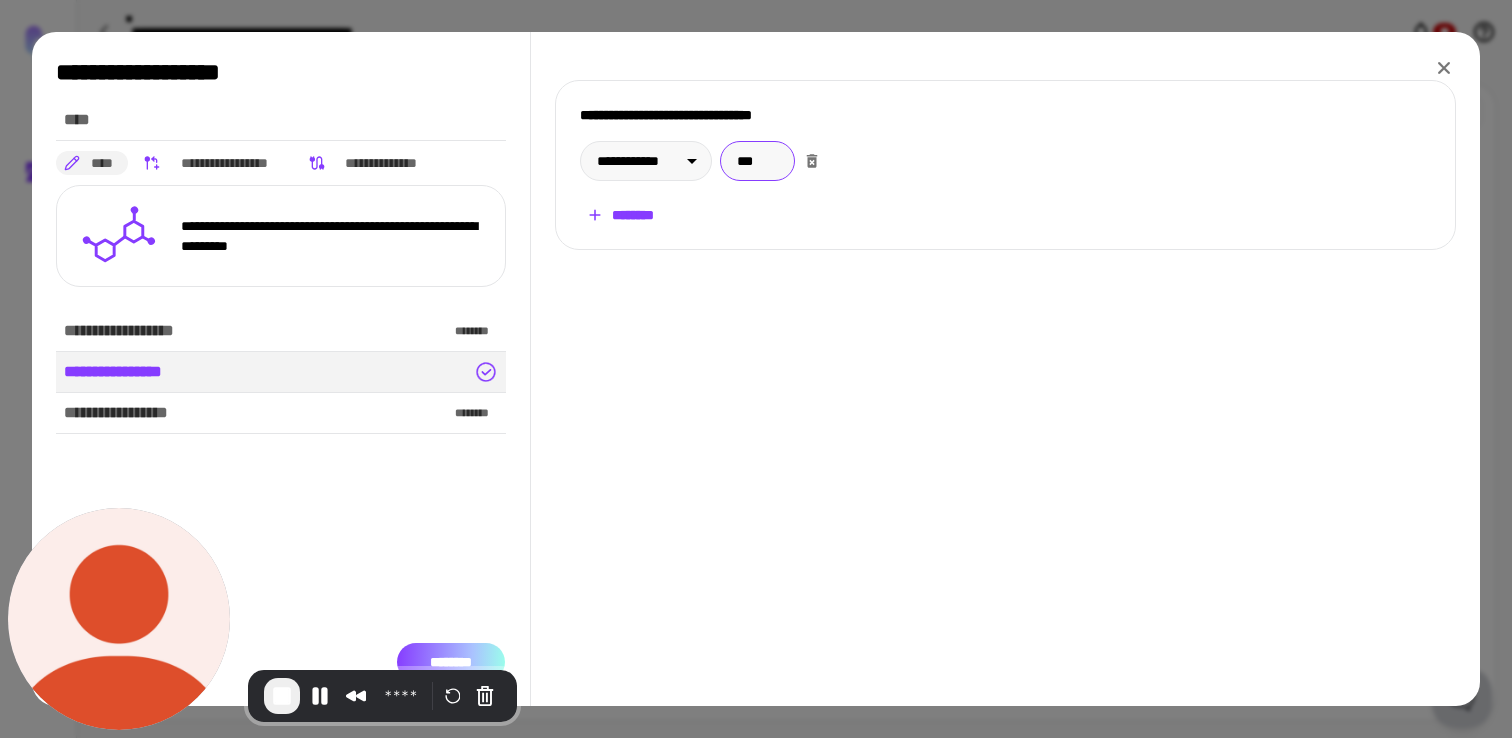type on "***" 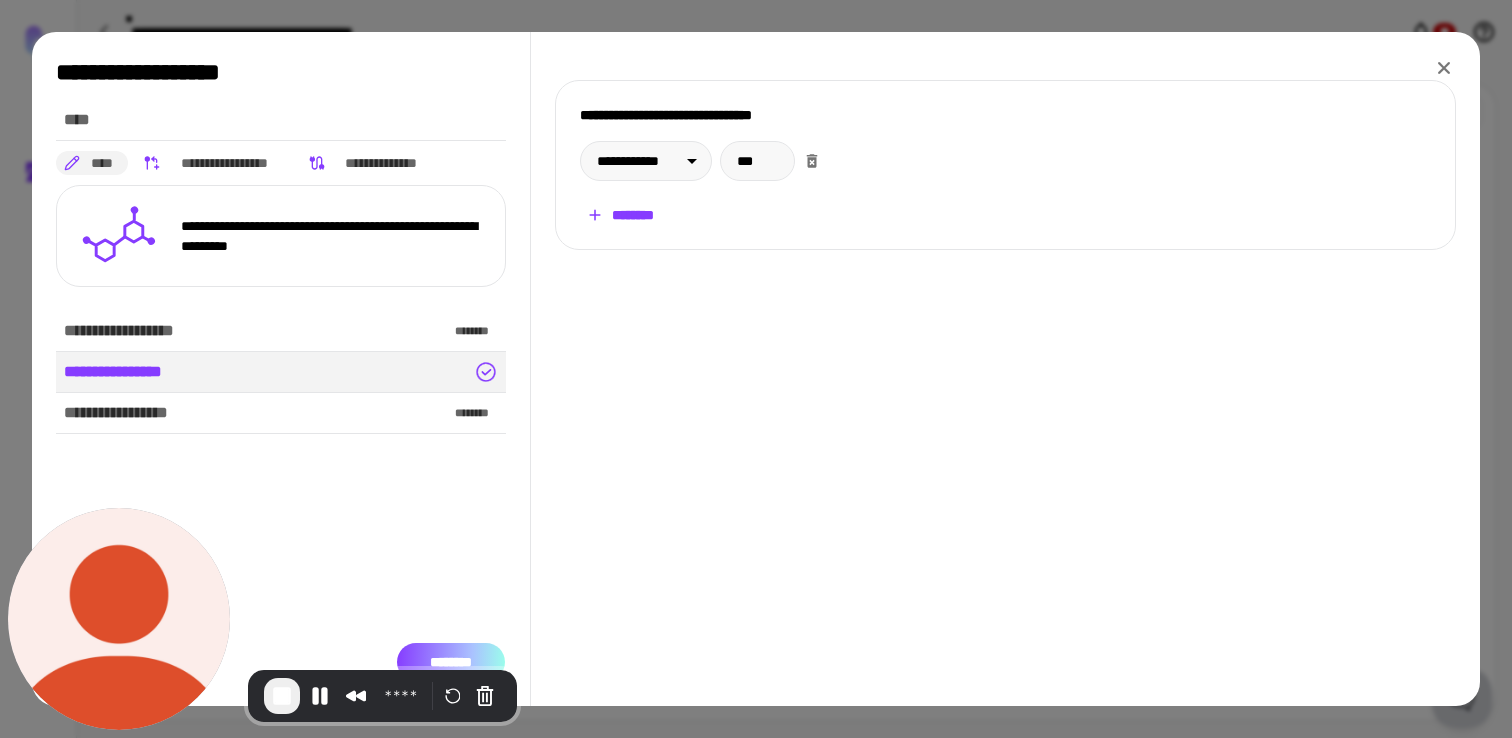 click on "********" at bounding box center (451, 662) 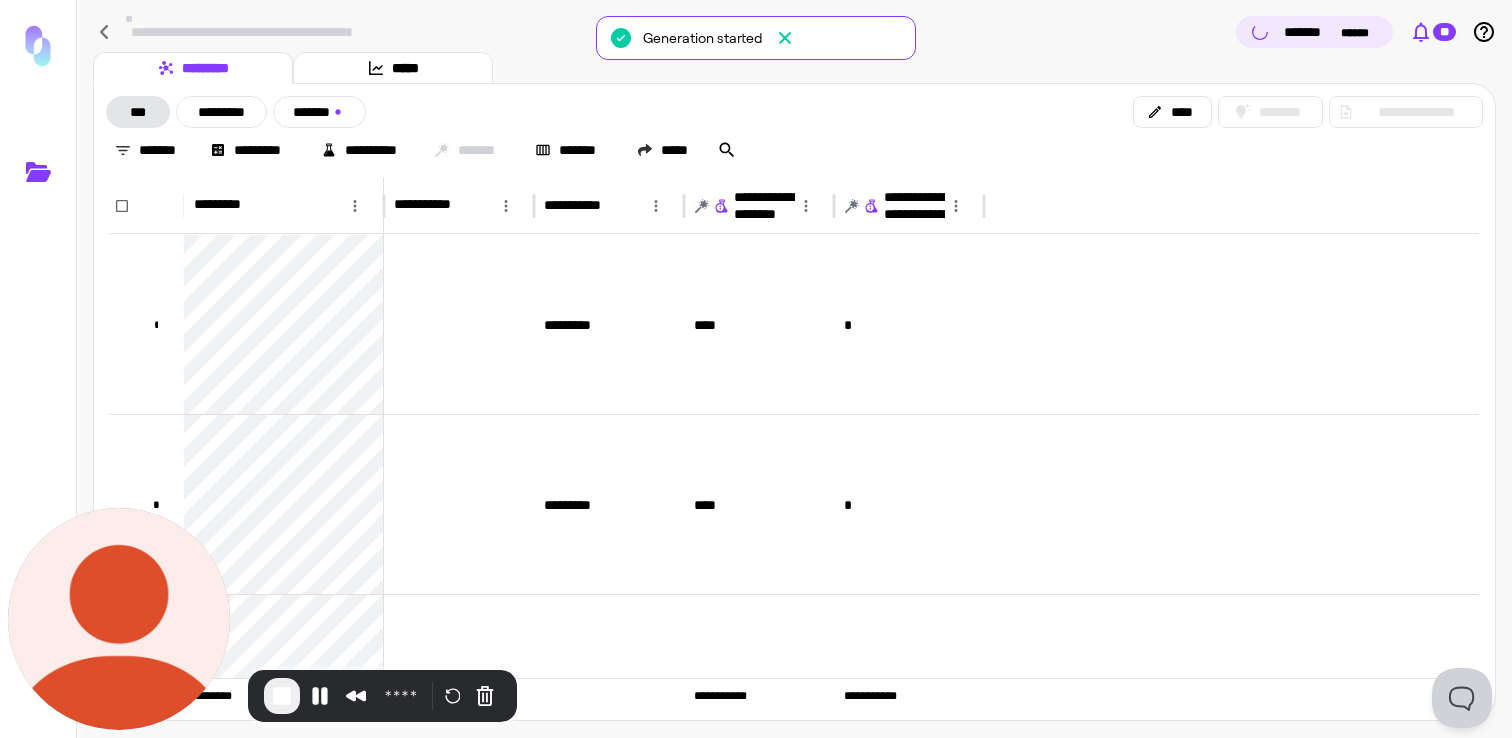 click on "**" at bounding box center (1432, 32) 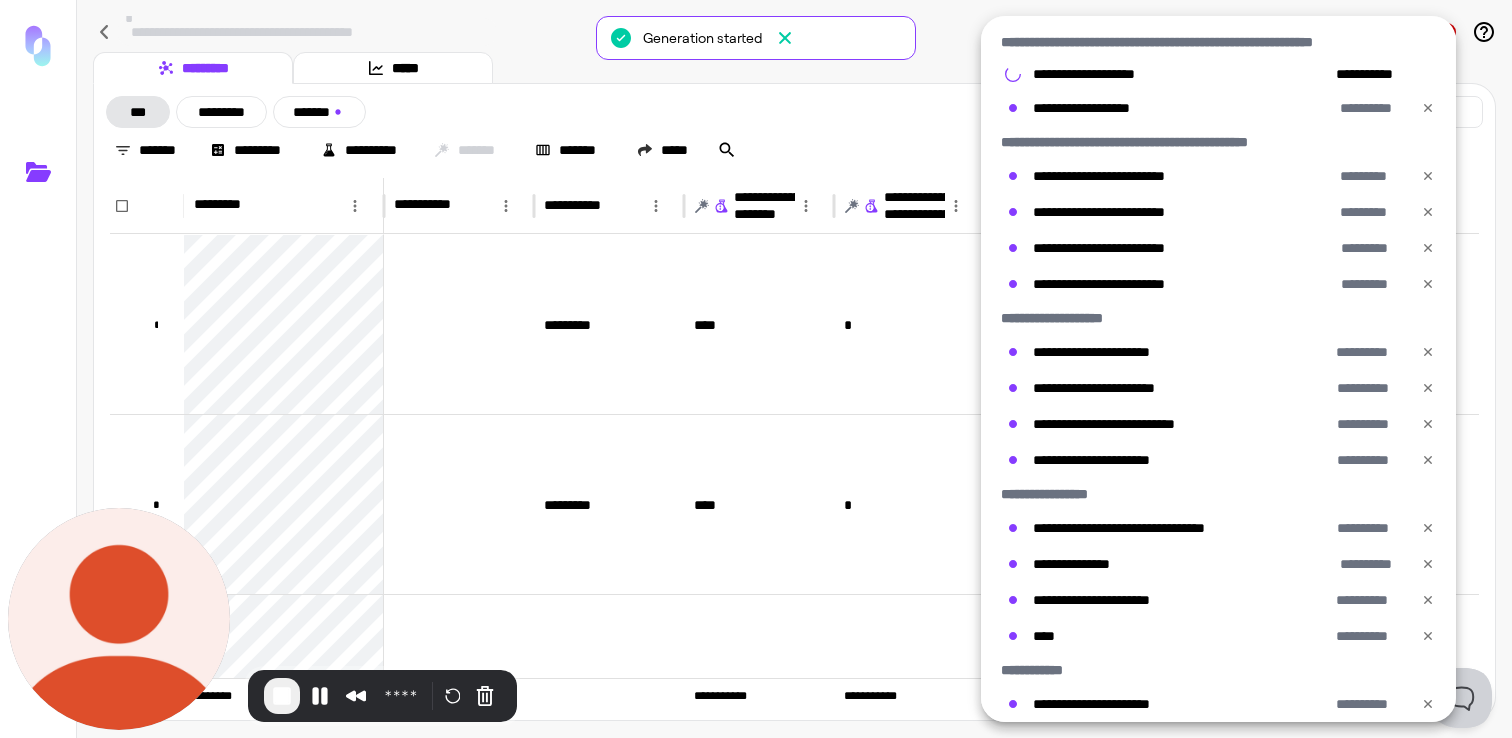 click at bounding box center (756, 369) 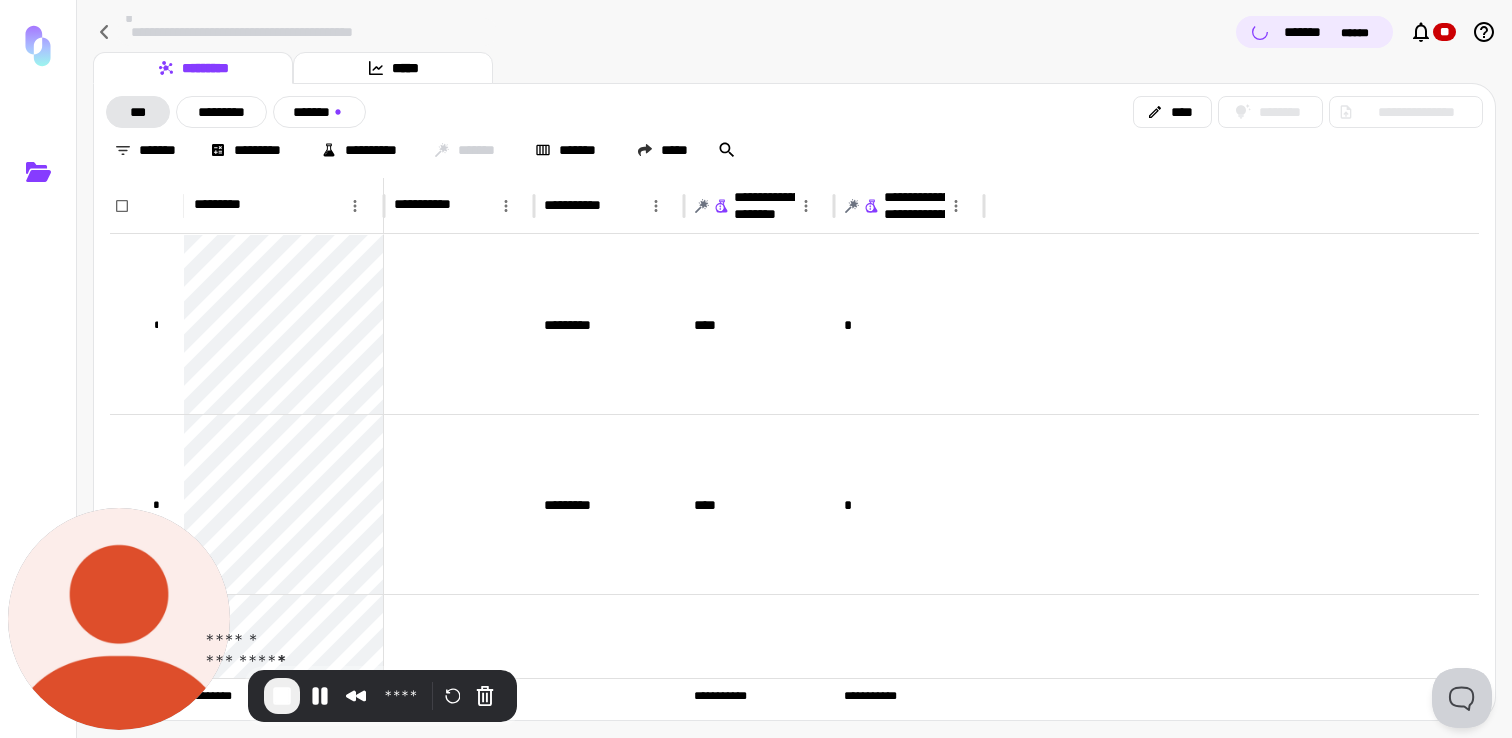 click at bounding box center (282, 696) 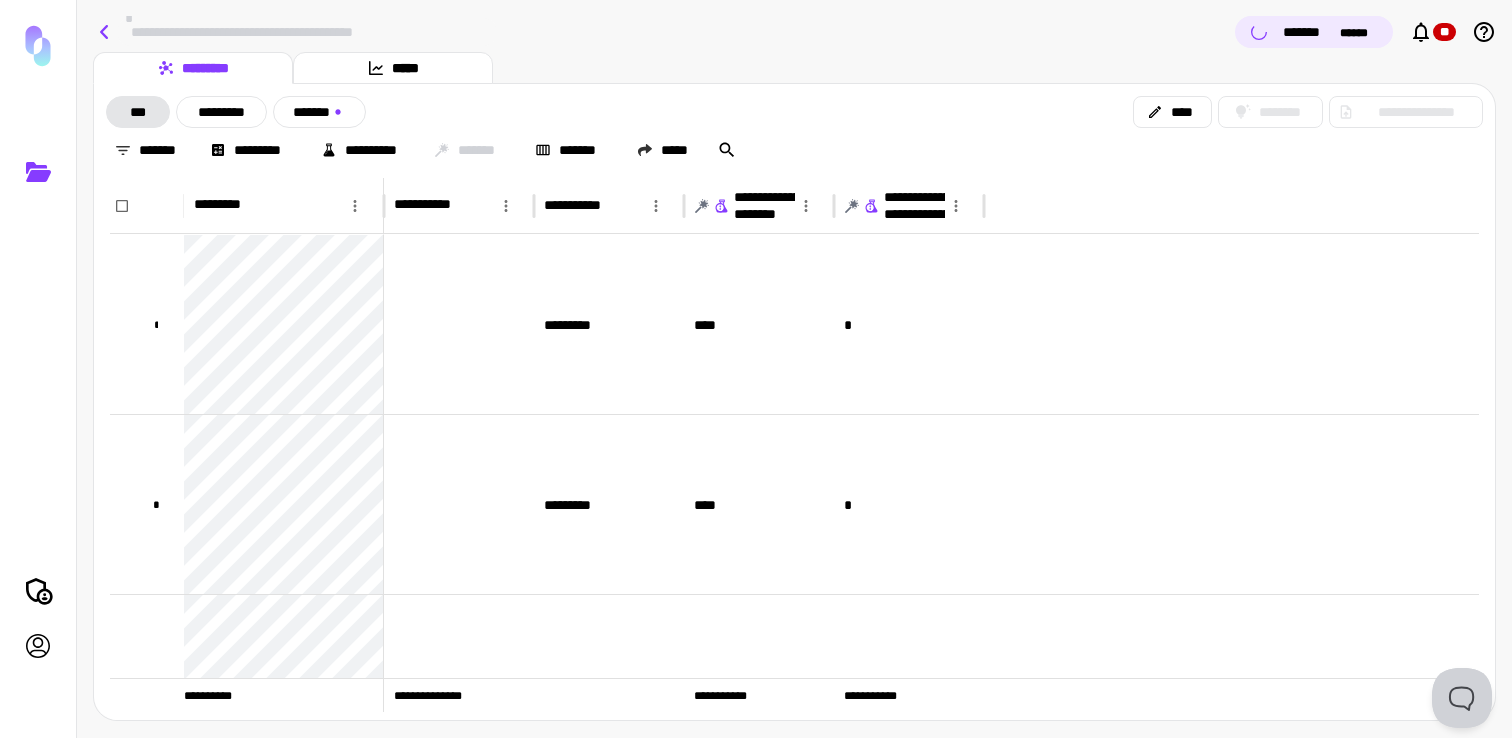 click 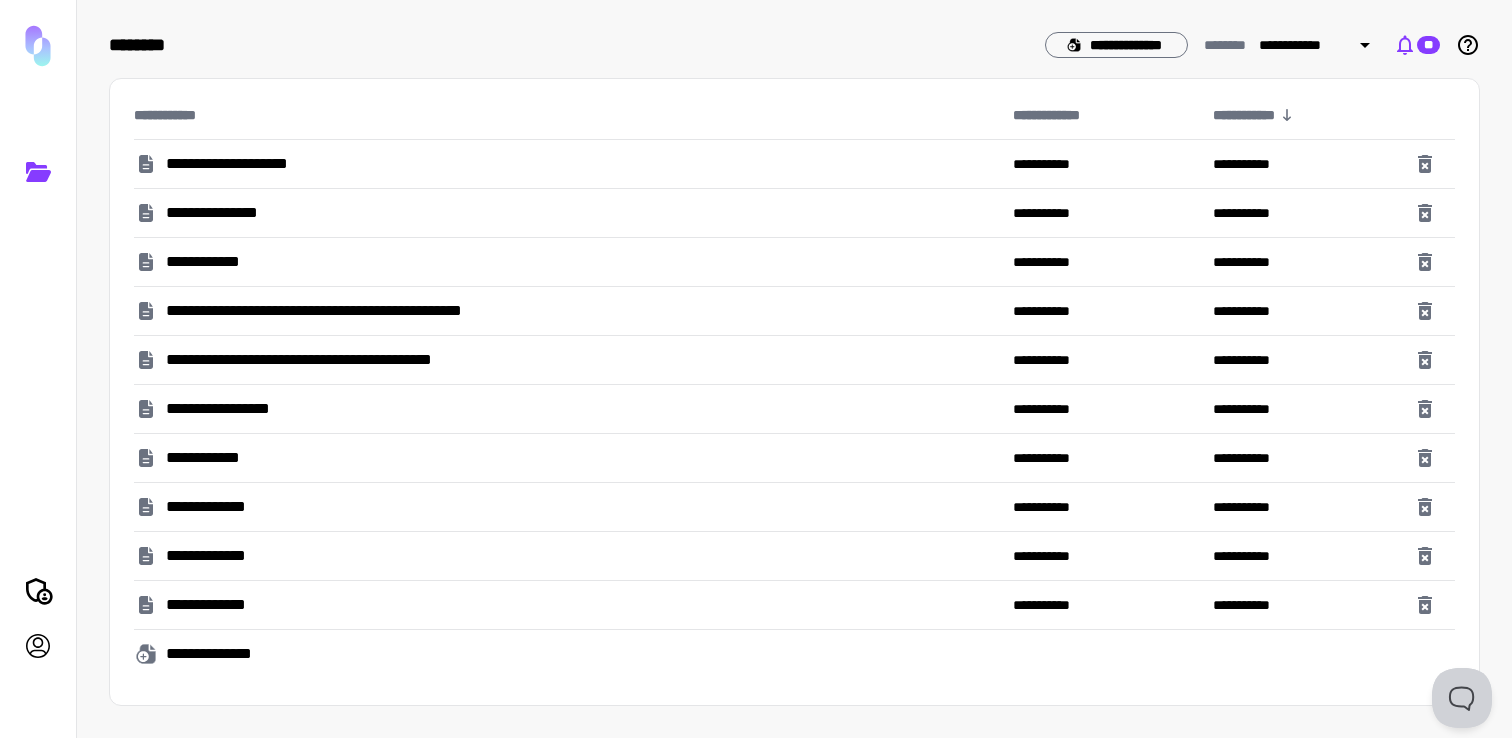 click 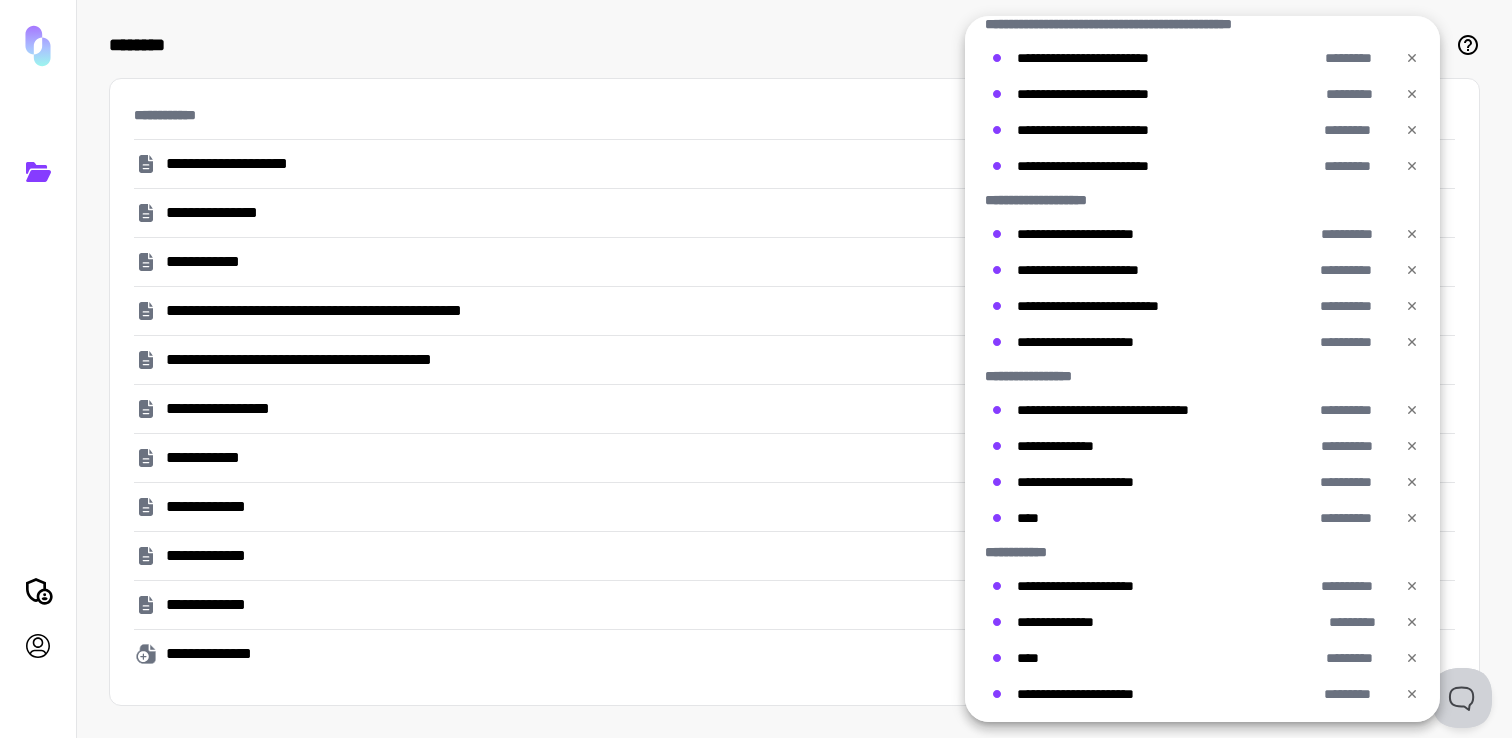 scroll, scrollTop: 0, scrollLeft: 0, axis: both 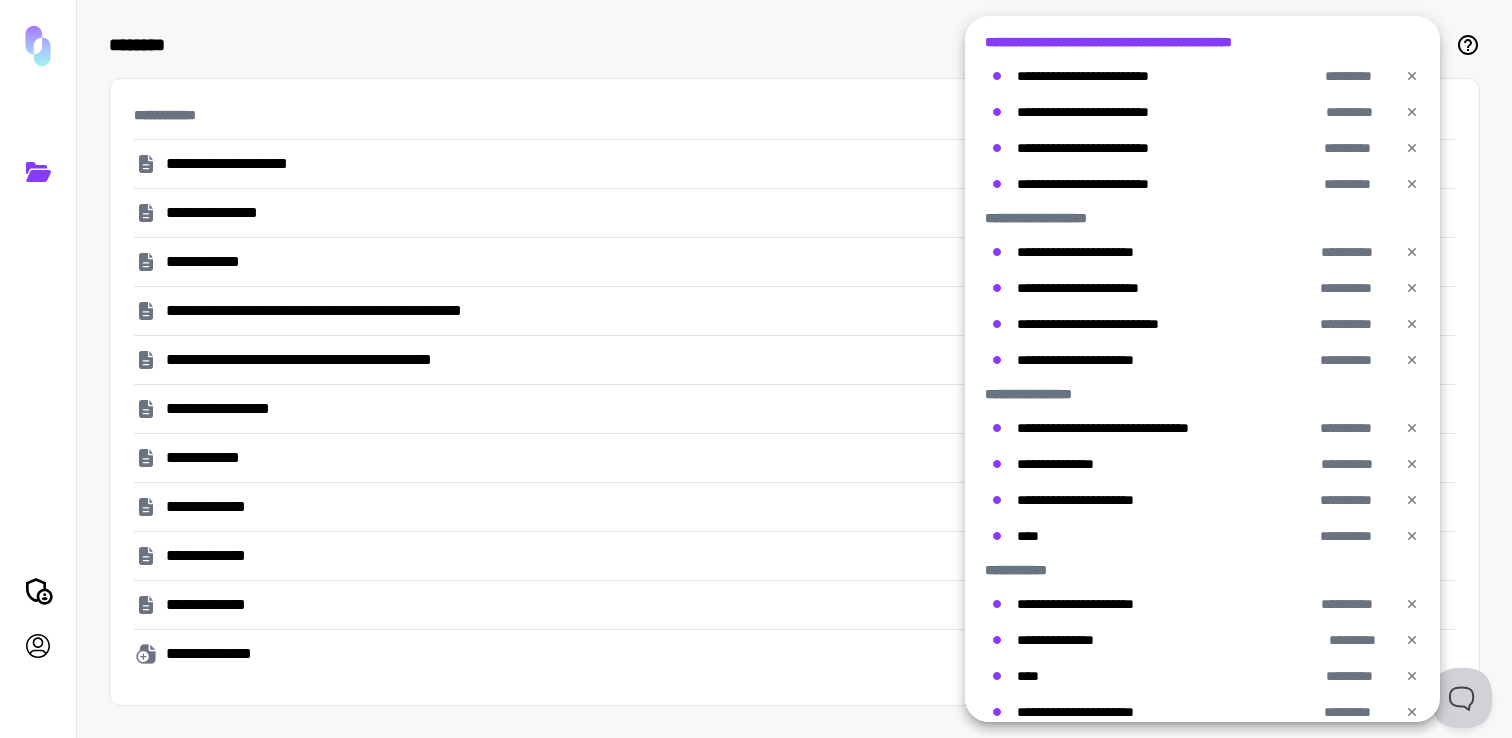click on "**********" at bounding box center (1137, 42) 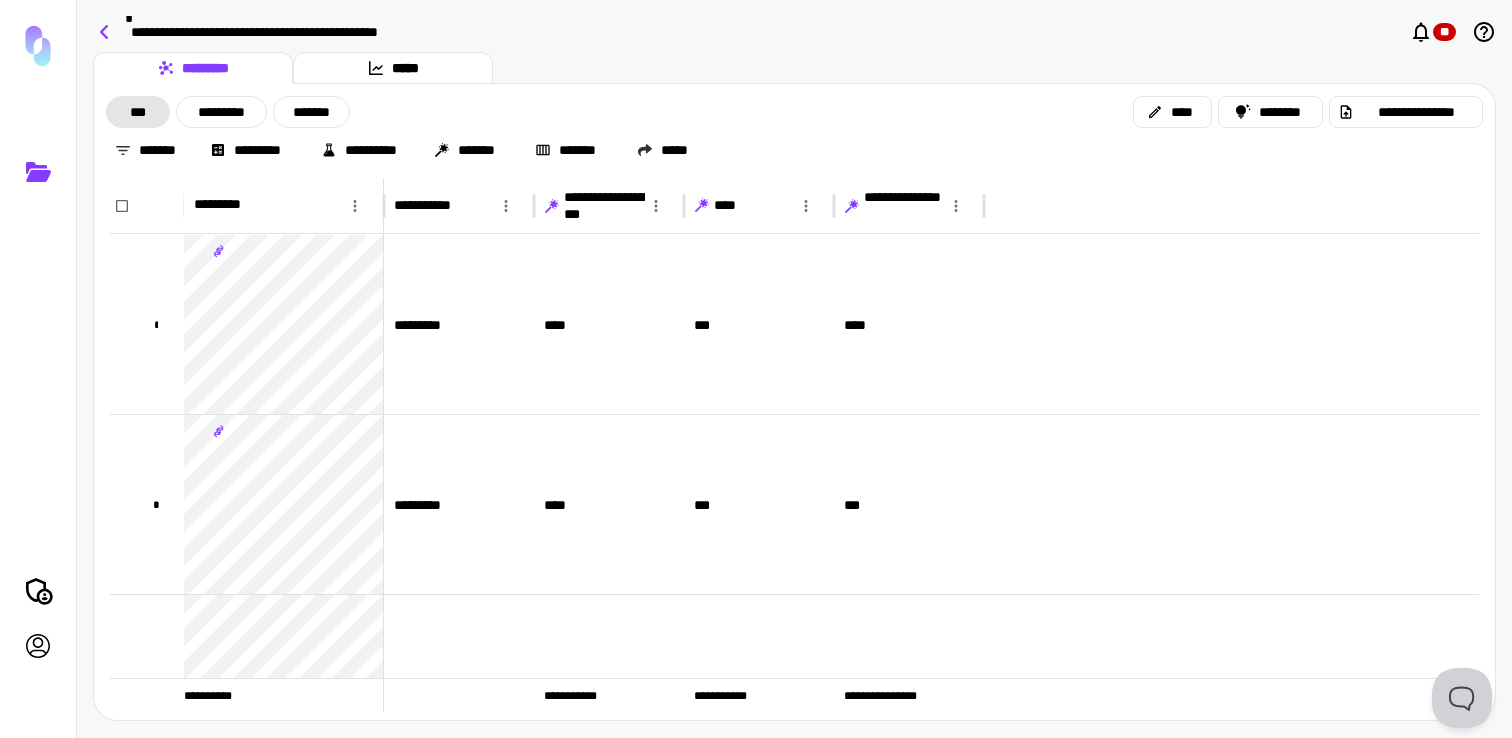 click 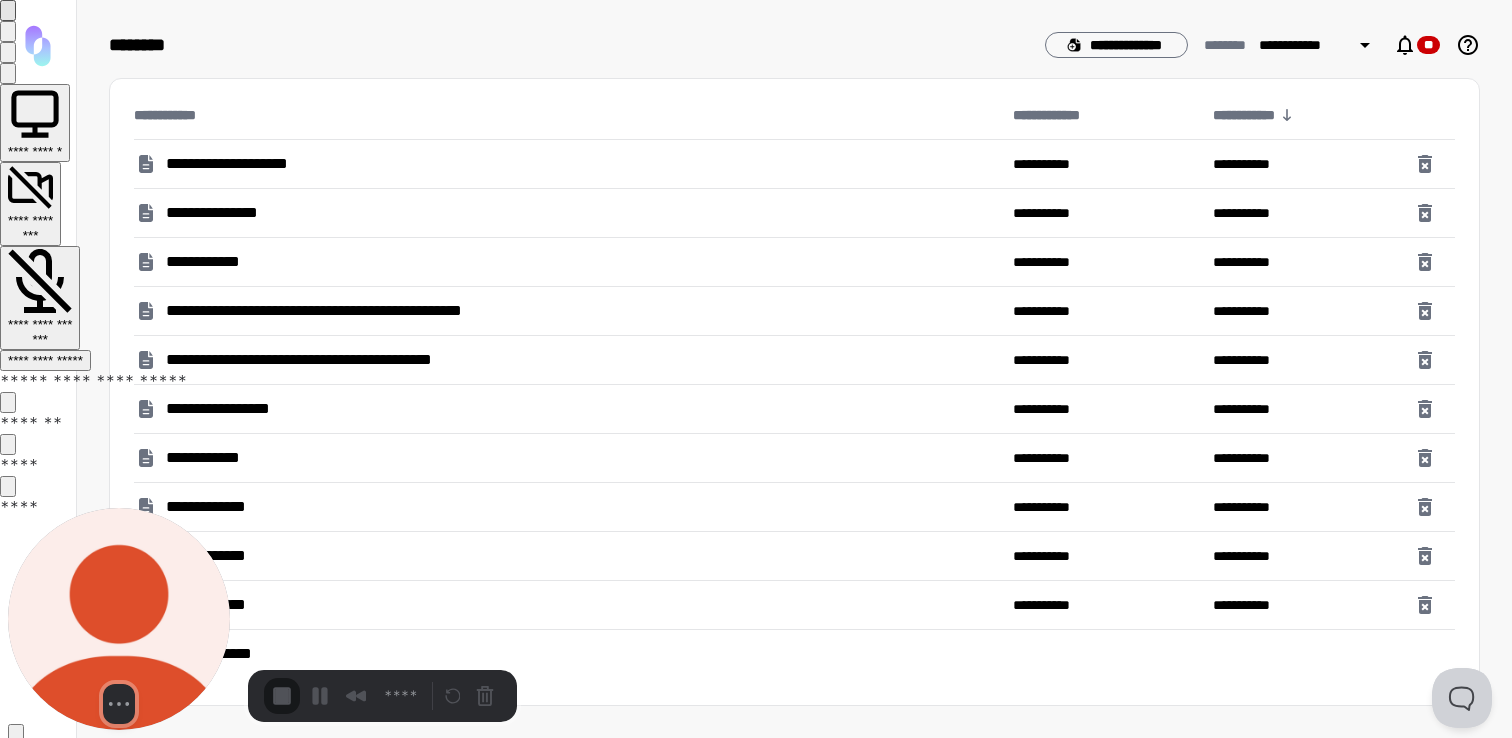 click on "**********" at bounding box center (45, 360) 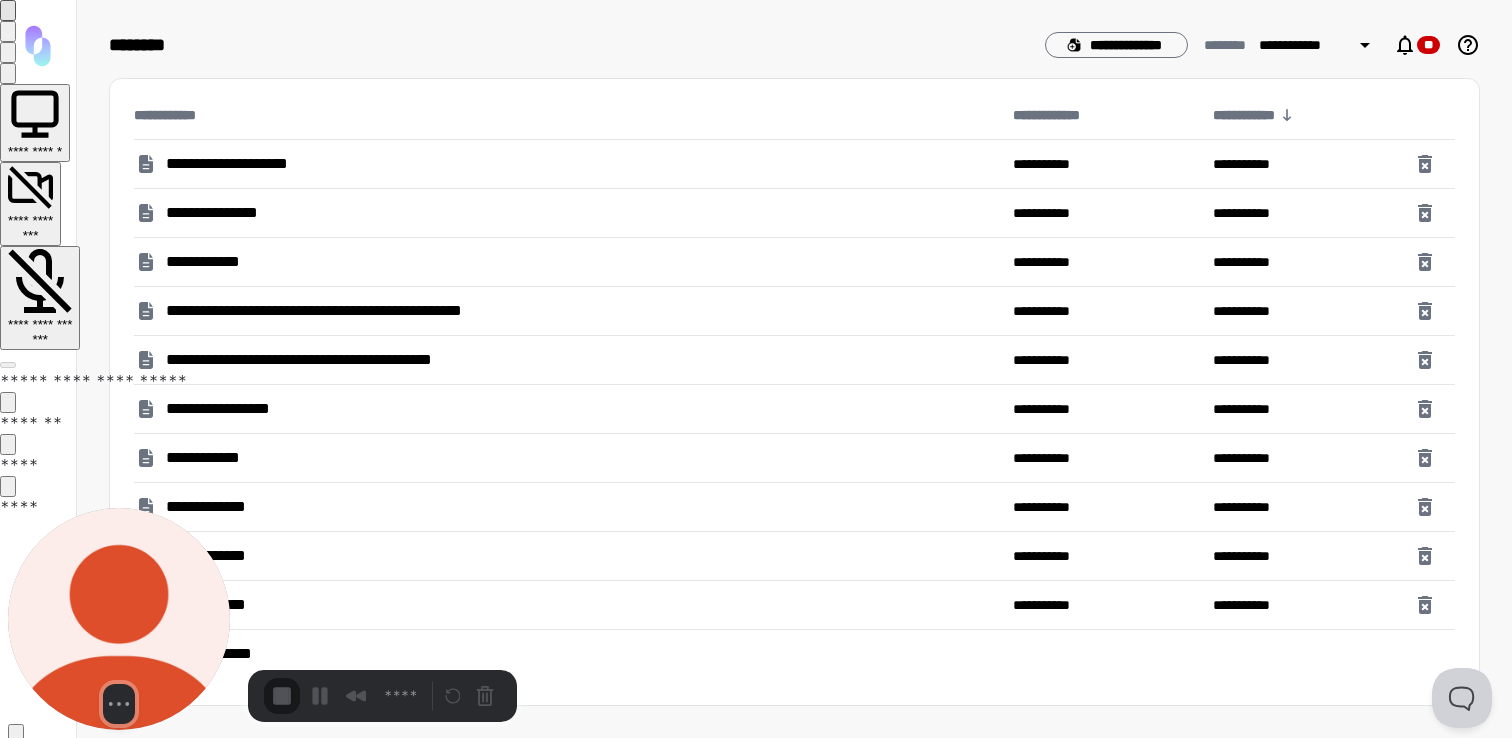 click on "**********" at bounding box center (352, 1417) 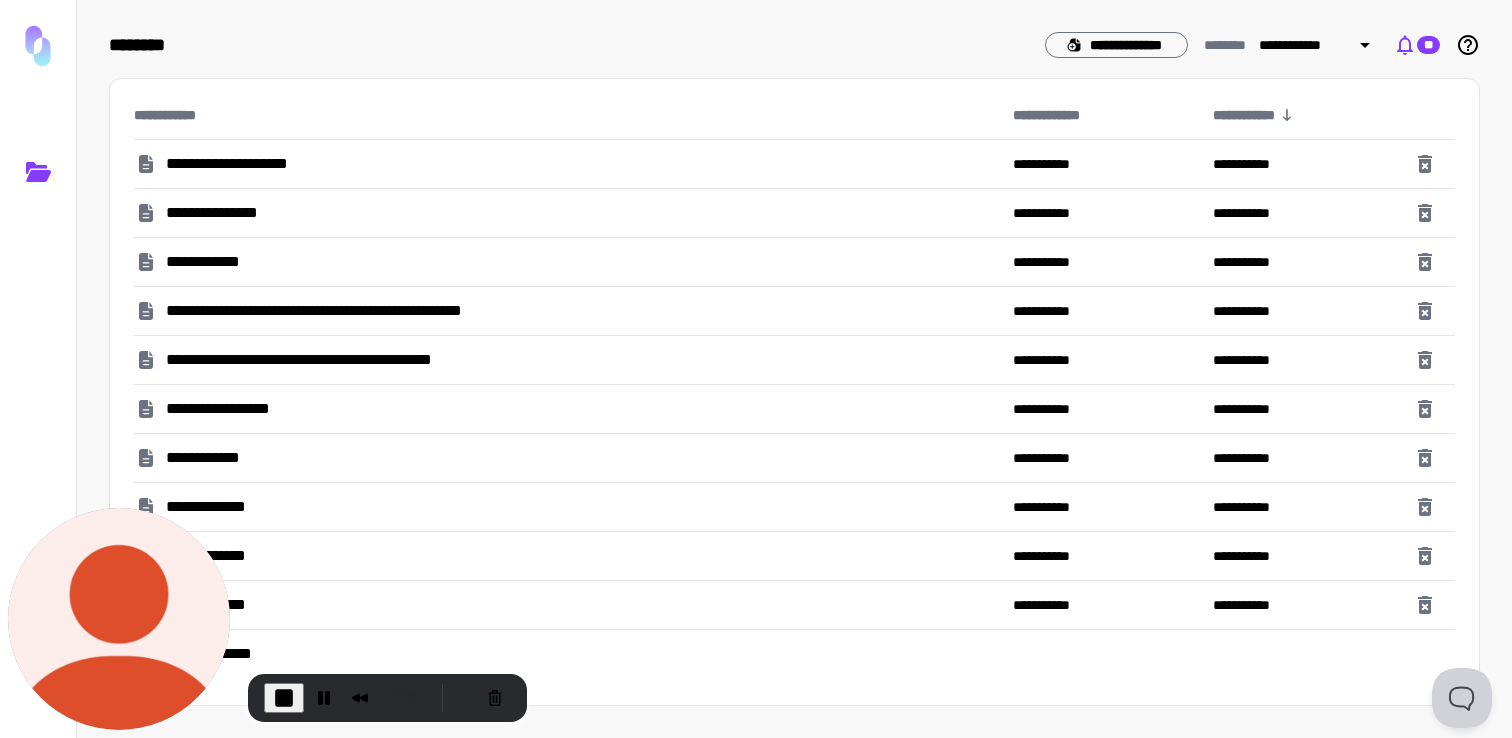 click 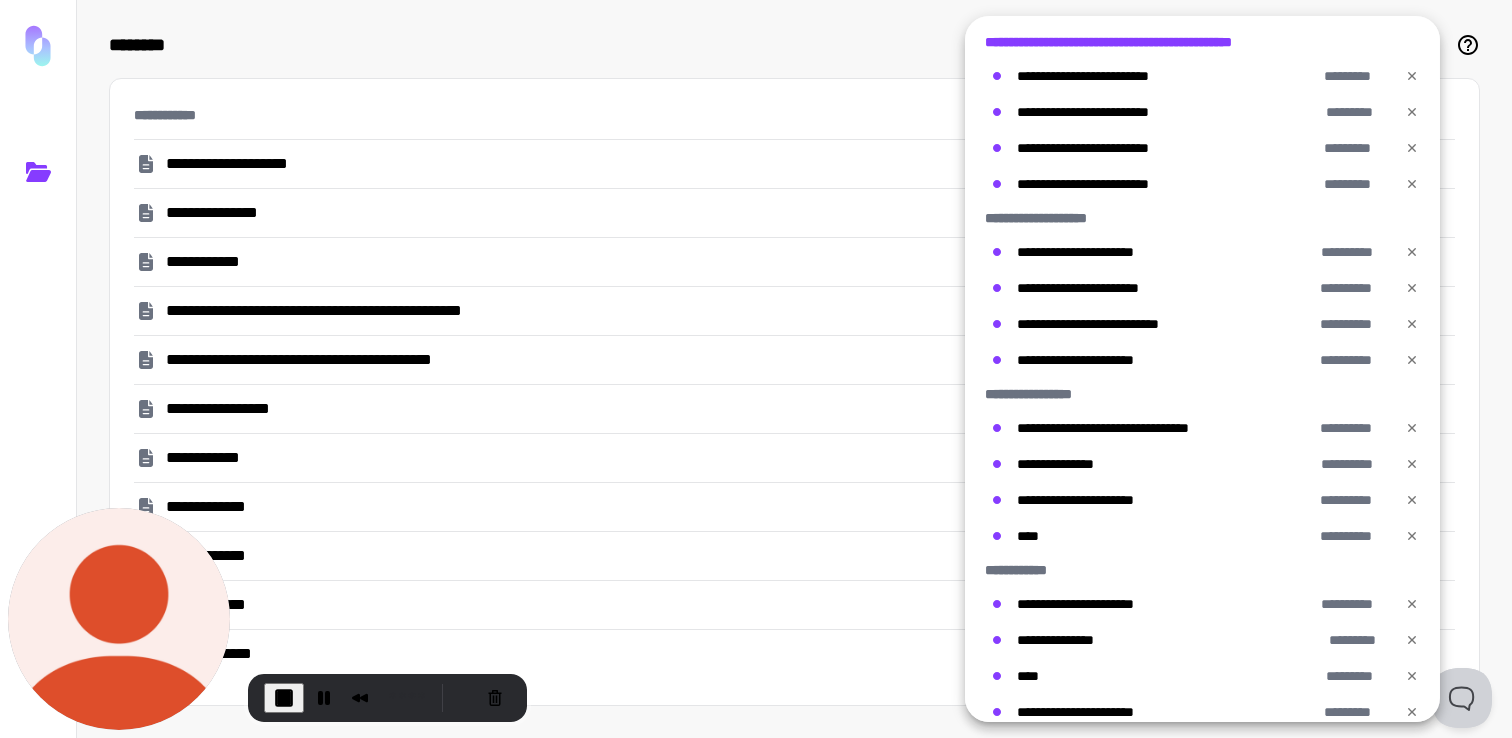 click on "**********" at bounding box center [1137, 42] 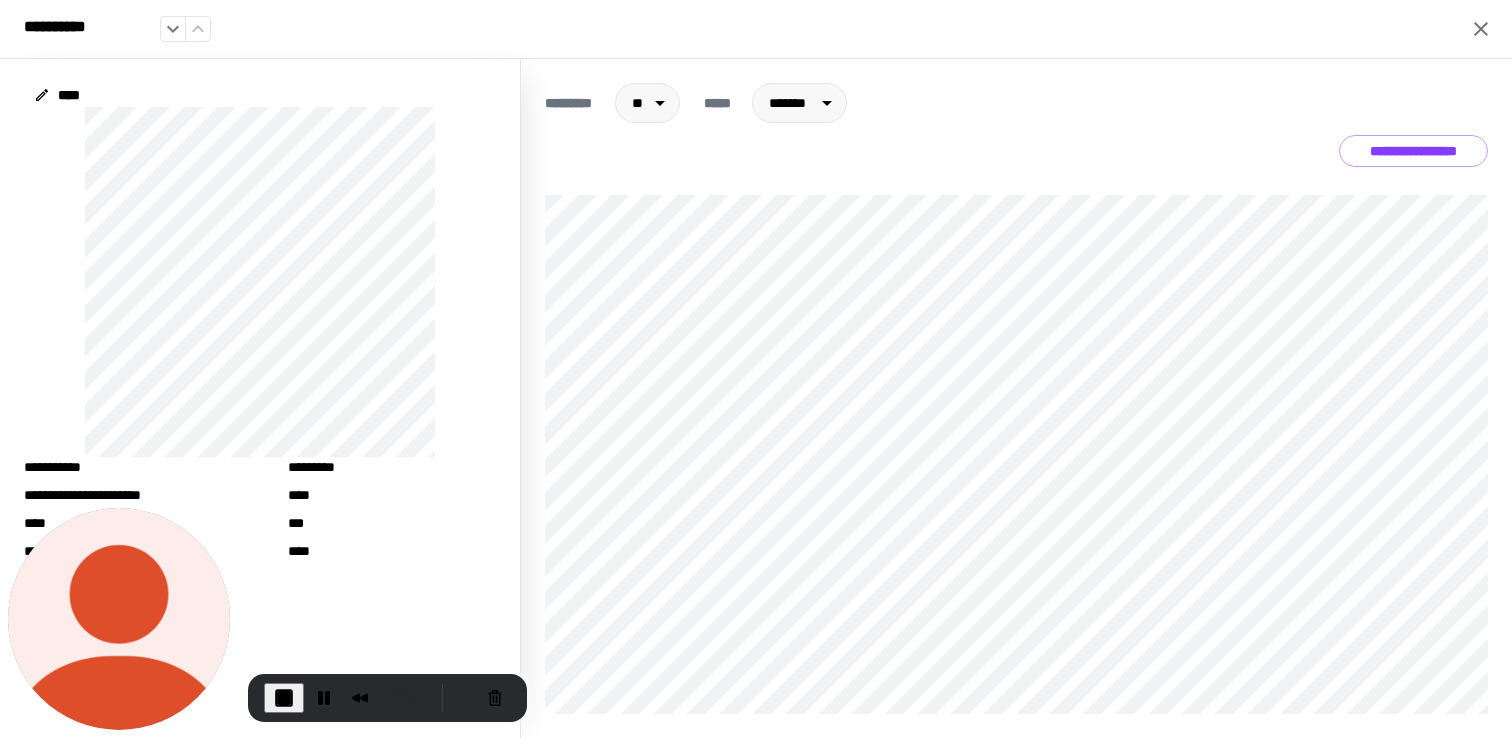 click on "**********" at bounding box center (1413, 151) 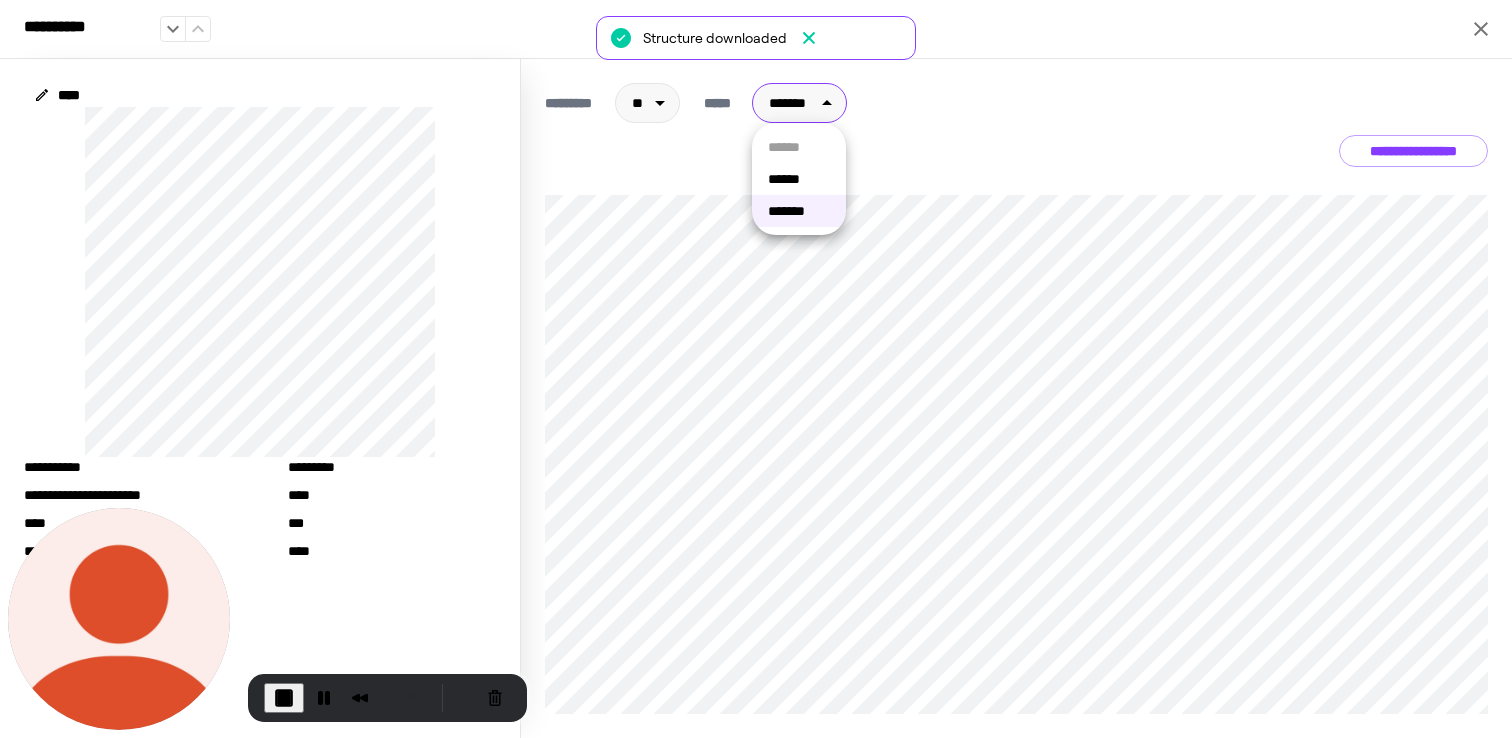 click on "**********" at bounding box center (756, 369) 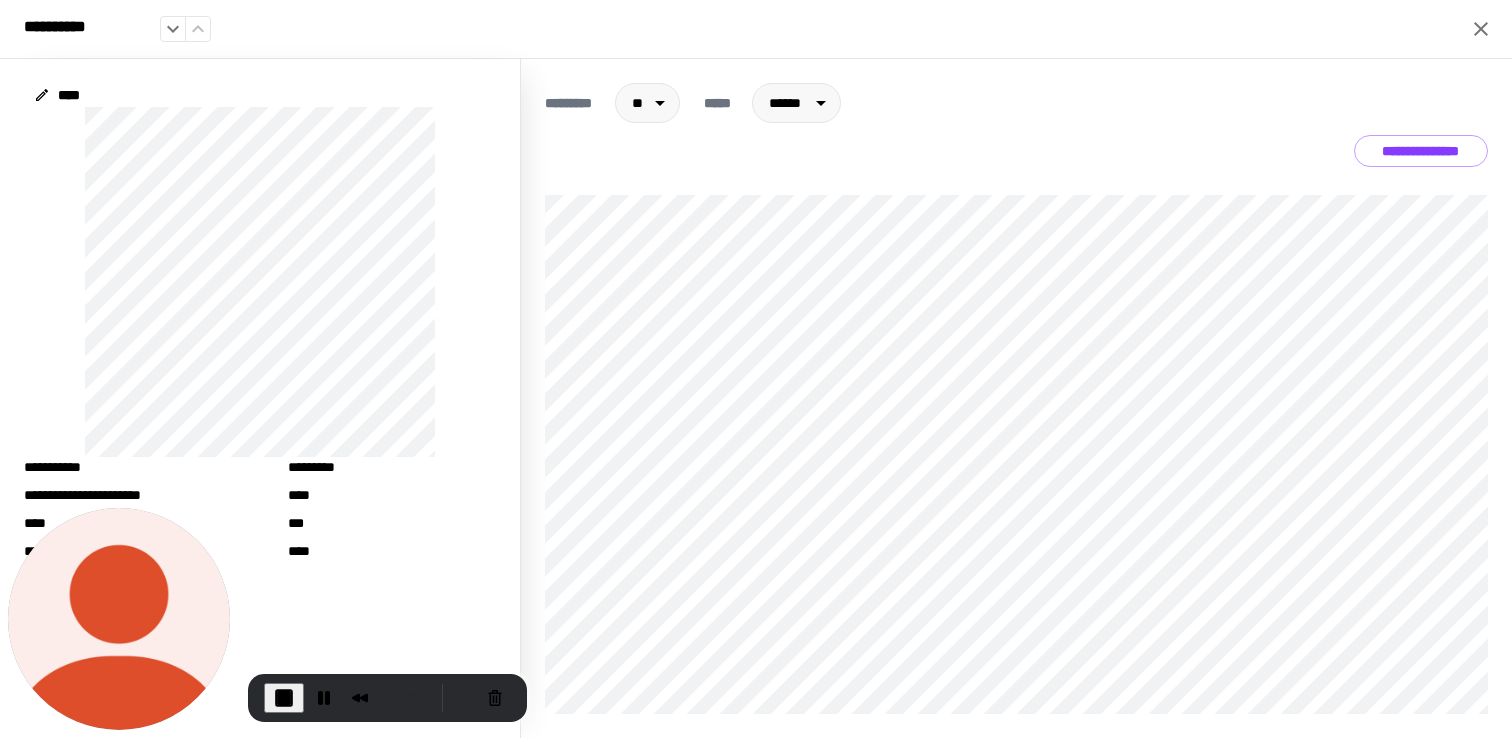 click on "**********" at bounding box center (1421, 151) 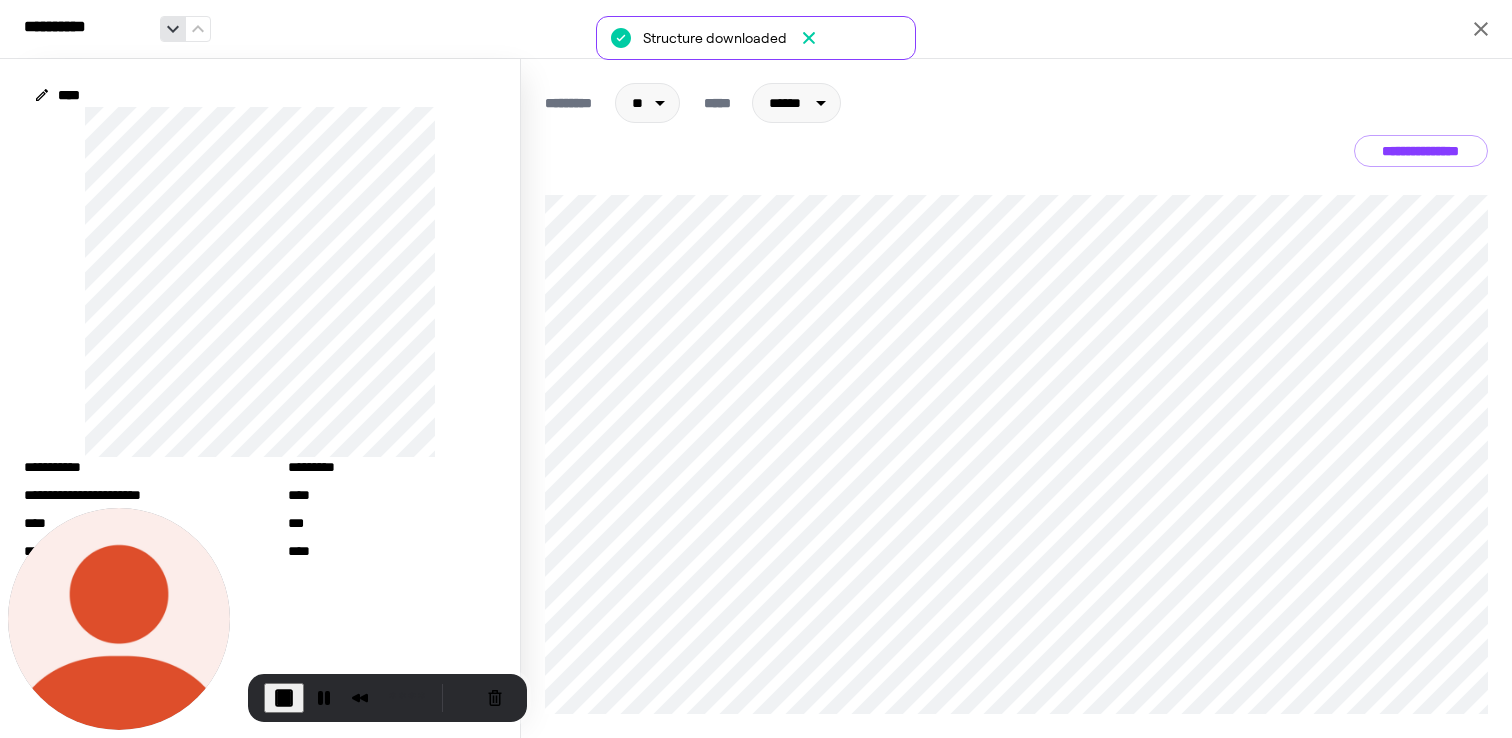 click 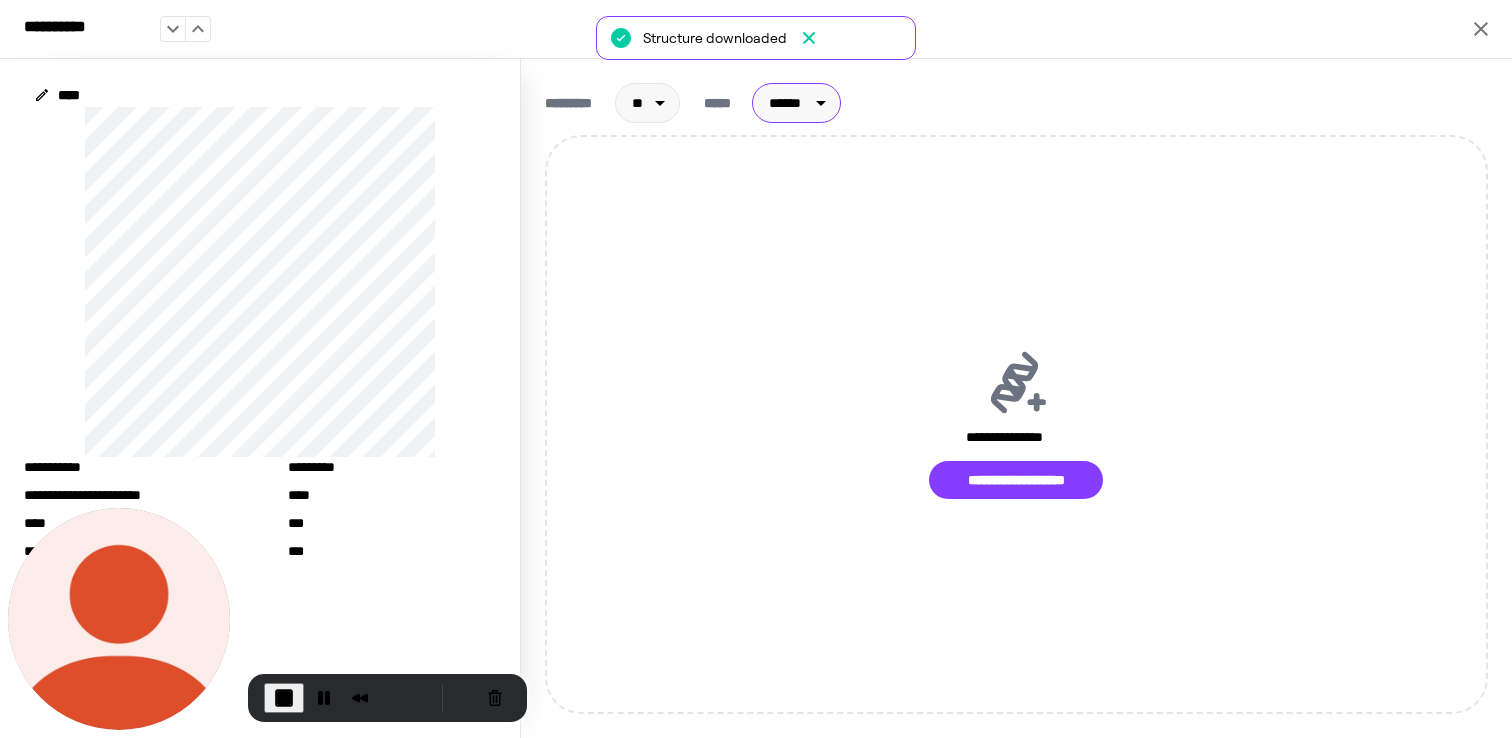 click on "**********" at bounding box center (756, 369) 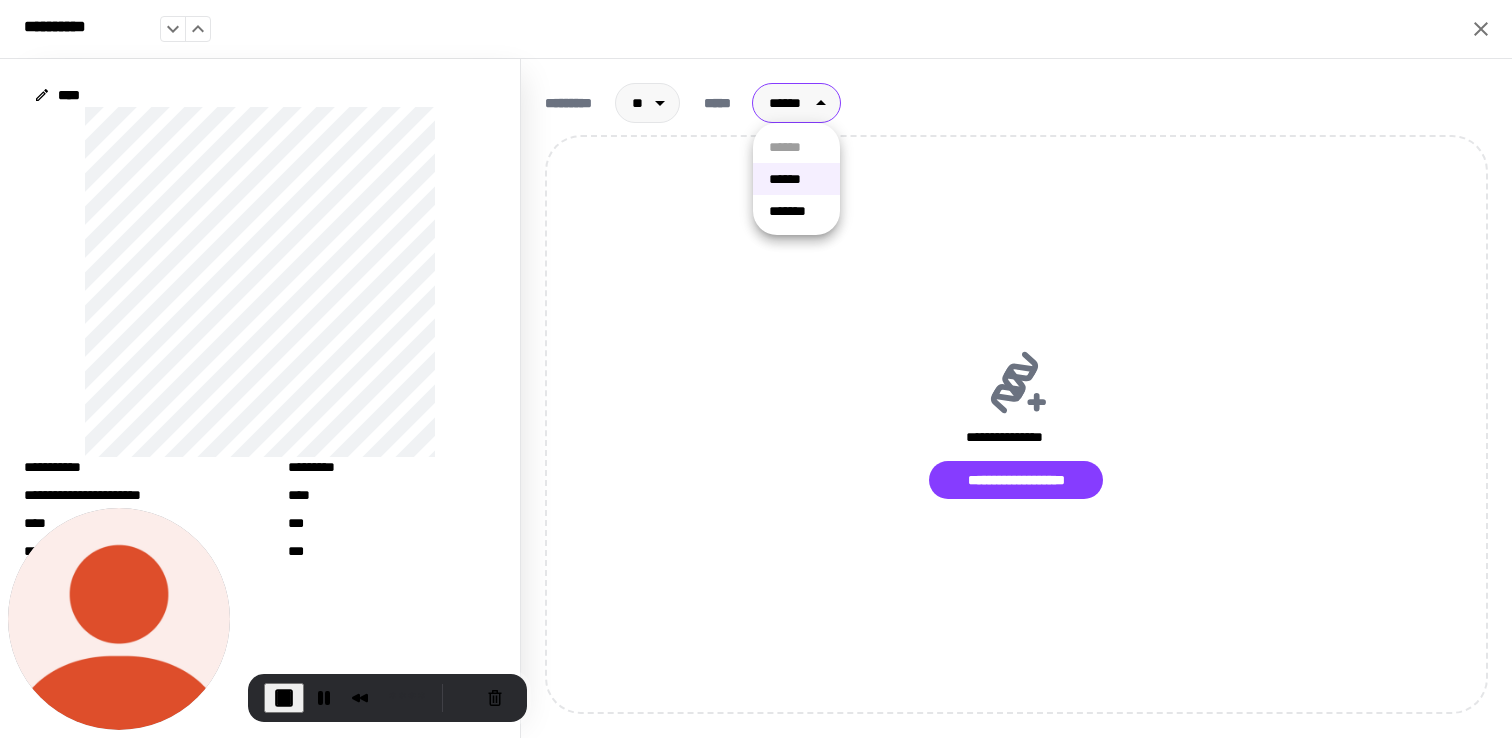 click on "*******" at bounding box center [796, 211] 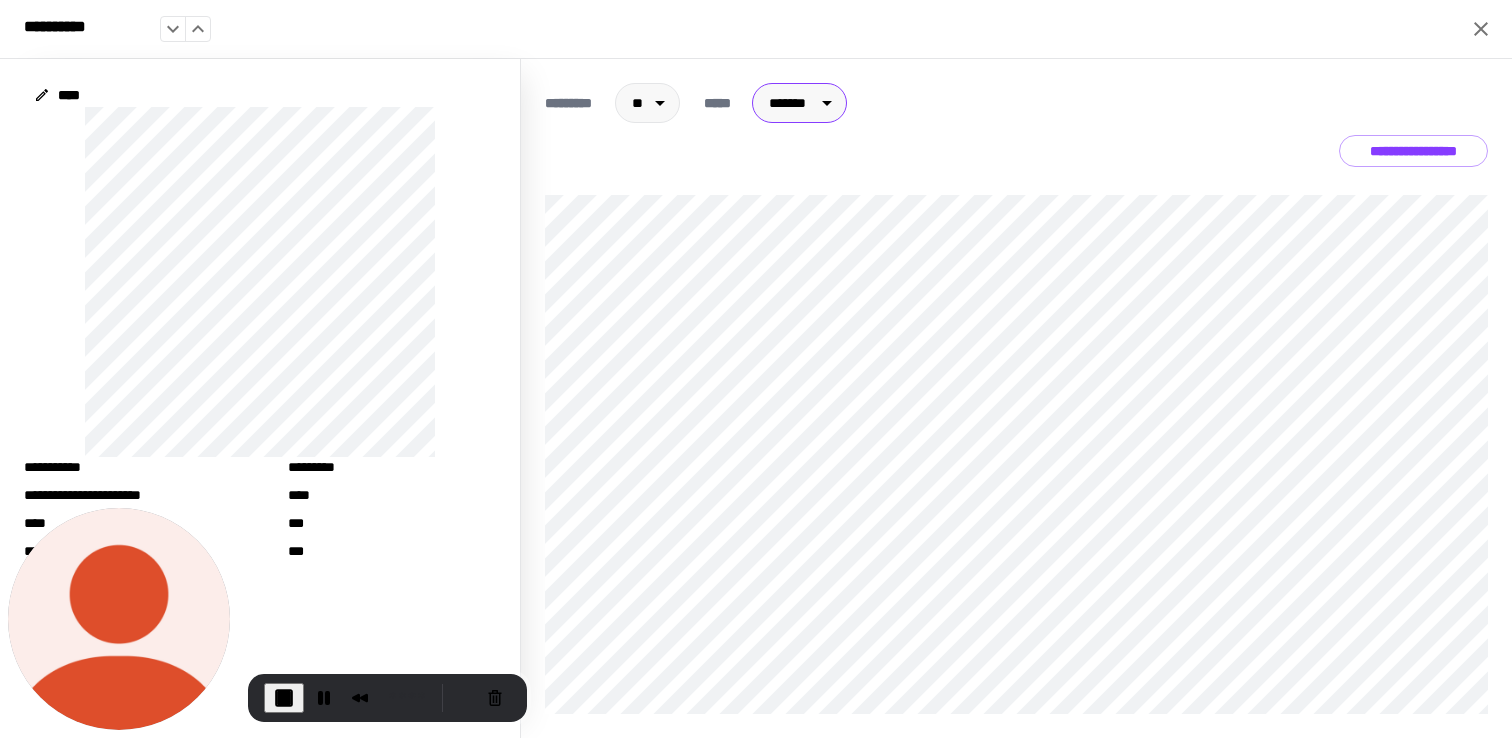 click on "**********" at bounding box center (1413, 151) 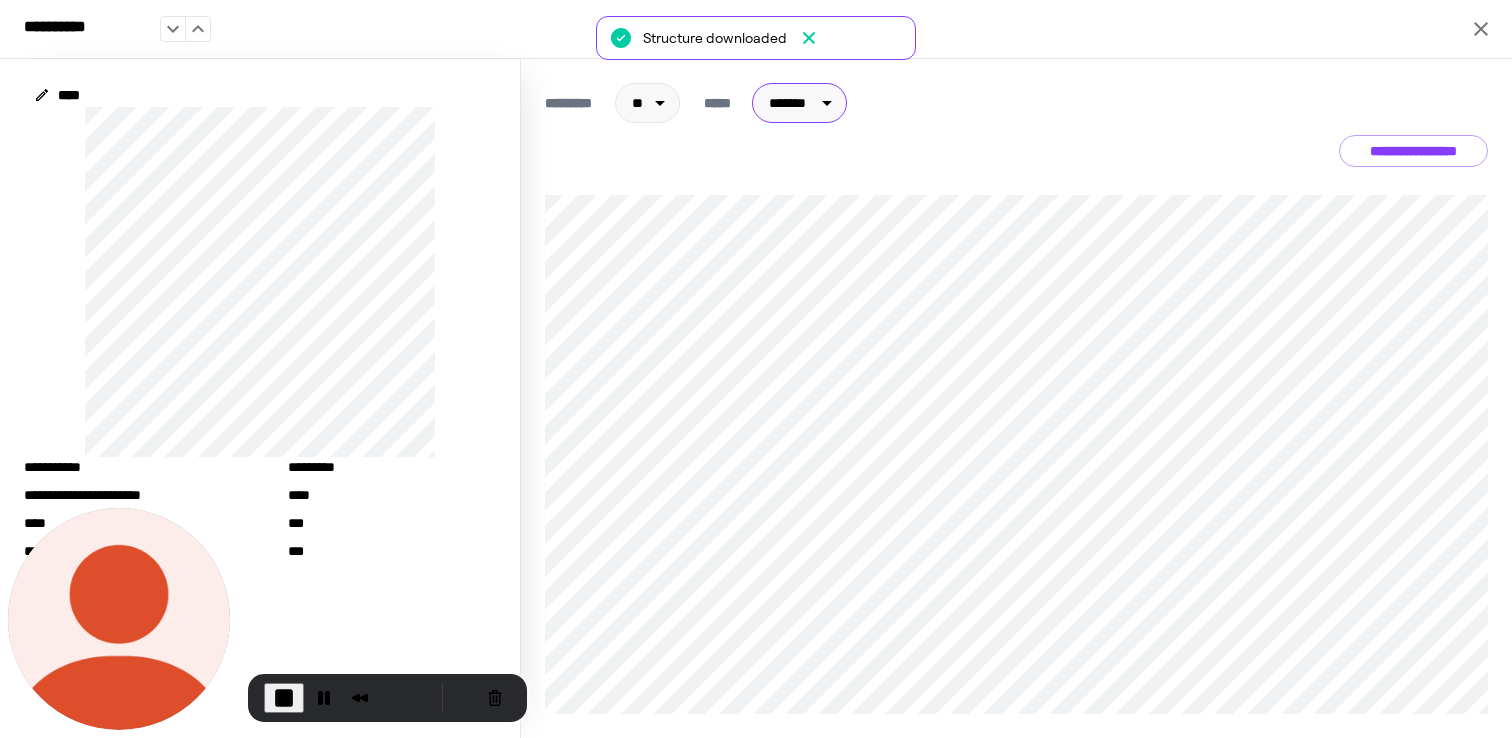 click on "**********" at bounding box center (756, 369) 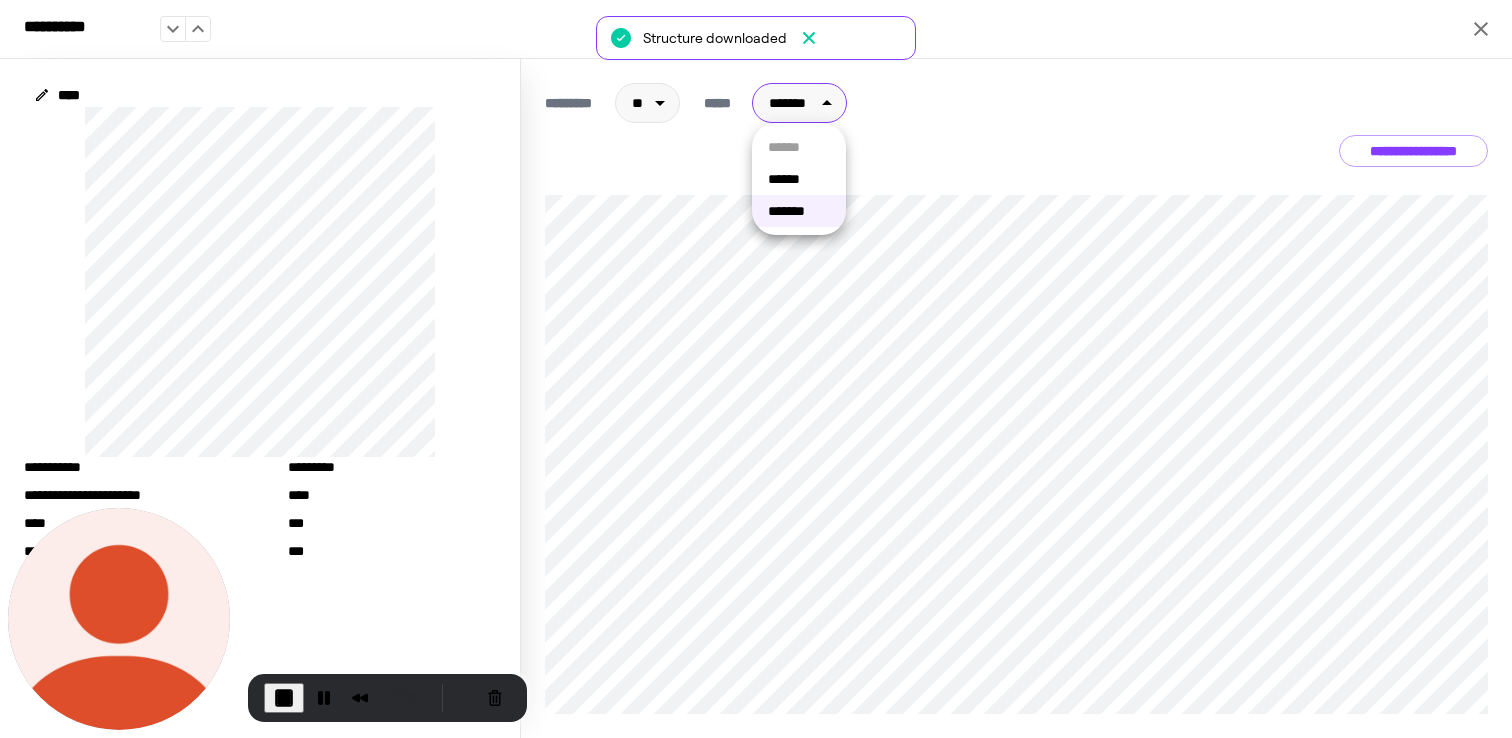 click on "******" at bounding box center [799, 179] 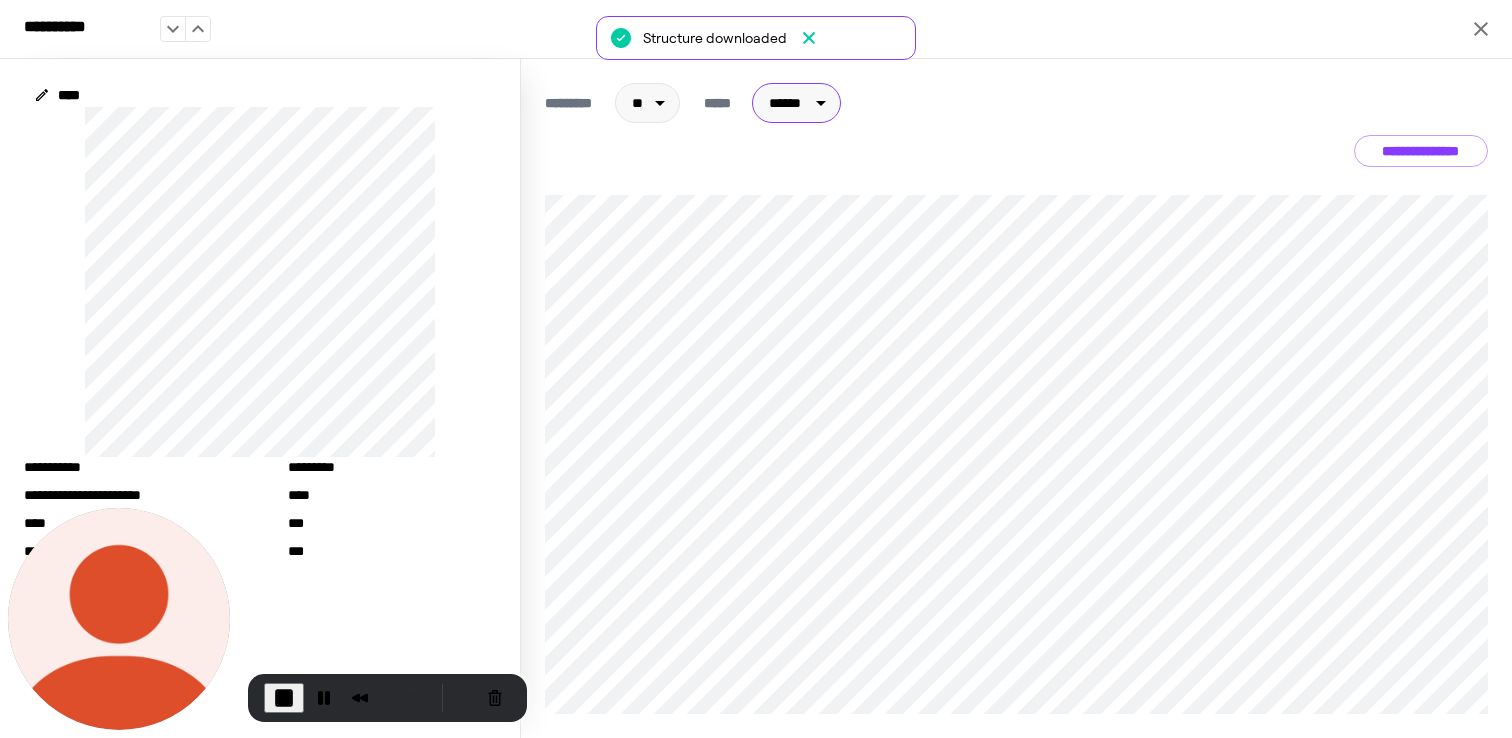 click on "**********" at bounding box center [1421, 151] 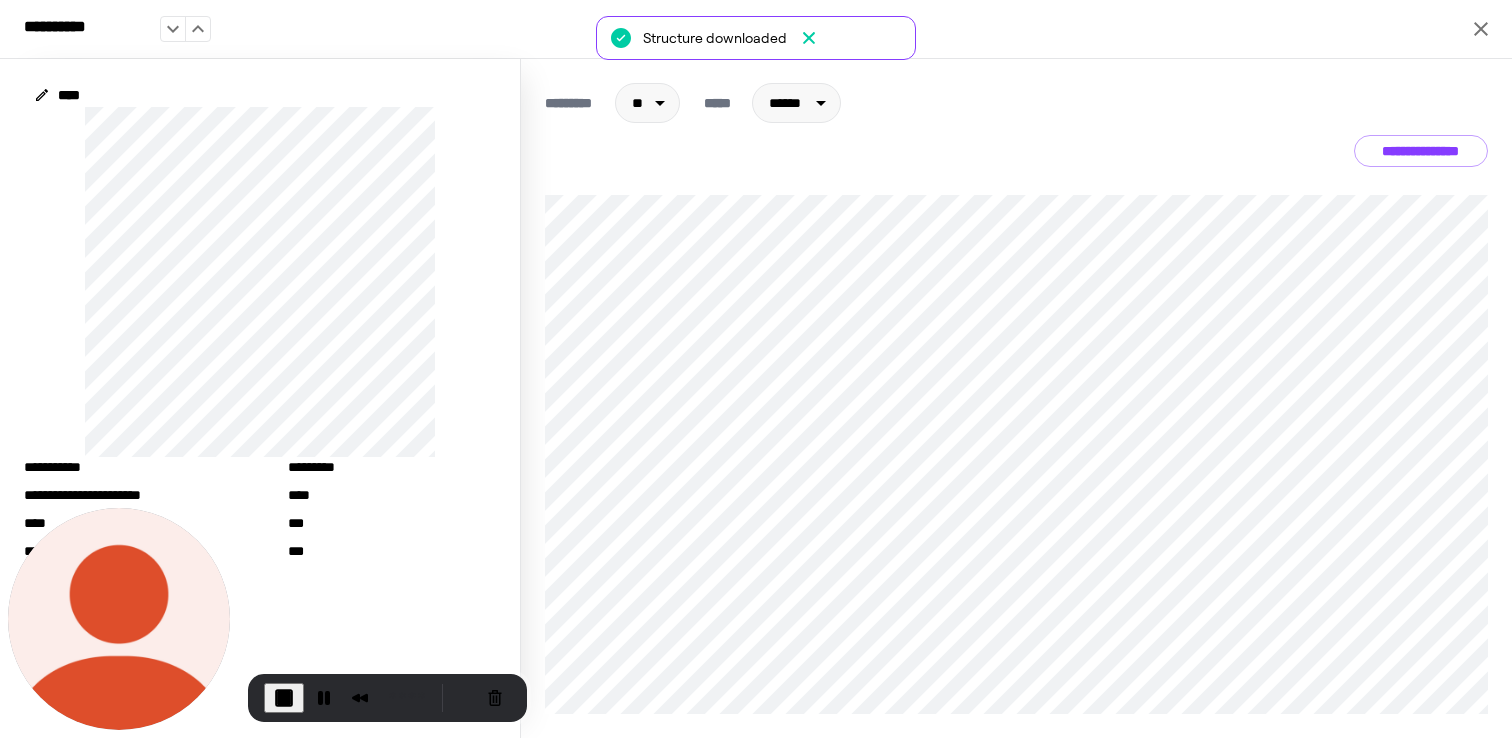 click on "**********" at bounding box center [756, 29] 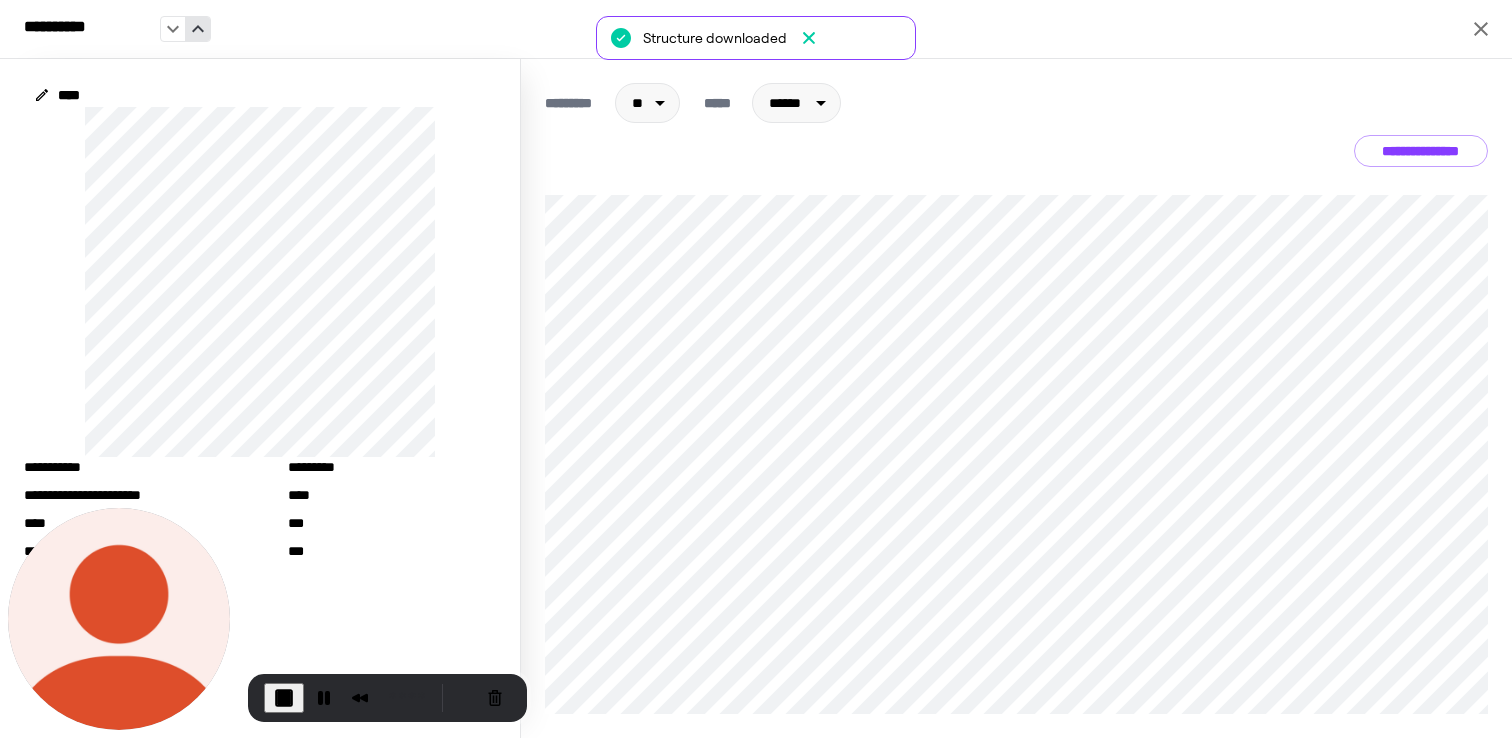 click 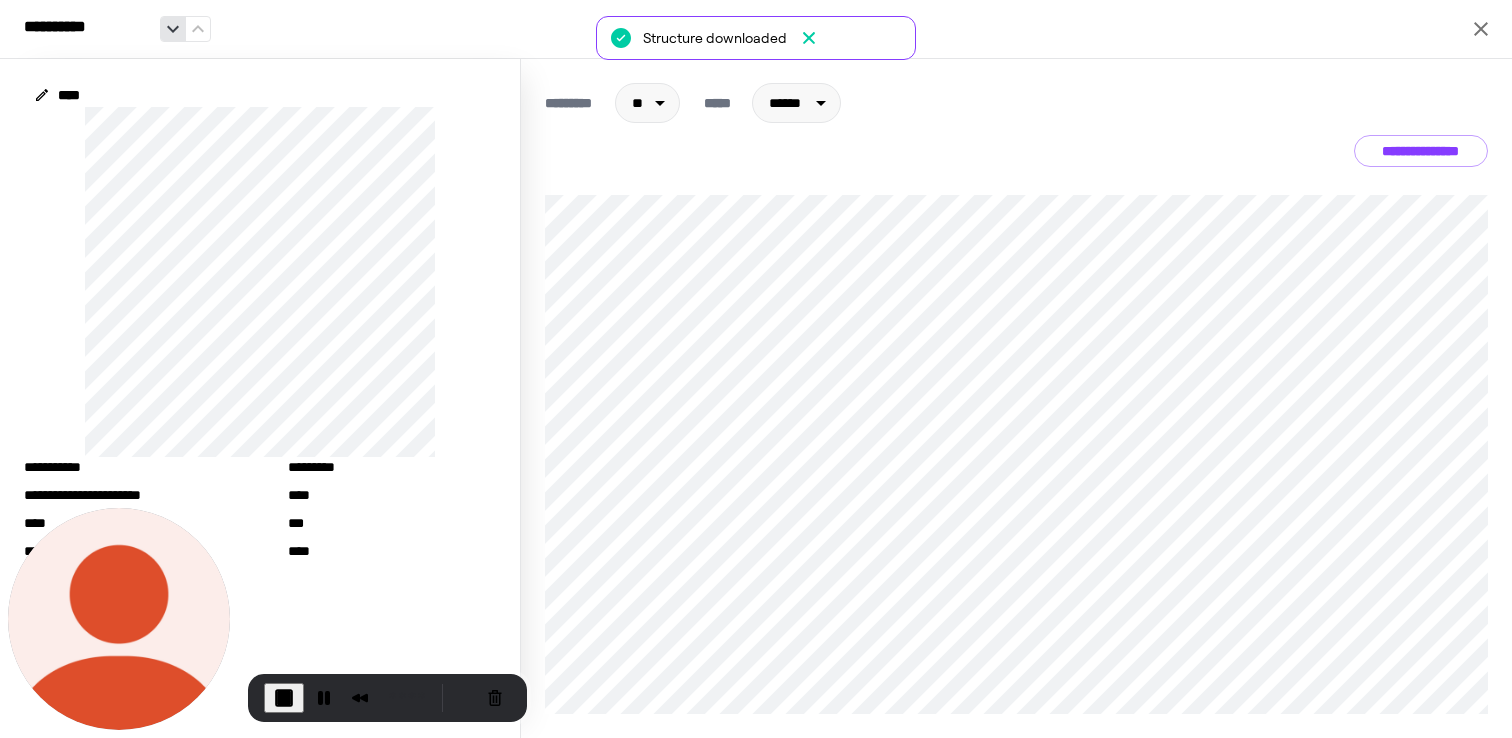 click 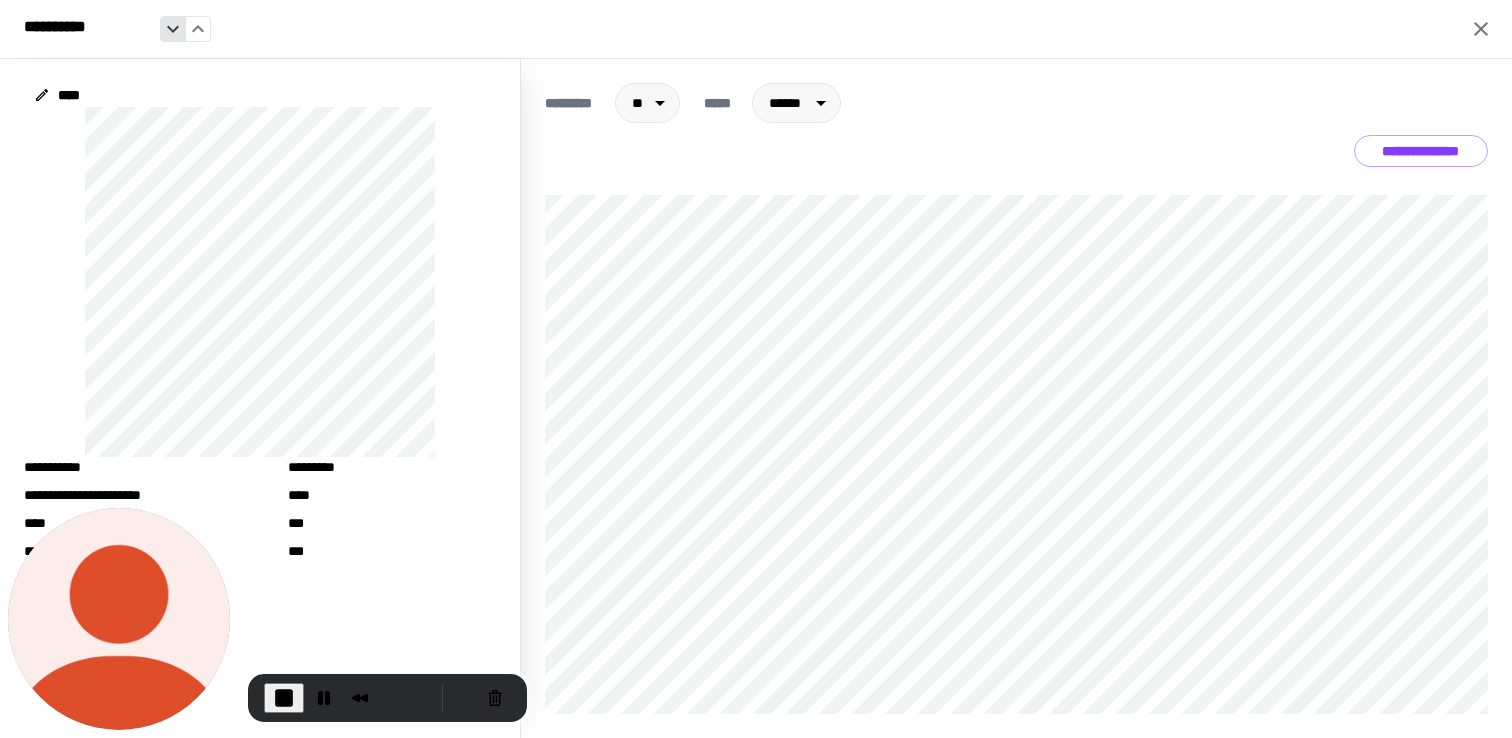 click 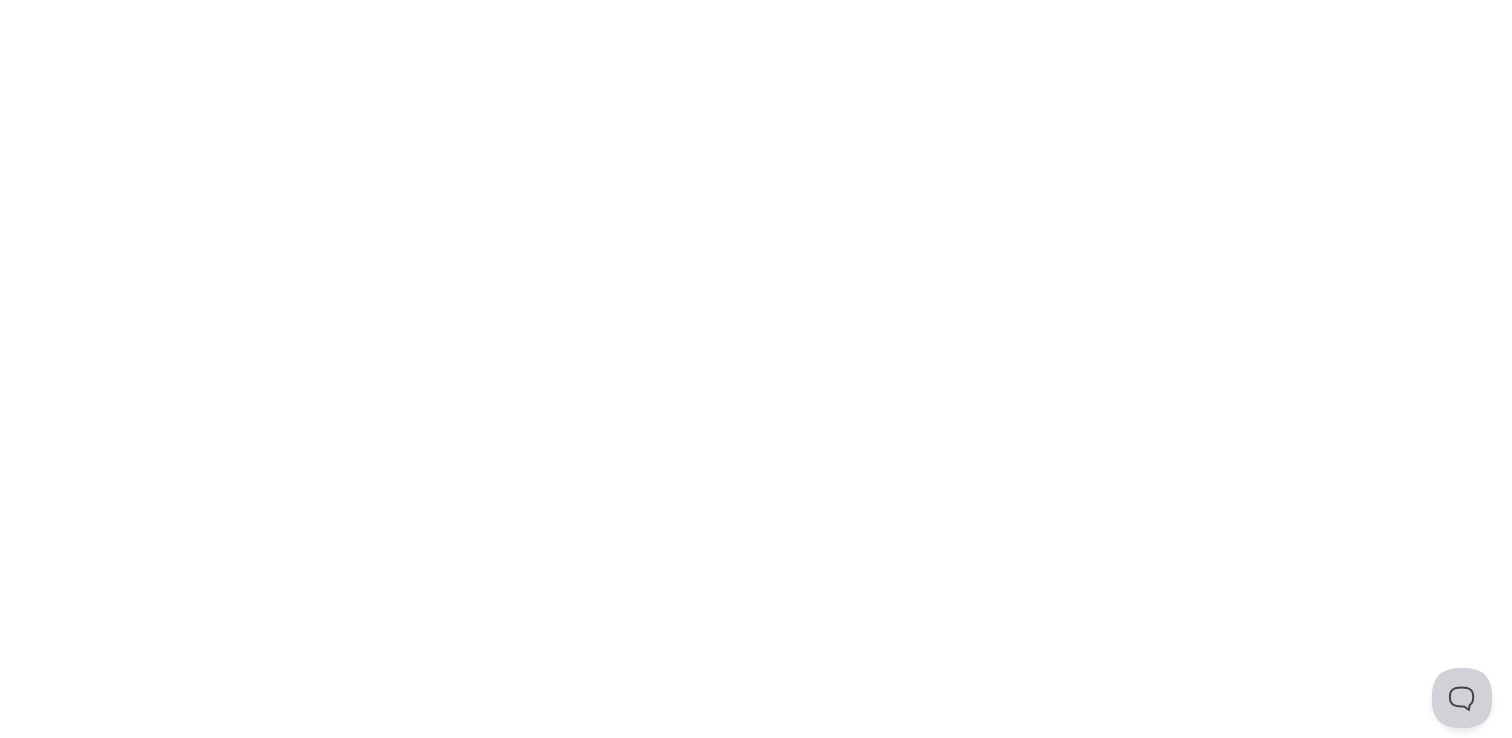 scroll, scrollTop: 0, scrollLeft: 0, axis: both 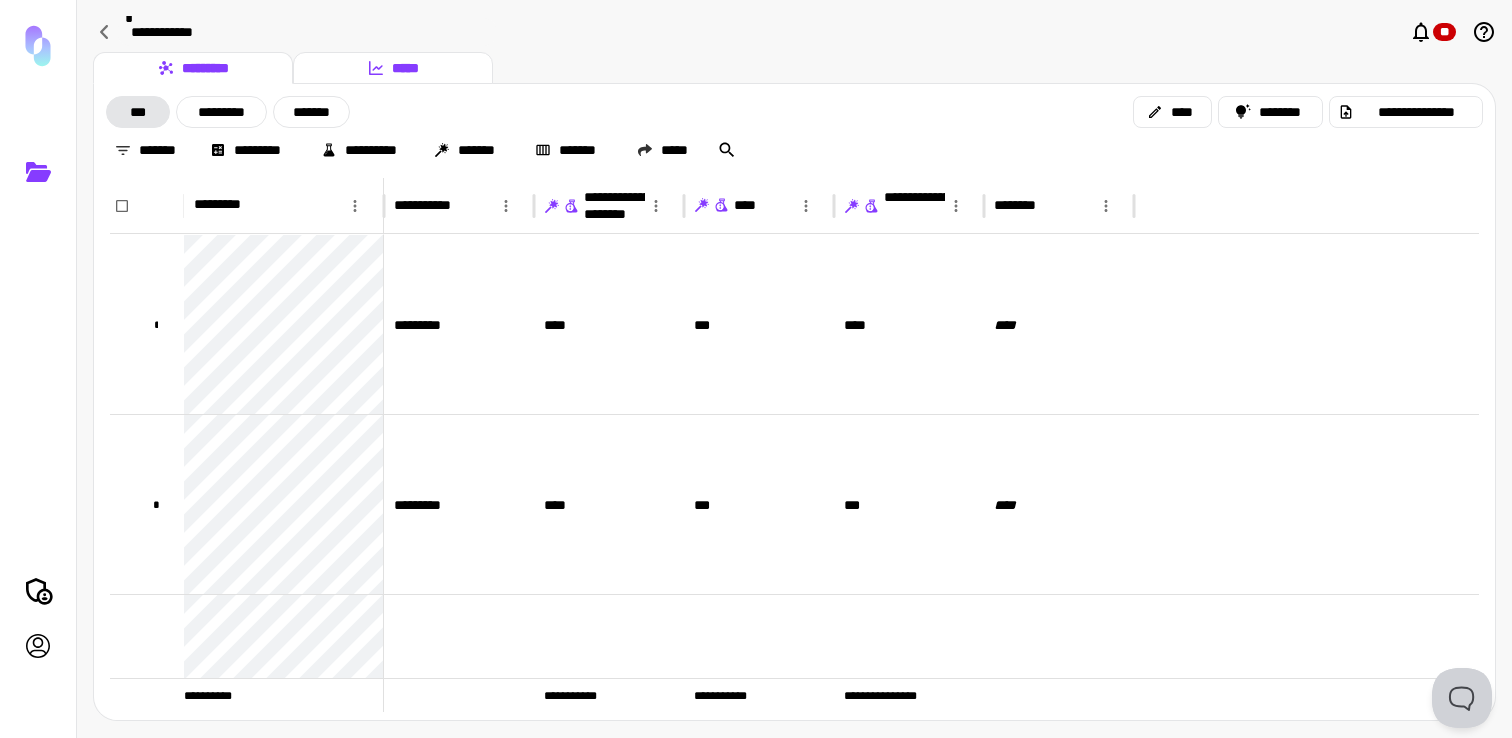 click on "*****" at bounding box center (393, 68) 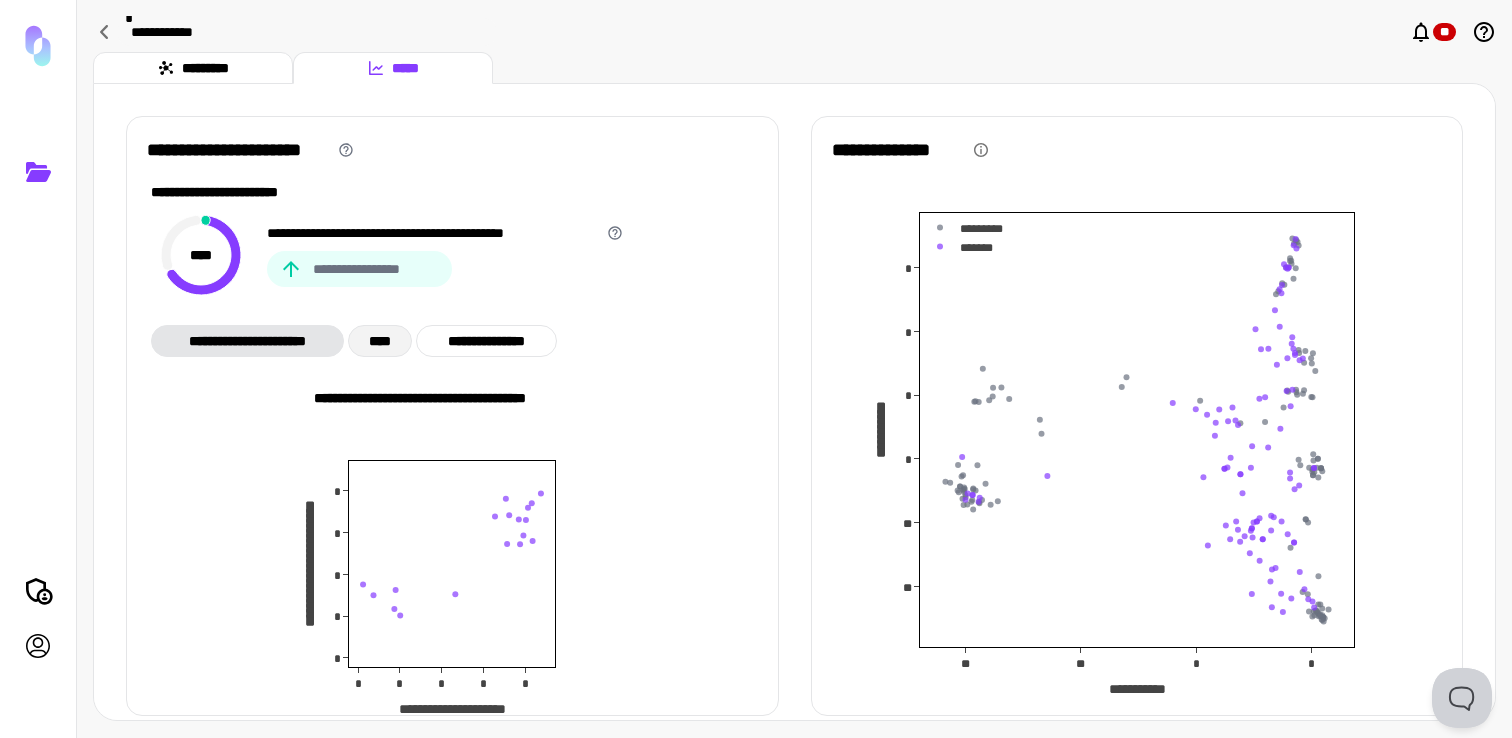click on "****" at bounding box center (381, 341) 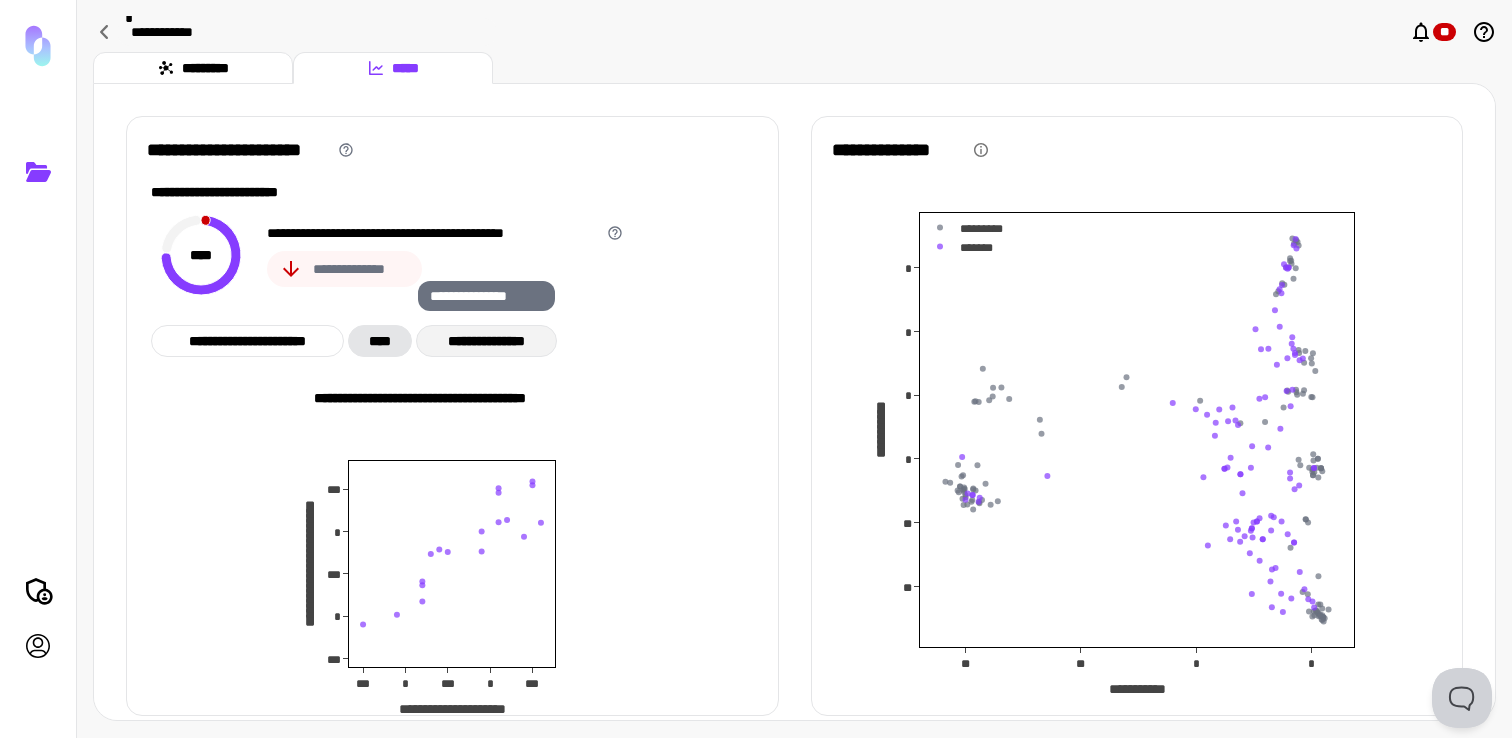 click on "**********" at bounding box center [486, 341] 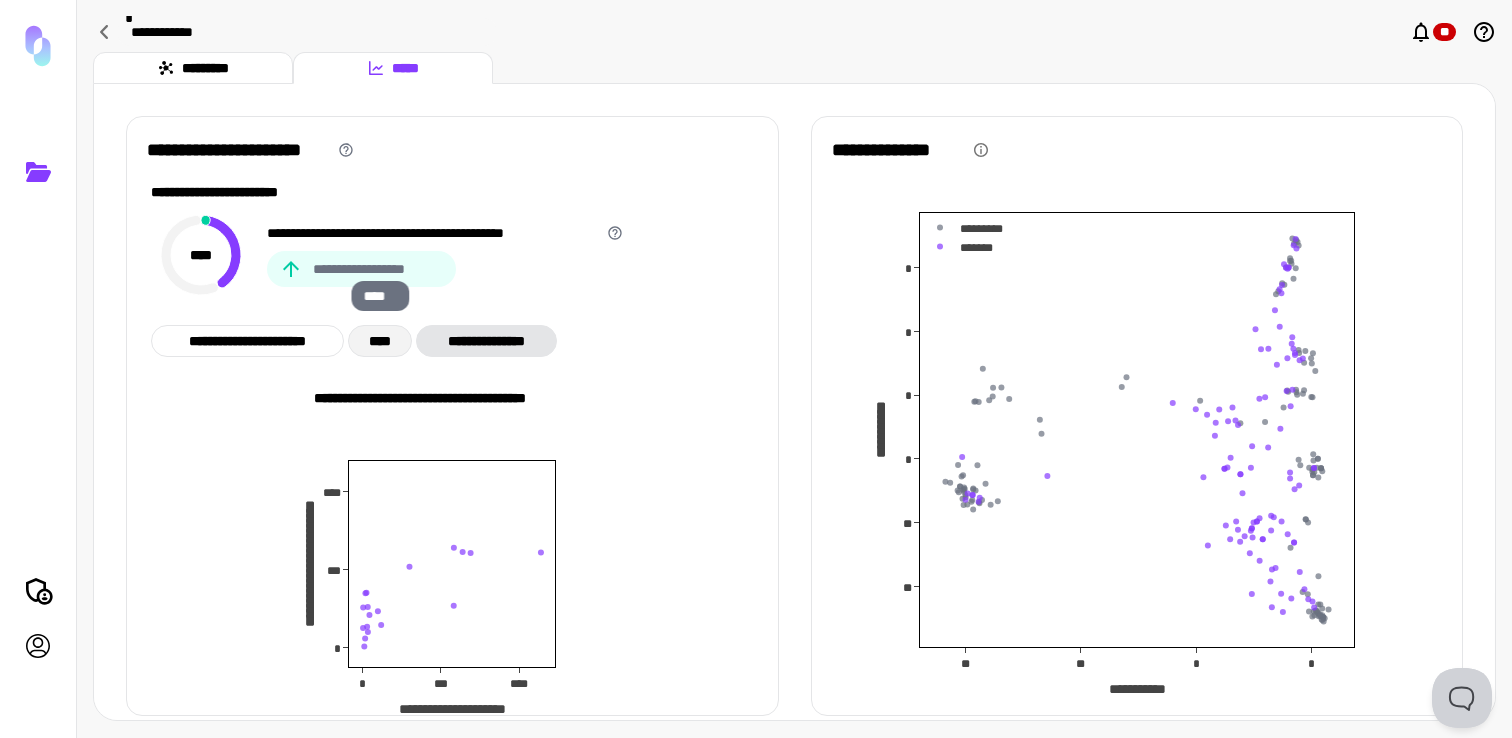 click on "****" at bounding box center [380, 341] 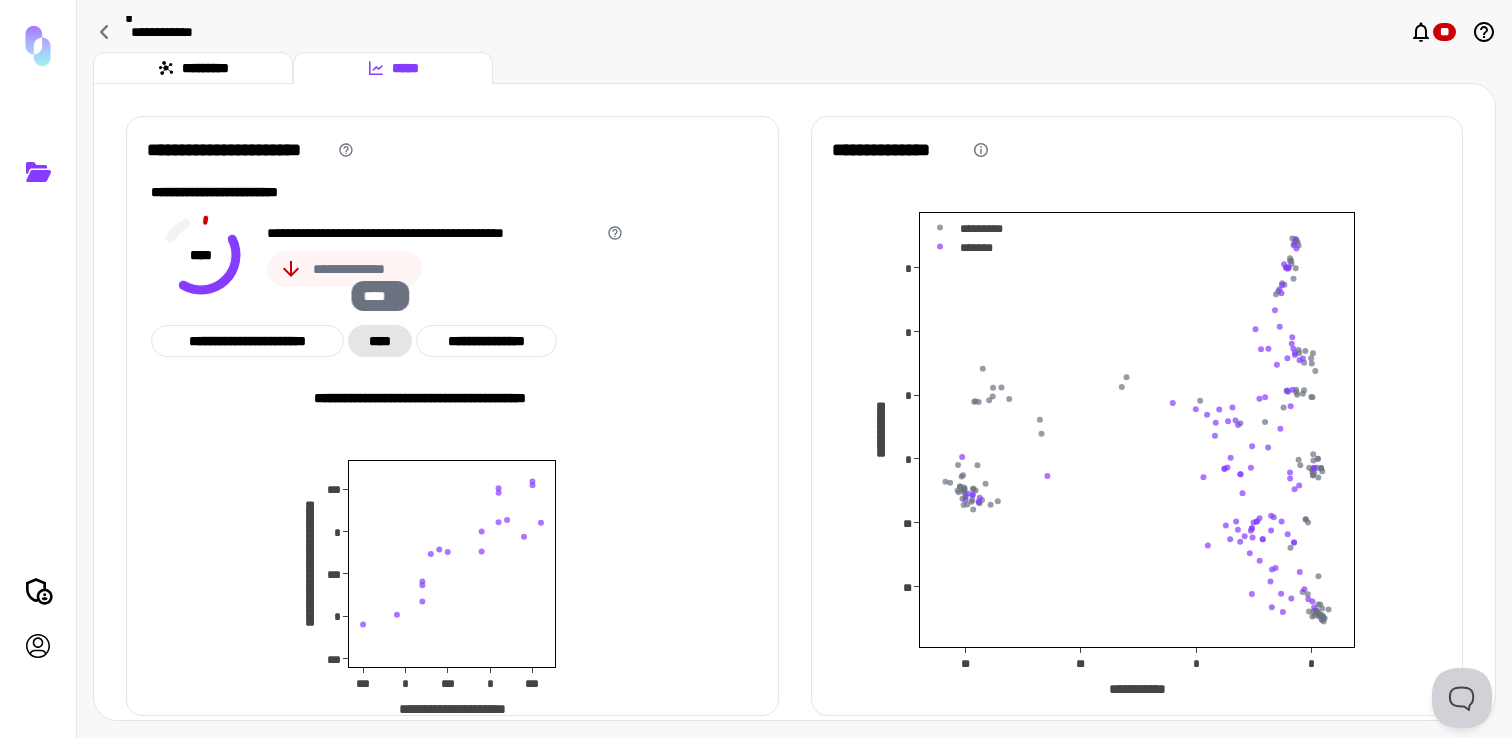click on "**********" at bounding box center [452, 261] 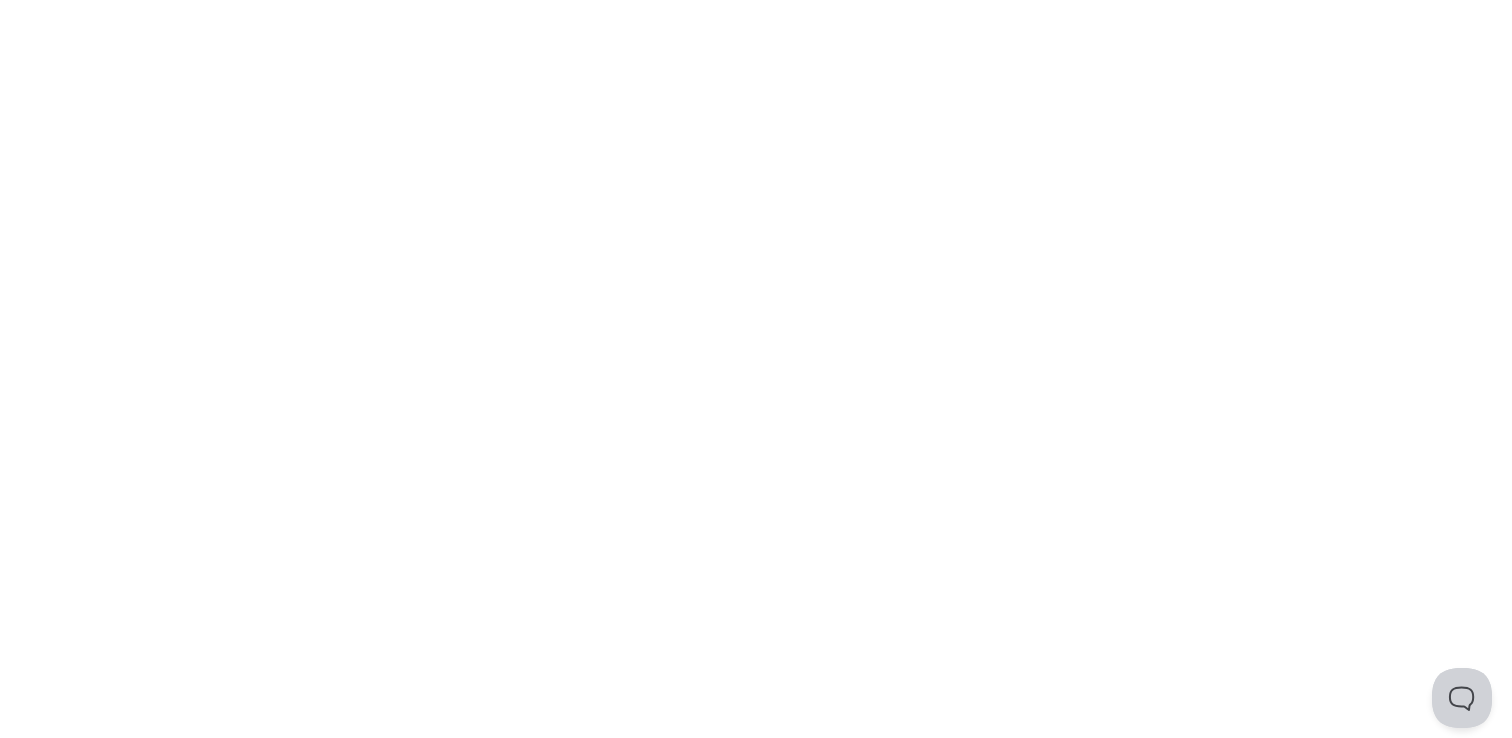 scroll, scrollTop: 0, scrollLeft: 0, axis: both 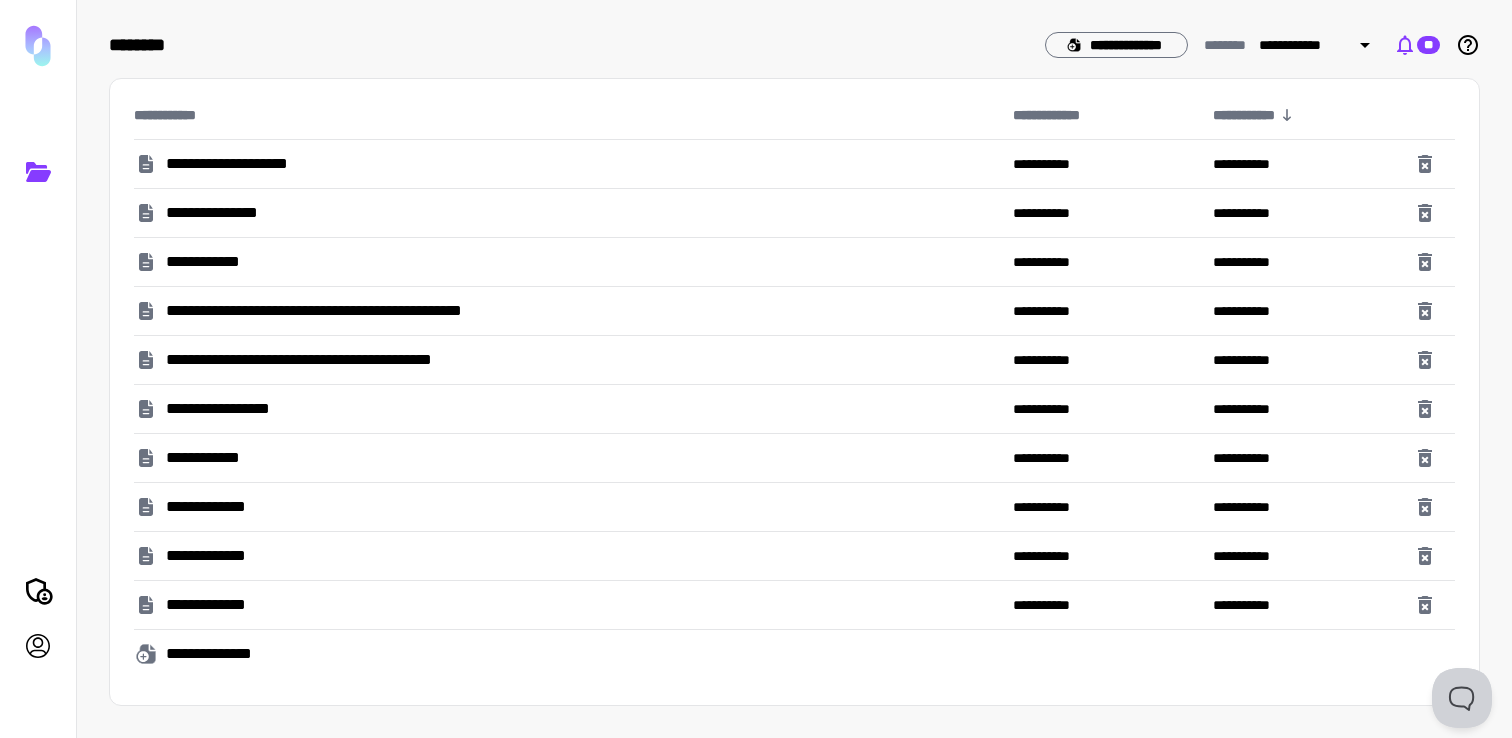 click 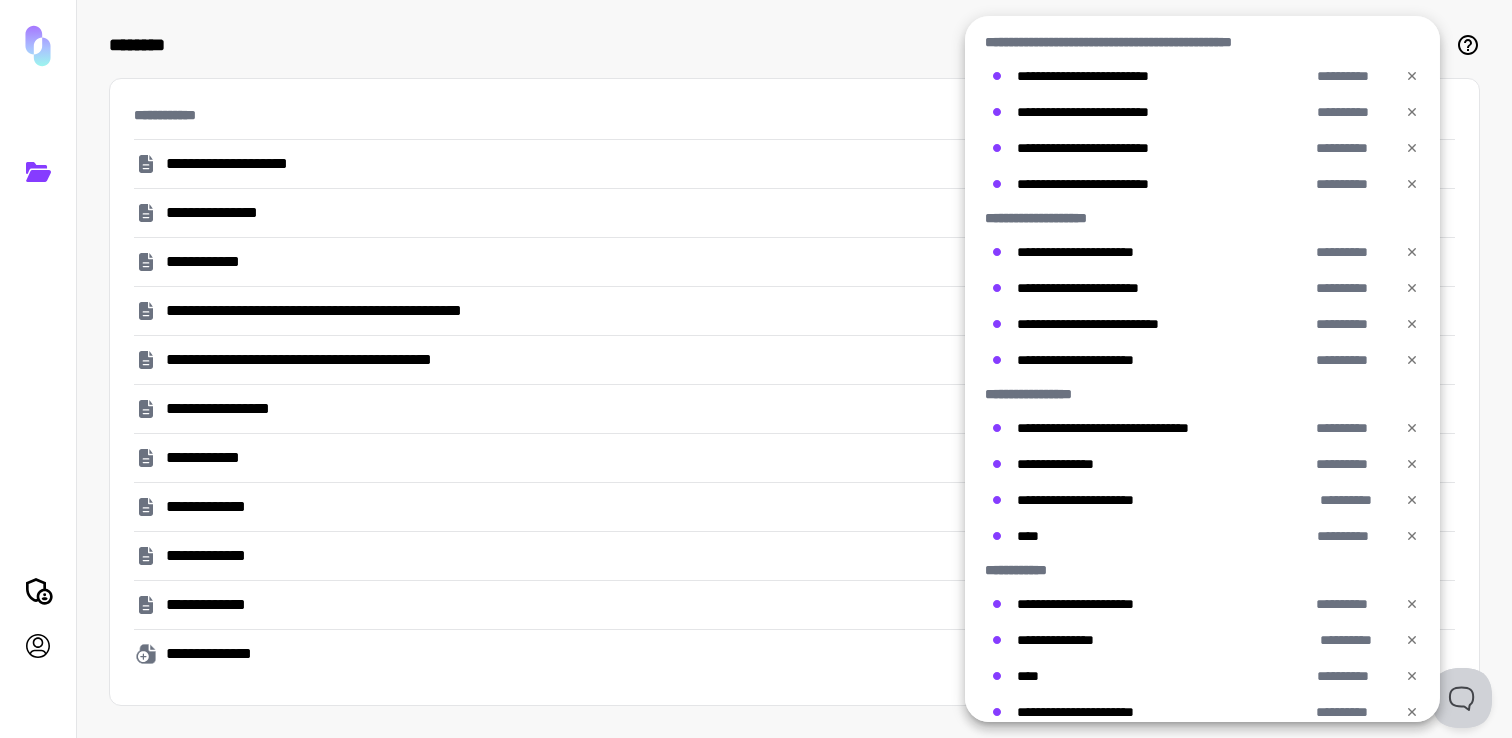 scroll, scrollTop: 1174, scrollLeft: 0, axis: vertical 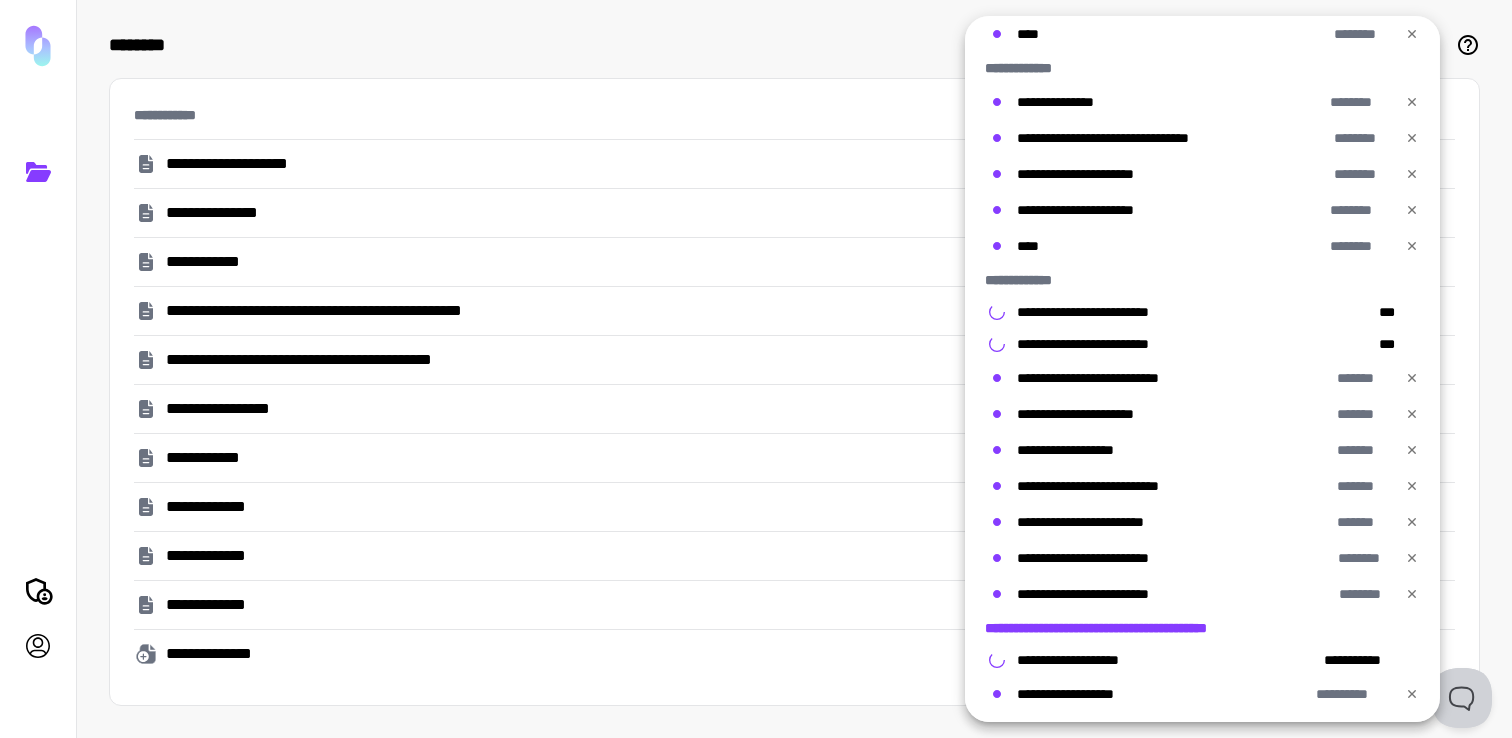 click on "**********" at bounding box center [1120, 628] 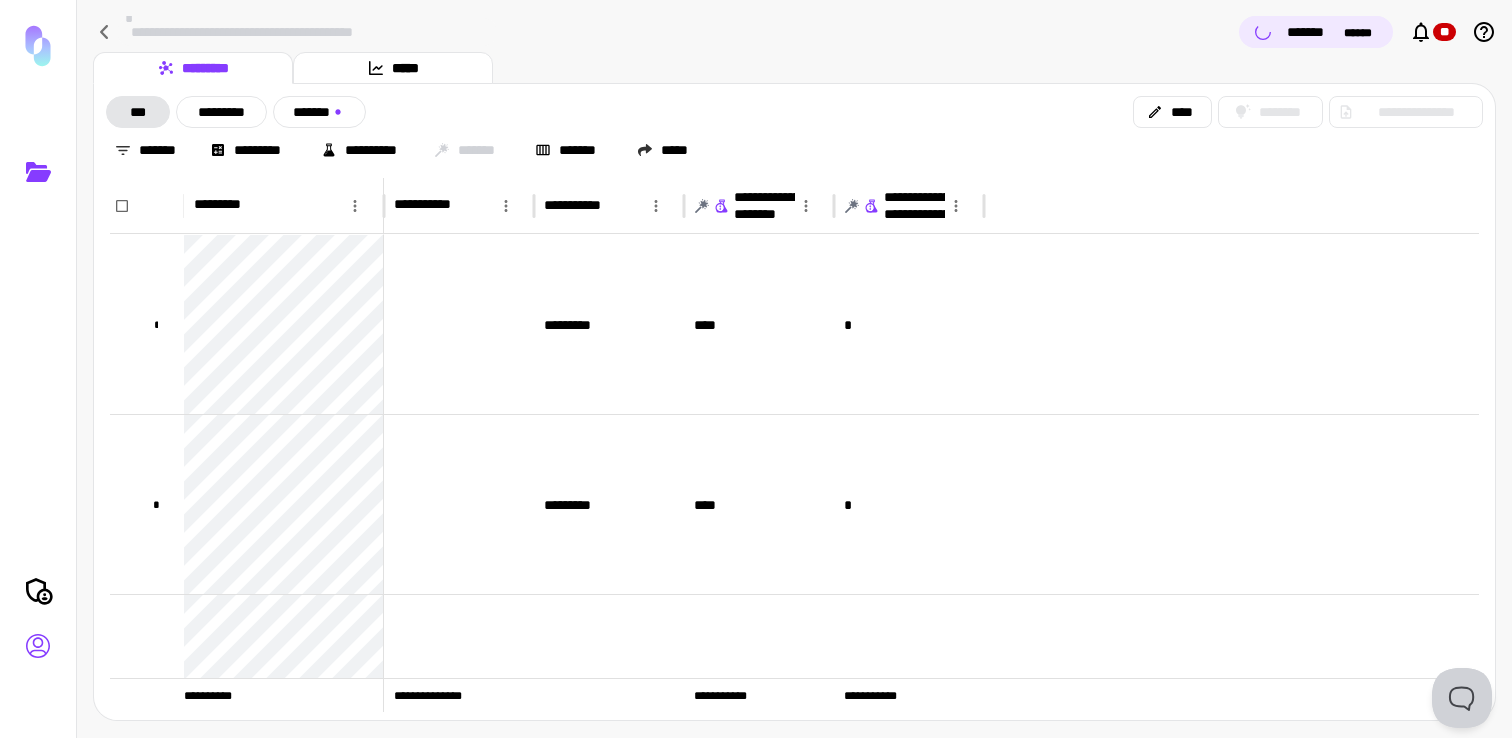click 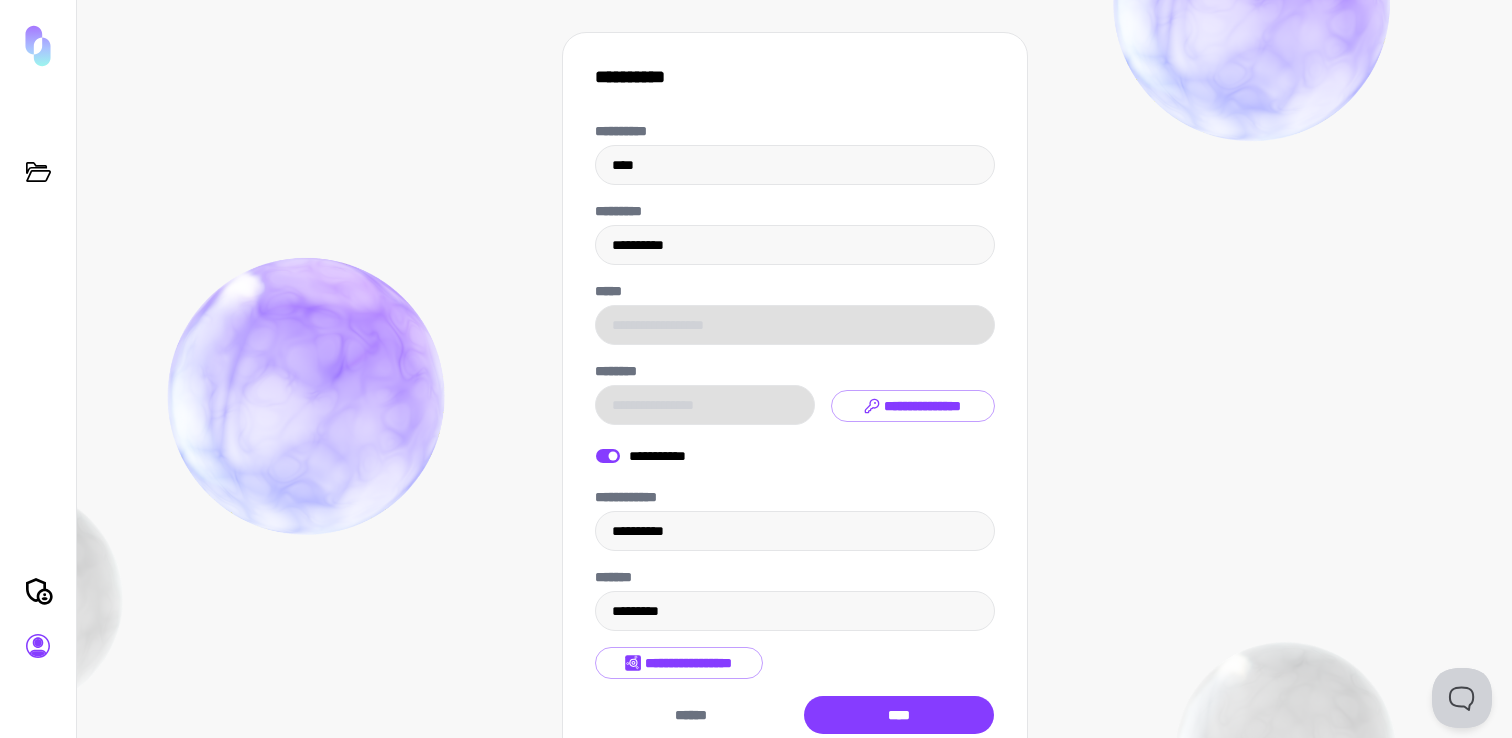 scroll, scrollTop: 110, scrollLeft: 0, axis: vertical 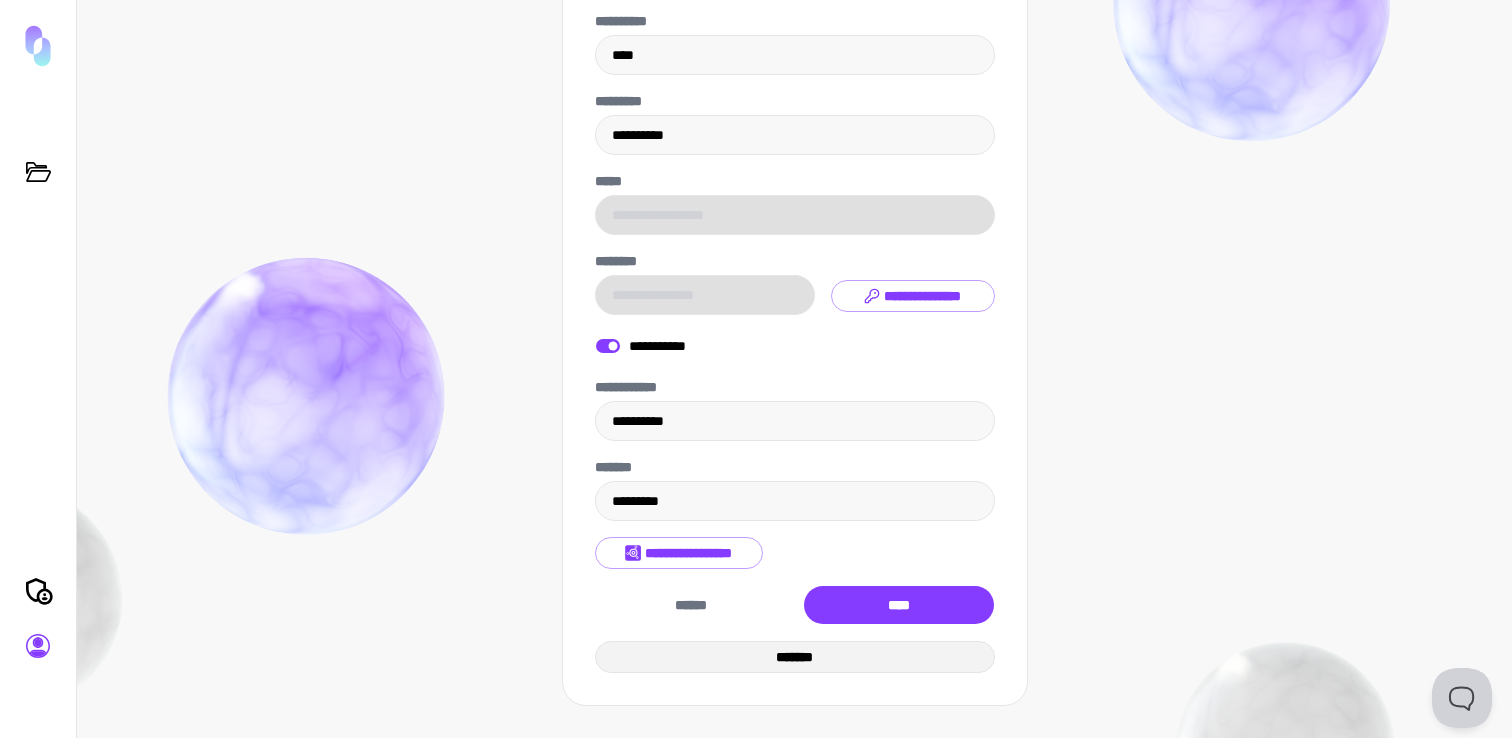 click on "*******" at bounding box center (795, 657) 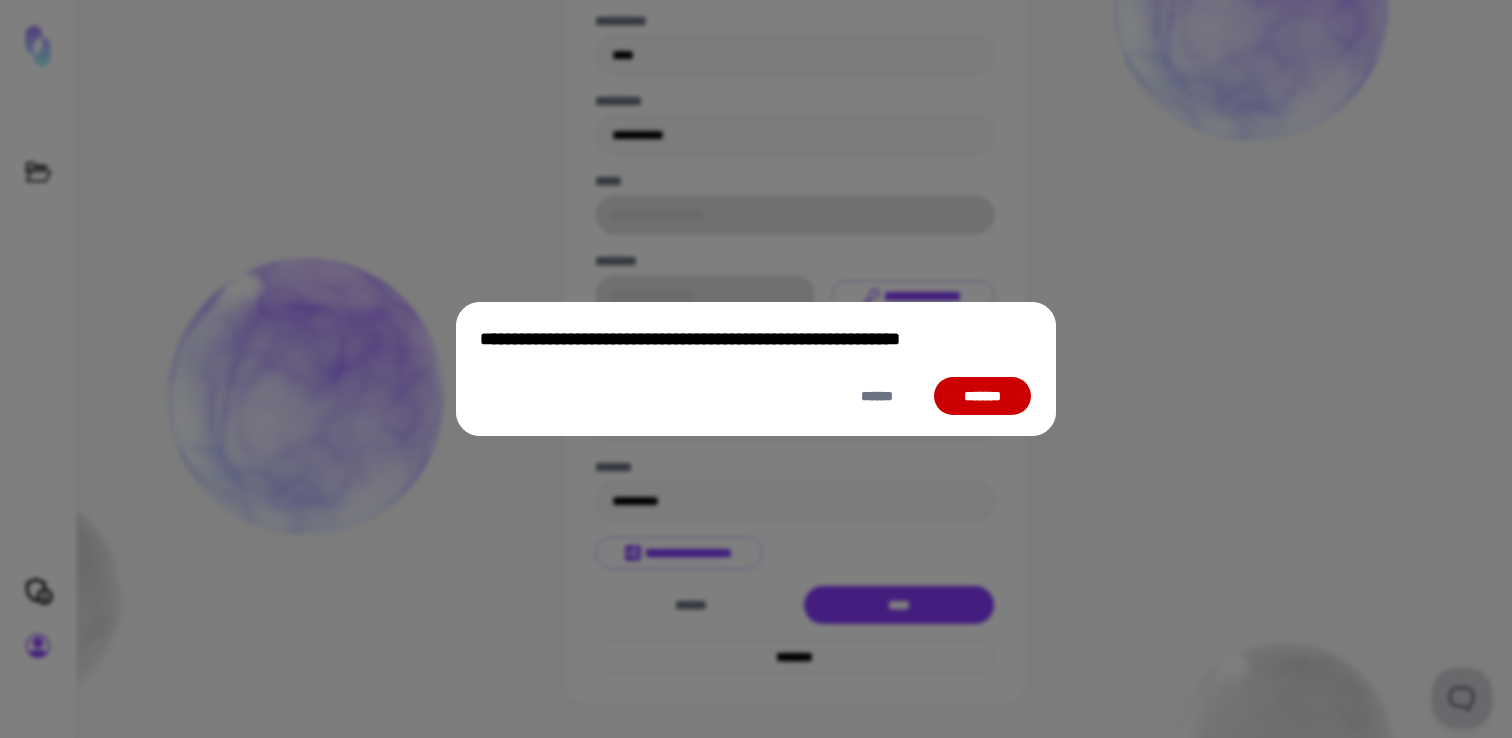 click on "*******" at bounding box center (982, 396) 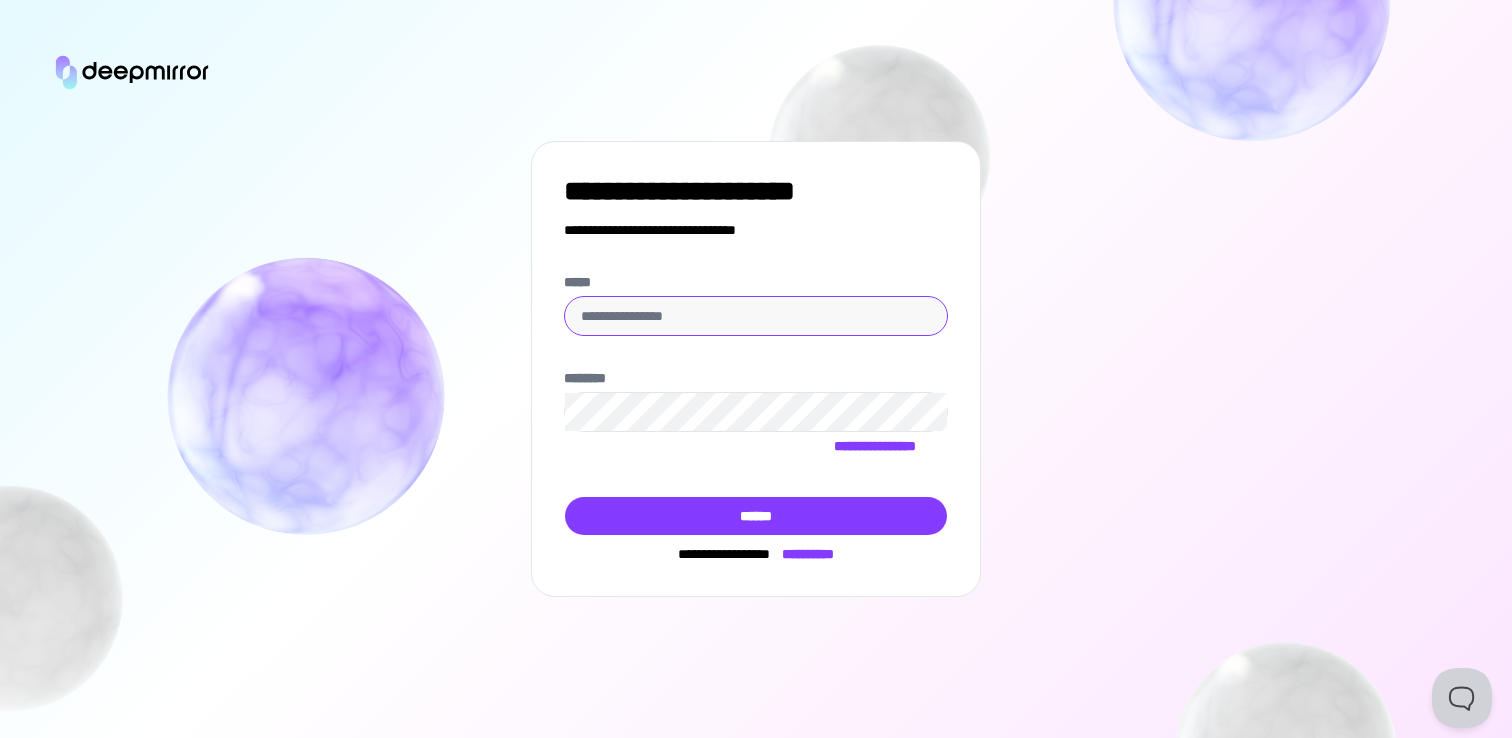 click on "*****" at bounding box center (756, 316) 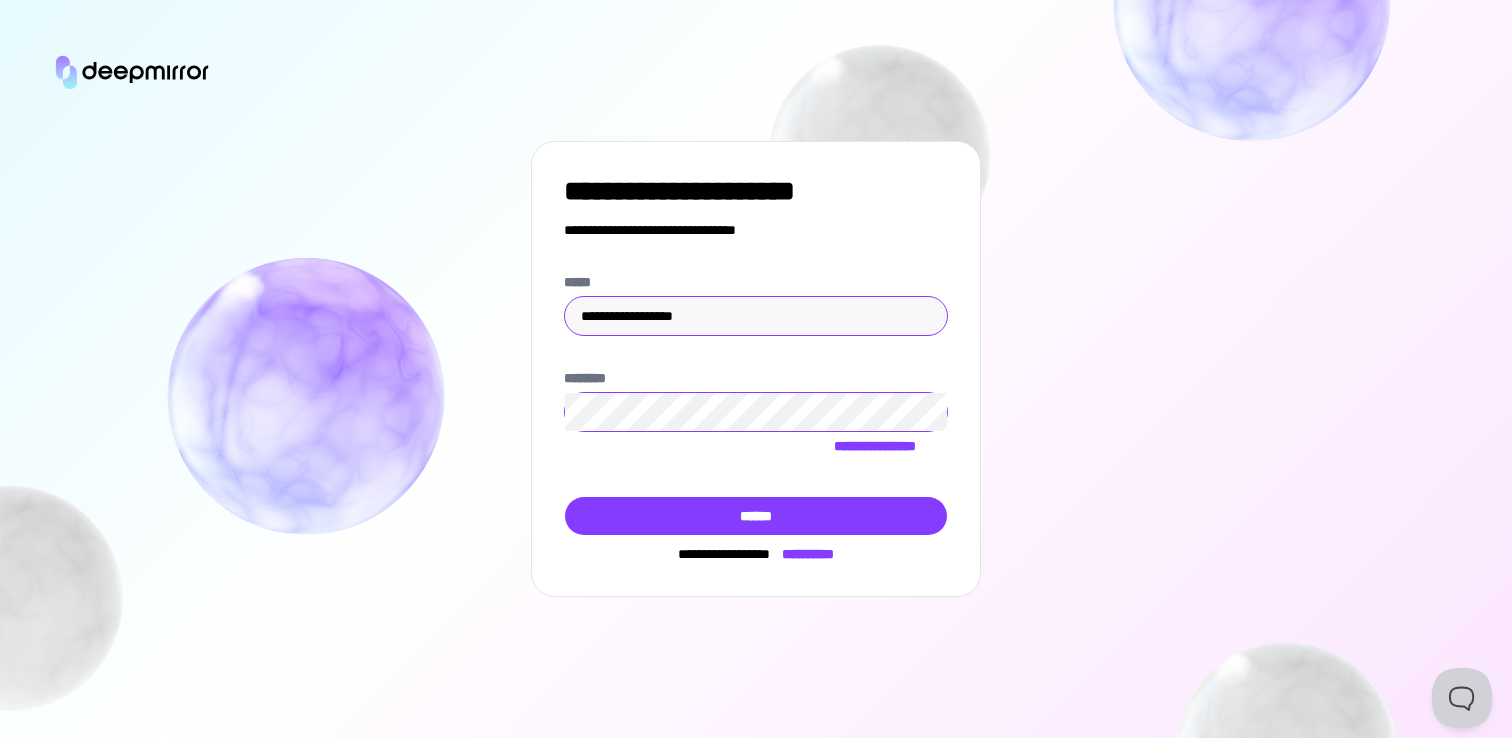 click on "**********" at bounding box center [756, 316] 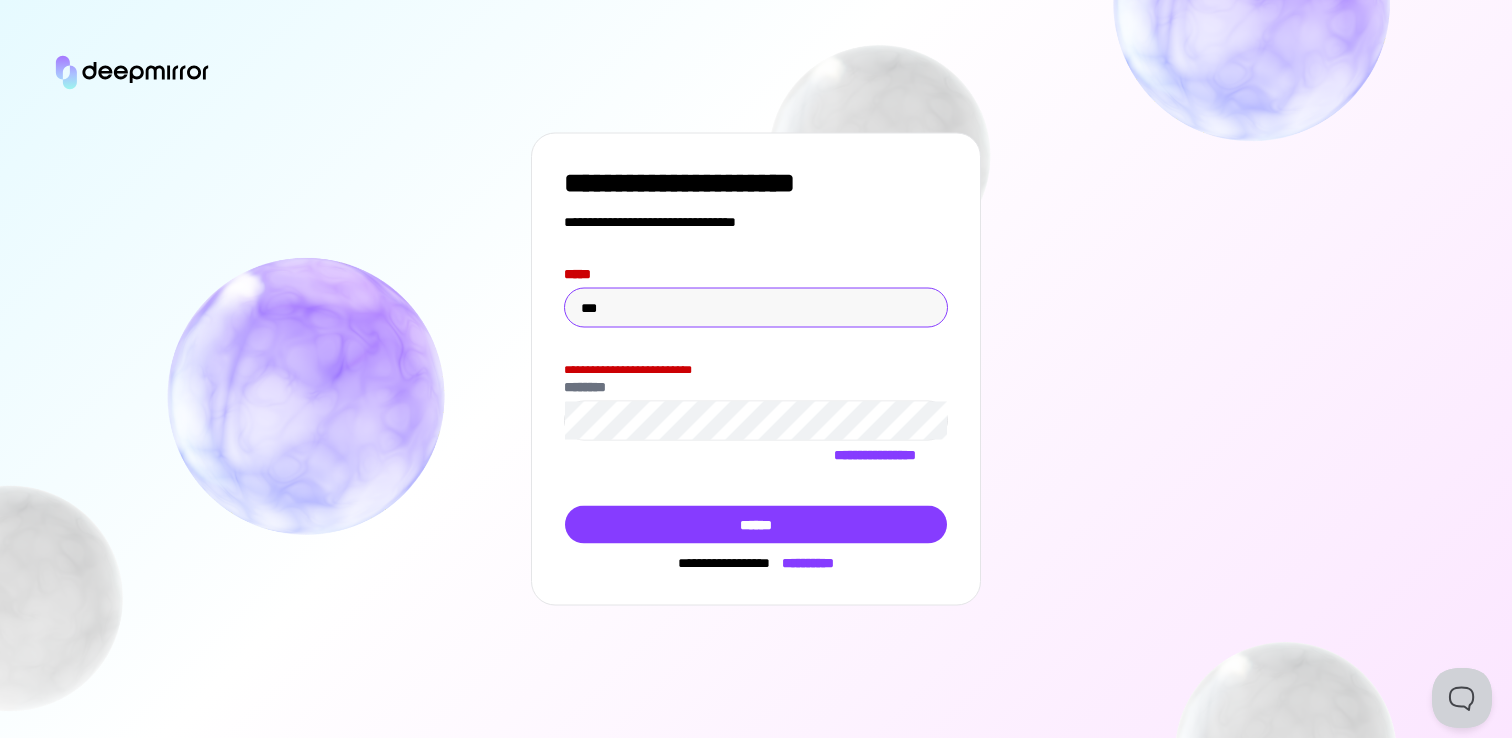 type on "**********" 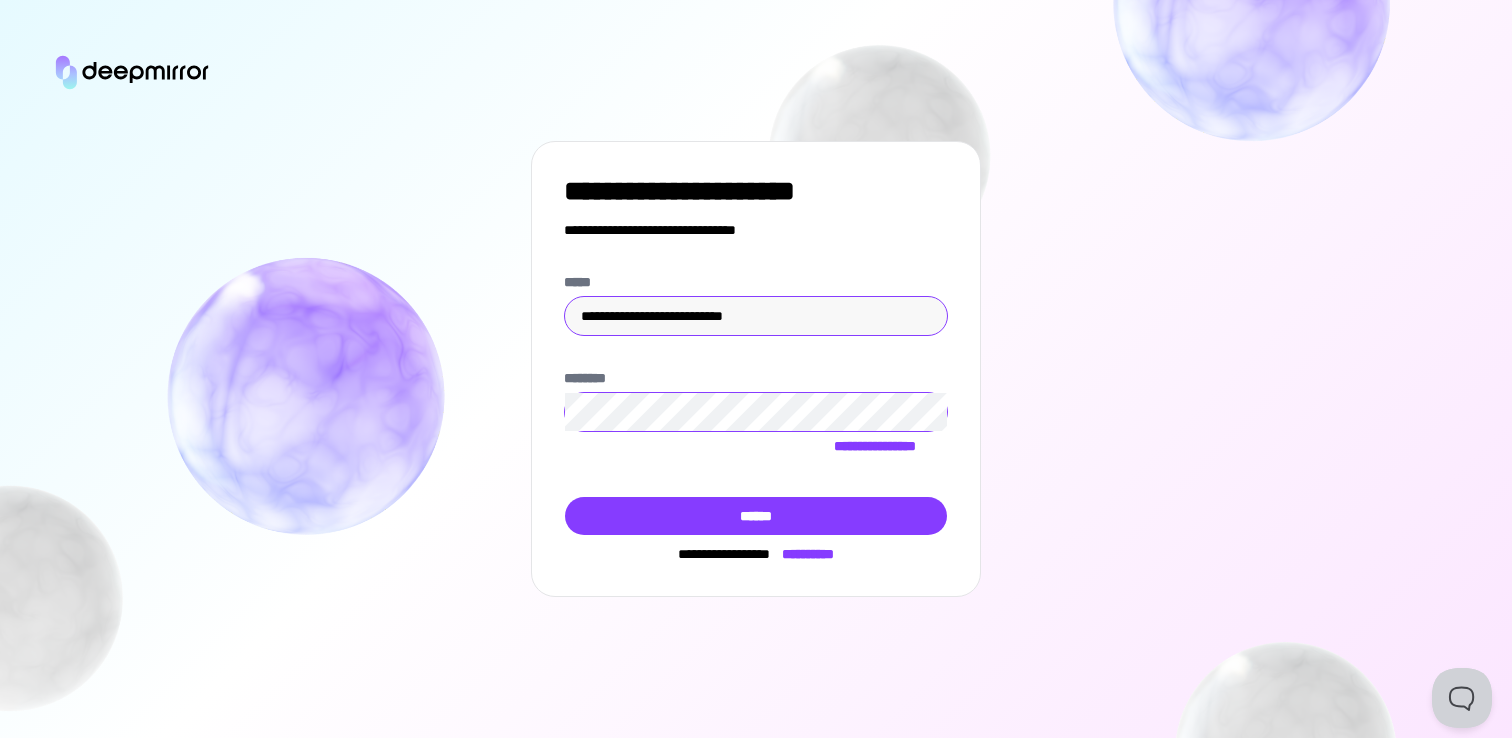click on "******" at bounding box center (756, 516) 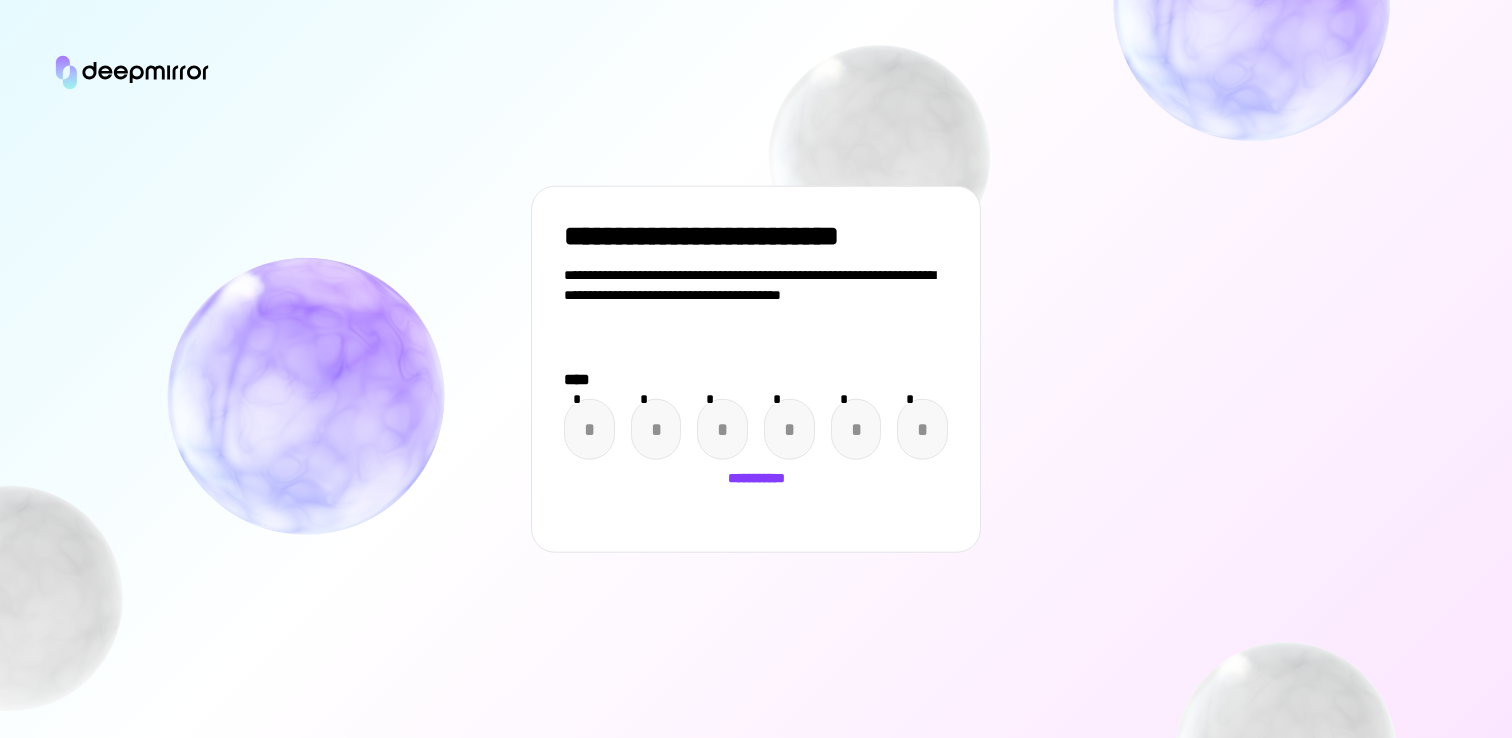 scroll, scrollTop: 0, scrollLeft: 0, axis: both 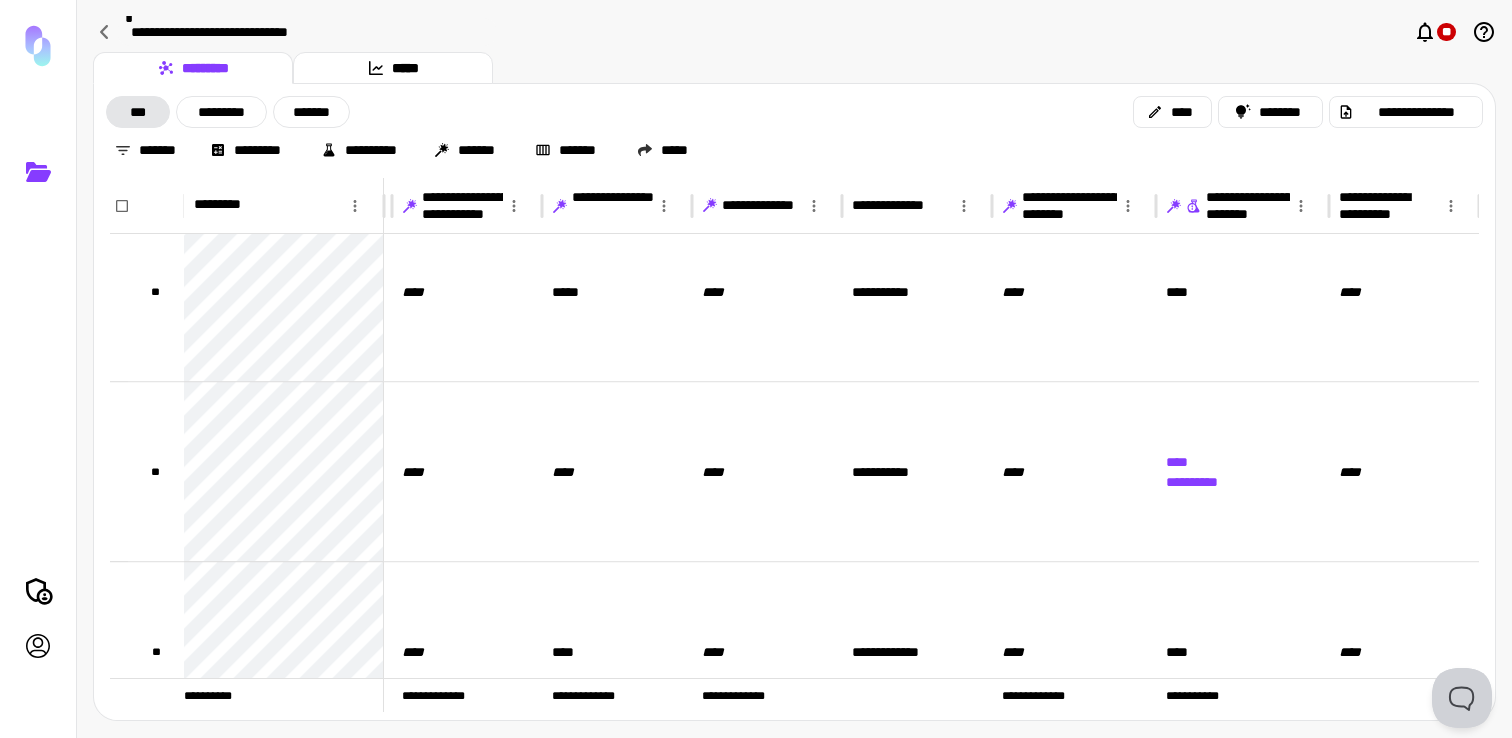click 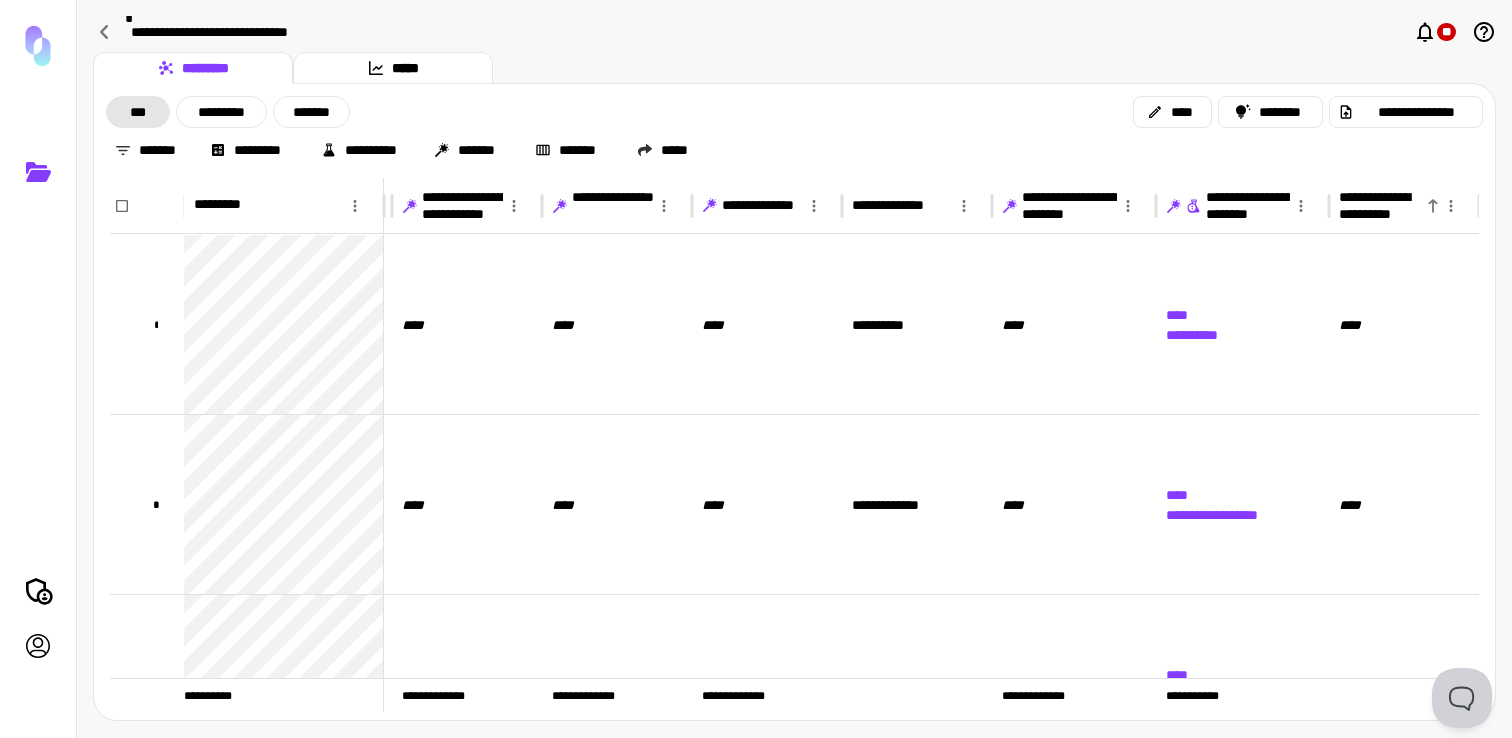 click 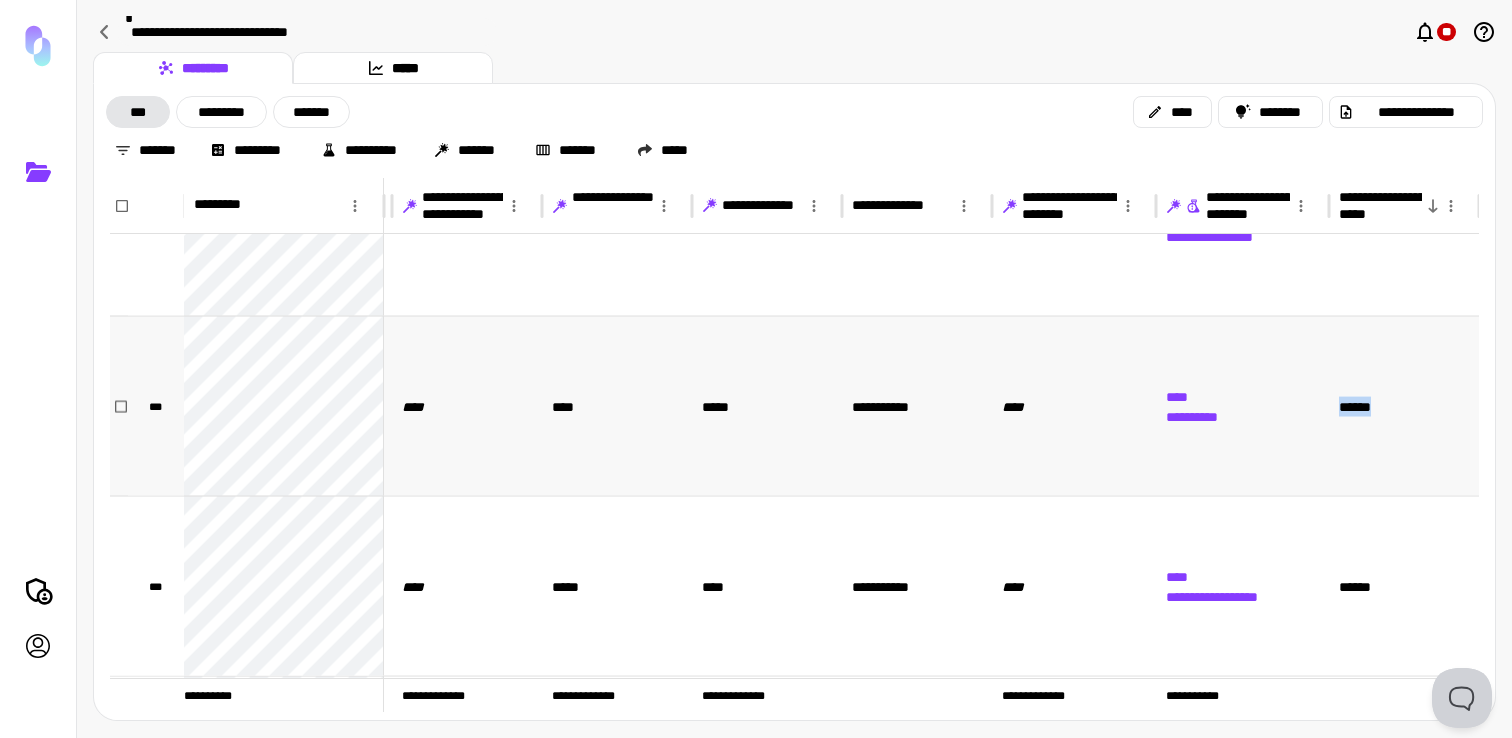 drag, startPoint x: 1398, startPoint y: 407, endPoint x: 1339, endPoint y: 408, distance: 59.008472 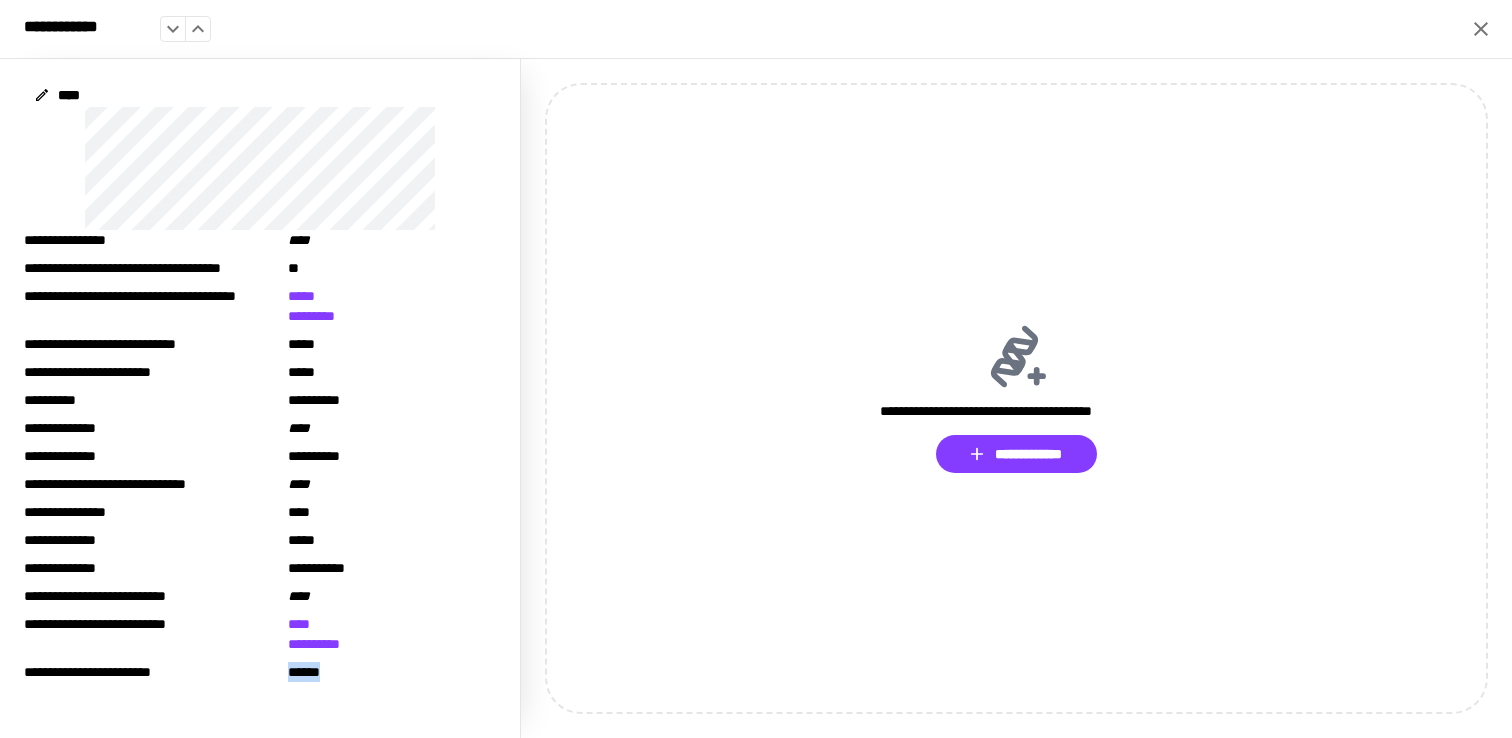 drag, startPoint x: 344, startPoint y: 682, endPoint x: 265, endPoint y: 678, distance: 79.101204 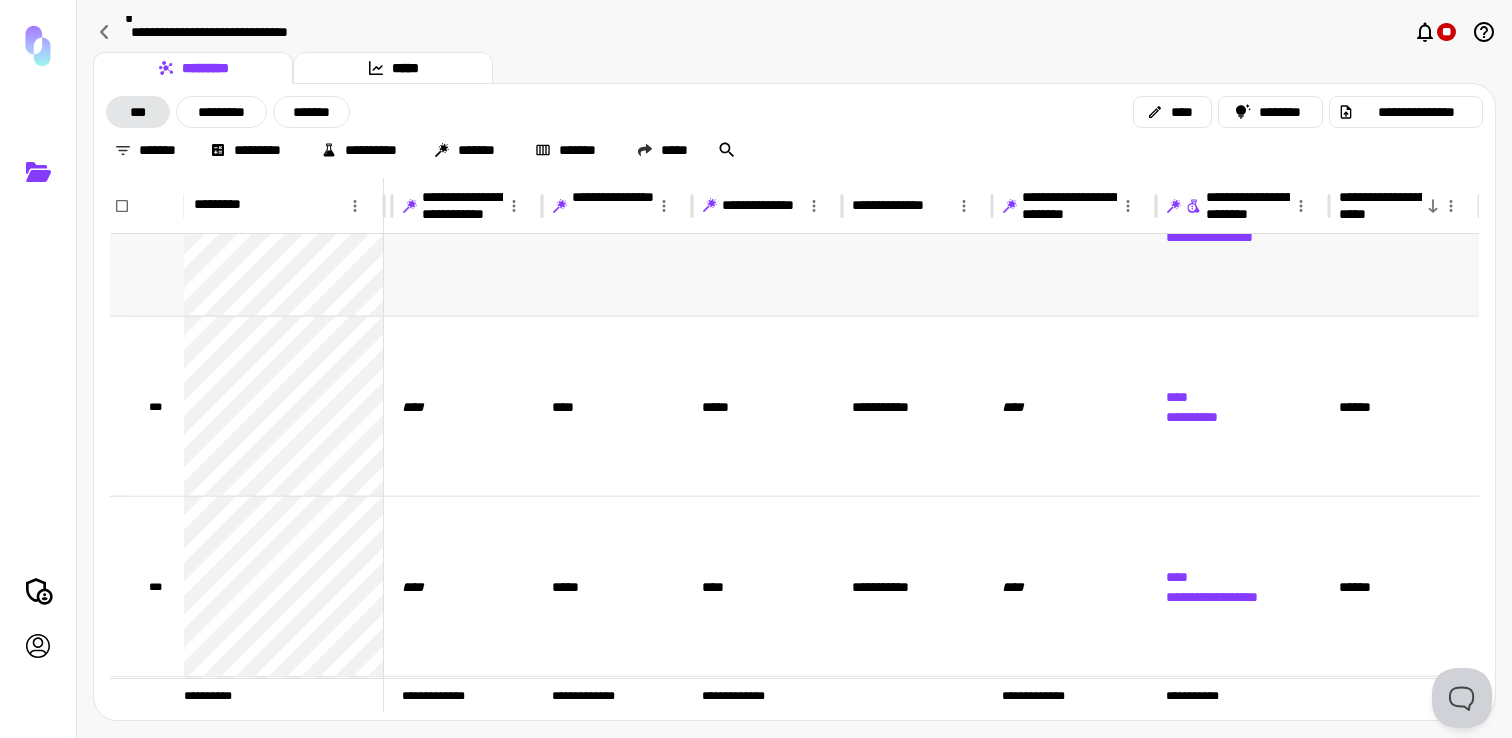 scroll, scrollTop: 7122, scrollLeft: 157, axis: both 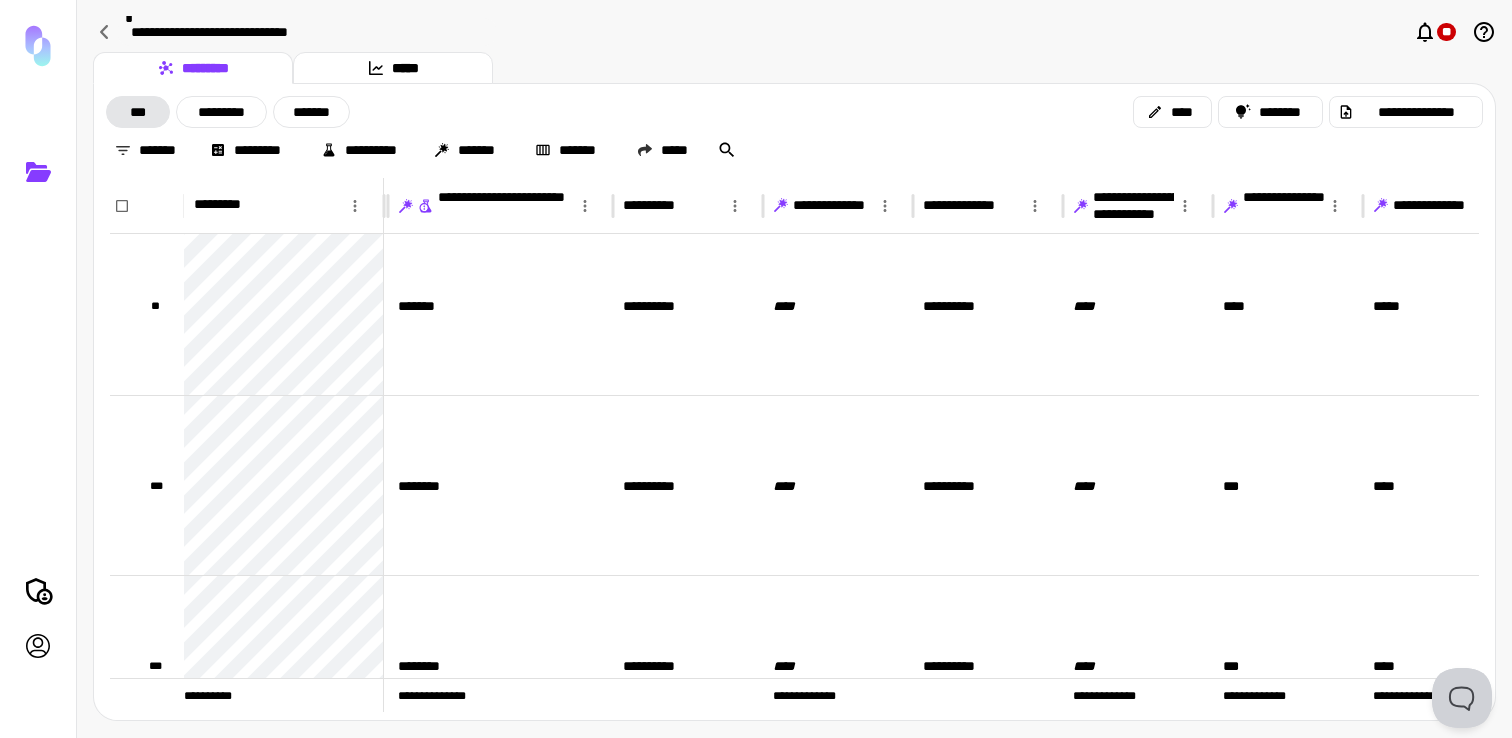 click 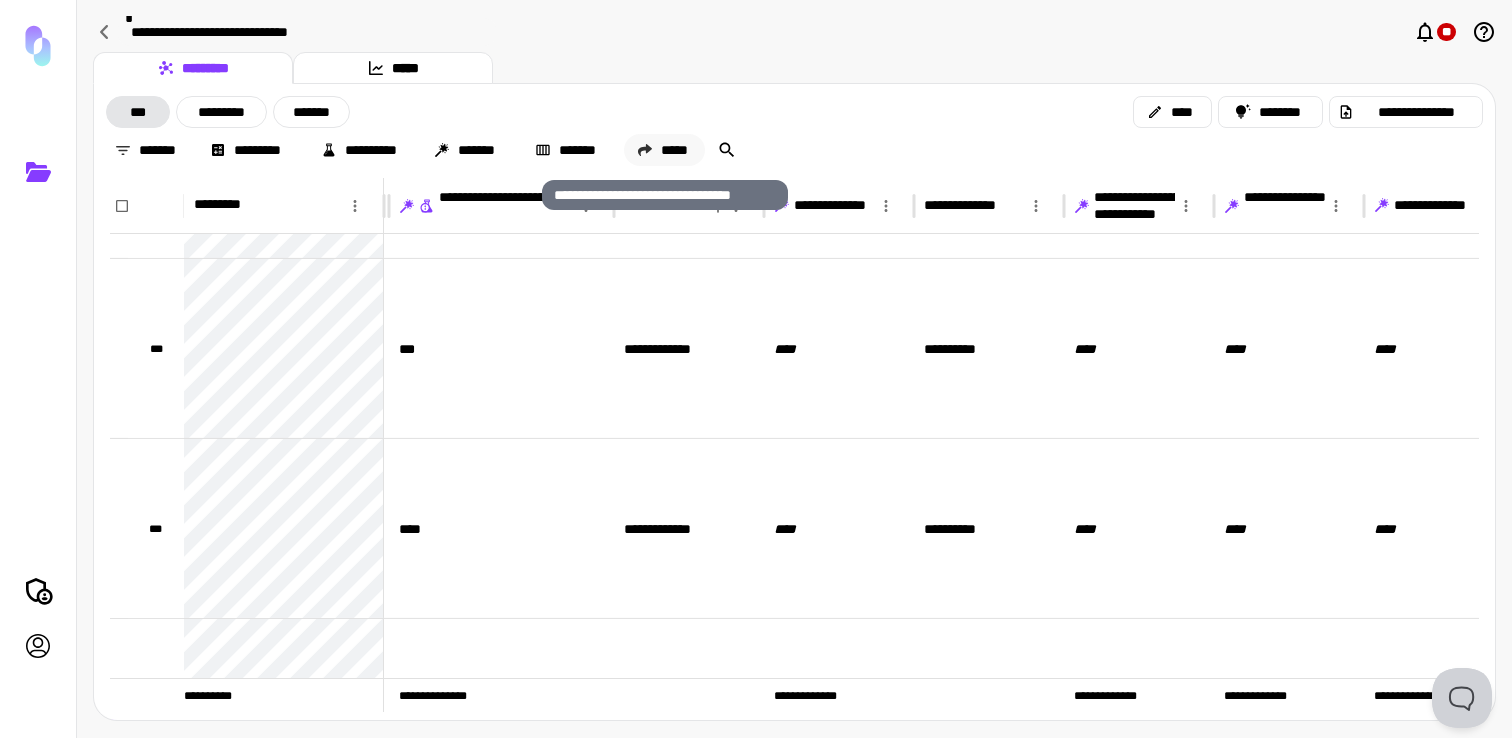 click on "*****" at bounding box center [664, 150] 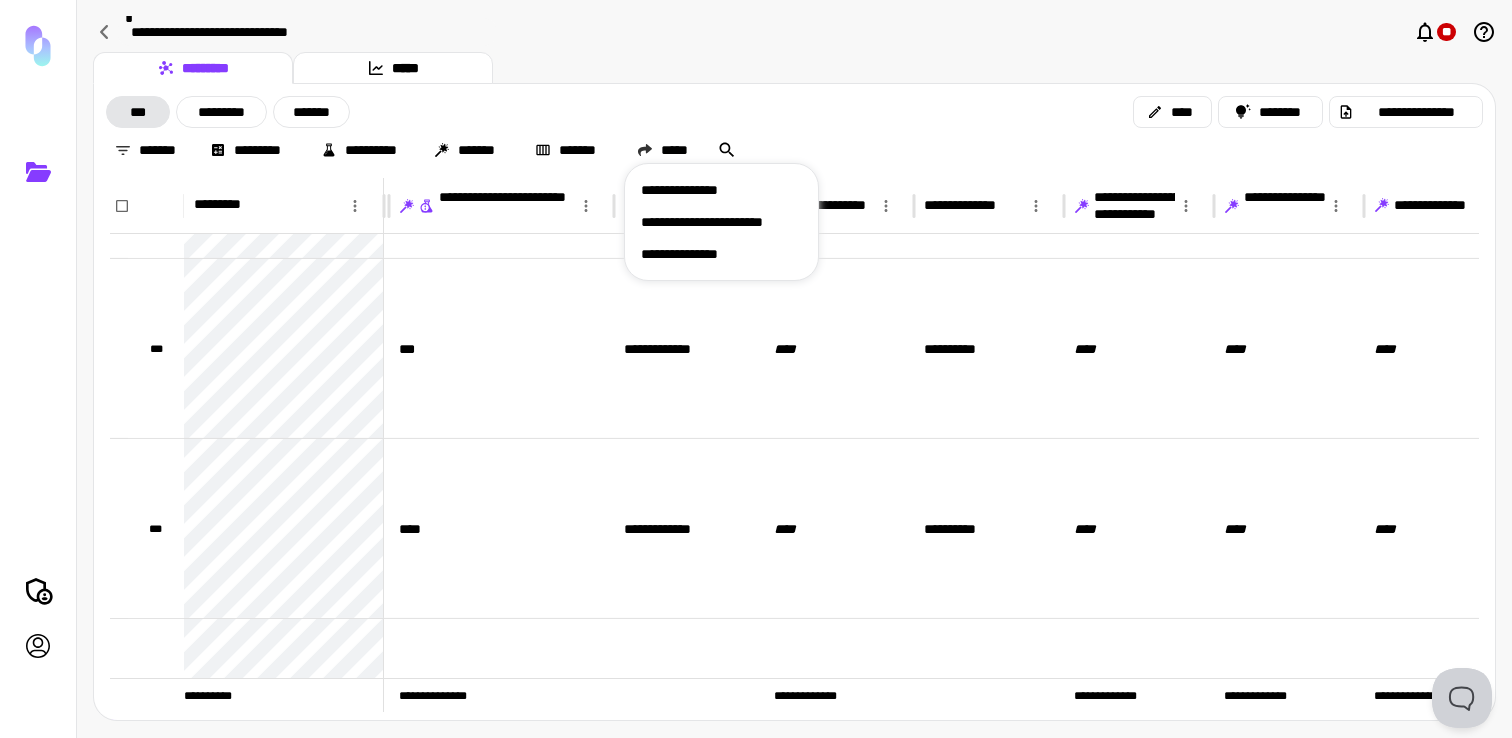 click on "**********" at bounding box center [721, 190] 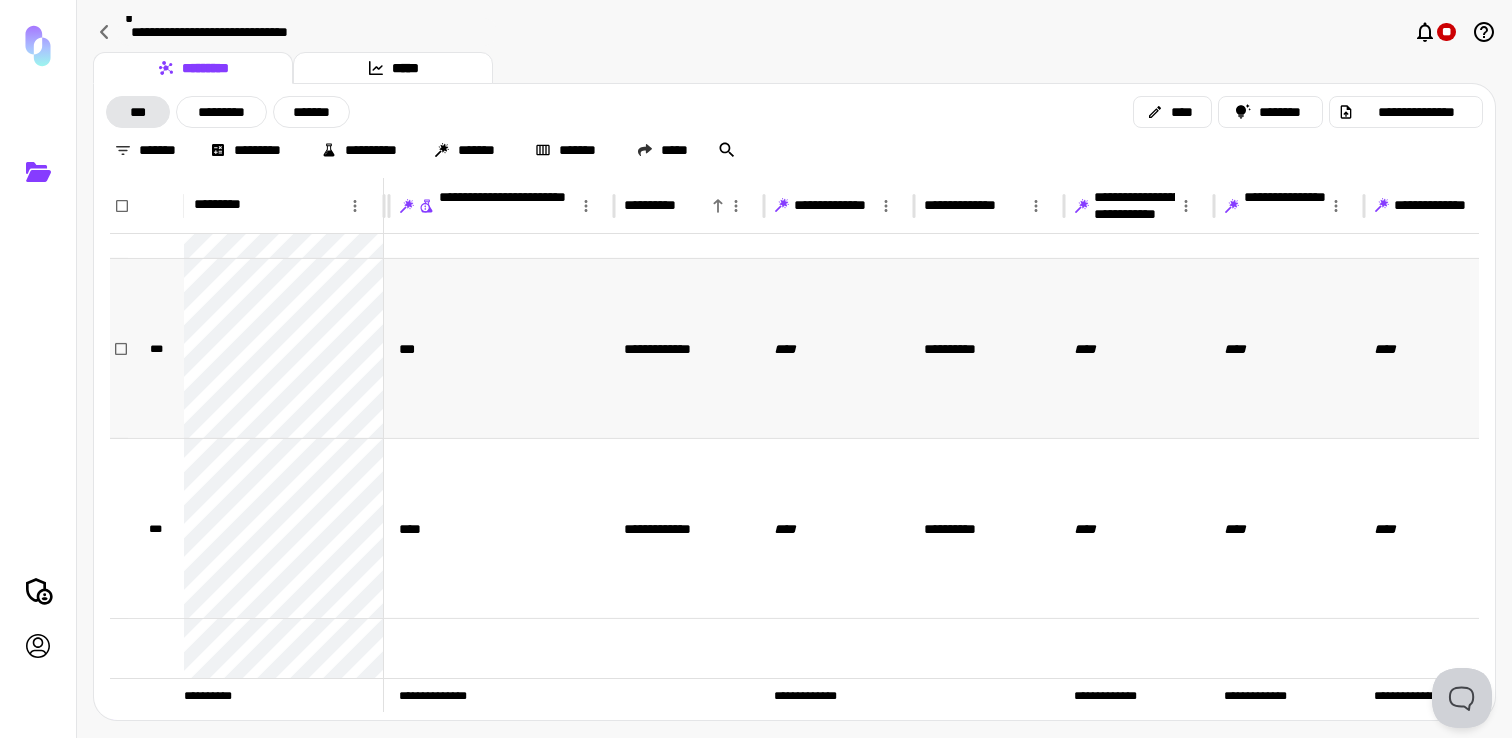 scroll, scrollTop: 30966, scrollLeft: 595, axis: both 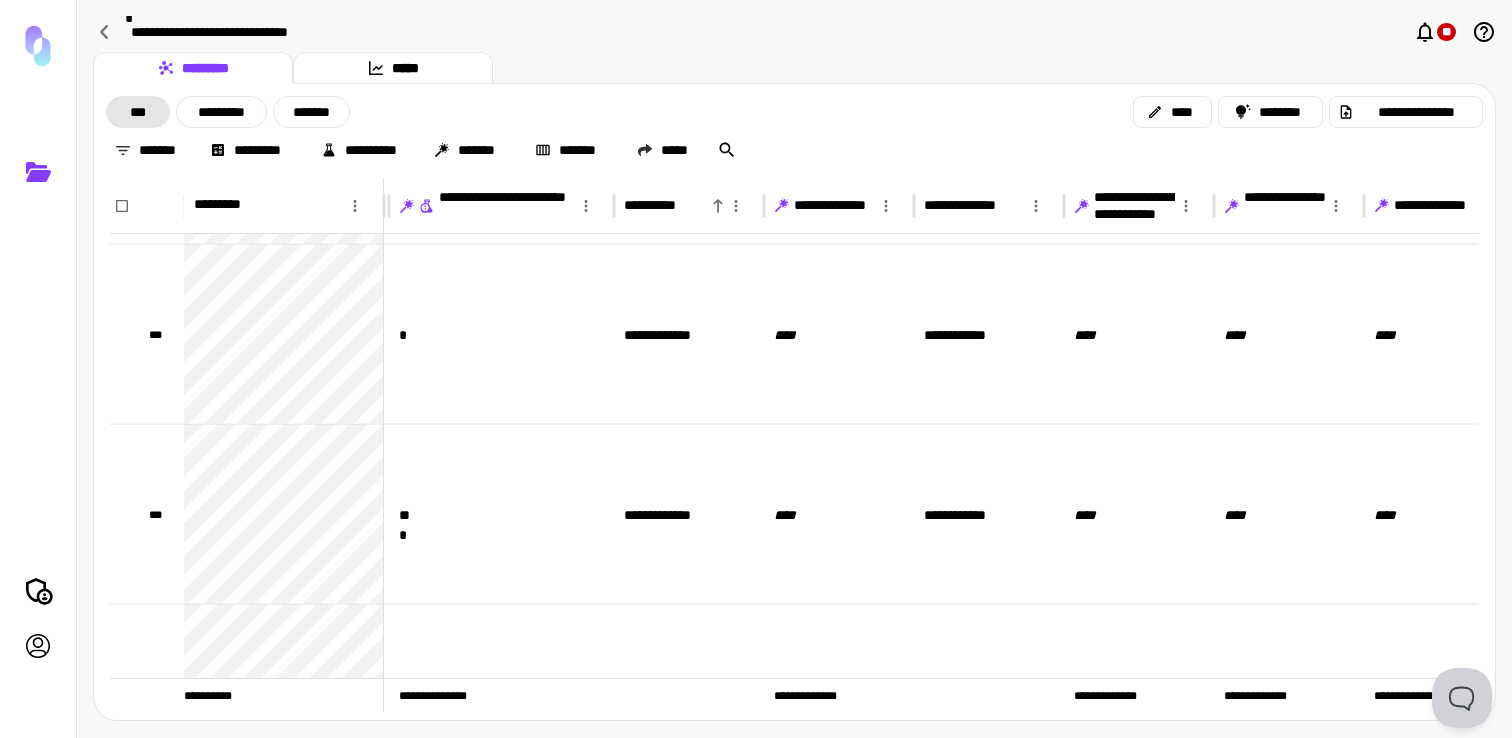 click 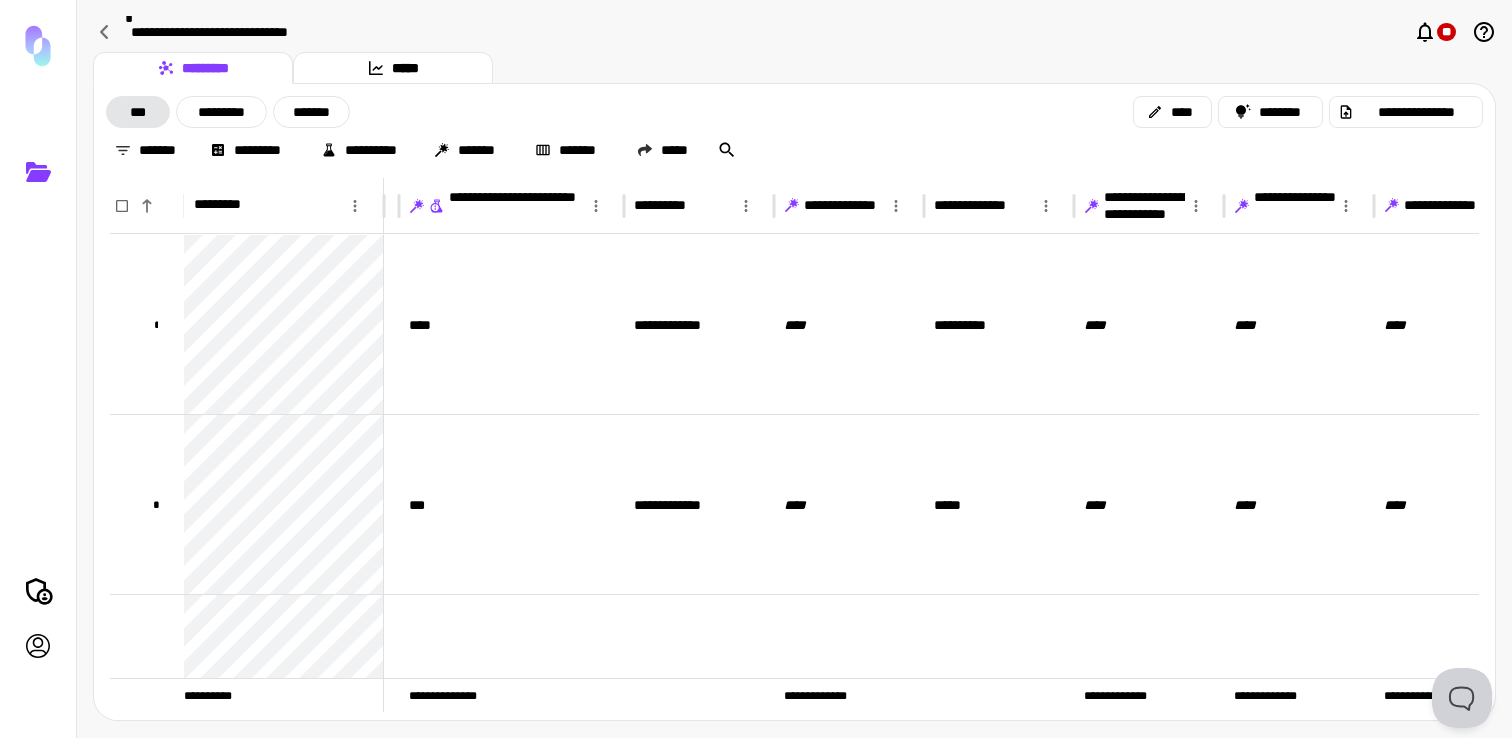 type 